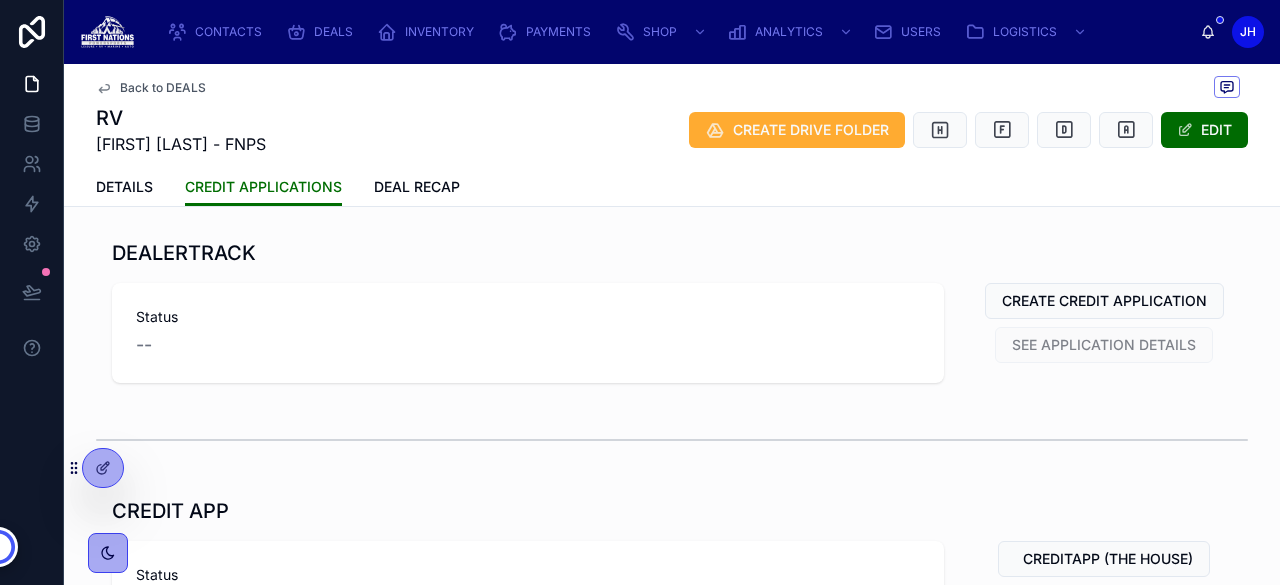 scroll, scrollTop: 0, scrollLeft: 0, axis: both 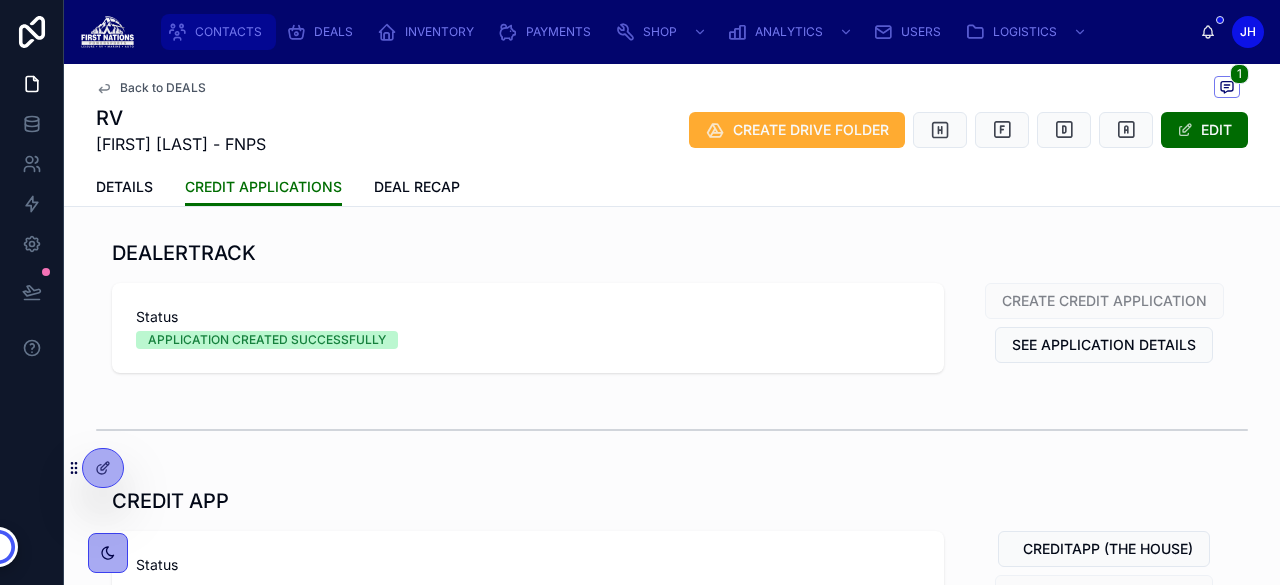 click on "CONTACTS" at bounding box center (218, 32) 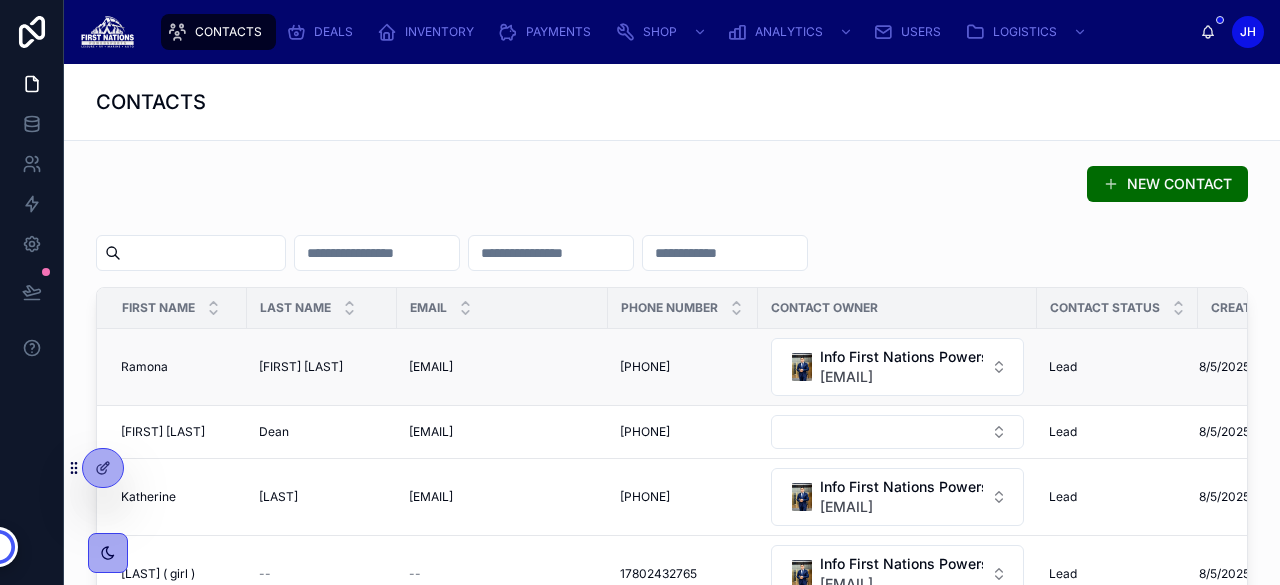 click on "Ramona Ramona" at bounding box center [178, 367] 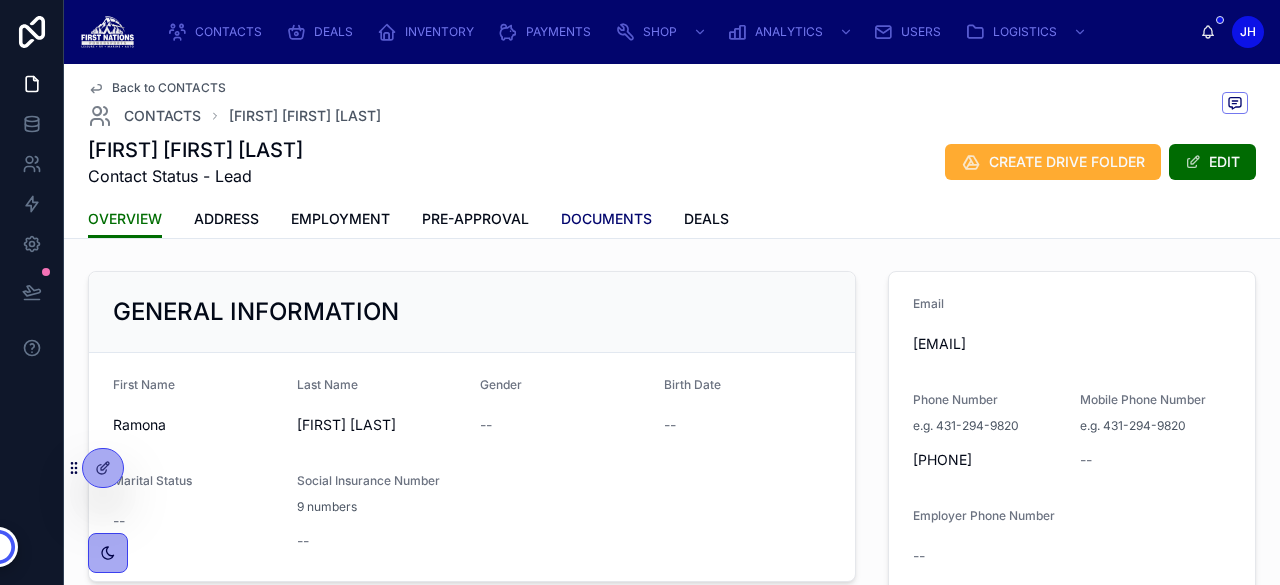 click on "DOCUMENTS" at bounding box center [606, 219] 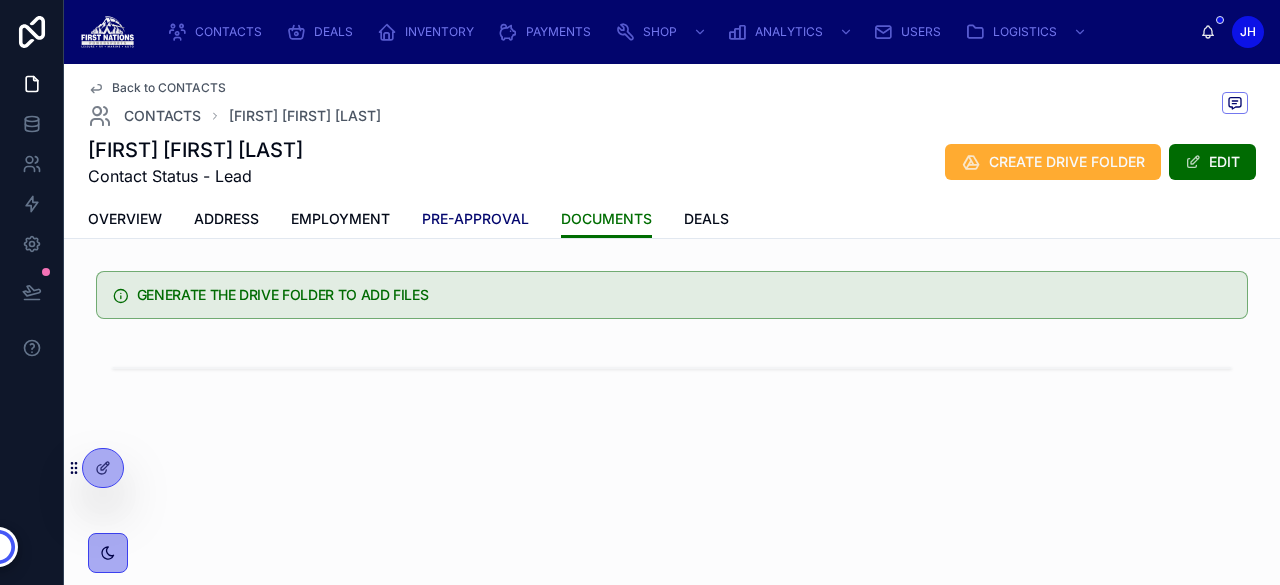 click on "PRE-APPROVAL" at bounding box center [475, 219] 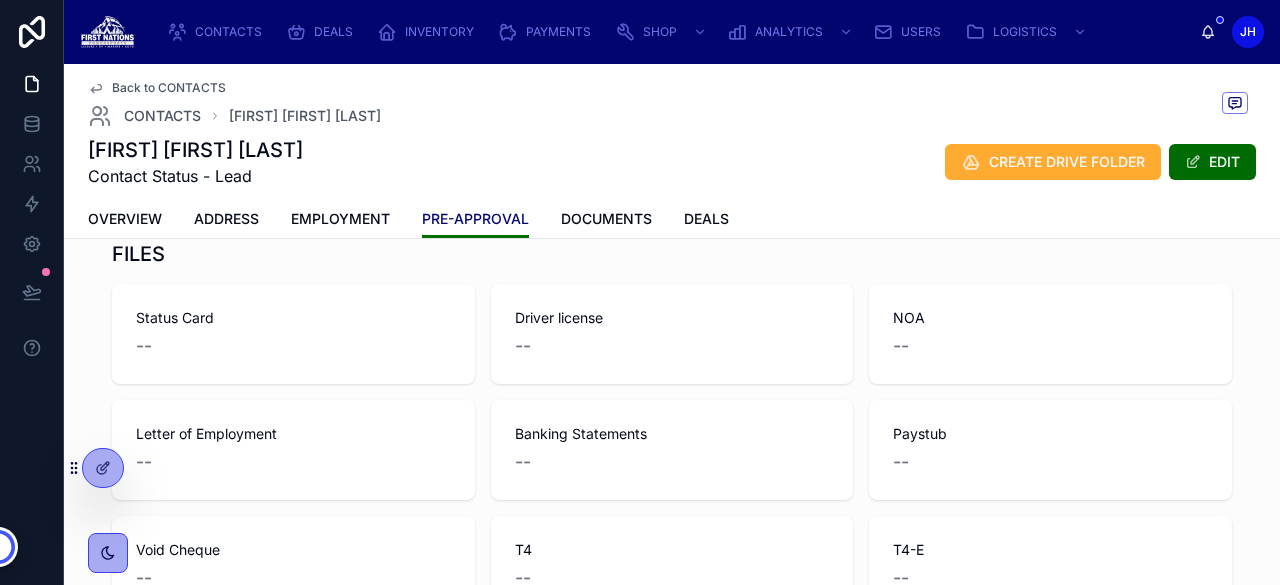 scroll, scrollTop: 0, scrollLeft: 0, axis: both 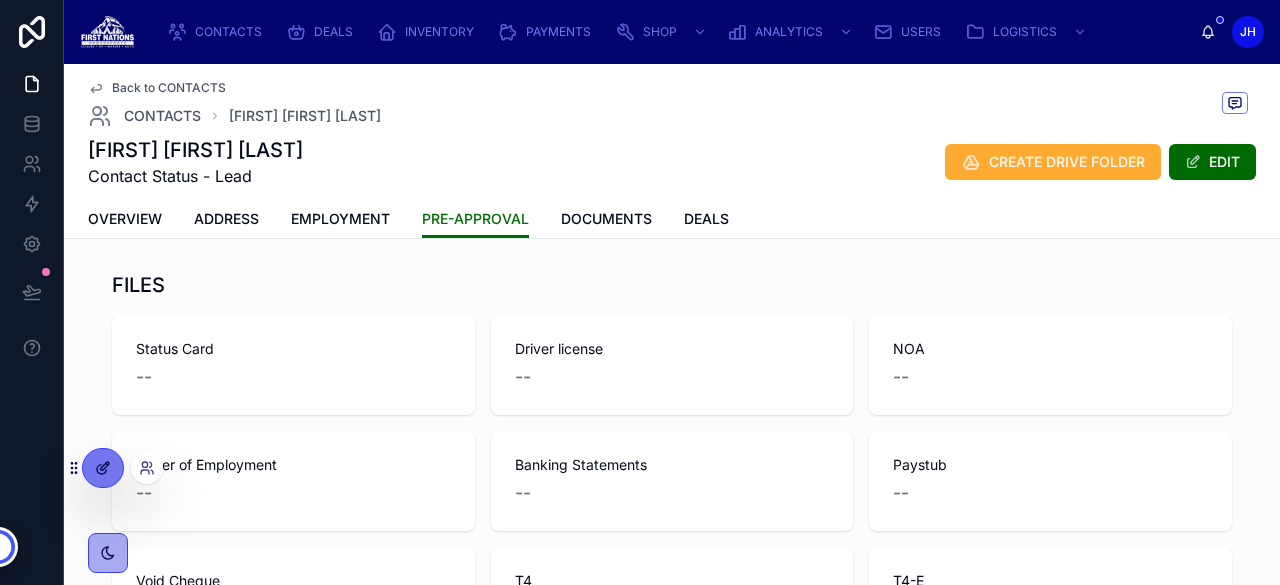 click 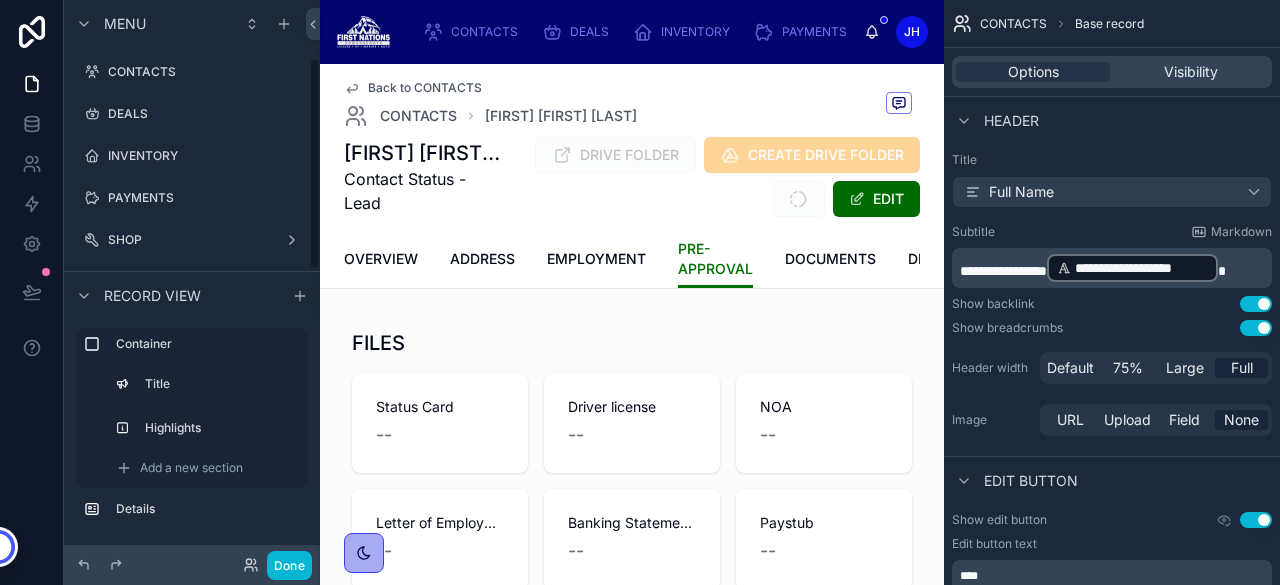 scroll, scrollTop: 153, scrollLeft: 0, axis: vertical 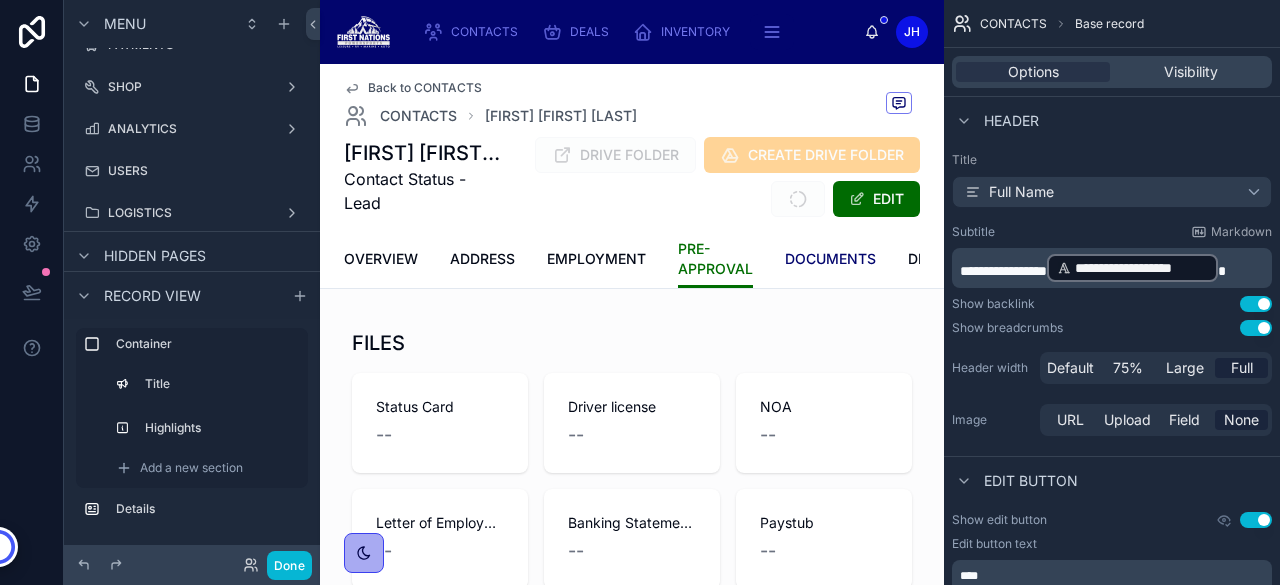click on "DOCUMENTS" at bounding box center (830, 259) 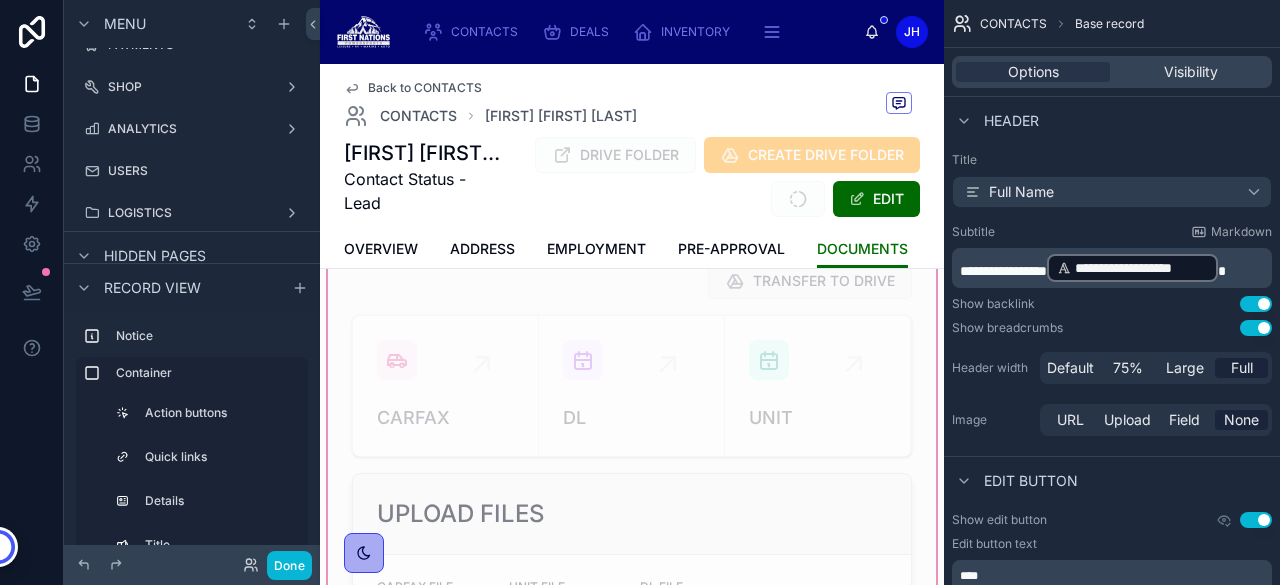 scroll, scrollTop: 0, scrollLeft: 0, axis: both 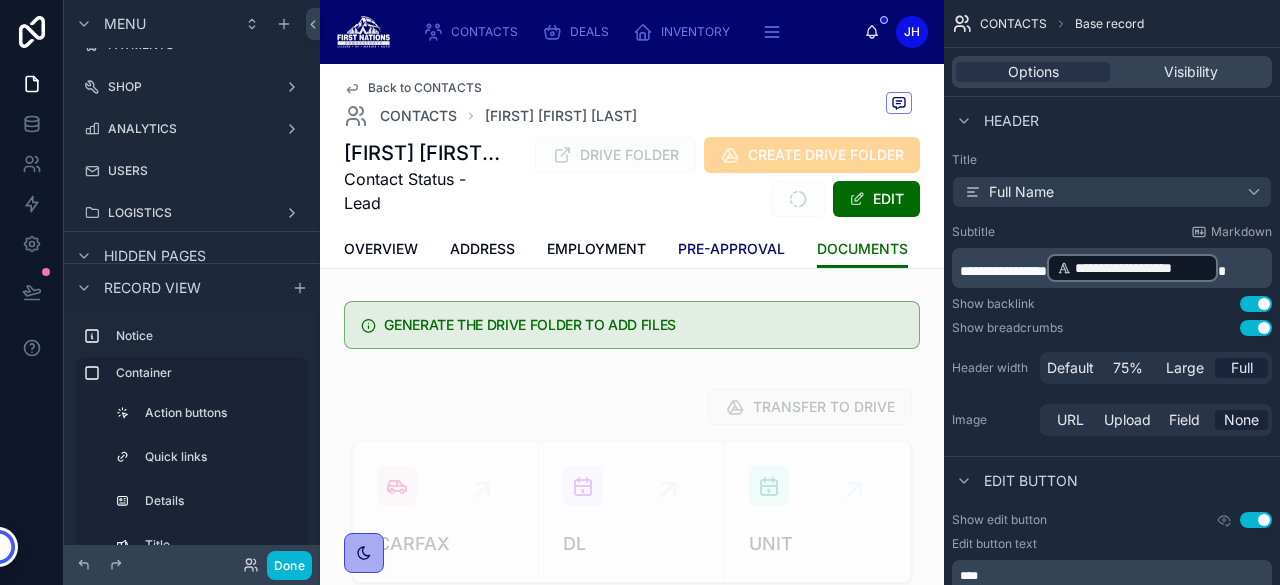 click on "PRE-APPROVAL" at bounding box center [731, 249] 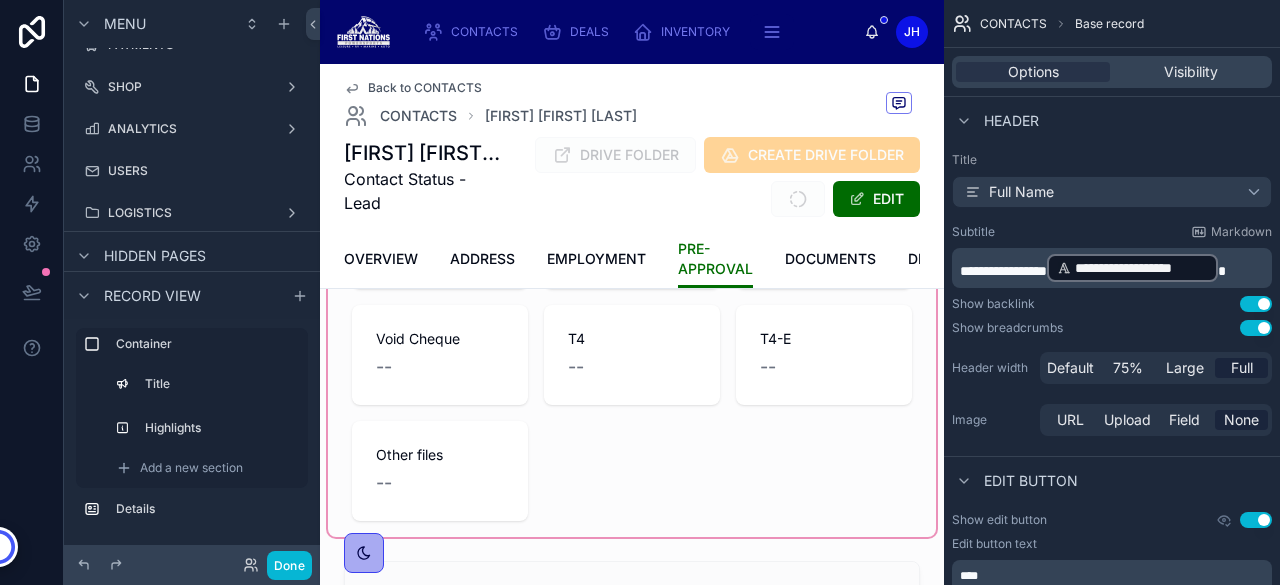 scroll, scrollTop: 0, scrollLeft: 0, axis: both 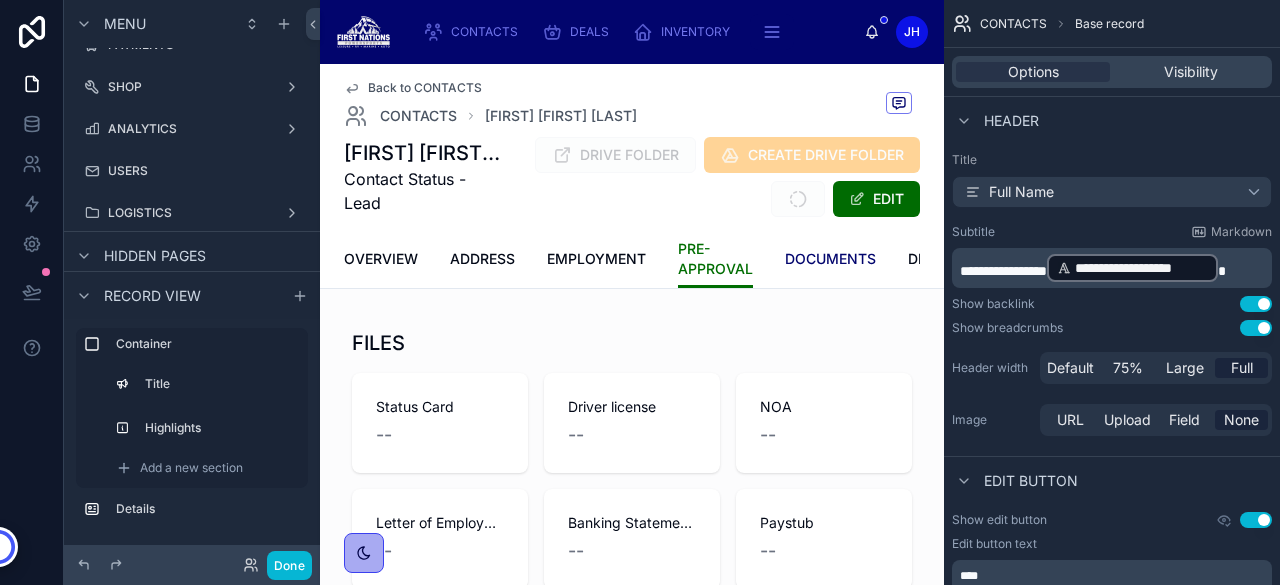 click on "DOCUMENTS" at bounding box center (830, 259) 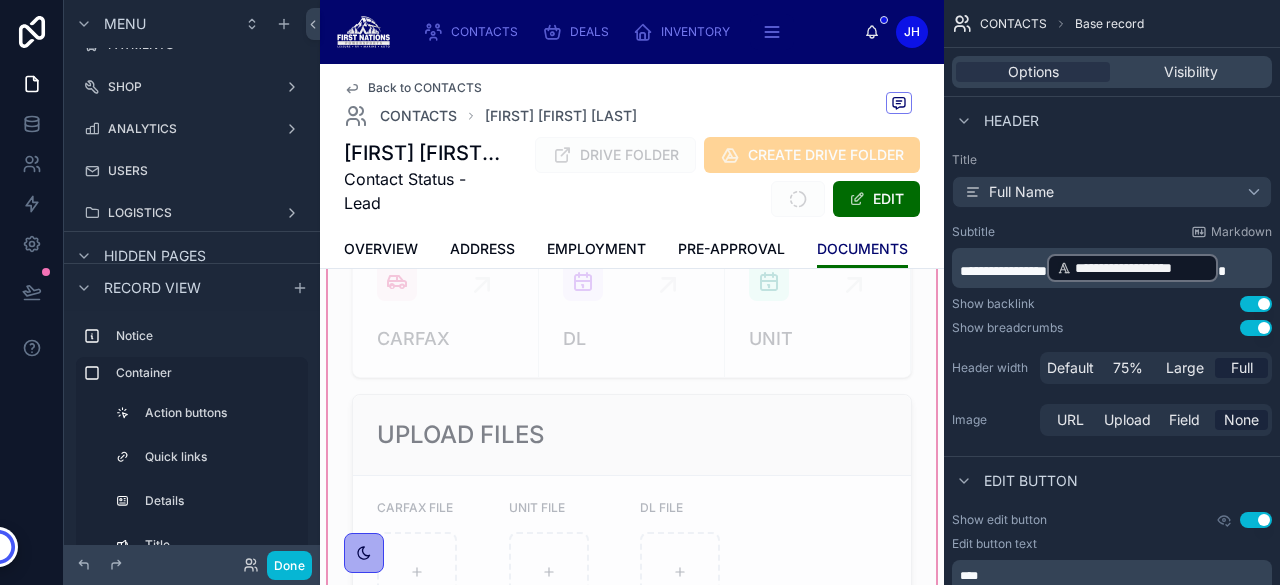 scroll, scrollTop: 100, scrollLeft: 0, axis: vertical 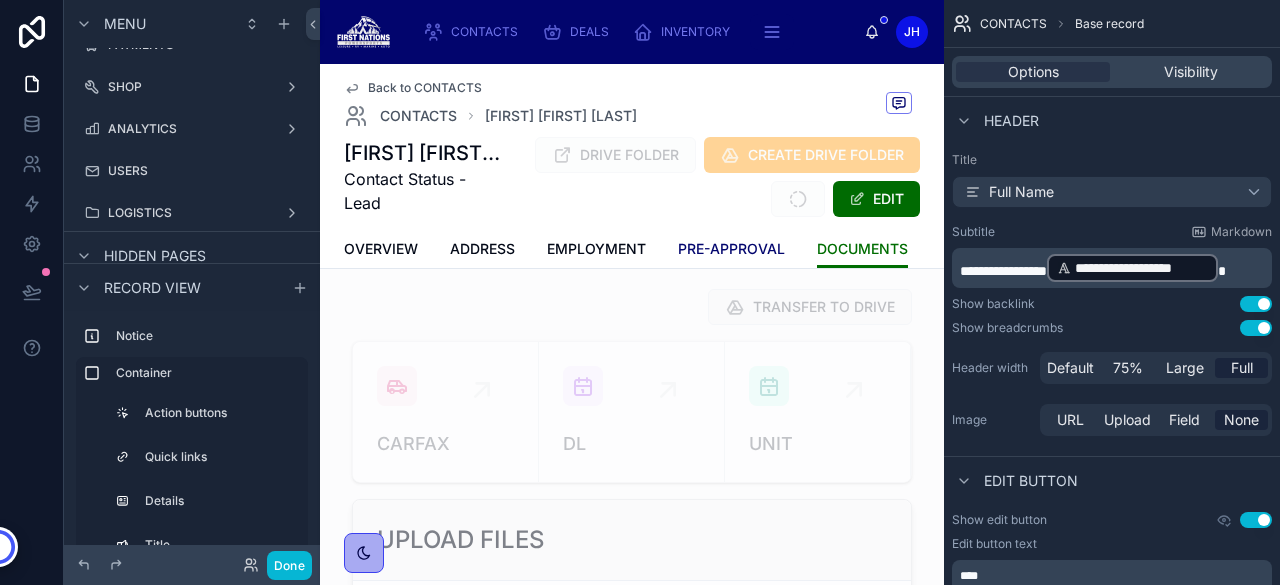 click on "PRE-APPROVAL" at bounding box center [731, 249] 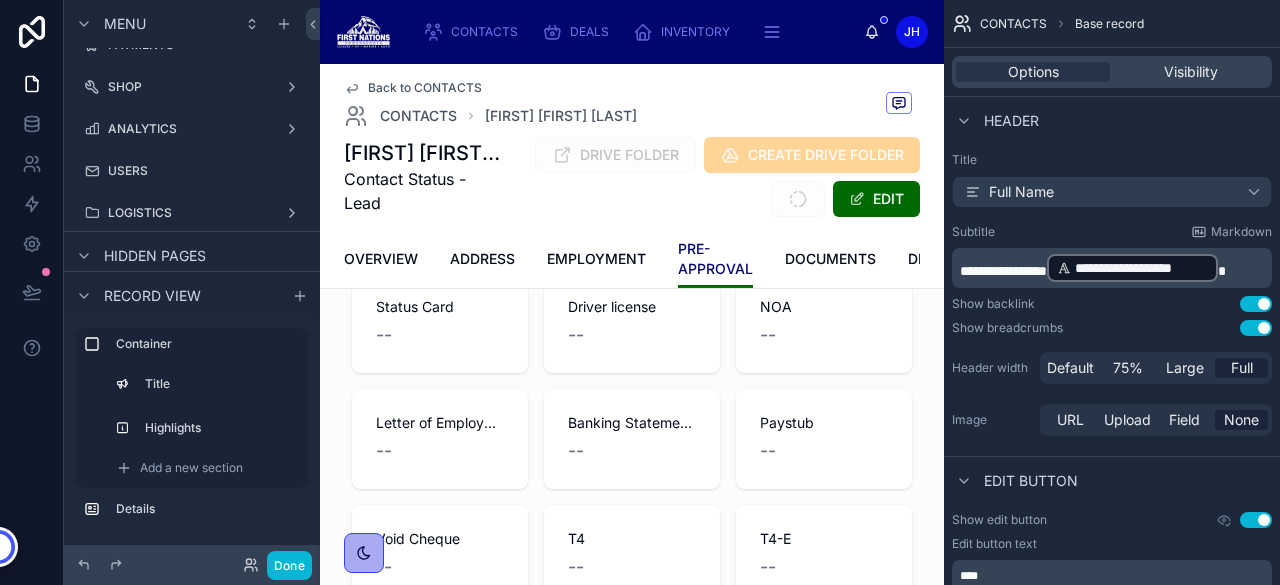 scroll, scrollTop: 120, scrollLeft: 0, axis: vertical 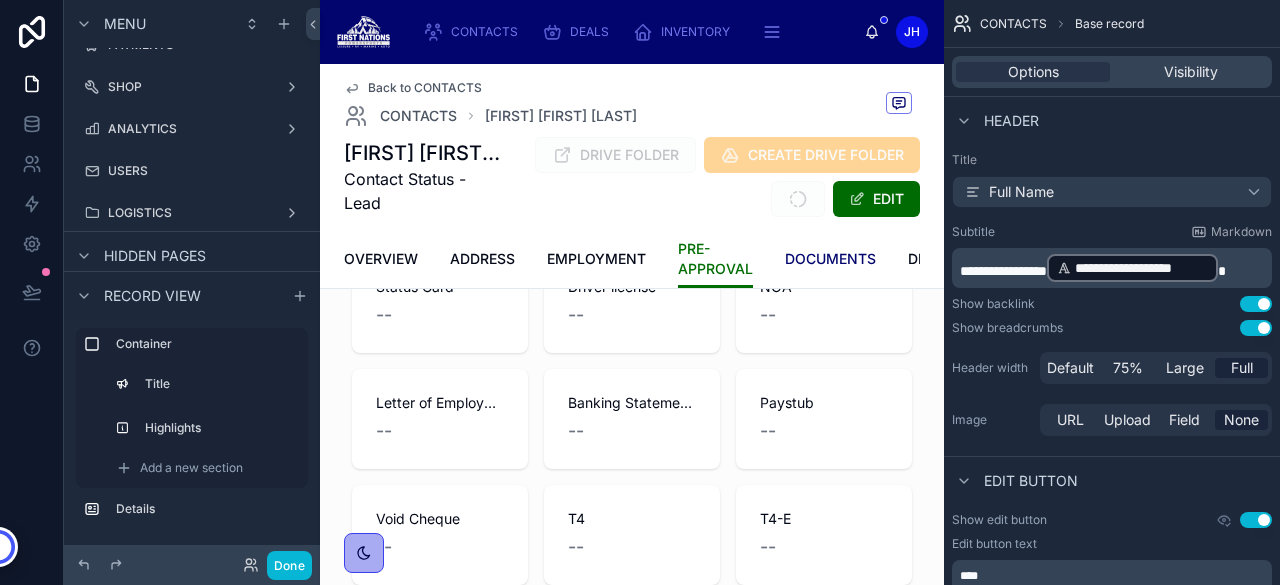 click on "DOCUMENTS" at bounding box center [830, 259] 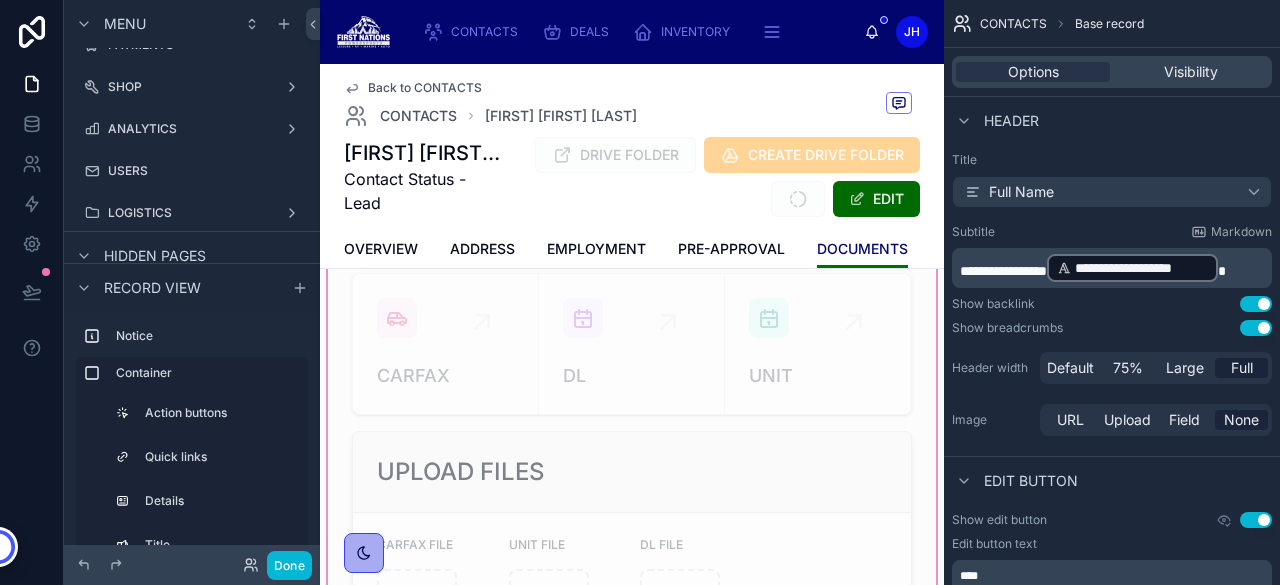 scroll, scrollTop: 200, scrollLeft: 0, axis: vertical 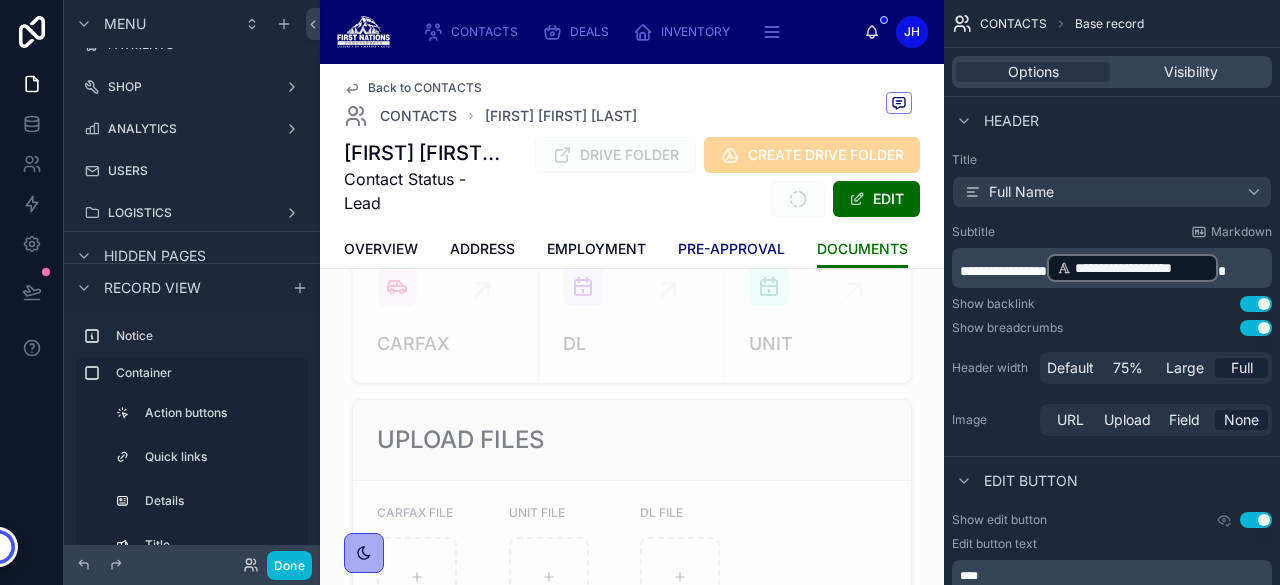 click on "PRE-APPROVAL" at bounding box center [731, 249] 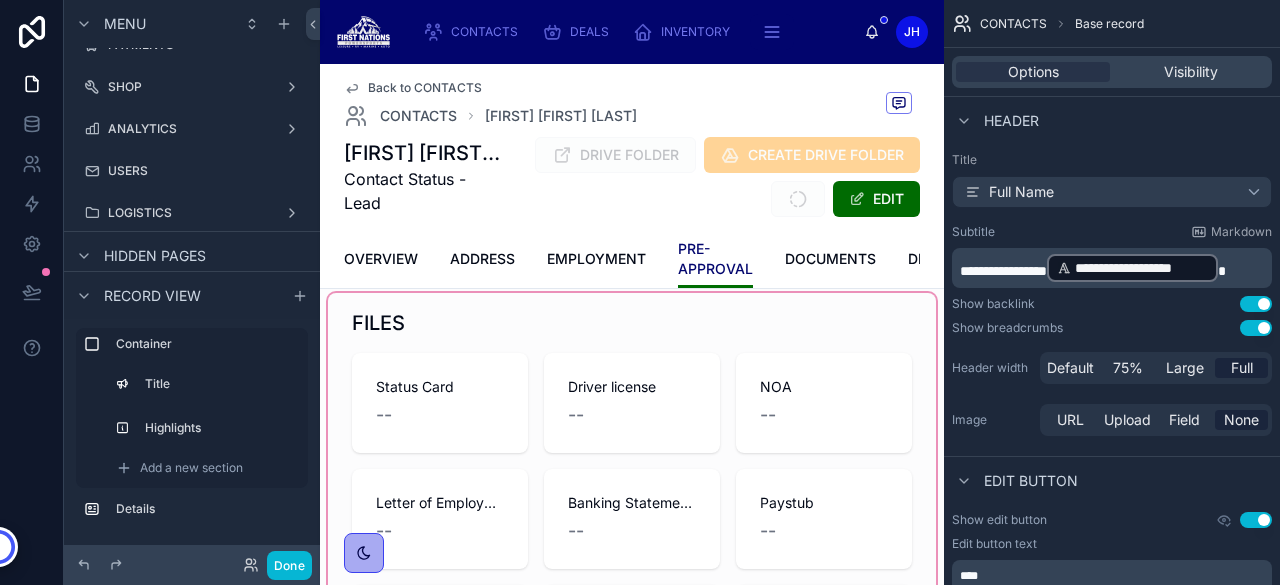 scroll, scrollTop: 20, scrollLeft: 0, axis: vertical 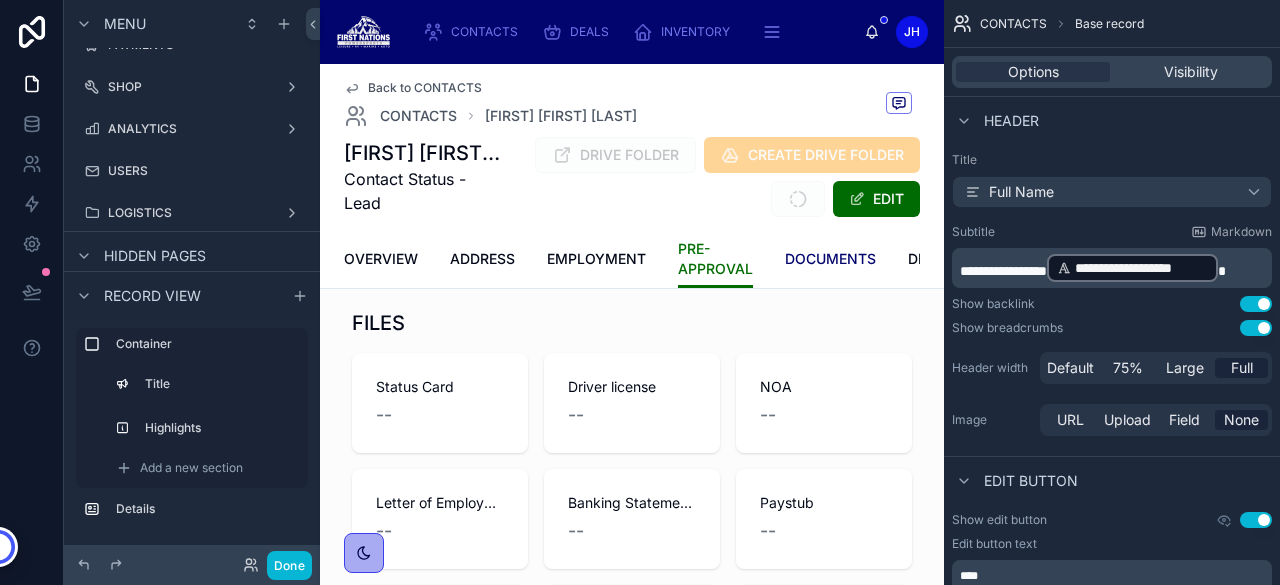 click on "DOCUMENTS" at bounding box center [830, 259] 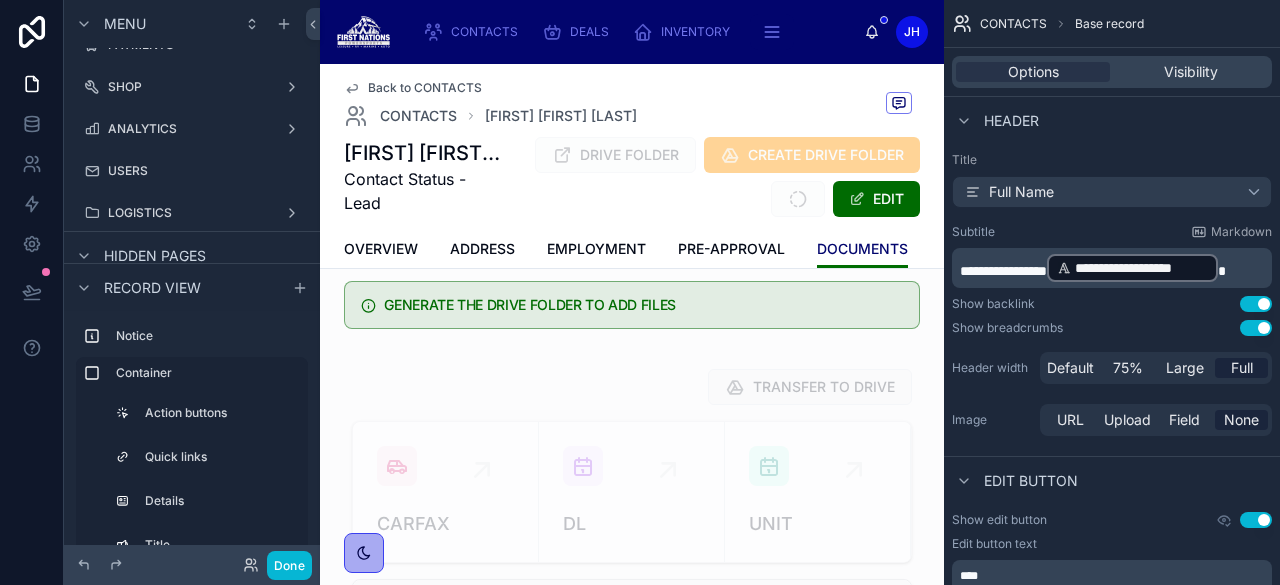 scroll, scrollTop: 0, scrollLeft: 0, axis: both 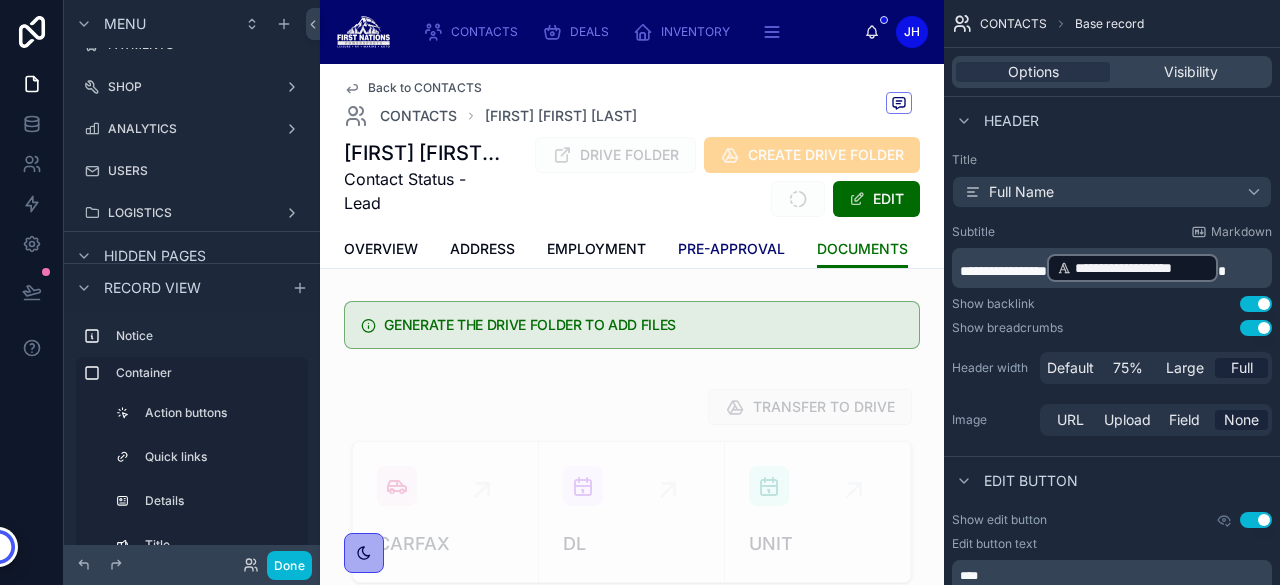 click on "PRE-APPROVAL" at bounding box center [731, 249] 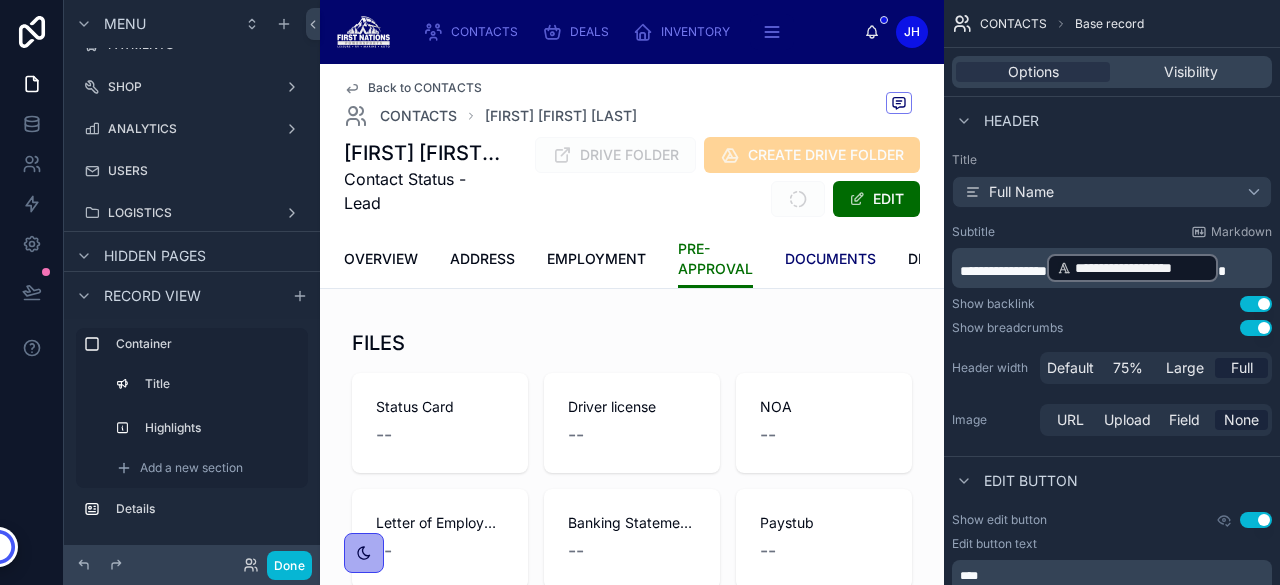 click on "DOCUMENTS" at bounding box center [830, 259] 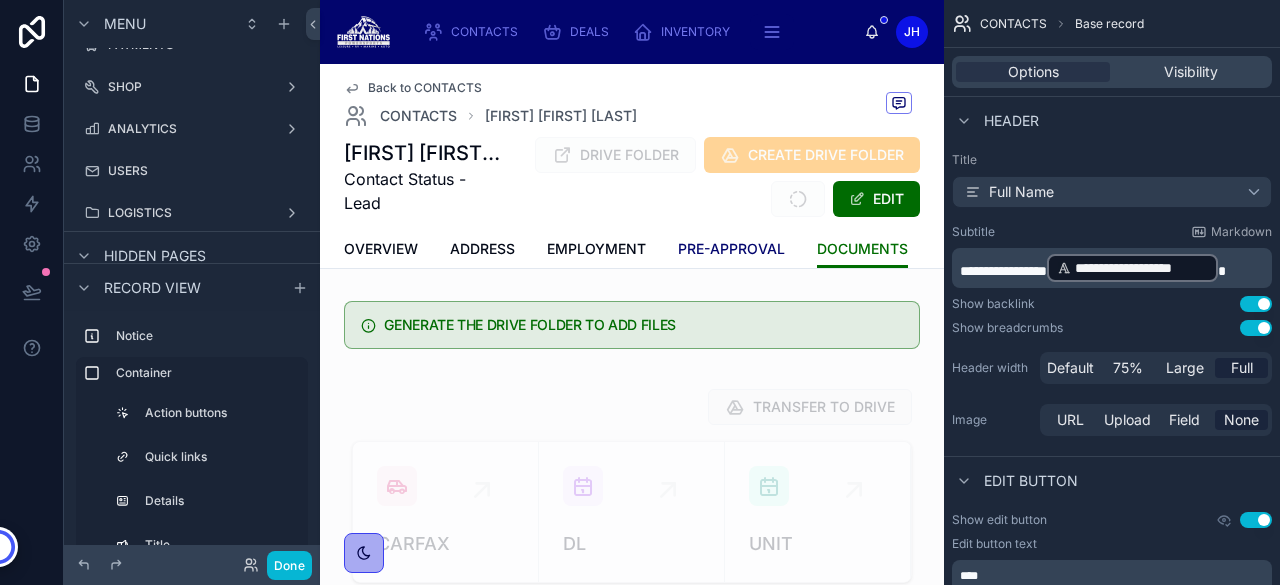click on "PRE-APPROVAL" at bounding box center [731, 249] 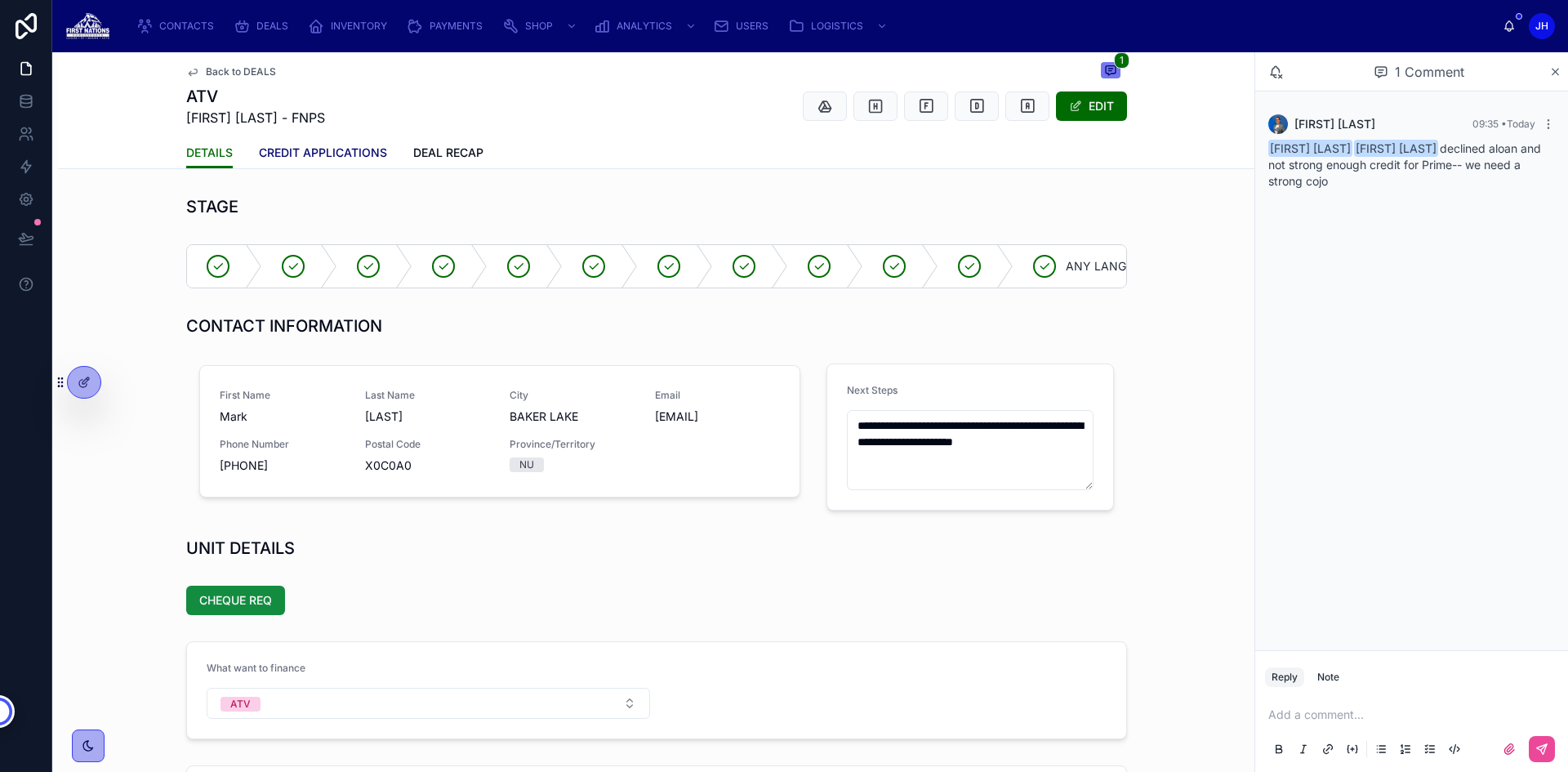 scroll, scrollTop: 0, scrollLeft: 0, axis: both 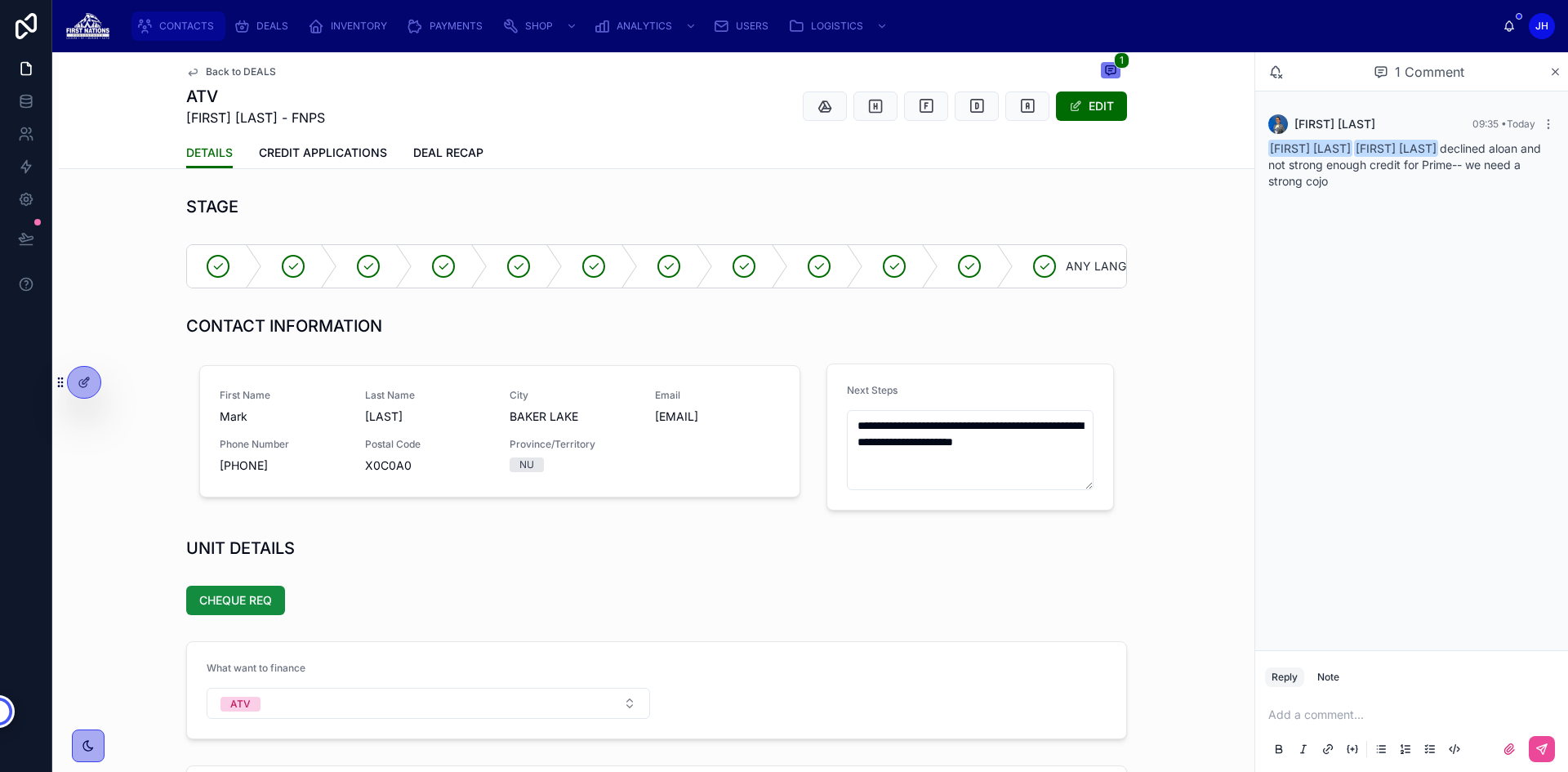 click on "CONTACTS" at bounding box center [186, 26] 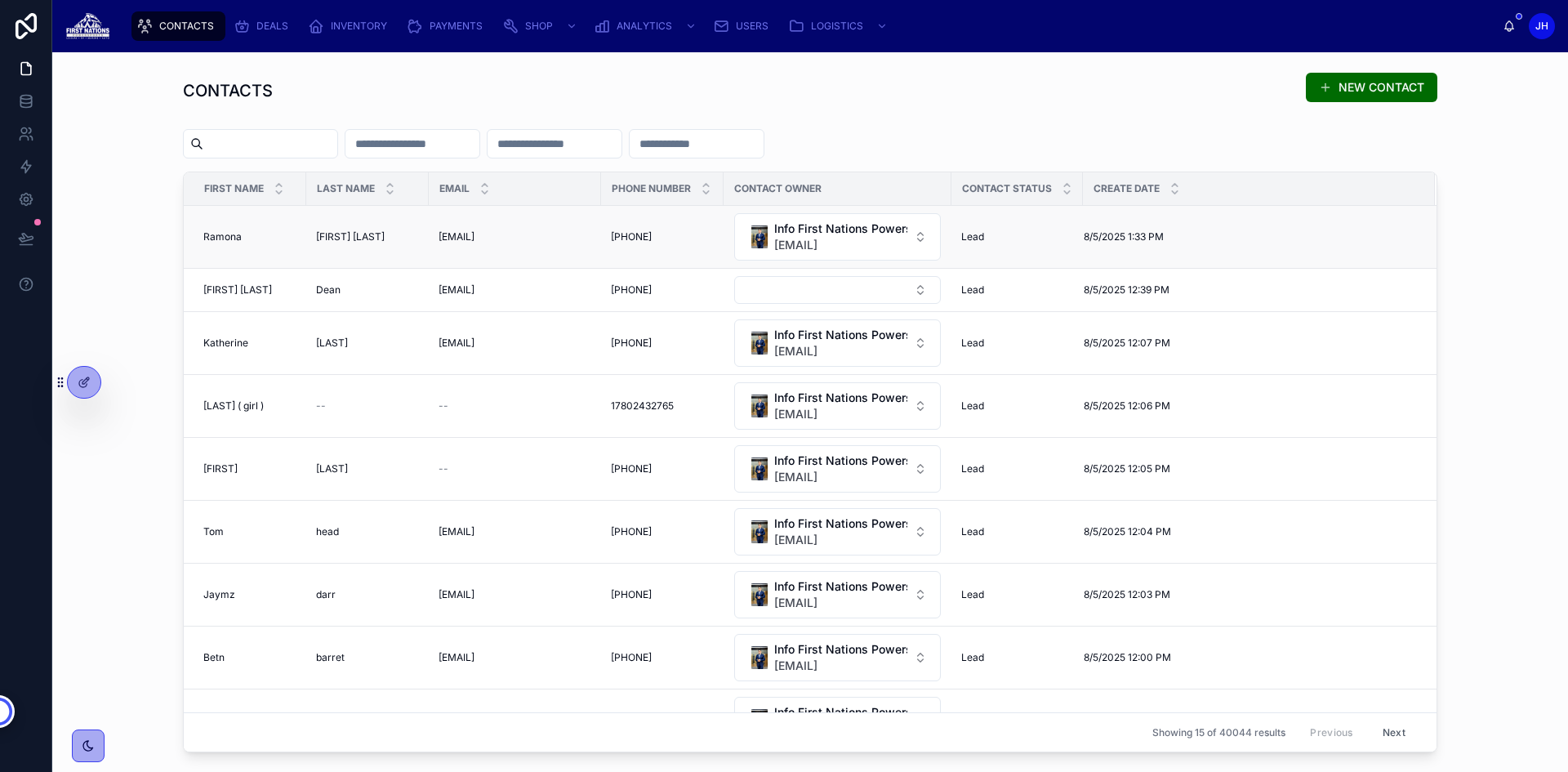 click on "[FIRST] [LAST]" at bounding box center [350, 237] 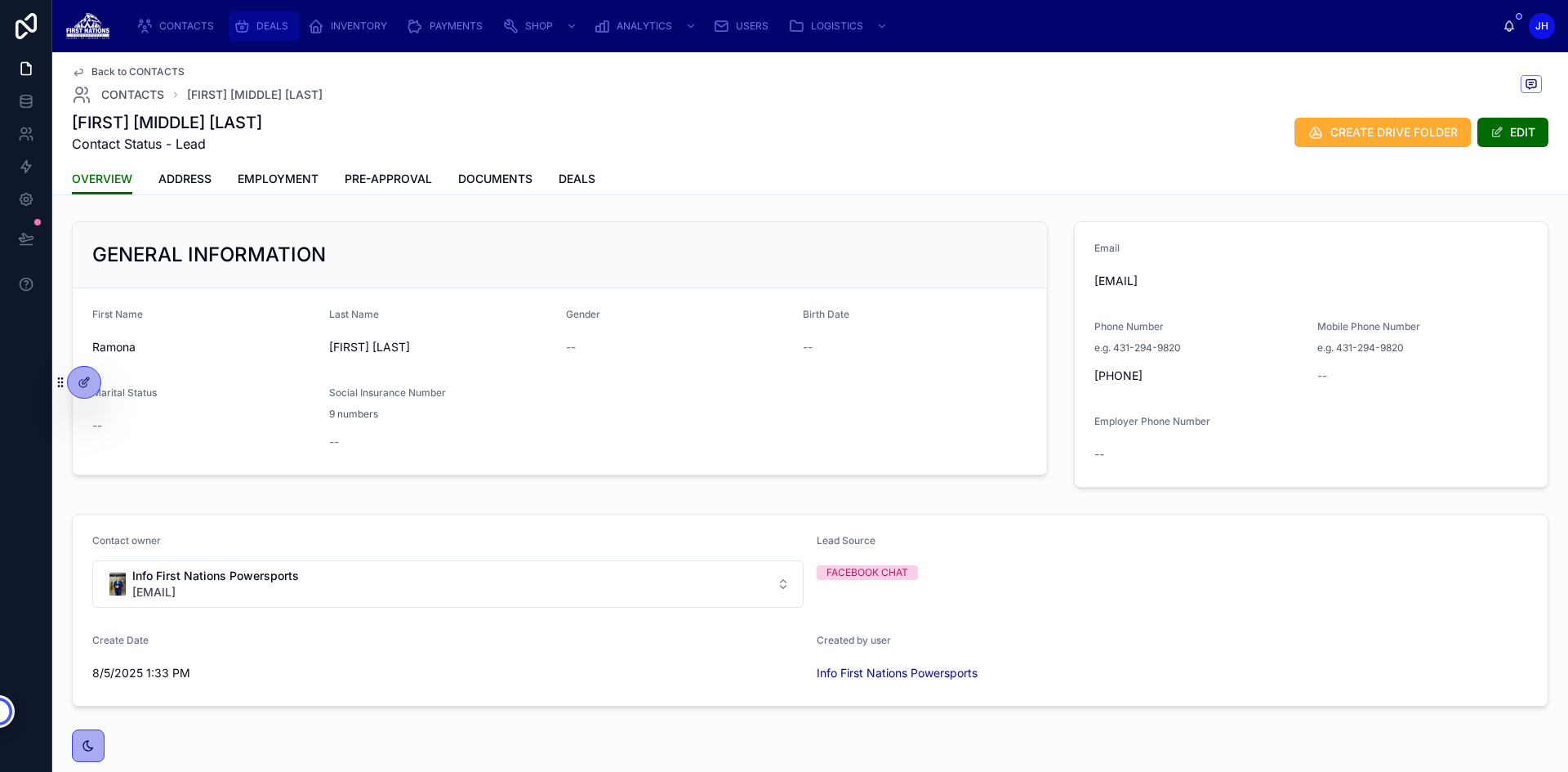 click on "DEALS" at bounding box center [272, 26] 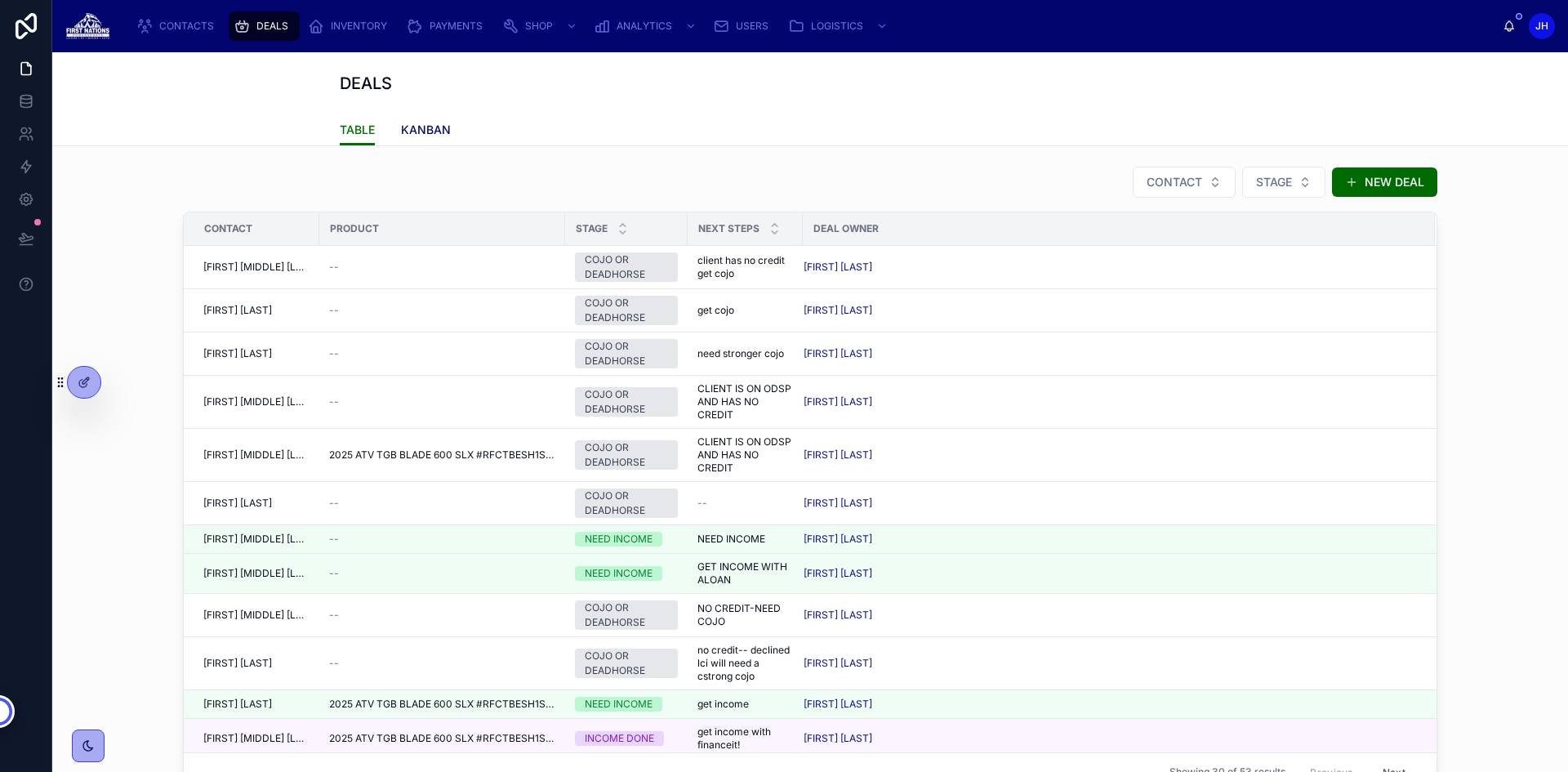 click on "KANBAN" at bounding box center (425, 130) 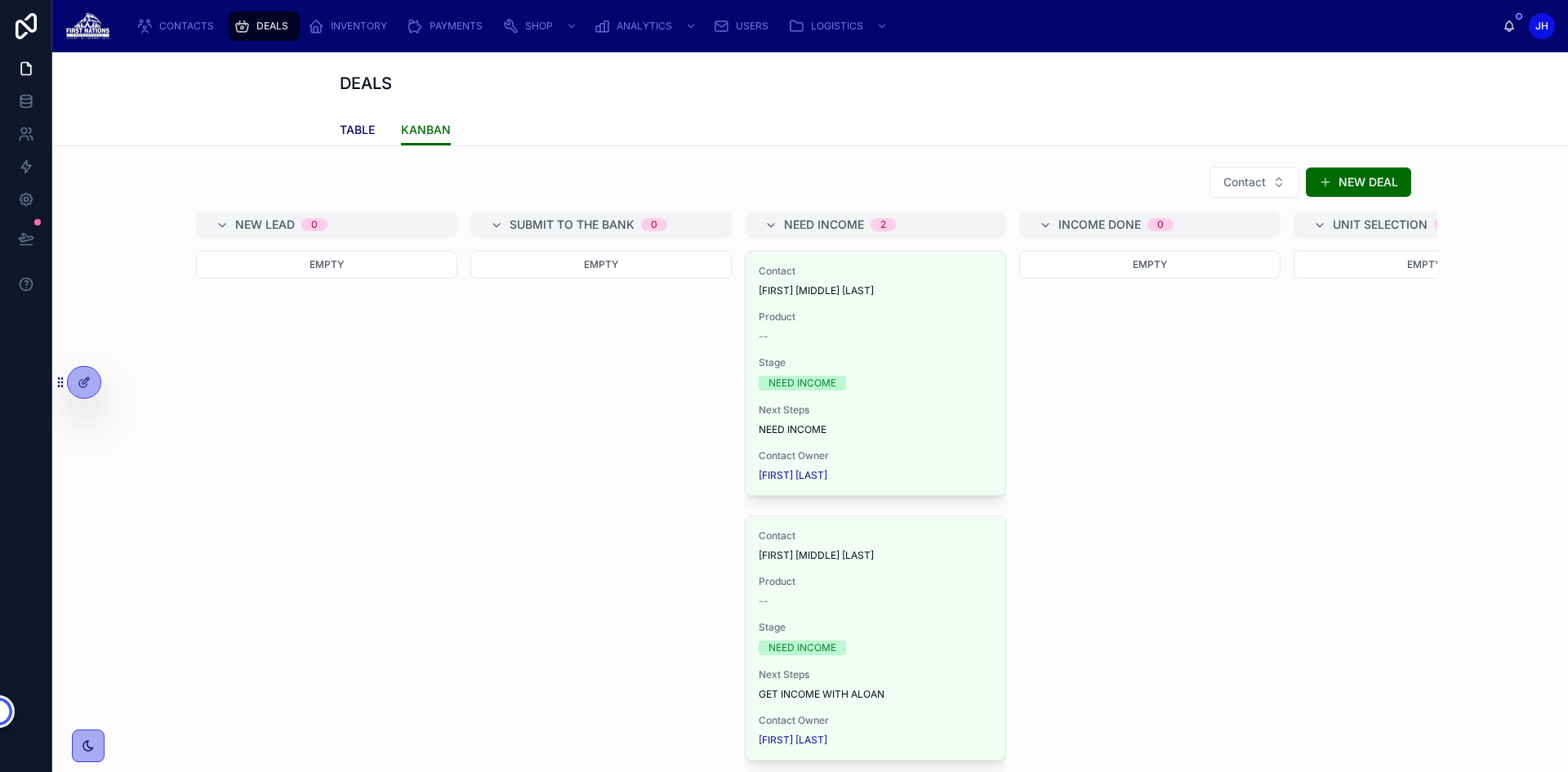 click on "TABLE" at bounding box center [357, 130] 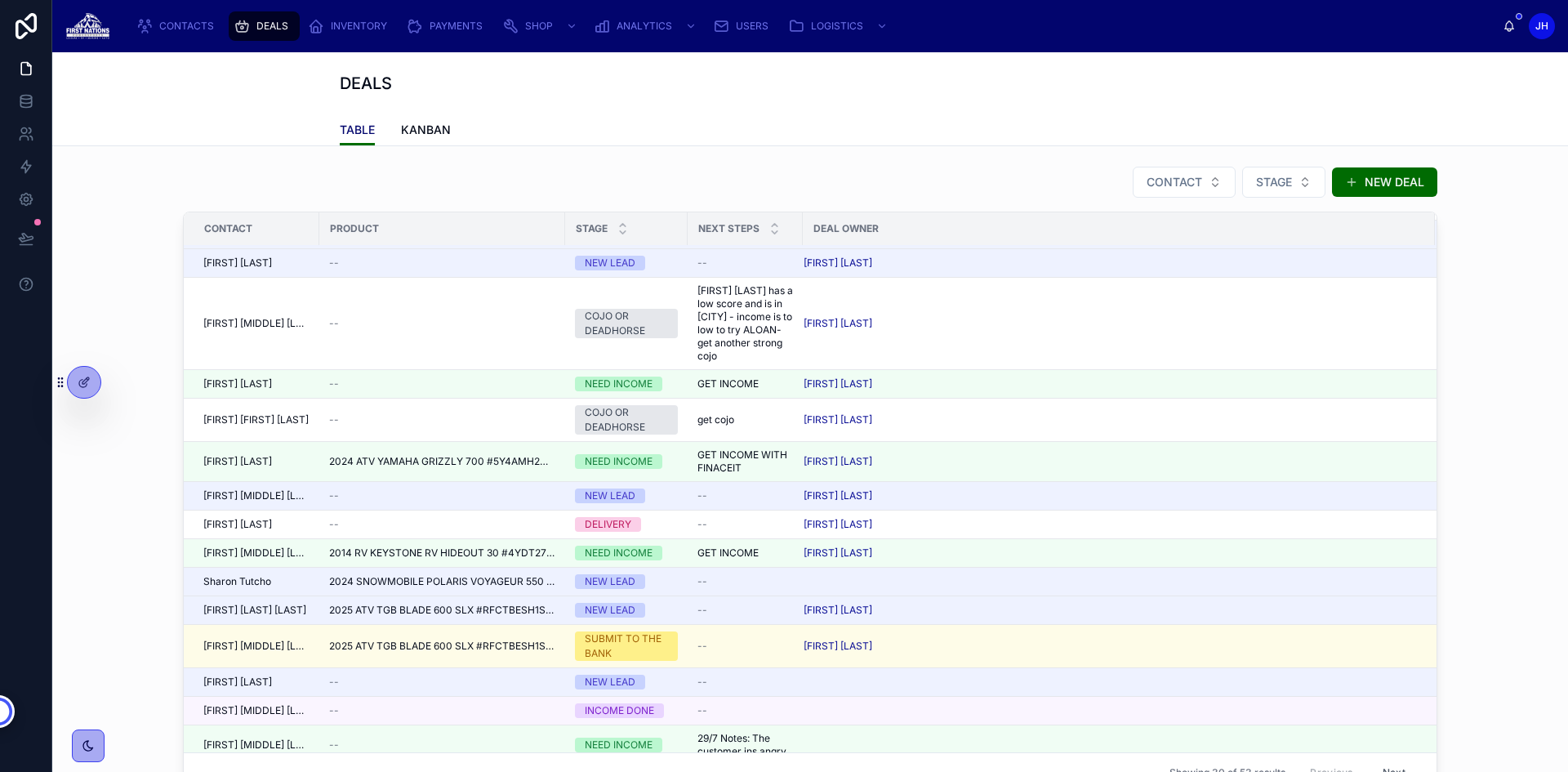 scroll, scrollTop: 700, scrollLeft: 0, axis: vertical 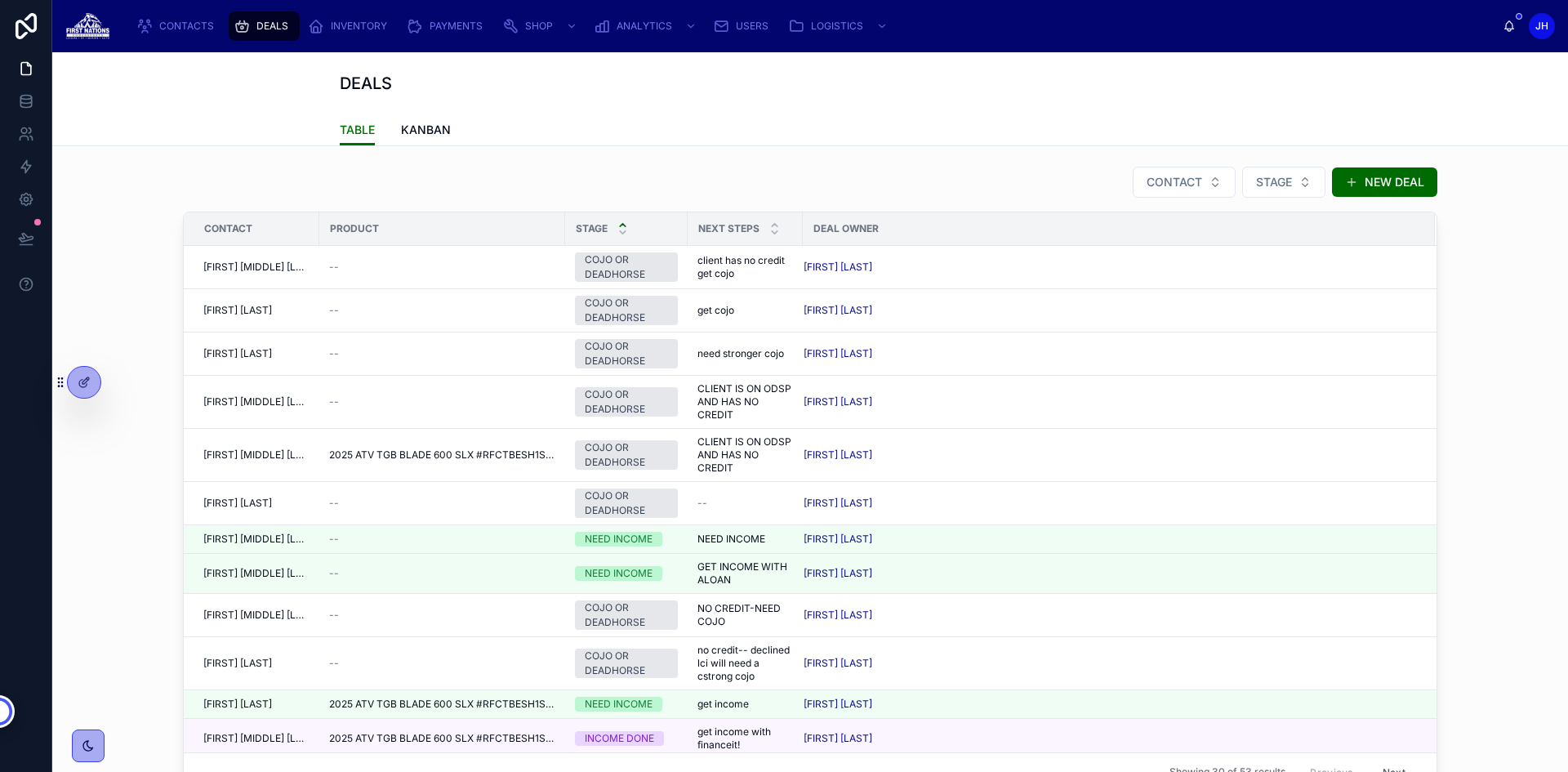 click at bounding box center [622, 229] 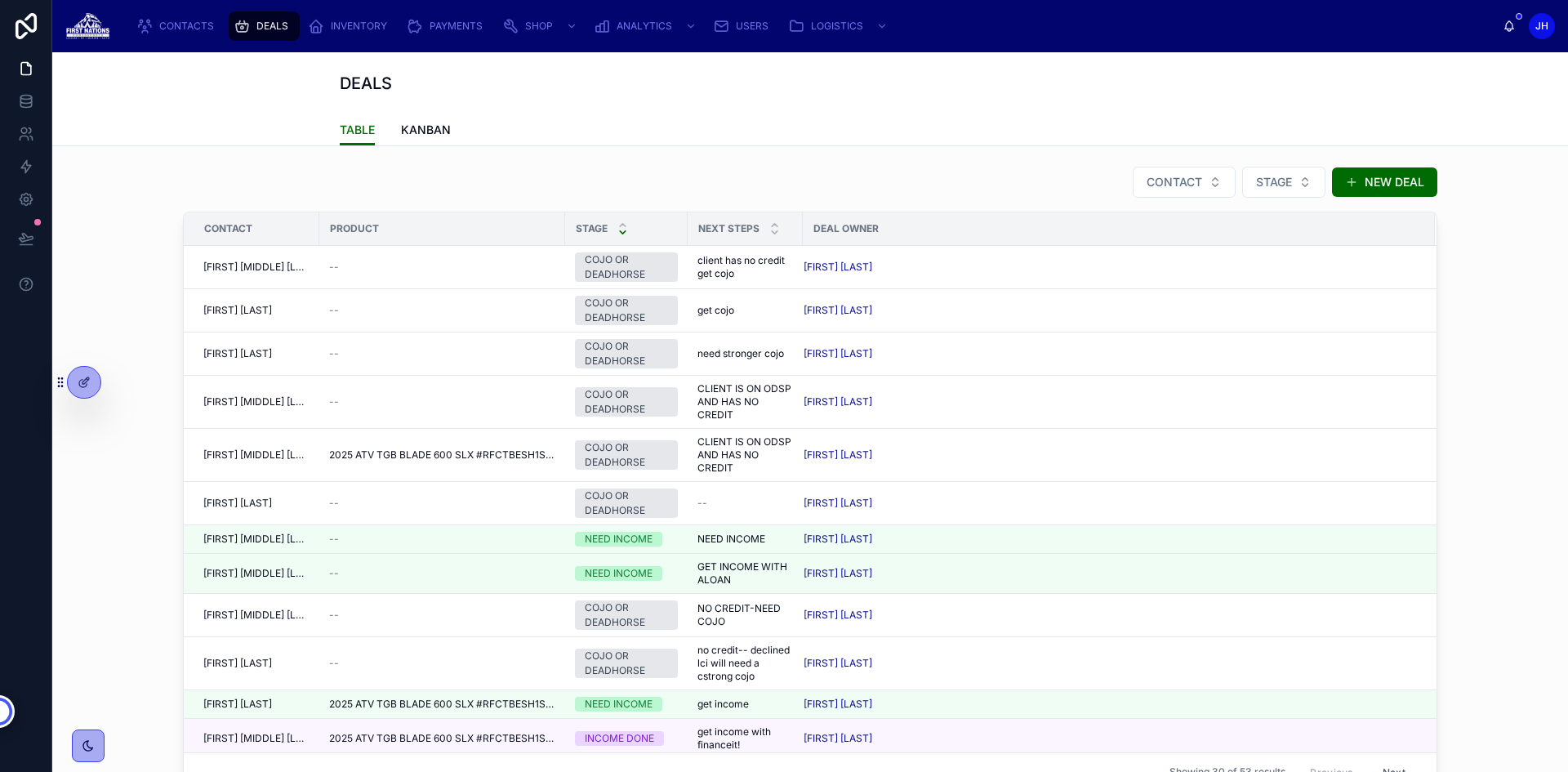 click 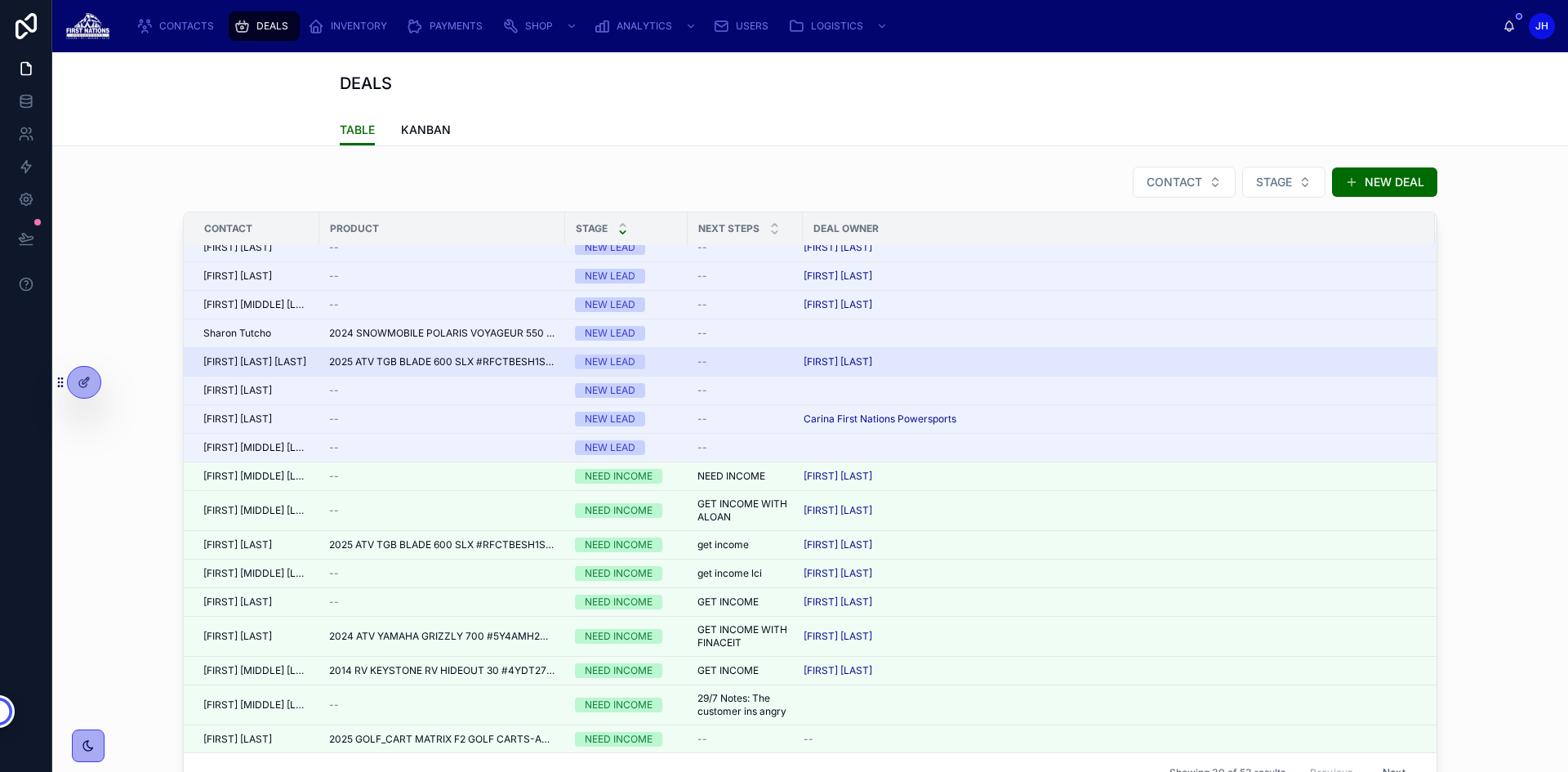 scroll, scrollTop: 429, scrollLeft: 0, axis: vertical 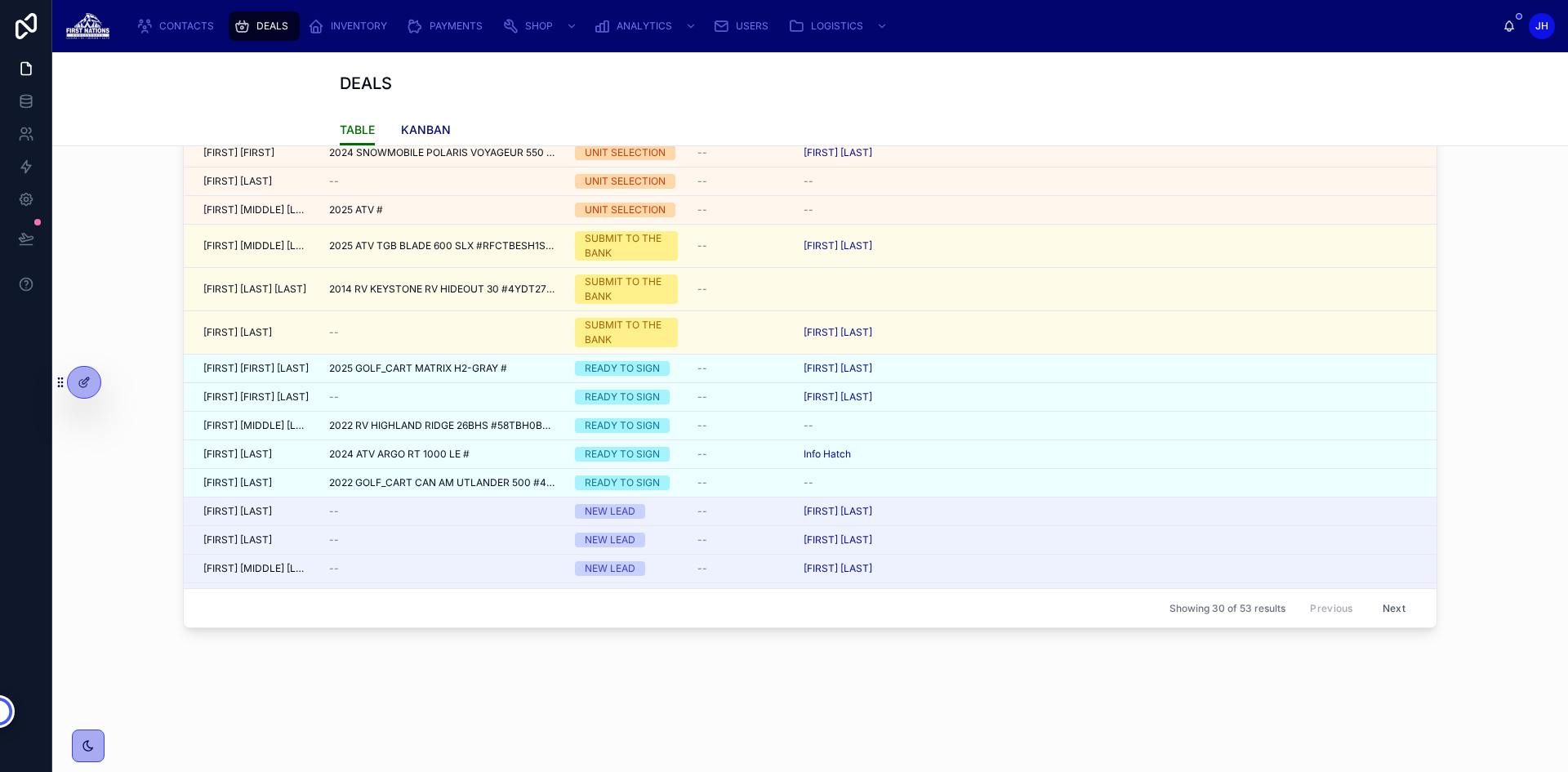 click on "KANBAN" at bounding box center [425, 132] 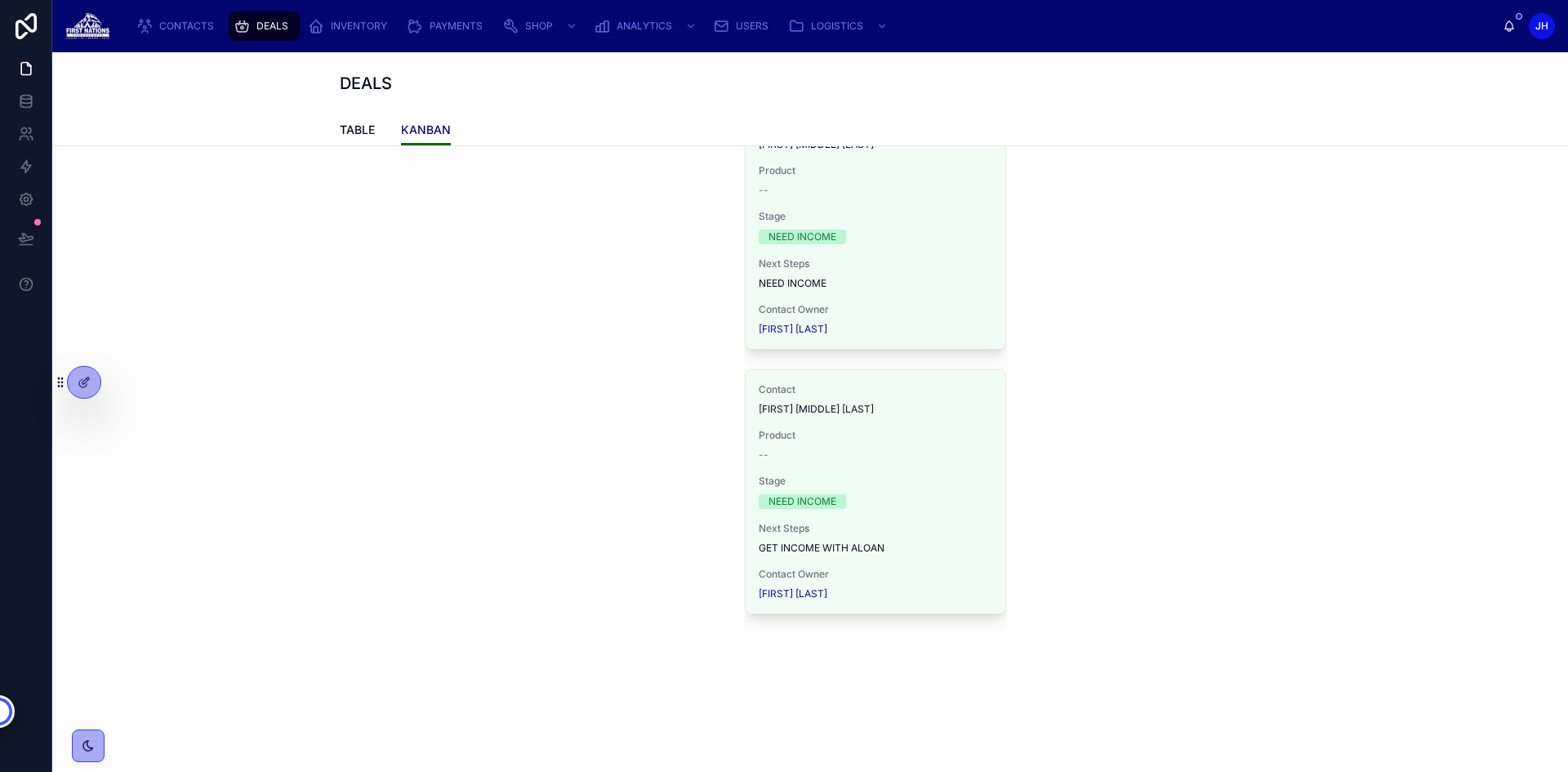 scroll, scrollTop: 163, scrollLeft: 0, axis: vertical 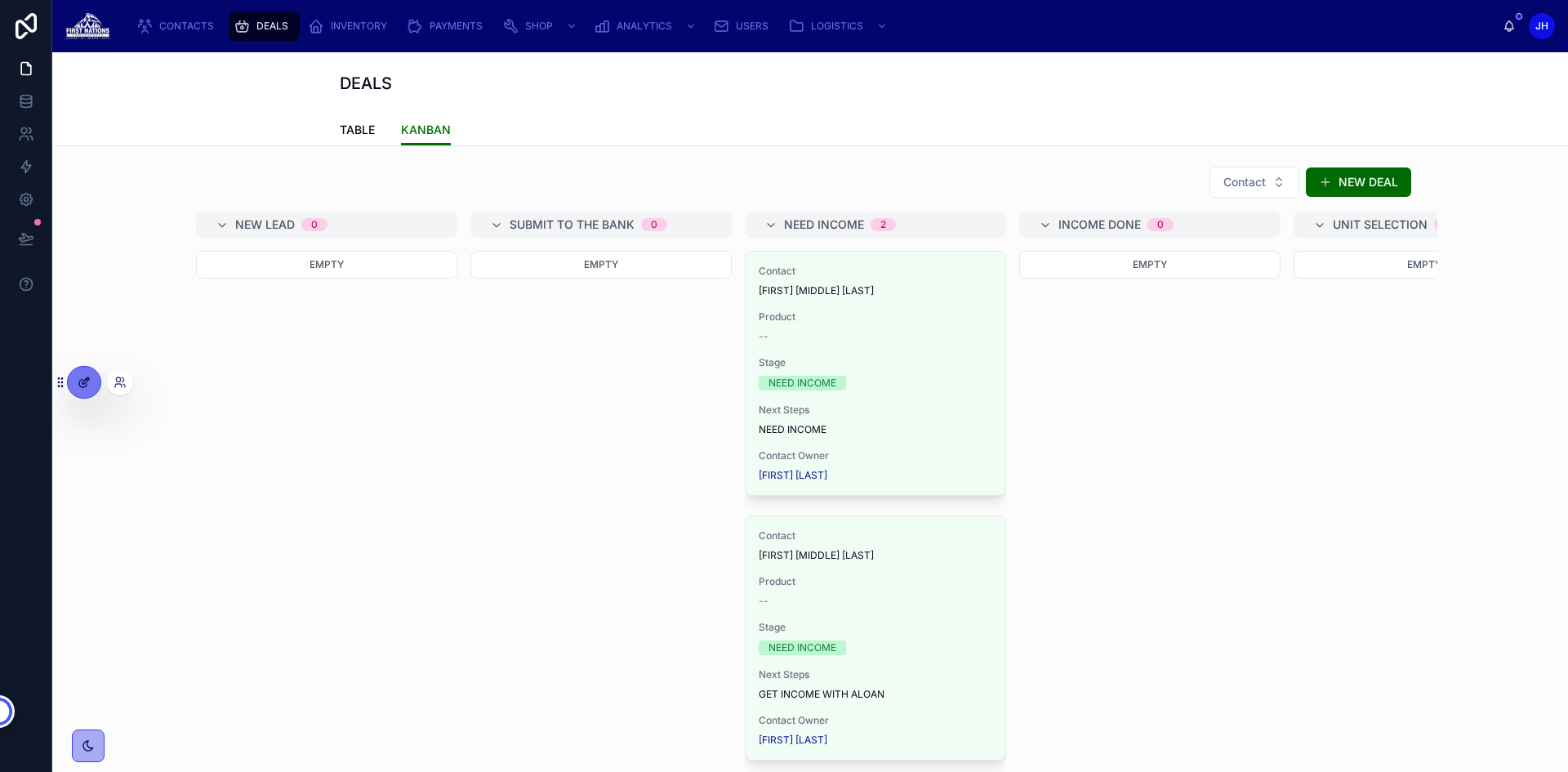 click at bounding box center (84, 382) 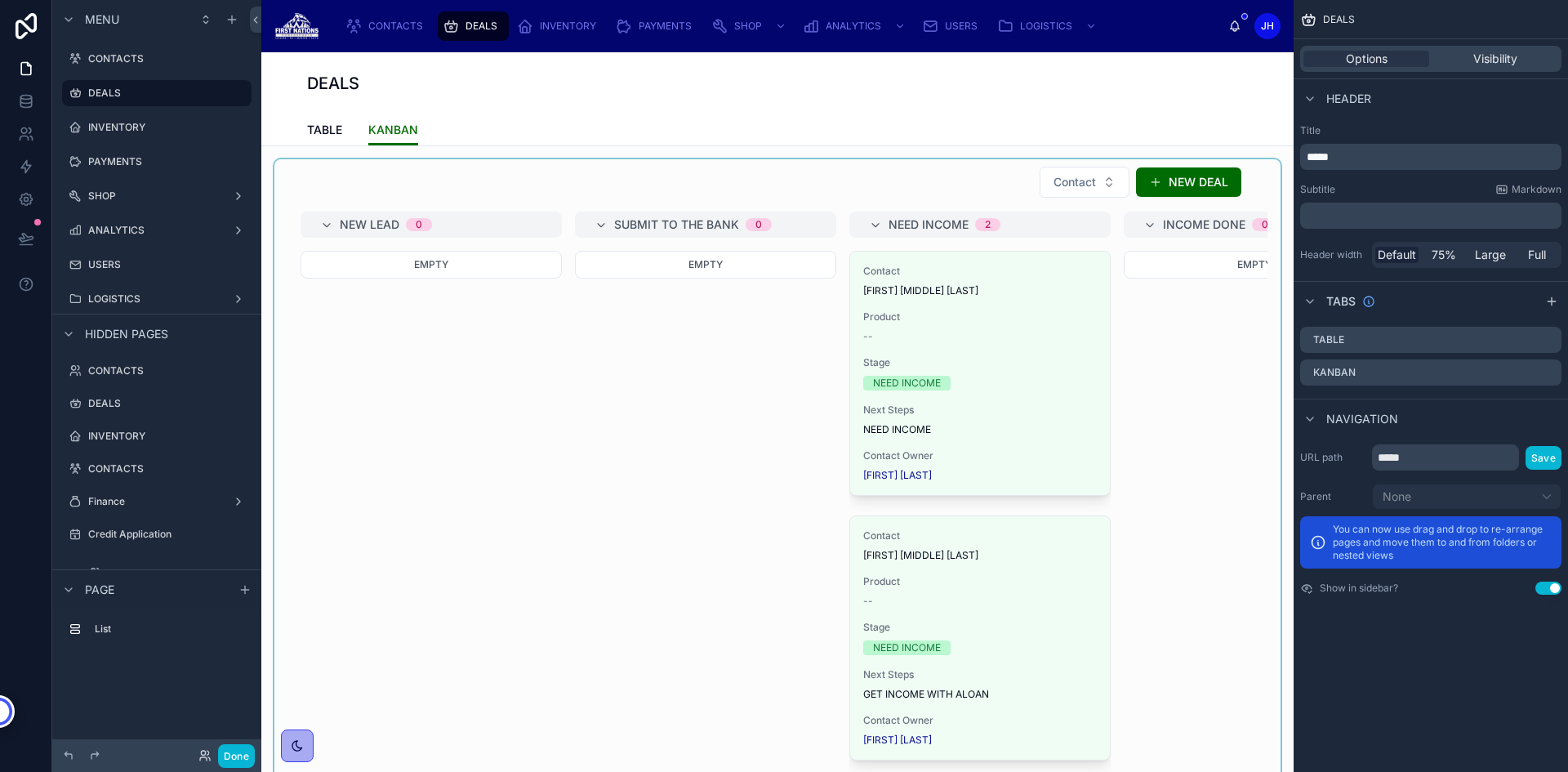 click at bounding box center [777, 478] 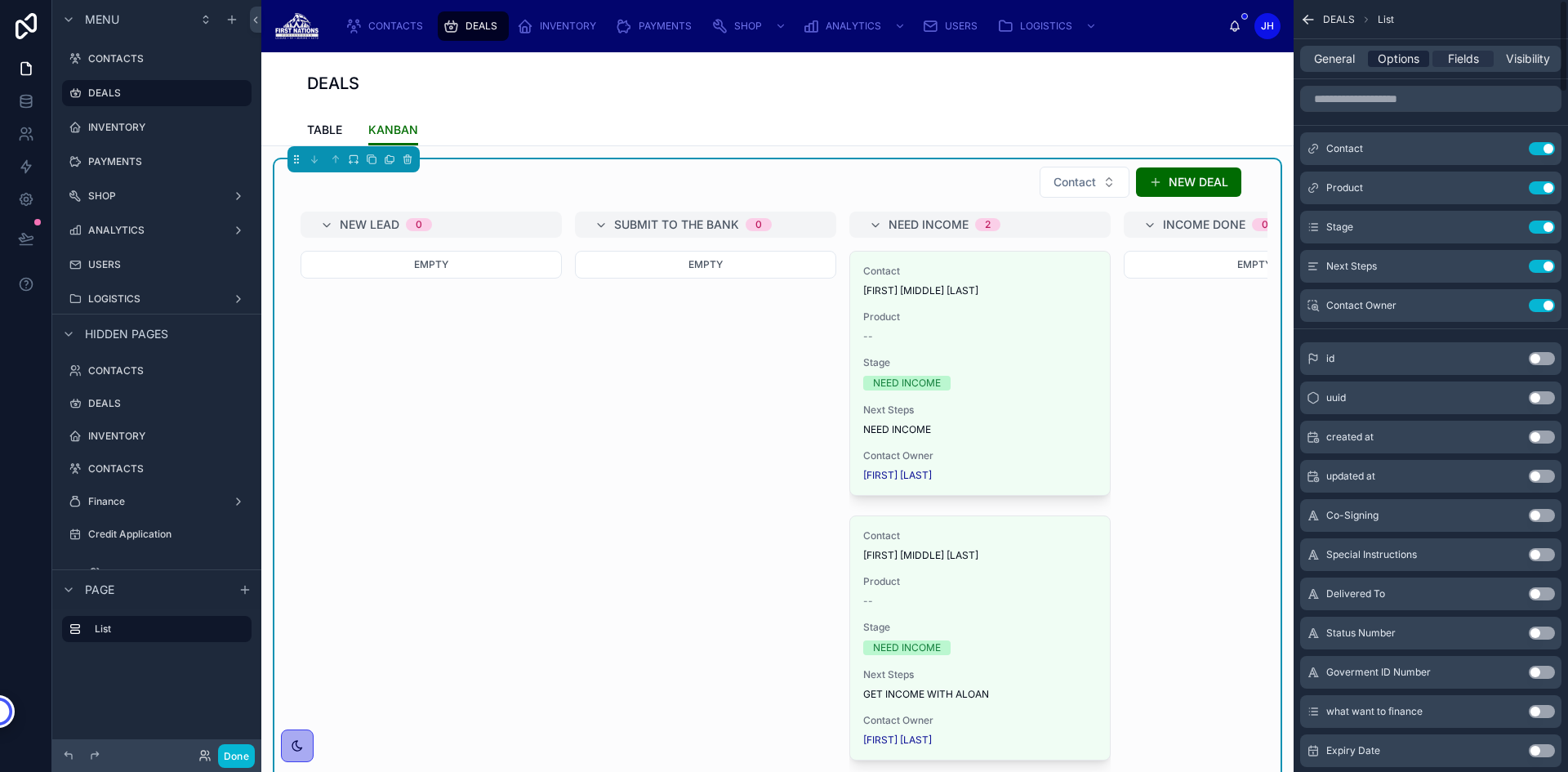 click on "Options" at bounding box center [1398, 59] 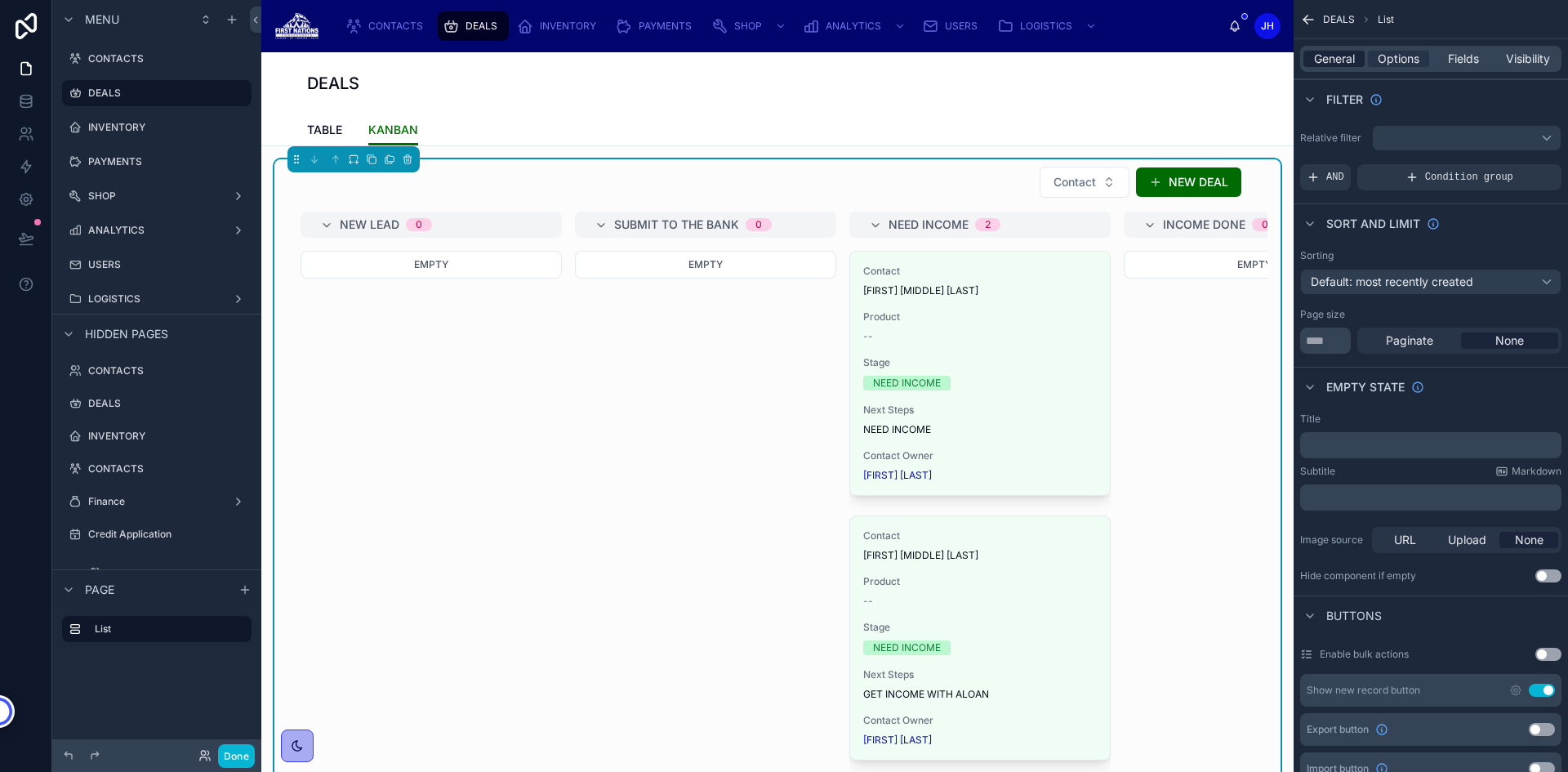 click on "General" at bounding box center (1334, 59) 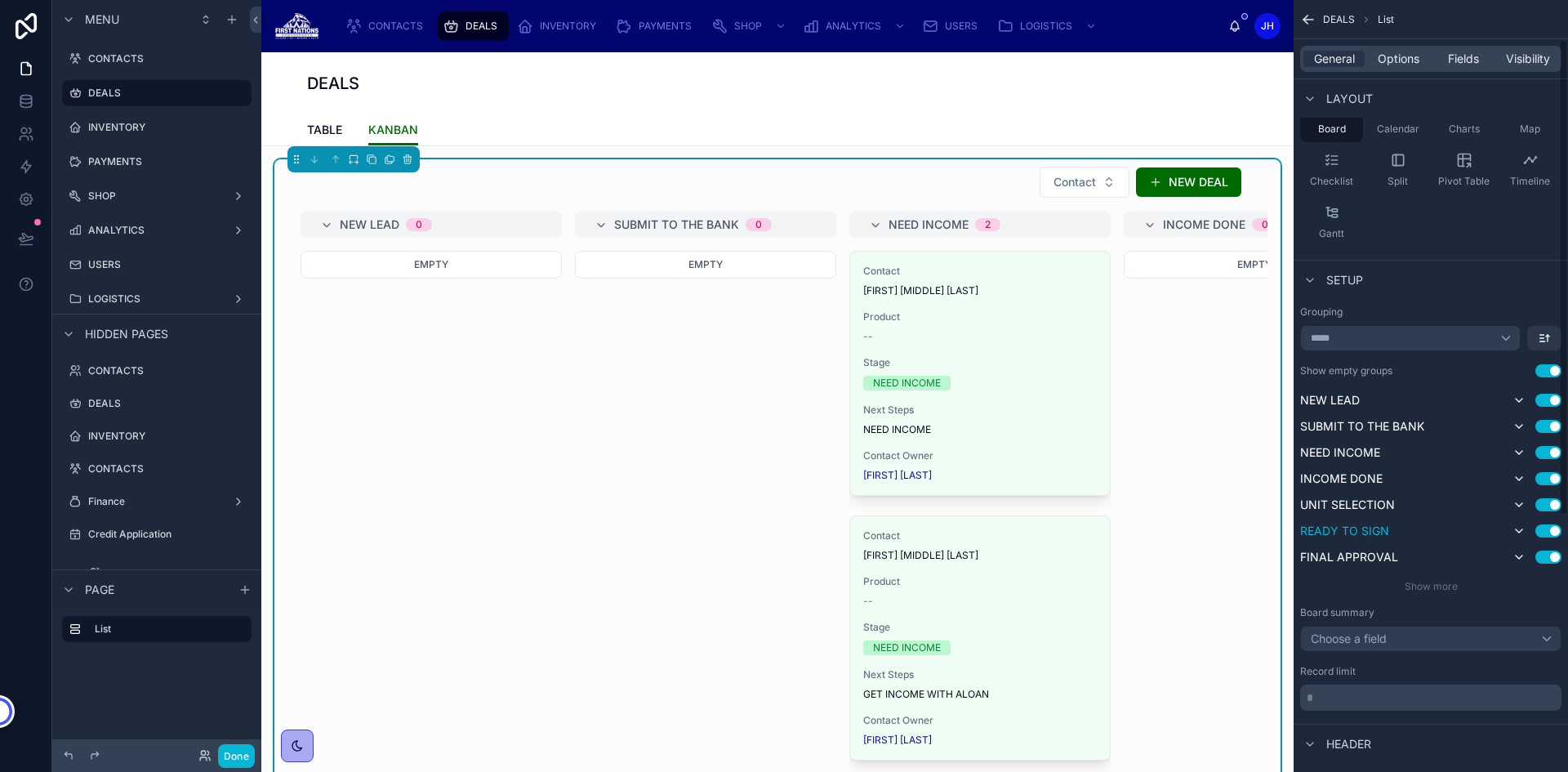scroll, scrollTop: 163, scrollLeft: 0, axis: vertical 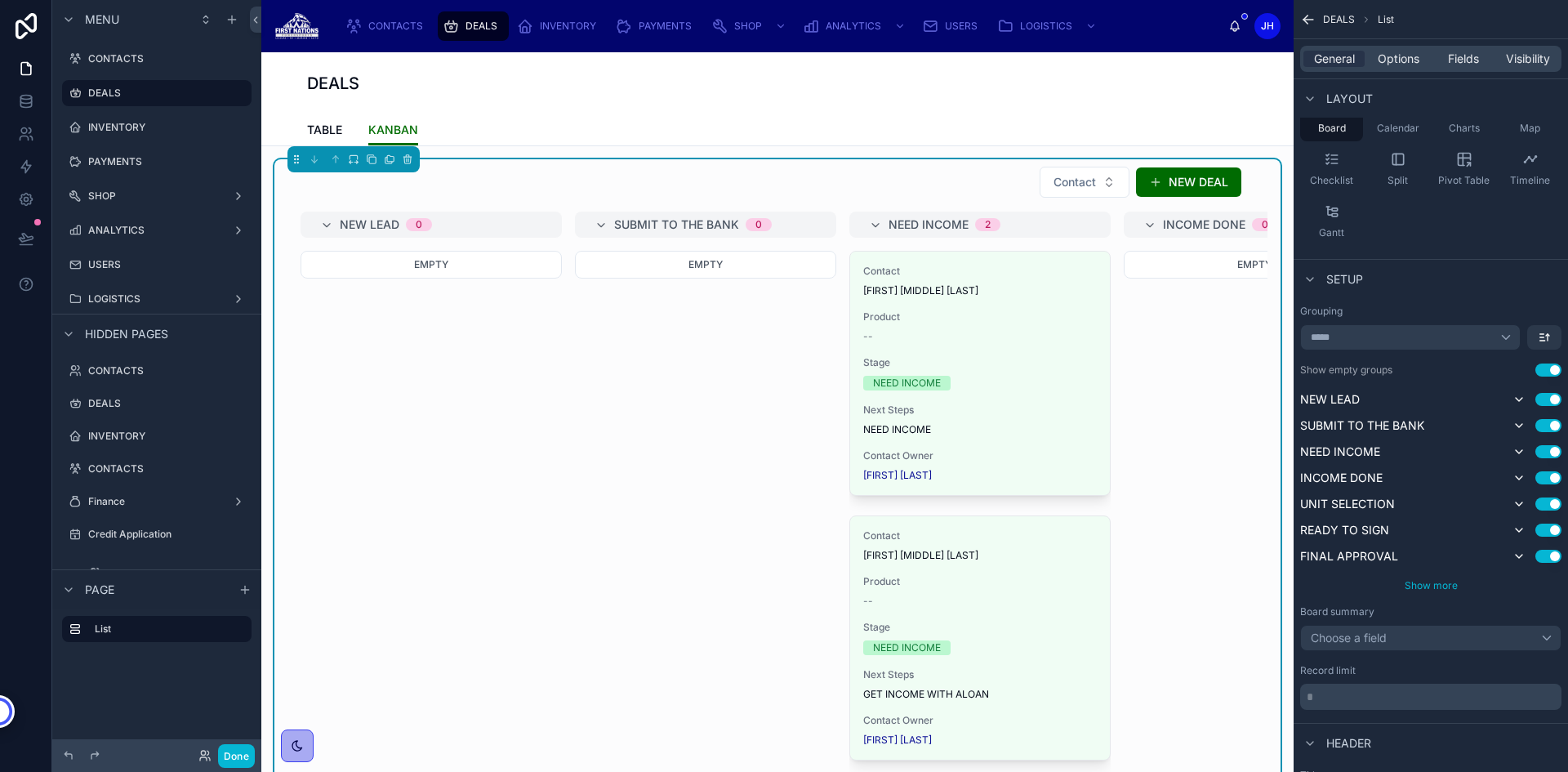 click on "Show more" at bounding box center [1431, 585] 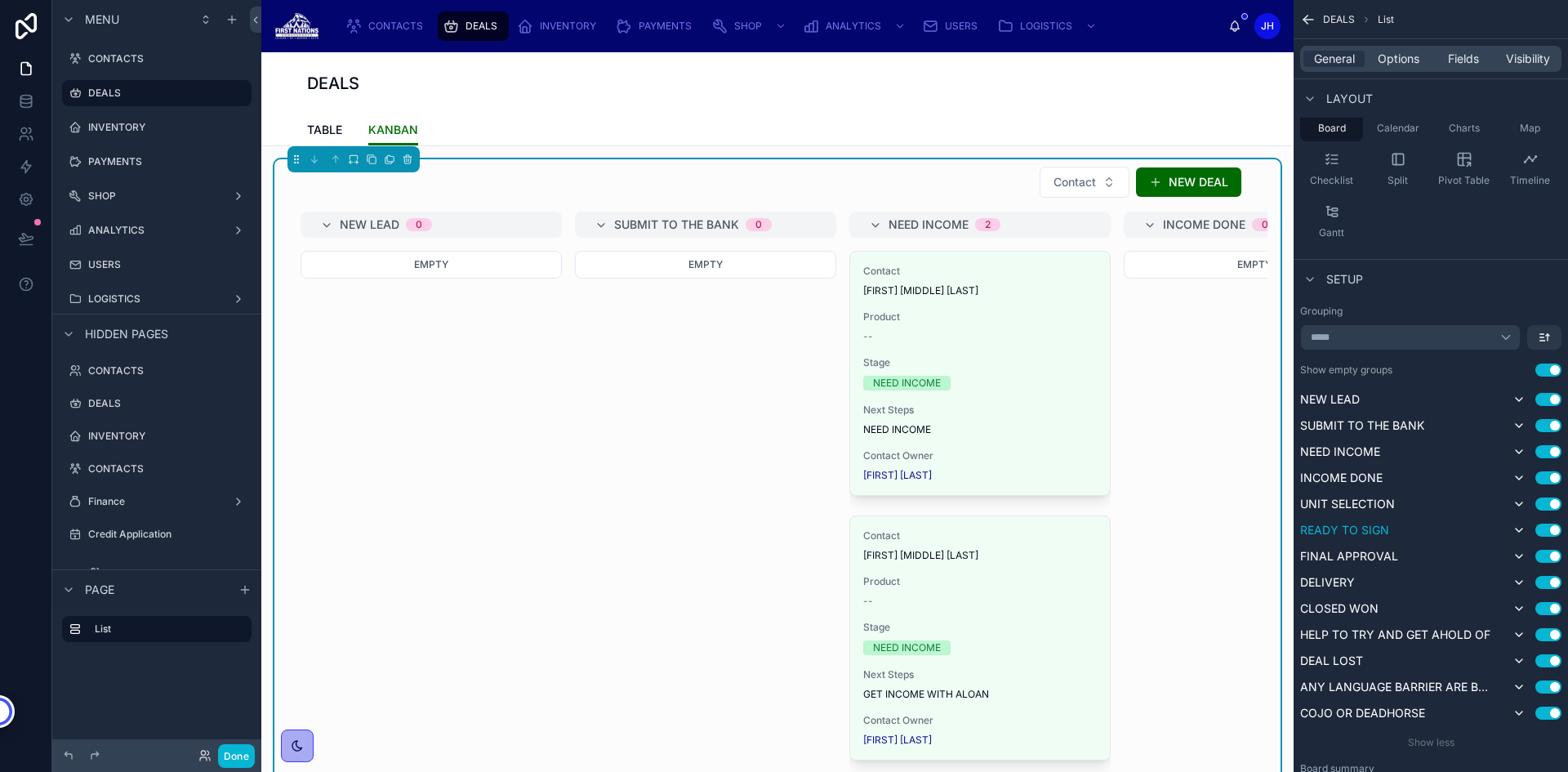 scroll, scrollTop: 245, scrollLeft: 0, axis: vertical 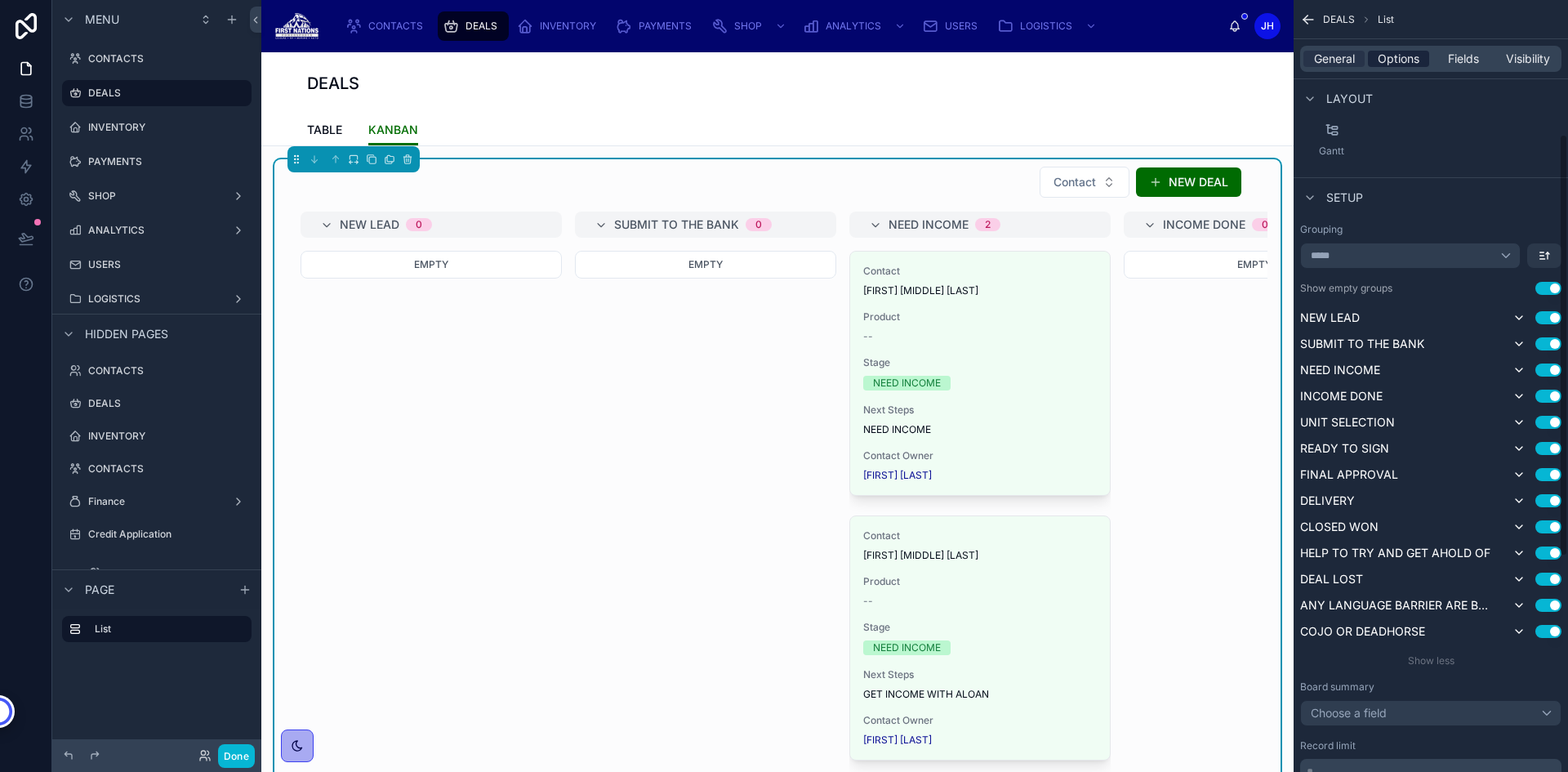 click on "Options" at bounding box center [1398, 59] 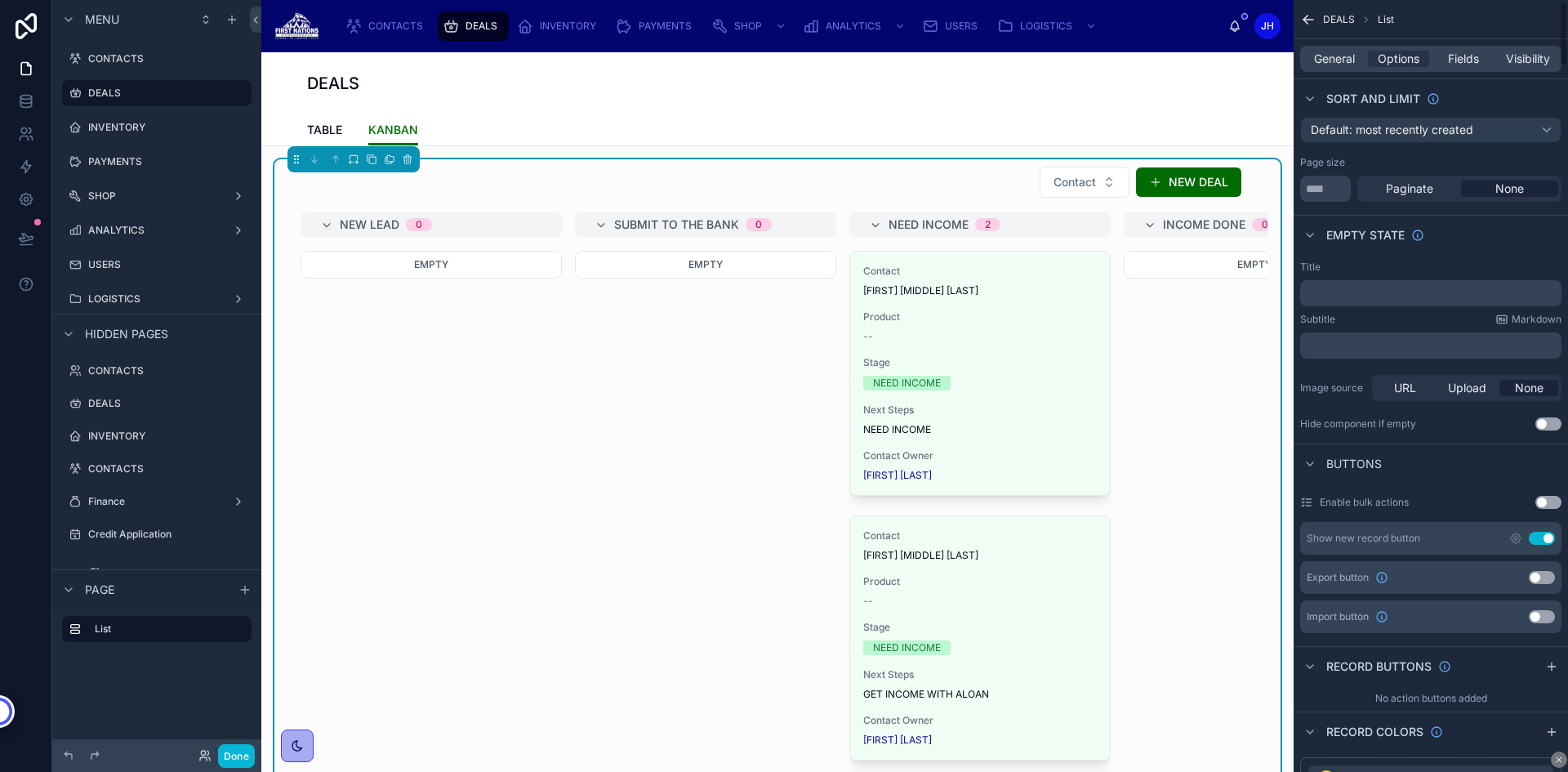 scroll, scrollTop: 0, scrollLeft: 0, axis: both 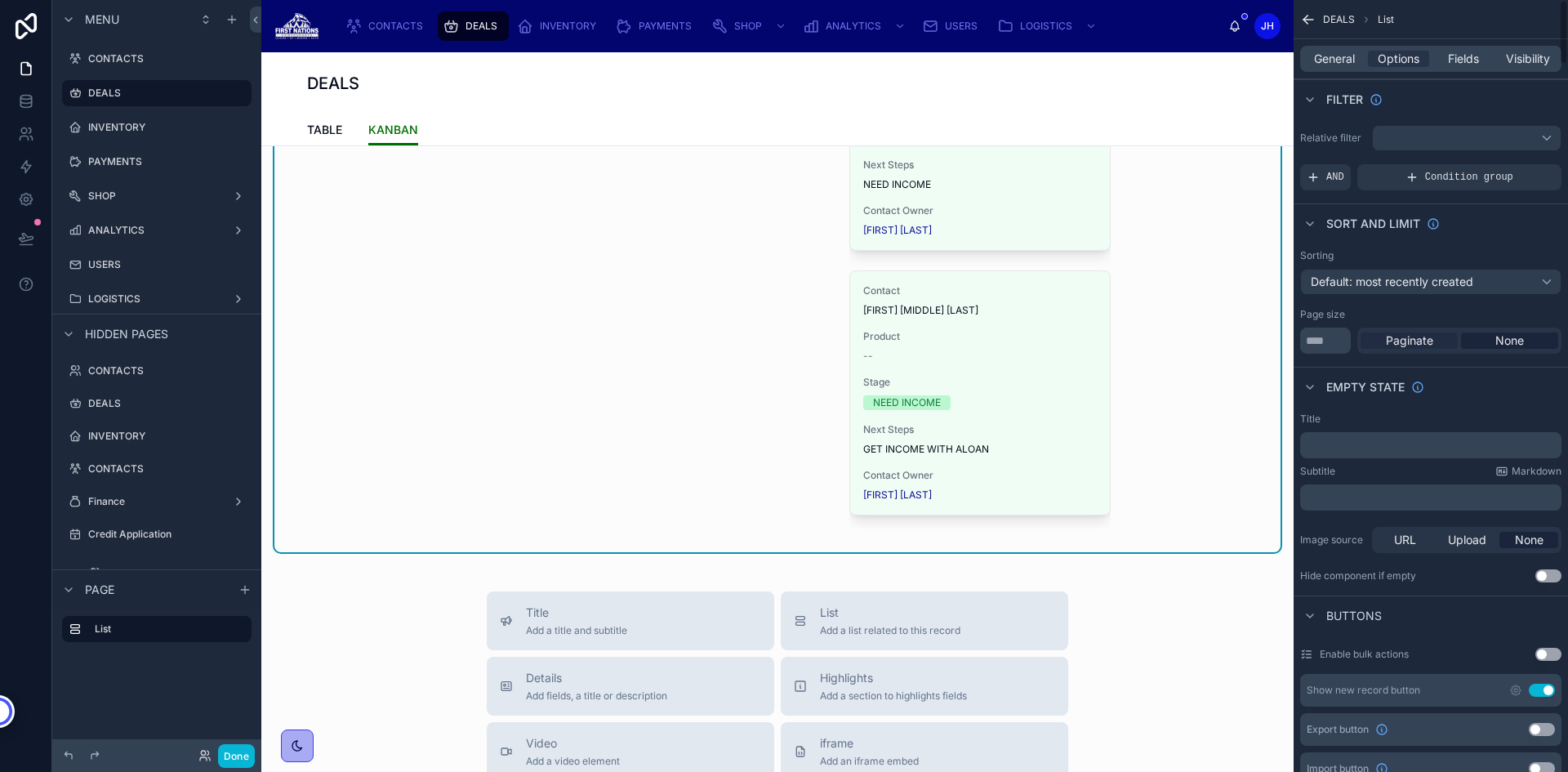 click on "Paginate" at bounding box center [1410, 341] 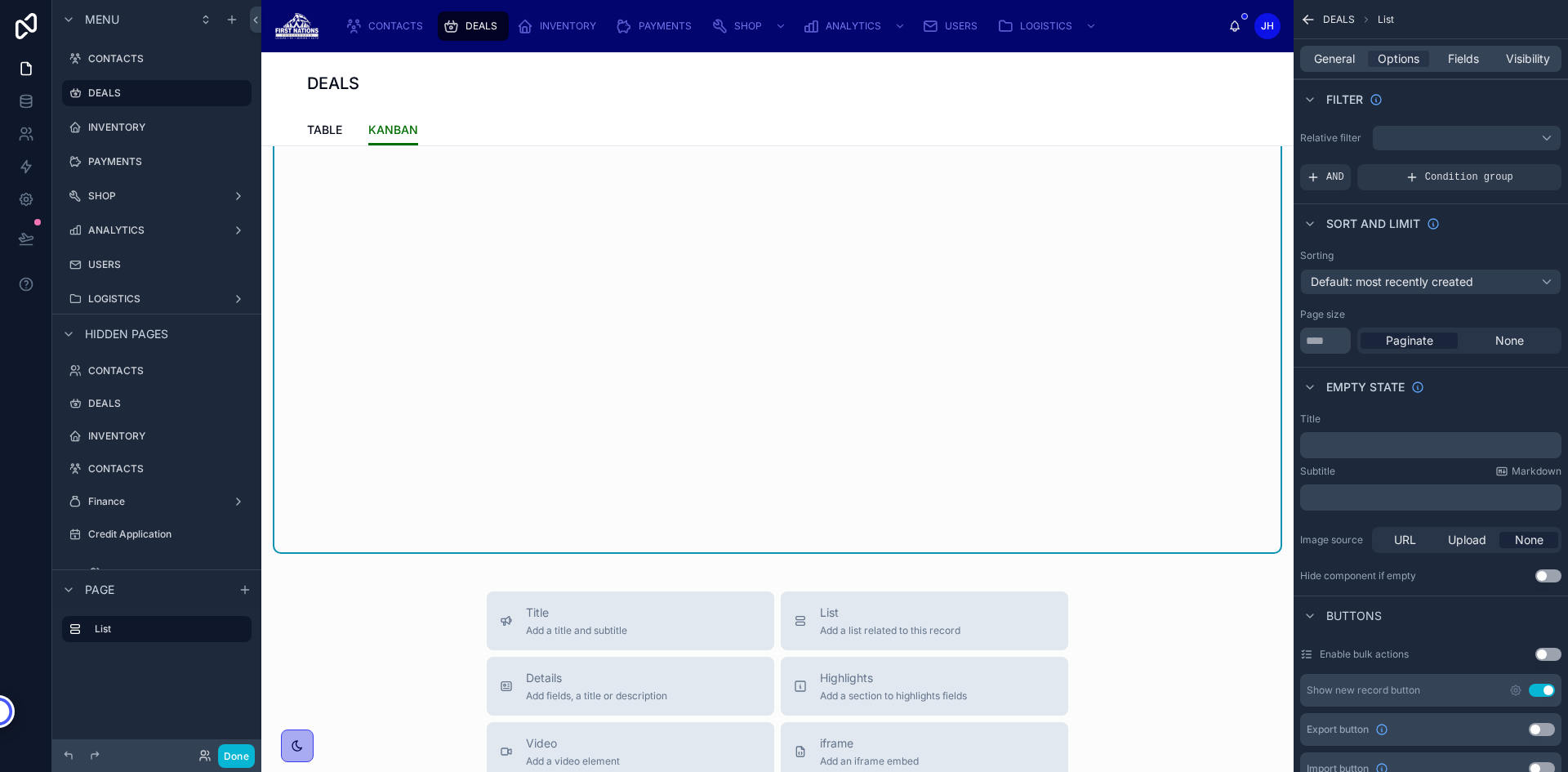 scroll, scrollTop: 0, scrollLeft: 2782, axis: horizontal 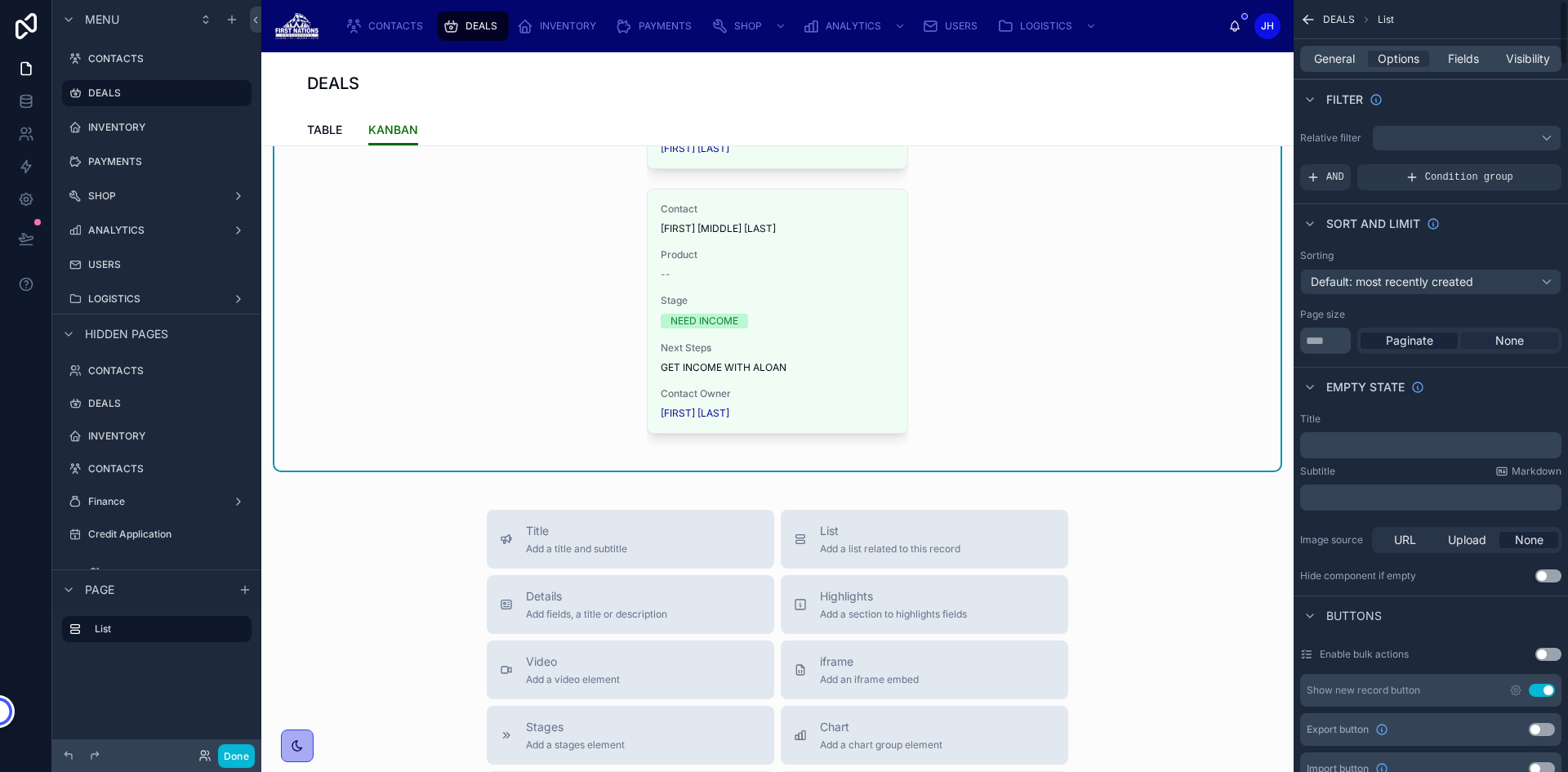 click on "None" at bounding box center (1509, 341) 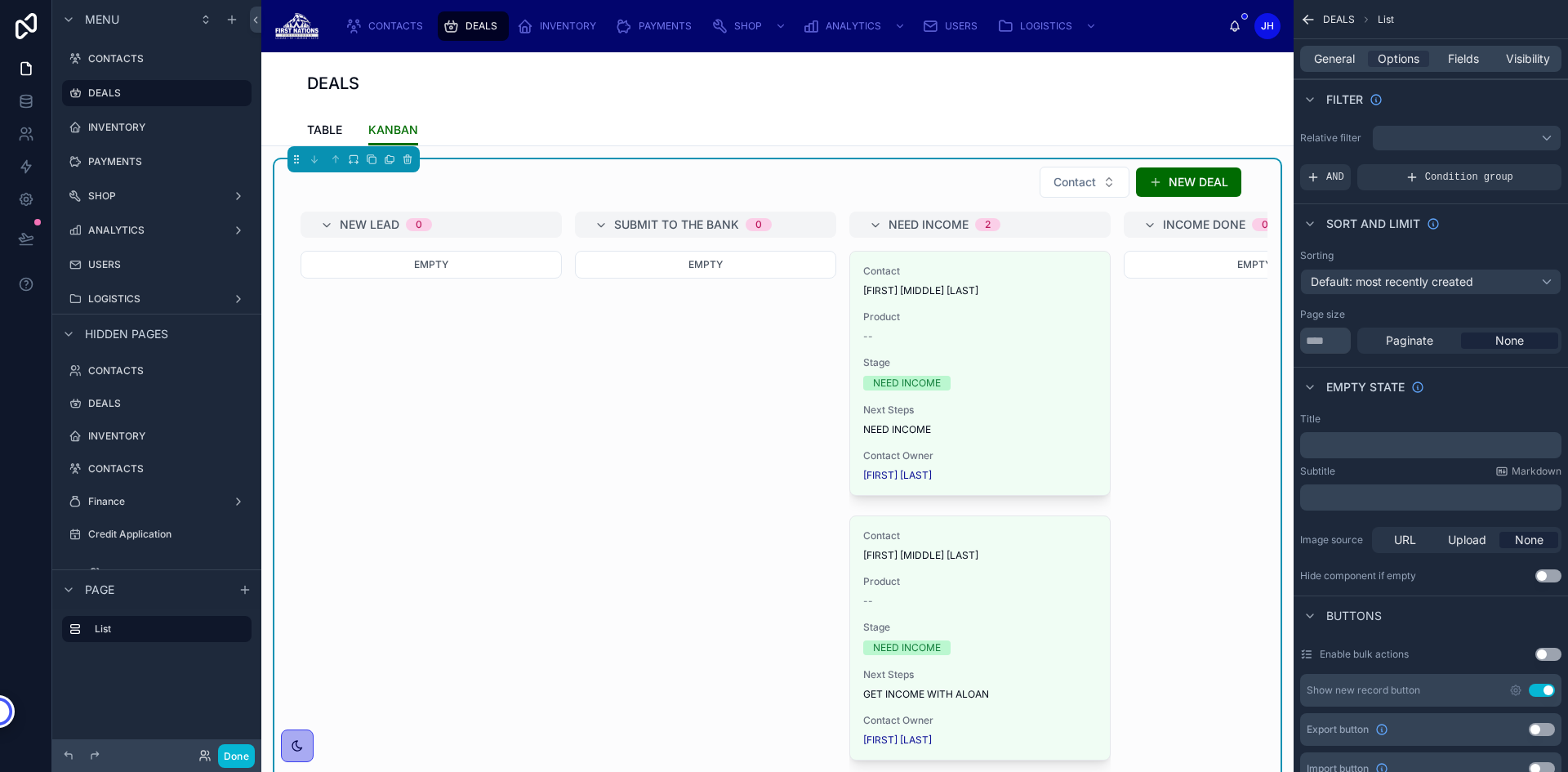 scroll, scrollTop: 82, scrollLeft: 0, axis: vertical 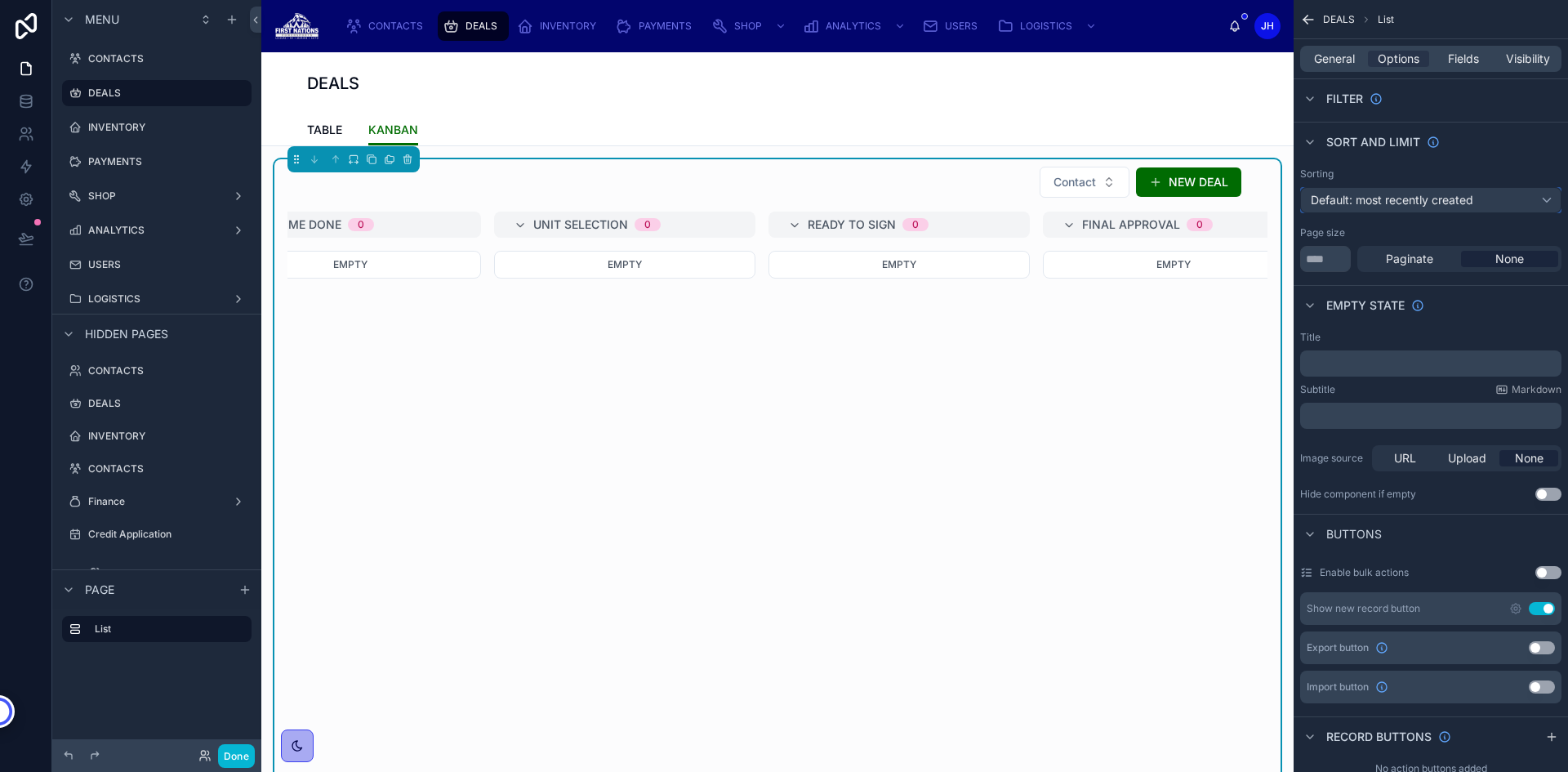click on "Default: most recently created" at bounding box center [1392, 199] 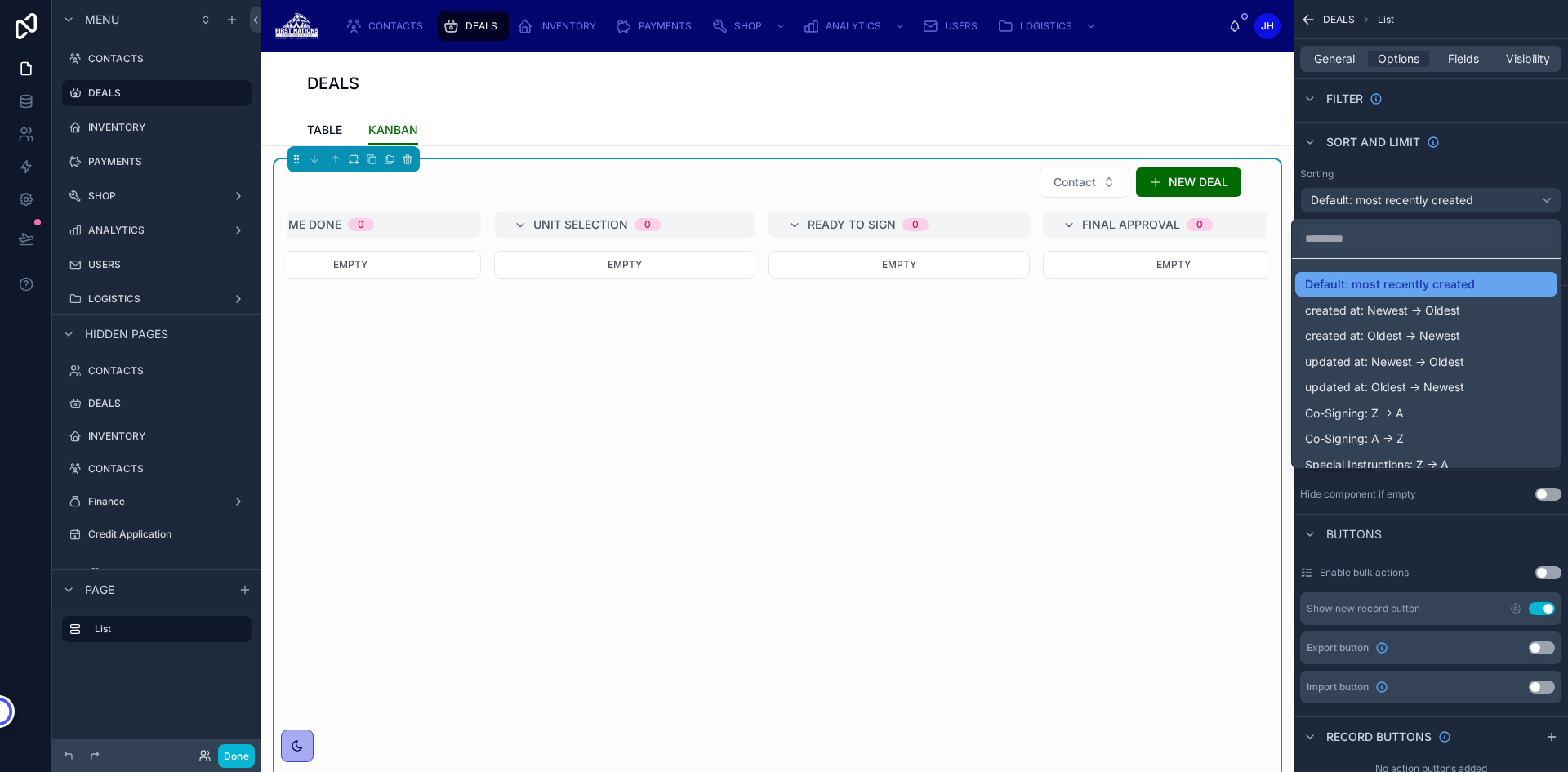 click on "Default: most recently created" at bounding box center [1390, 284] 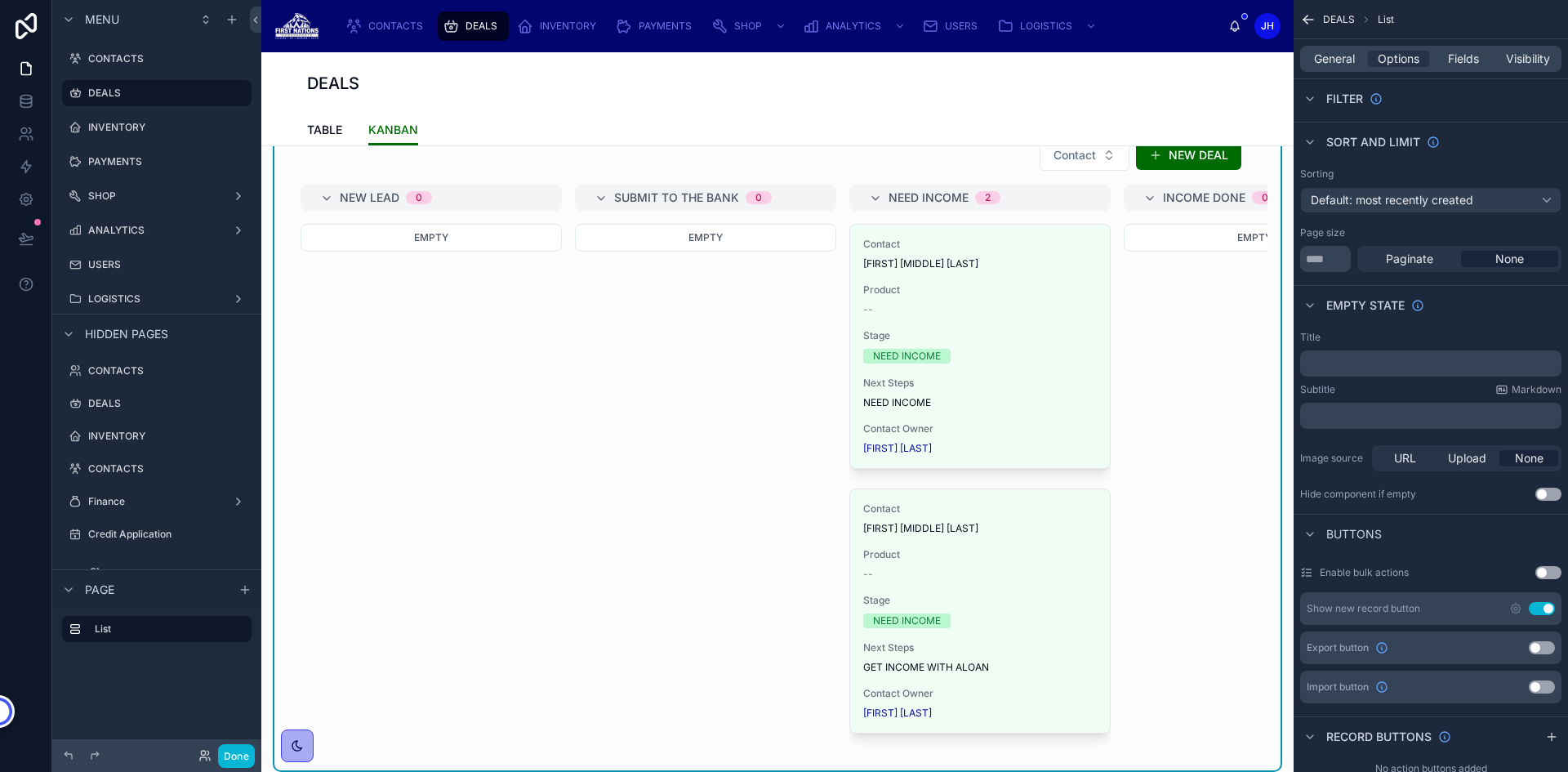 scroll, scrollTop: 0, scrollLeft: 0, axis: both 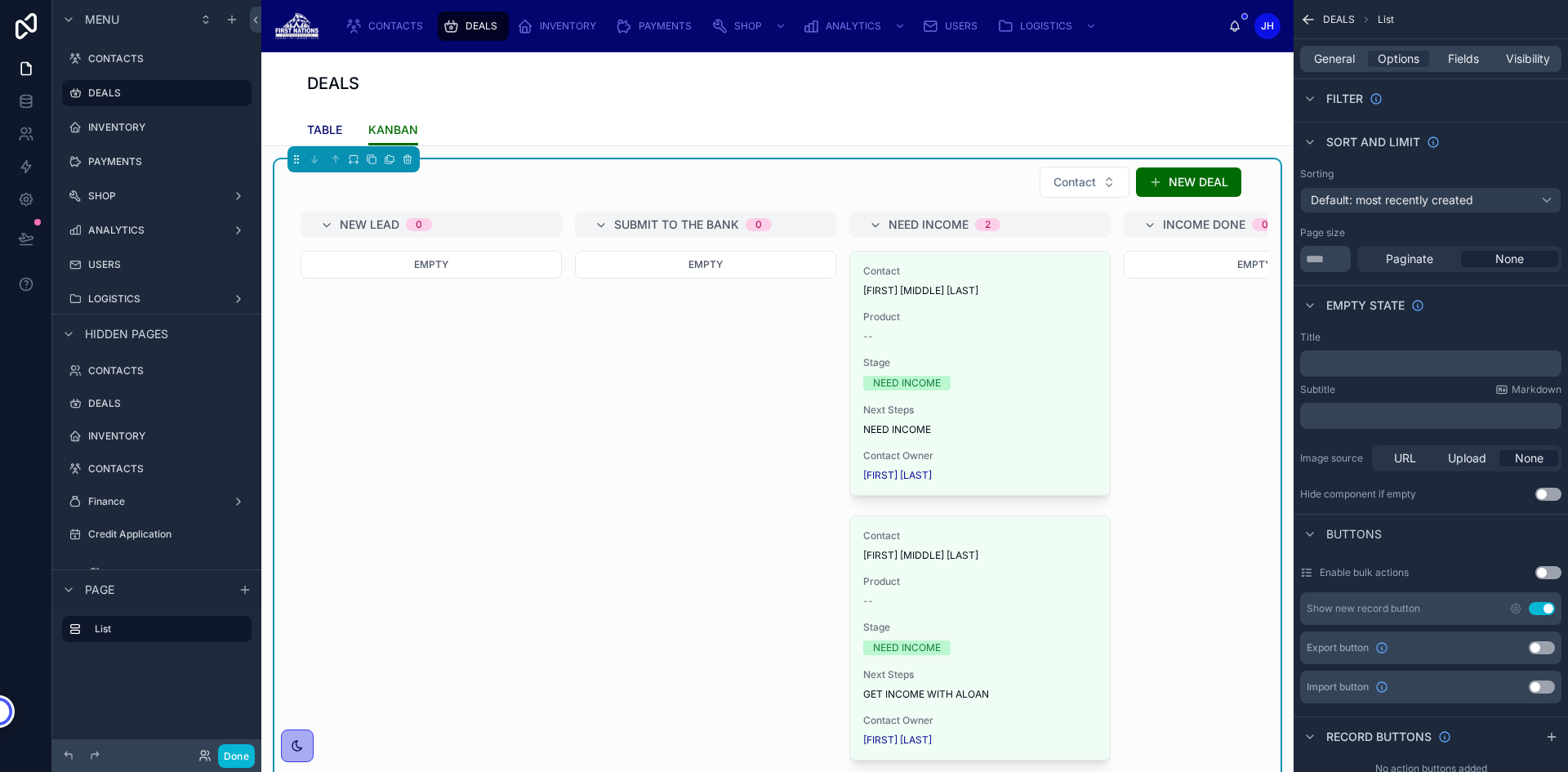 click on "TABLE" at bounding box center (324, 130) 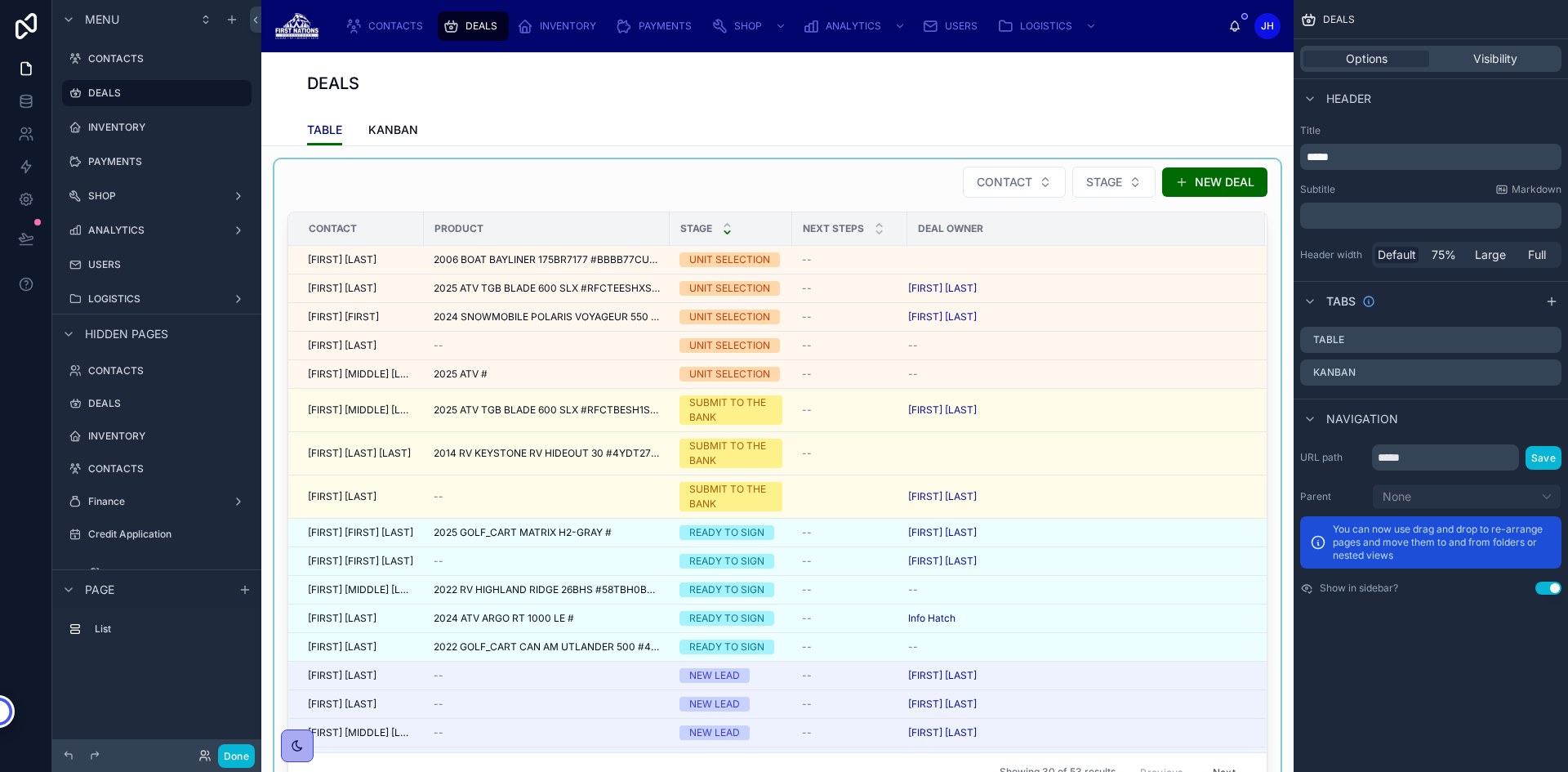 scroll, scrollTop: 0, scrollLeft: 0, axis: both 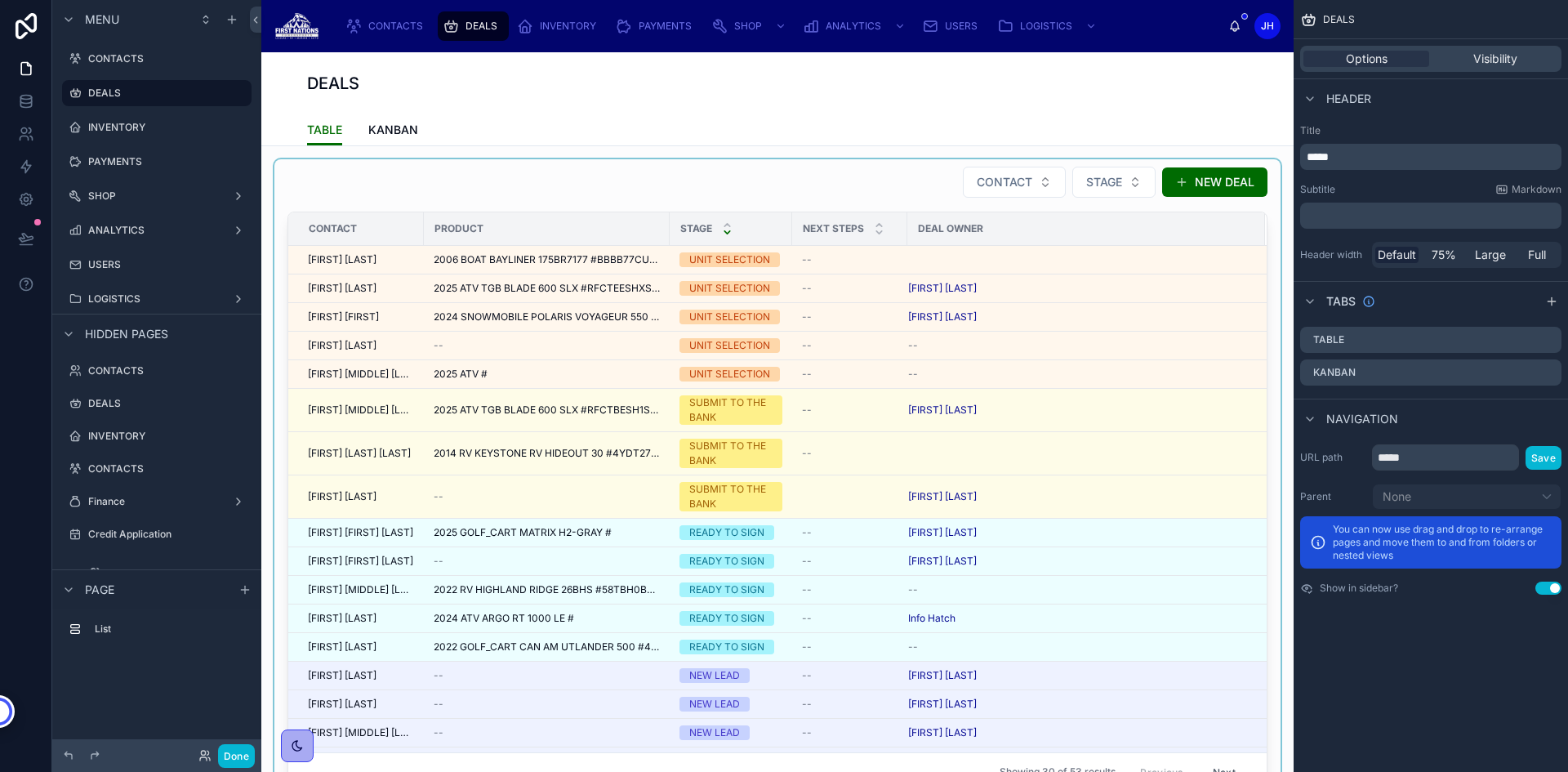 click at bounding box center [777, 482] 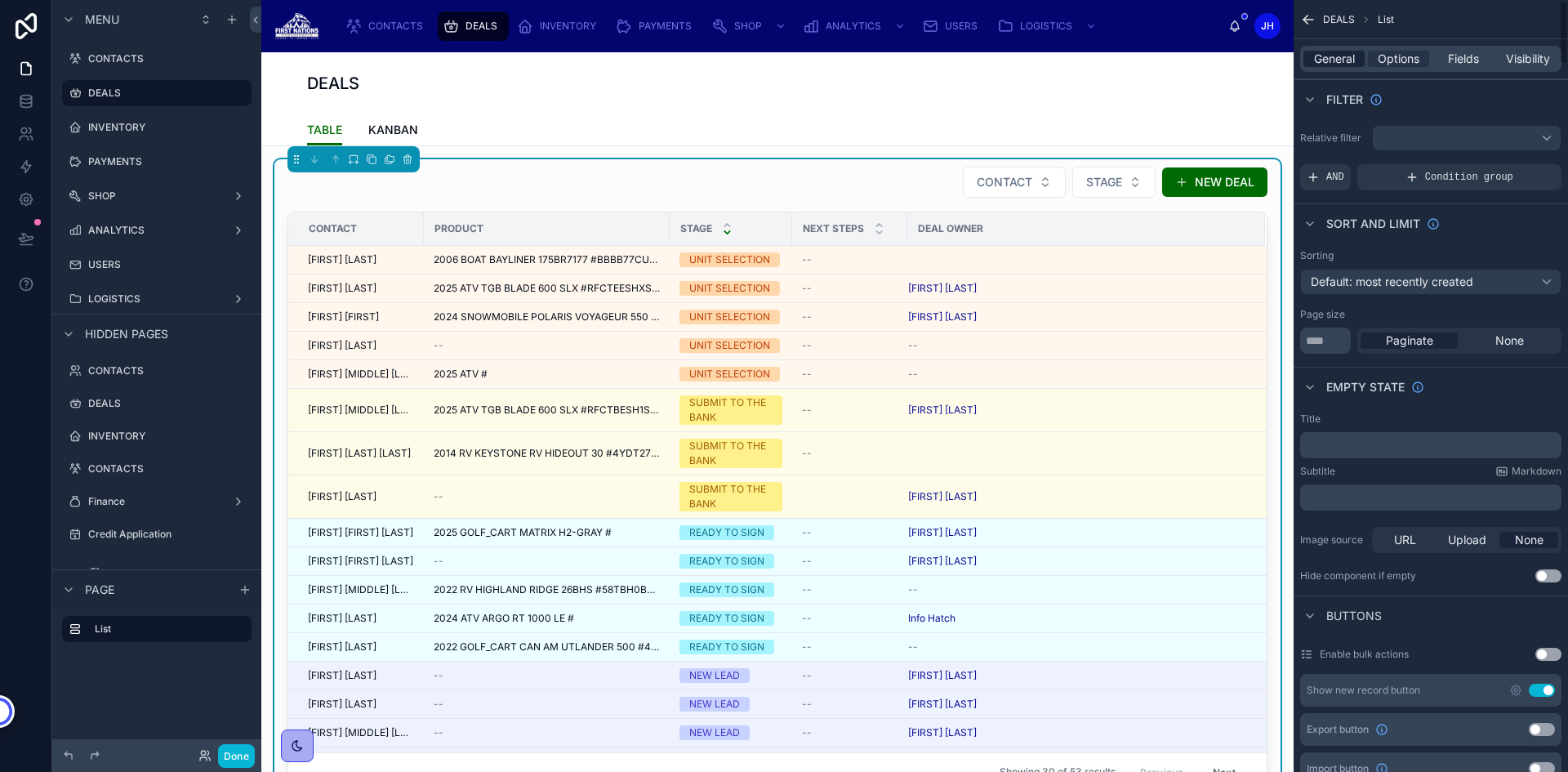 click on "General" at bounding box center (1334, 59) 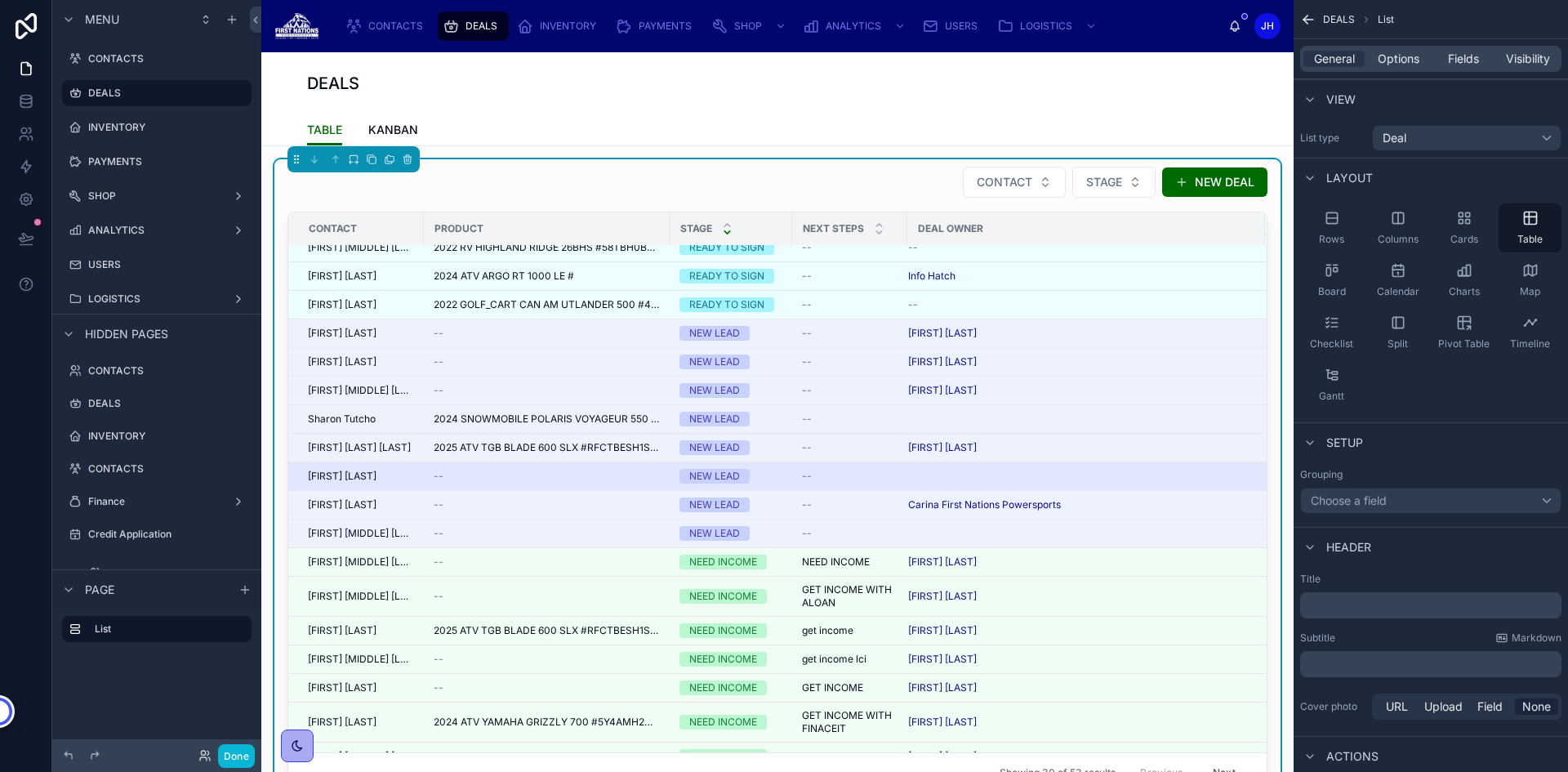 scroll, scrollTop: 429, scrollLeft: 0, axis: vertical 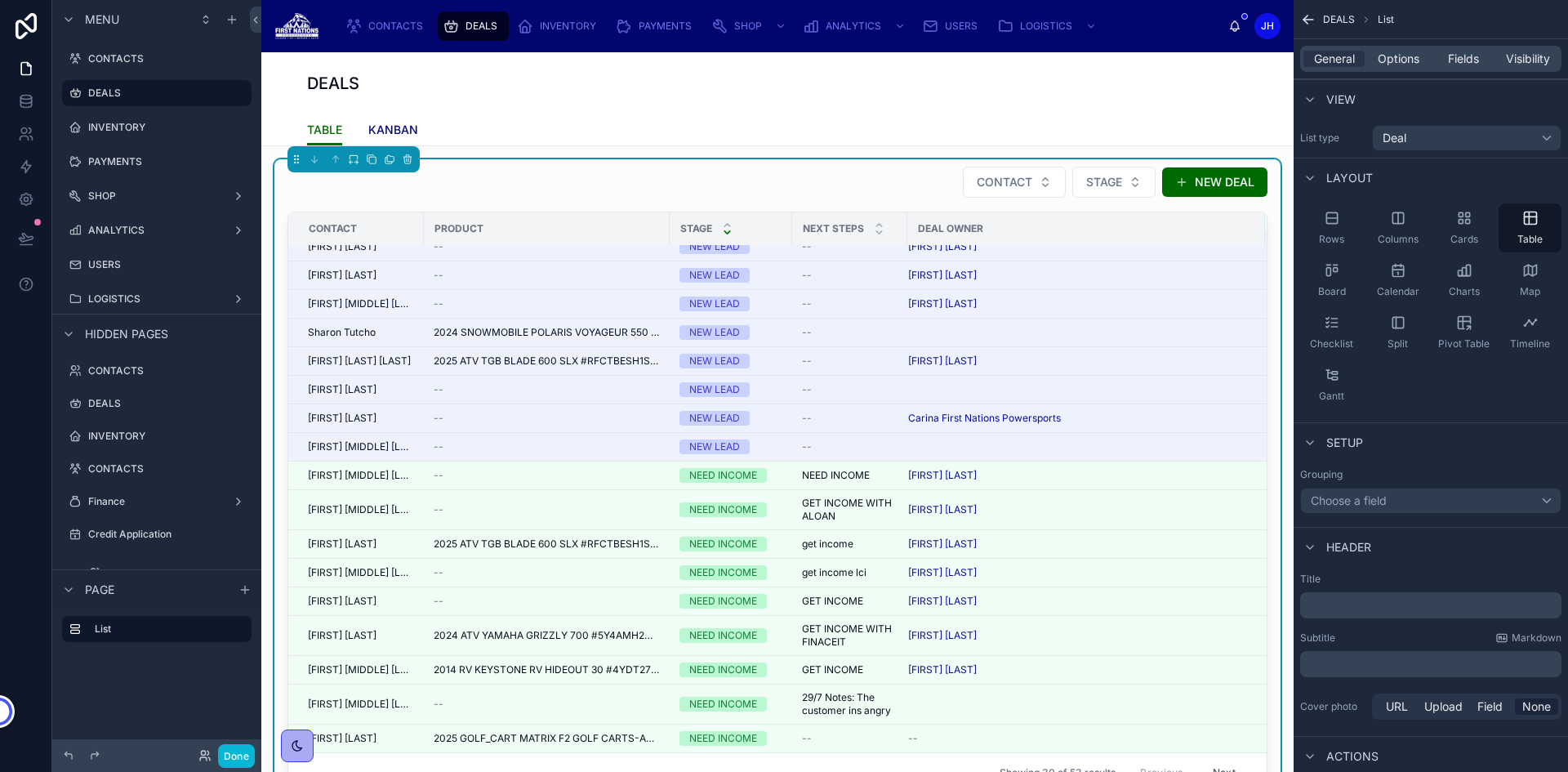 click on "KANBAN" at bounding box center (393, 130) 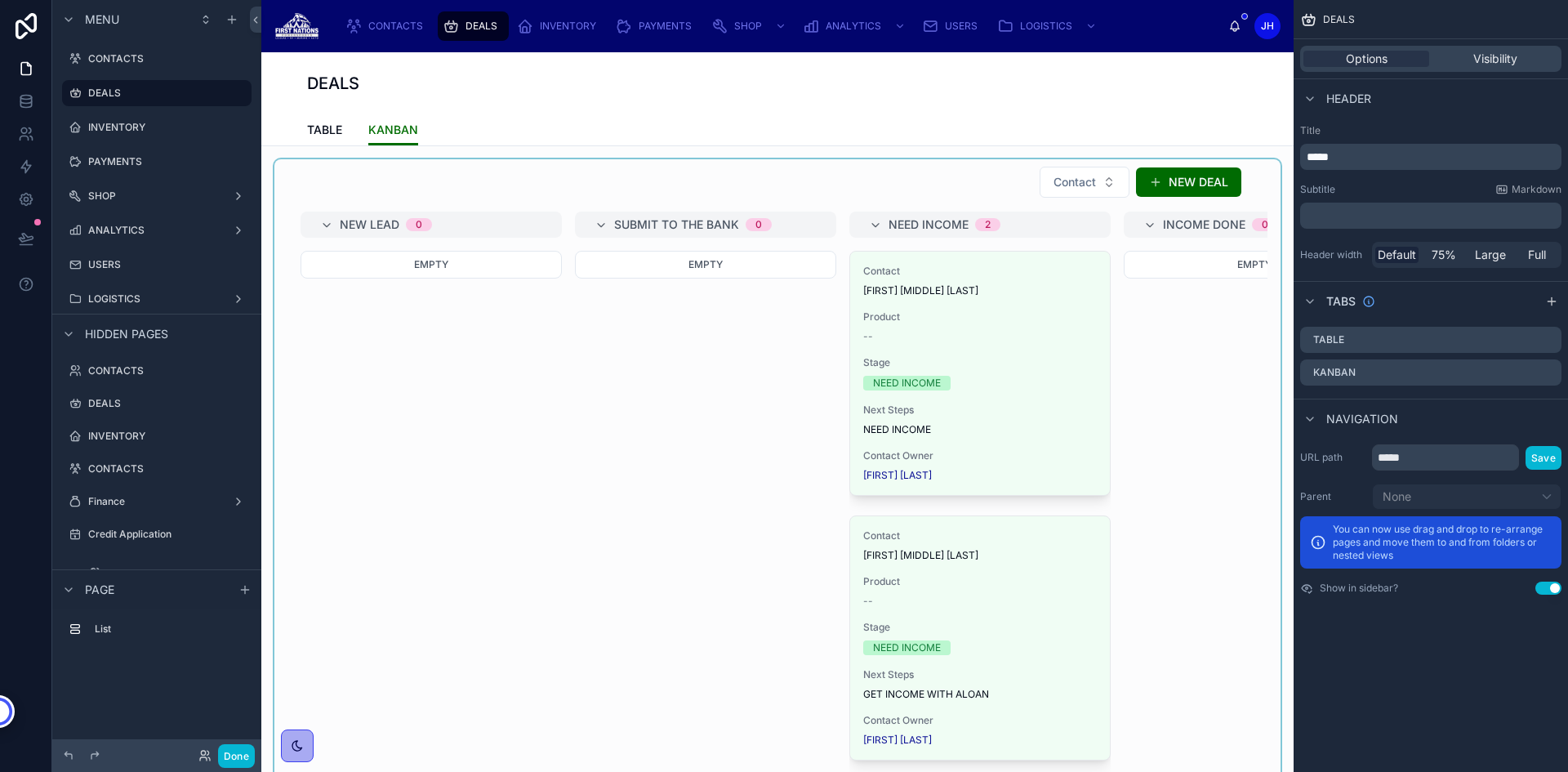 click at bounding box center [777, 478] 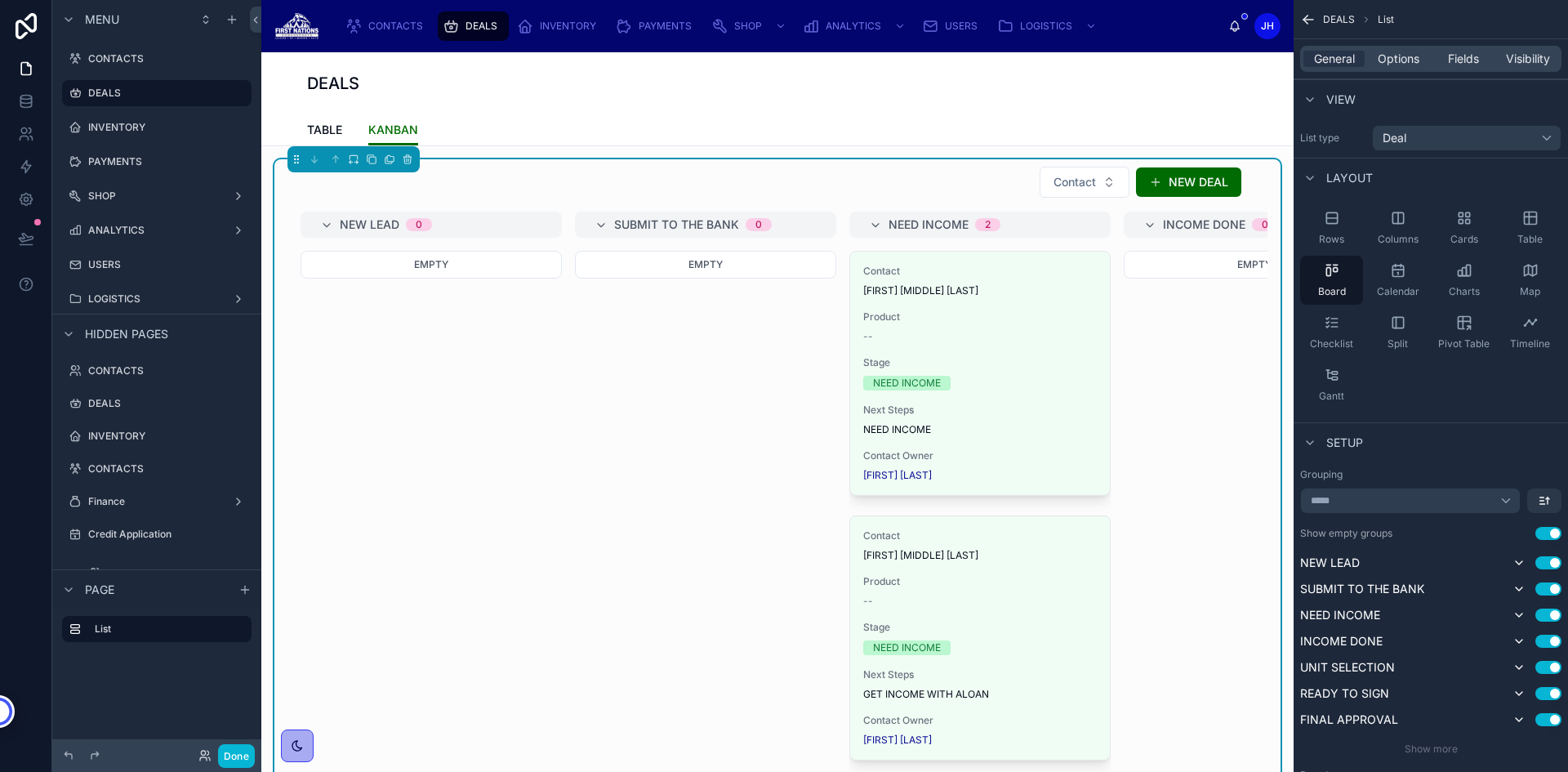 click on "Contact NEW DEAL" at bounding box center (777, 182) 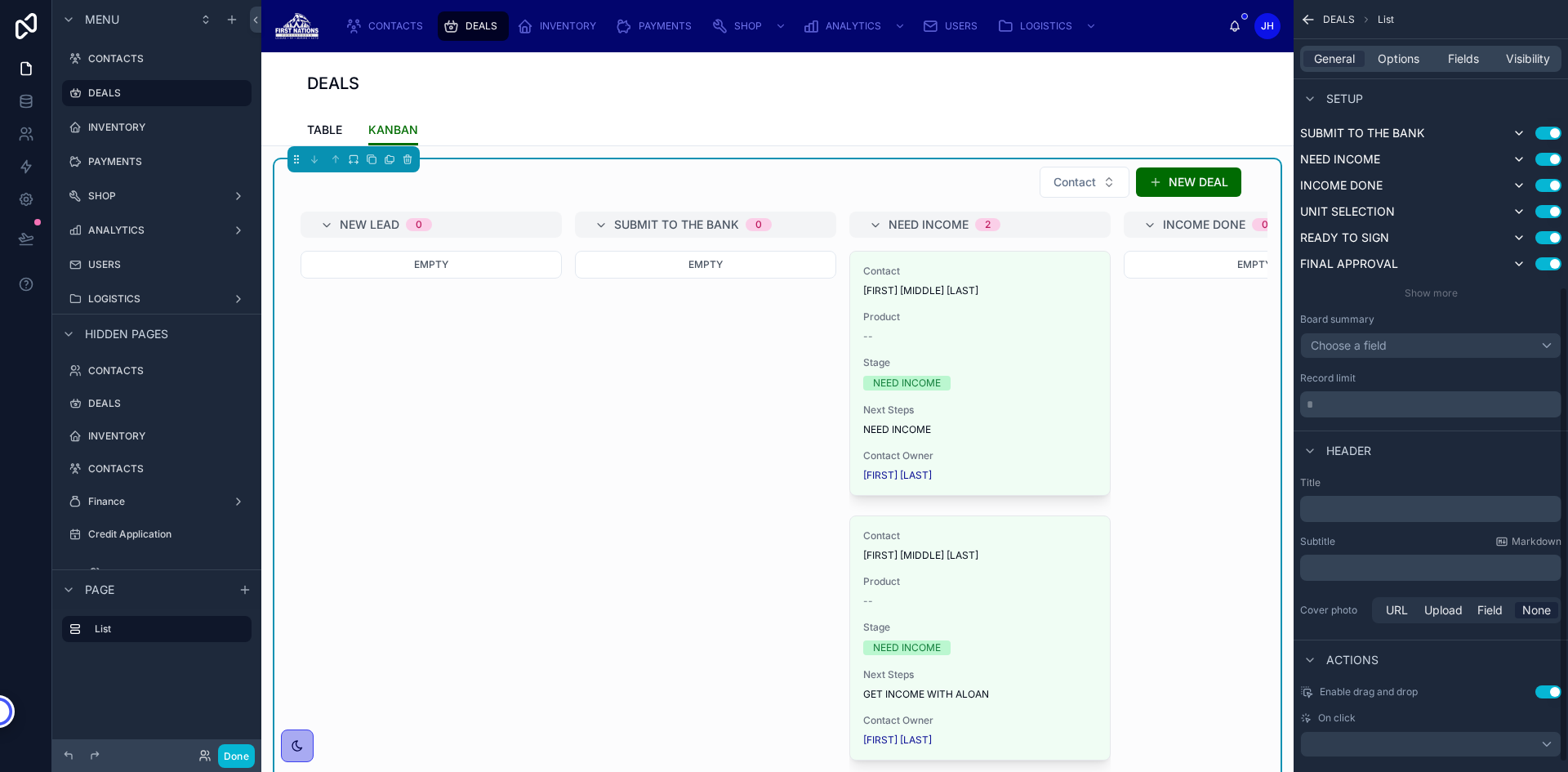 scroll, scrollTop: 480, scrollLeft: 0, axis: vertical 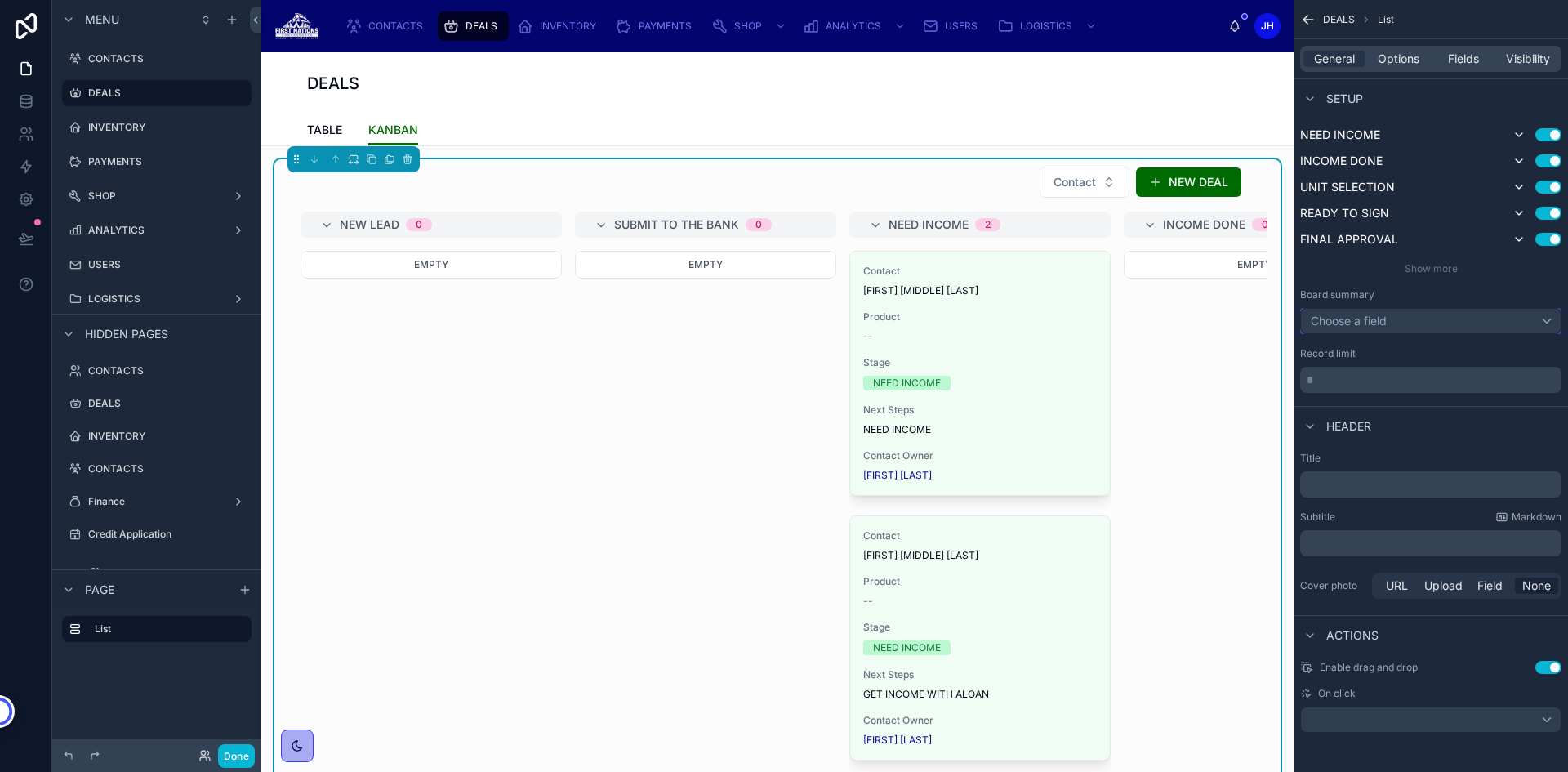 click on "Choose a field" at bounding box center [1431, 321] 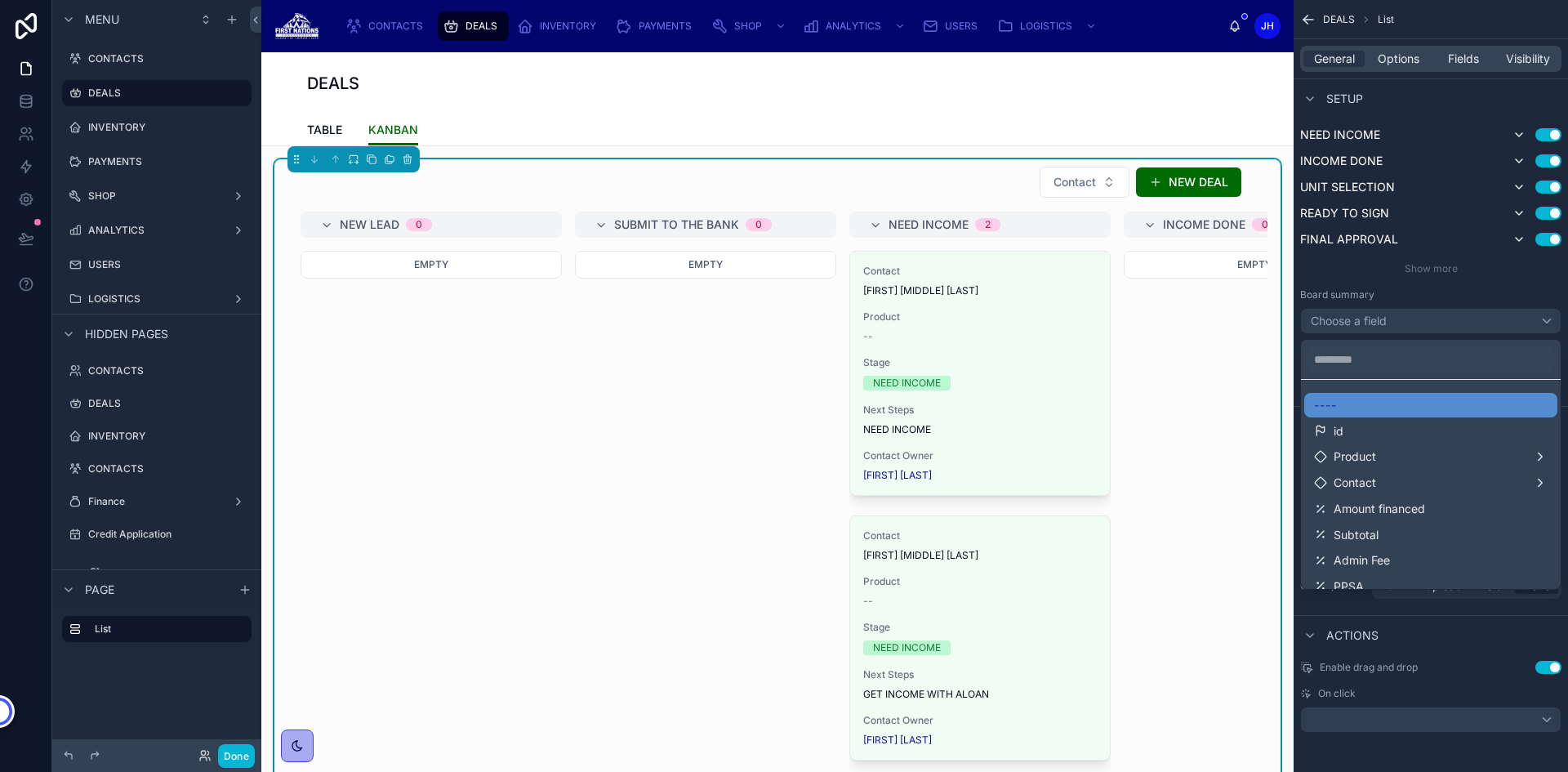 click at bounding box center (784, 386) 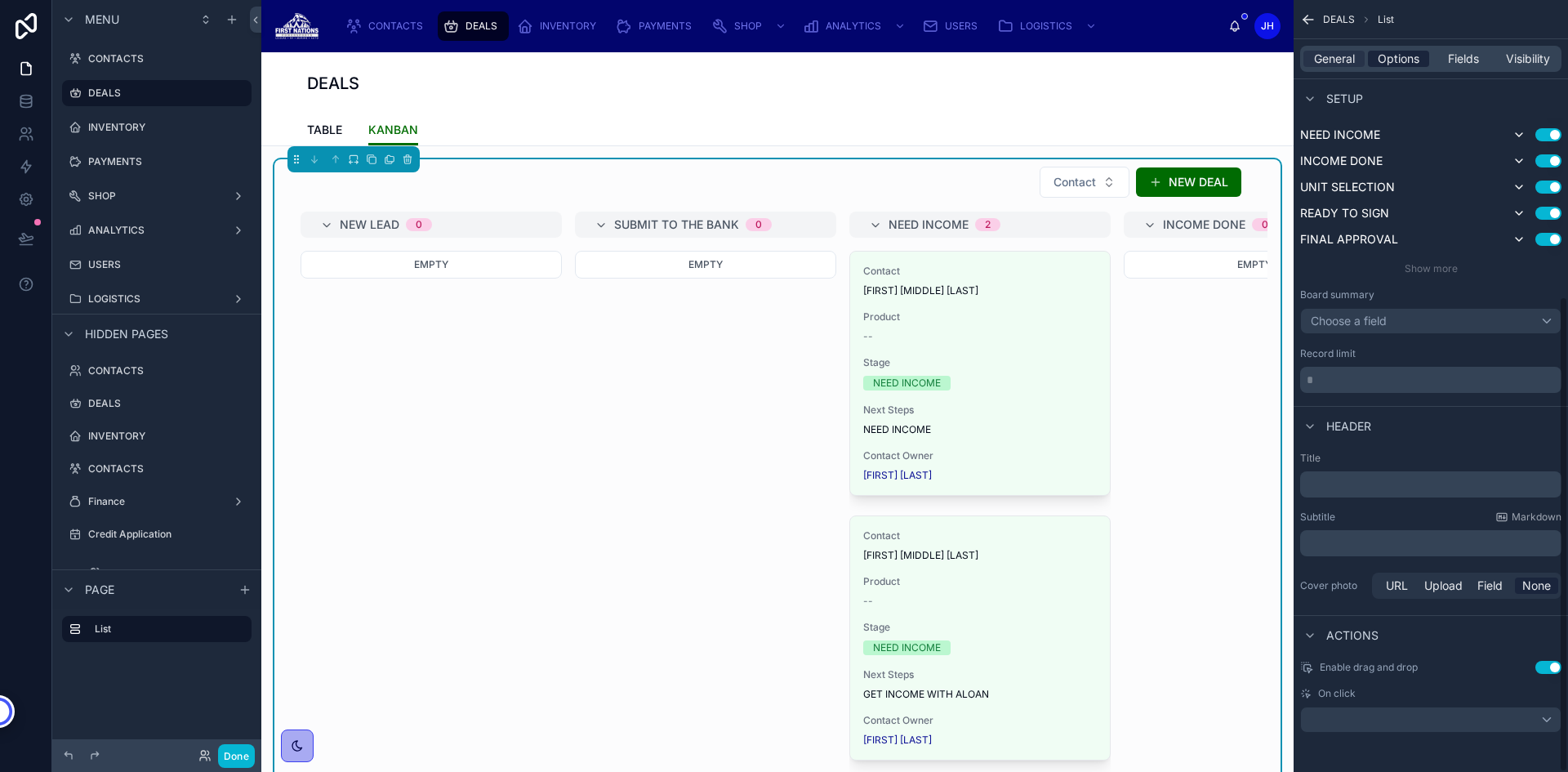 click on "Options" at bounding box center [1398, 59] 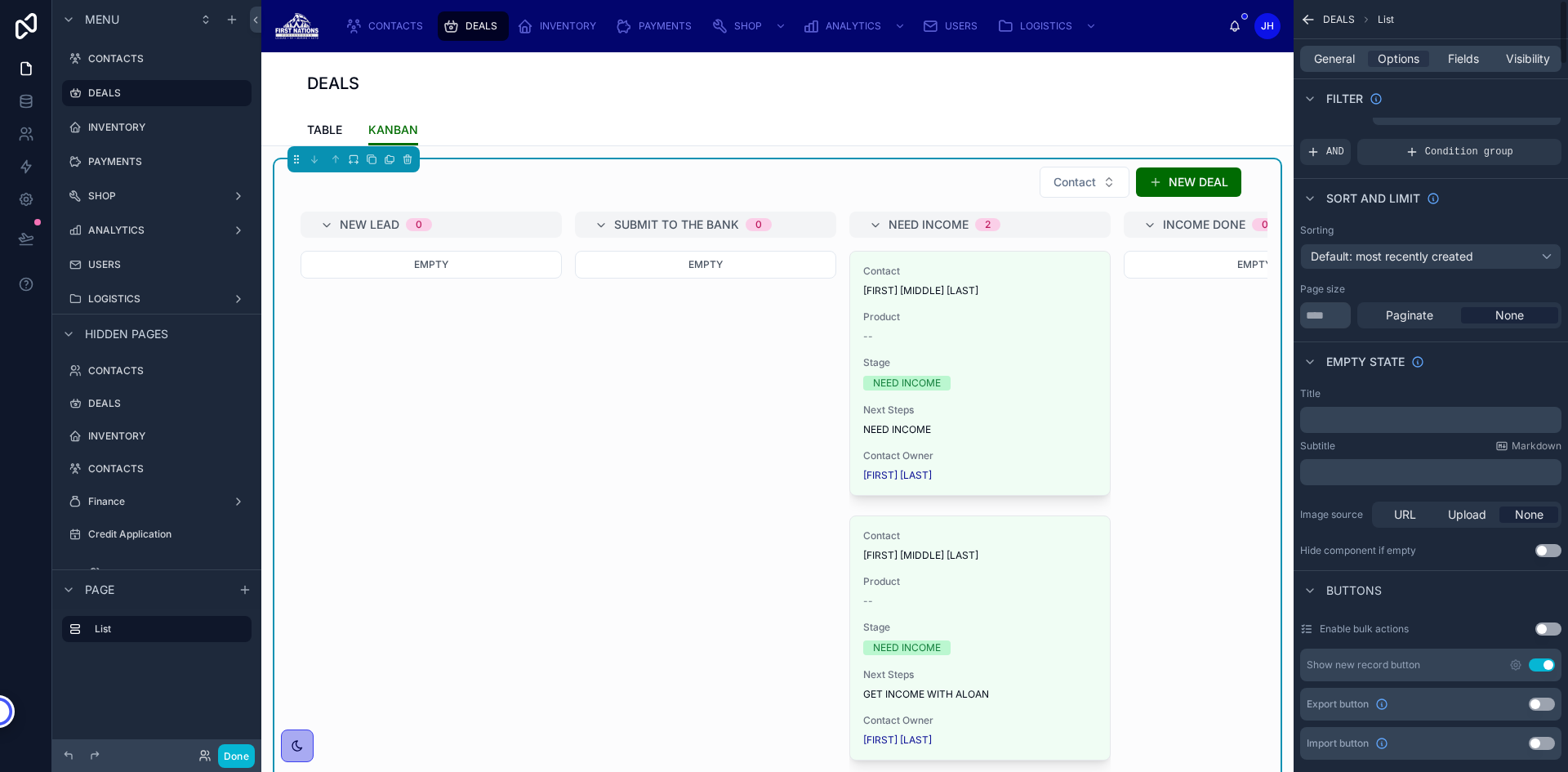 scroll, scrollTop: 0, scrollLeft: 0, axis: both 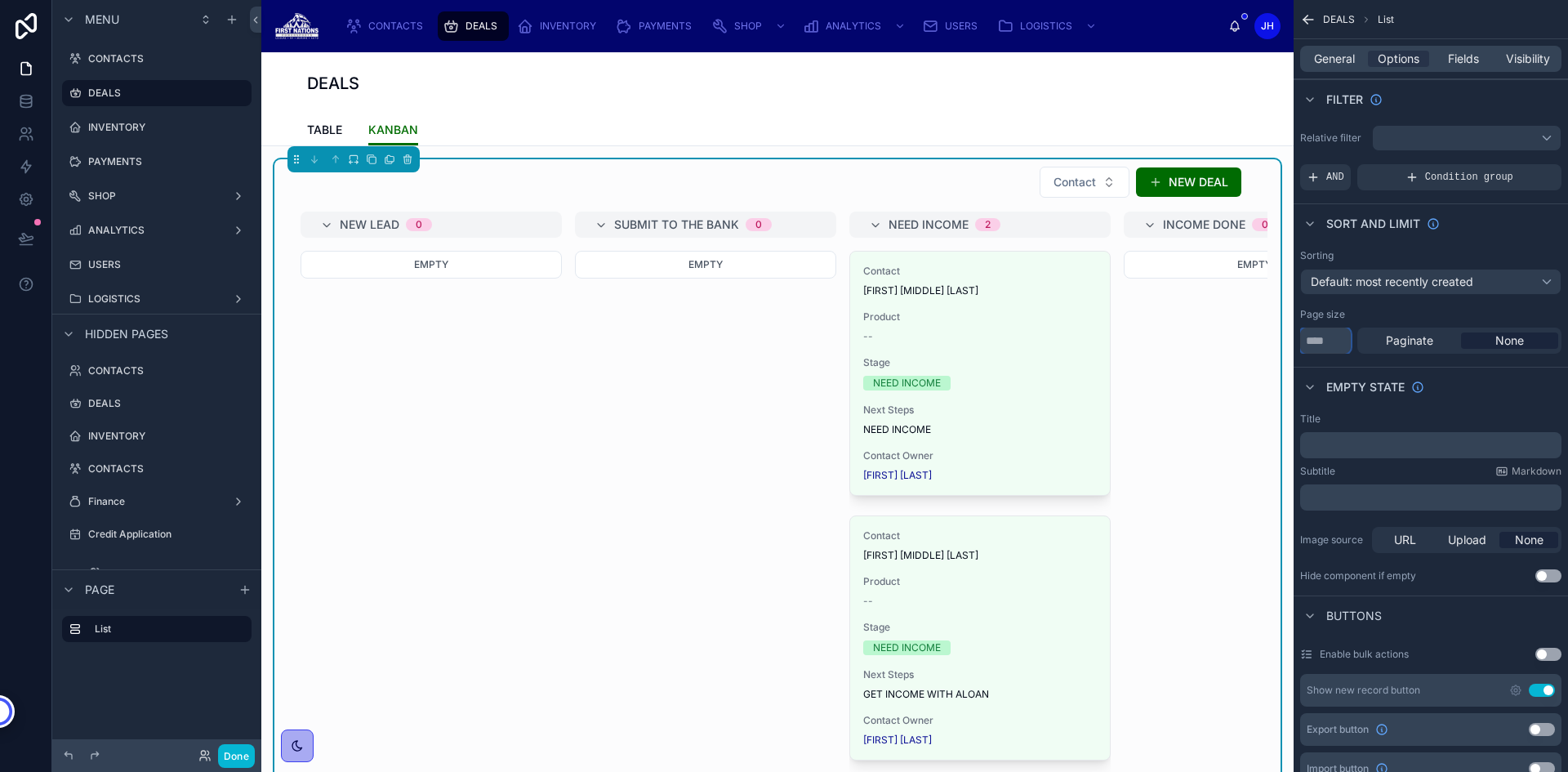 click on "**" at bounding box center [1325, 341] 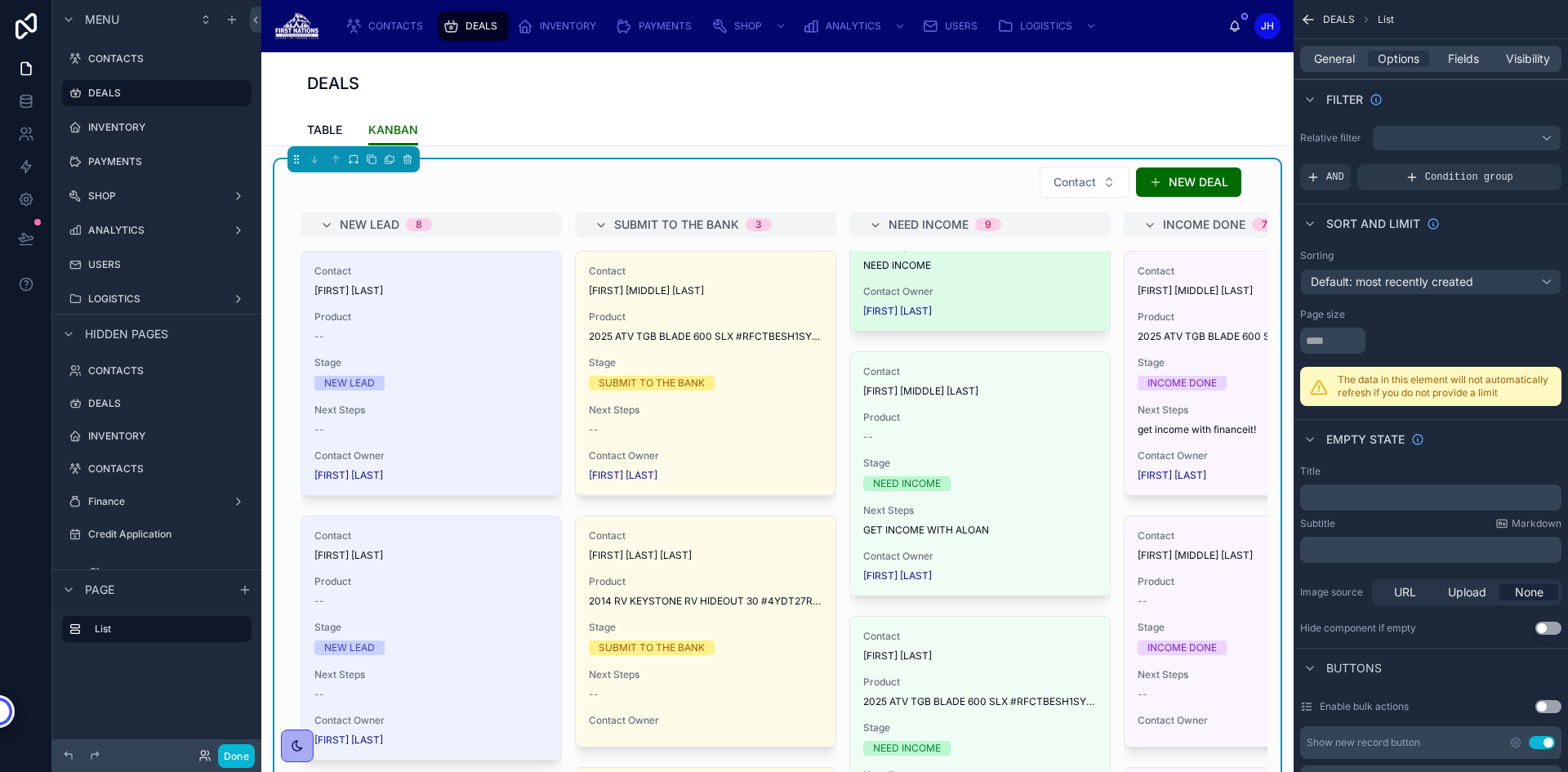 scroll, scrollTop: 408, scrollLeft: 0, axis: vertical 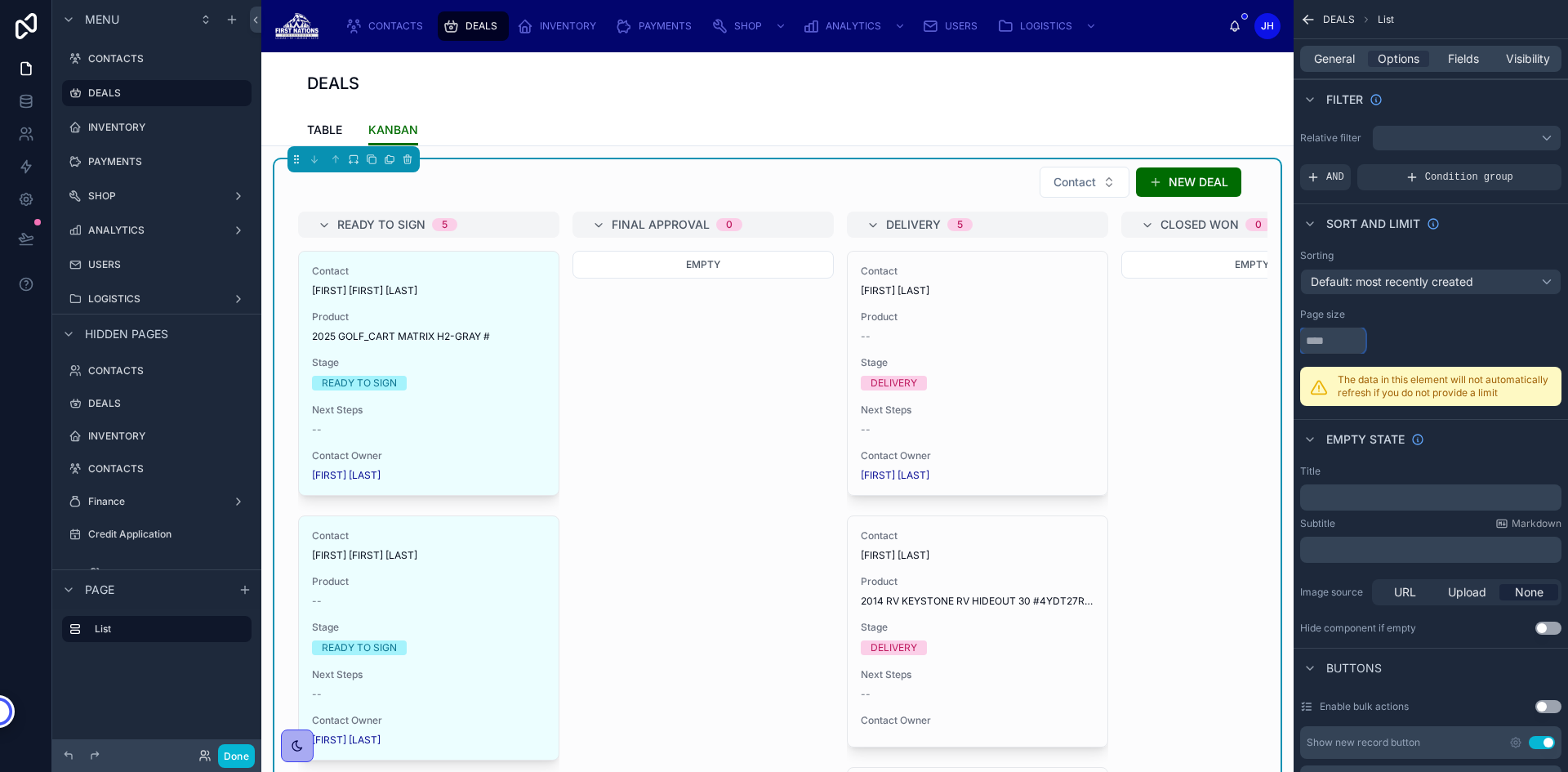 click at bounding box center [1333, 341] 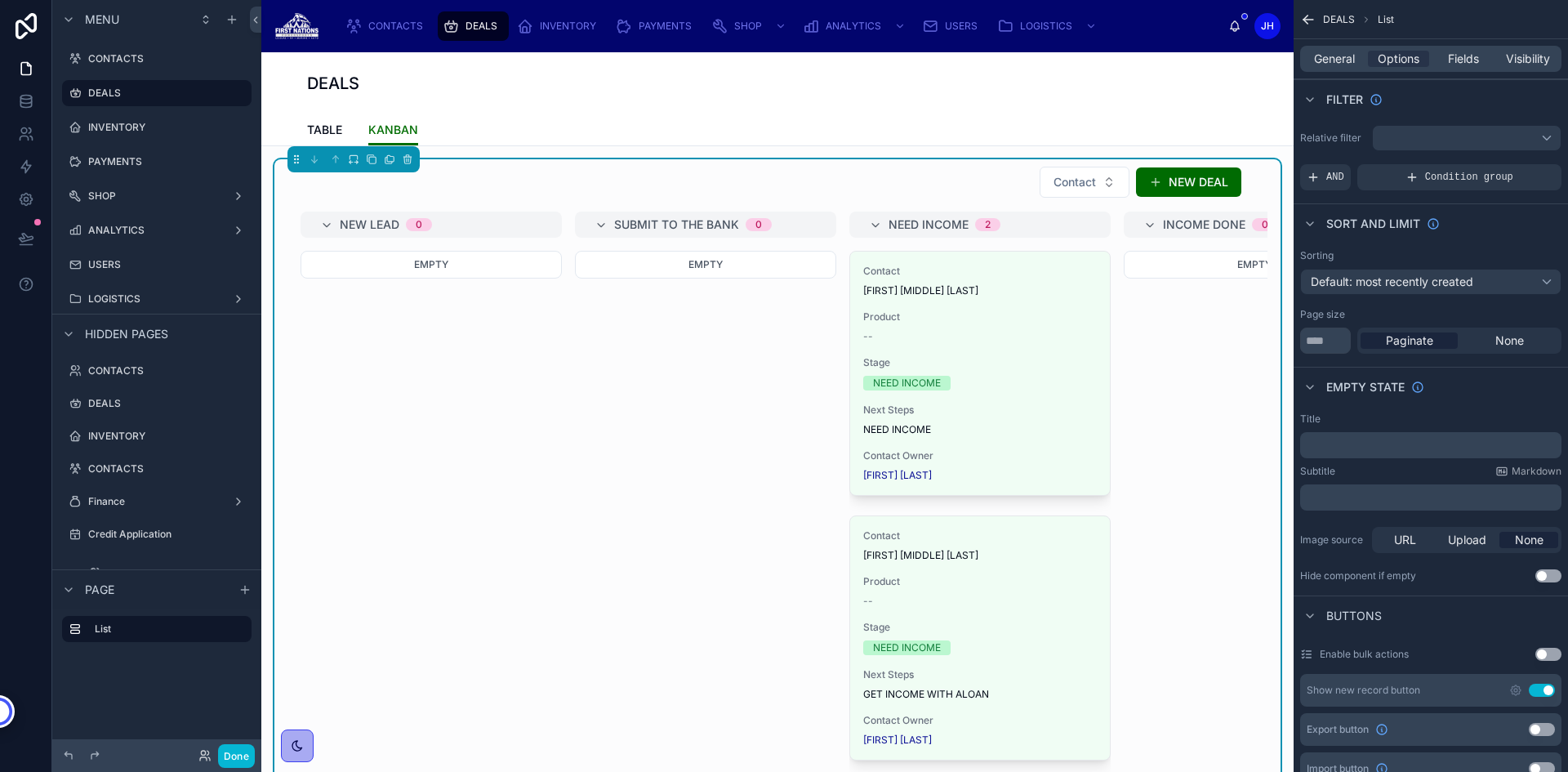 click on "Paginate None" at bounding box center (1459, 341) 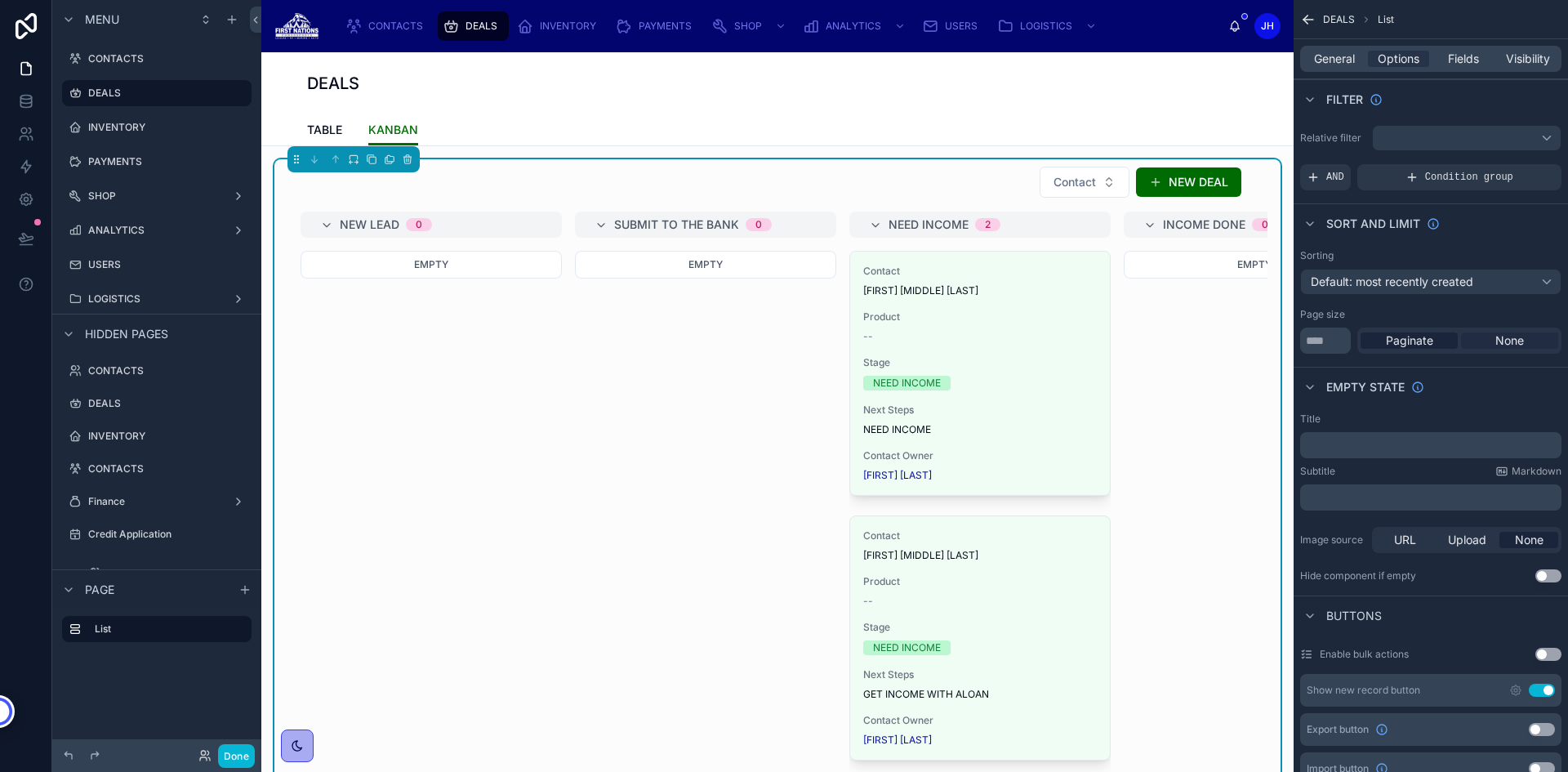 click on "None" at bounding box center (1509, 341) 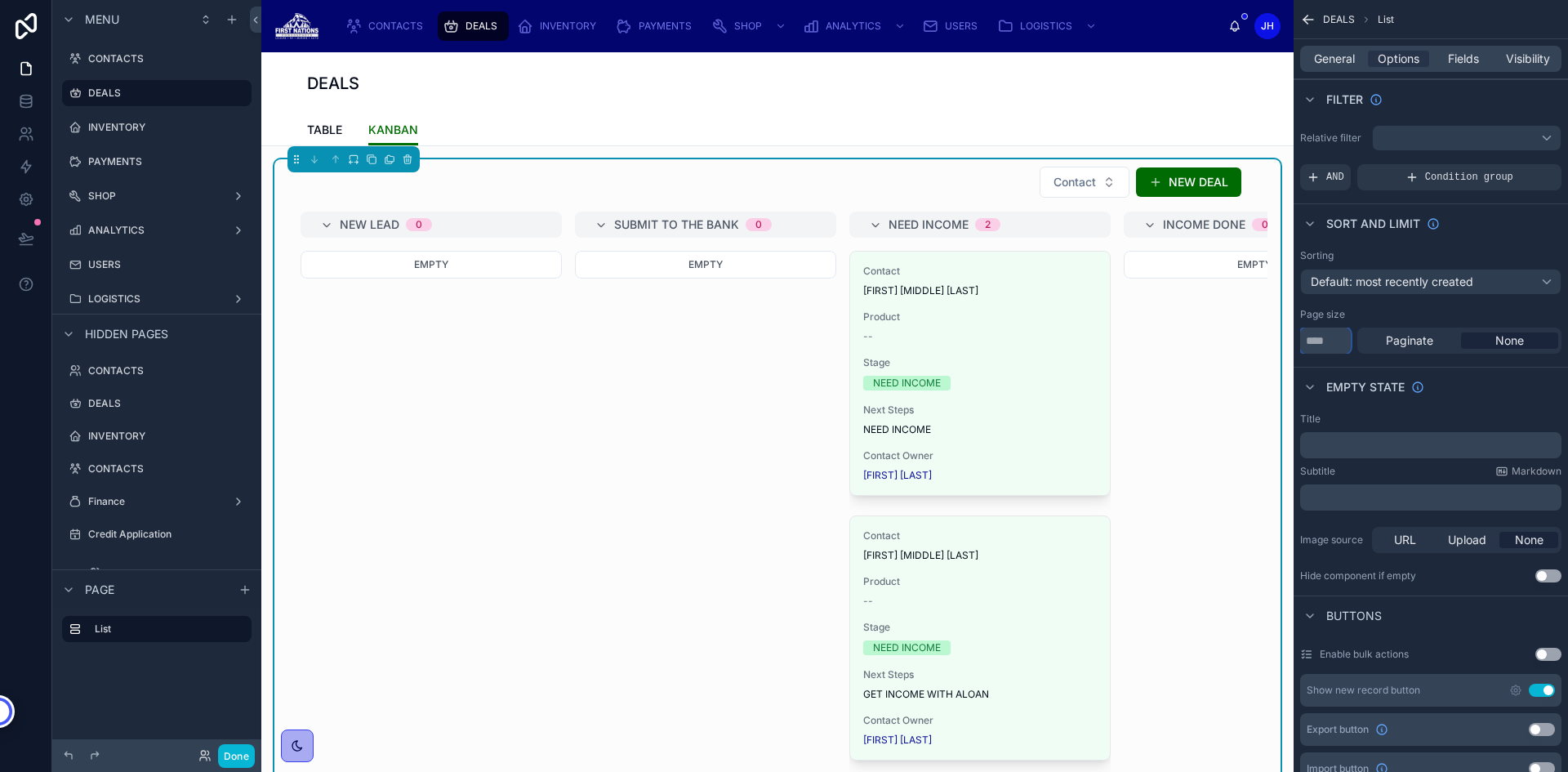 click on "**" at bounding box center [1325, 341] 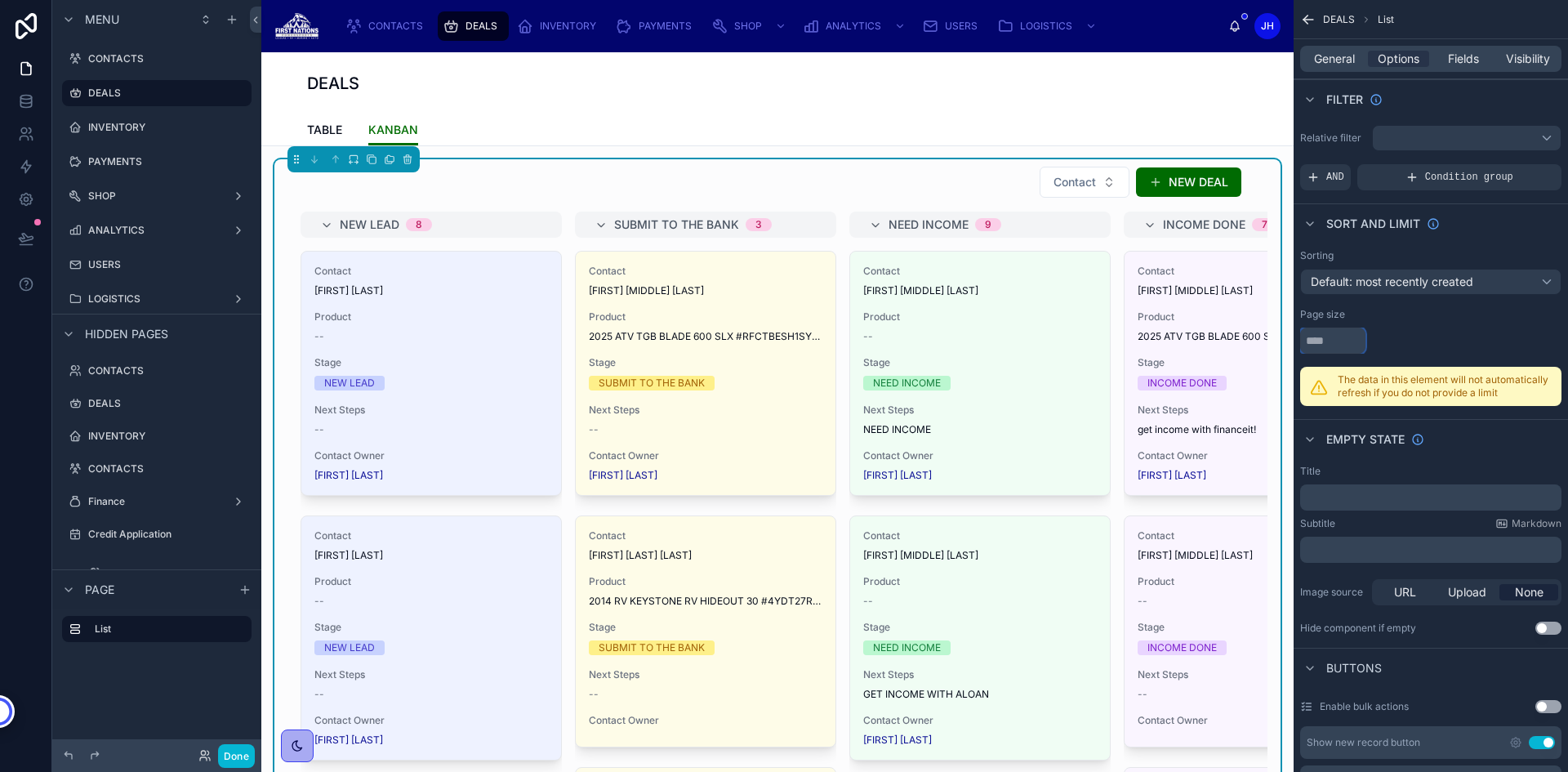 type 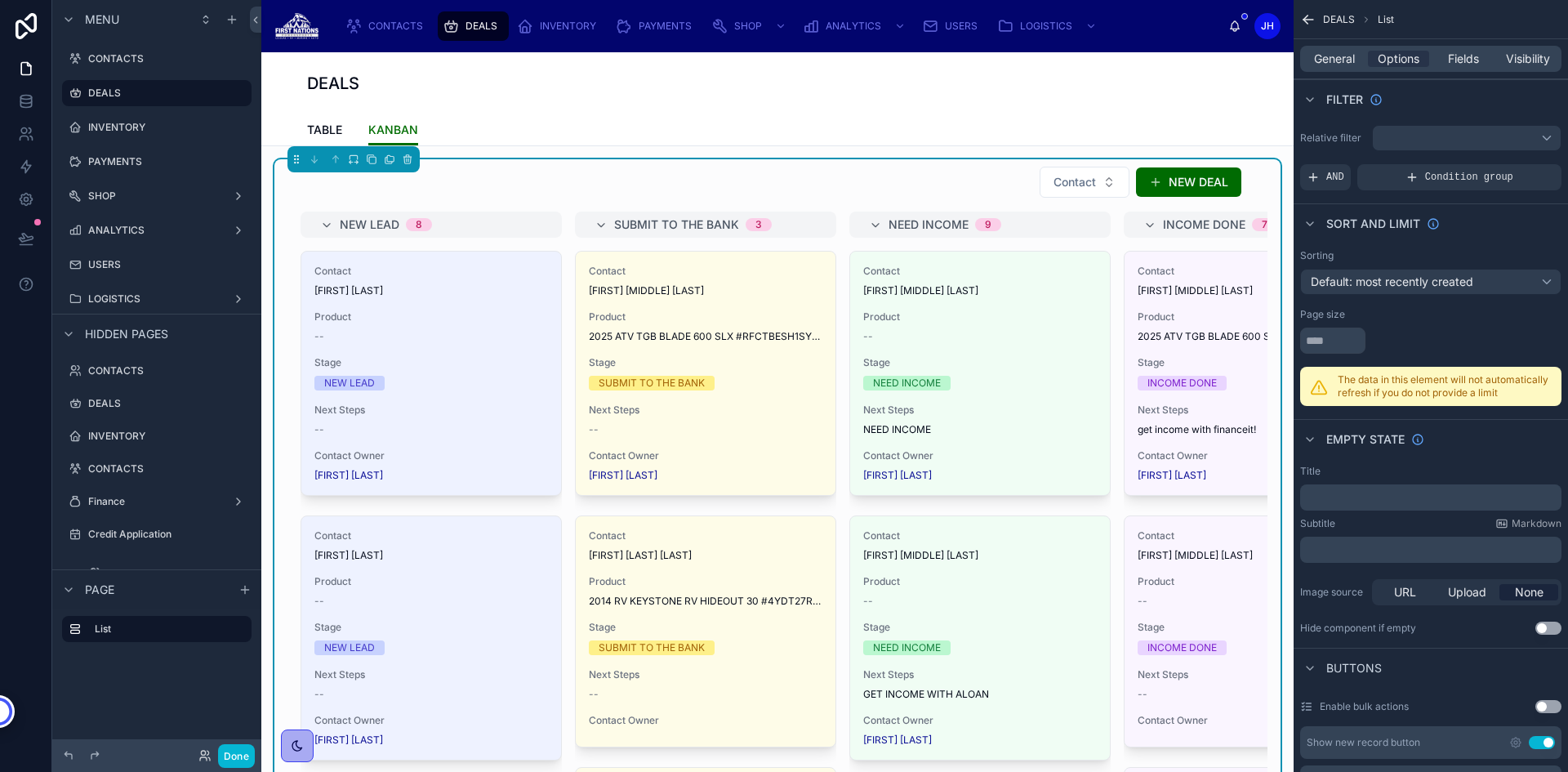 click on "The data in this element will not automatically refresh if you do not provide a limit" at bounding box center (1445, 386) 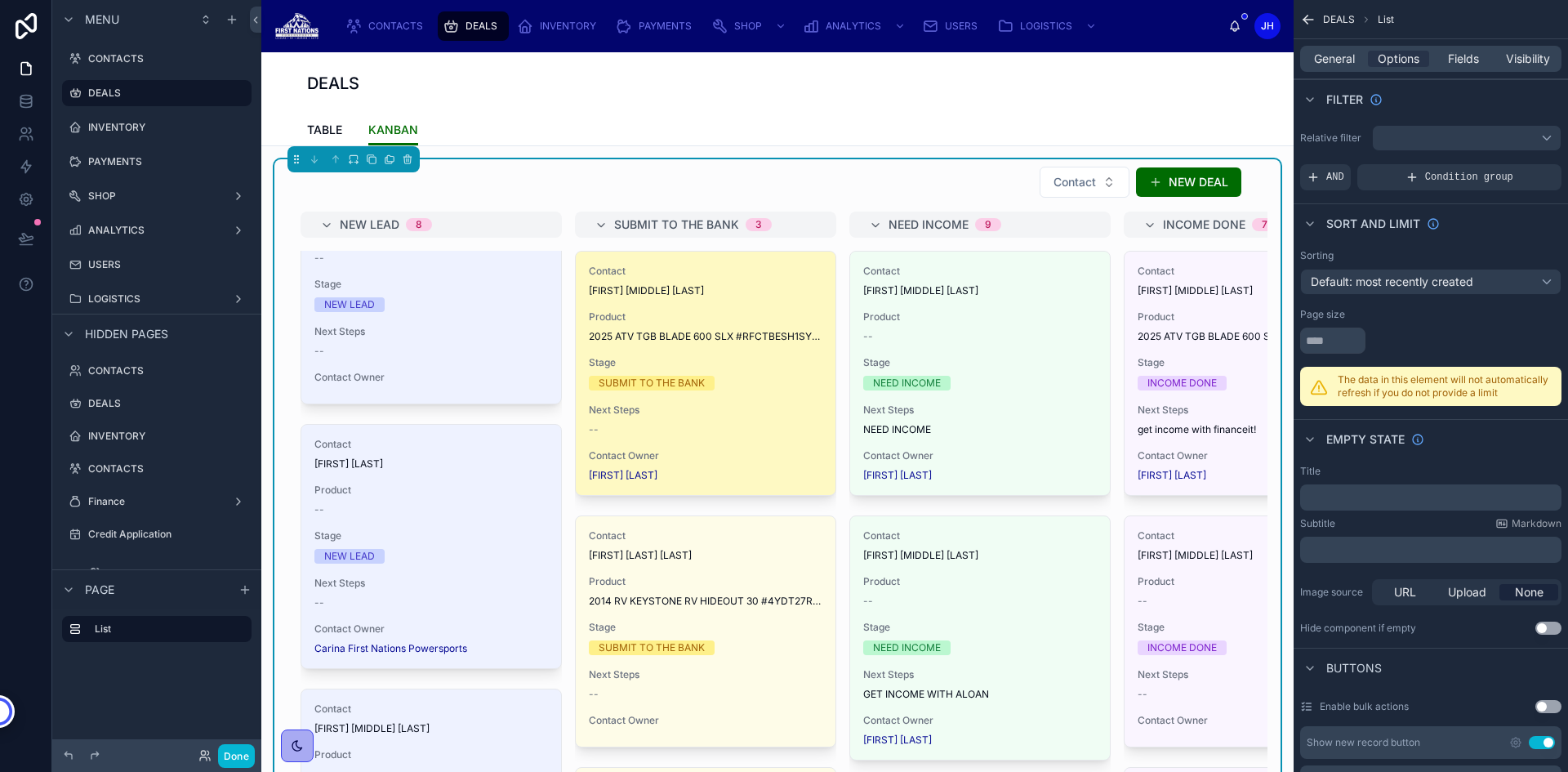 scroll, scrollTop: 1532, scrollLeft: 0, axis: vertical 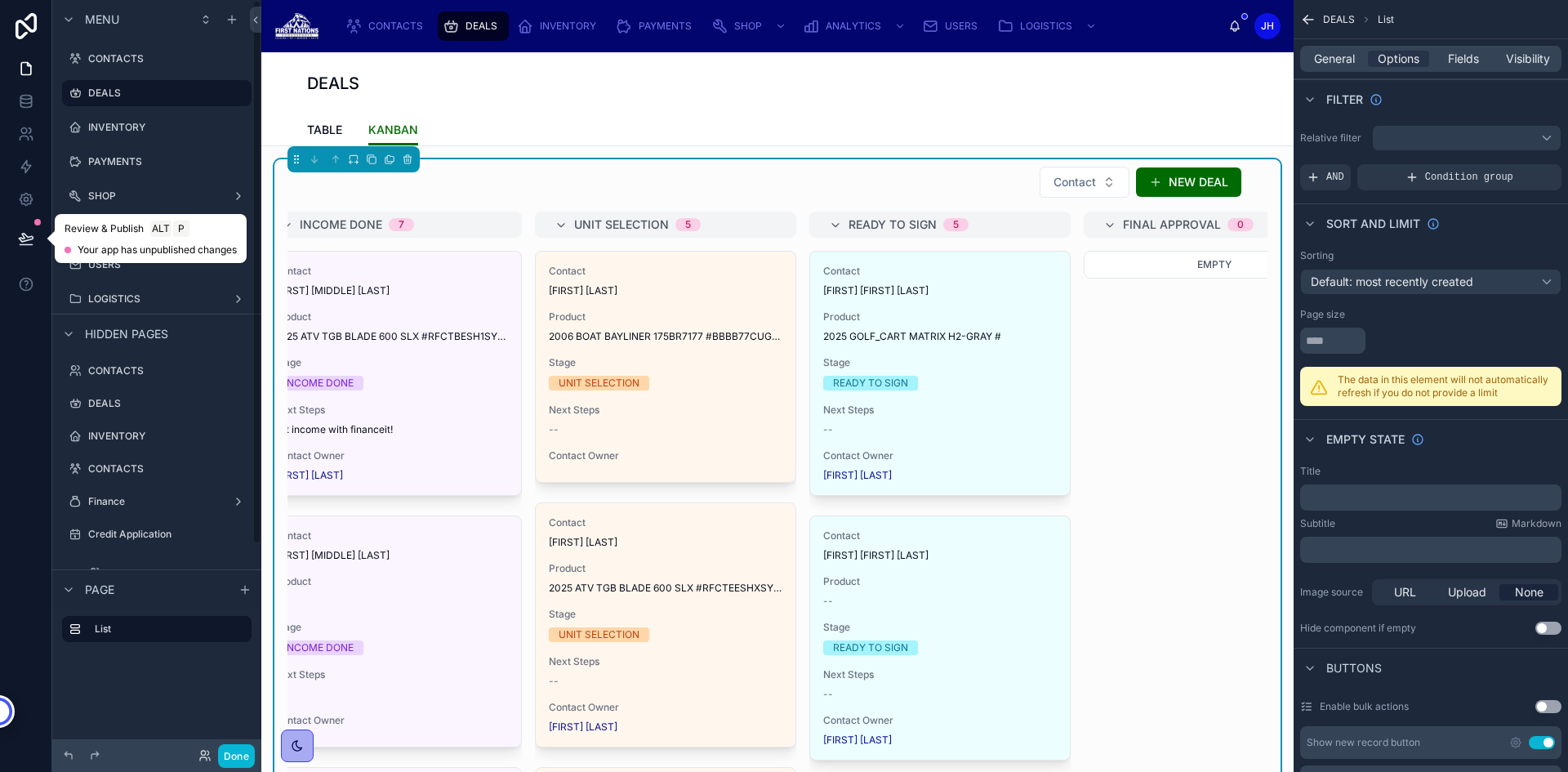 click 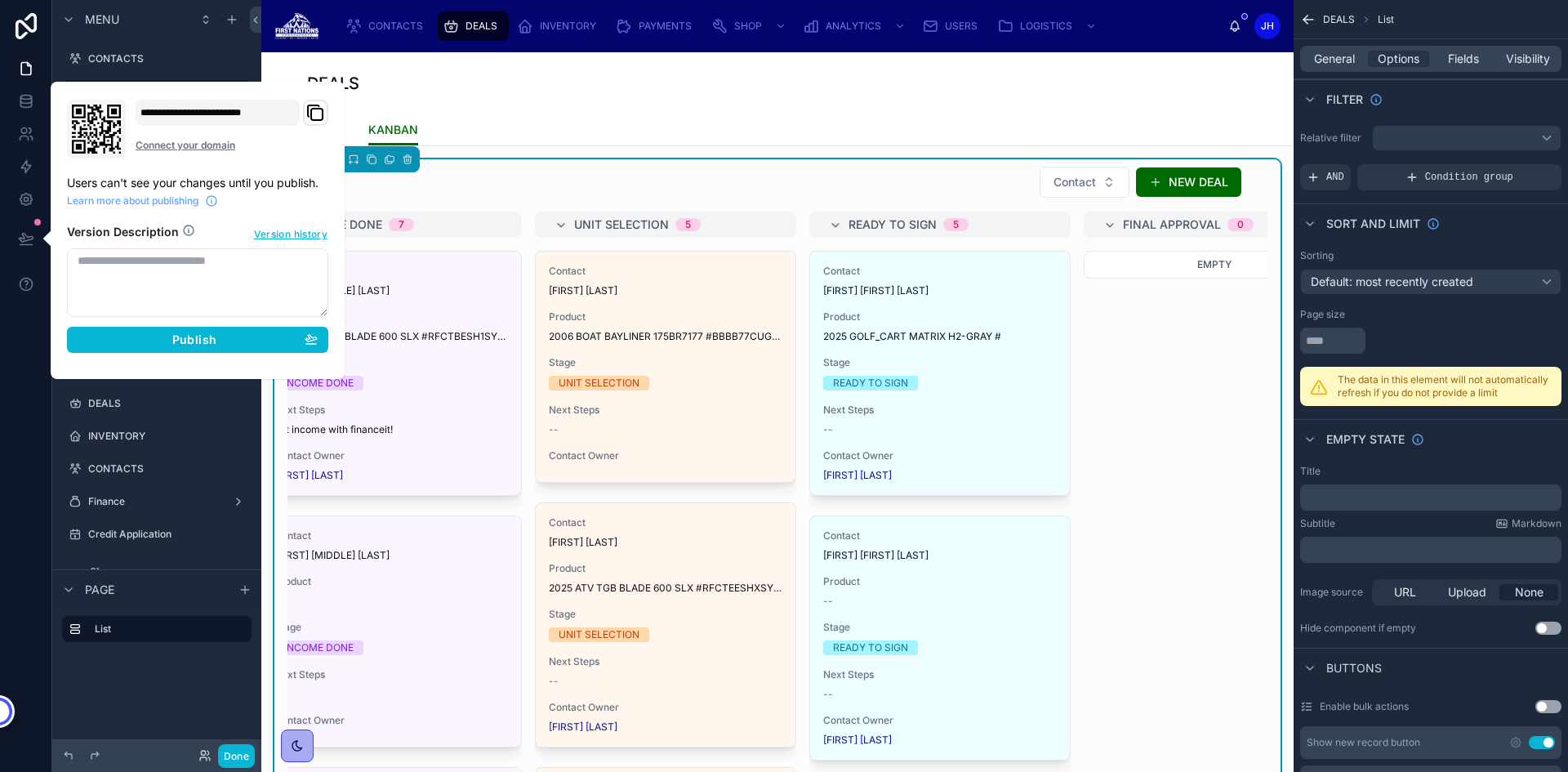 click on "TABLE KANBAN" at bounding box center (777, 130) 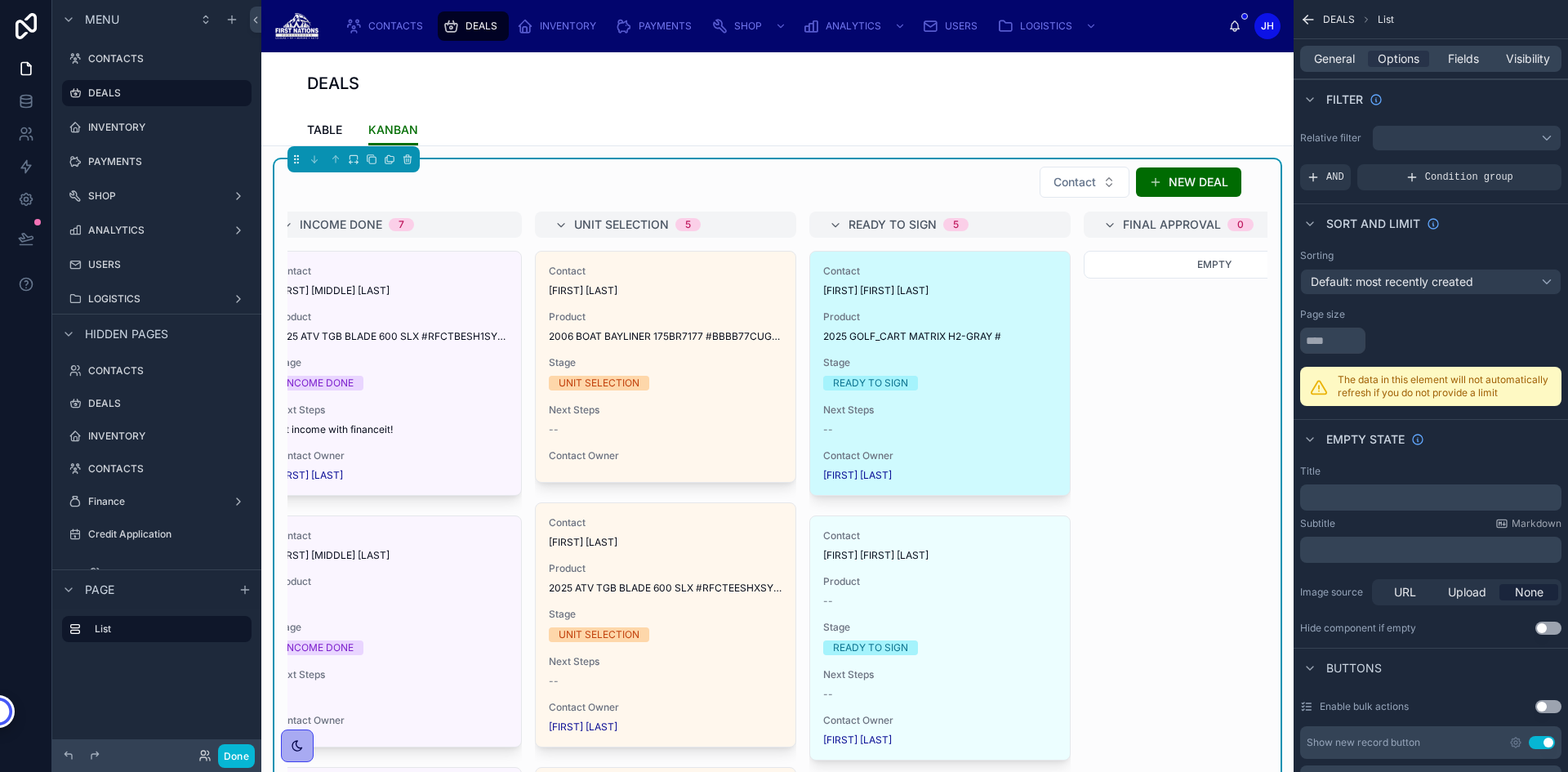 scroll, scrollTop: 163, scrollLeft: 0, axis: vertical 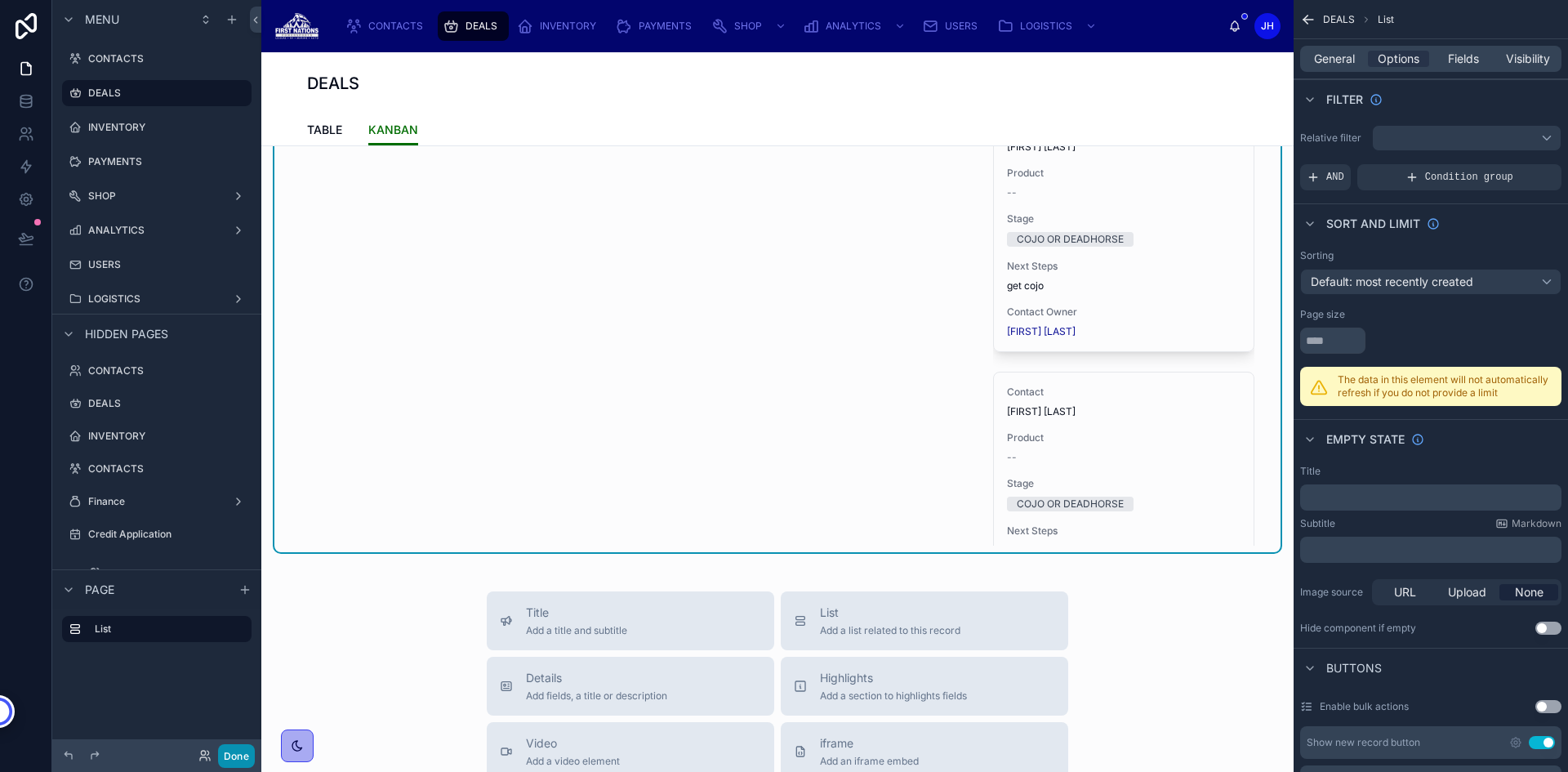 click on "Done" at bounding box center (236, 756) 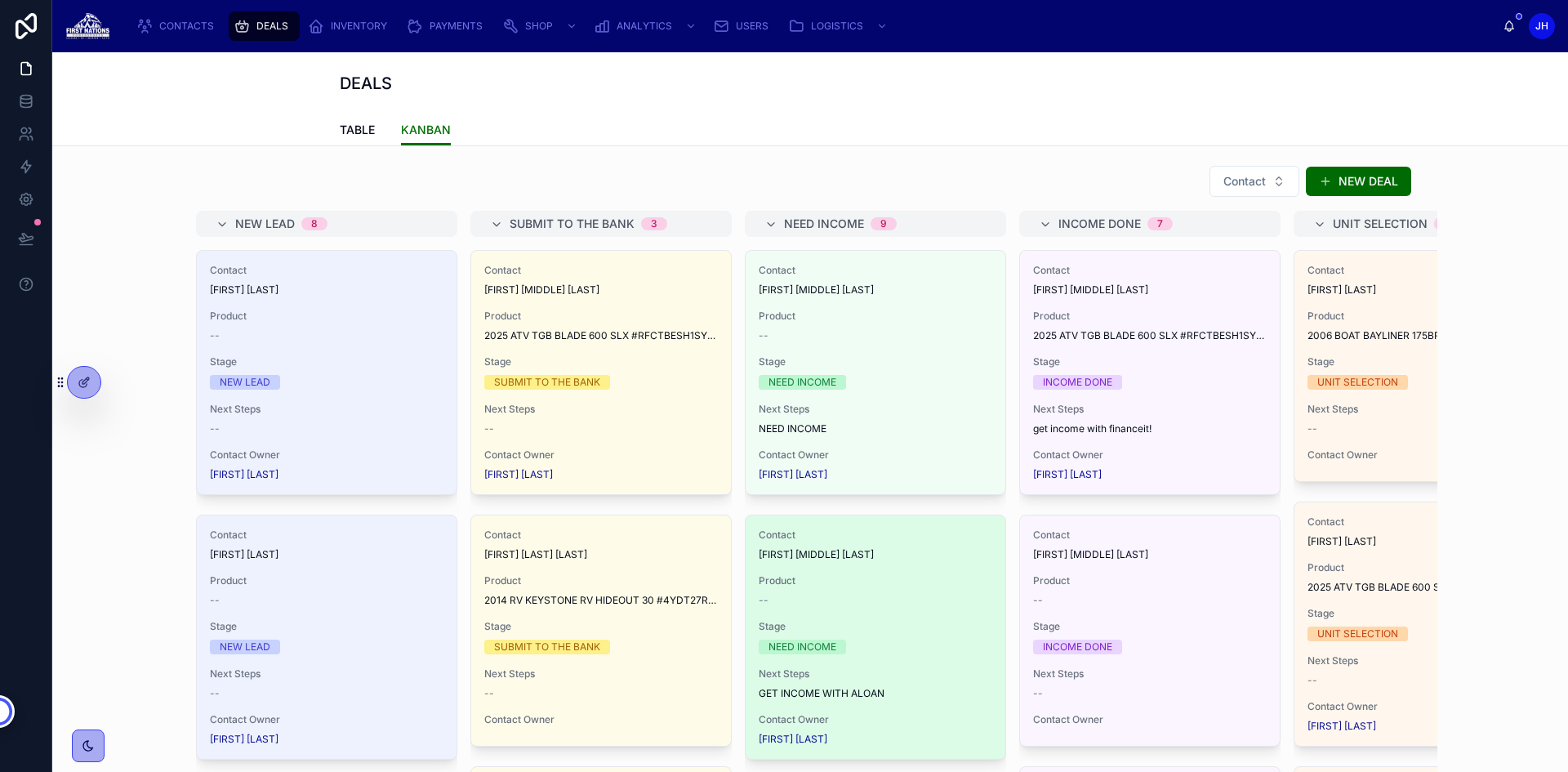 scroll, scrollTop: 0, scrollLeft: 0, axis: both 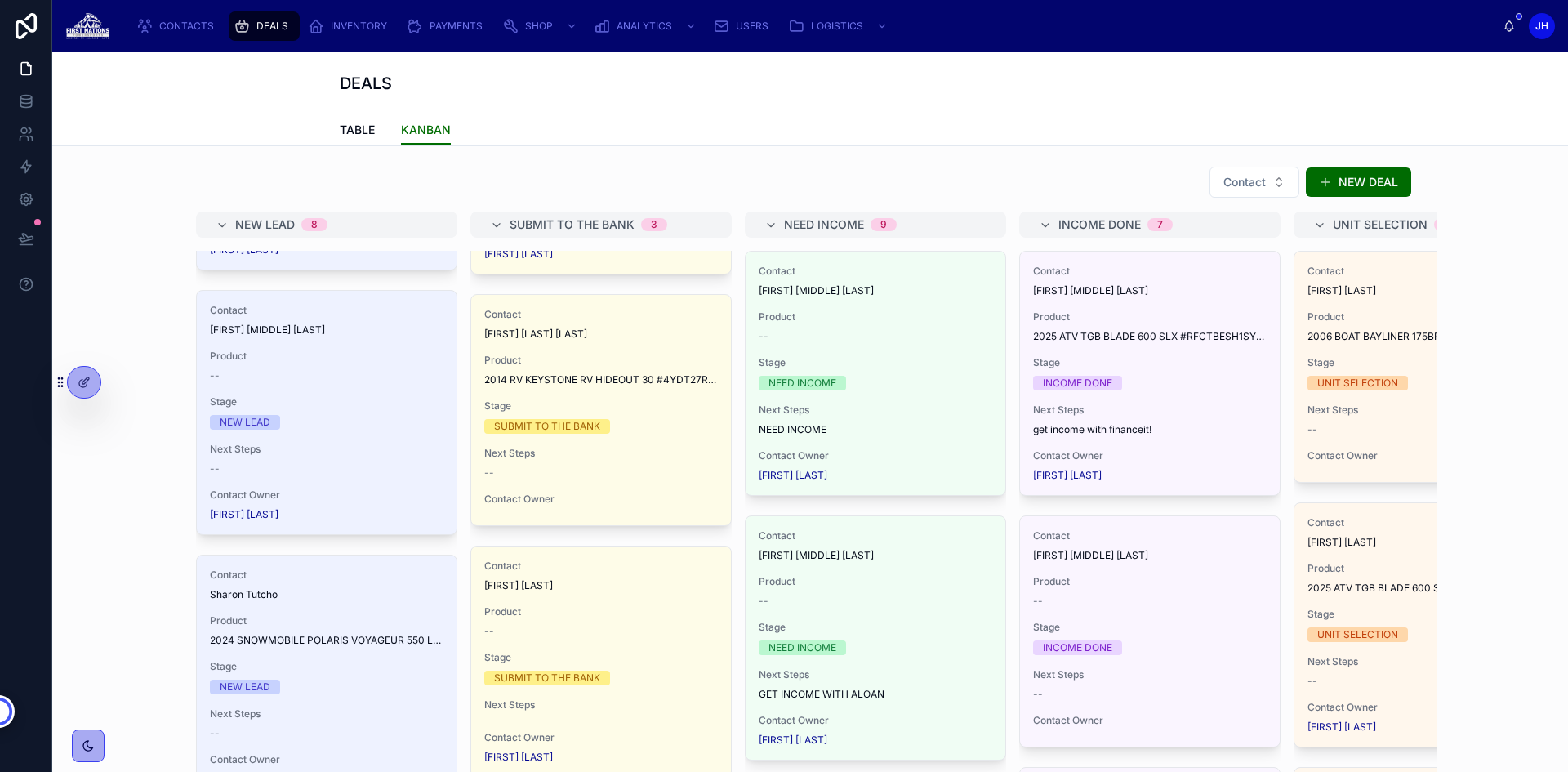 drag, startPoint x: 1059, startPoint y: 167, endPoint x: 716, endPoint y: 163, distance: 343.02332 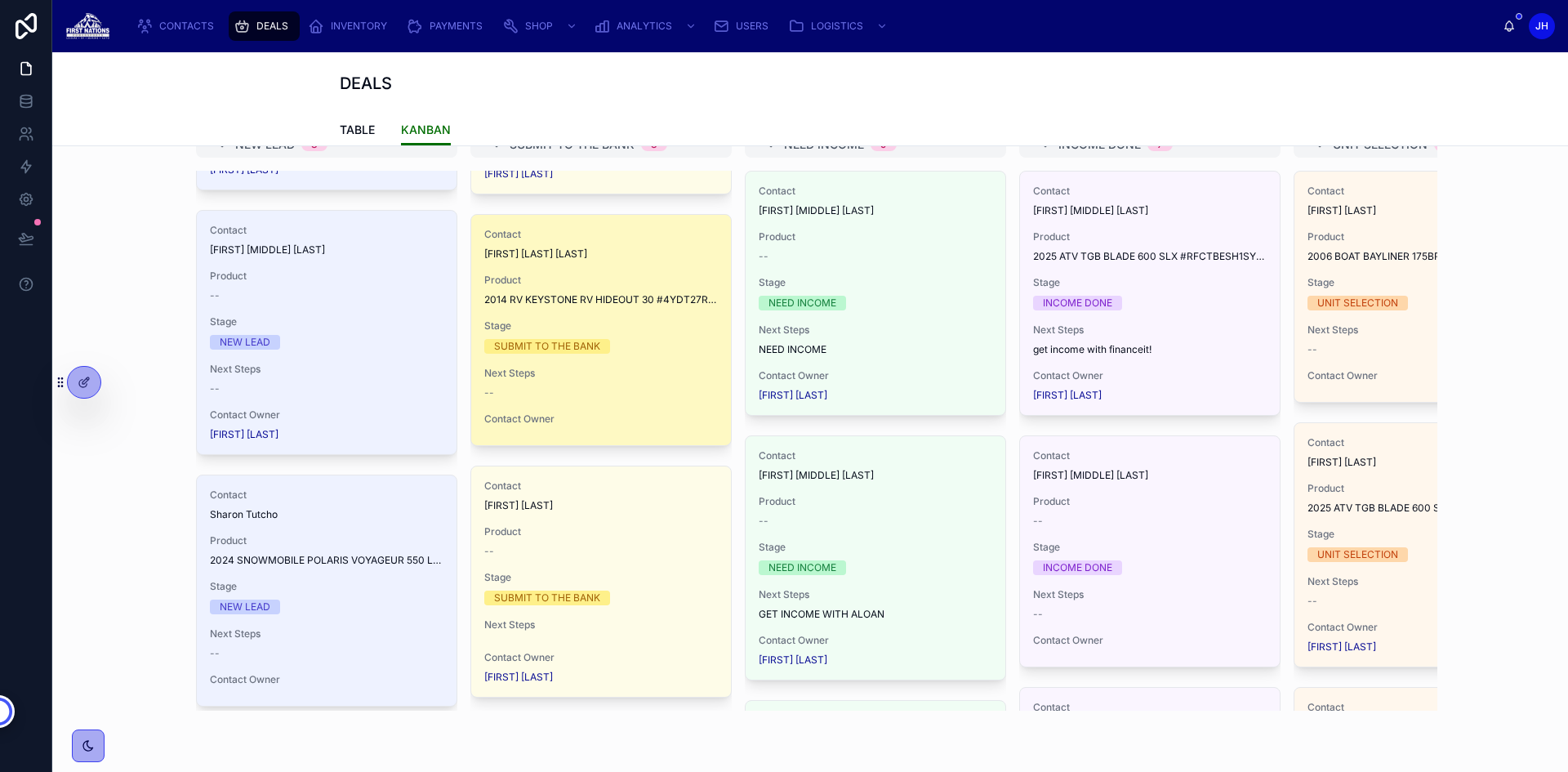 scroll, scrollTop: 82, scrollLeft: 0, axis: vertical 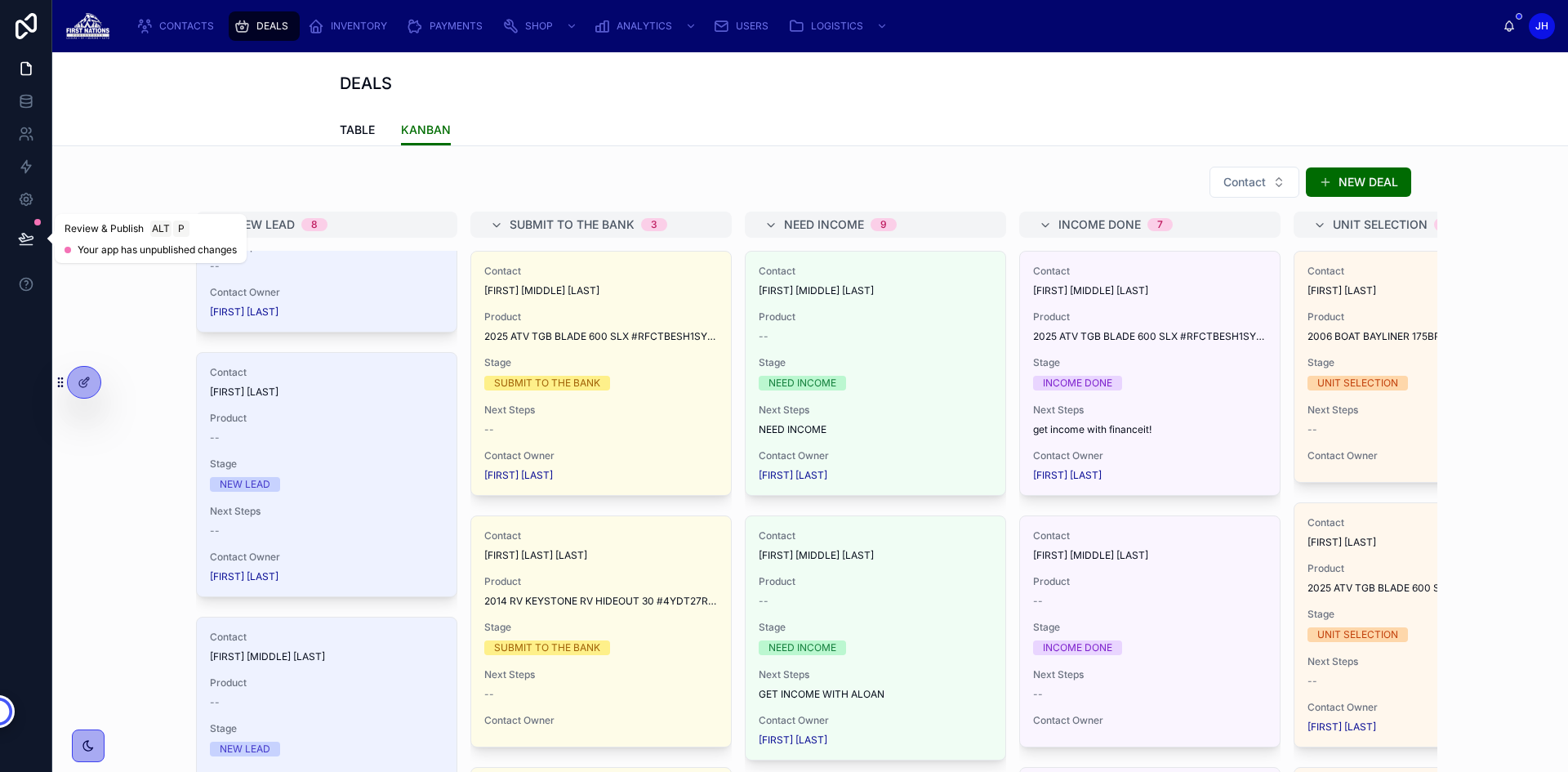click 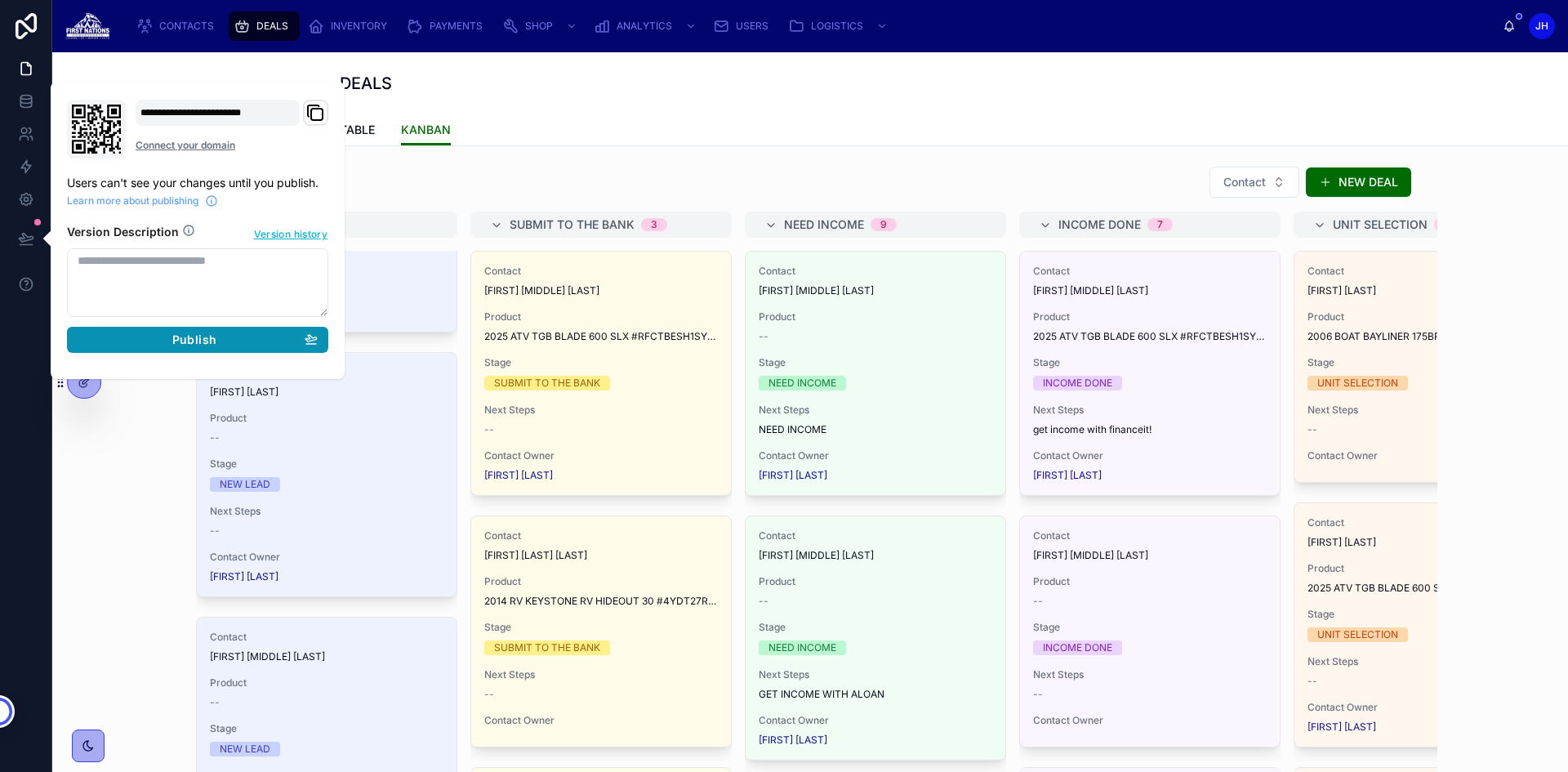 click on "Publish" at bounding box center [194, 340] 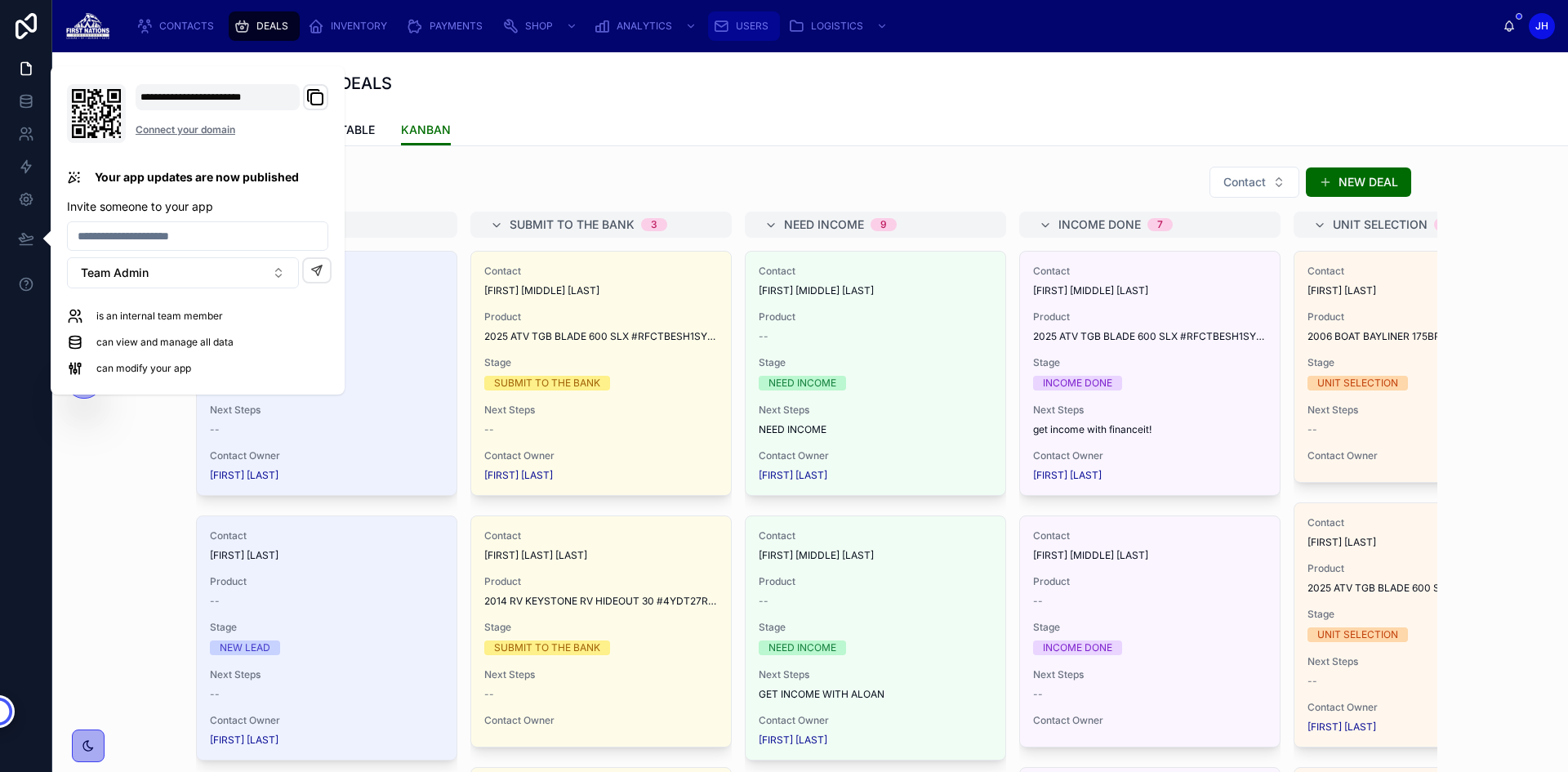 click on "USERS" at bounding box center [744, 26] 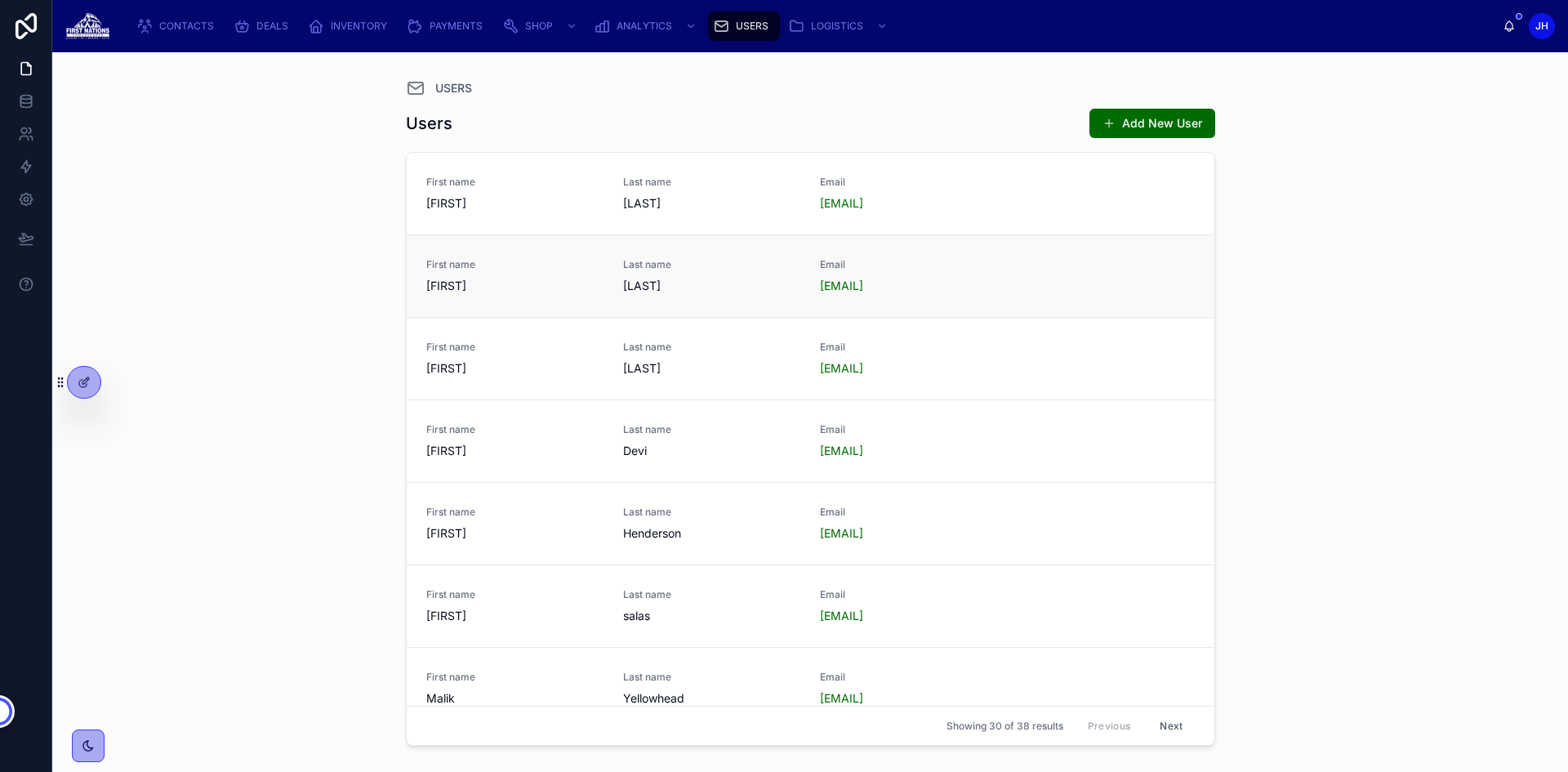 click on "First name [FIRST]" at bounding box center (514, 276) 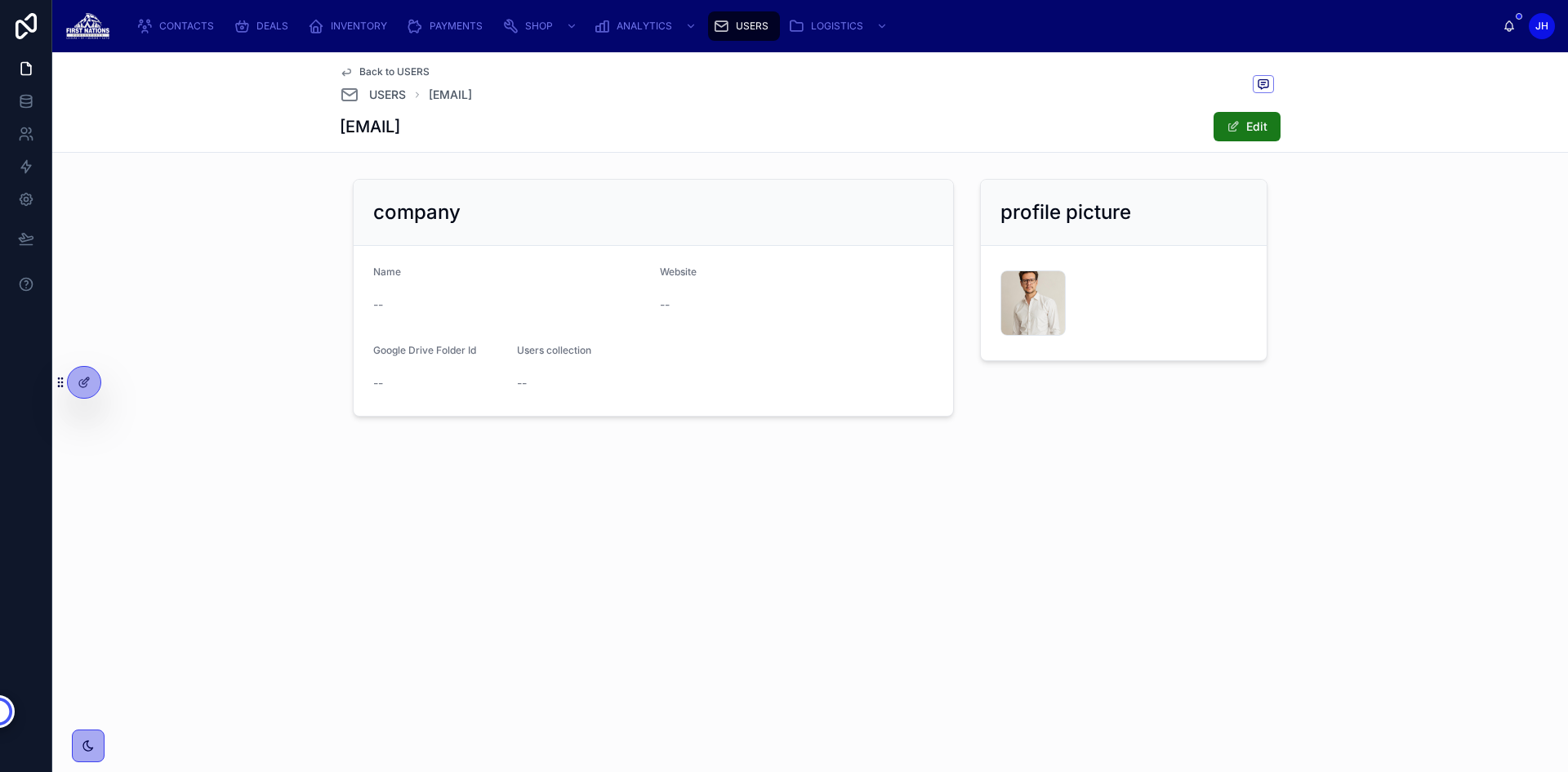 click on "Edit" at bounding box center [1247, 127] 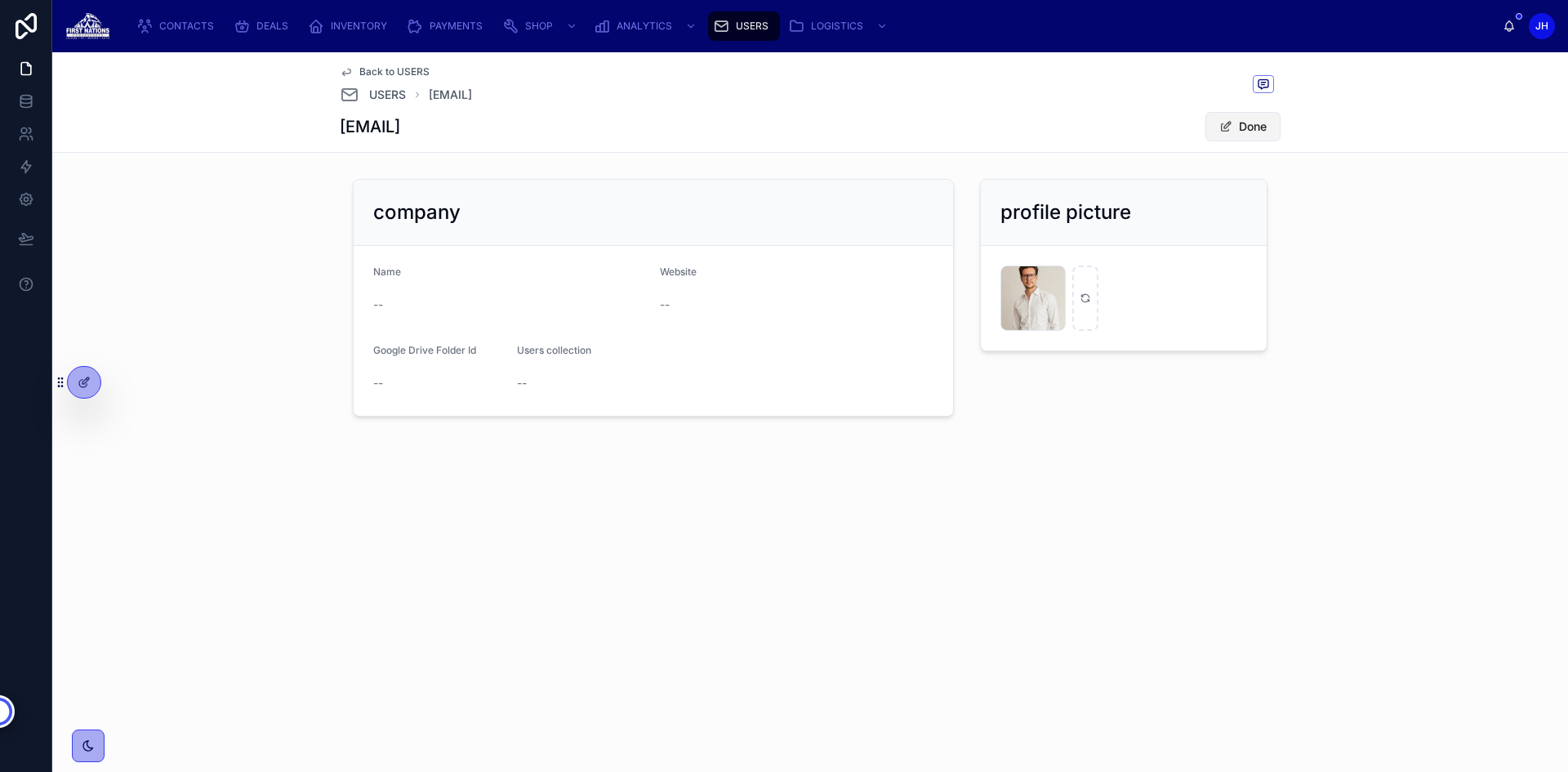 click at bounding box center (1226, 127) 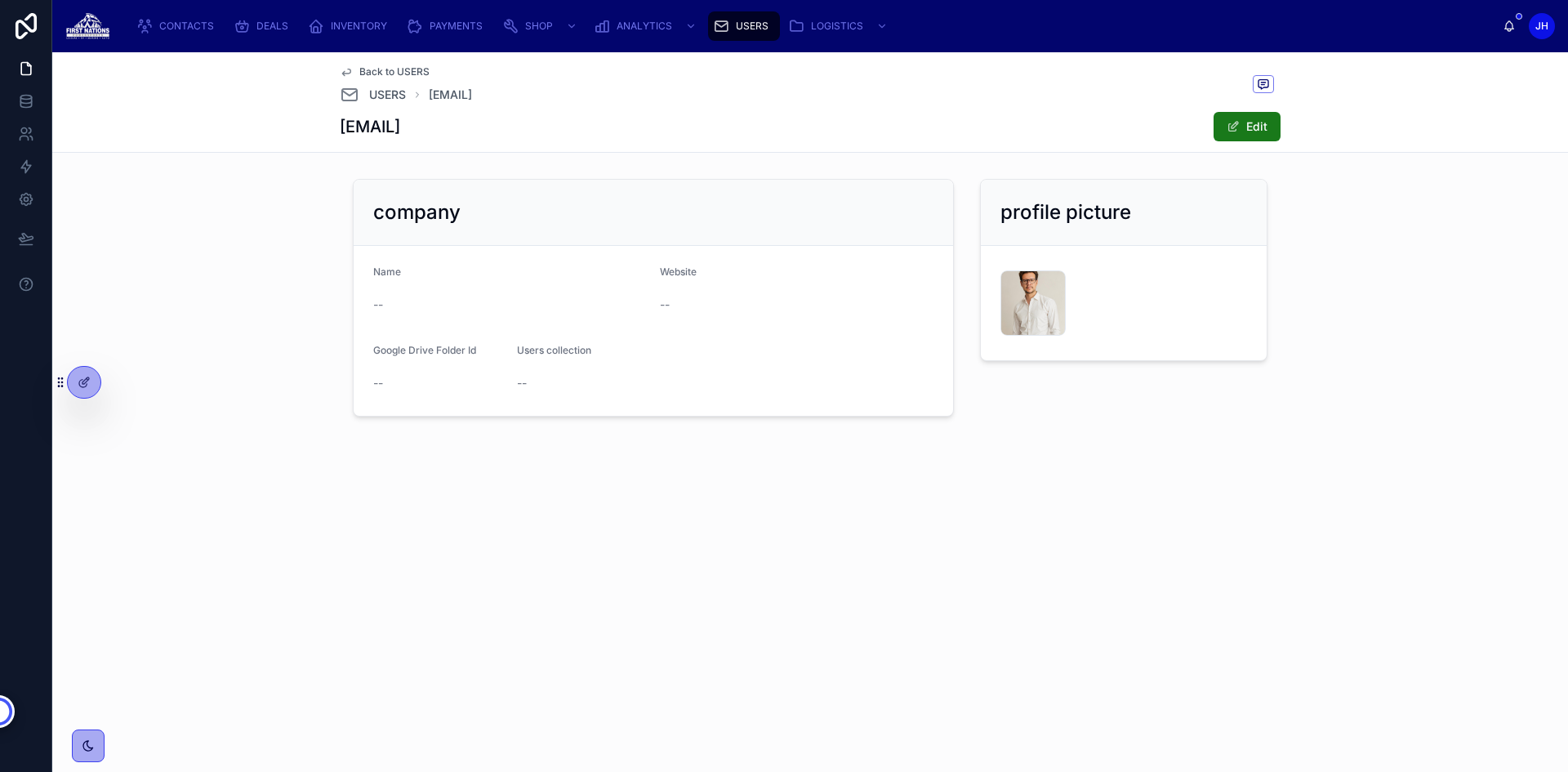 click on "Edit" at bounding box center [1247, 127] 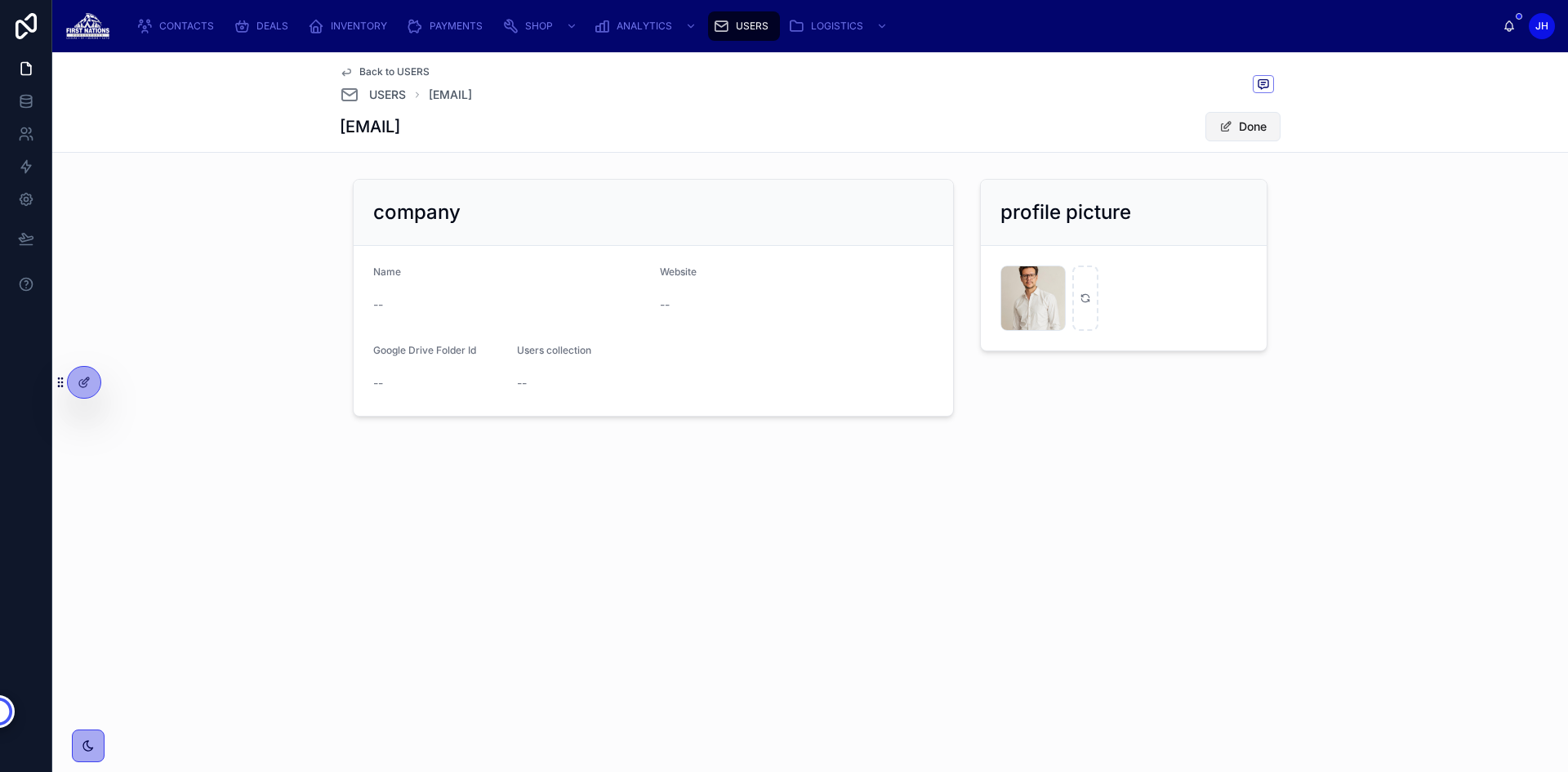 click on "Done" at bounding box center [1243, 127] 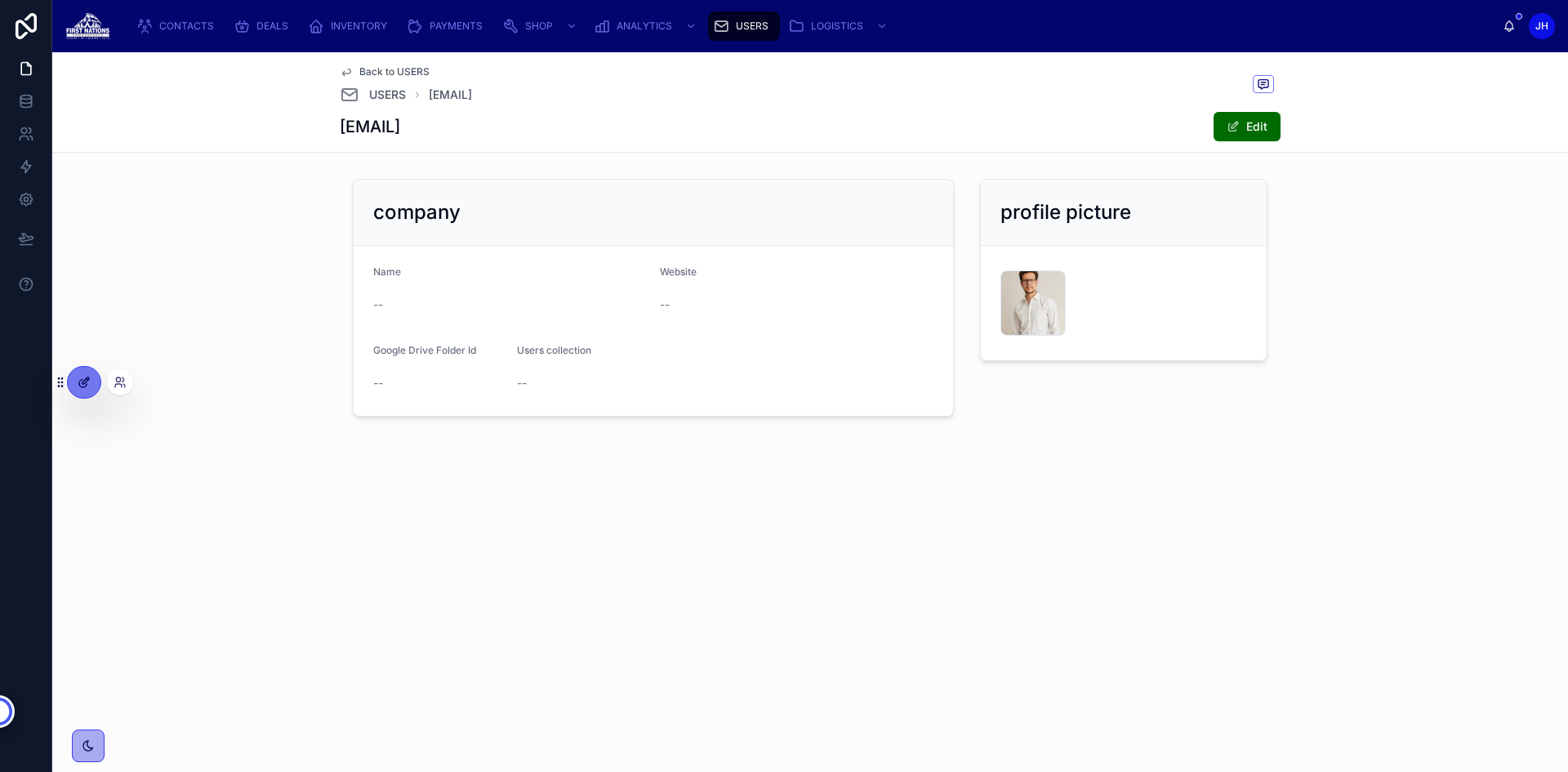 click at bounding box center (84, 382) 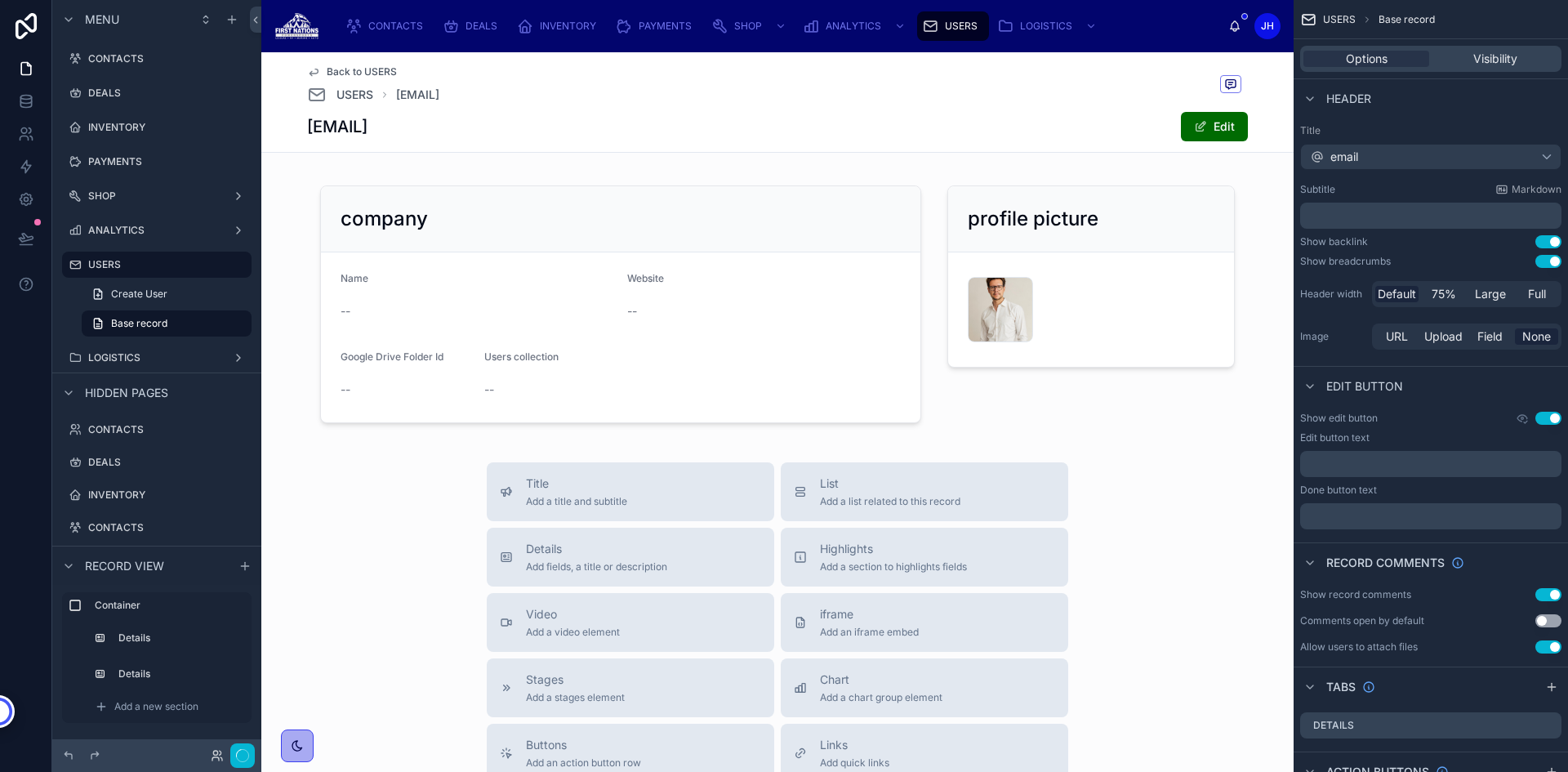 click on "Back to USERS" at bounding box center [362, 72] 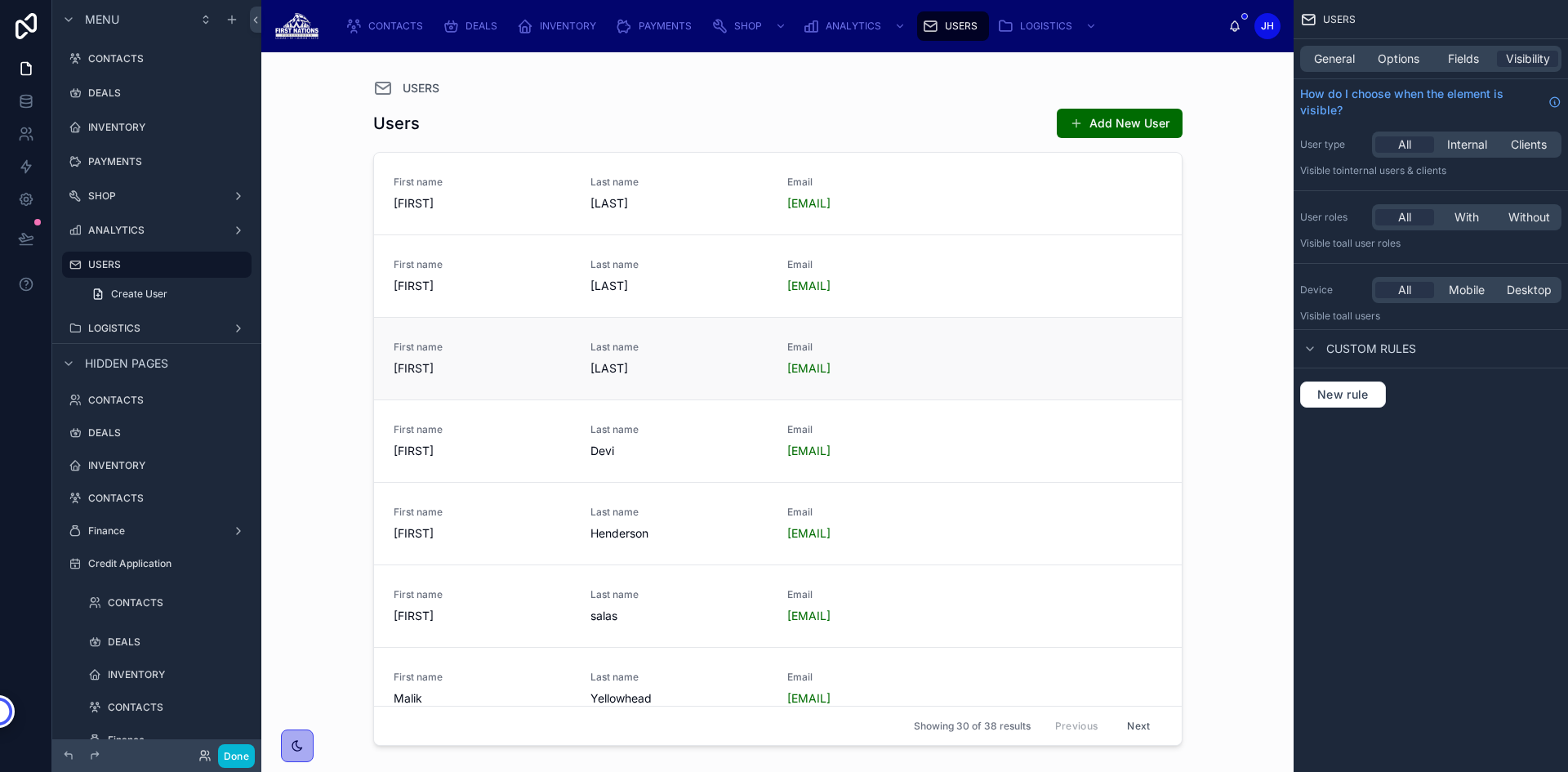 click on "[LAST]" at bounding box center (679, 368) 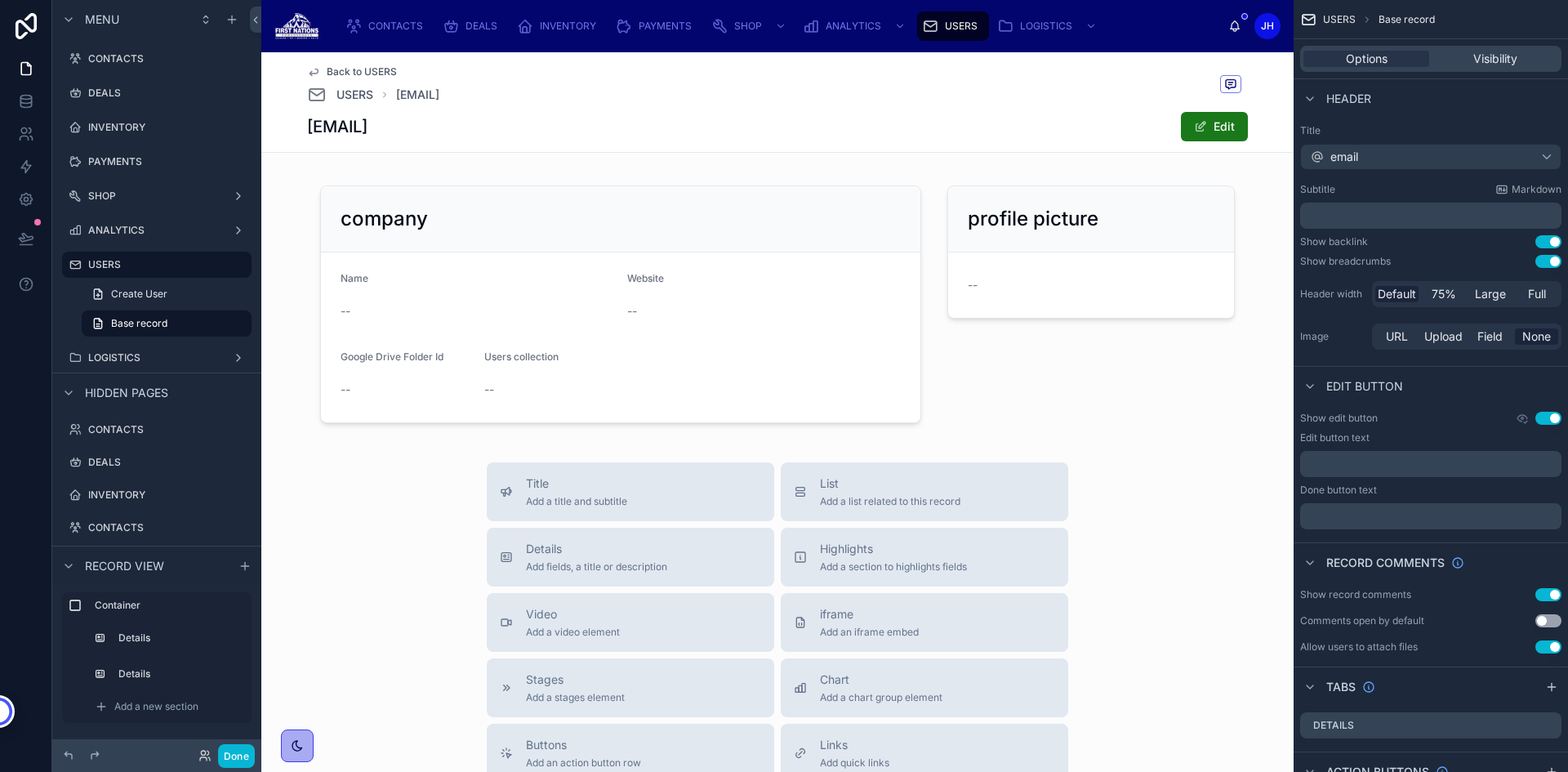 click at bounding box center [1200, 127] 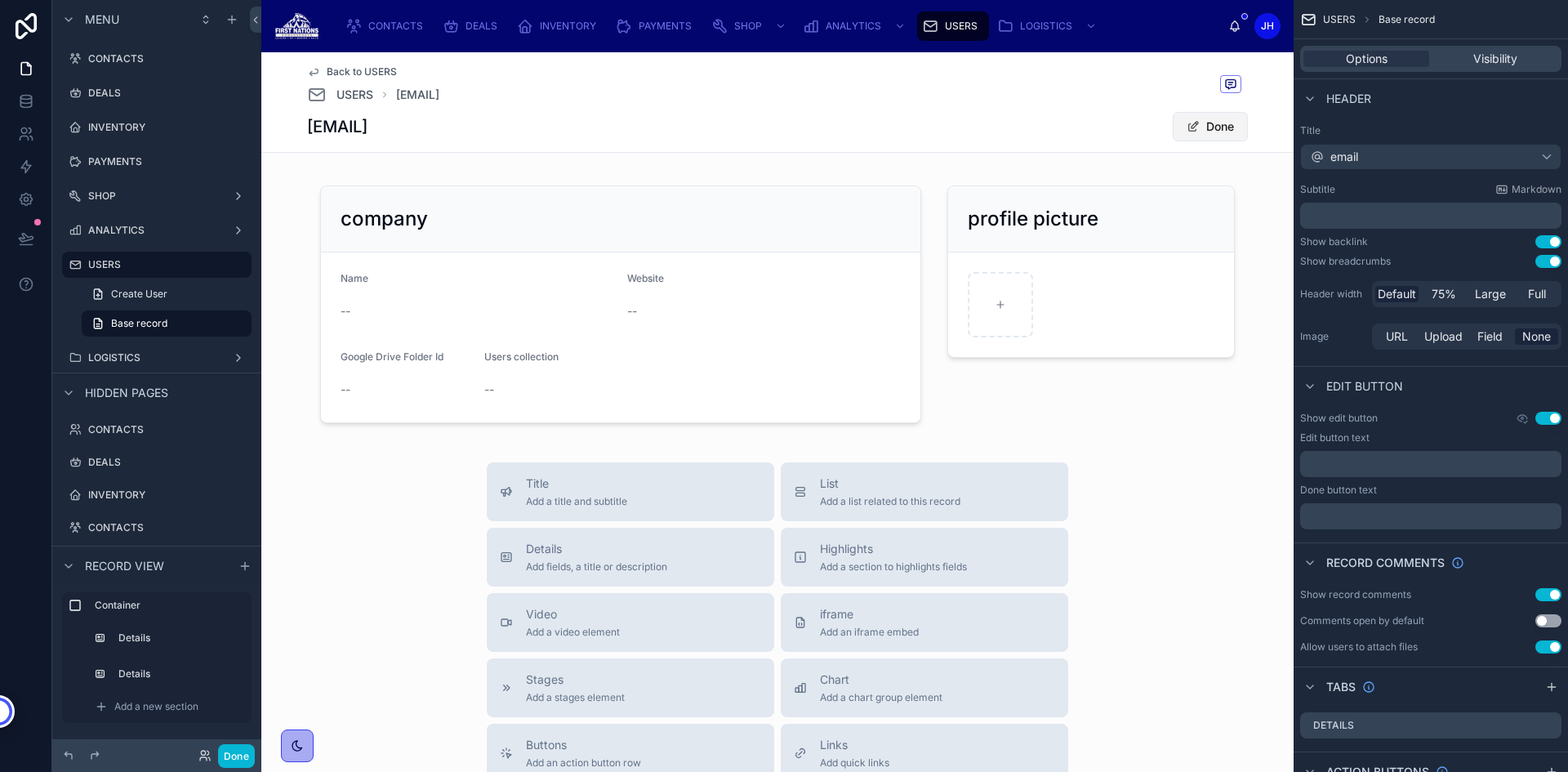 click on "Done" at bounding box center [1210, 127] 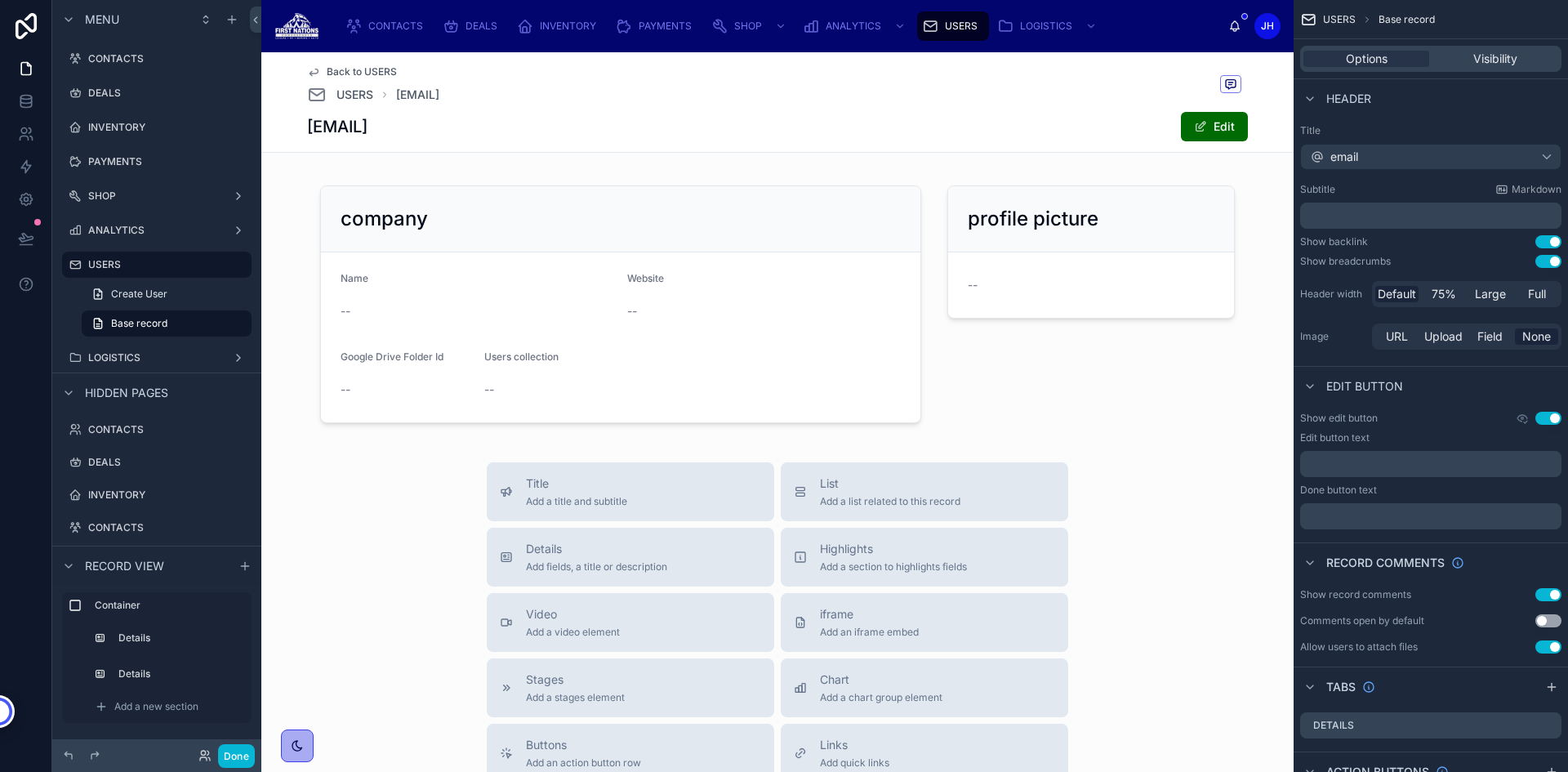 click on "Back to USERS" at bounding box center (362, 72) 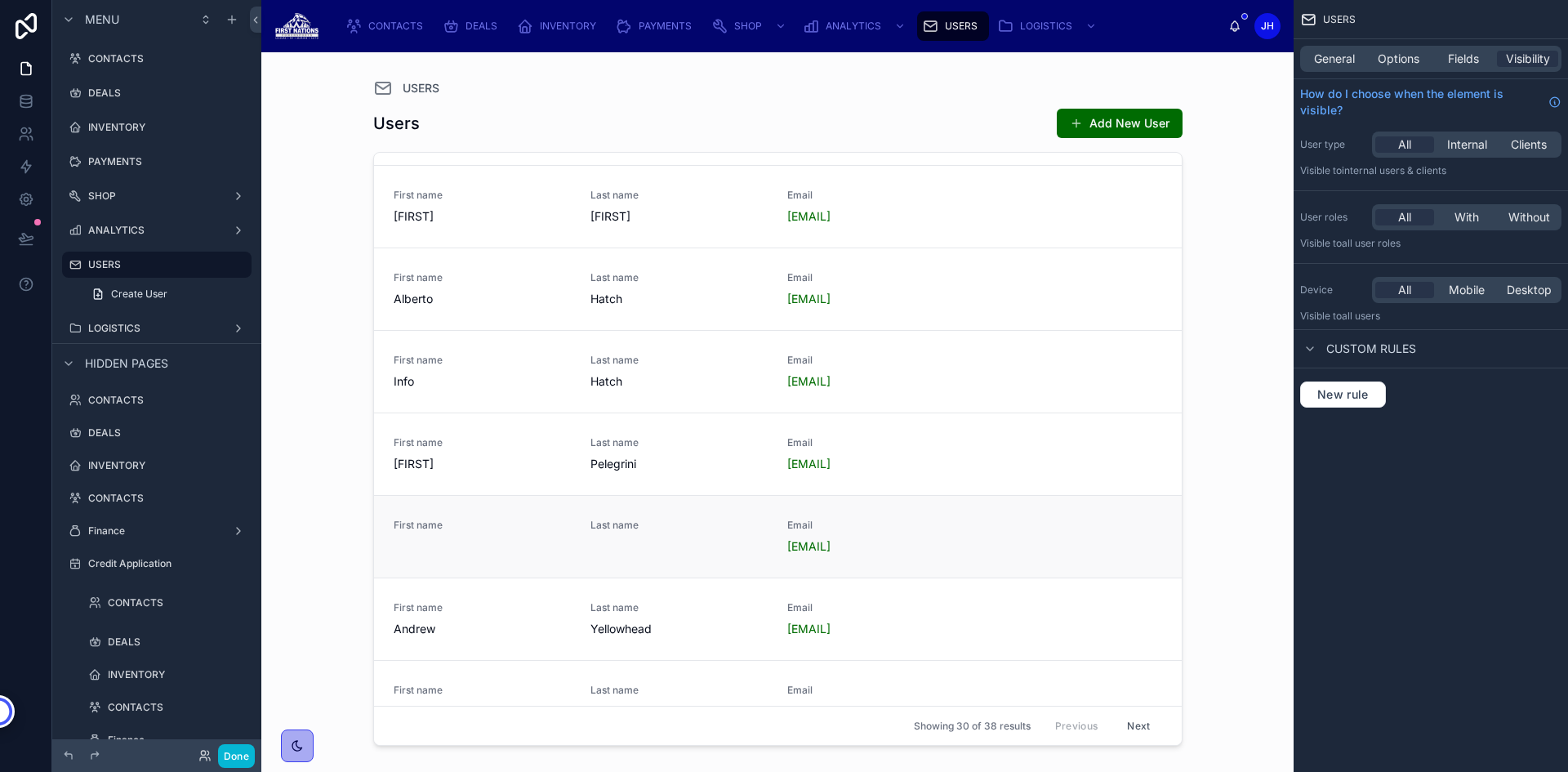 scroll, scrollTop: 1470, scrollLeft: 0, axis: vertical 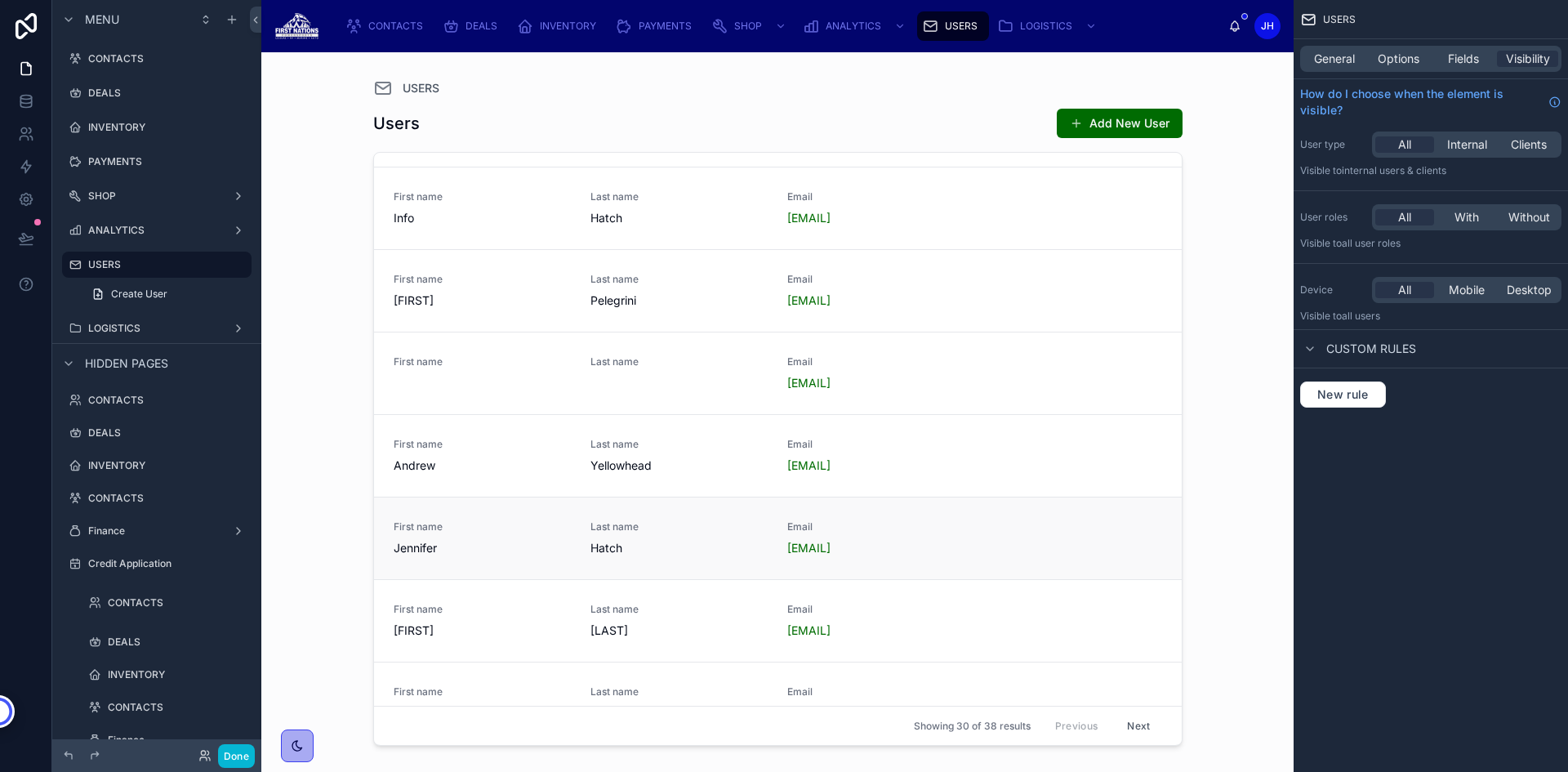 click on "First name" at bounding box center (482, 527) 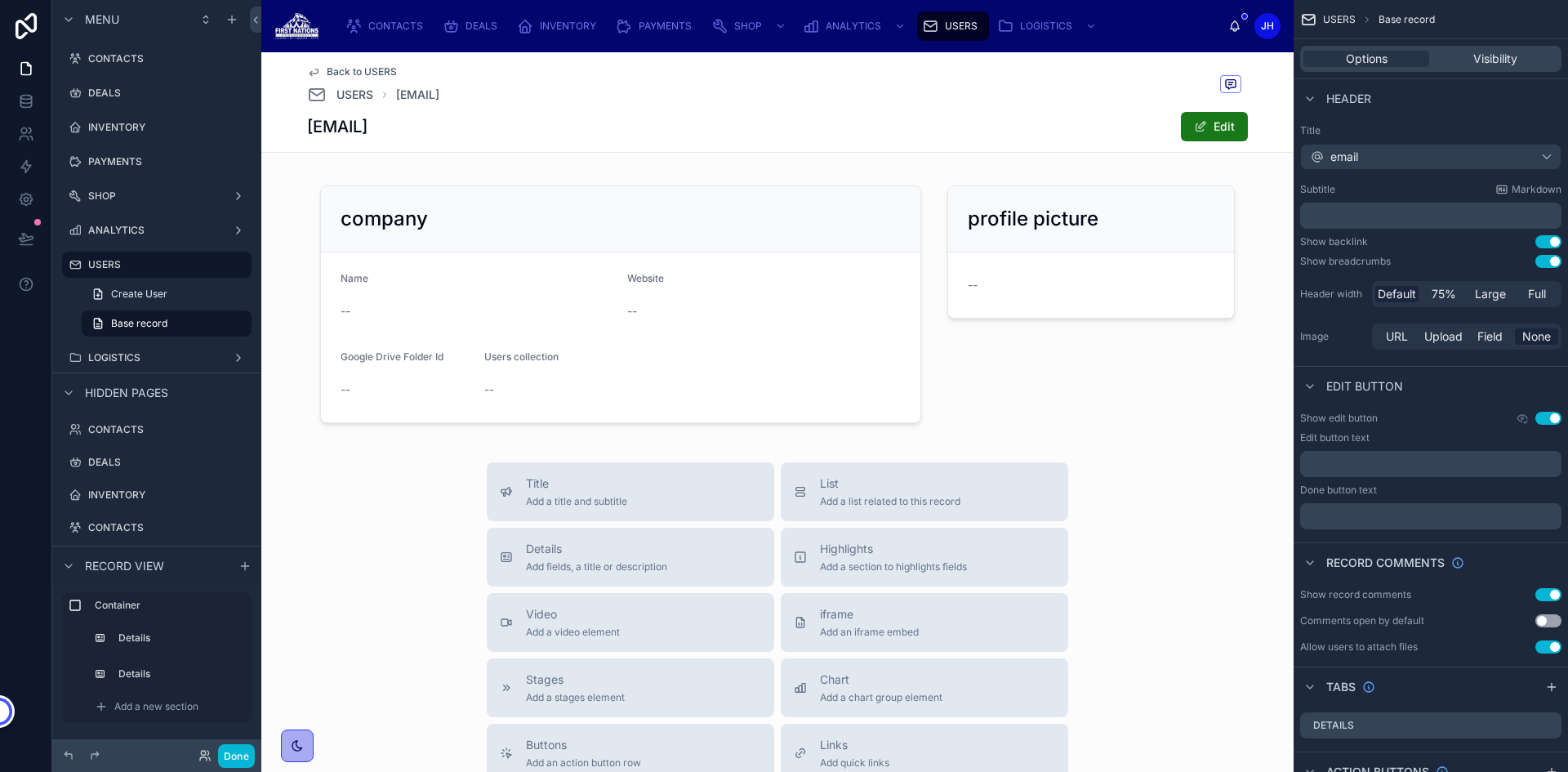 click at bounding box center [1200, 127] 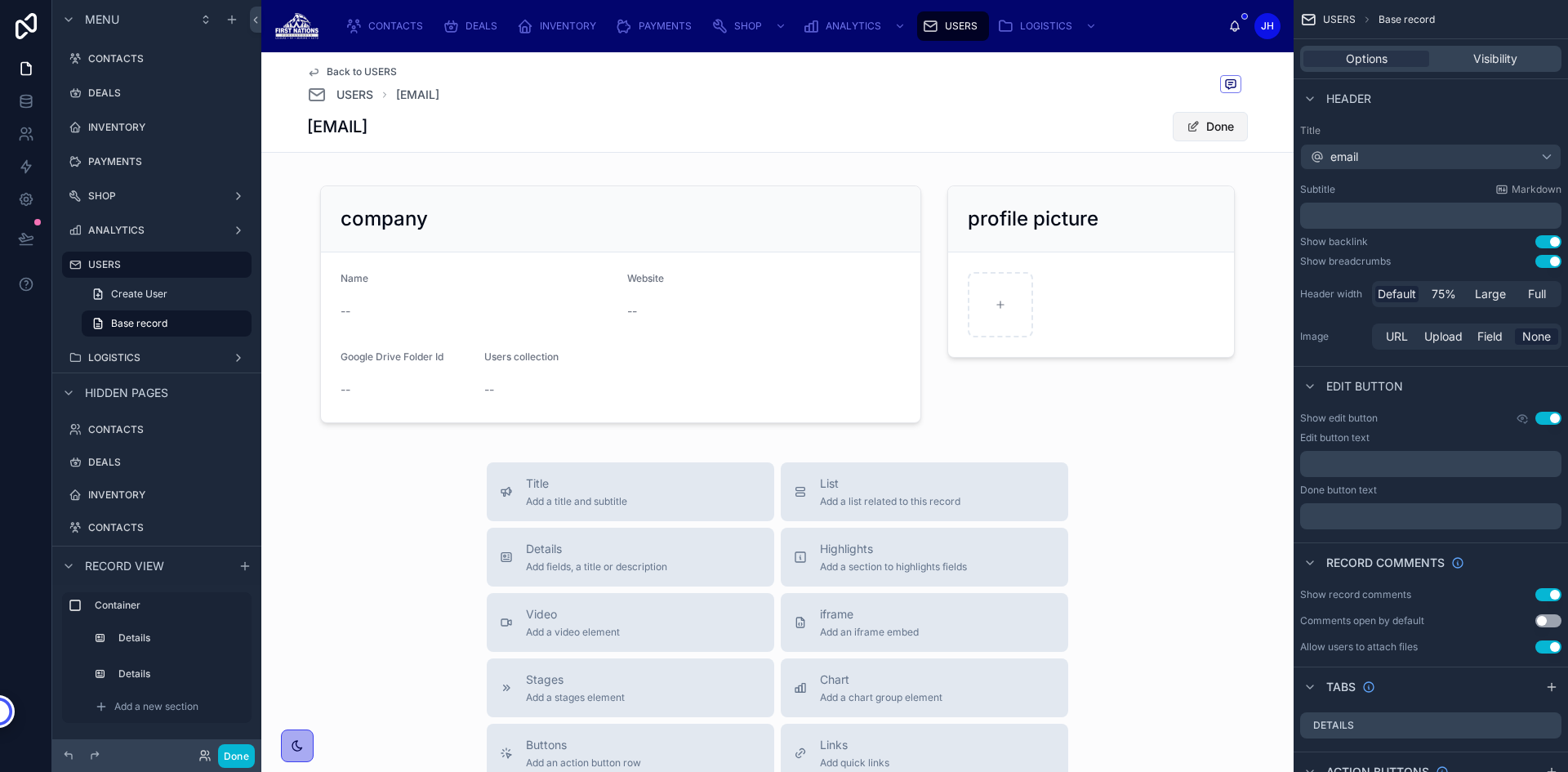click on "Done" at bounding box center [1210, 127] 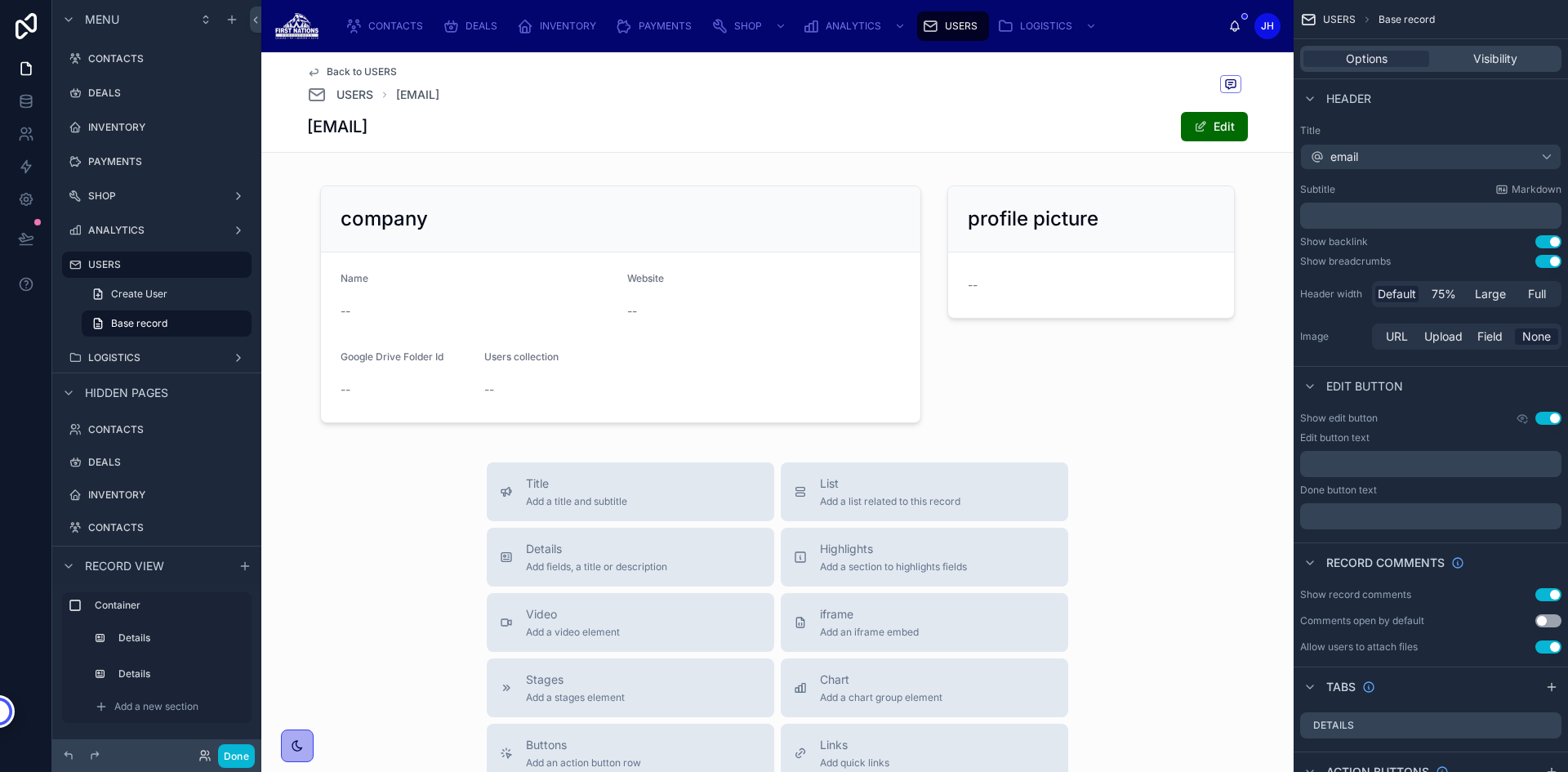 click on "Back to USERS" at bounding box center [362, 72] 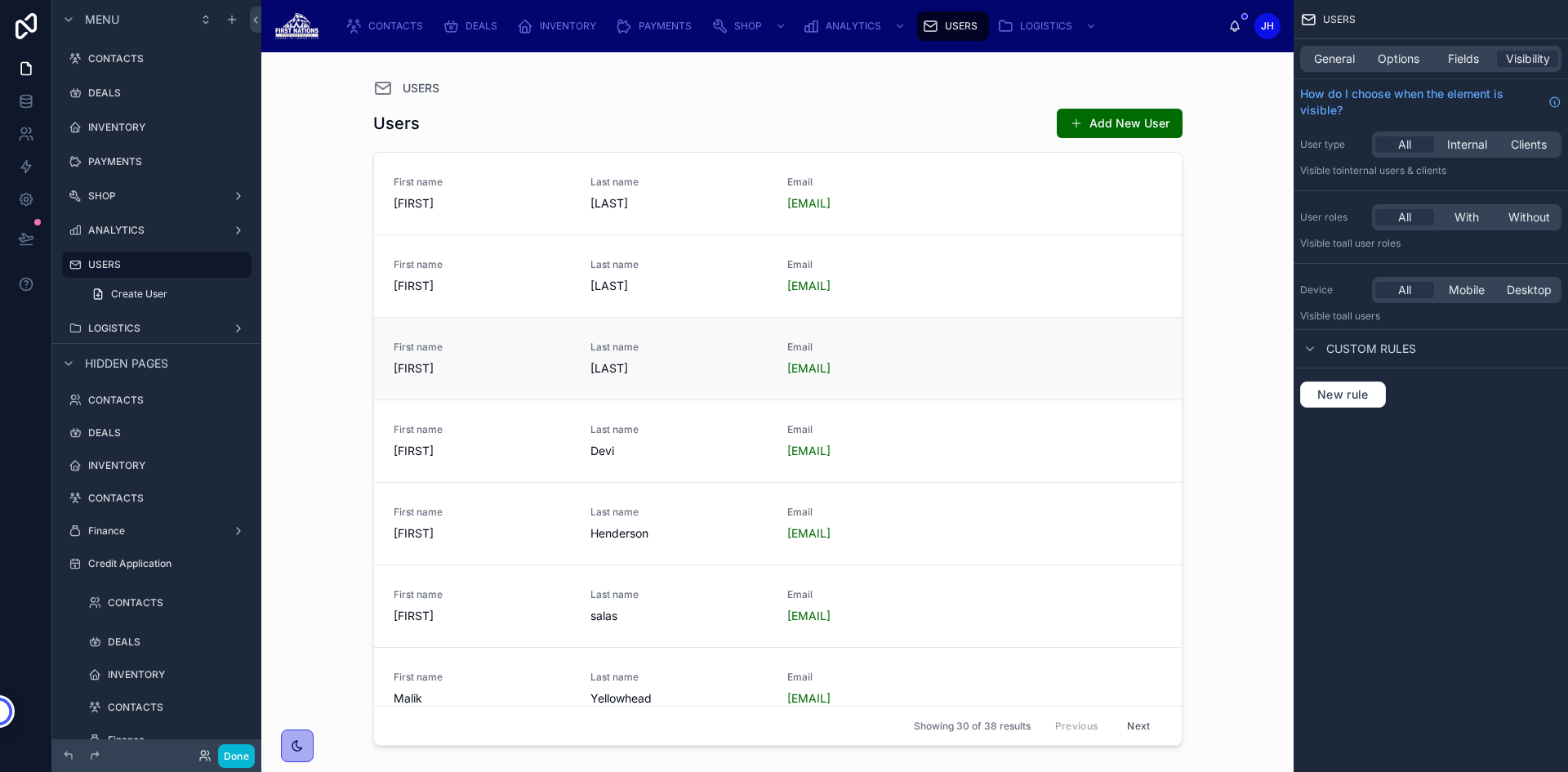 click on "[FIRST]" at bounding box center (482, 368) 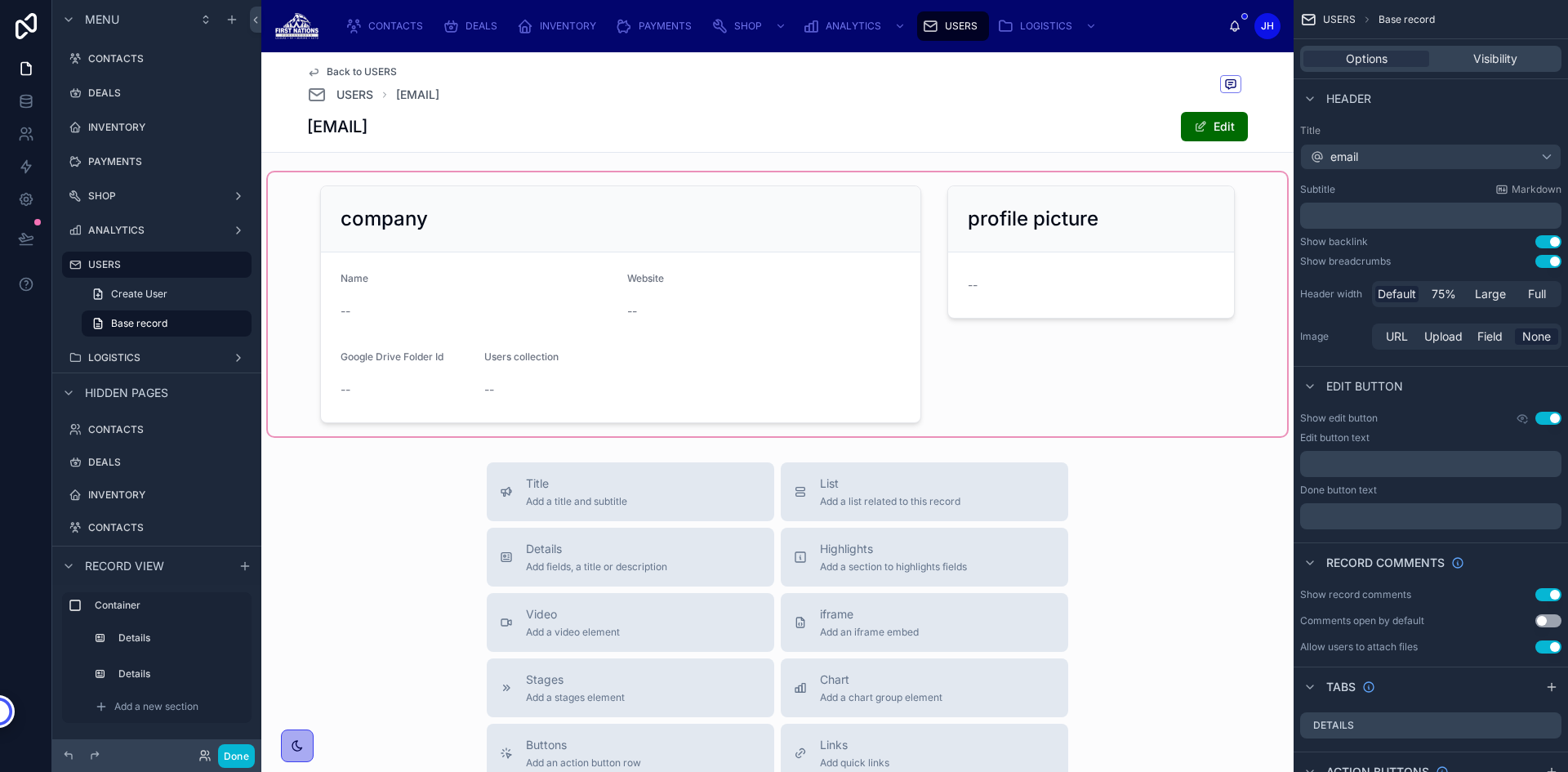 click at bounding box center [777, 304] 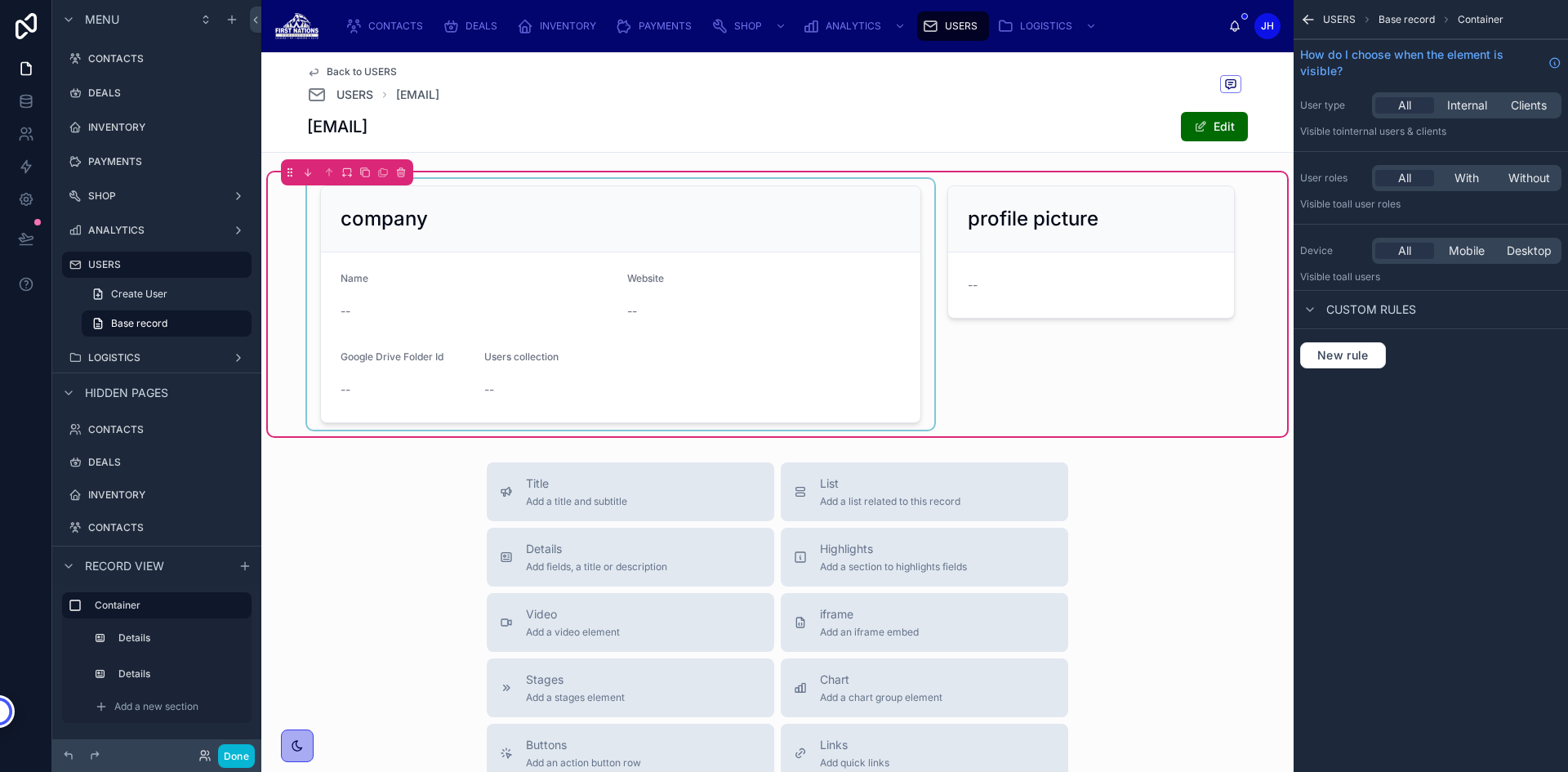 click at bounding box center (621, 304) 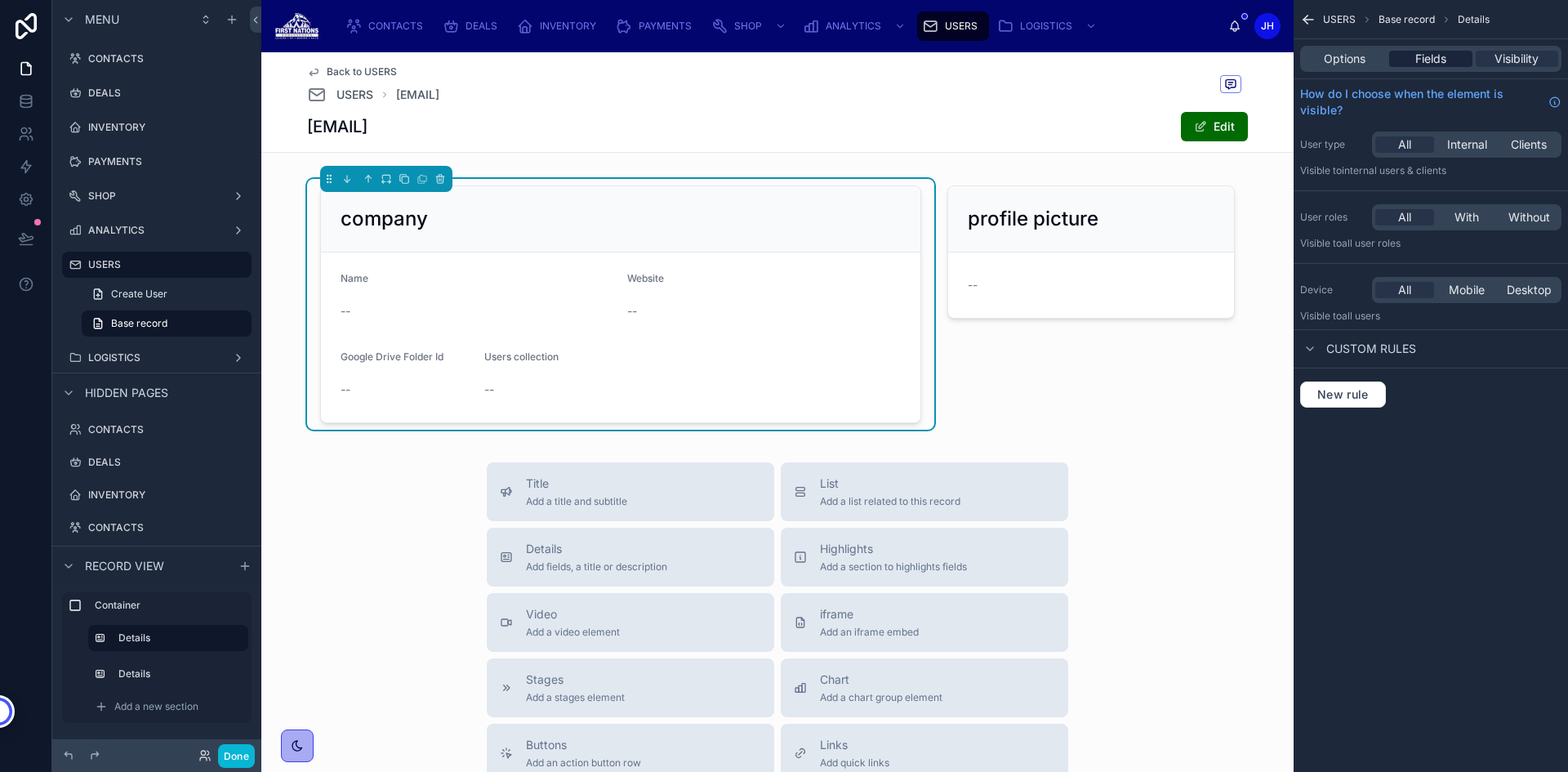click on "Fields" at bounding box center (1431, 59) 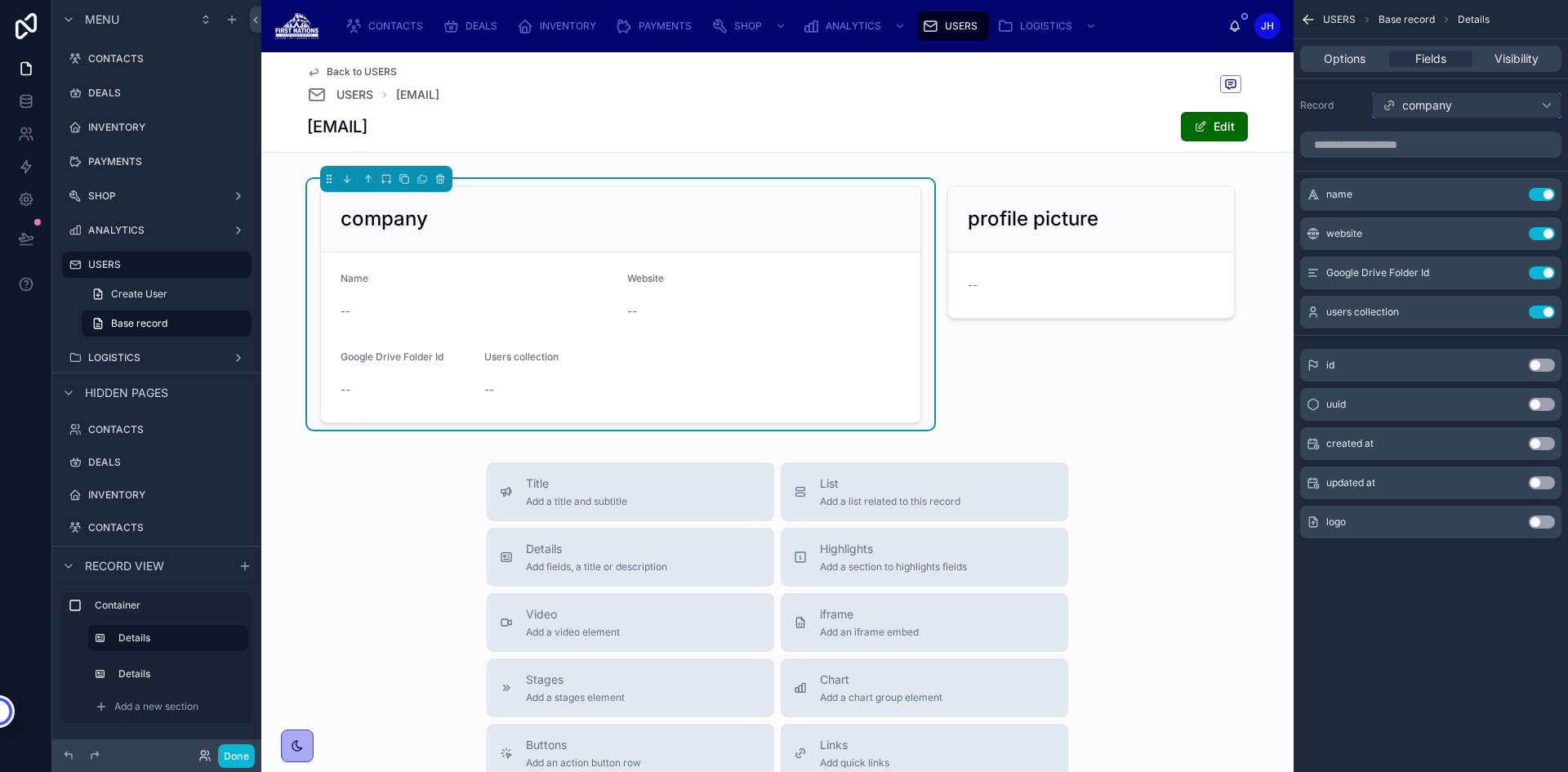 click on "company" at bounding box center (1427, 105) 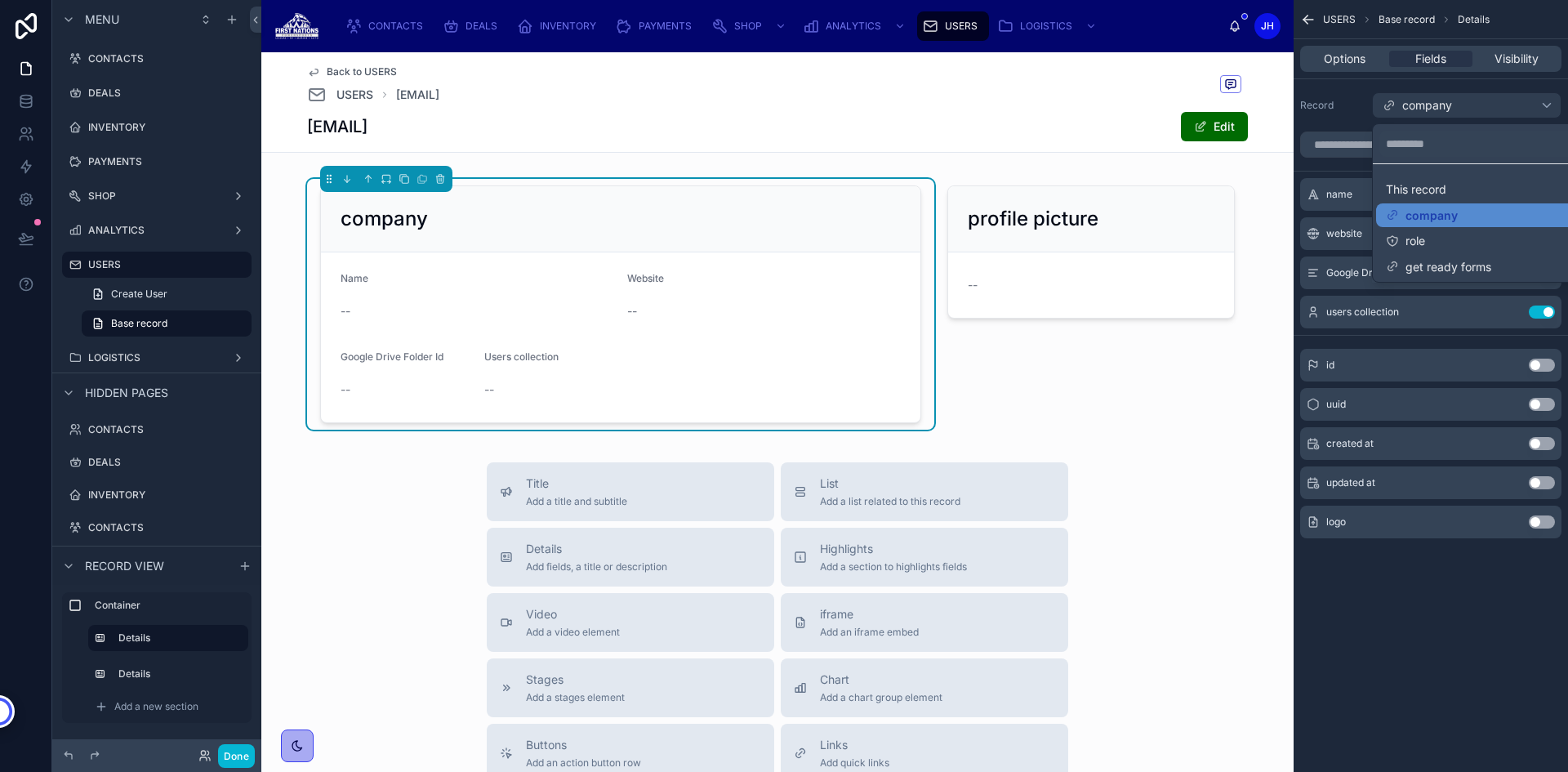 click at bounding box center (784, 386) 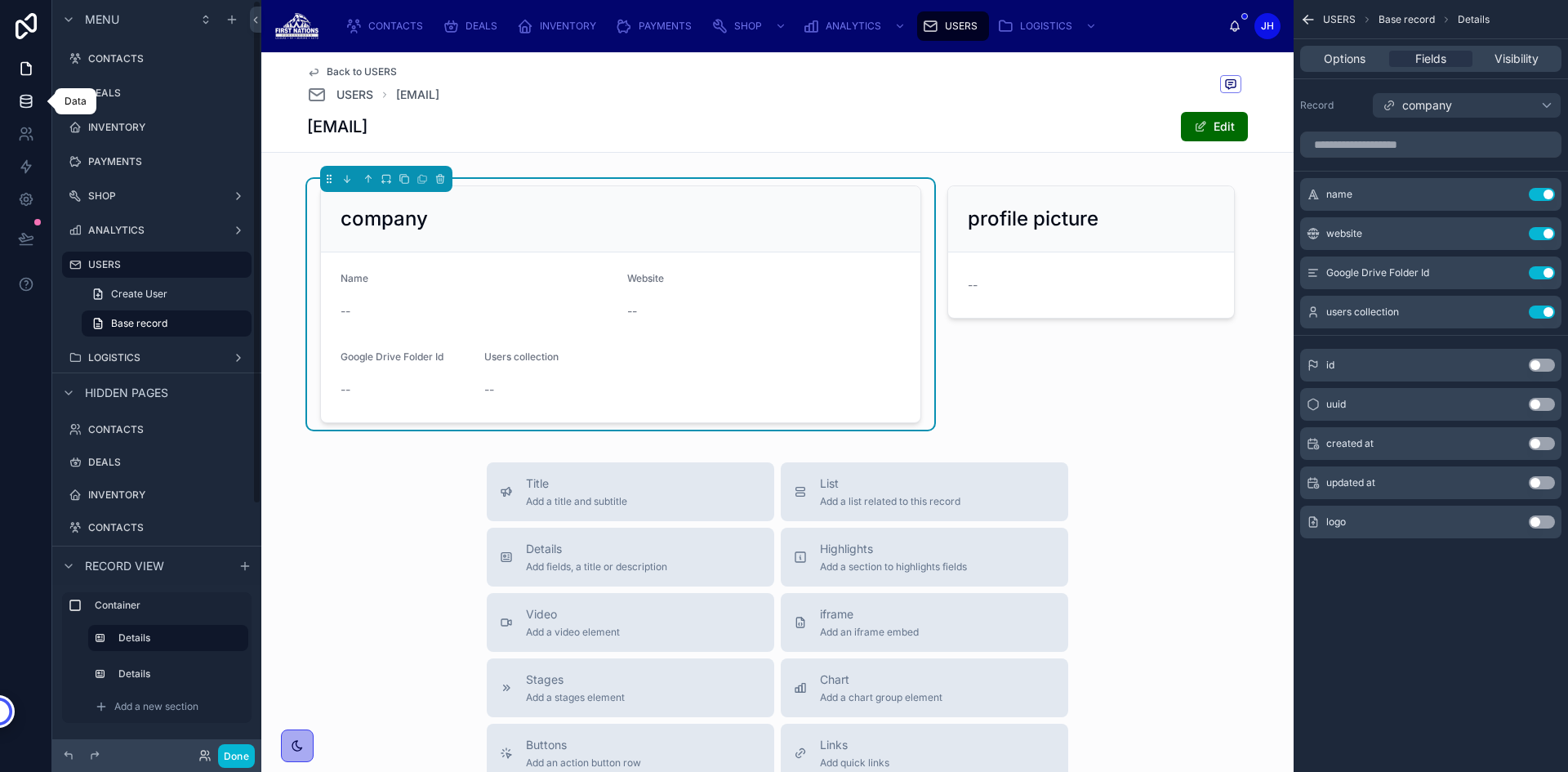 click 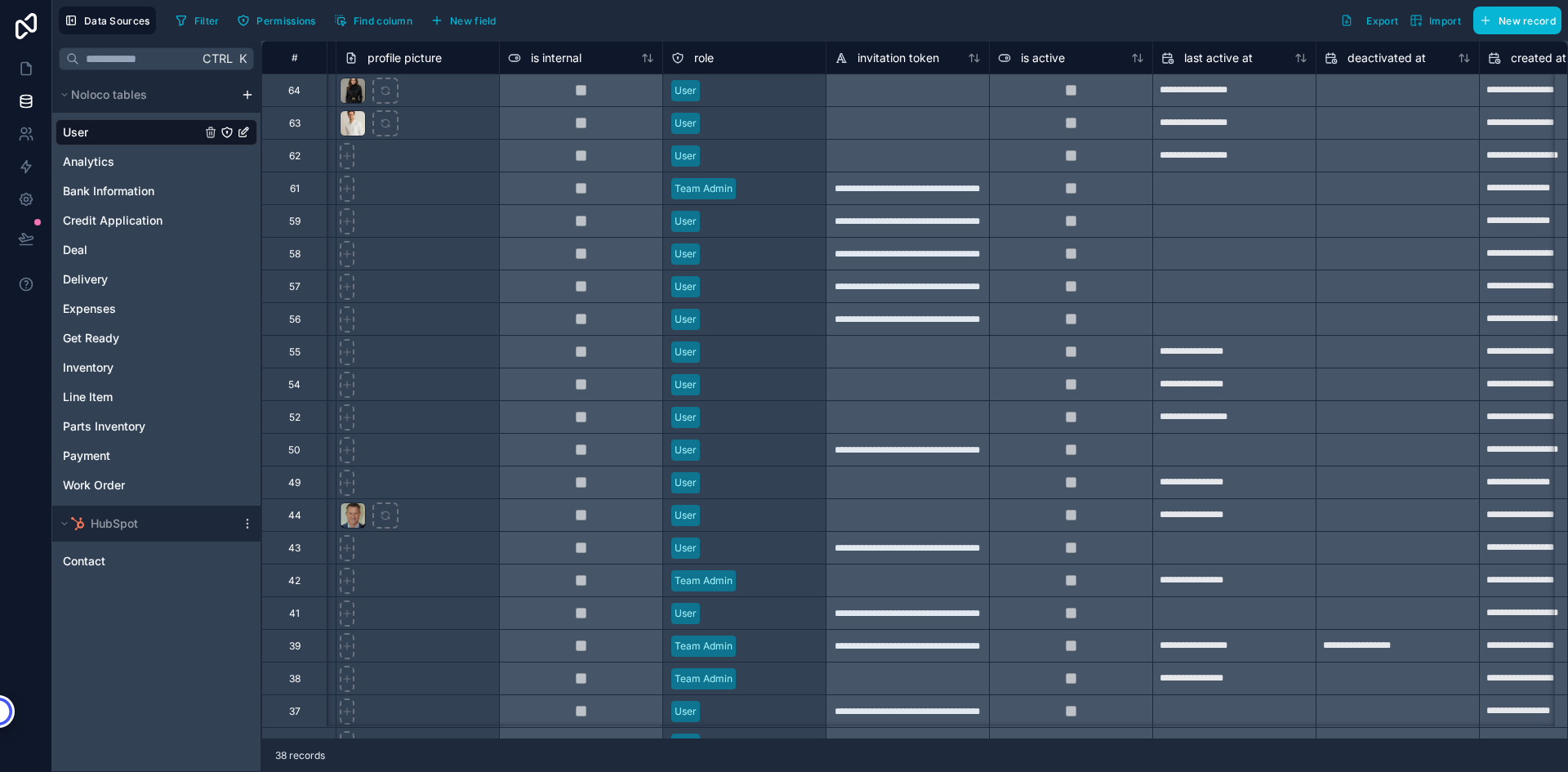 scroll, scrollTop: 0, scrollLeft: 430, axis: horizontal 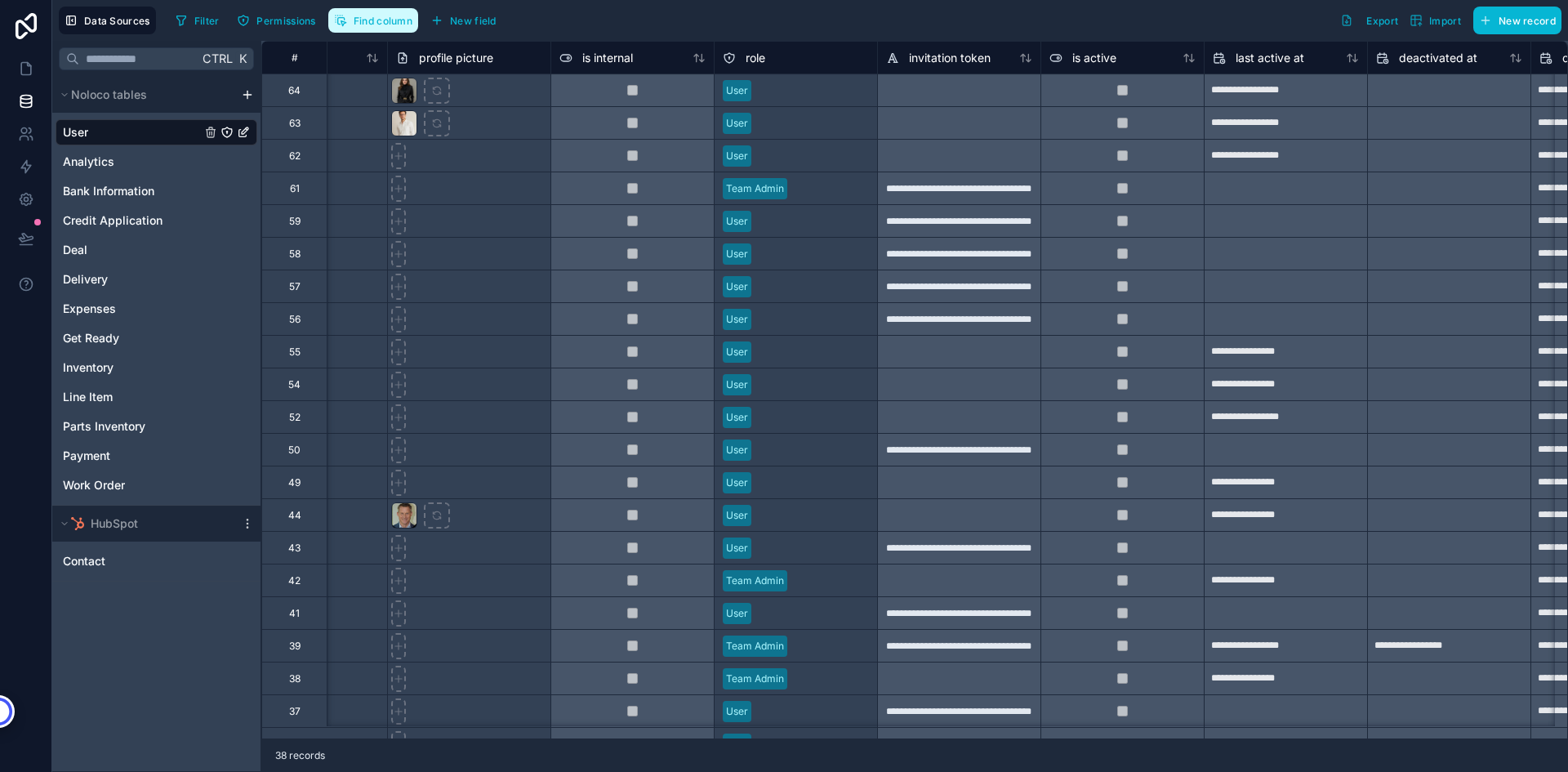 click on "Find column" at bounding box center (383, 20) 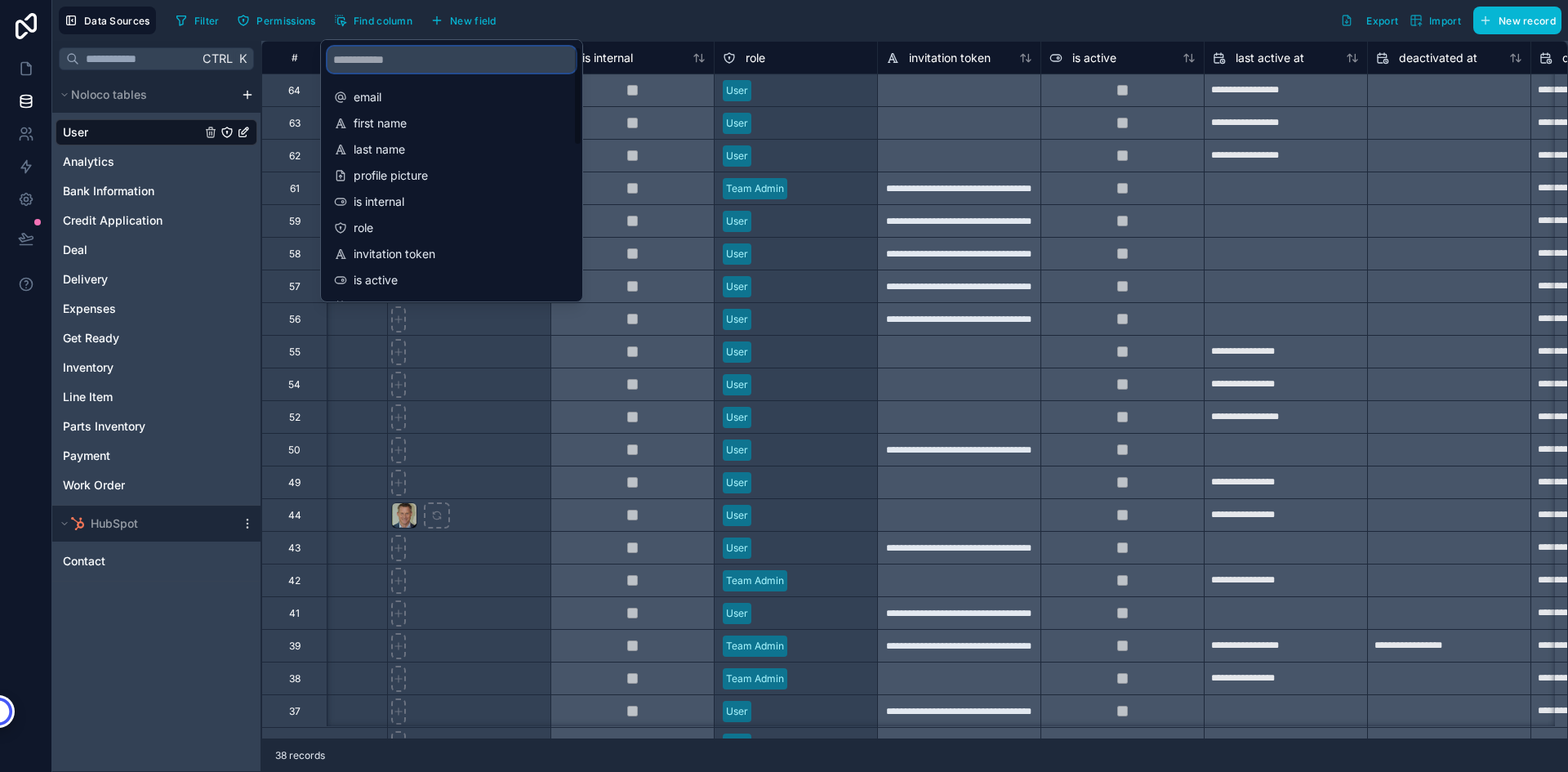 click at bounding box center [452, 60] 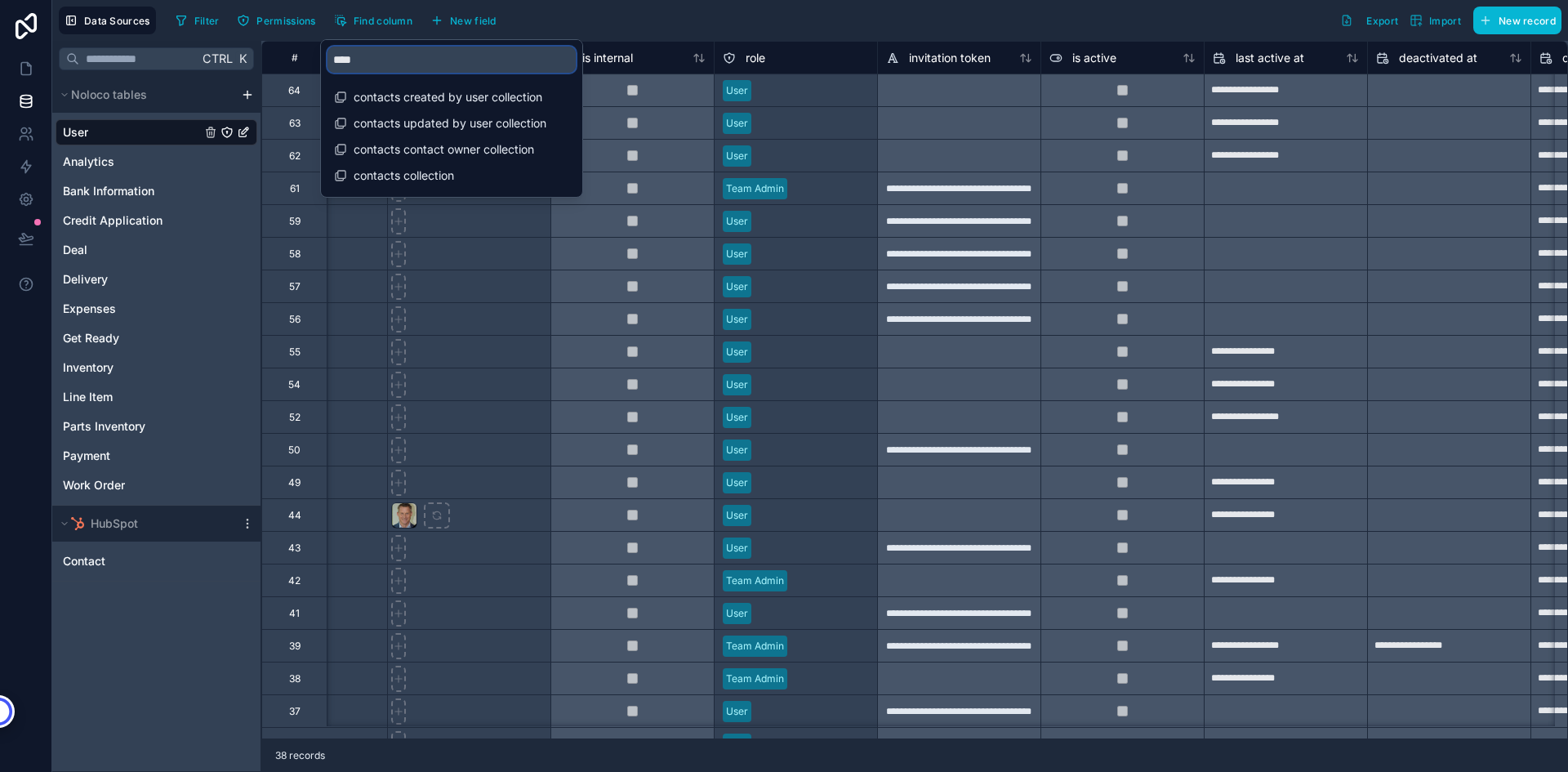 type on "*****" 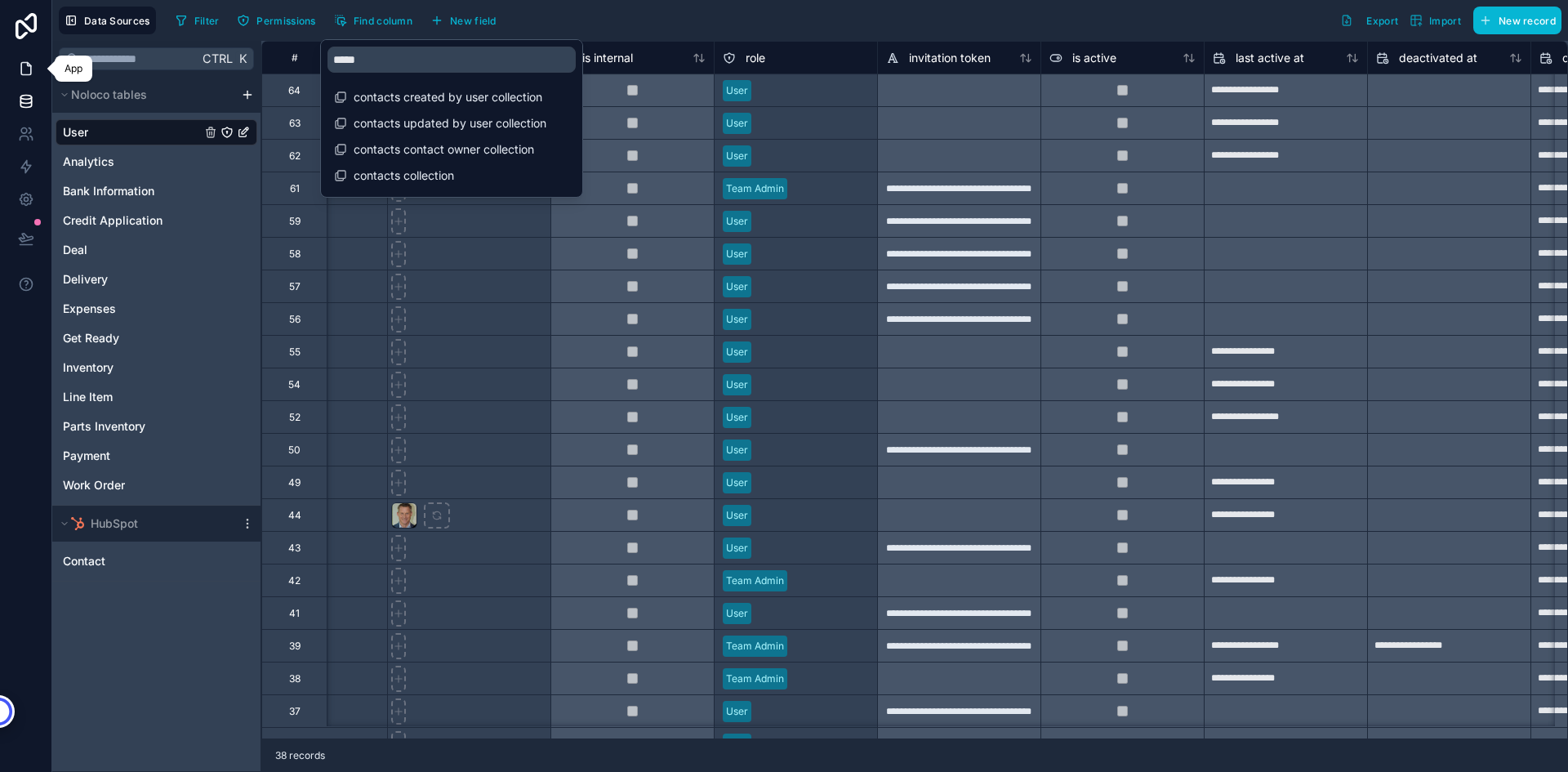 click 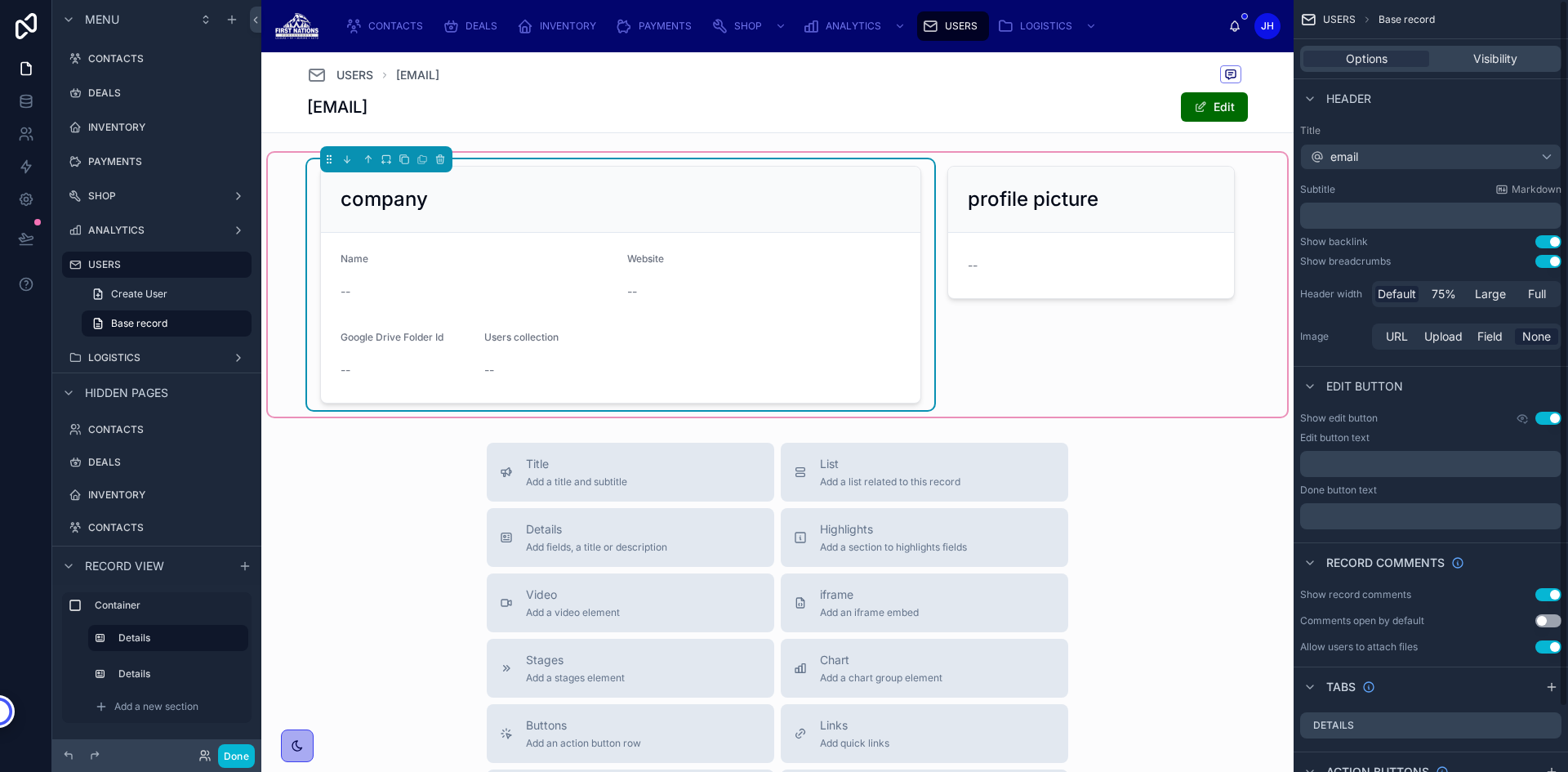 click on "company" at bounding box center (621, 199) 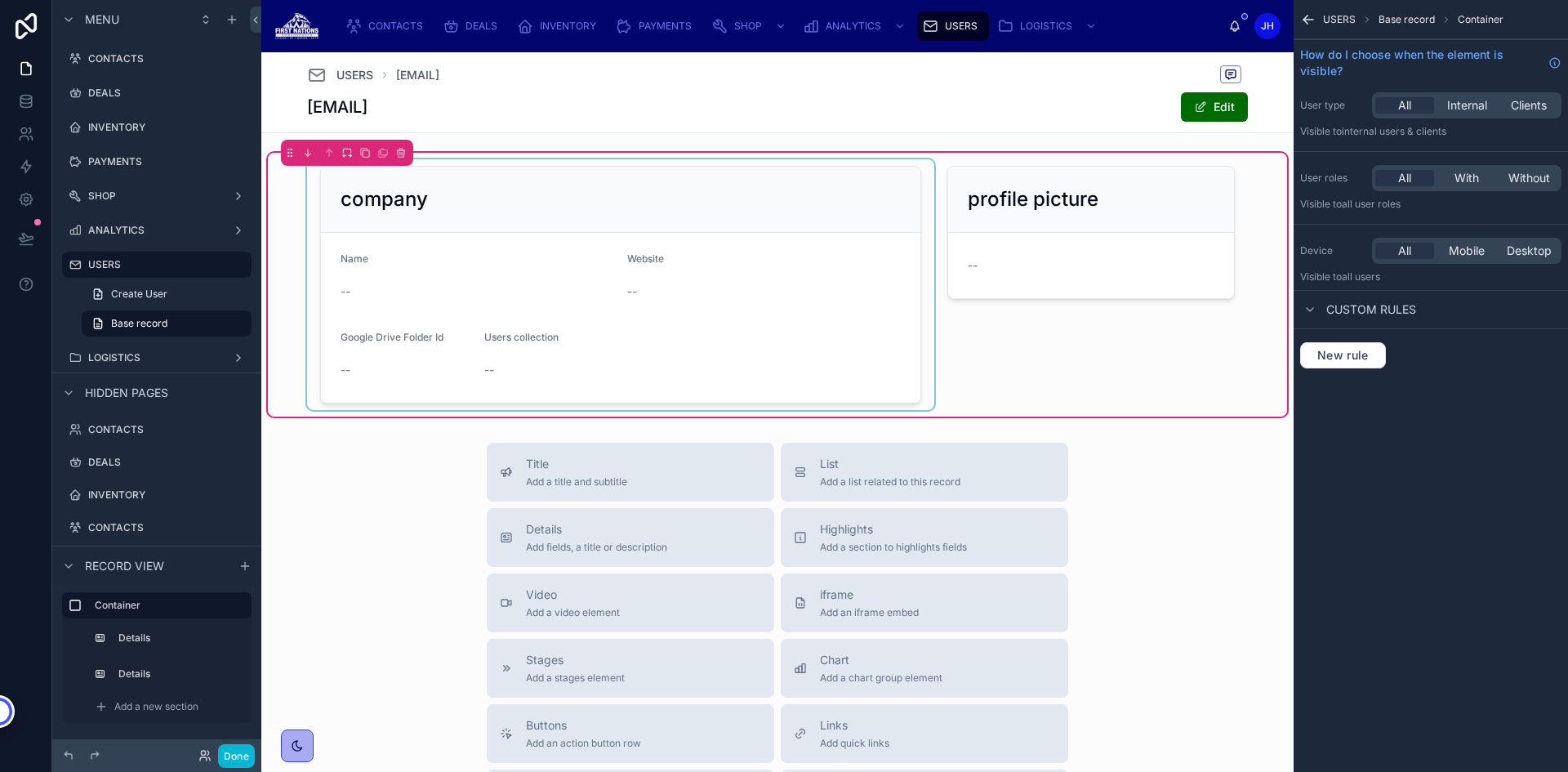 click at bounding box center [621, 284] 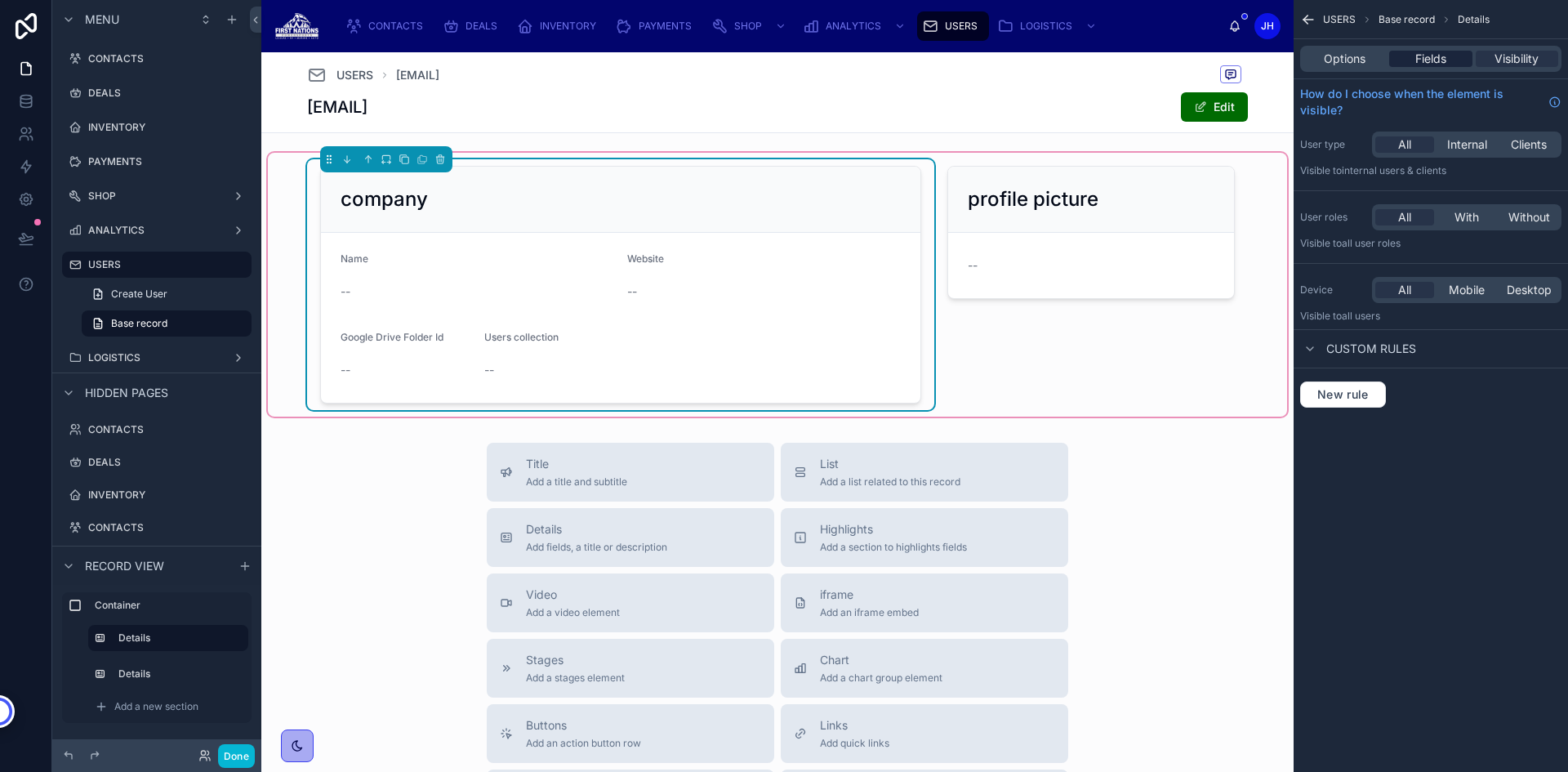 click on "Fields" at bounding box center (1431, 59) 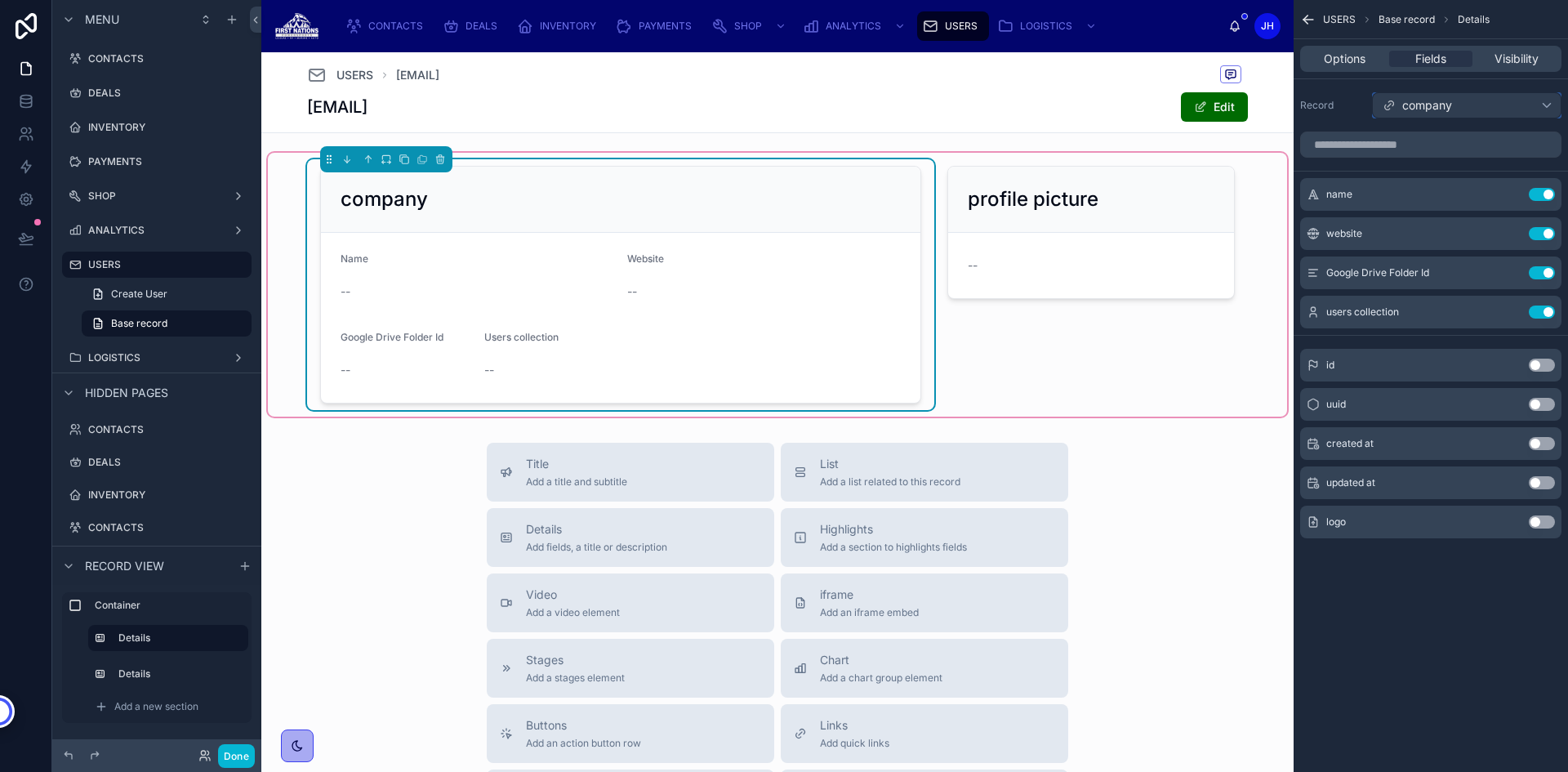 click on "company" at bounding box center (1427, 105) 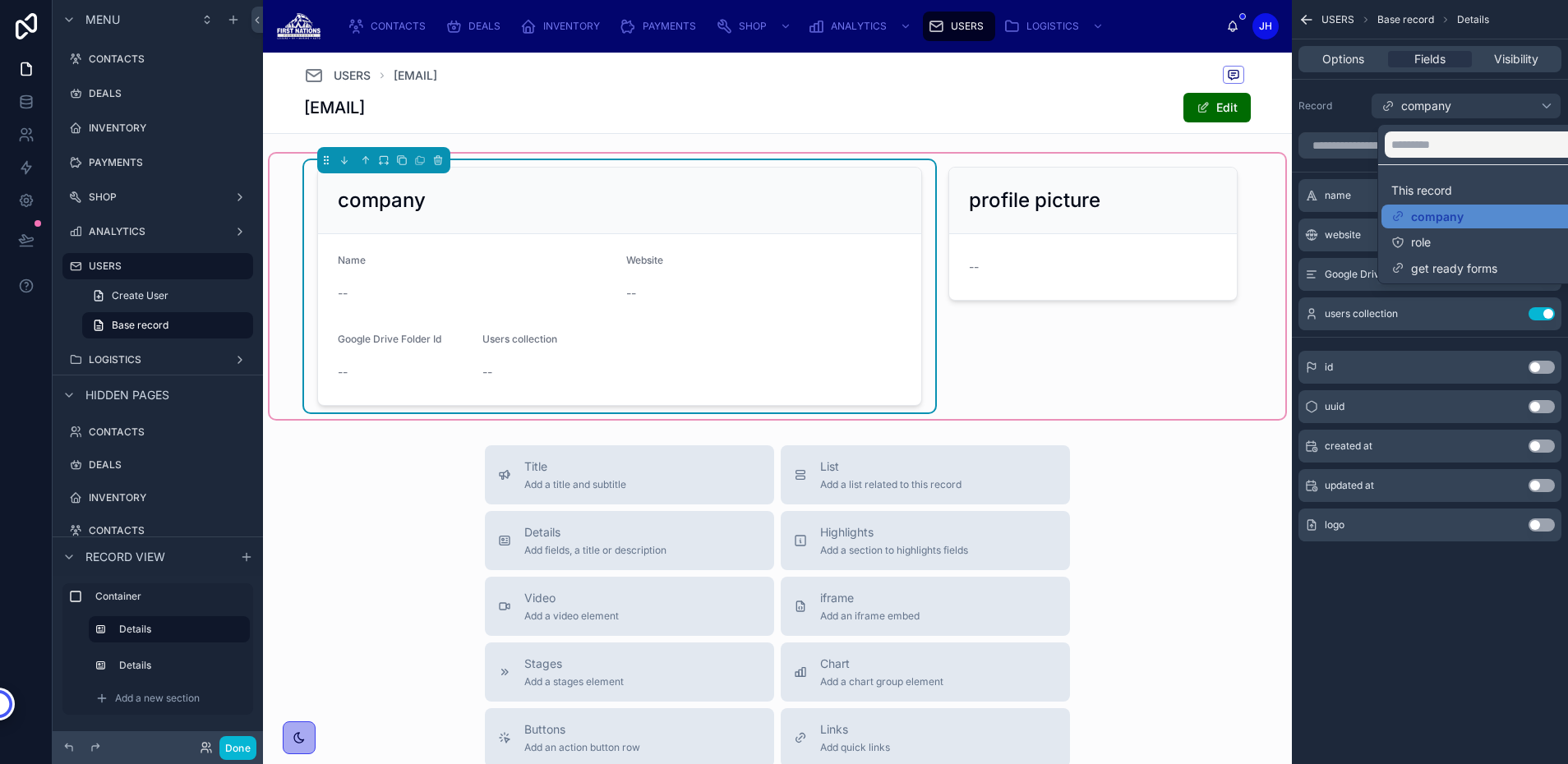 click on "Name -- Website -- Google Drive Folder Id -- Users collection --" at bounding box center (620, 320) 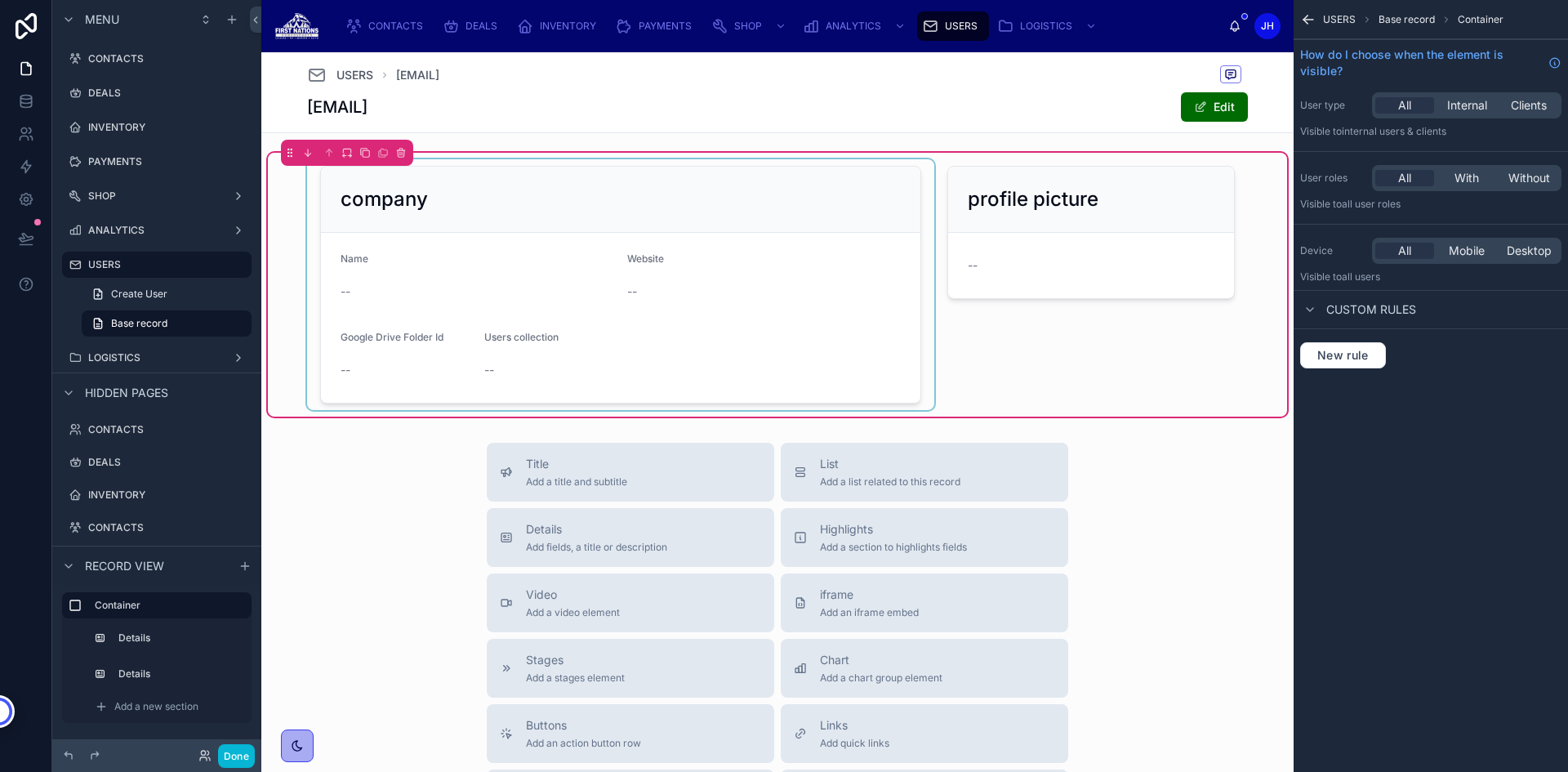 click at bounding box center [621, 284] 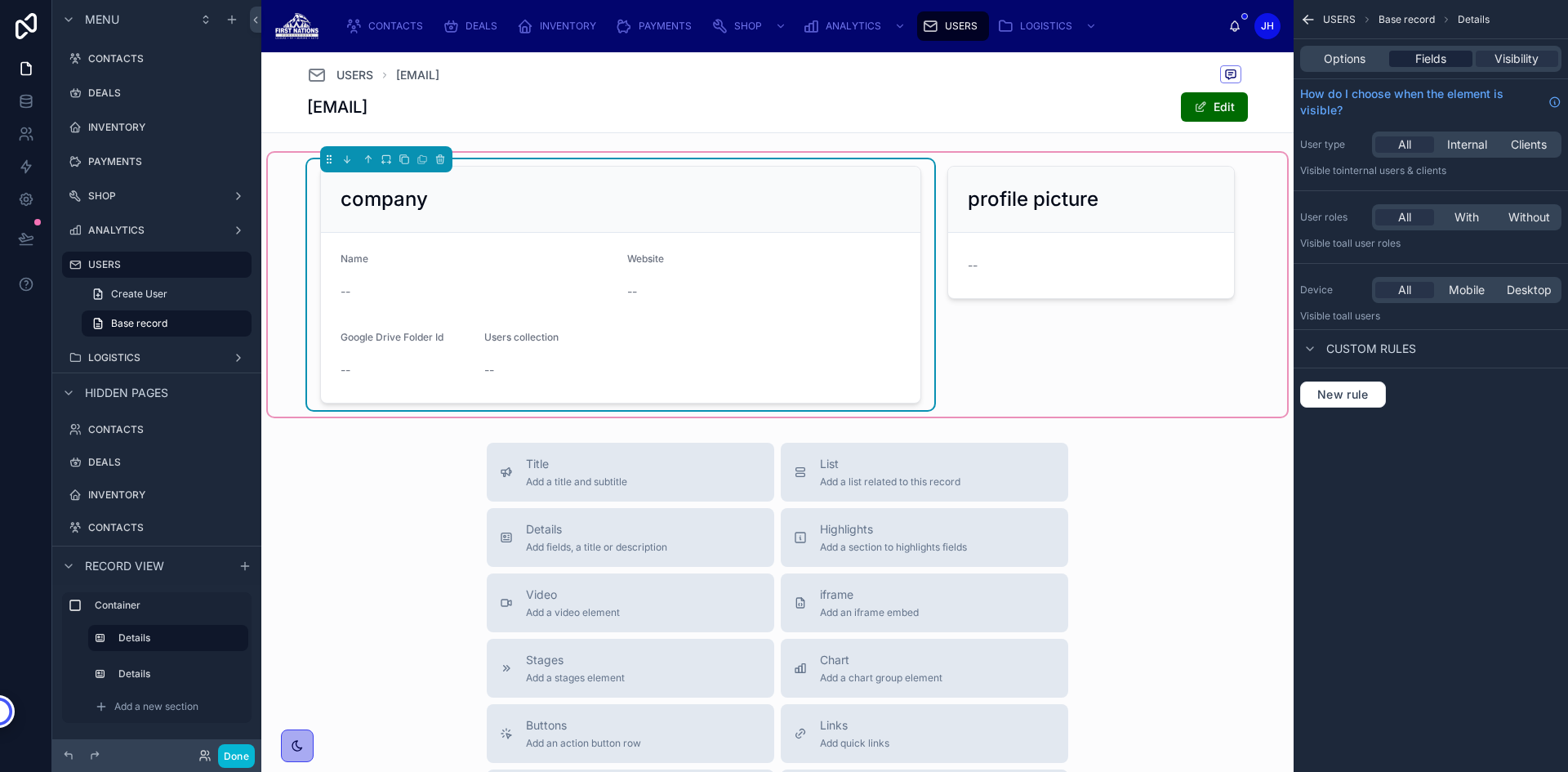click on "Fields" at bounding box center (1430, 59) 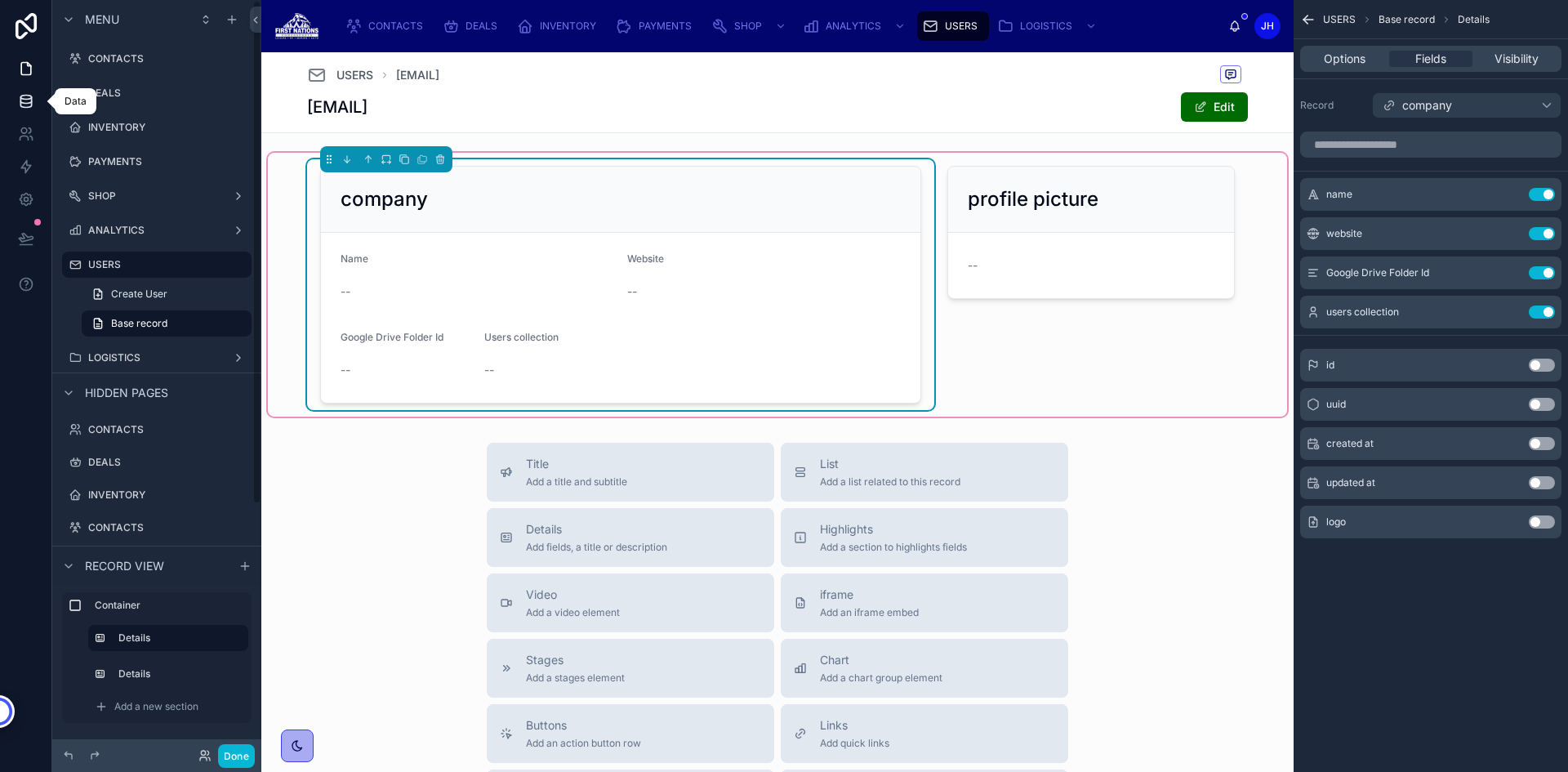 click at bounding box center (25, 101) 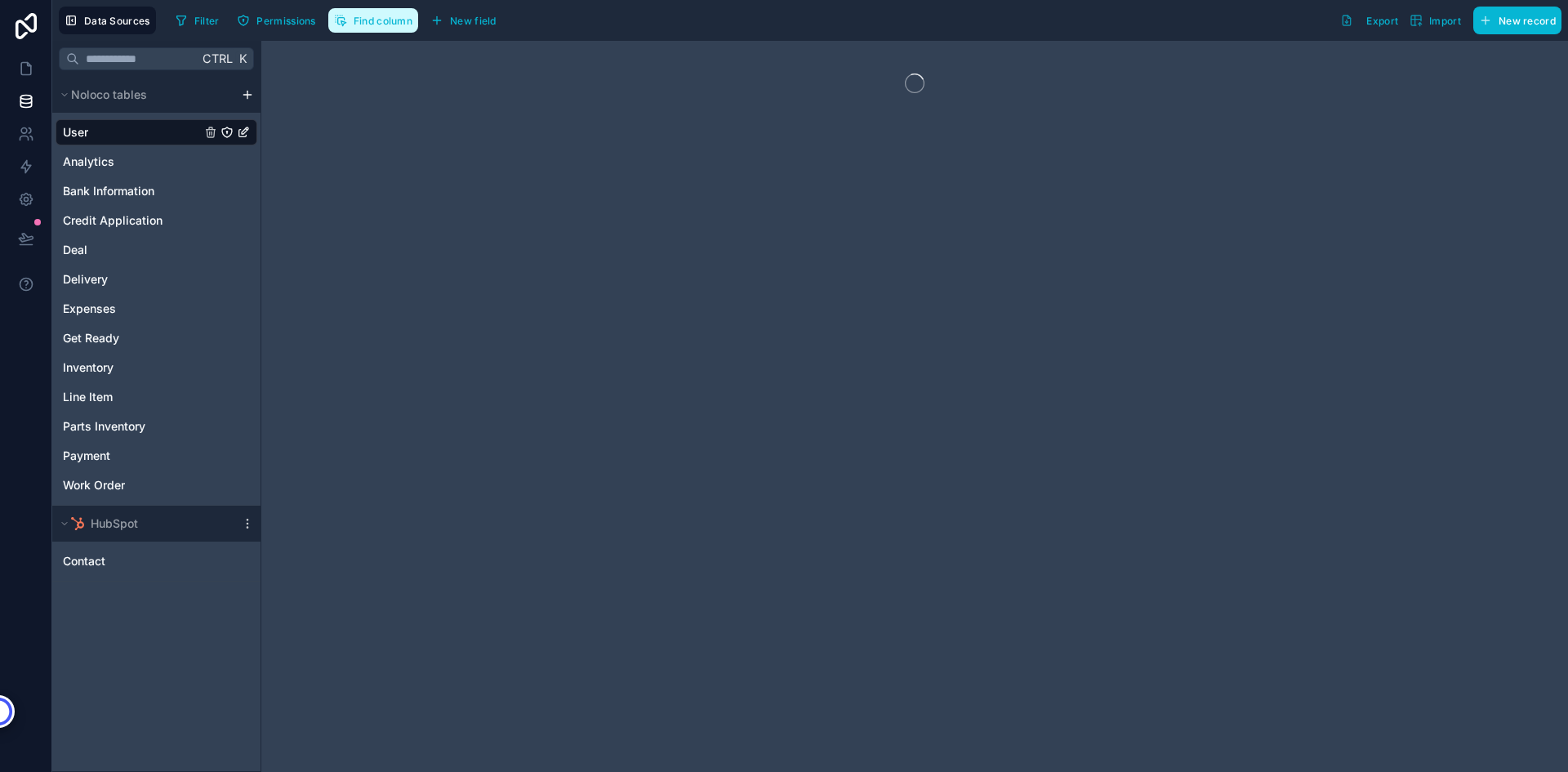 click on "Find column" at bounding box center (383, 20) 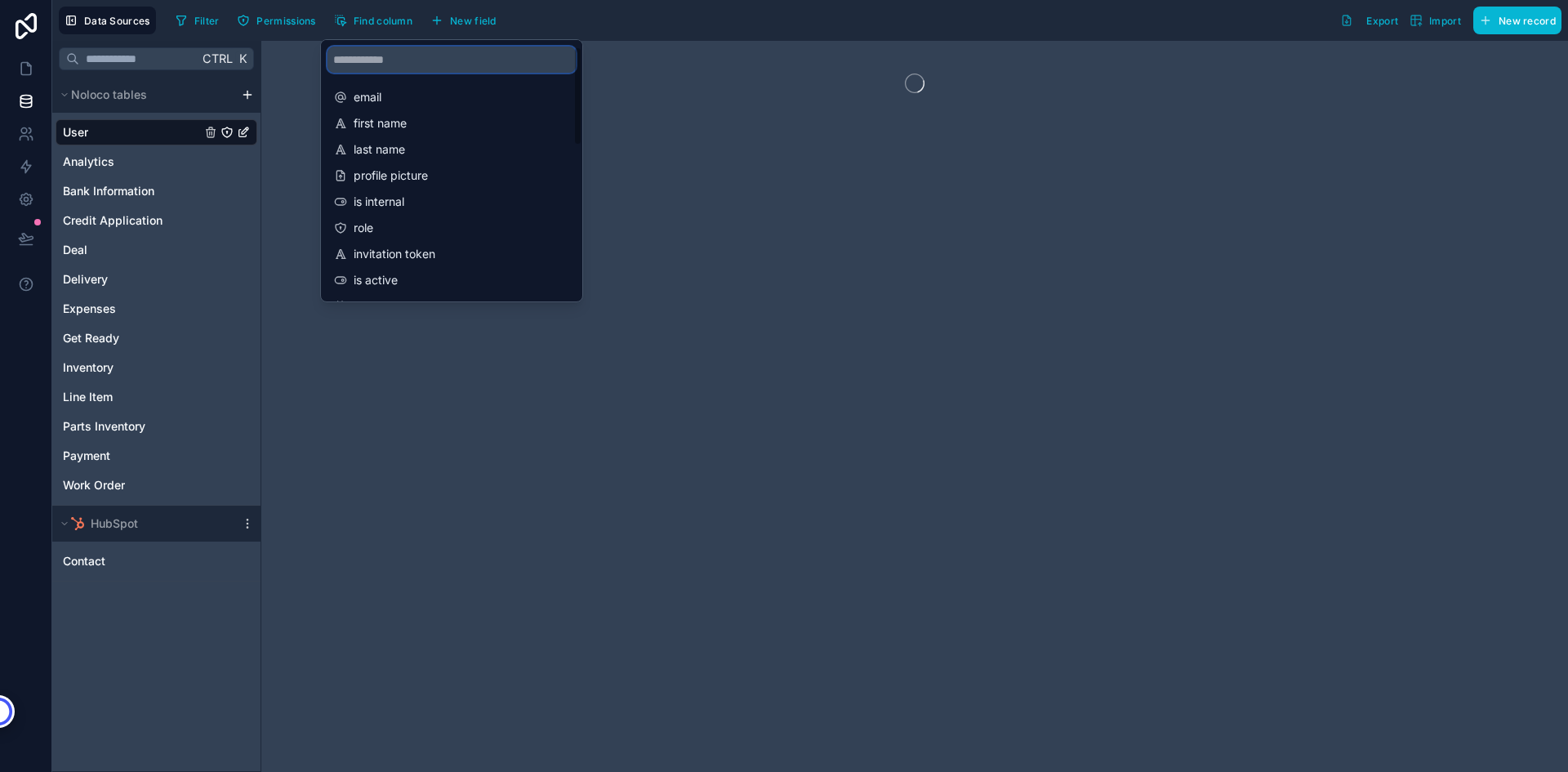 click at bounding box center (452, 60) 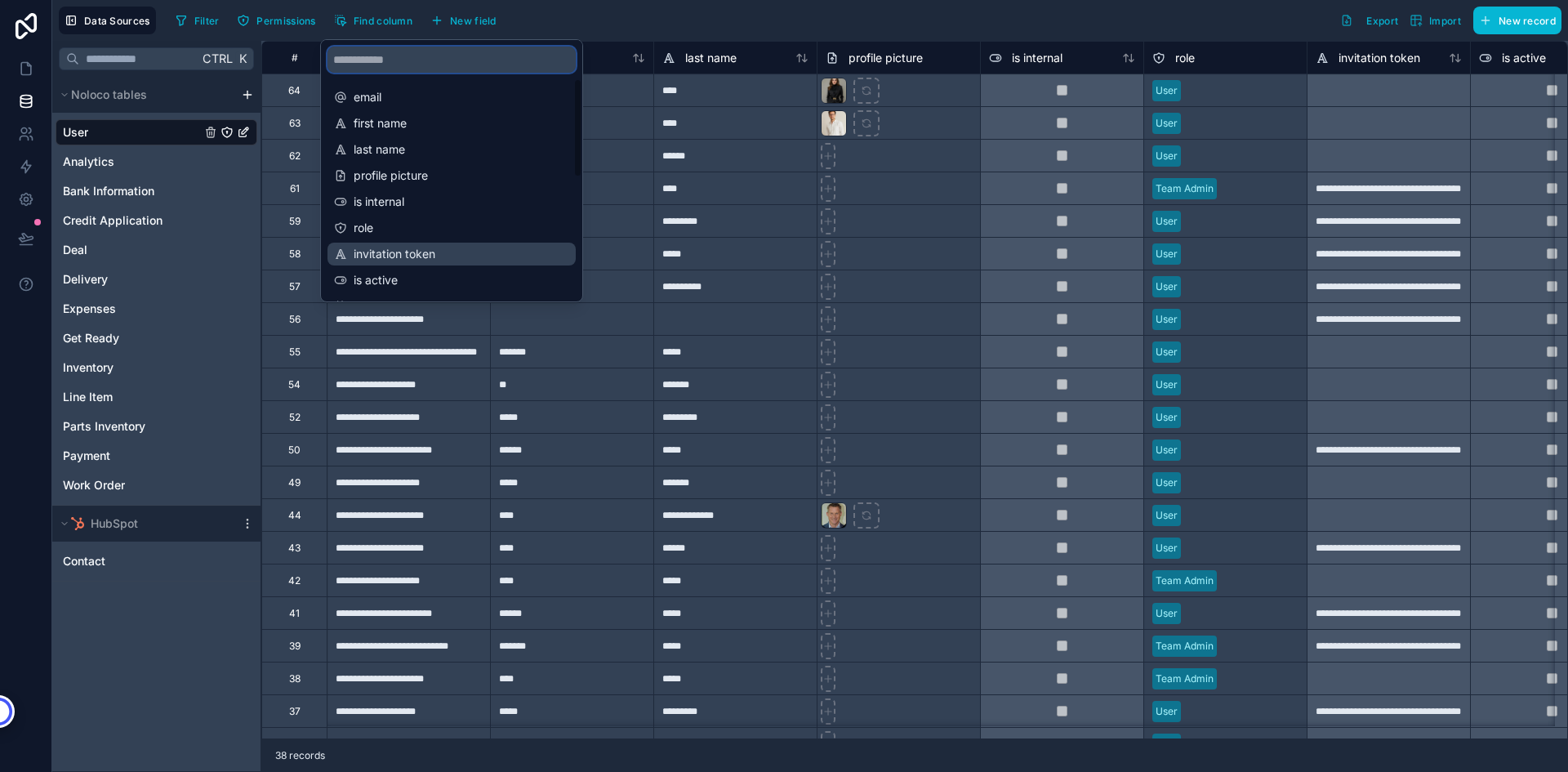 scroll, scrollTop: 82, scrollLeft: 0, axis: vertical 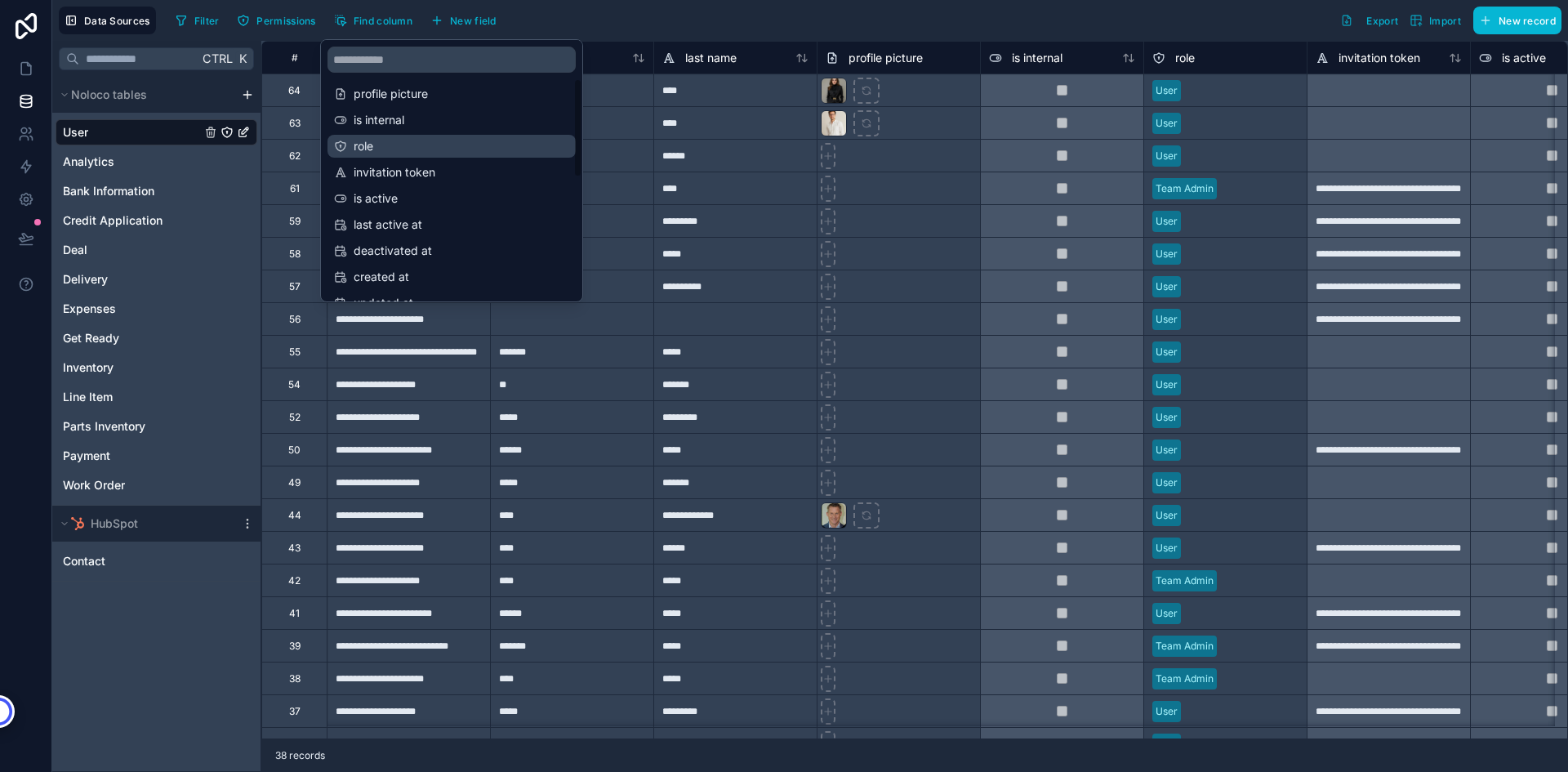 click on "role" at bounding box center [452, 146] 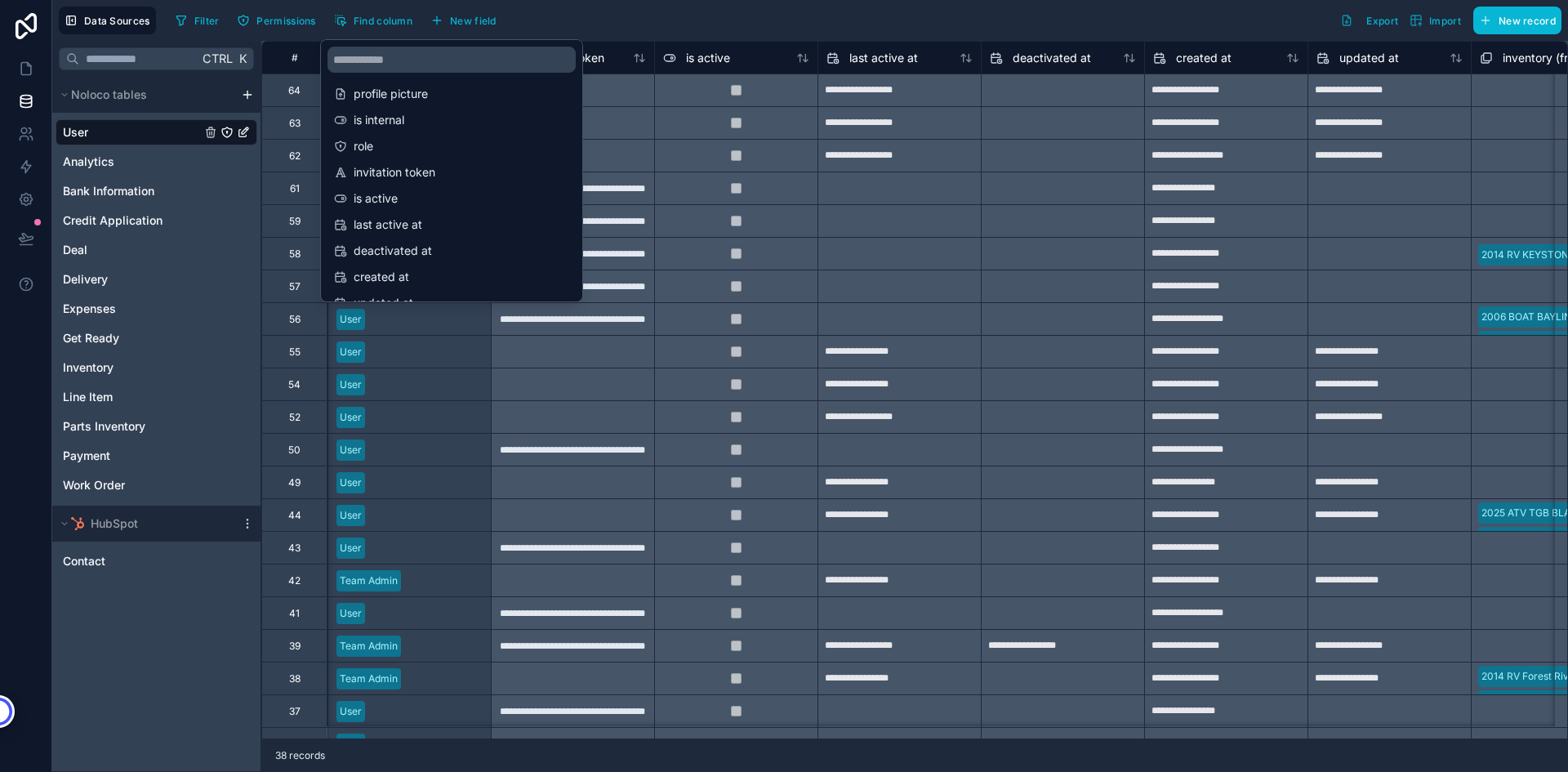 scroll, scrollTop: 0, scrollLeft: 817, axis: horizontal 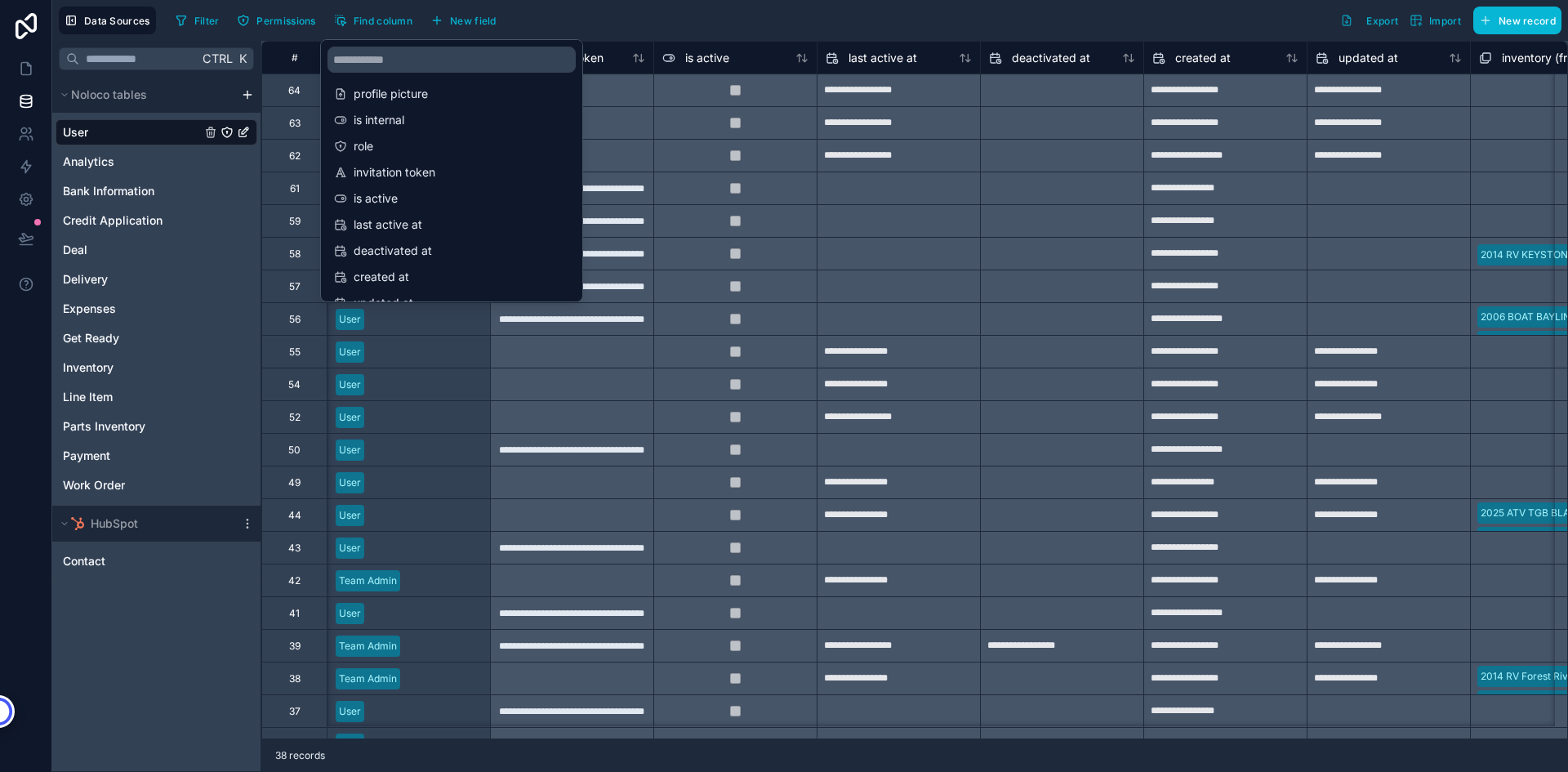 click on "Filter Permissions Find column New field Export Import New record" at bounding box center [865, 20] 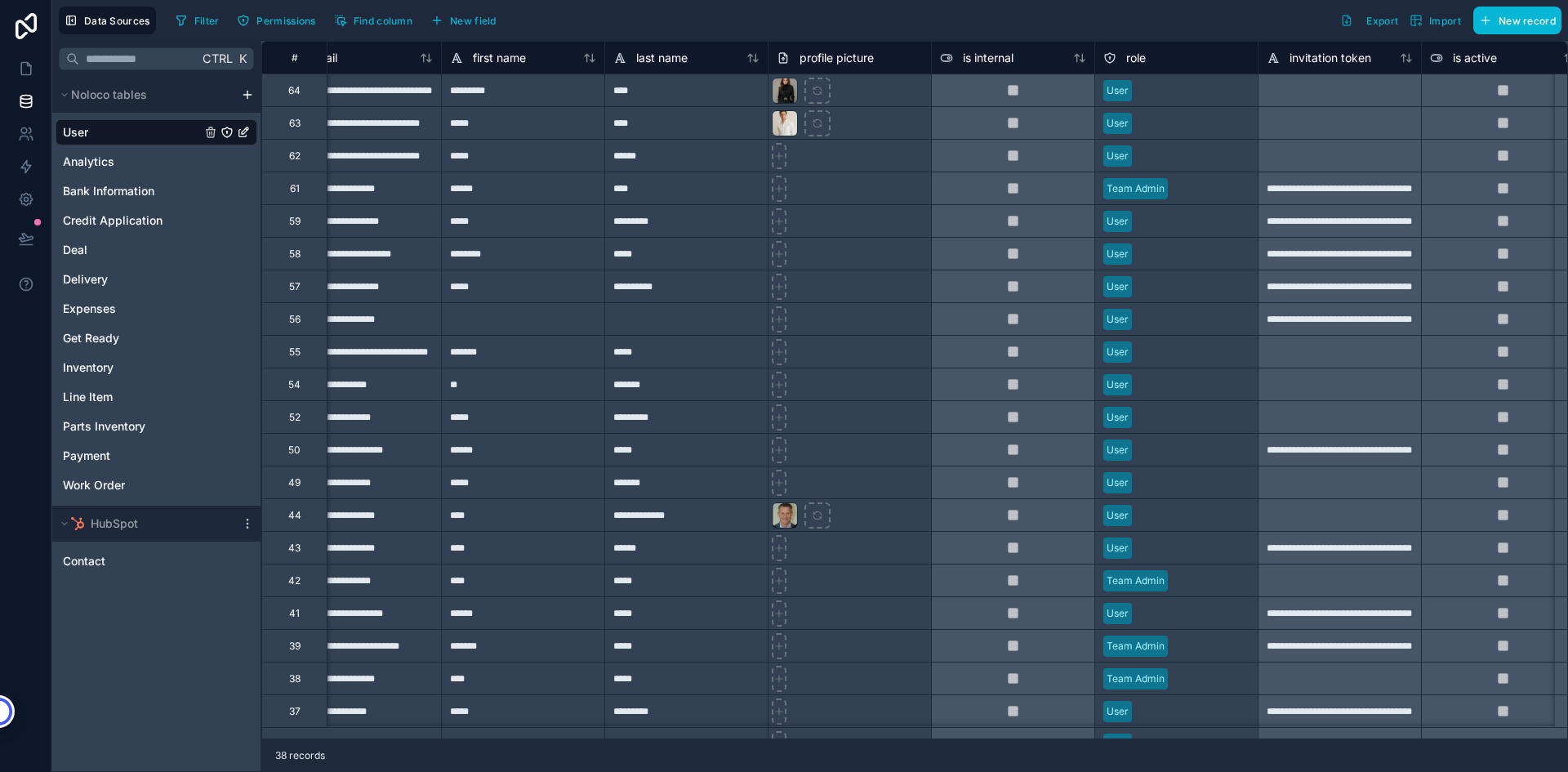 scroll, scrollTop: 0, scrollLeft: 0, axis: both 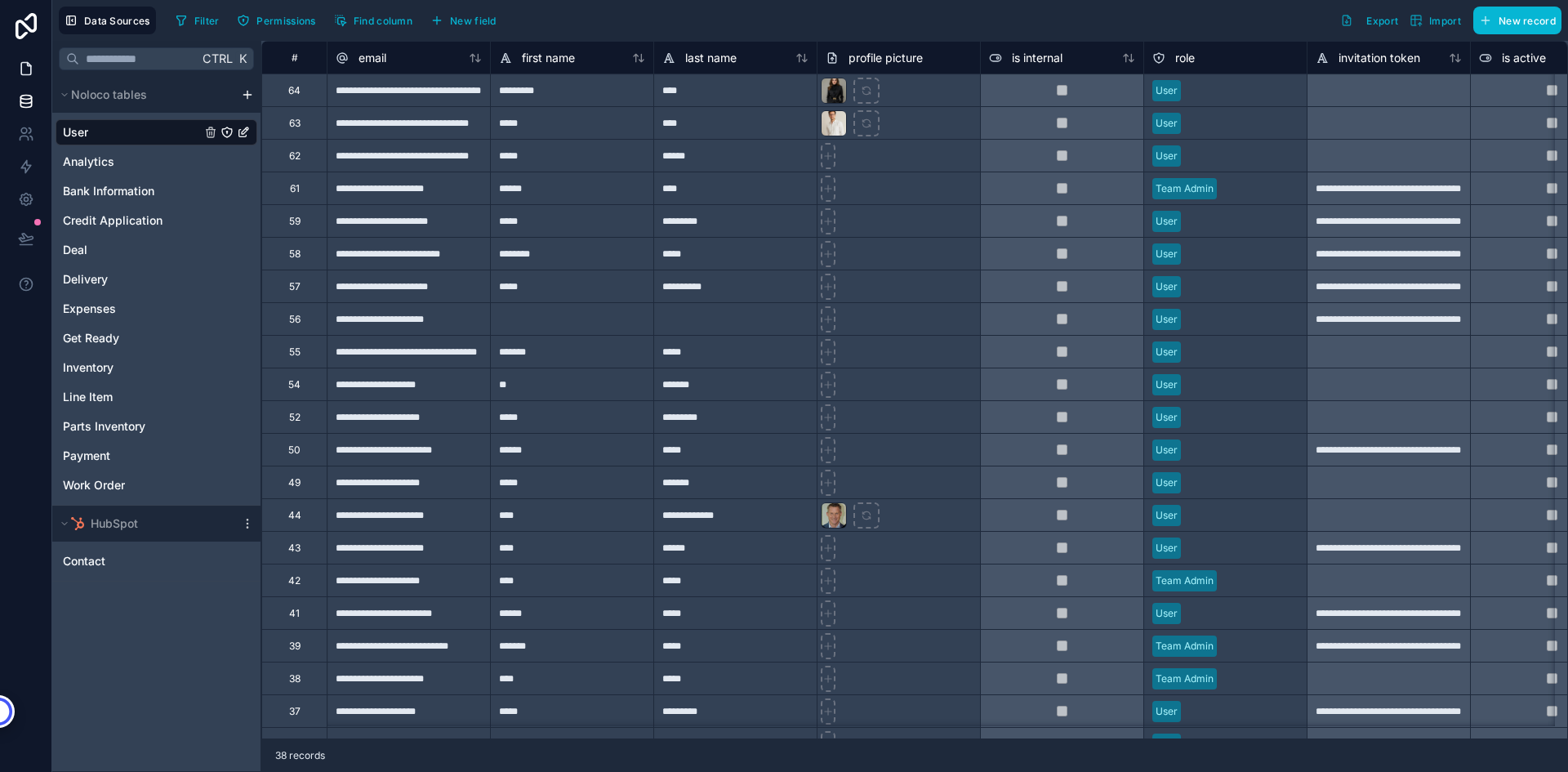 click 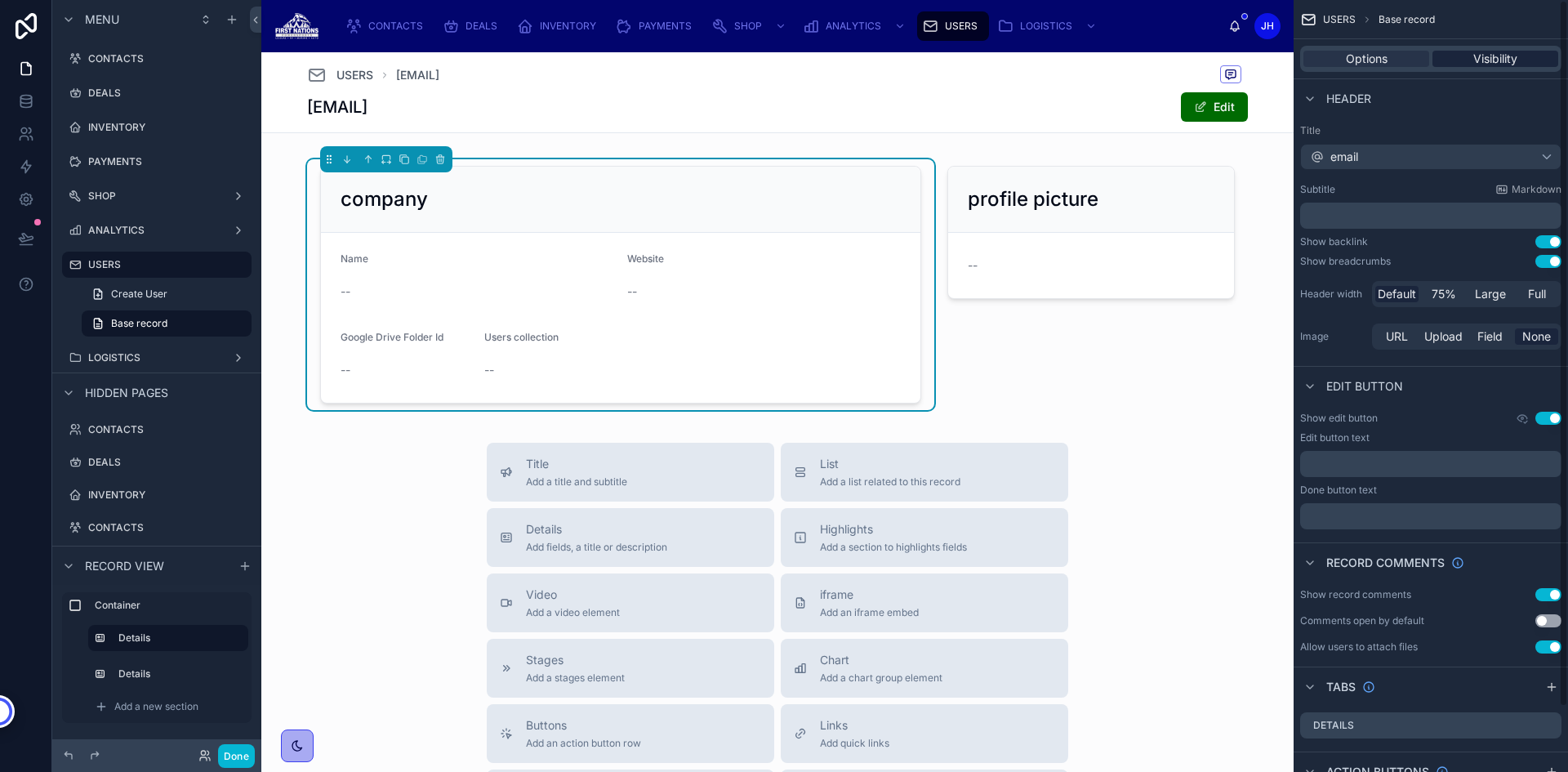 click on "Visibility" at bounding box center (1495, 59) 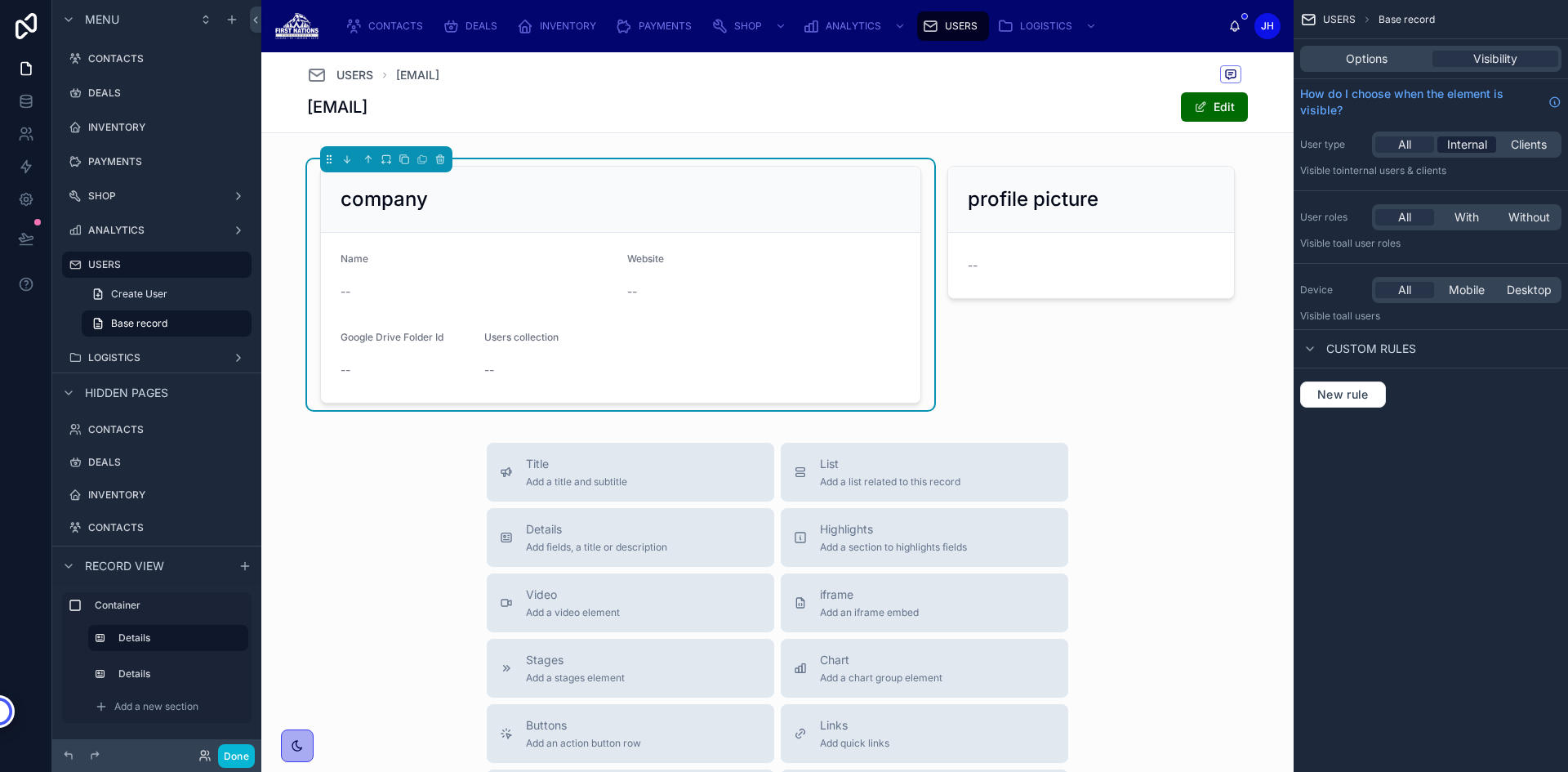 click on "Internal" at bounding box center (1467, 145) 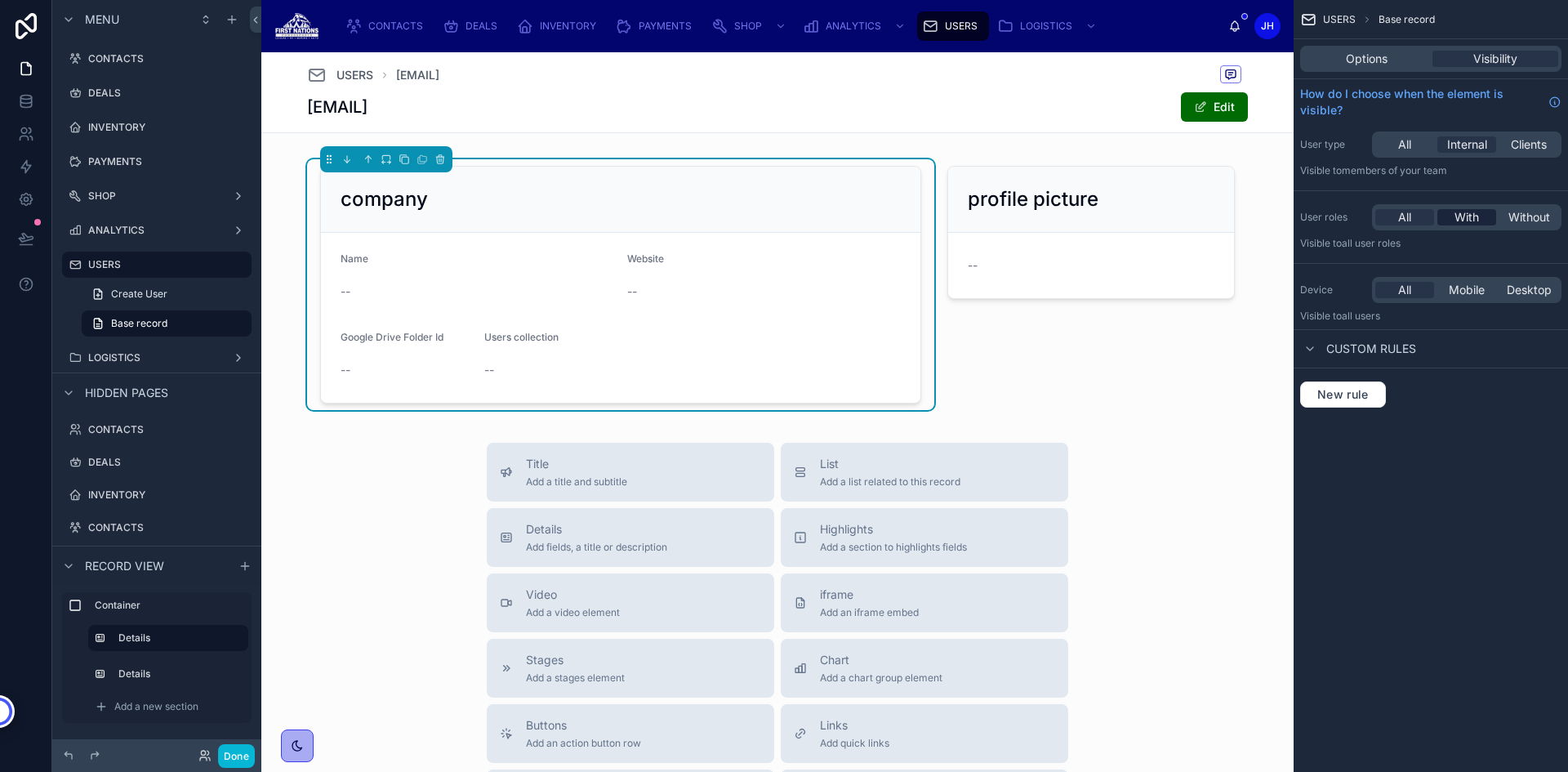 click on "With" at bounding box center (1467, 217) 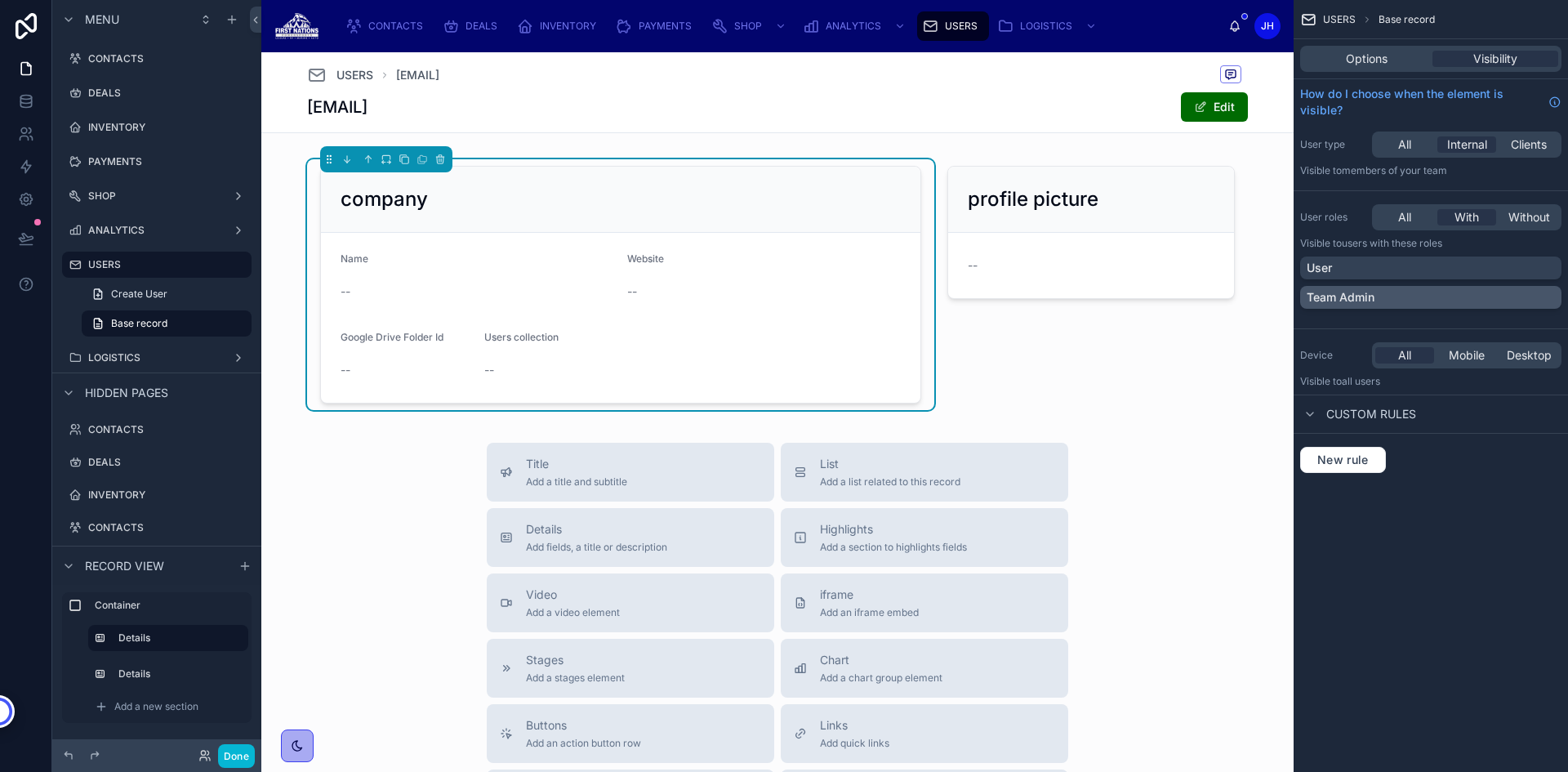 click on "Team Admin" at bounding box center (1340, 297) 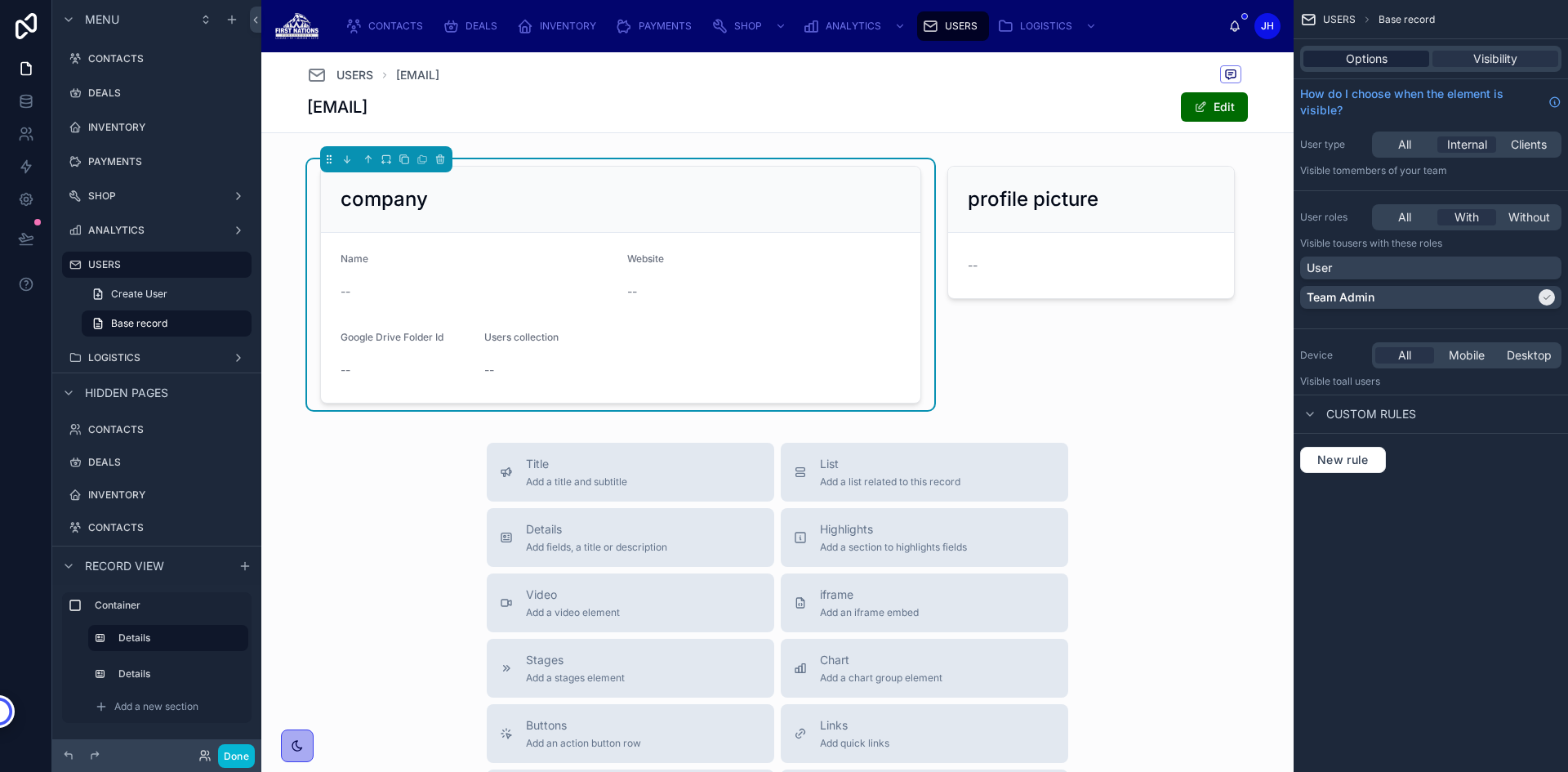 click on "Options" at bounding box center [1366, 59] 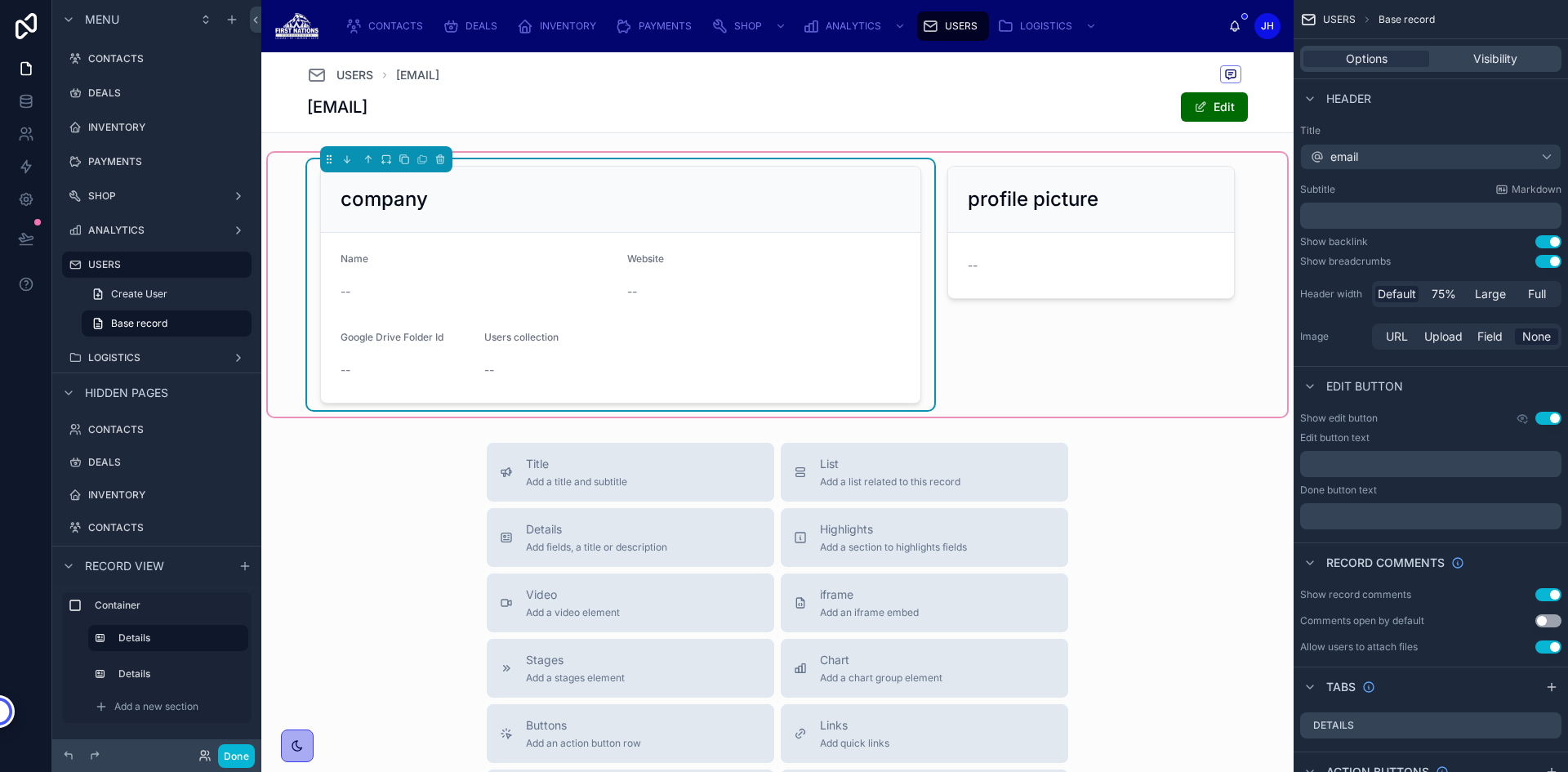 click on "company" at bounding box center [621, 199] 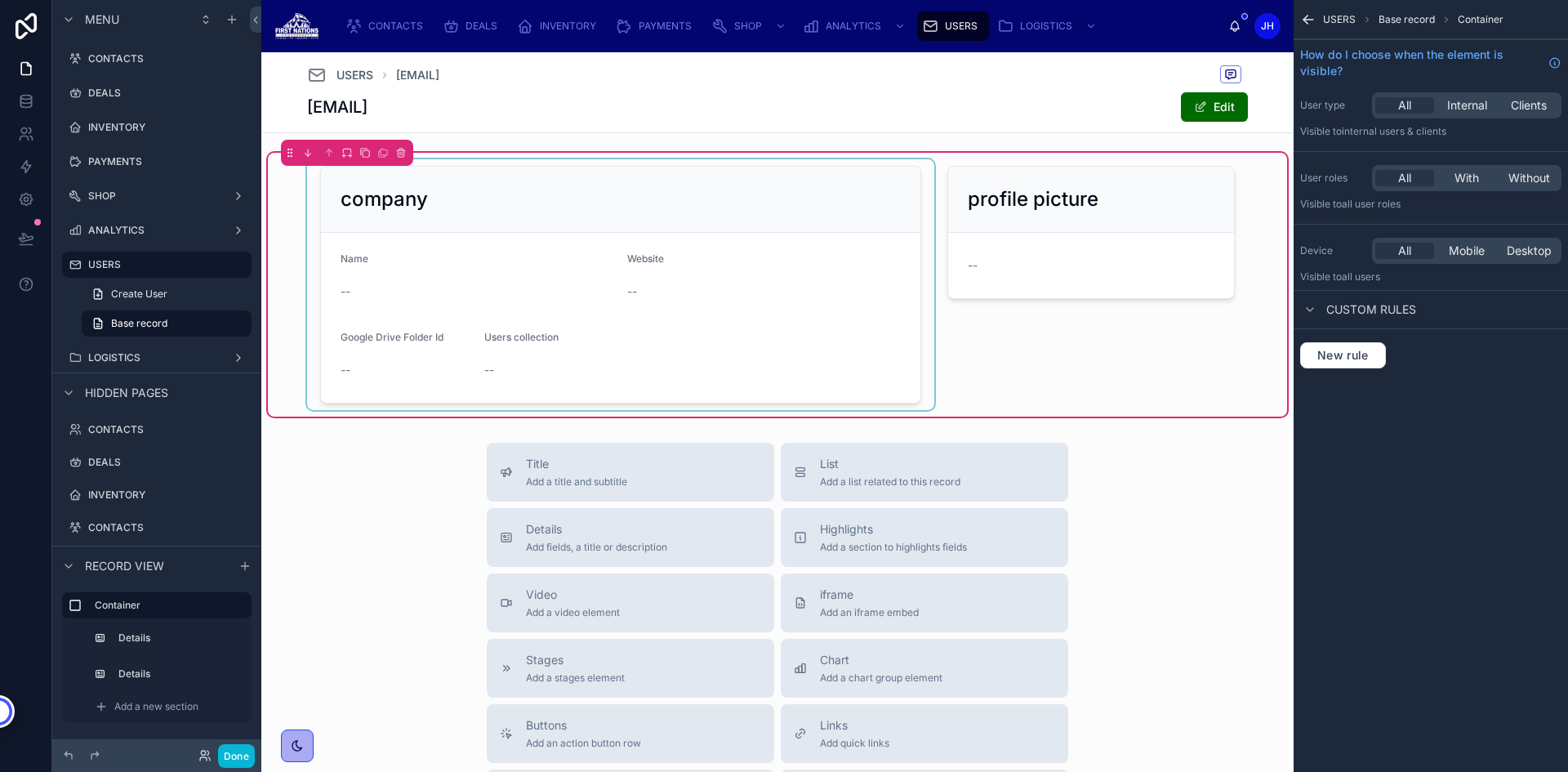 click at bounding box center (621, 284) 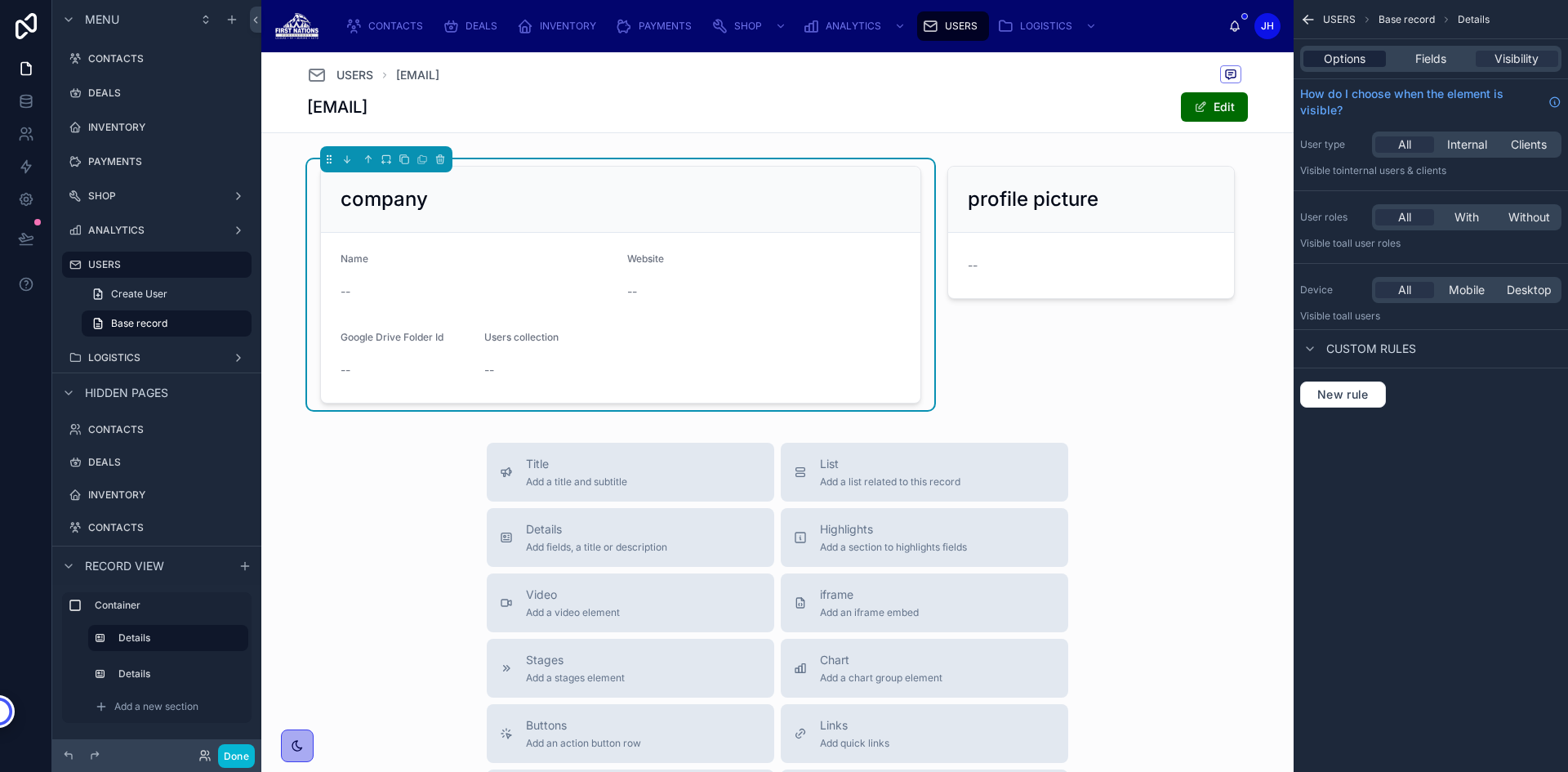 click on "Options" at bounding box center [1344, 59] 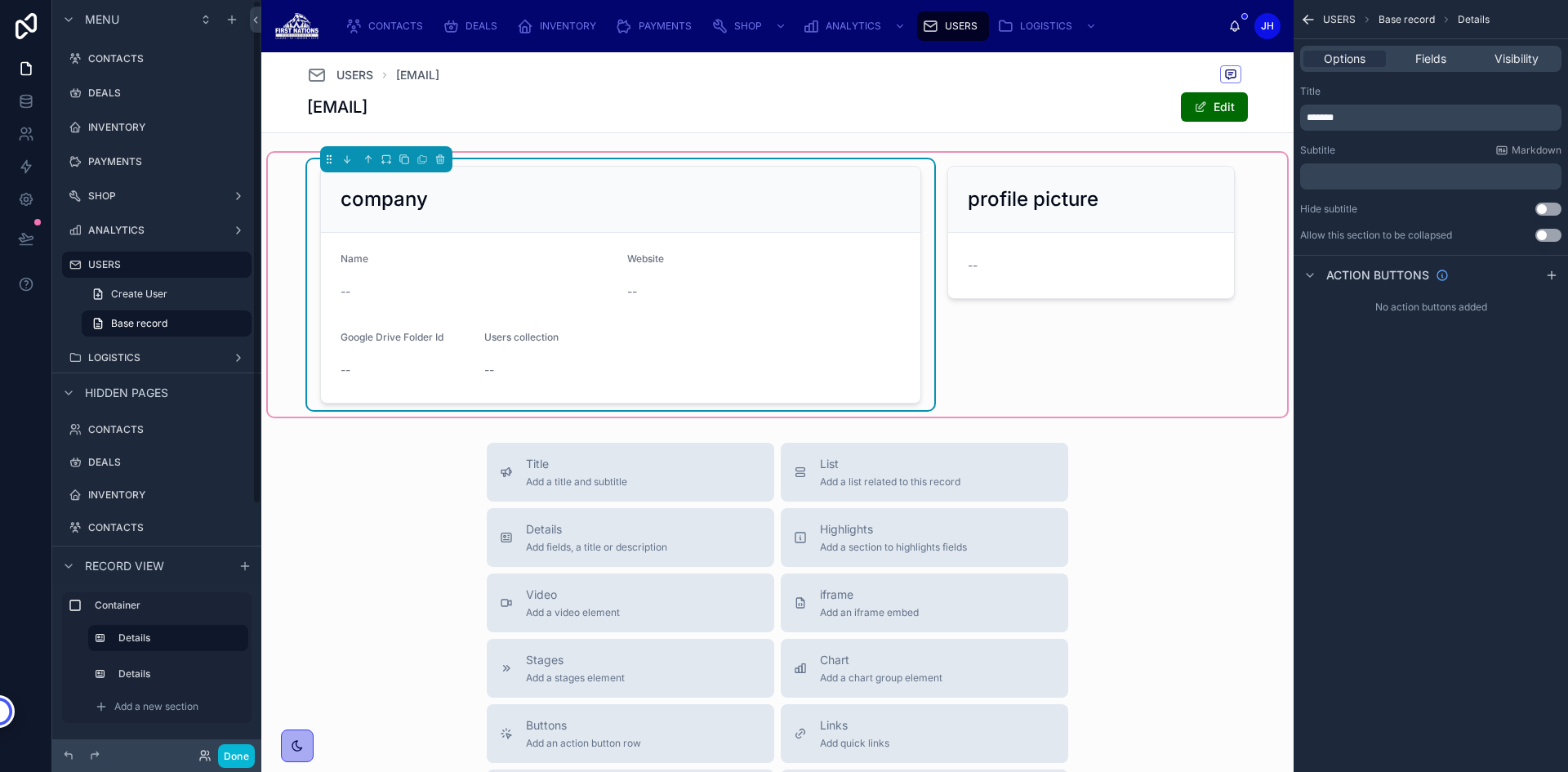 click on "company Name -- Website -- Google Drive Folder Id -- Users collection -- profile picture --" at bounding box center [777, 284] 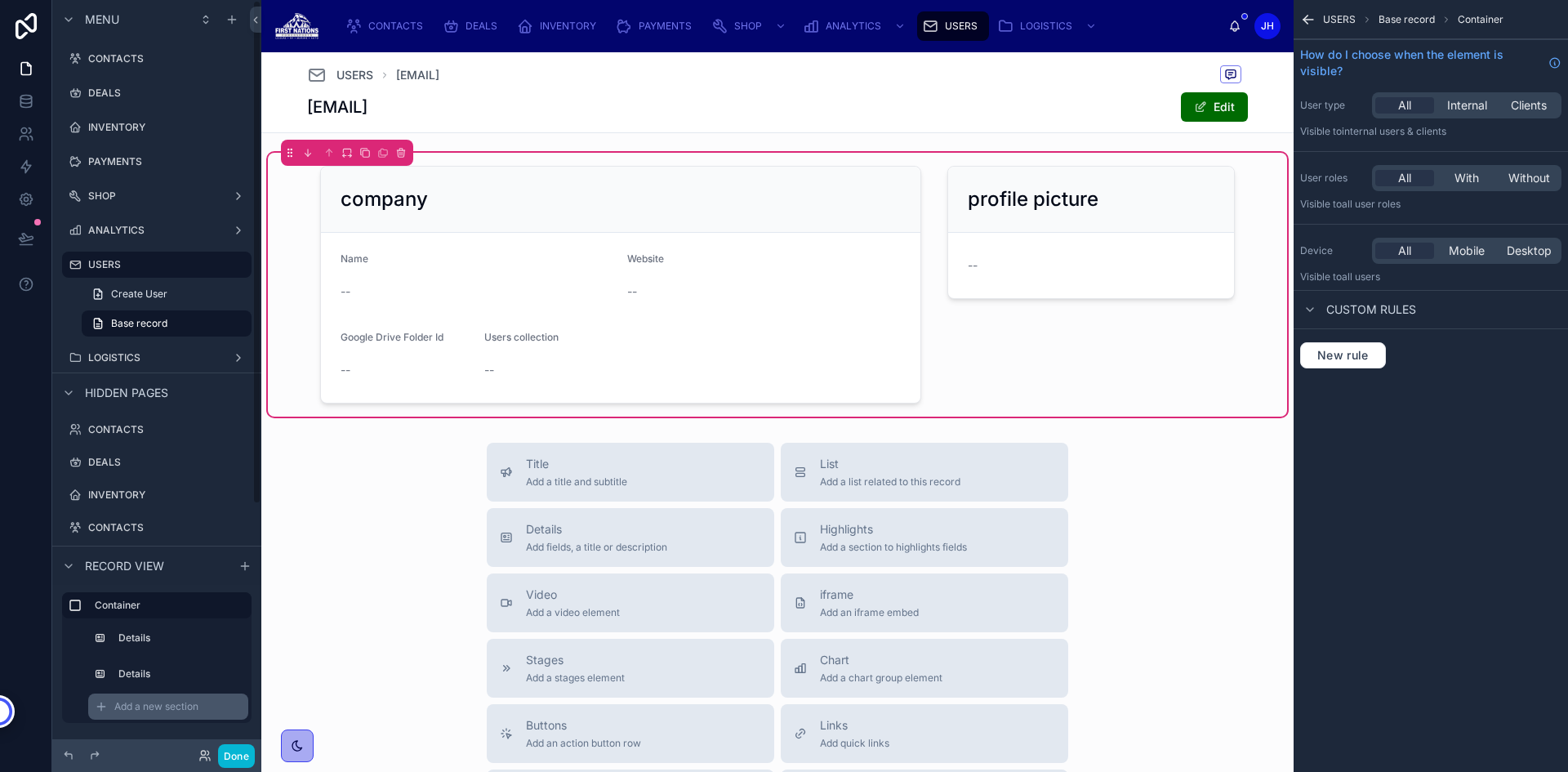 click on "Add a new section" at bounding box center [156, 707] 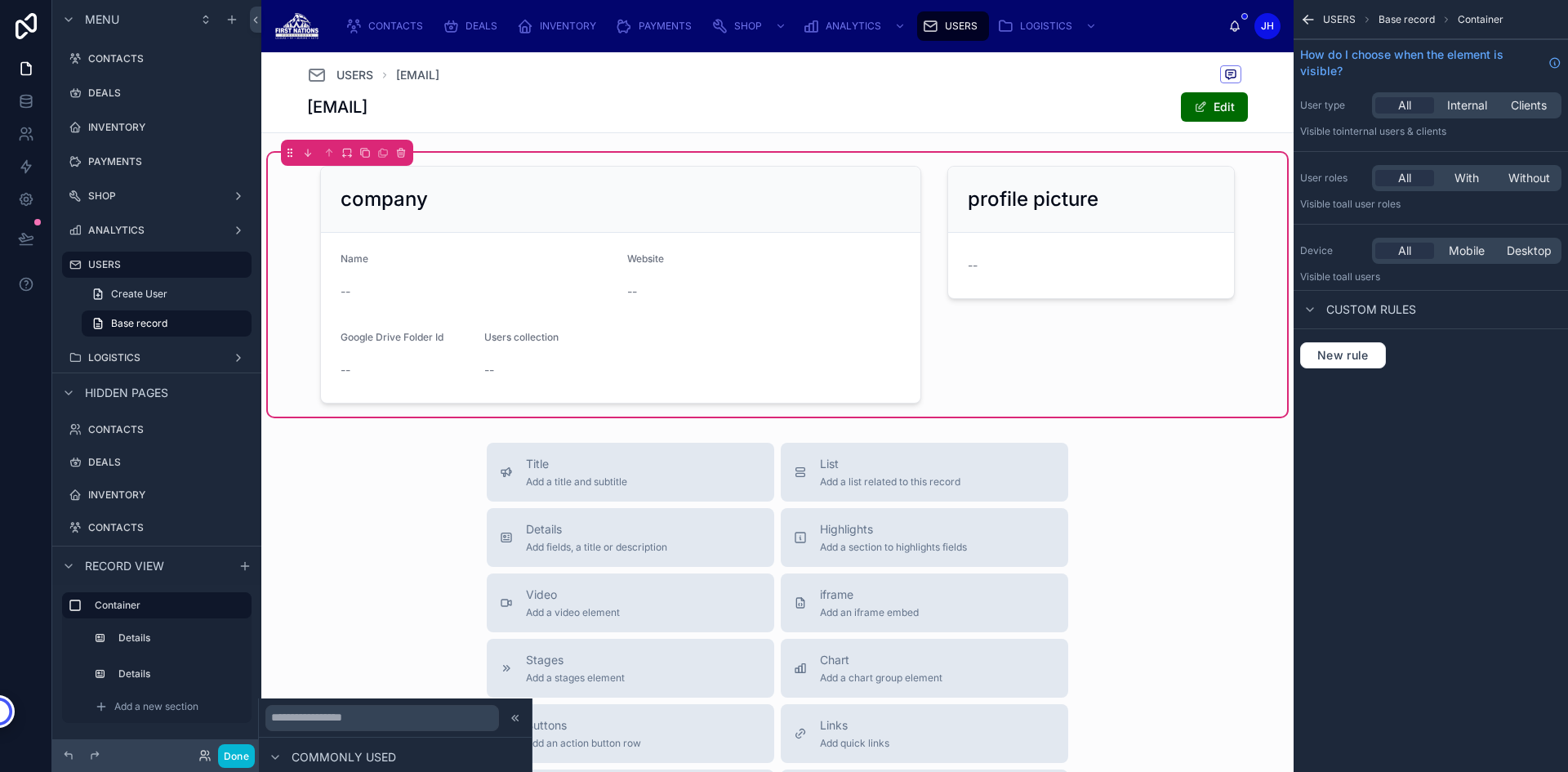 click at bounding box center (395, 718) 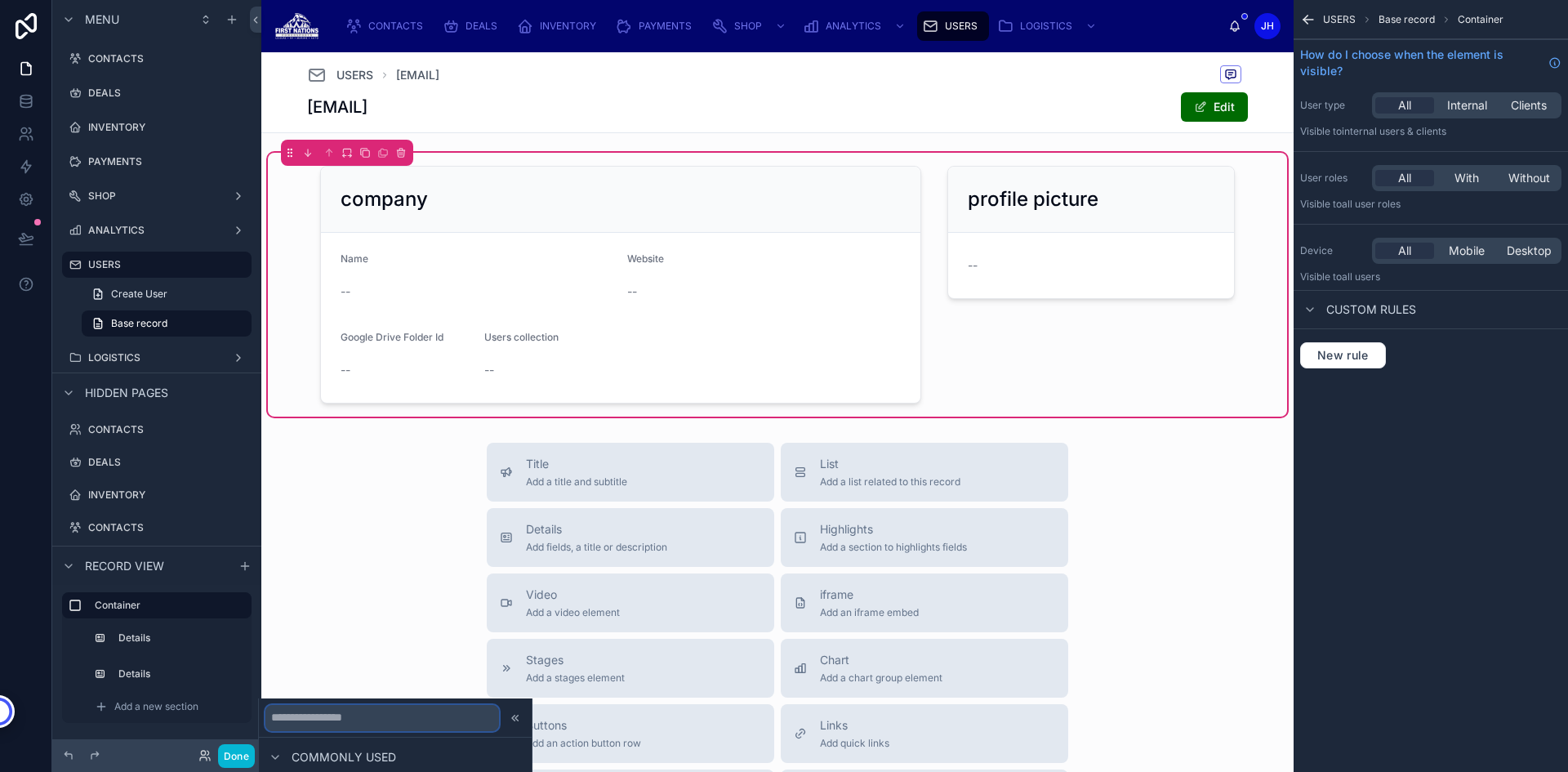 click at bounding box center [382, 718] 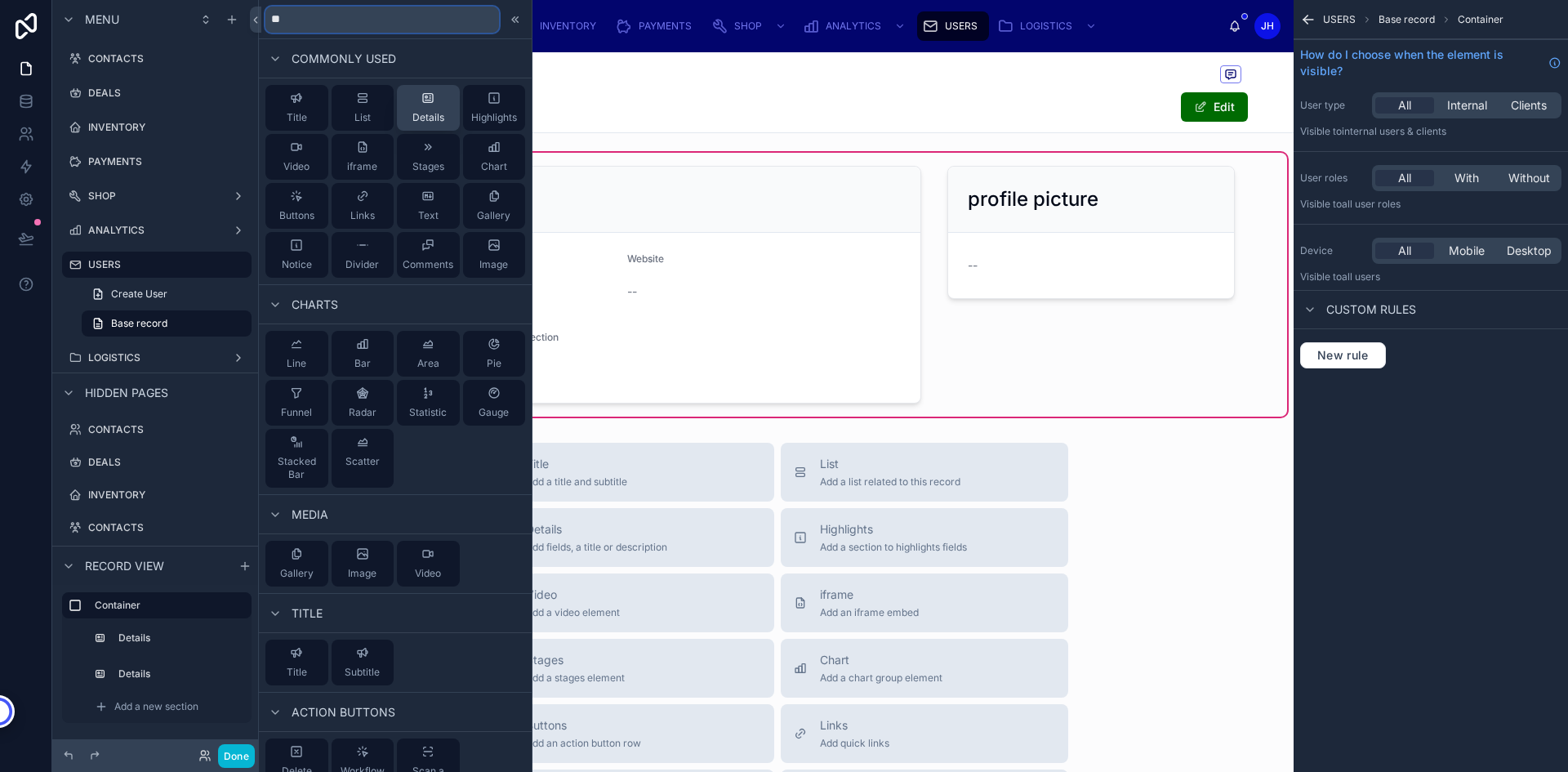type on "**" 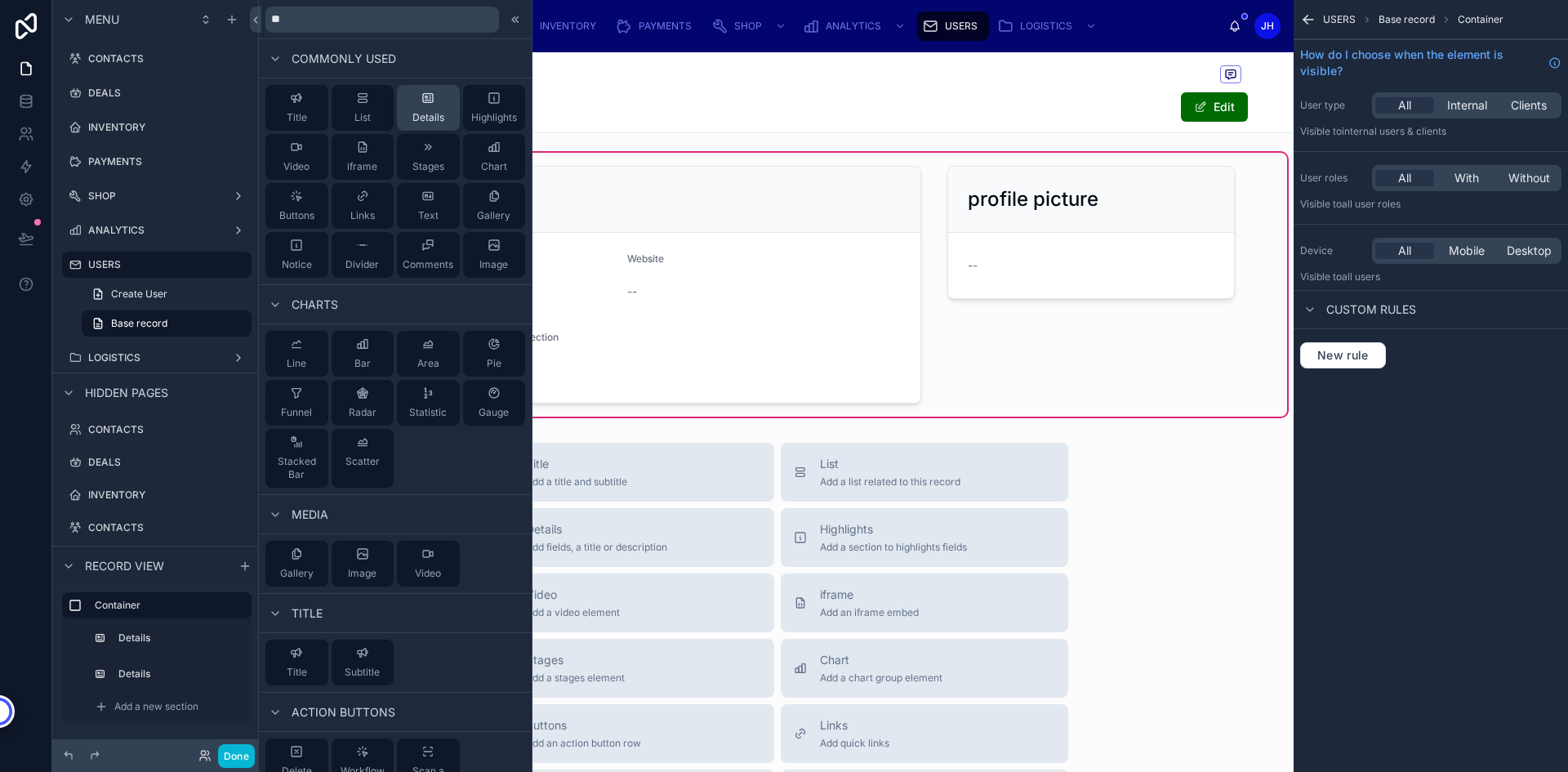 click on "Details" at bounding box center (428, 108) 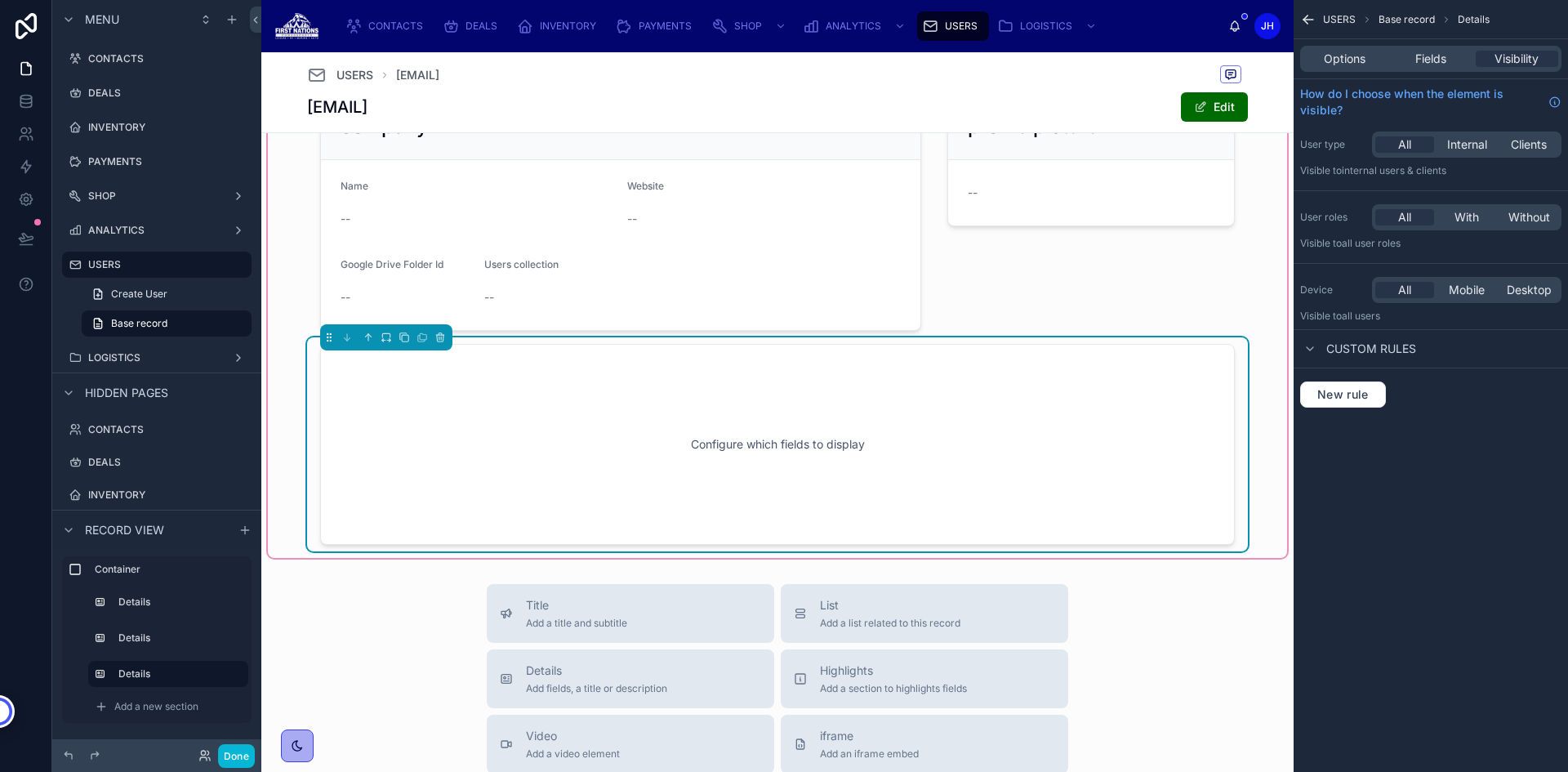scroll, scrollTop: 105, scrollLeft: 0, axis: vertical 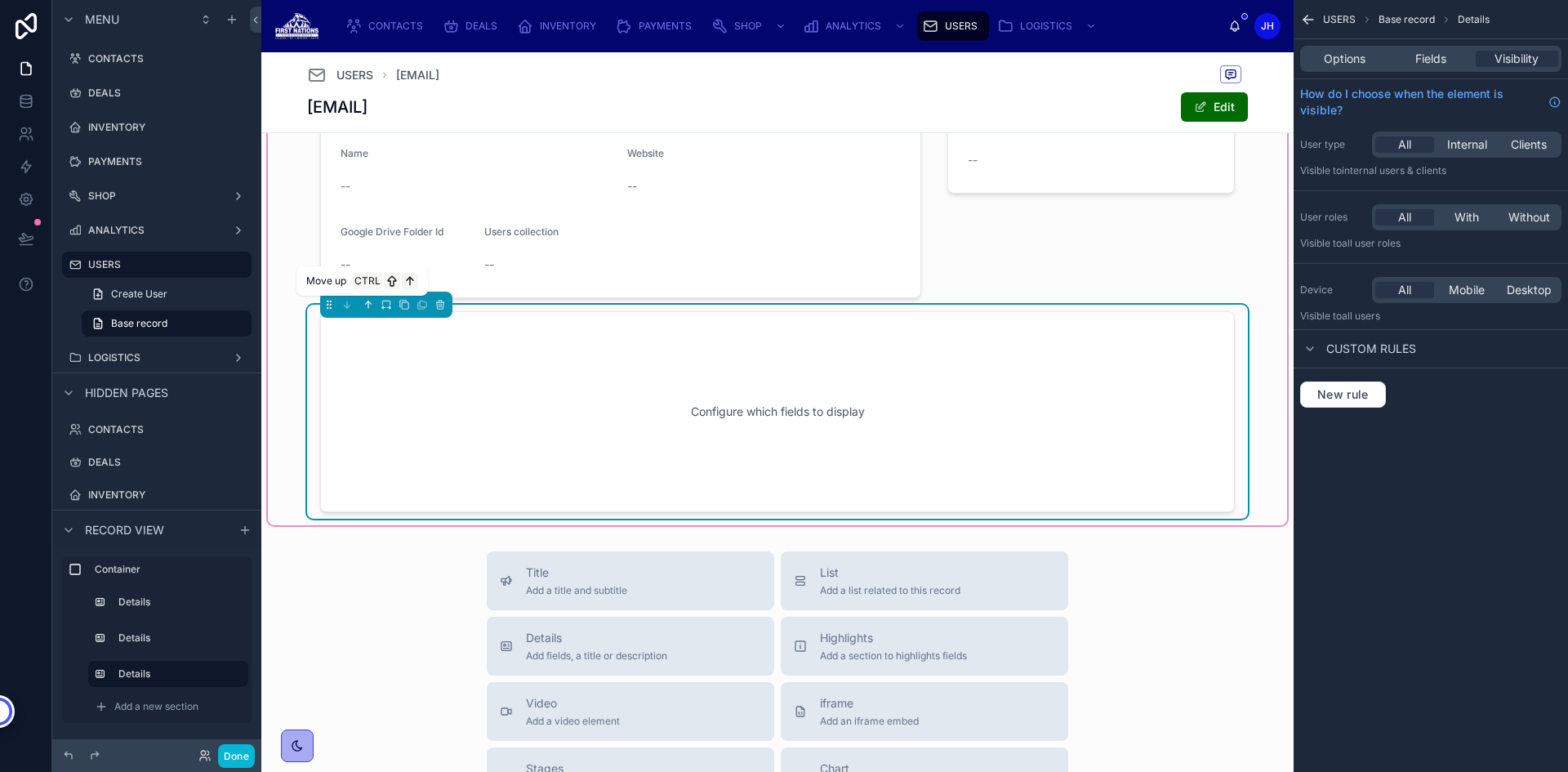 click 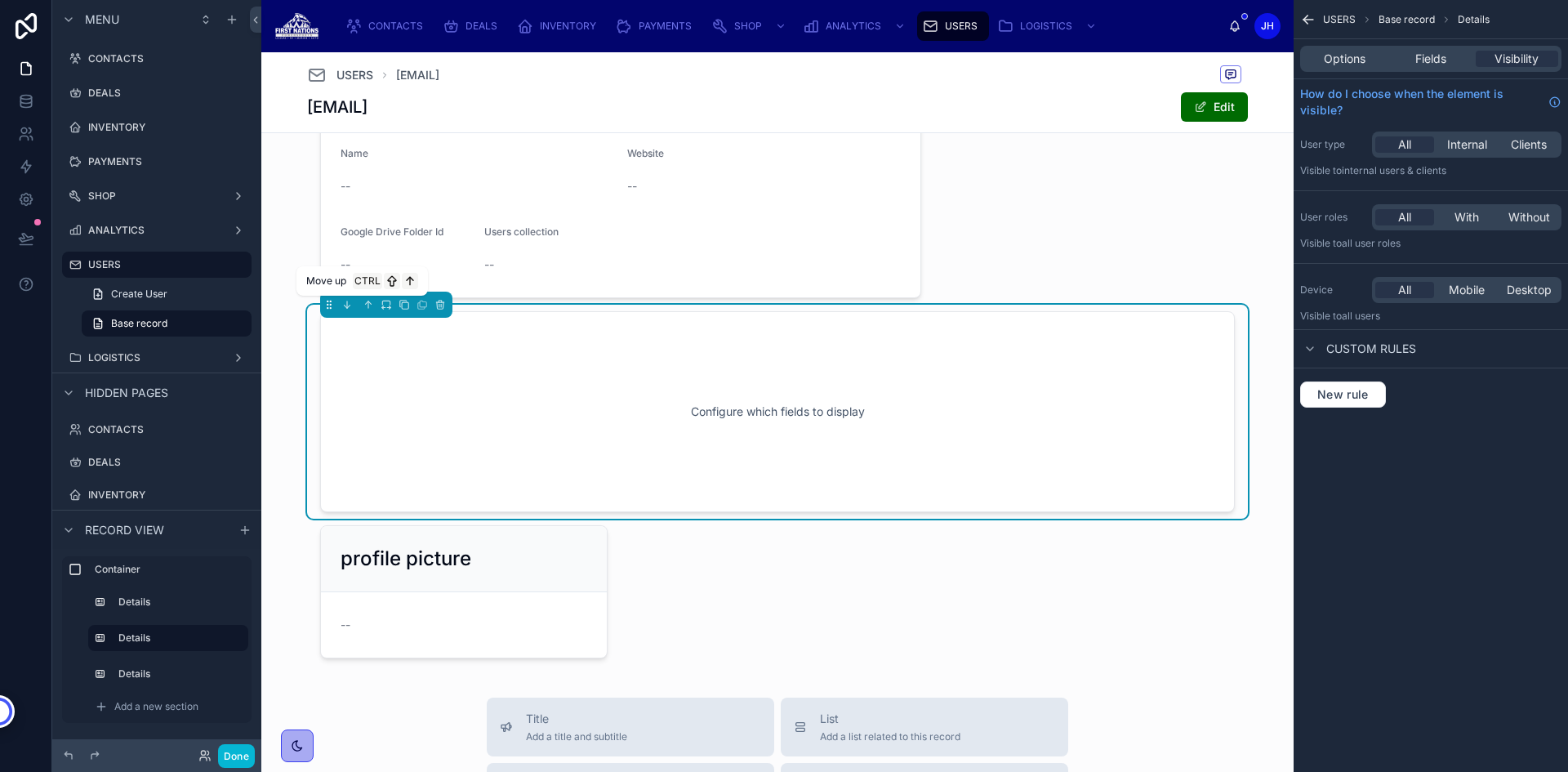 click 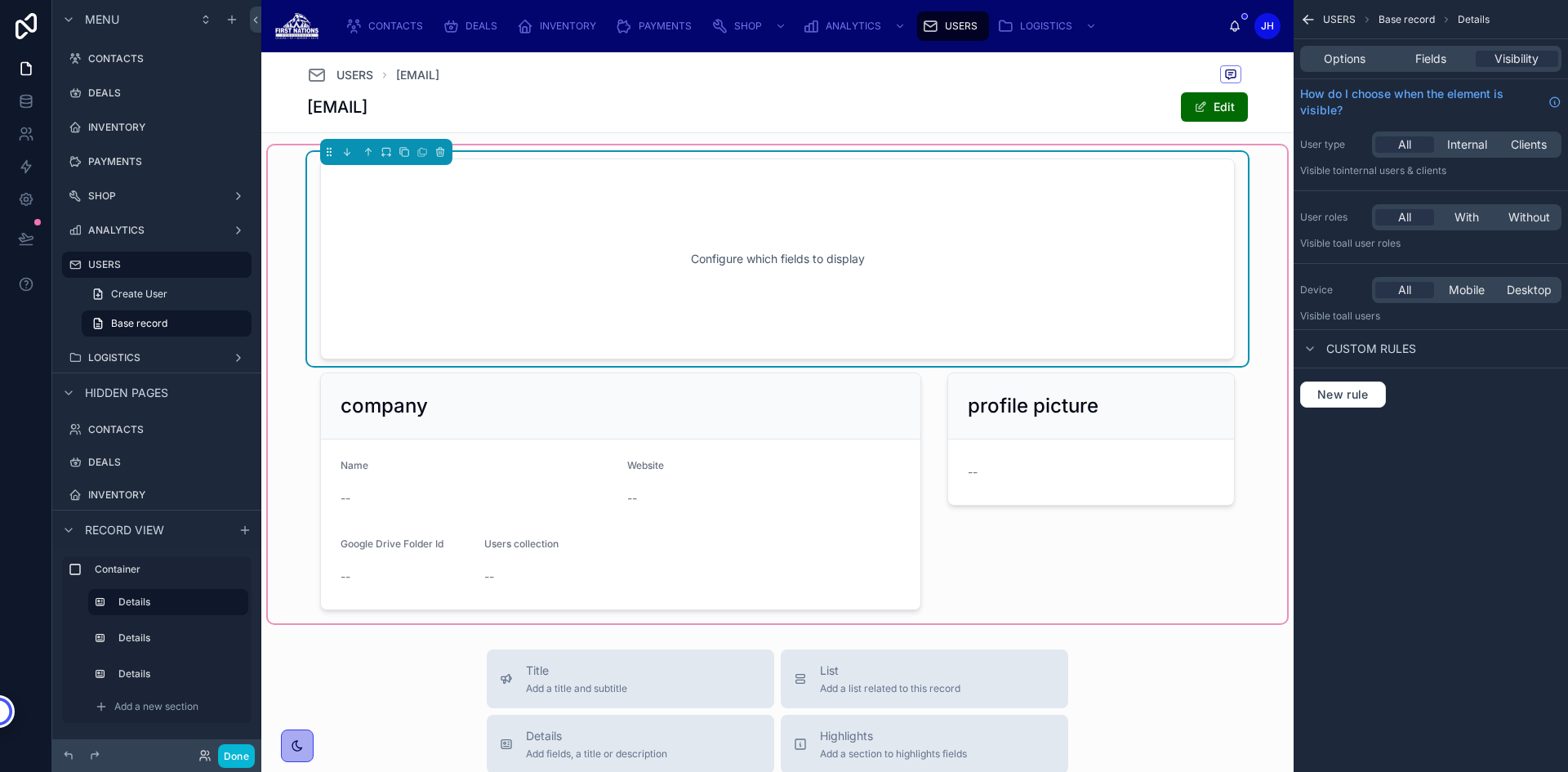 scroll, scrollTop: 0, scrollLeft: 0, axis: both 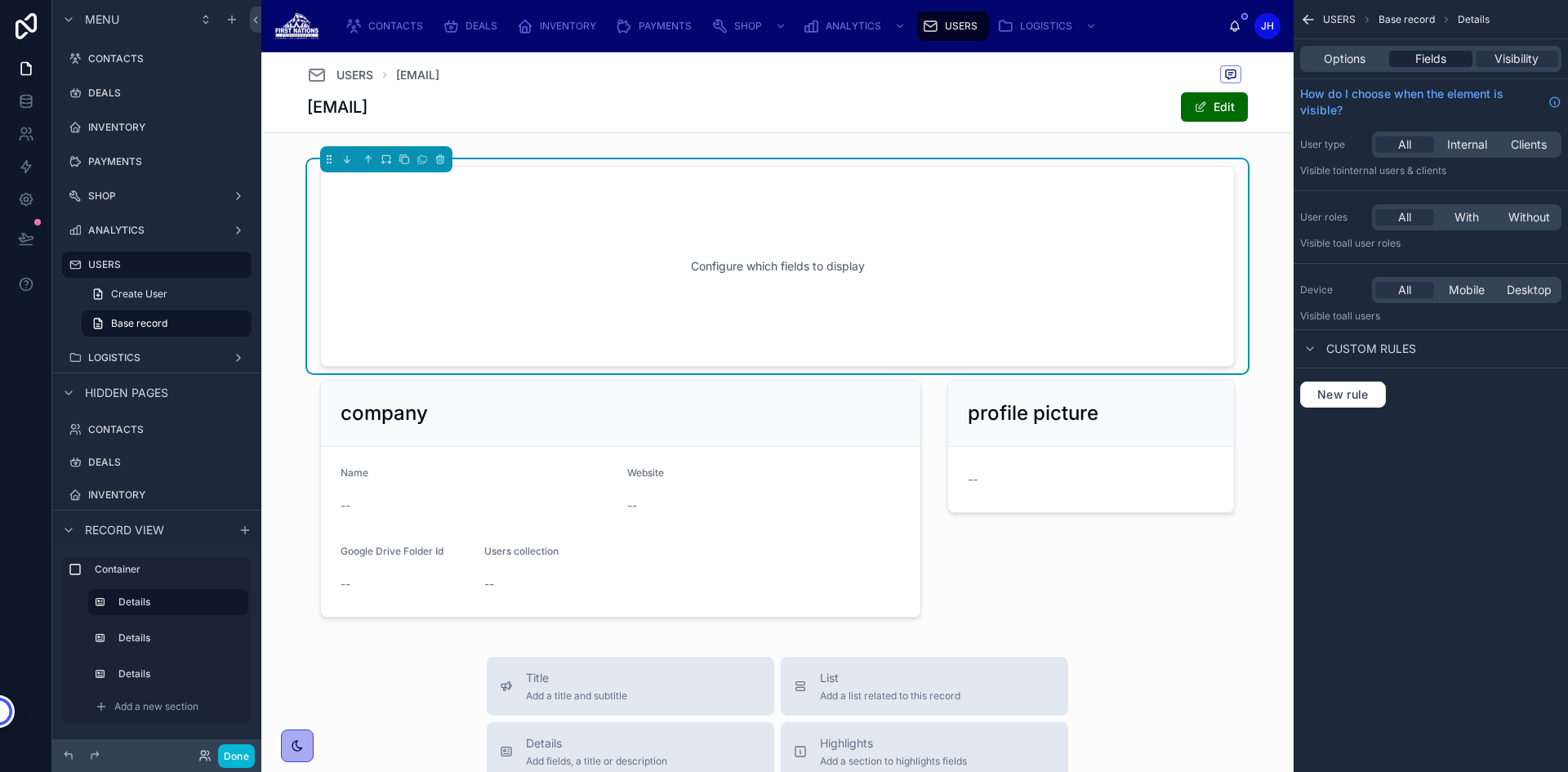 click on "Fields" at bounding box center (1431, 59) 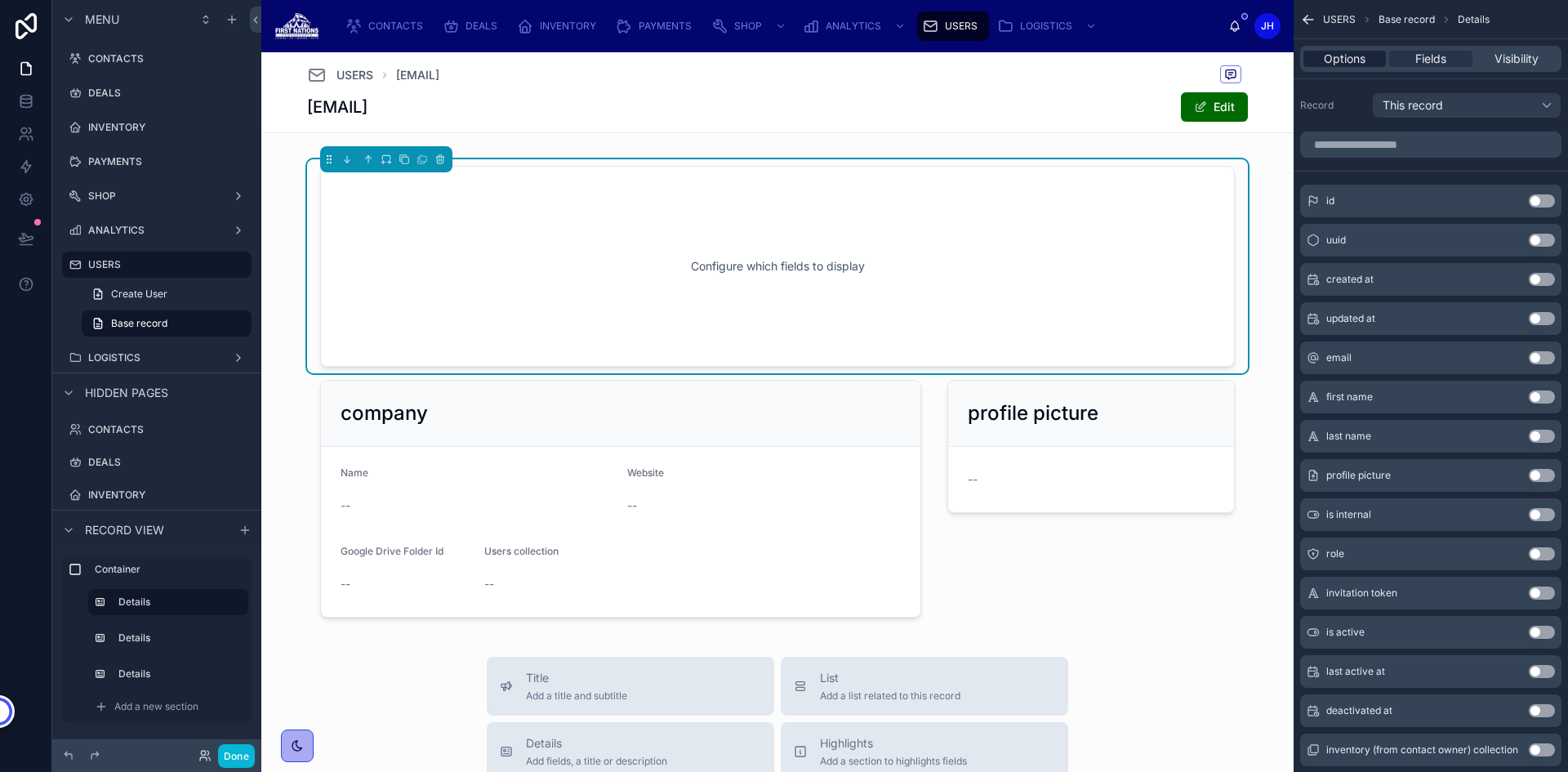 click on "Options" at bounding box center [1344, 59] 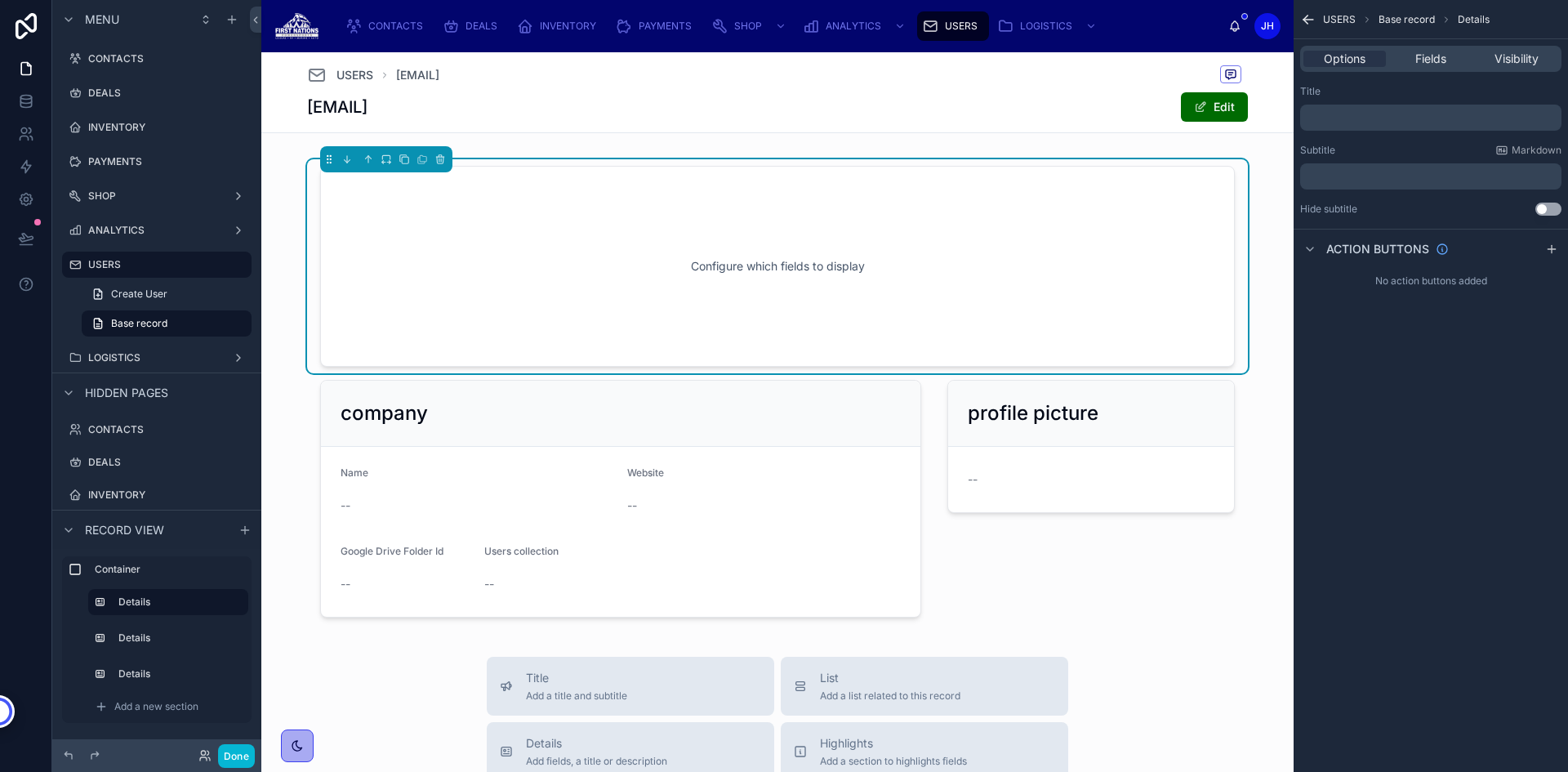 click on "﻿" at bounding box center [1431, 118] 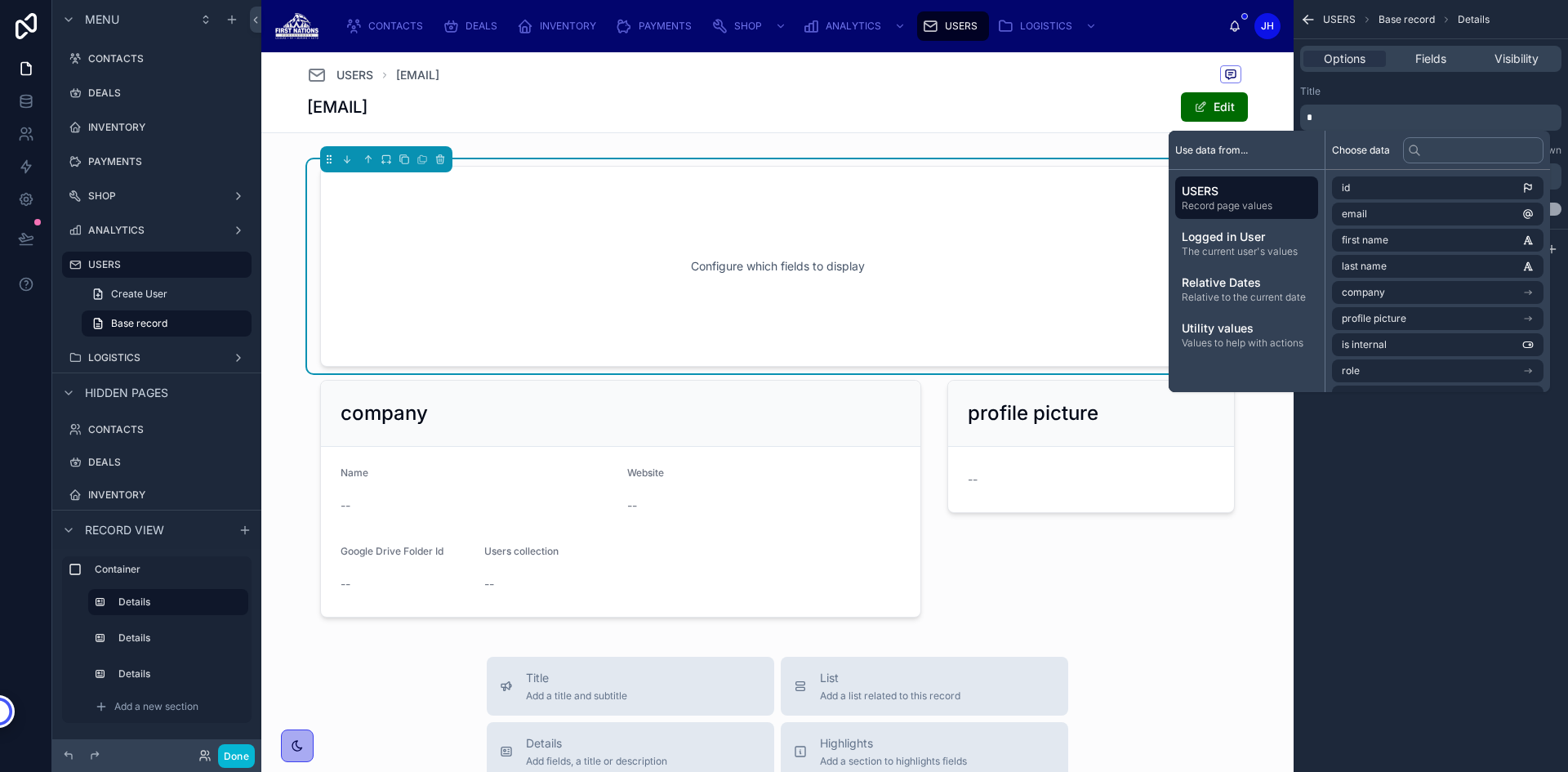 type 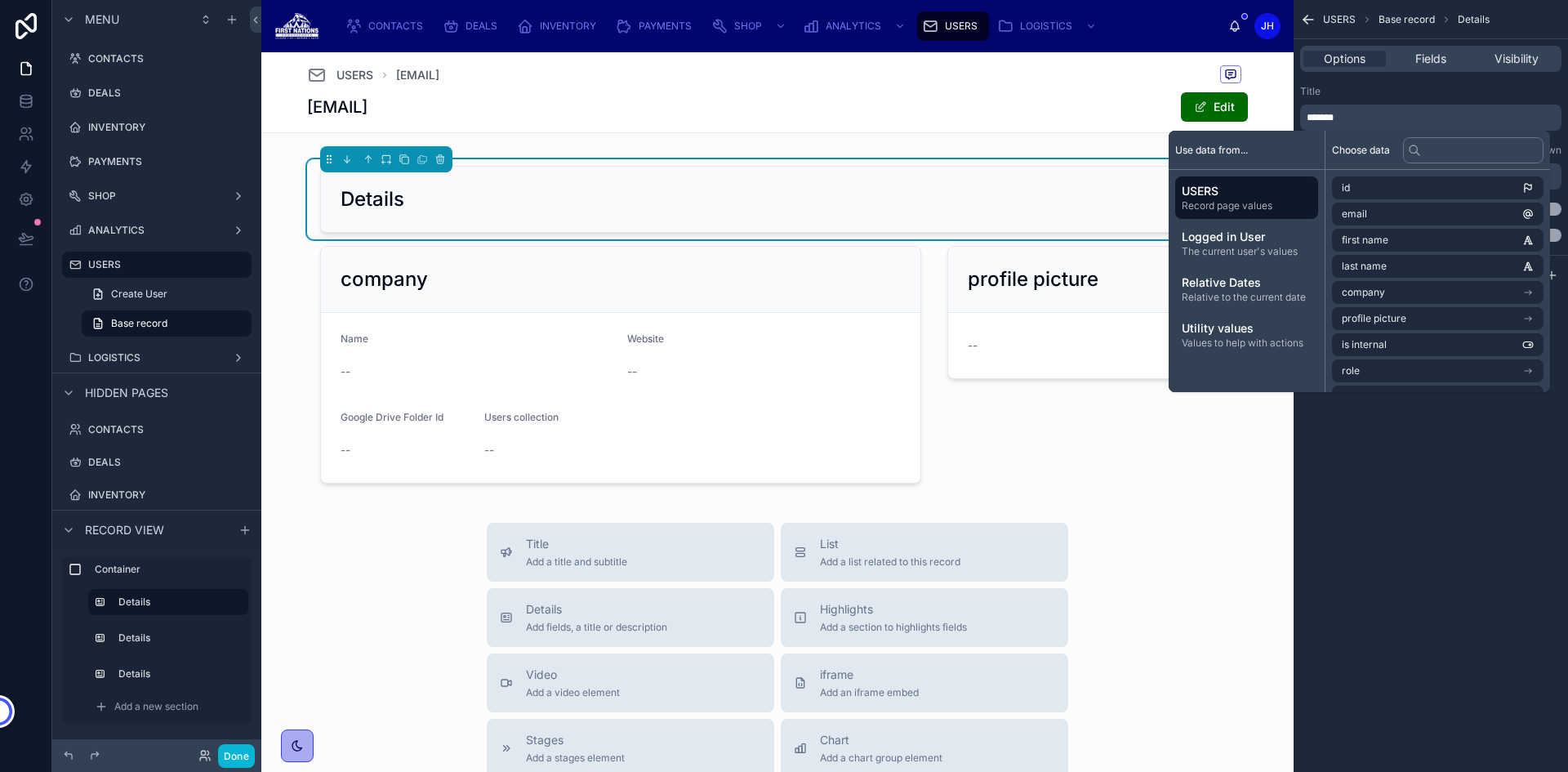 click on "Title" at bounding box center [1431, 91] 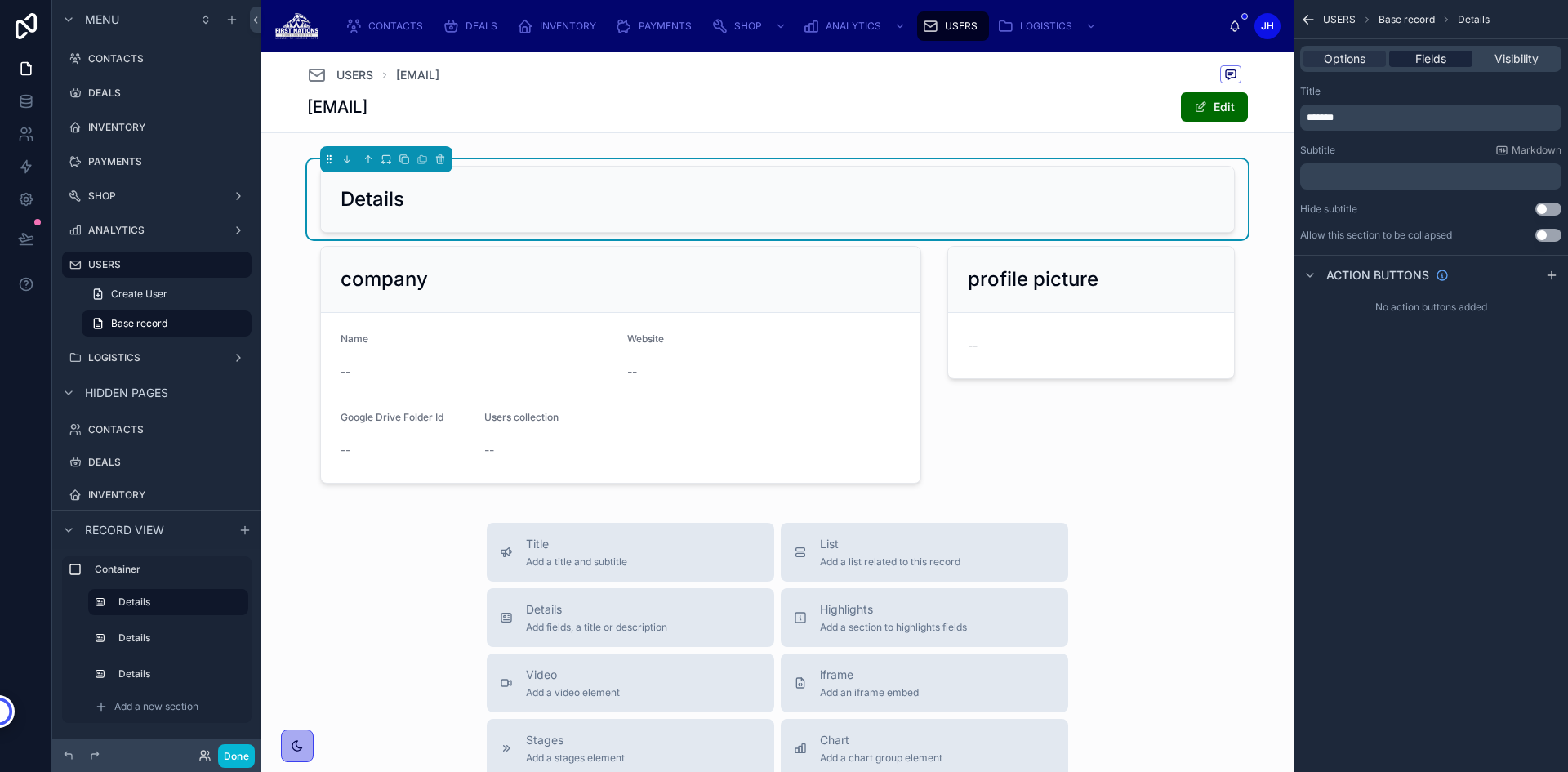 click on "Fields" at bounding box center (1431, 59) 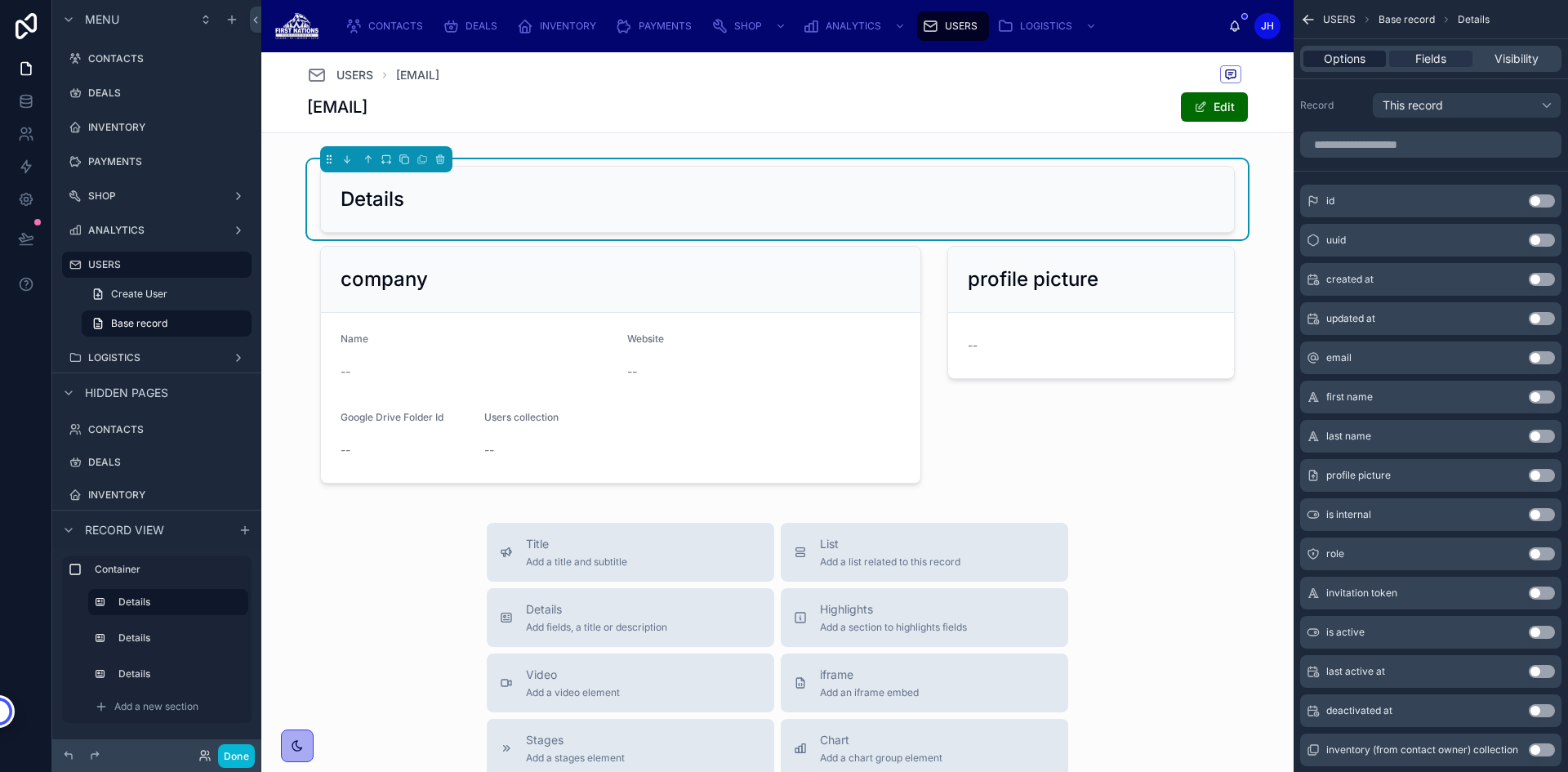 click on "Options" at bounding box center (1344, 59) 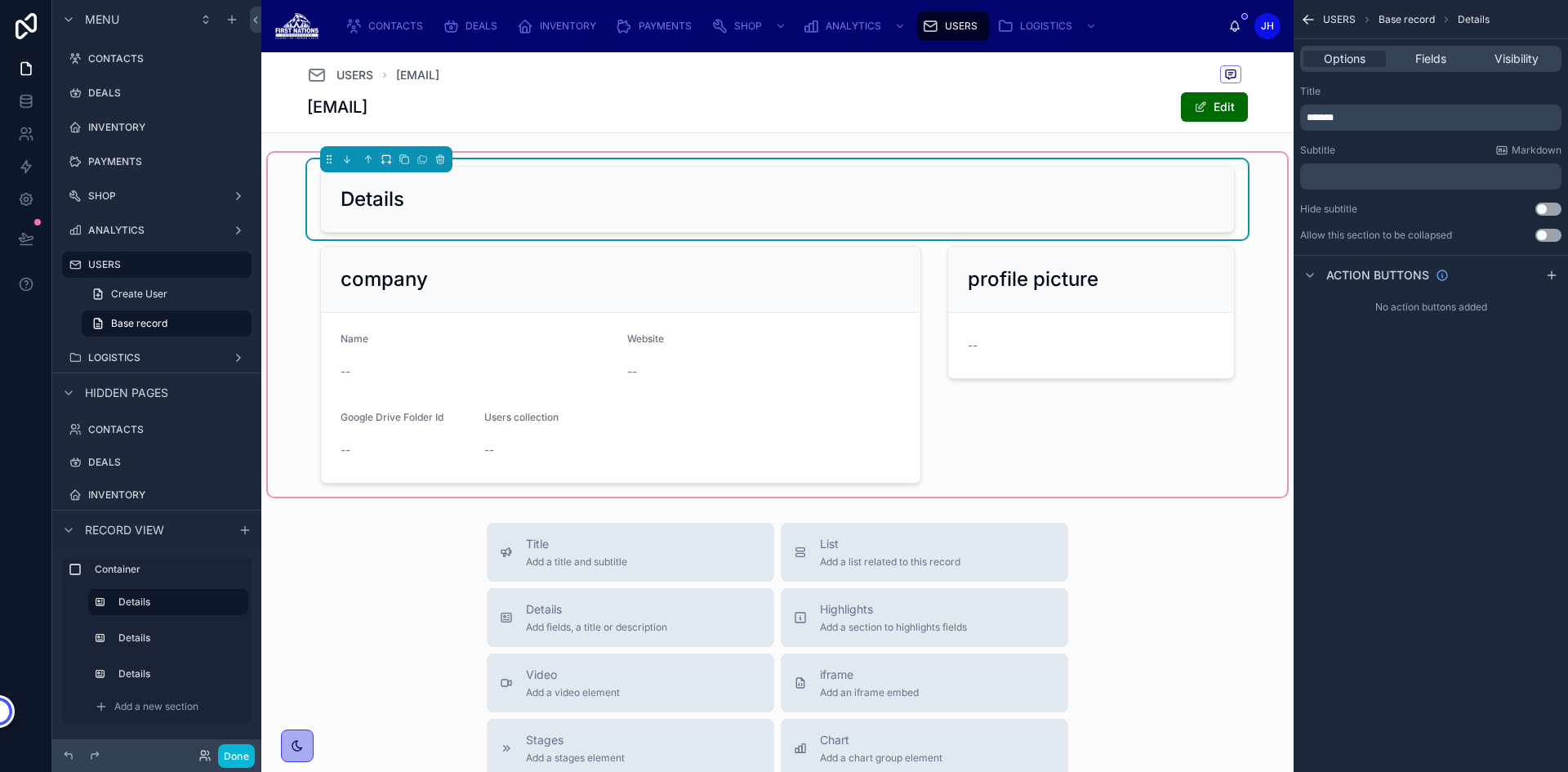 click 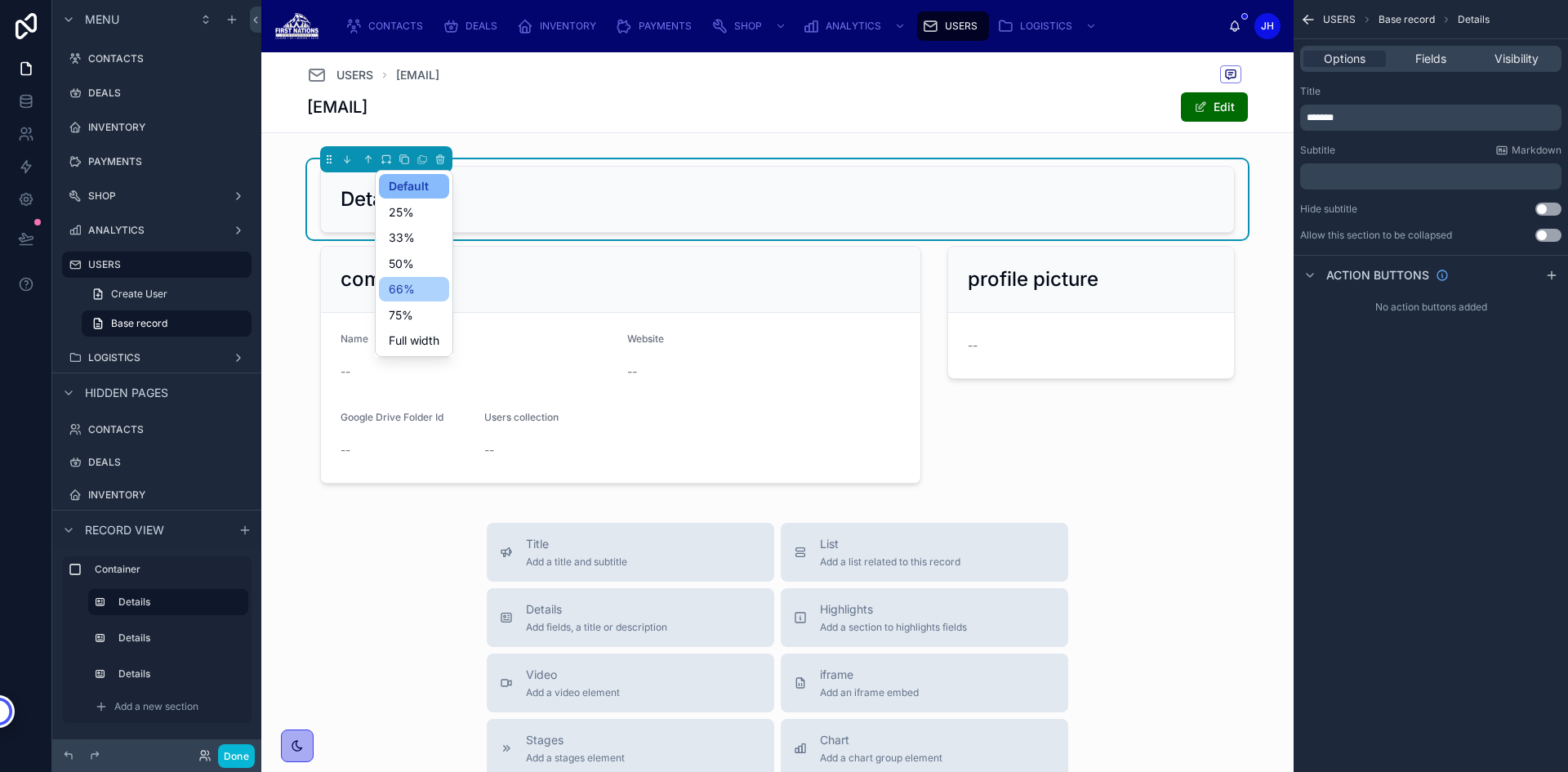 click on "66%" at bounding box center (402, 289) 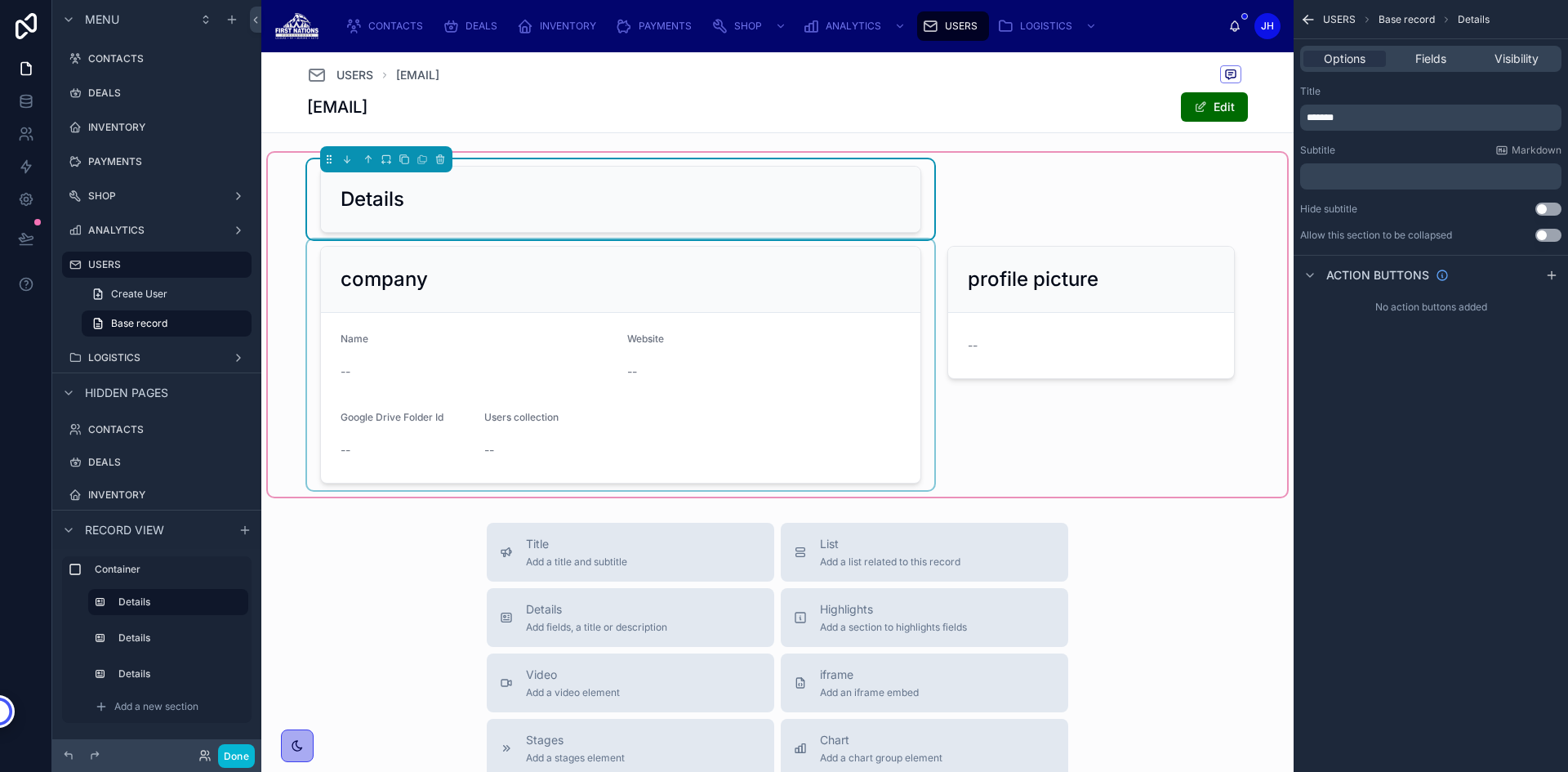 click at bounding box center [621, 364] 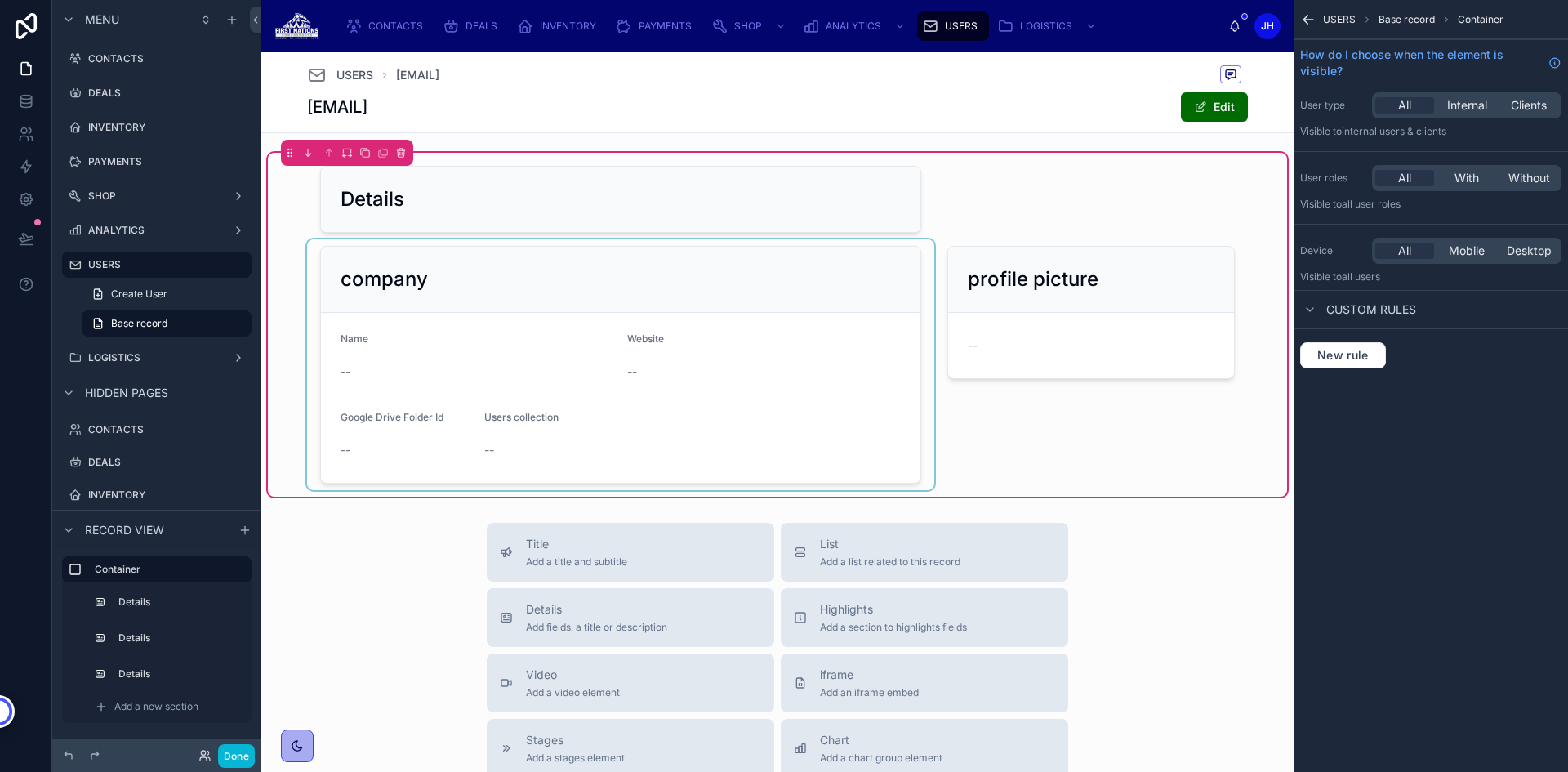click at bounding box center [621, 364] 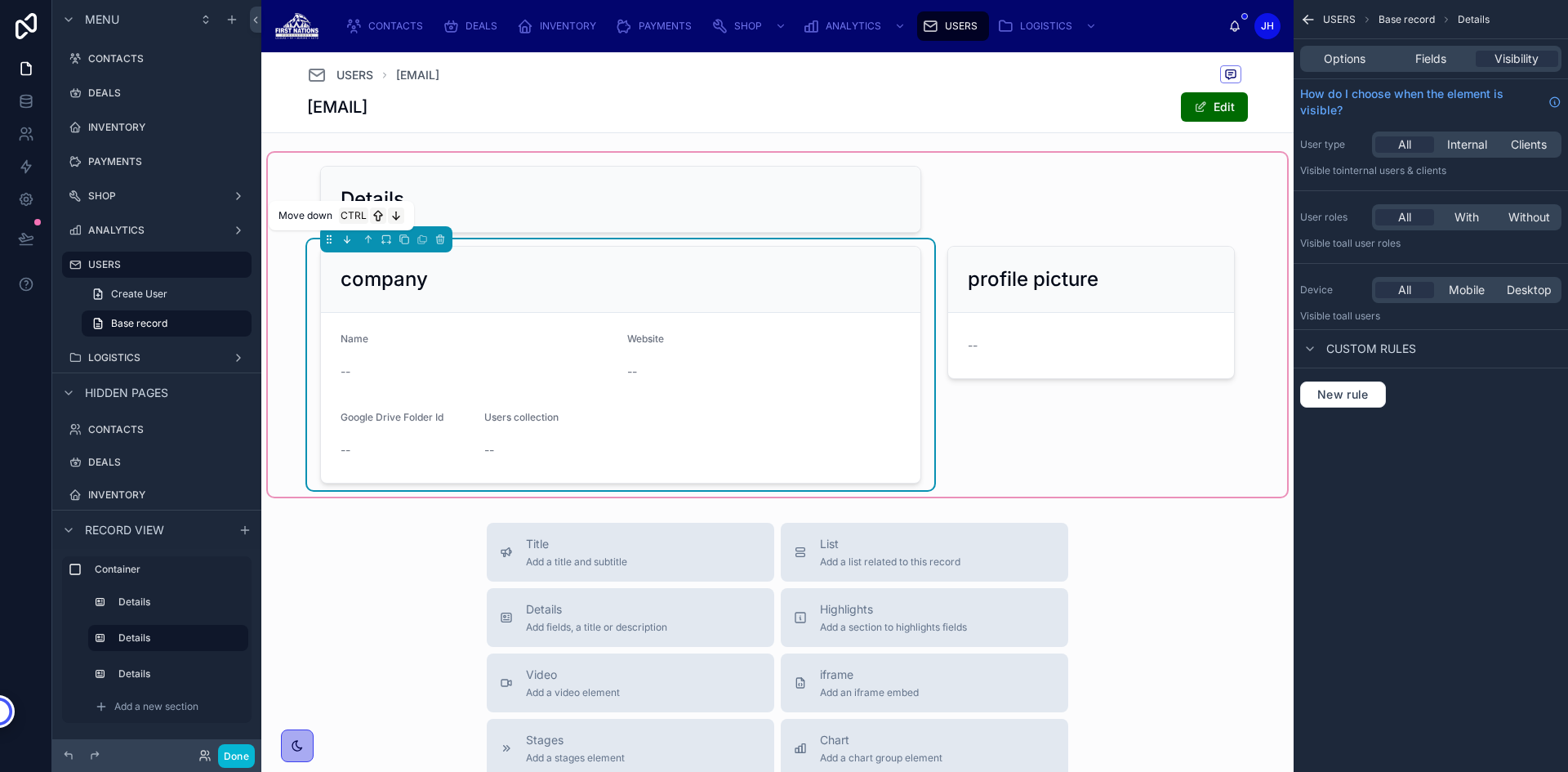 click at bounding box center (347, 239) 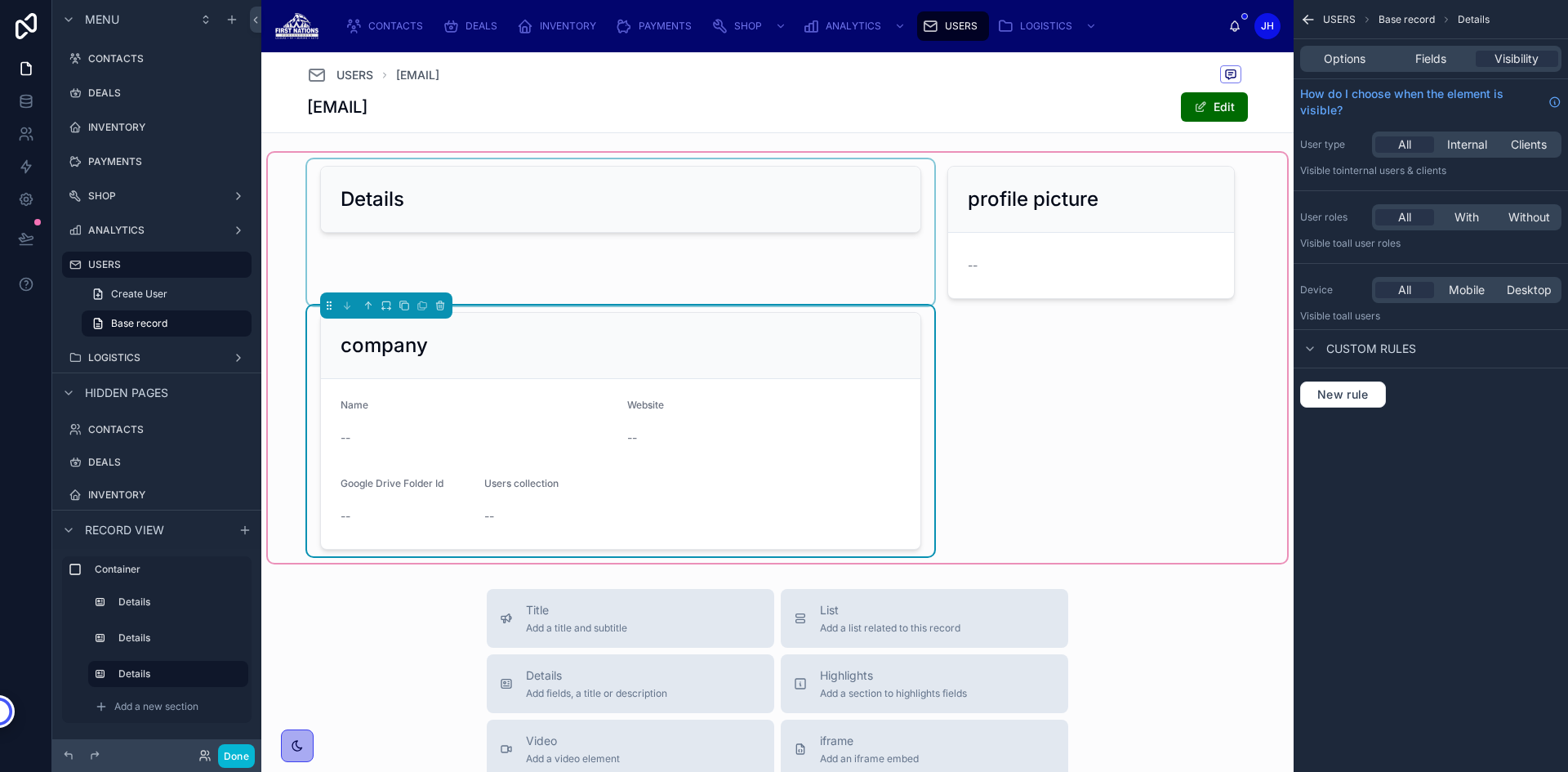 click at bounding box center [621, 232] 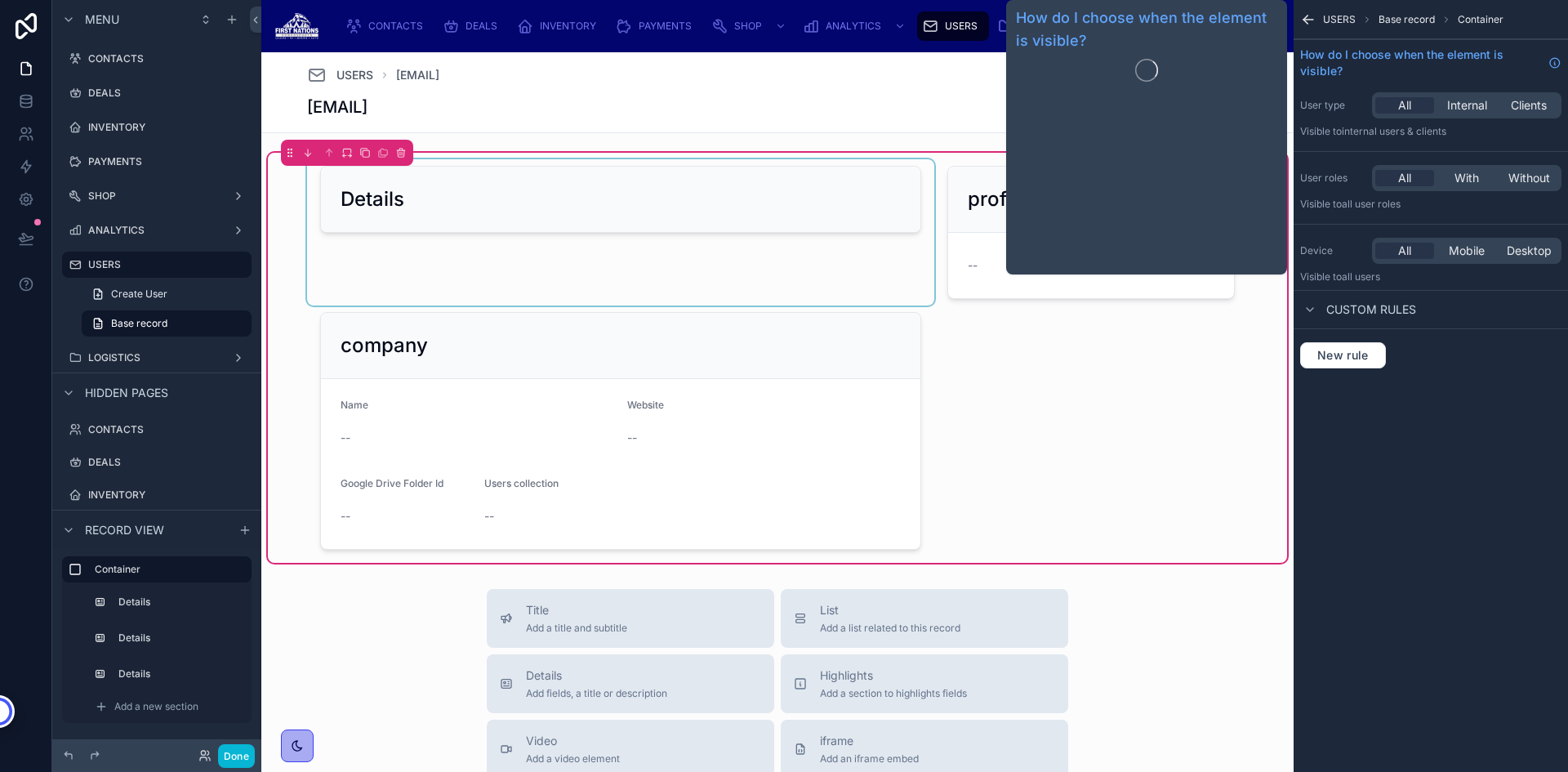 click at bounding box center (621, 232) 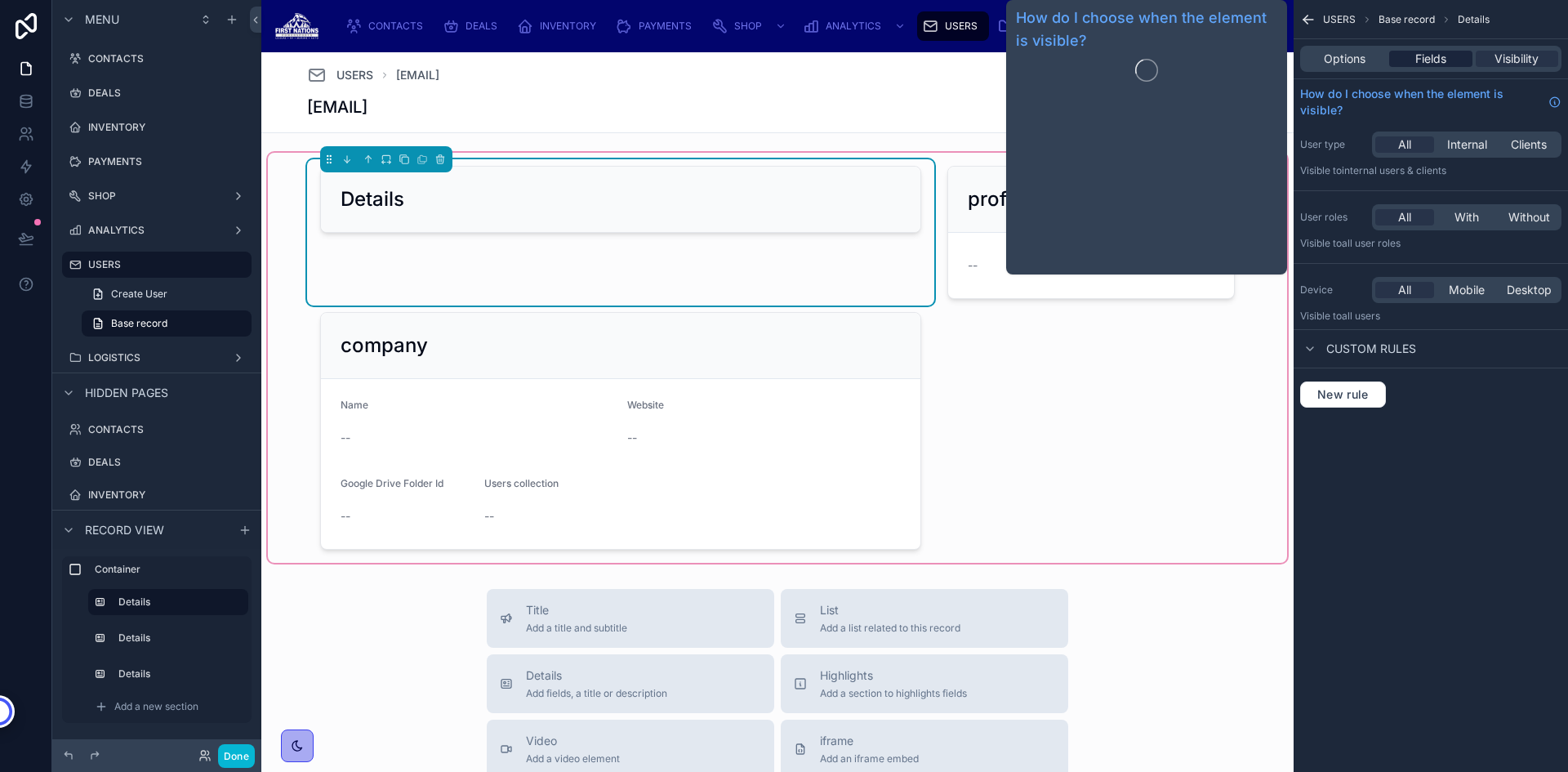 click on "Fields" at bounding box center [1431, 59] 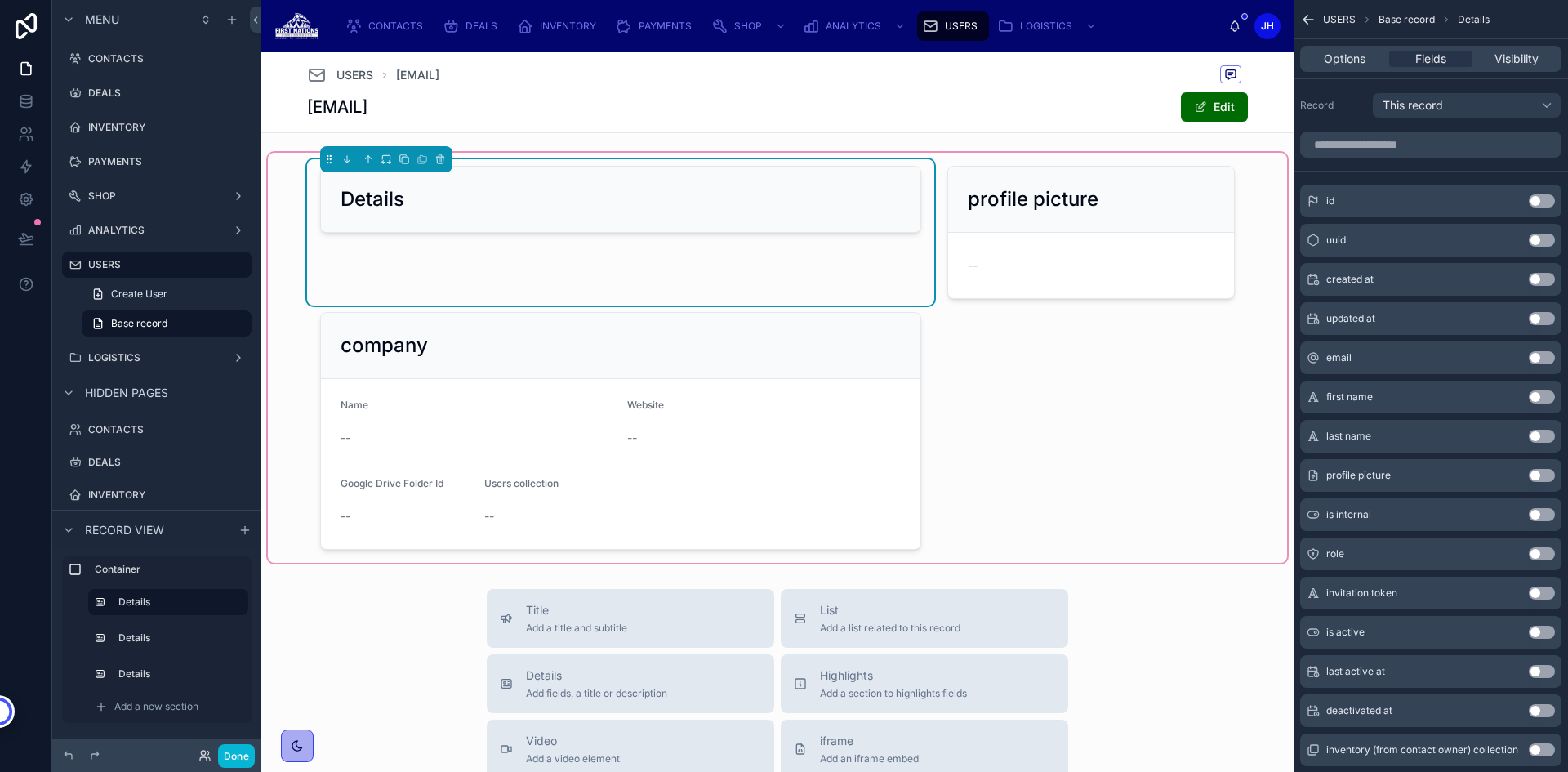 click on "Use setting" at bounding box center (1542, 397) 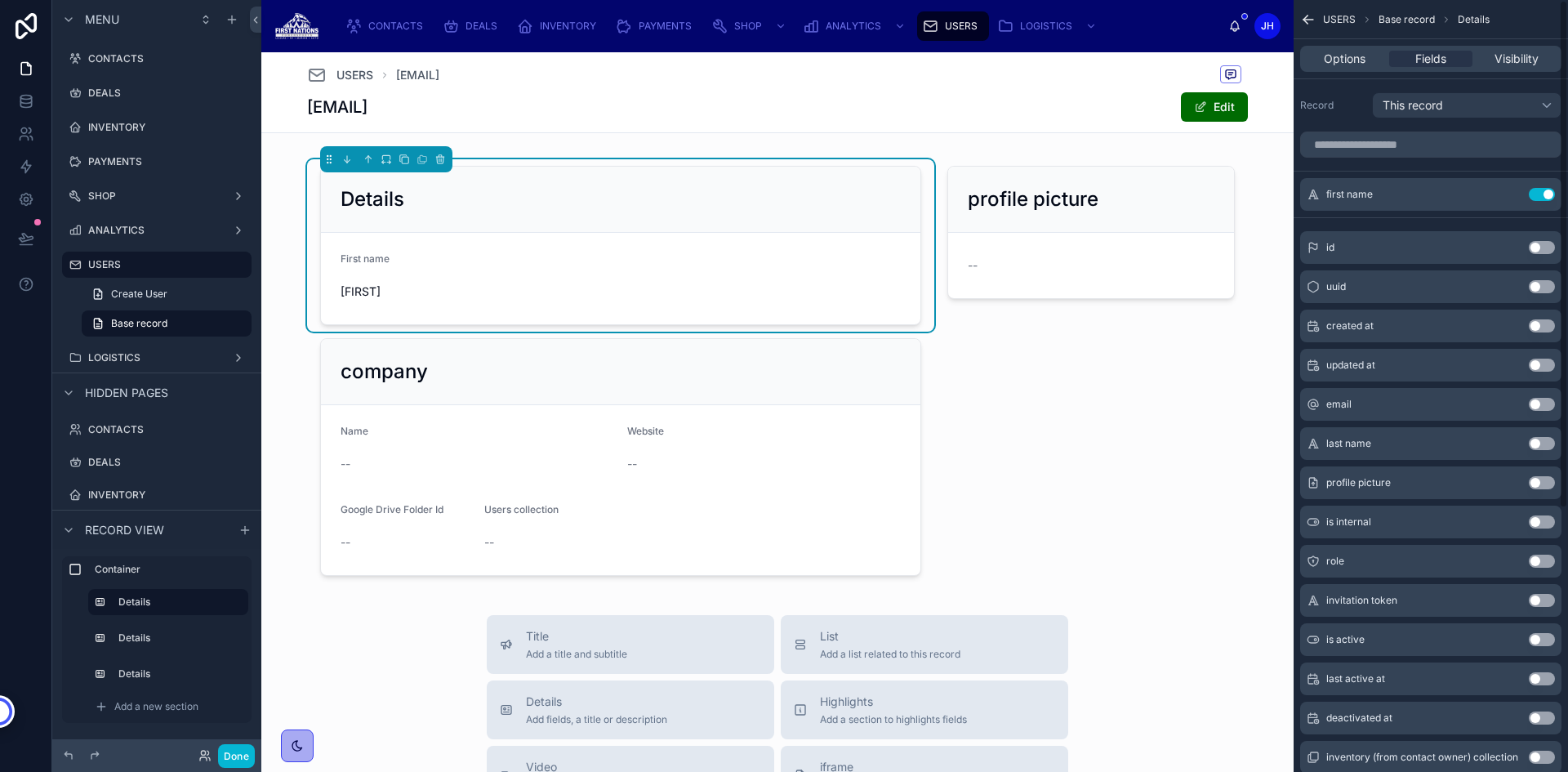 click on "Use setting" at bounding box center [1542, 444] 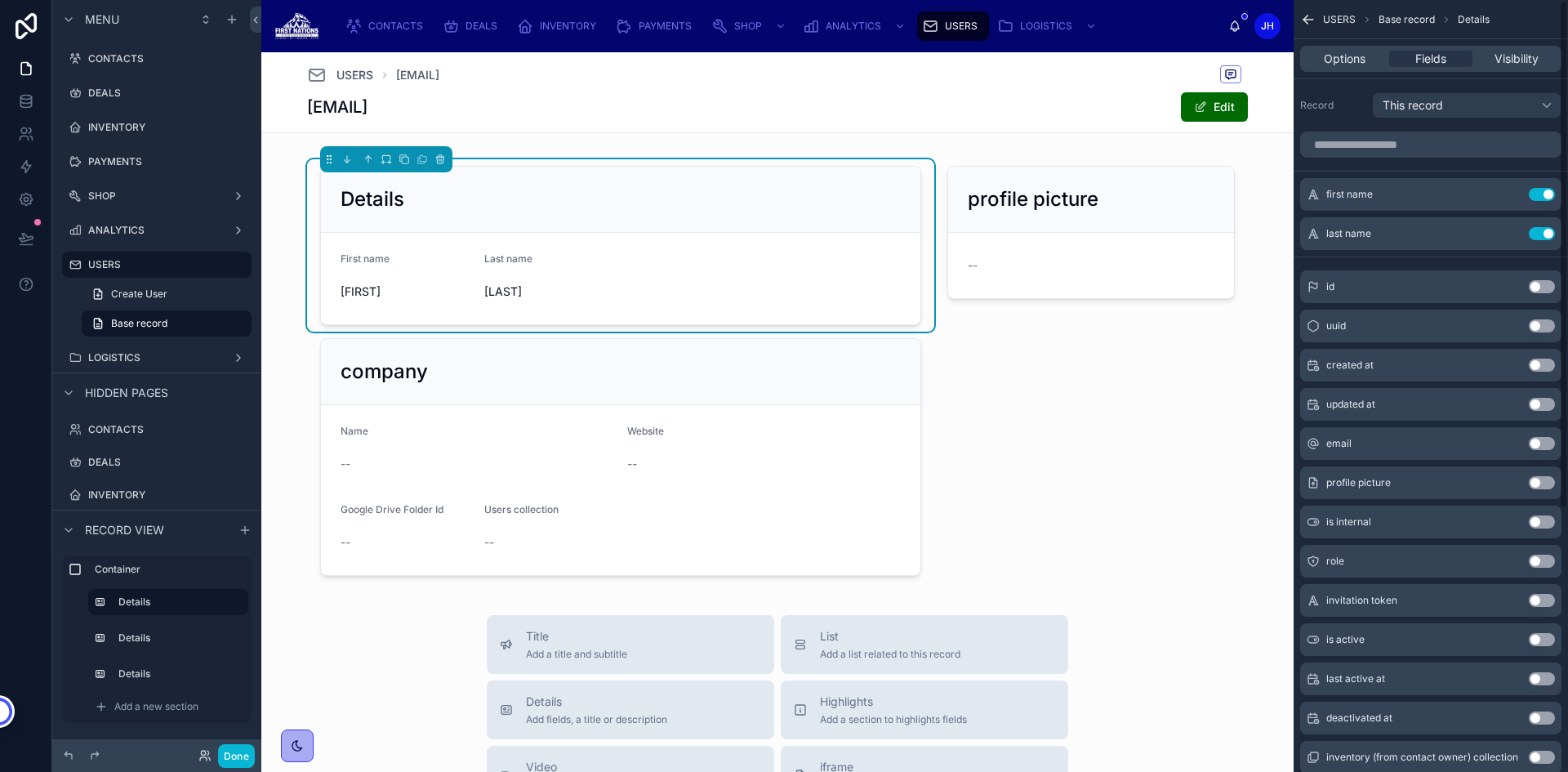 click on "Use setting" at bounding box center [1542, 444] 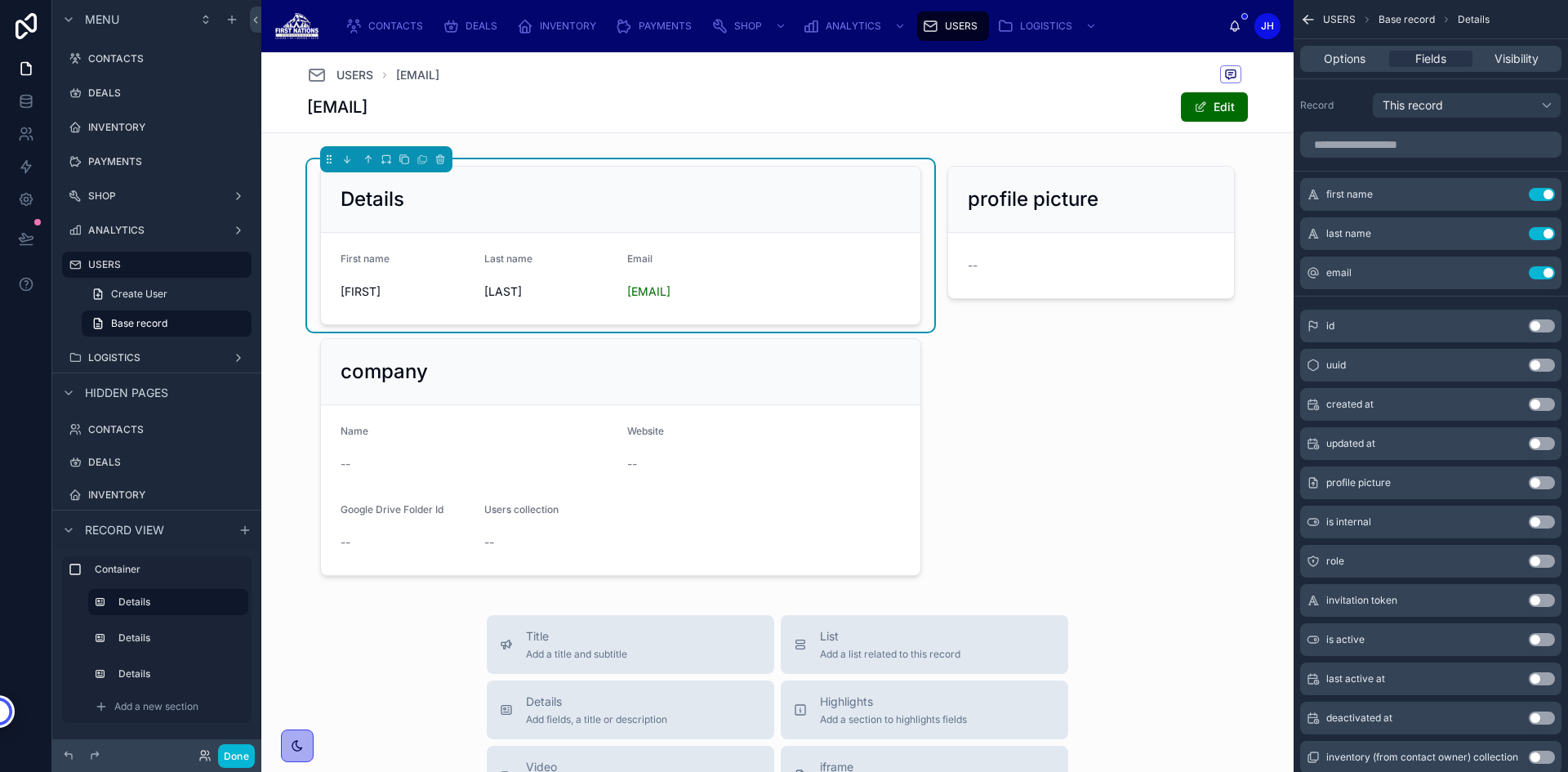 click on "Use setting" at bounding box center (1542, 561) 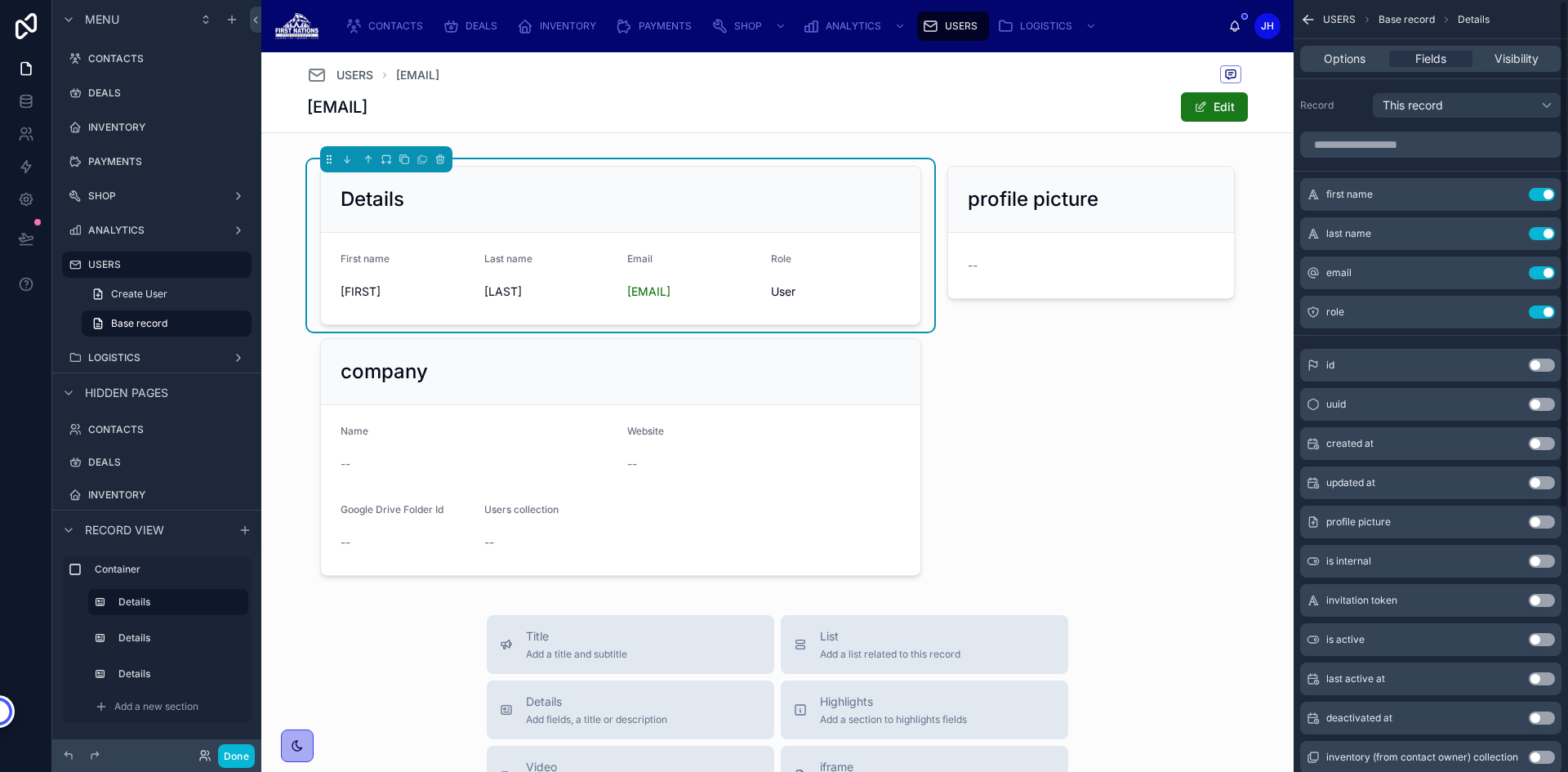 click on "Edit" at bounding box center (1214, 107) 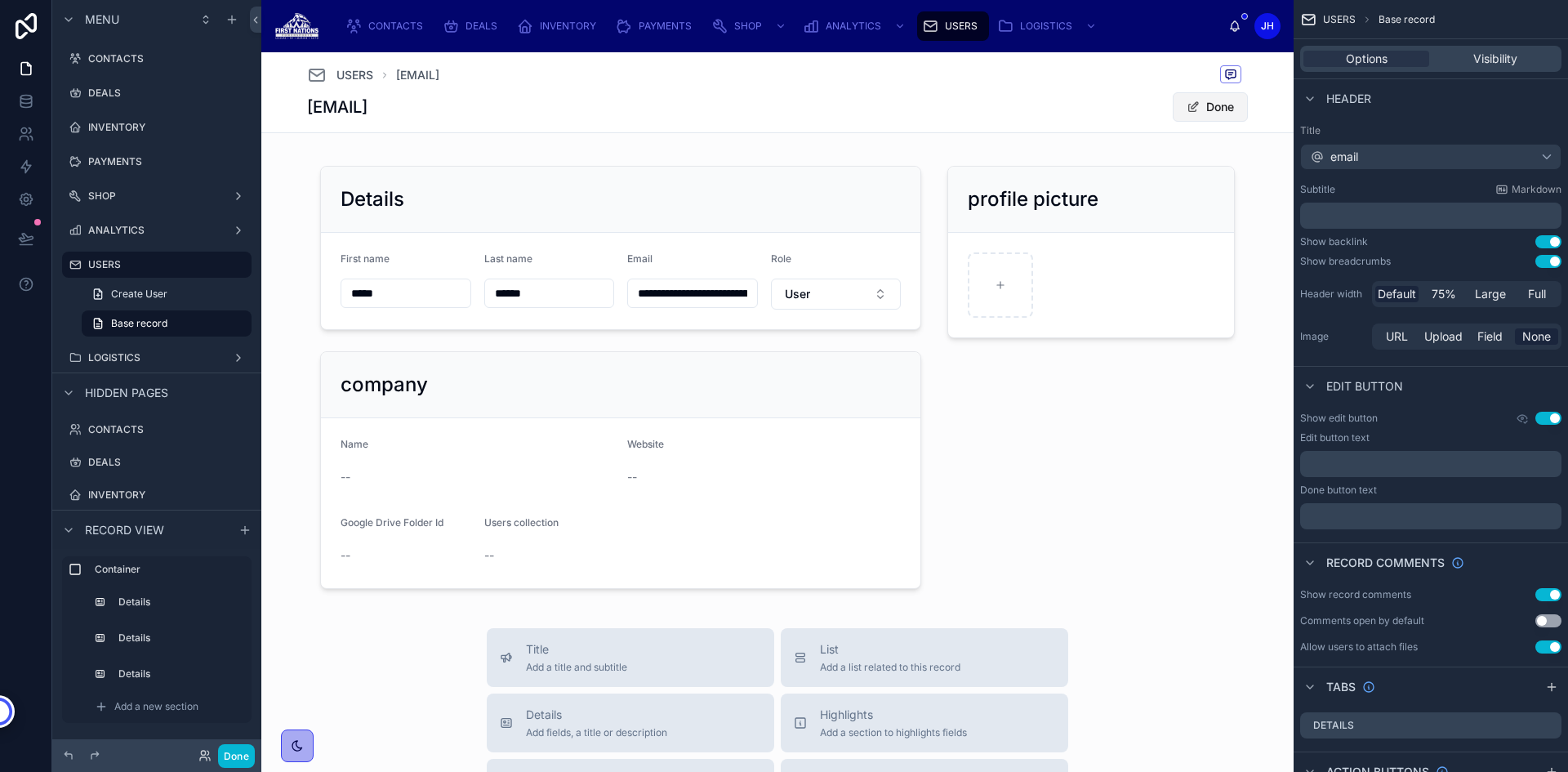 click on "Done" at bounding box center [1210, 107] 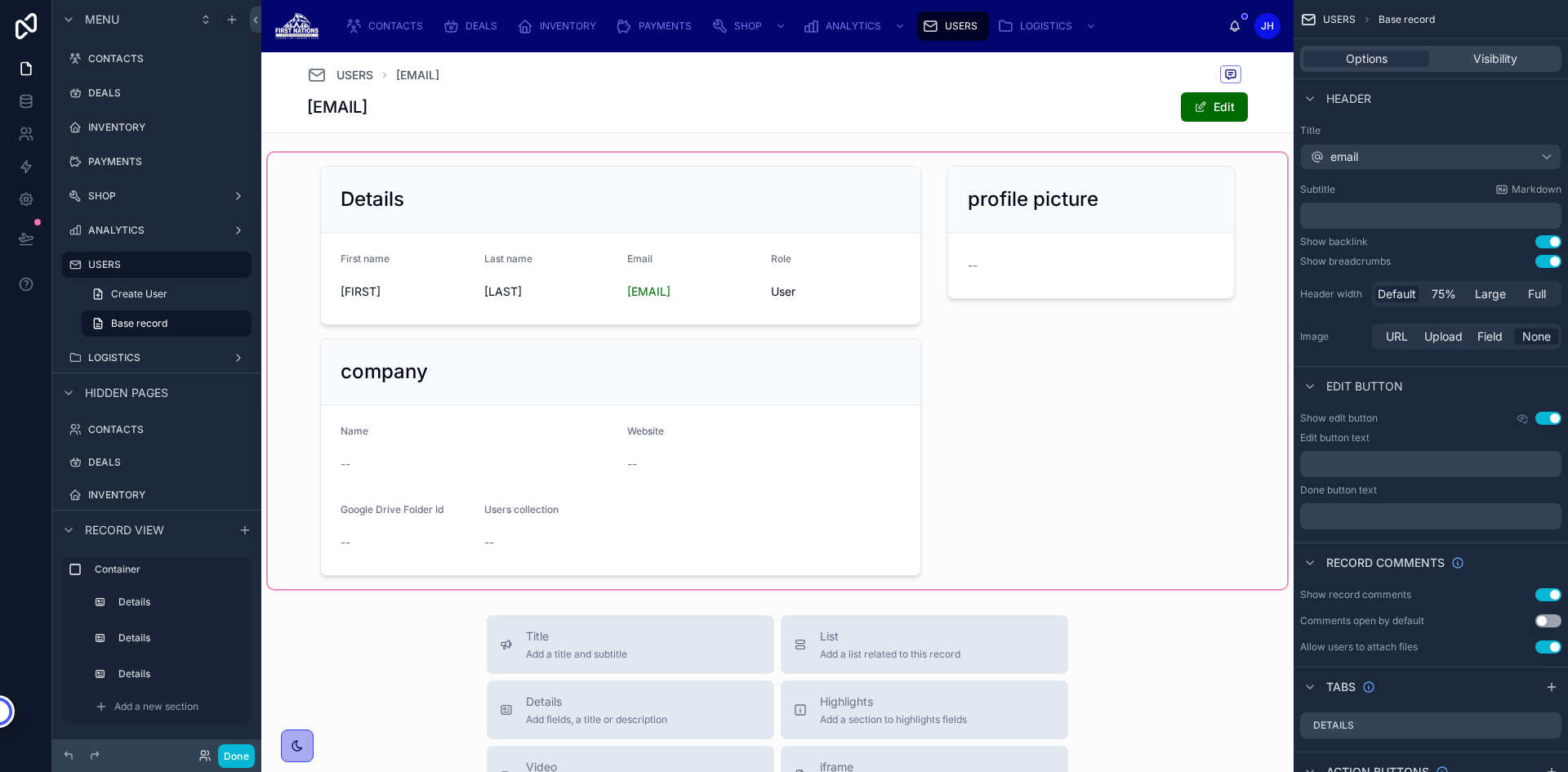 click at bounding box center (777, 371) 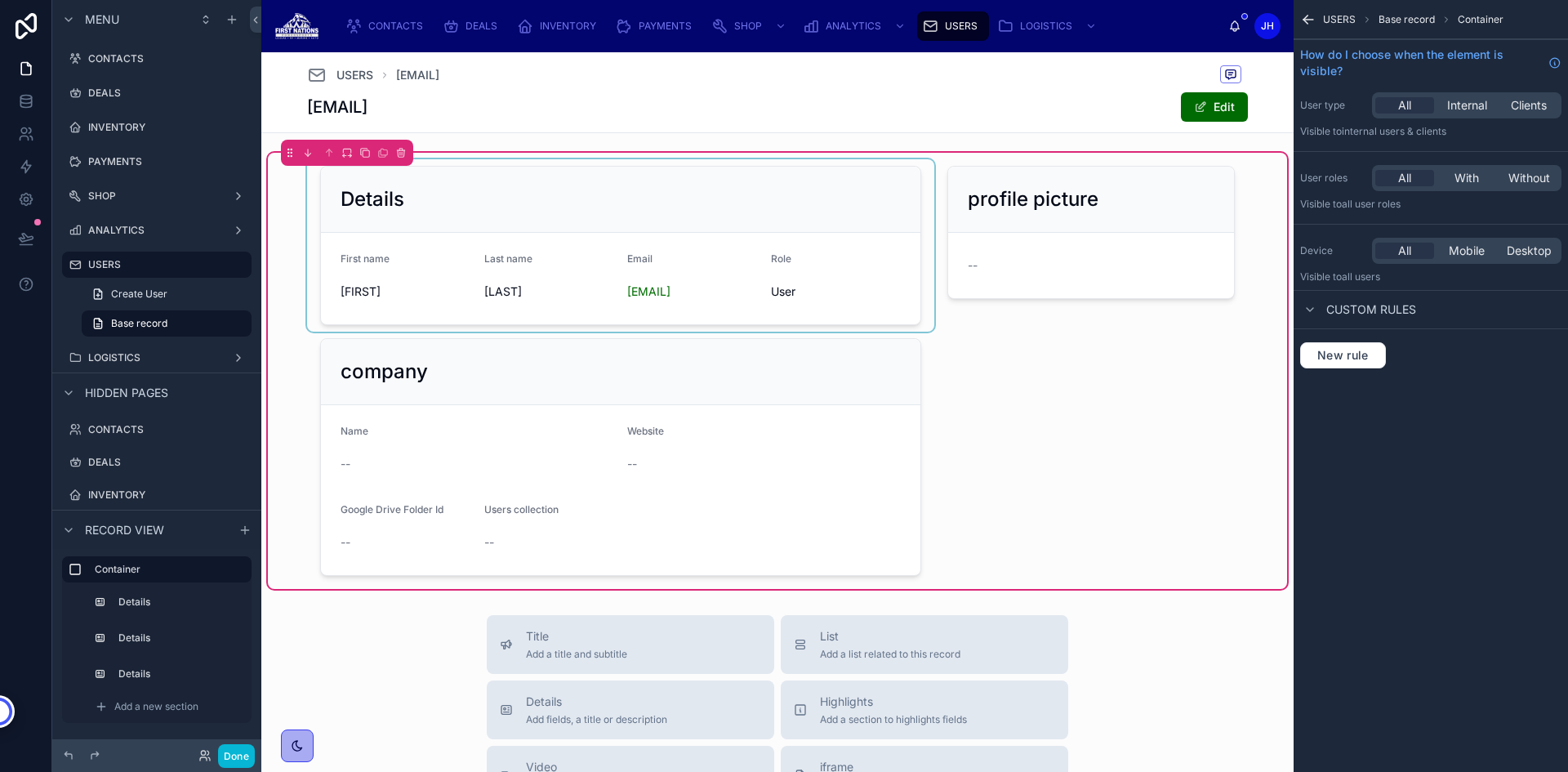 click at bounding box center [621, 245] 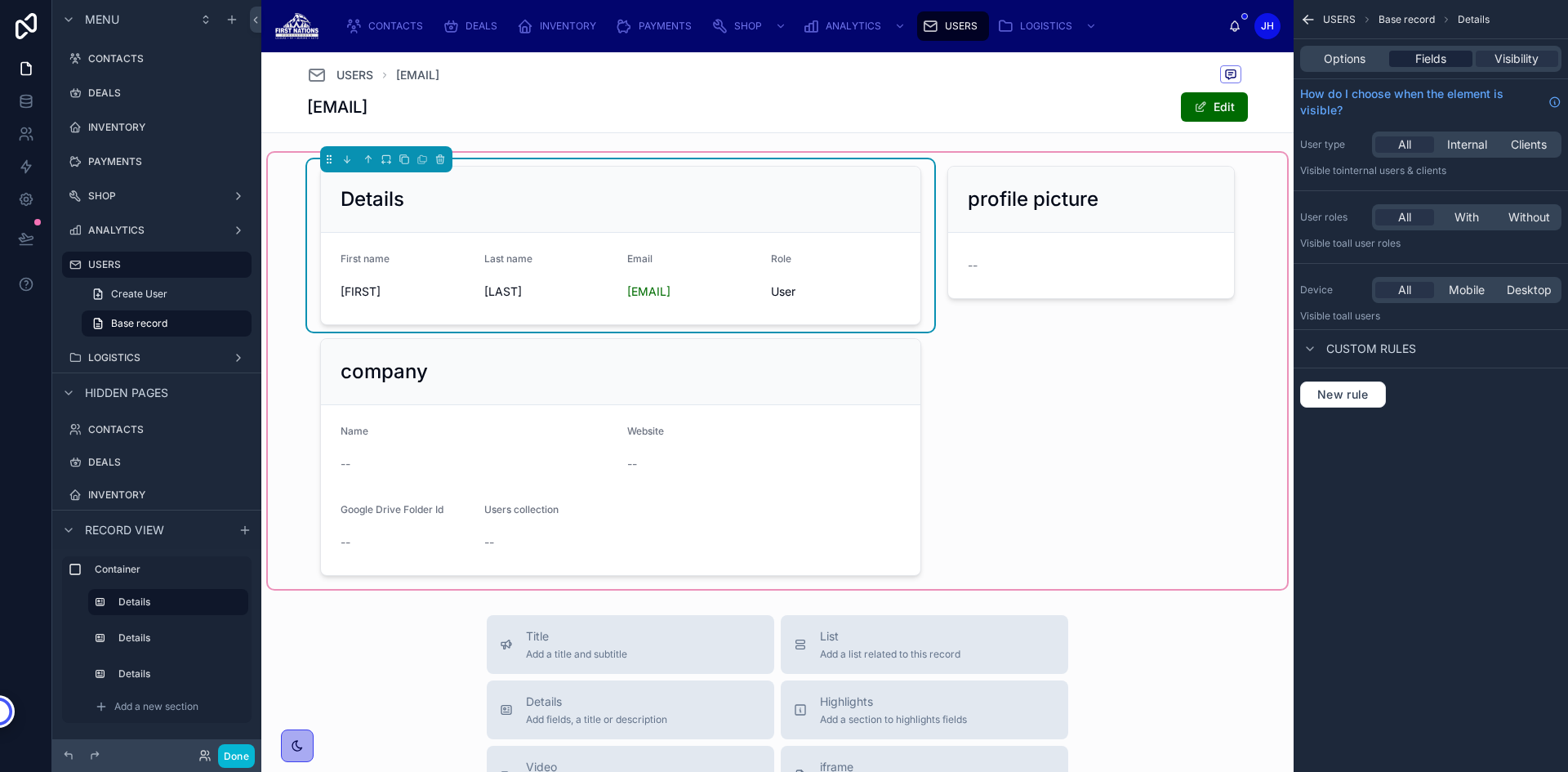 click on "Fields" at bounding box center [1430, 59] 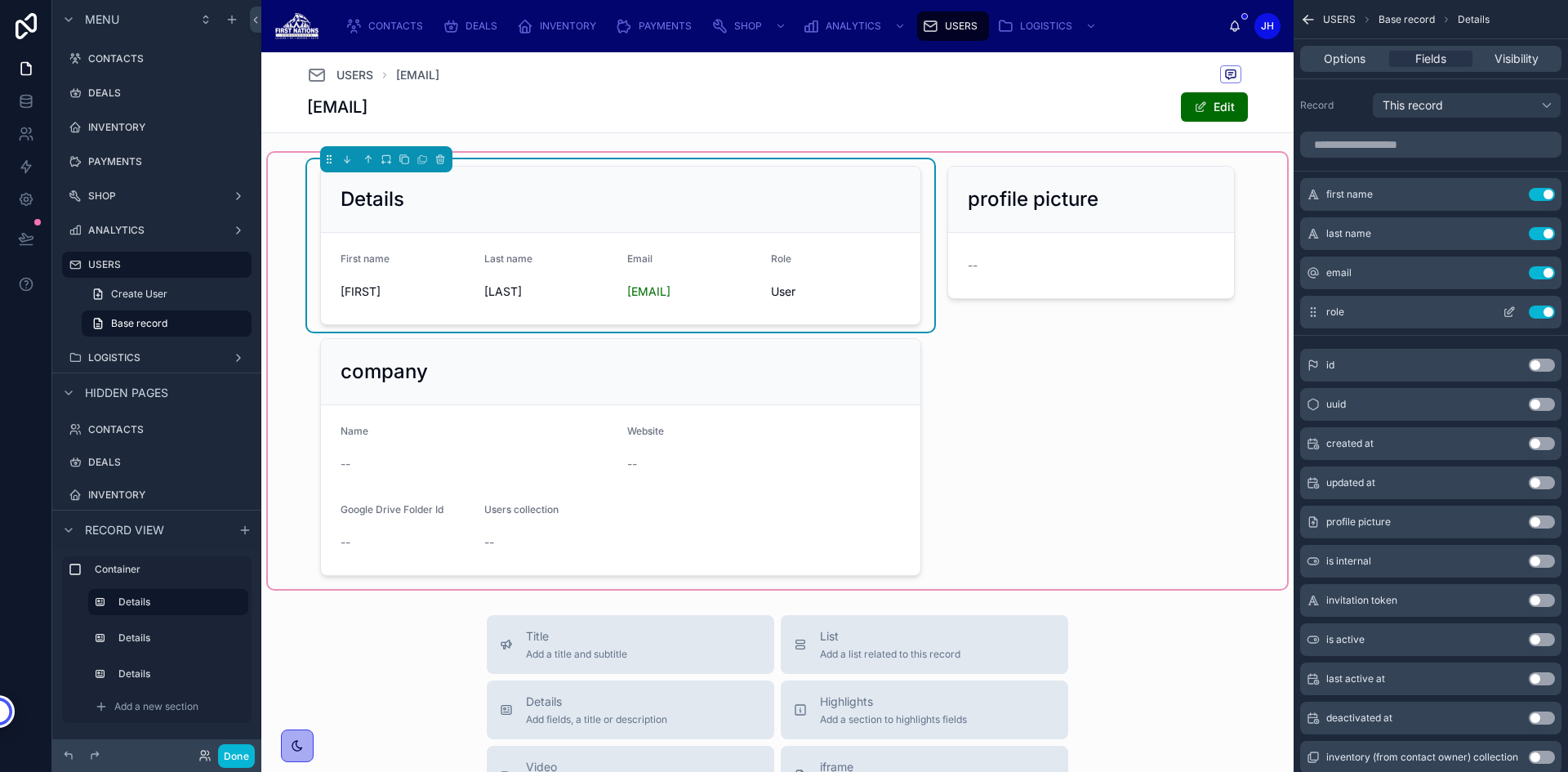click on "Use setting" at bounding box center (1542, 312) 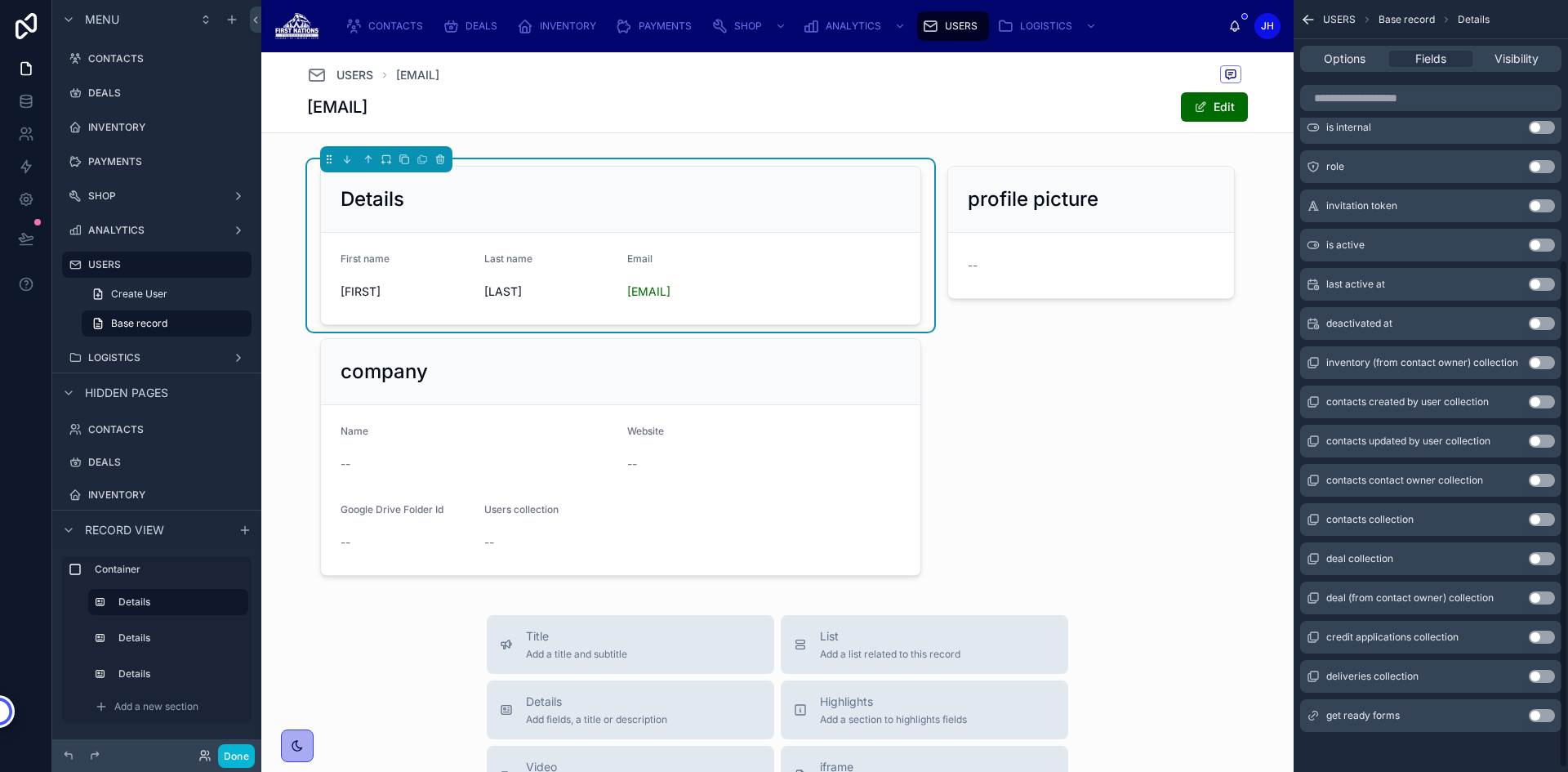 scroll, scrollTop: 400, scrollLeft: 0, axis: vertical 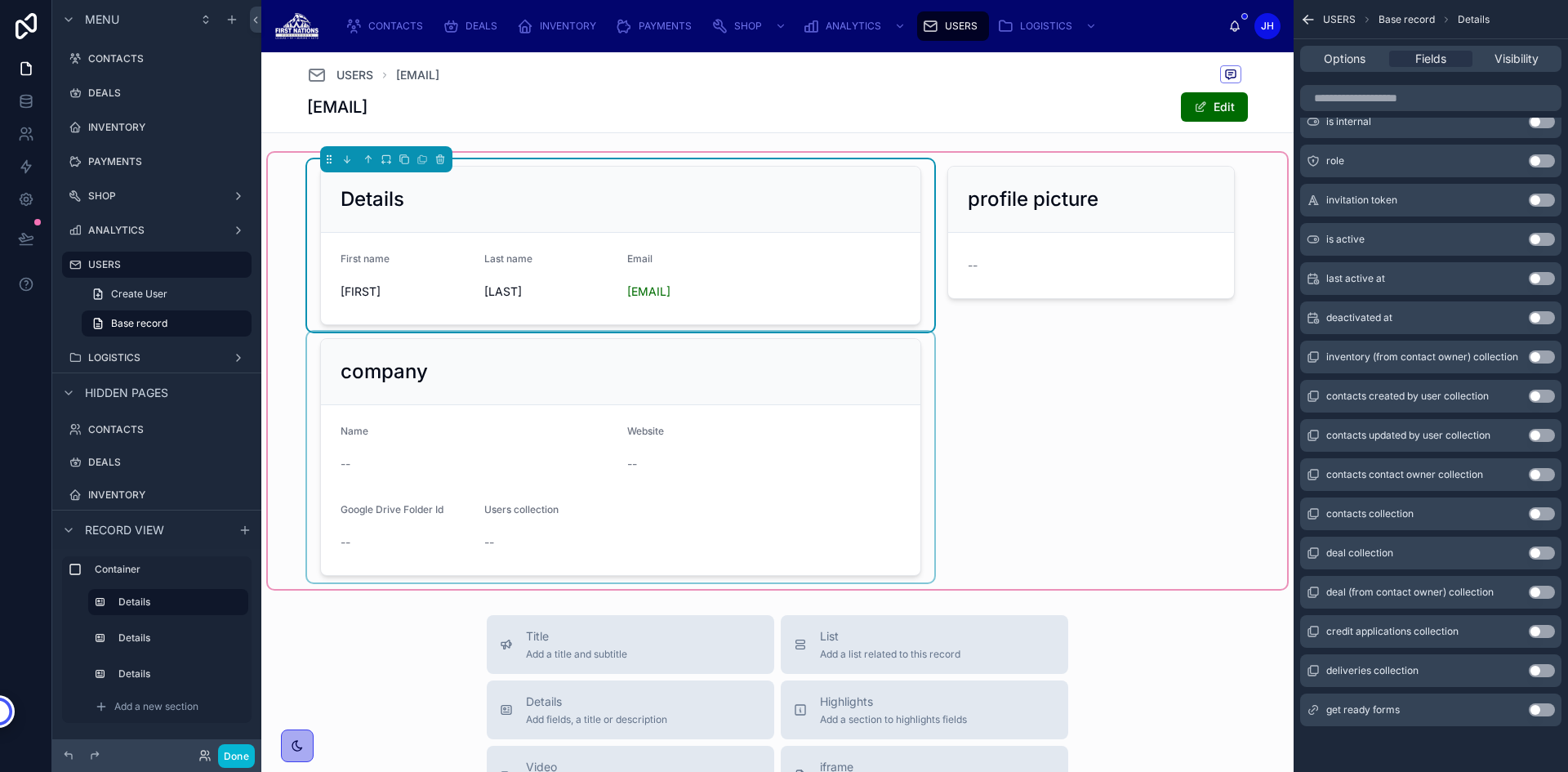 click at bounding box center [621, 457] 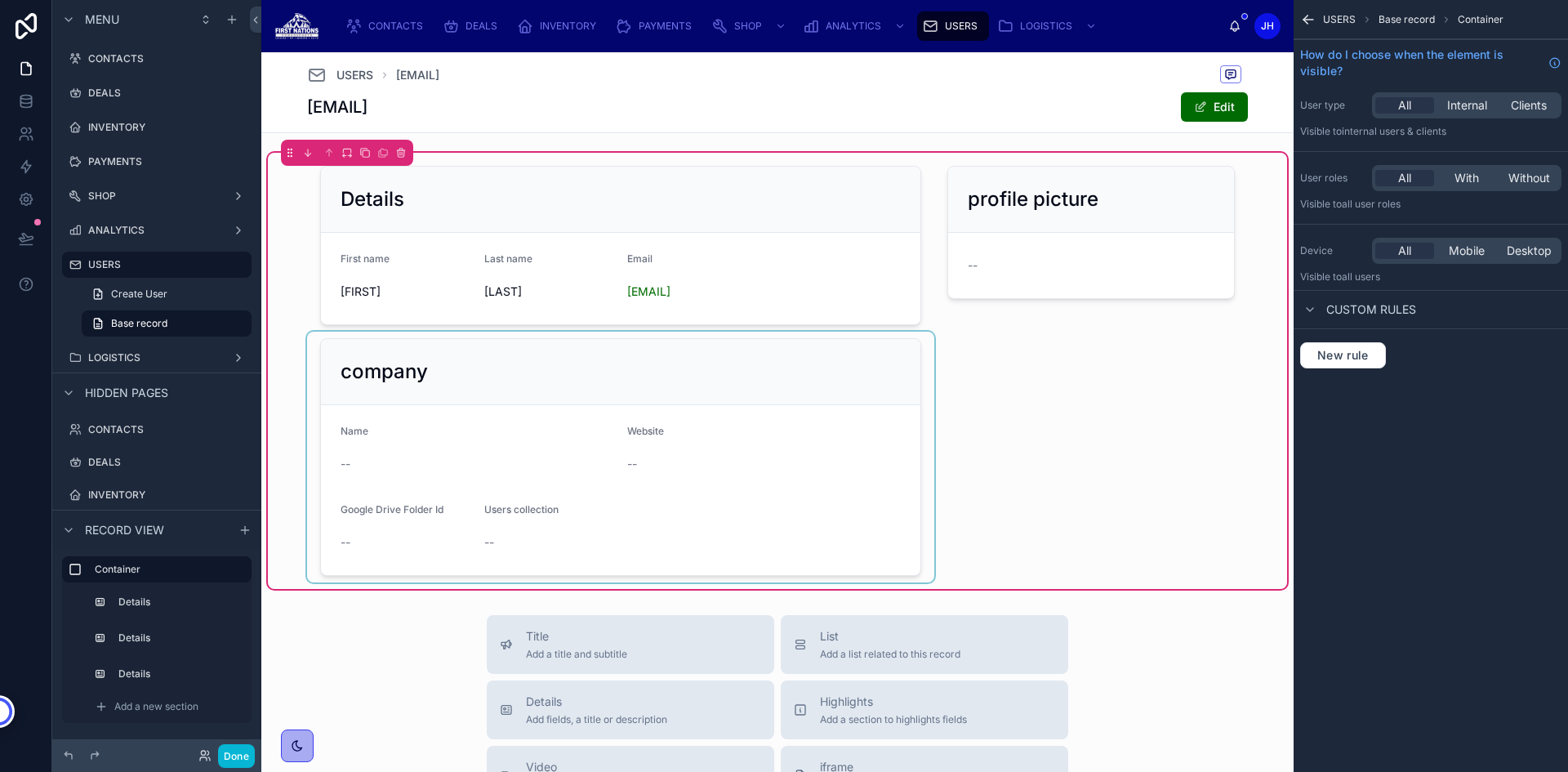 click at bounding box center [621, 457] 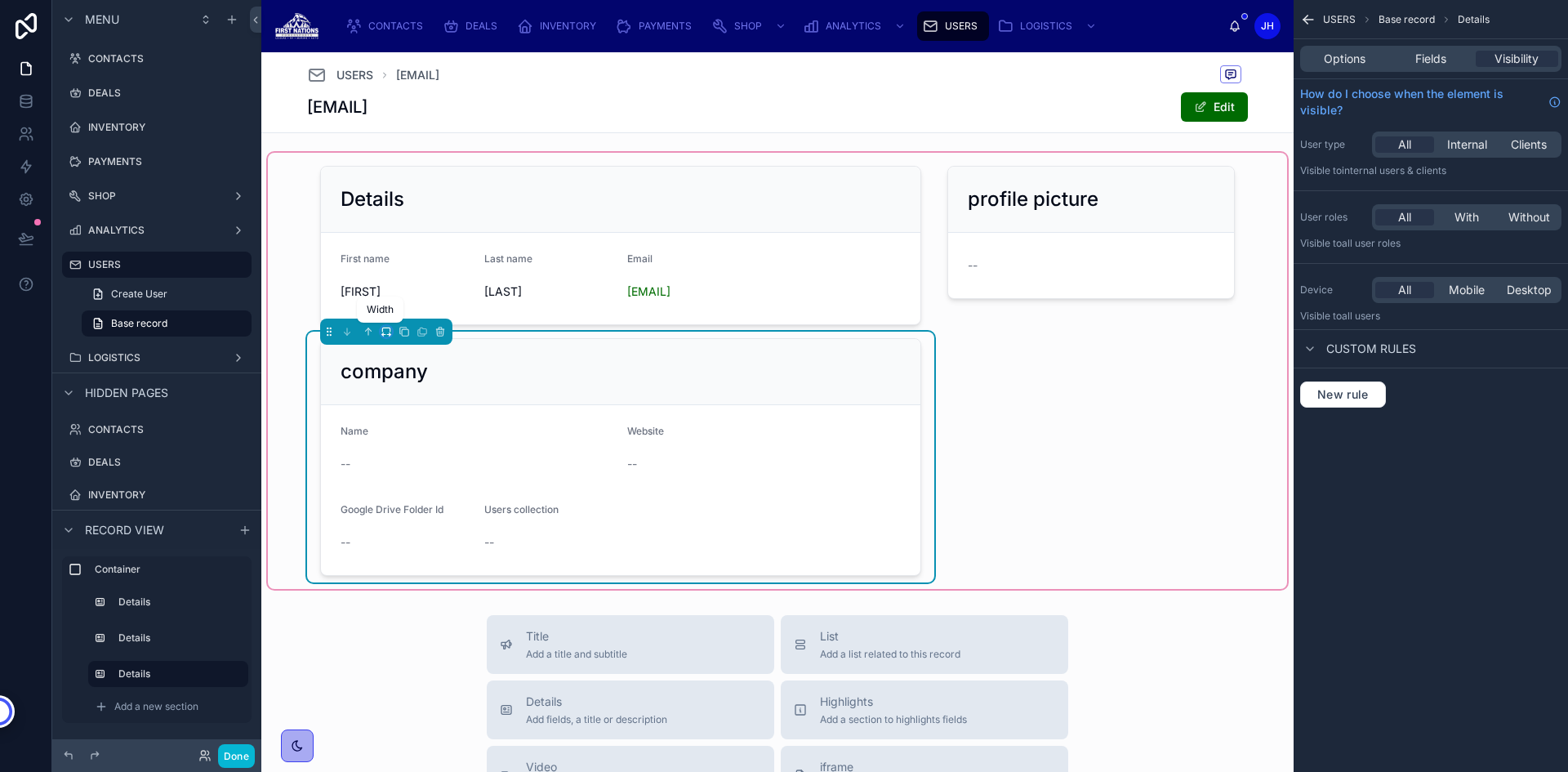 click 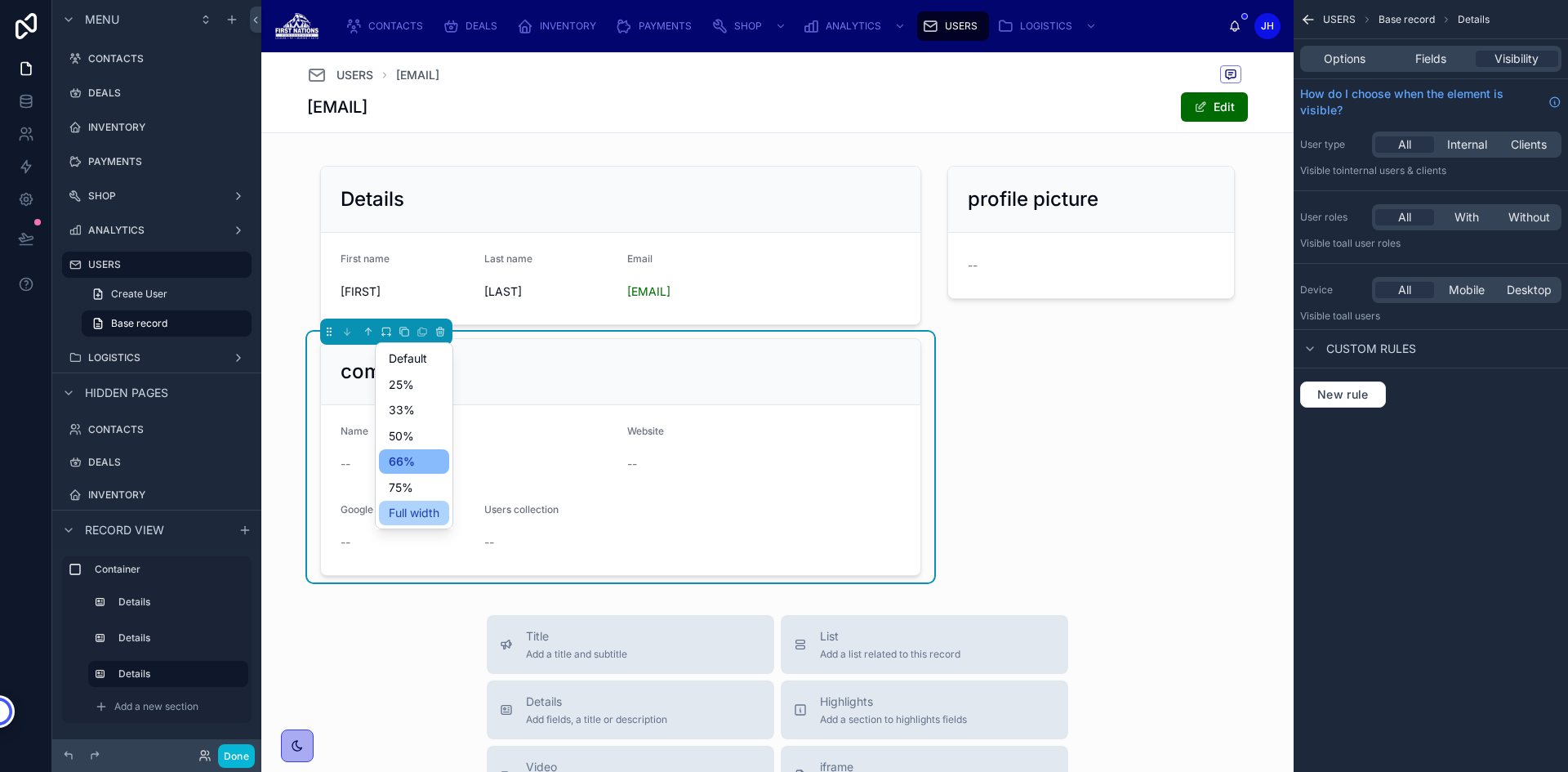 click on "Full width" at bounding box center (414, 513) 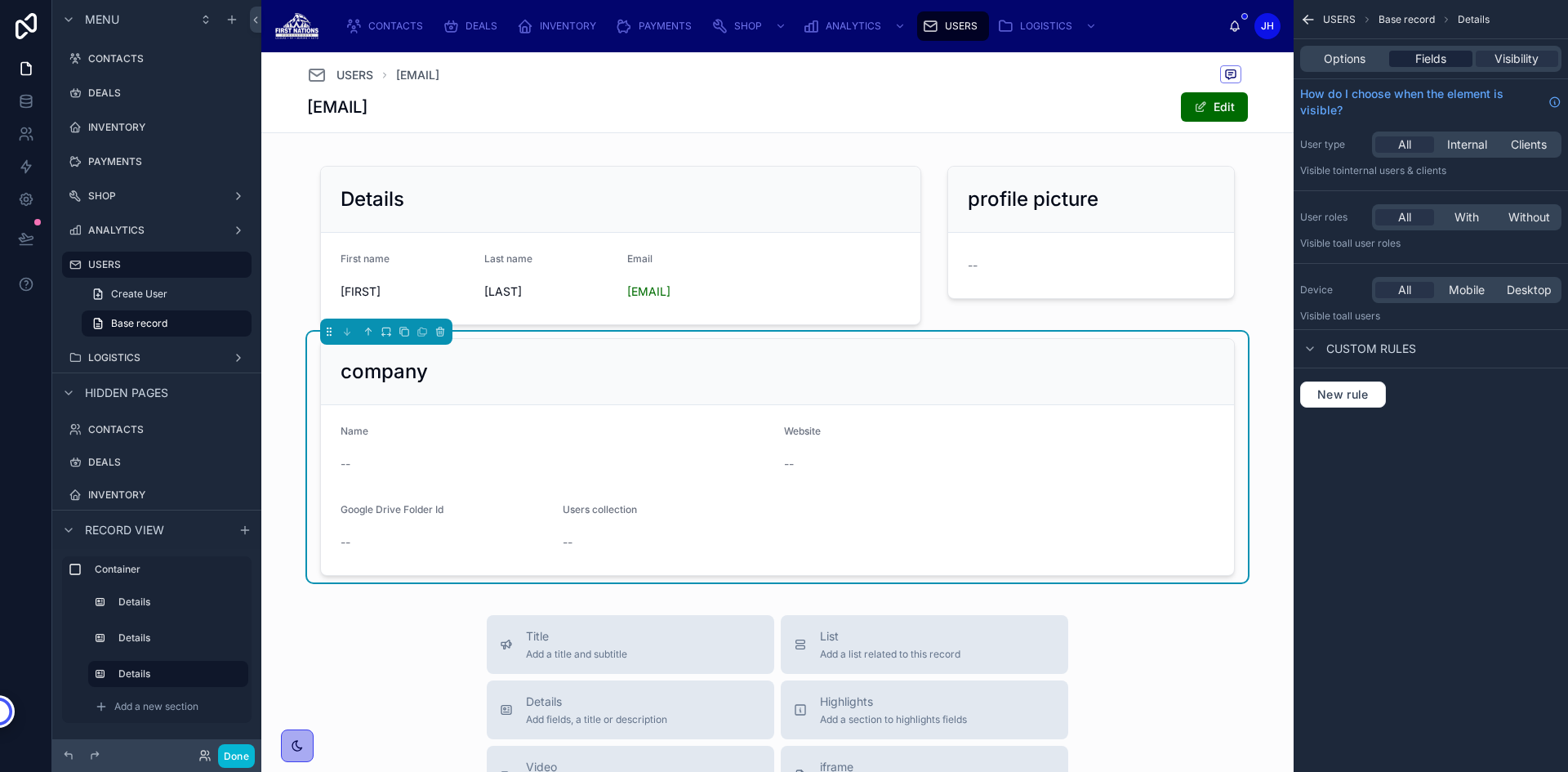 click on "Fields" at bounding box center (1431, 59) 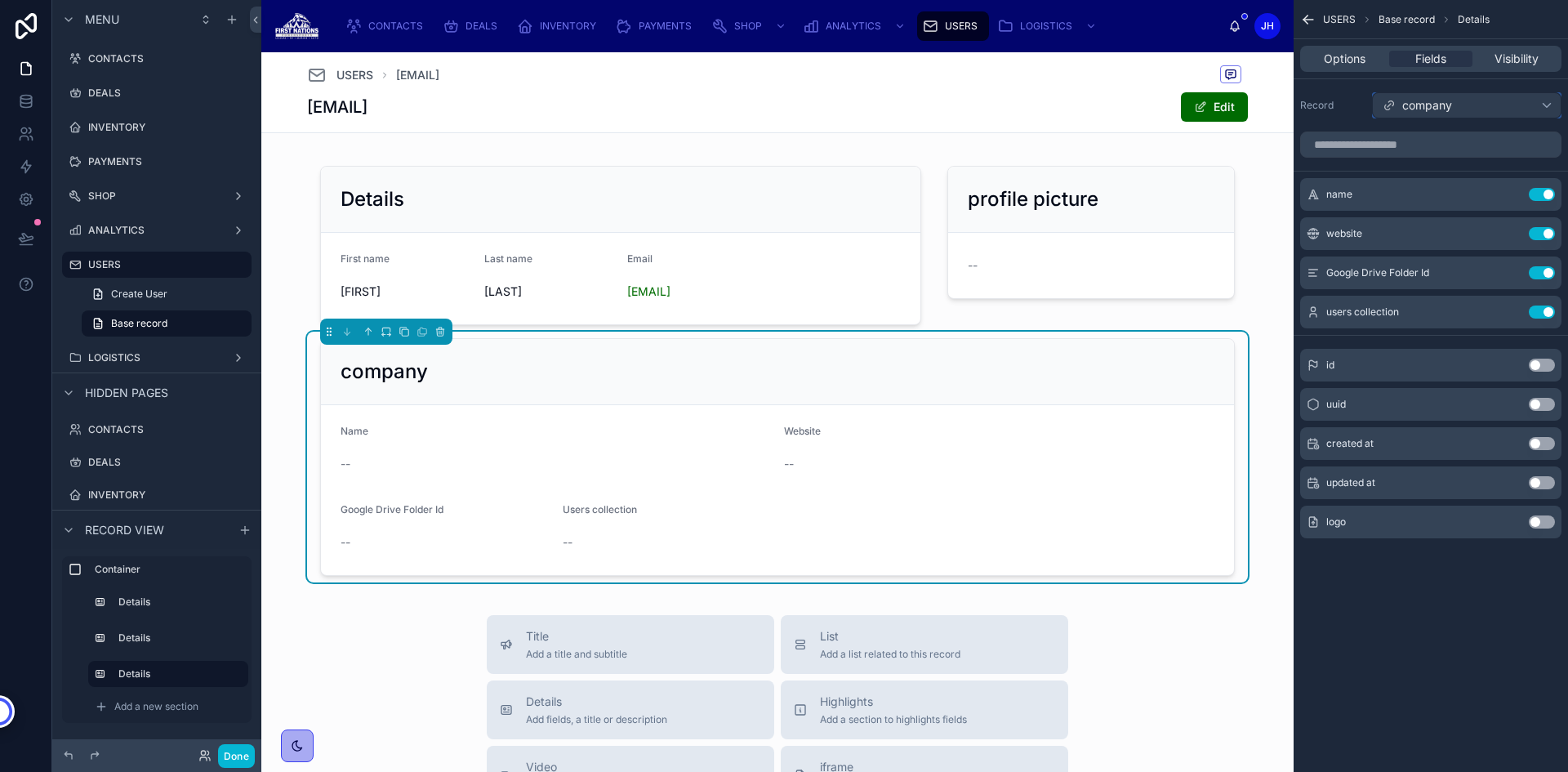 click on "company" at bounding box center (1427, 105) 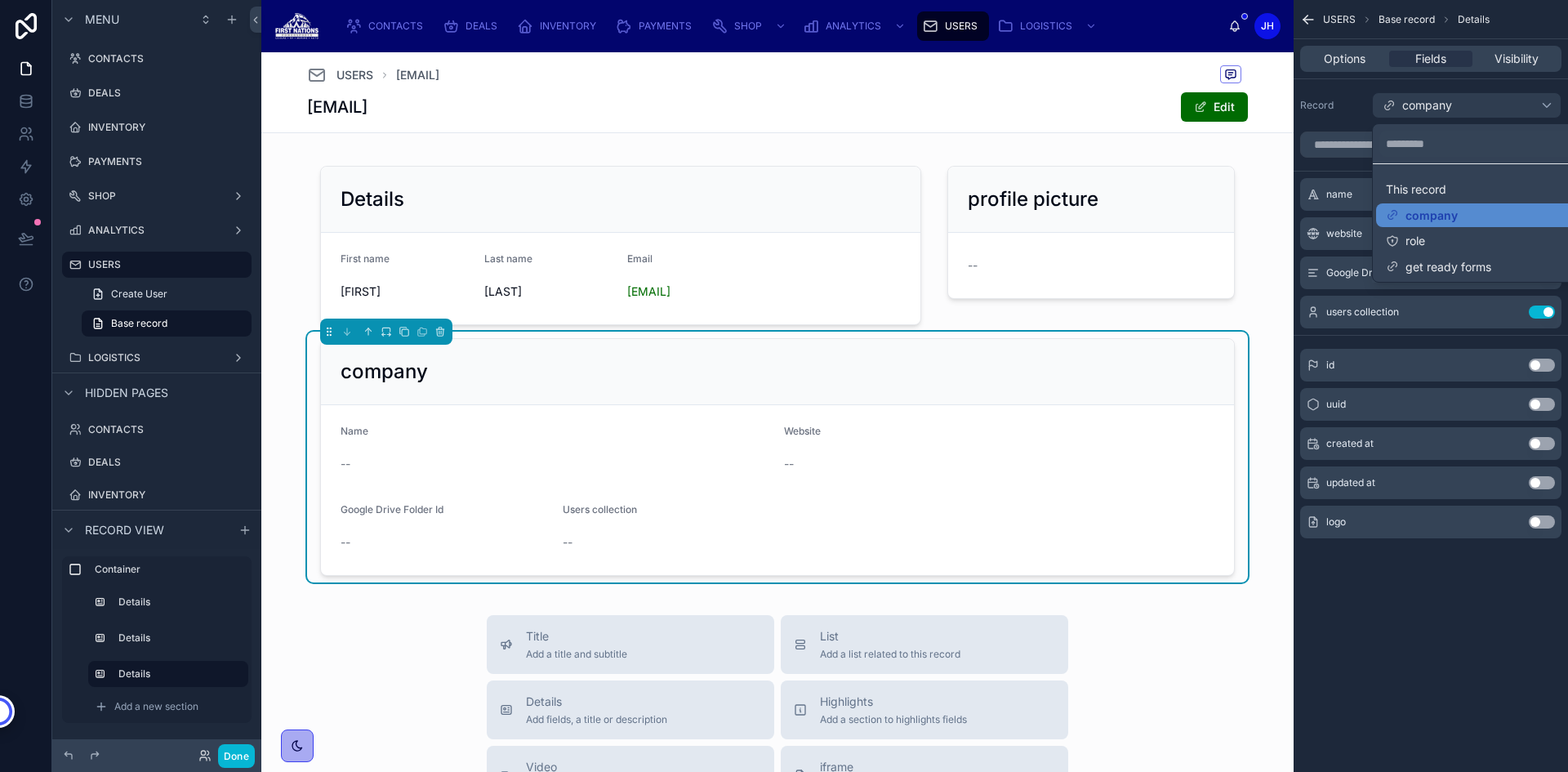 click at bounding box center (784, 386) 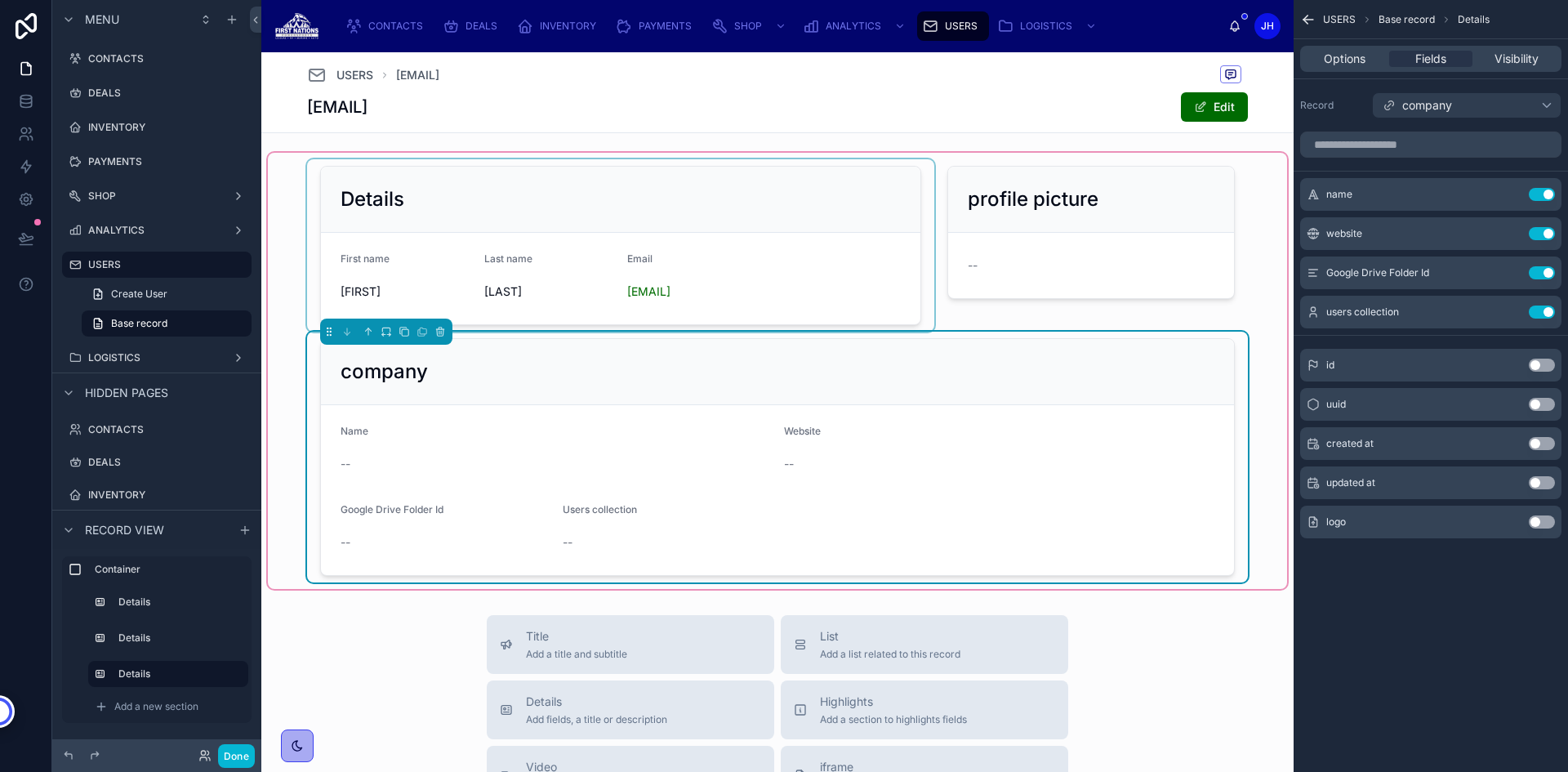 click at bounding box center (621, 245) 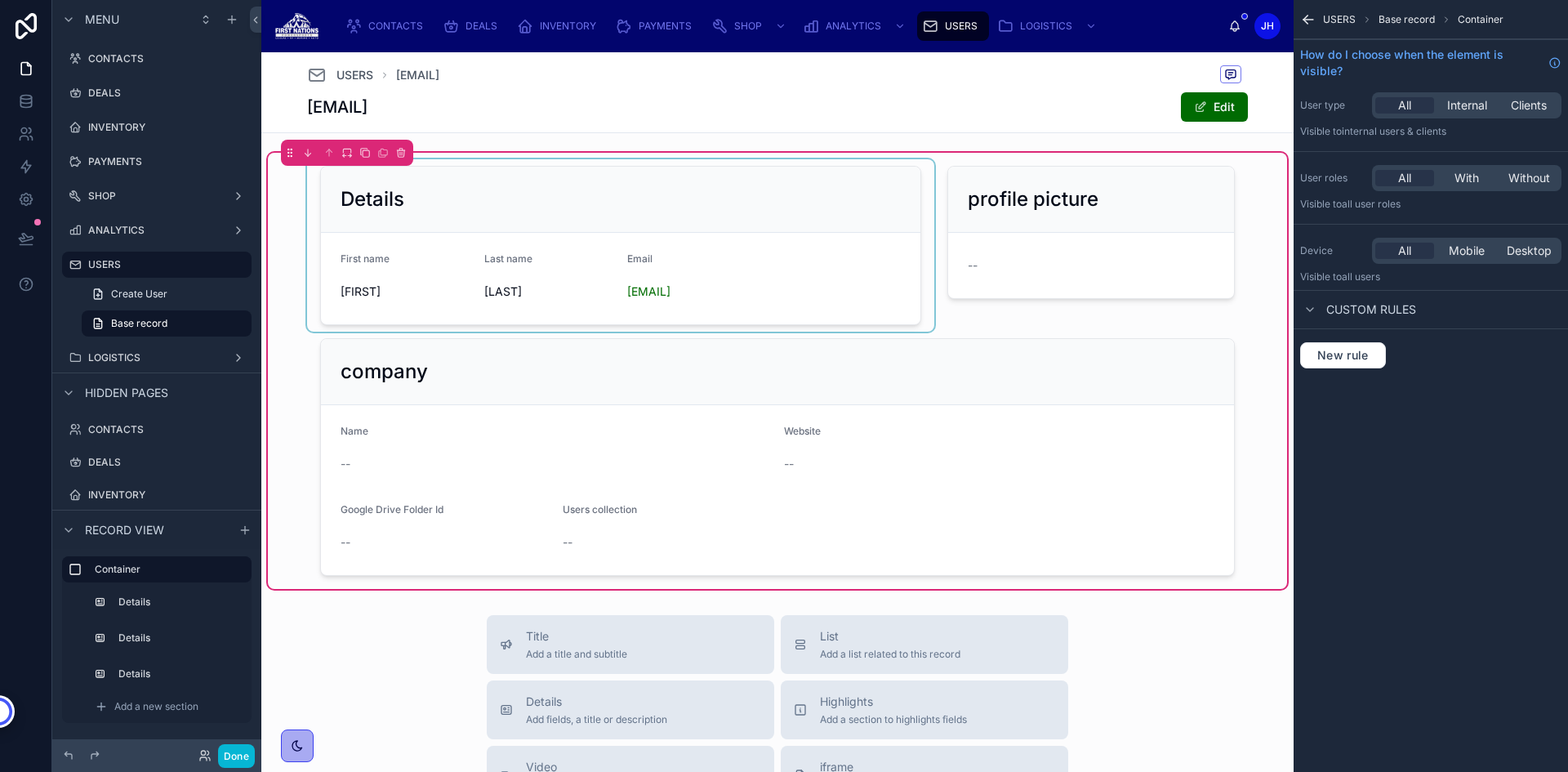 click at bounding box center (621, 245) 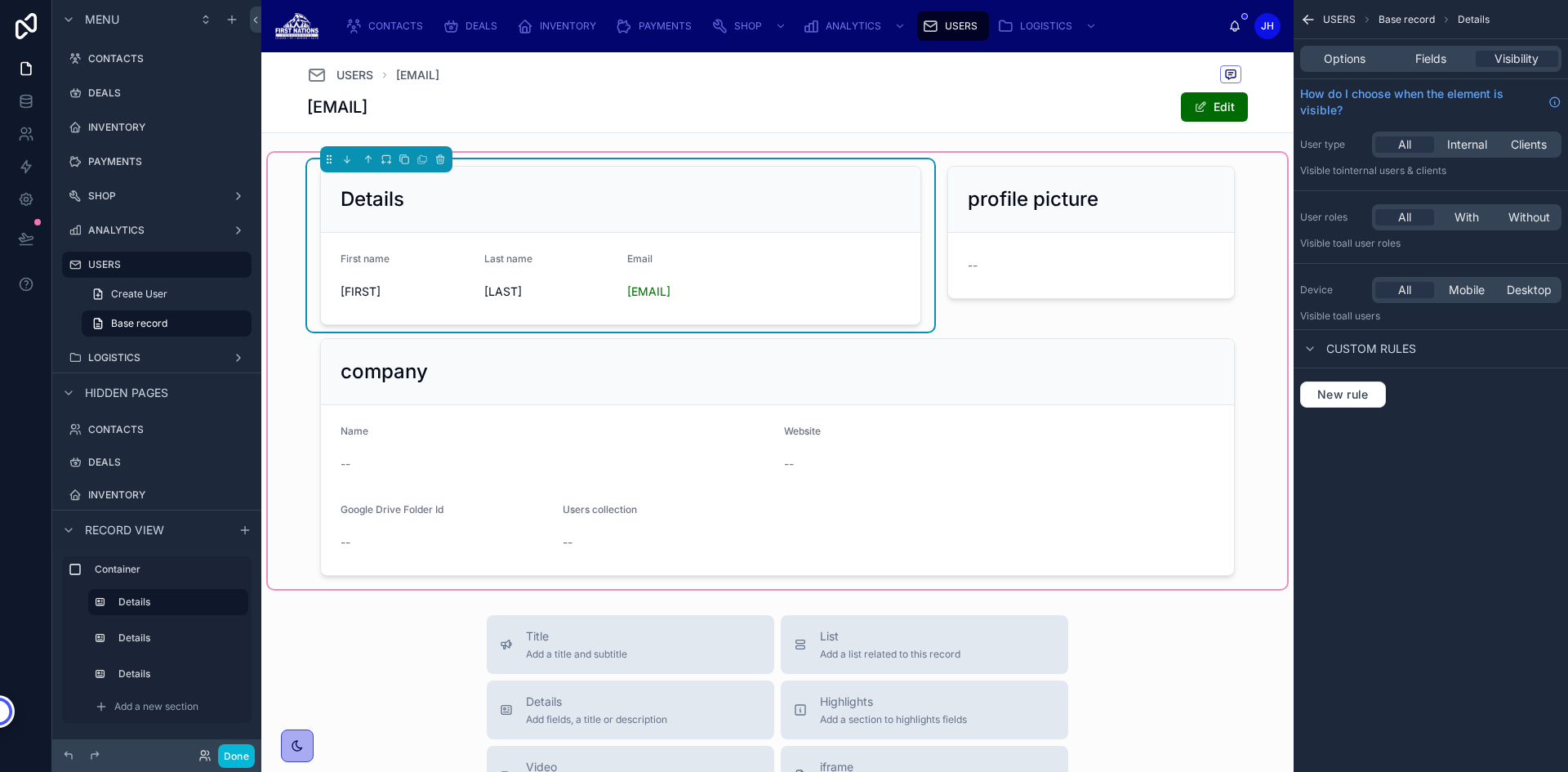 click on "Options Fields Visibility" at bounding box center [1431, 59] 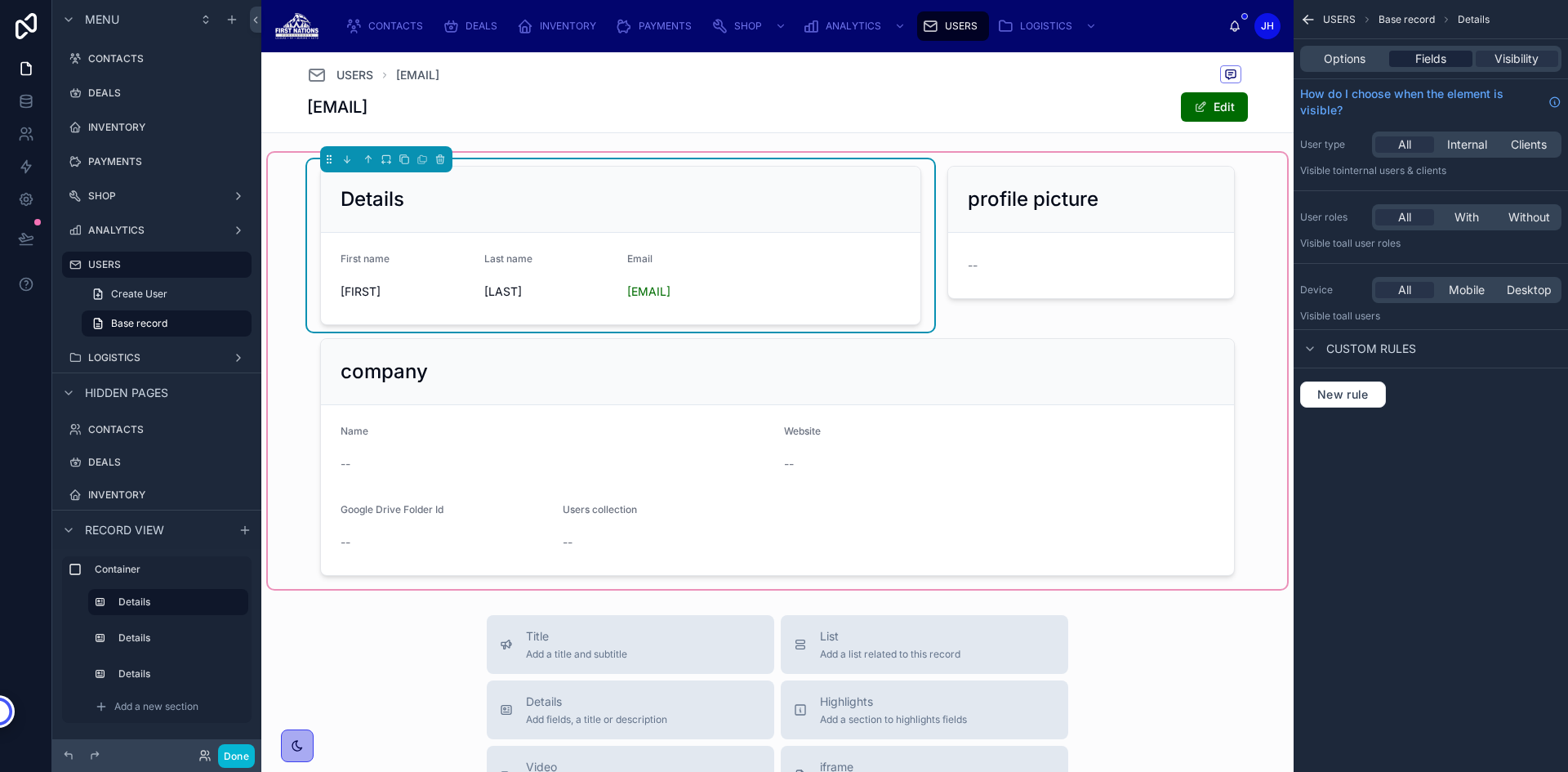 click on "Fields" at bounding box center (1431, 59) 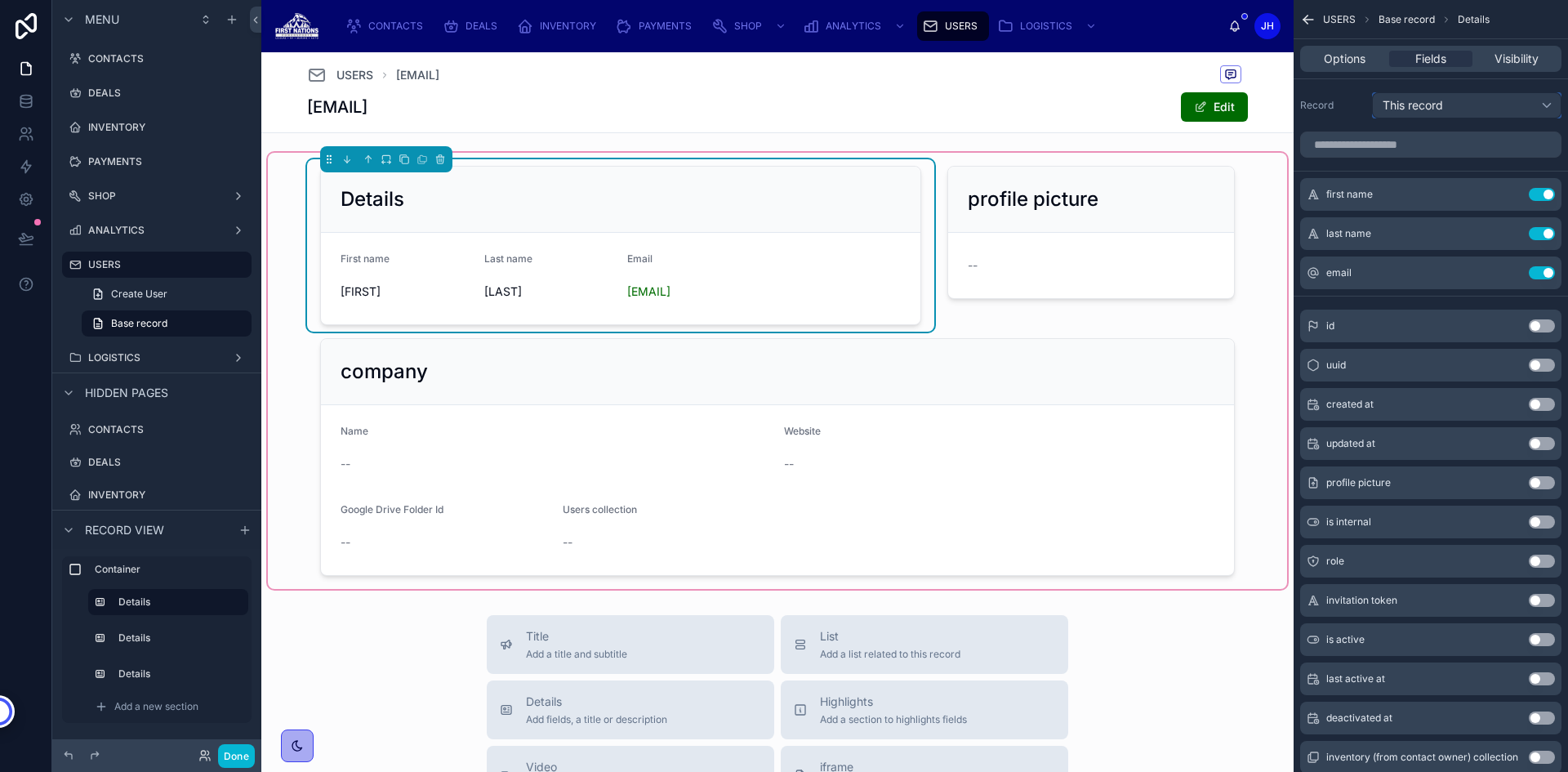 click on "This record" at bounding box center [1413, 105] 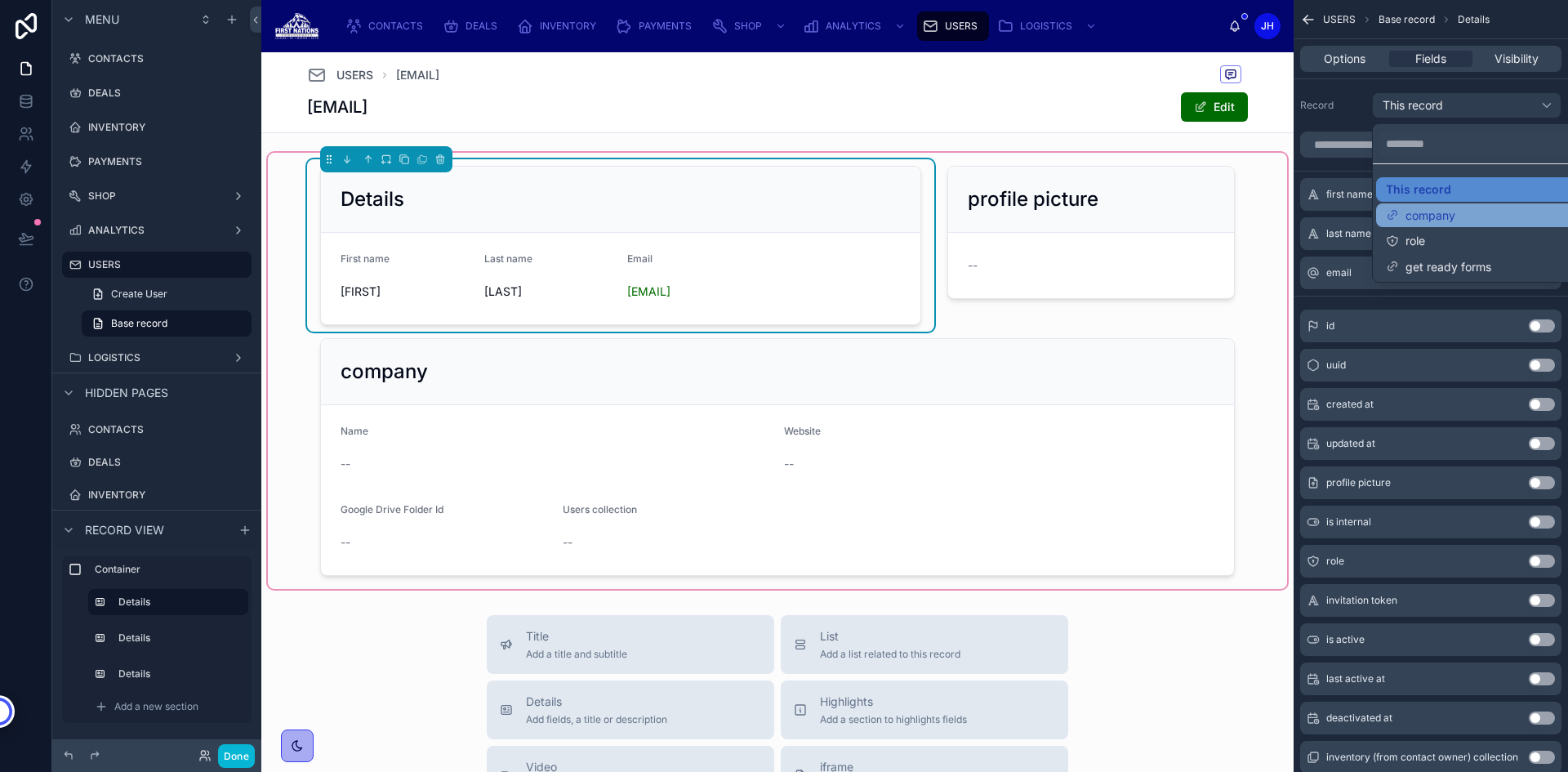 click on "company" at bounding box center [1486, 216] 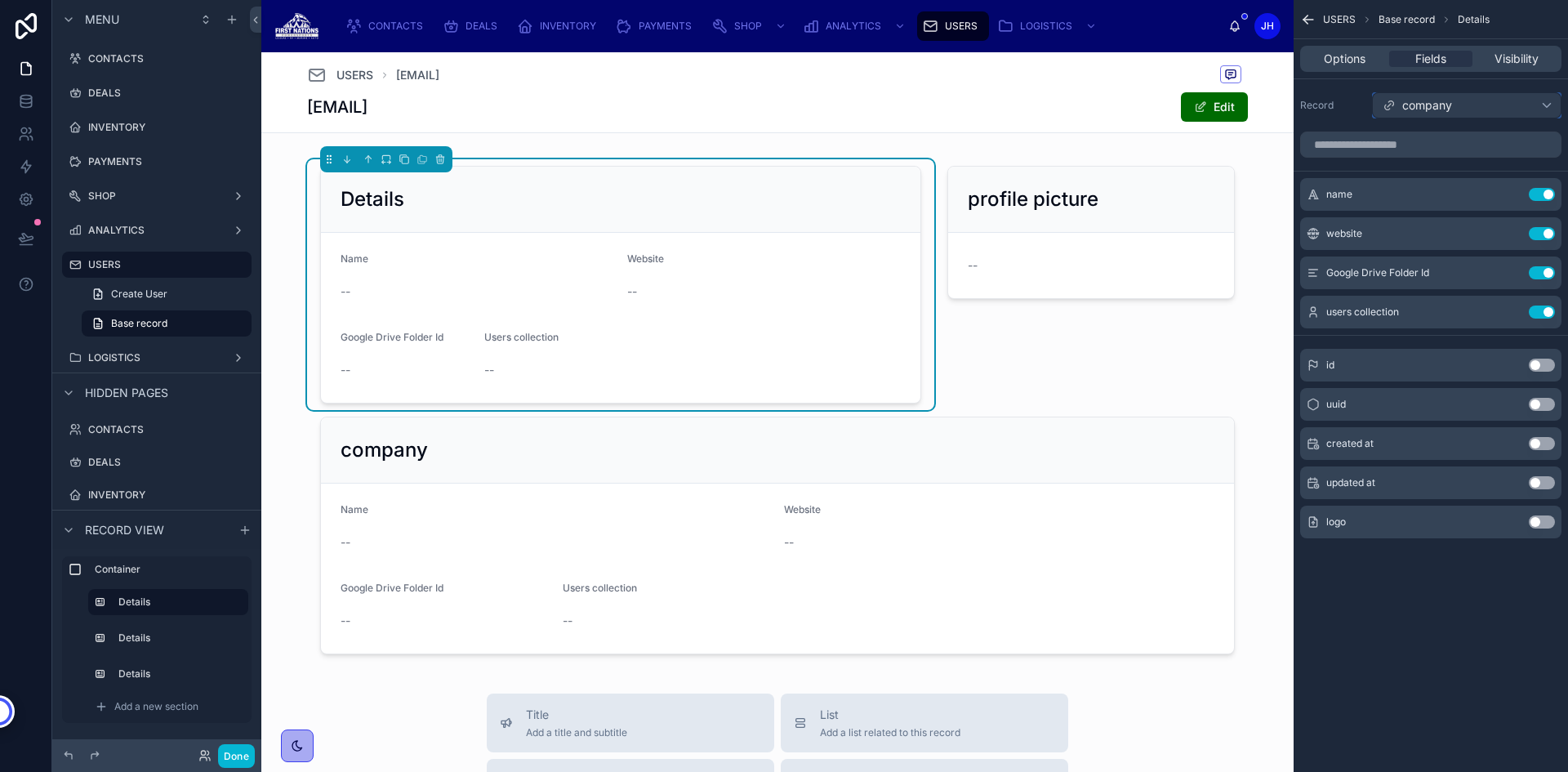 click on "company" at bounding box center (1417, 105) 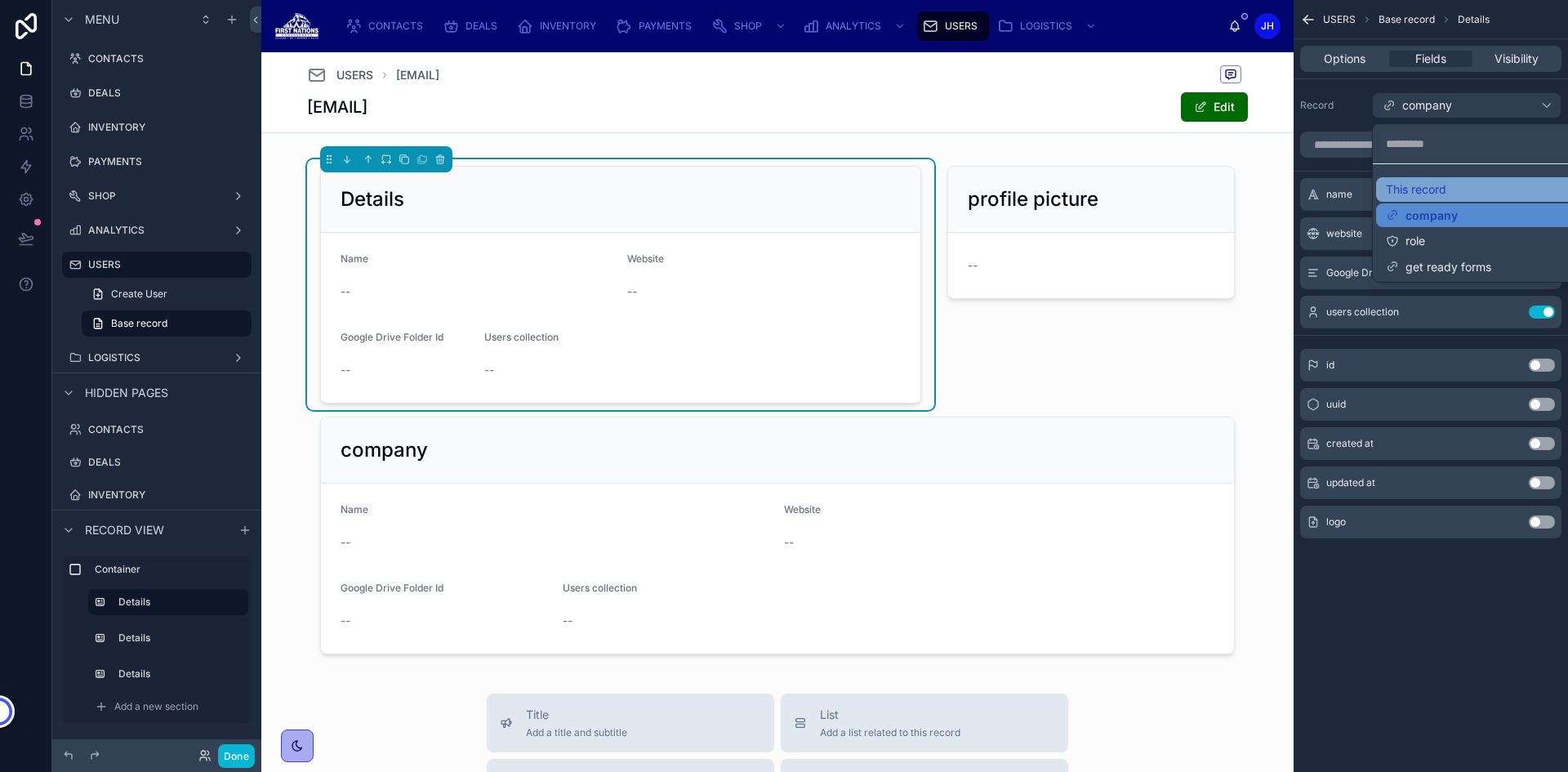 click on "This record" at bounding box center [1416, 190] 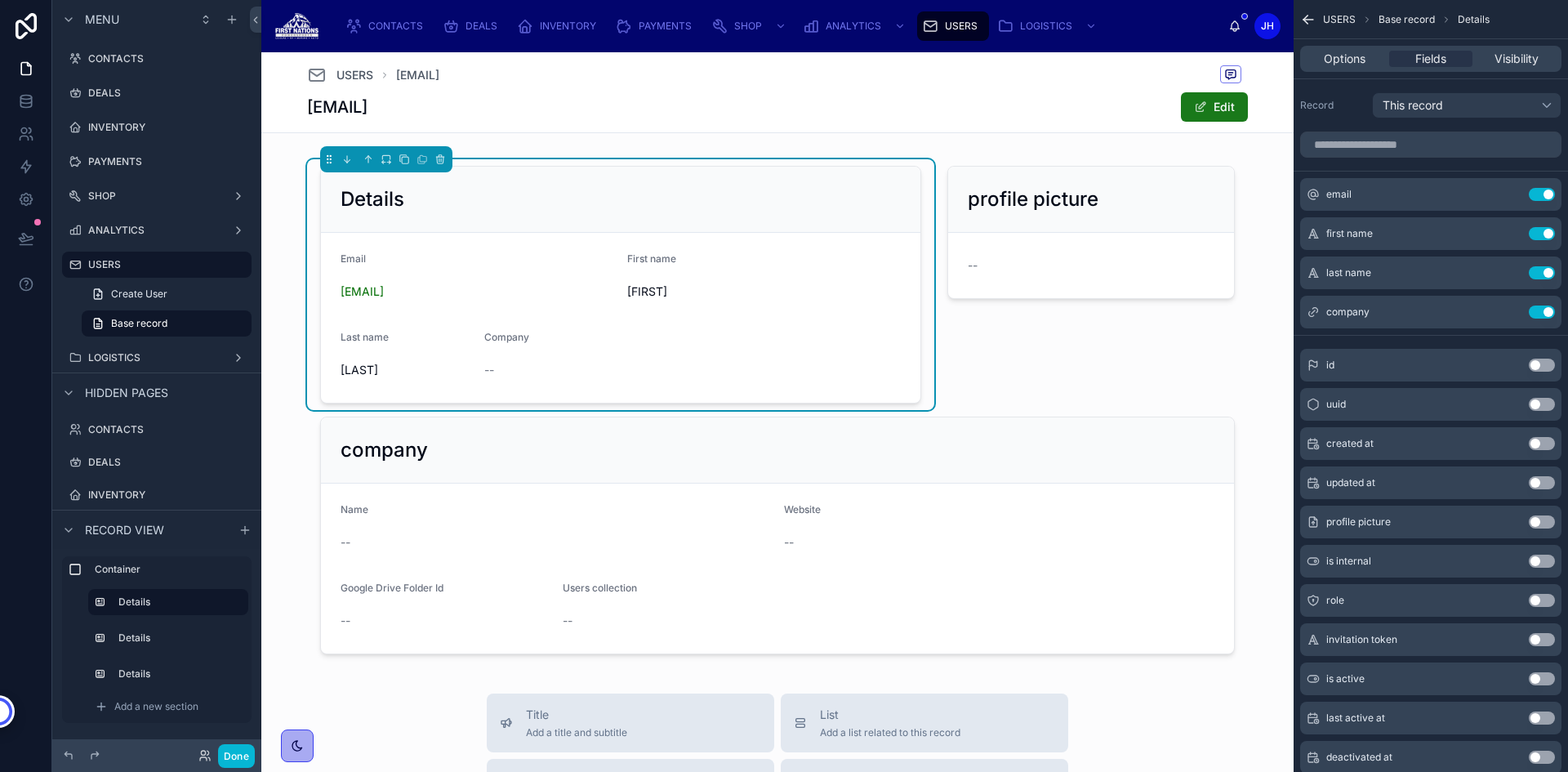 click at bounding box center [1200, 107] 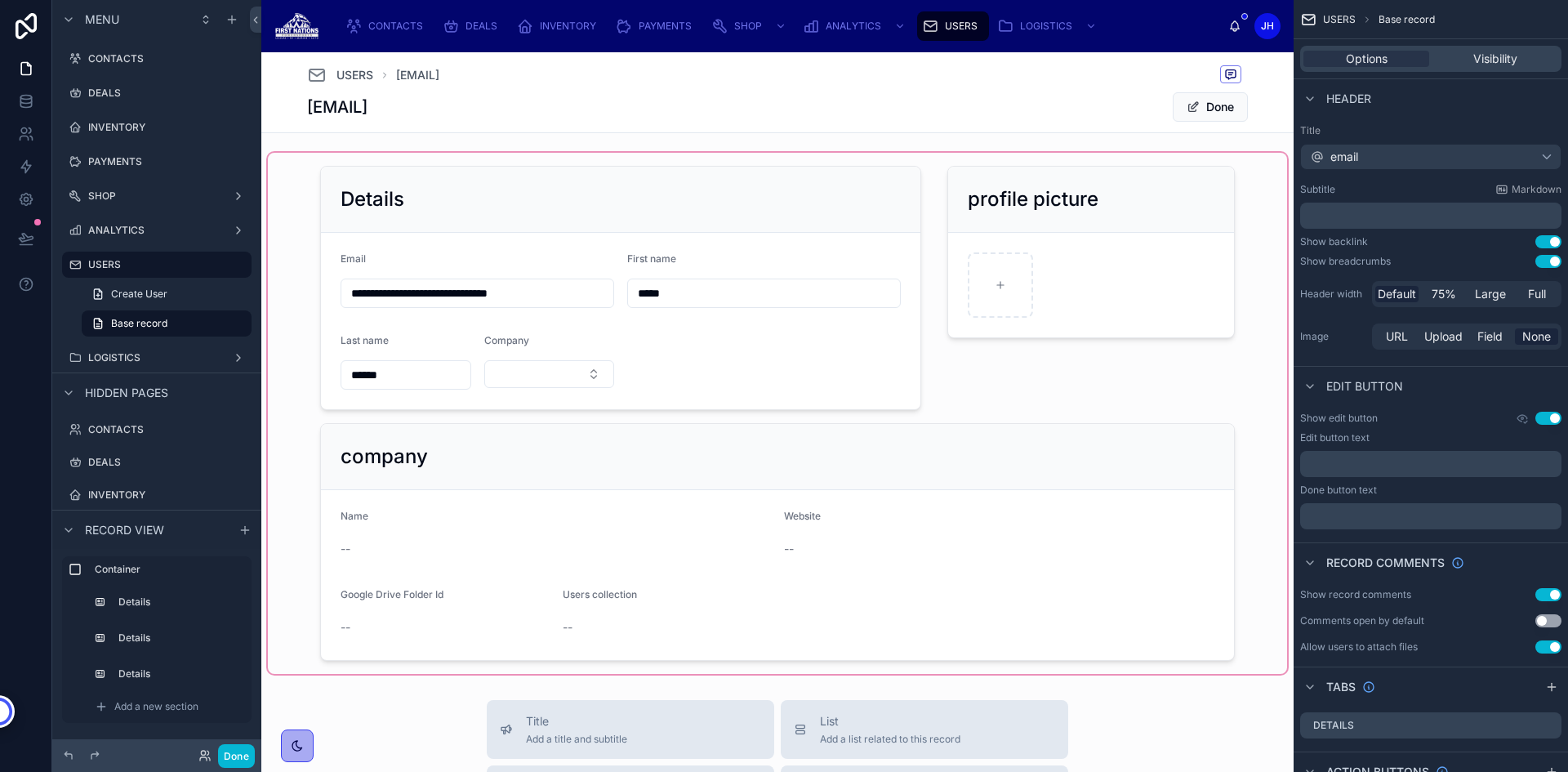 click at bounding box center [777, 413] 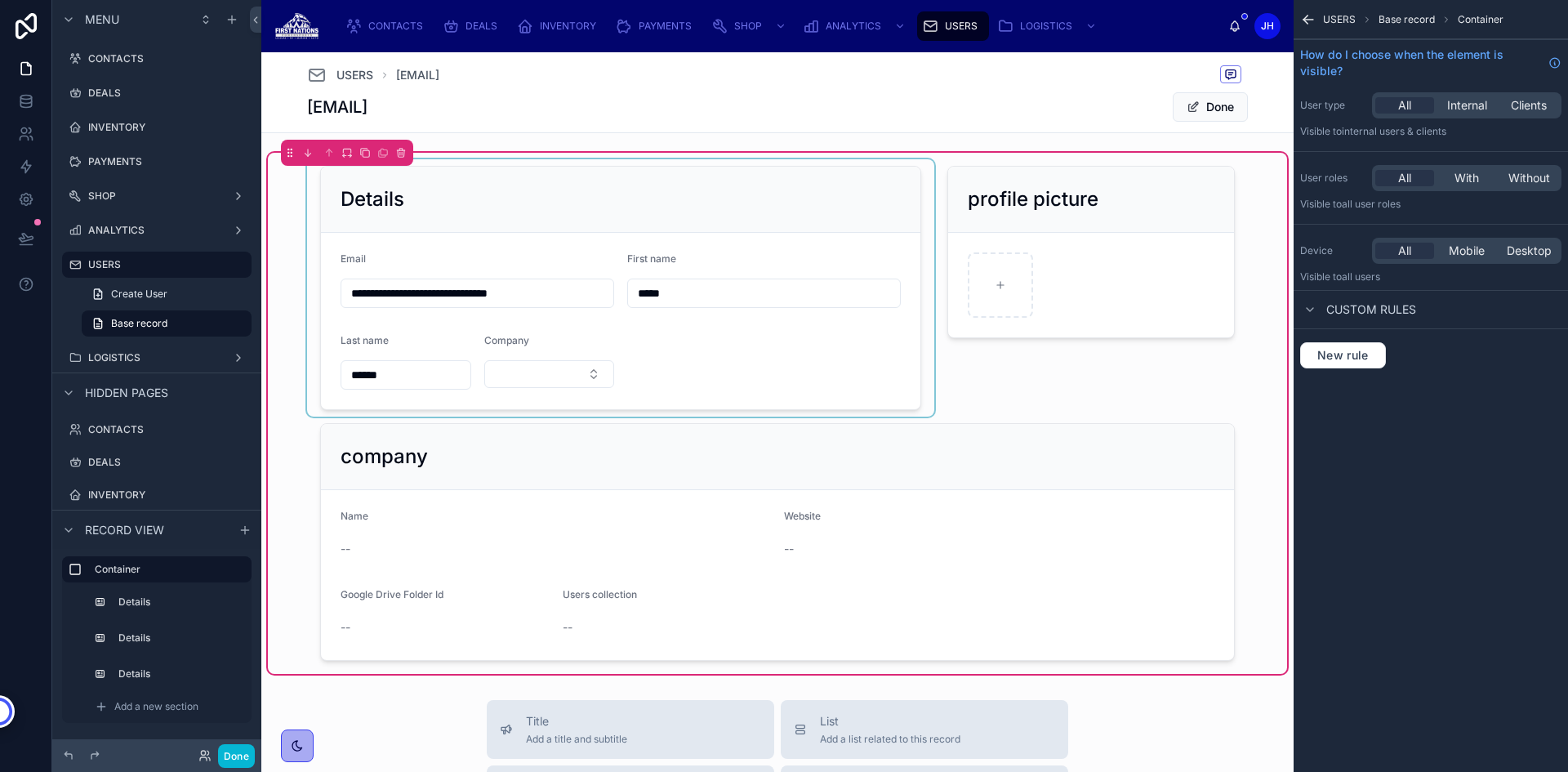click at bounding box center (621, 288) 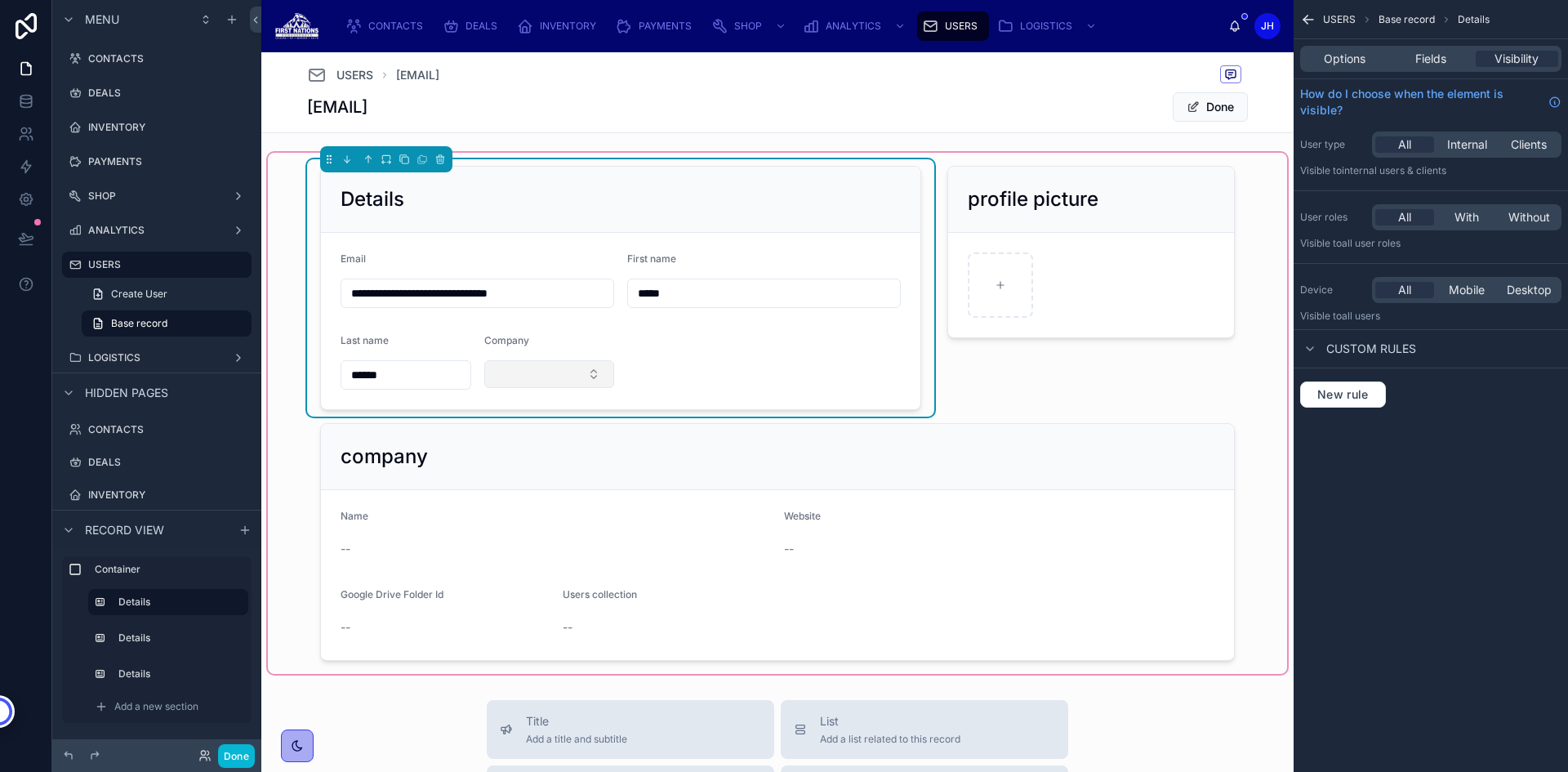 click at bounding box center (550, 374) 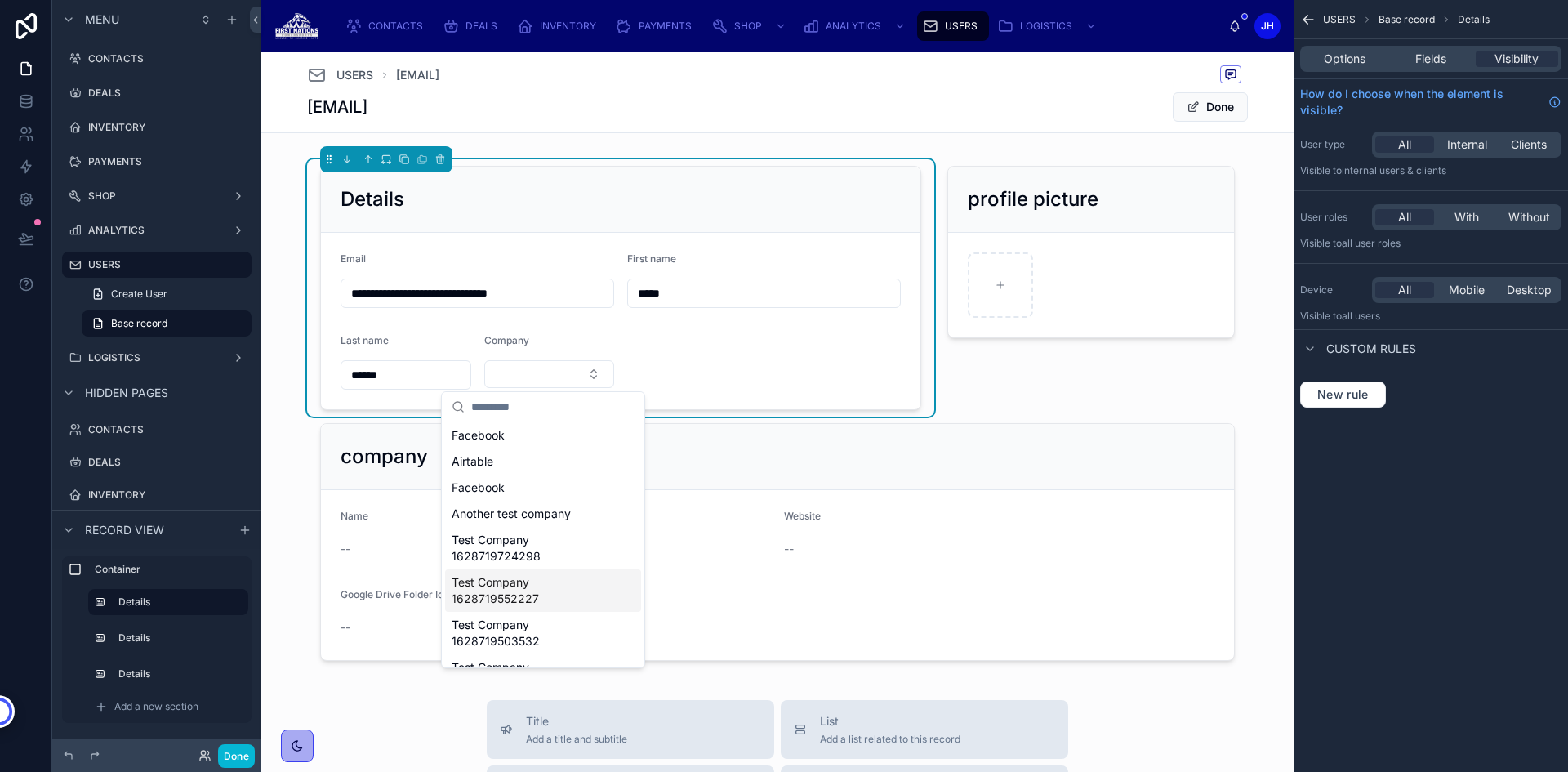 scroll, scrollTop: 0, scrollLeft: 0, axis: both 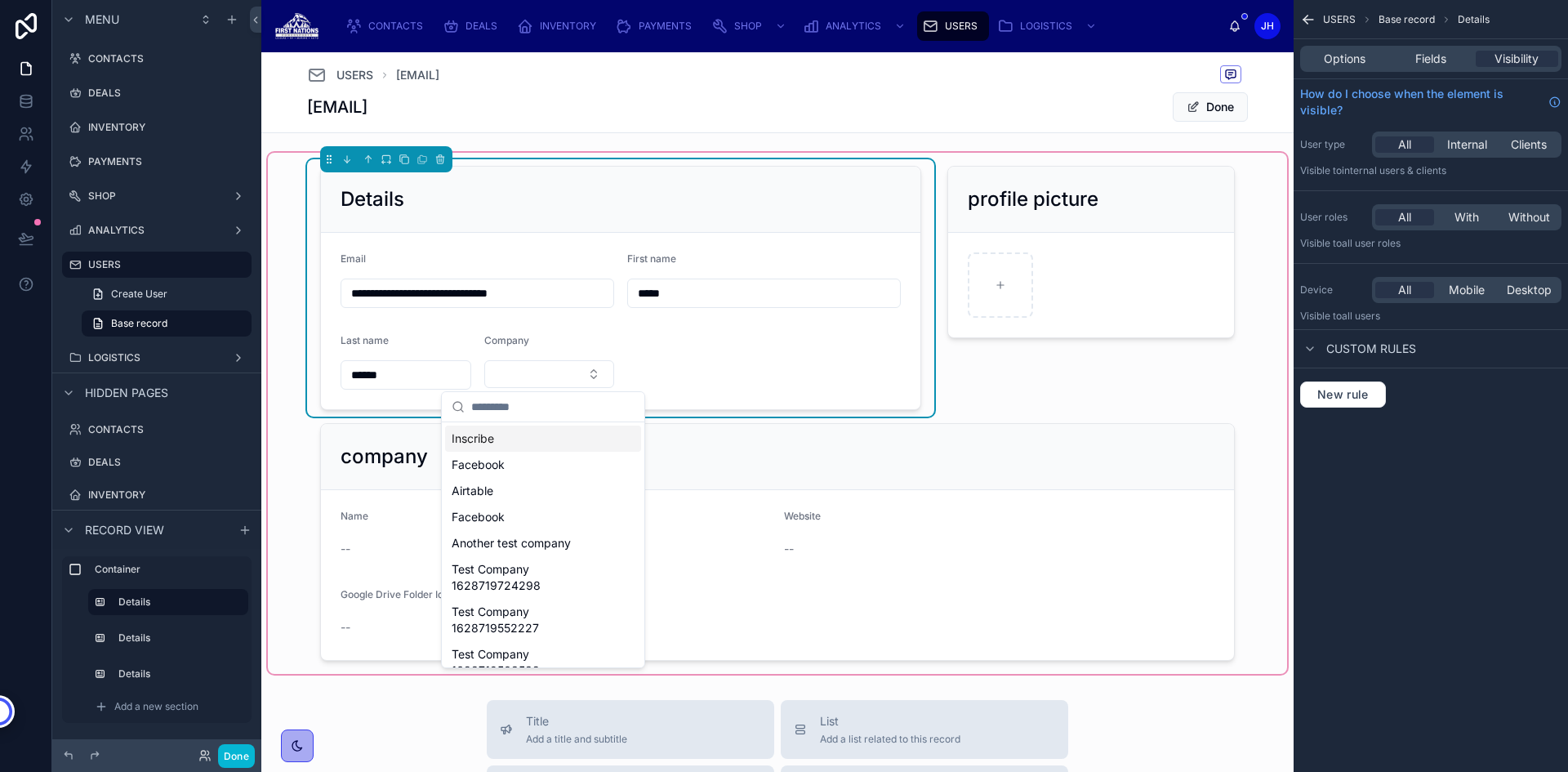 click on "**********" at bounding box center [621, 321] 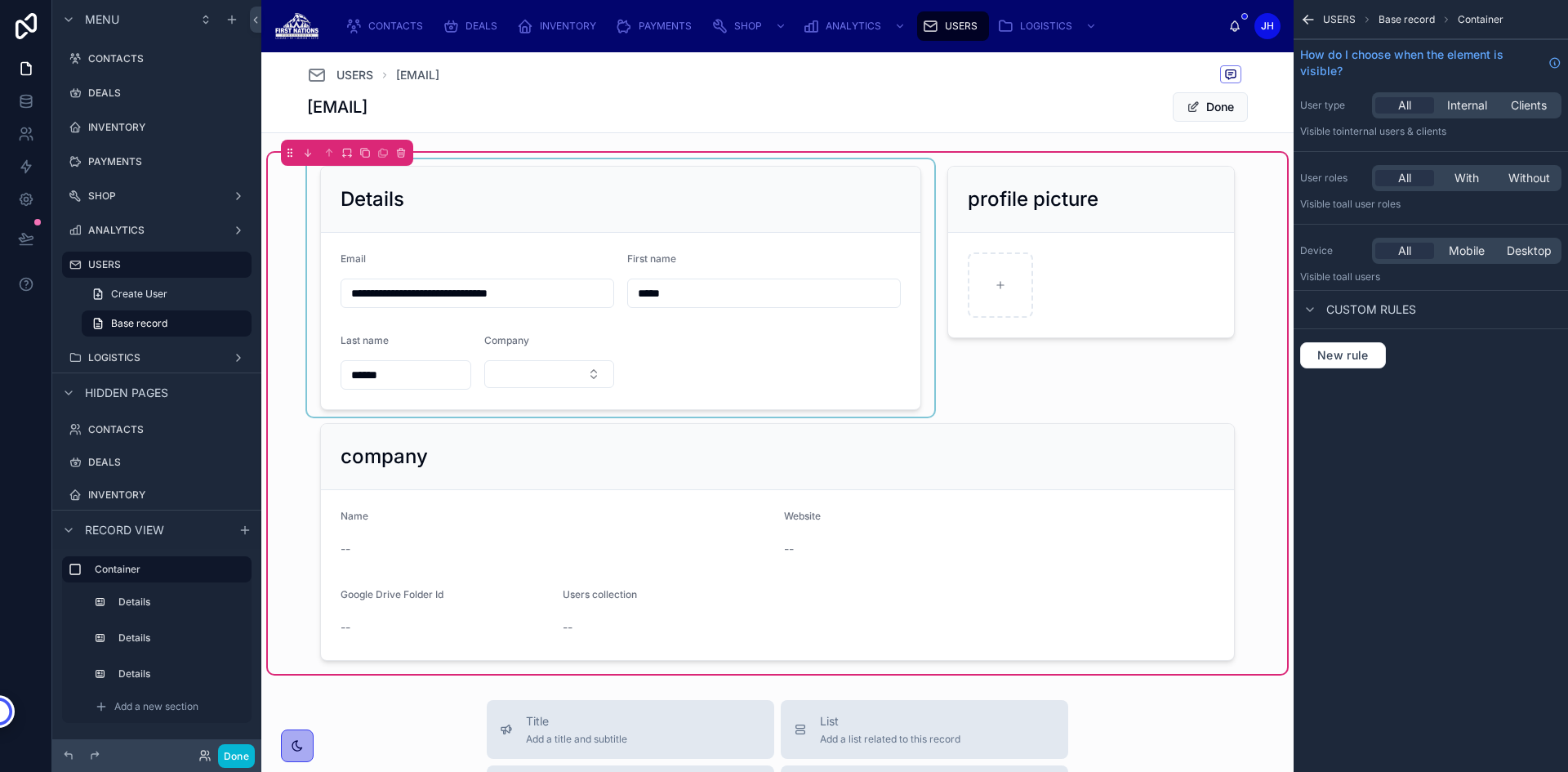 click at bounding box center [621, 288] 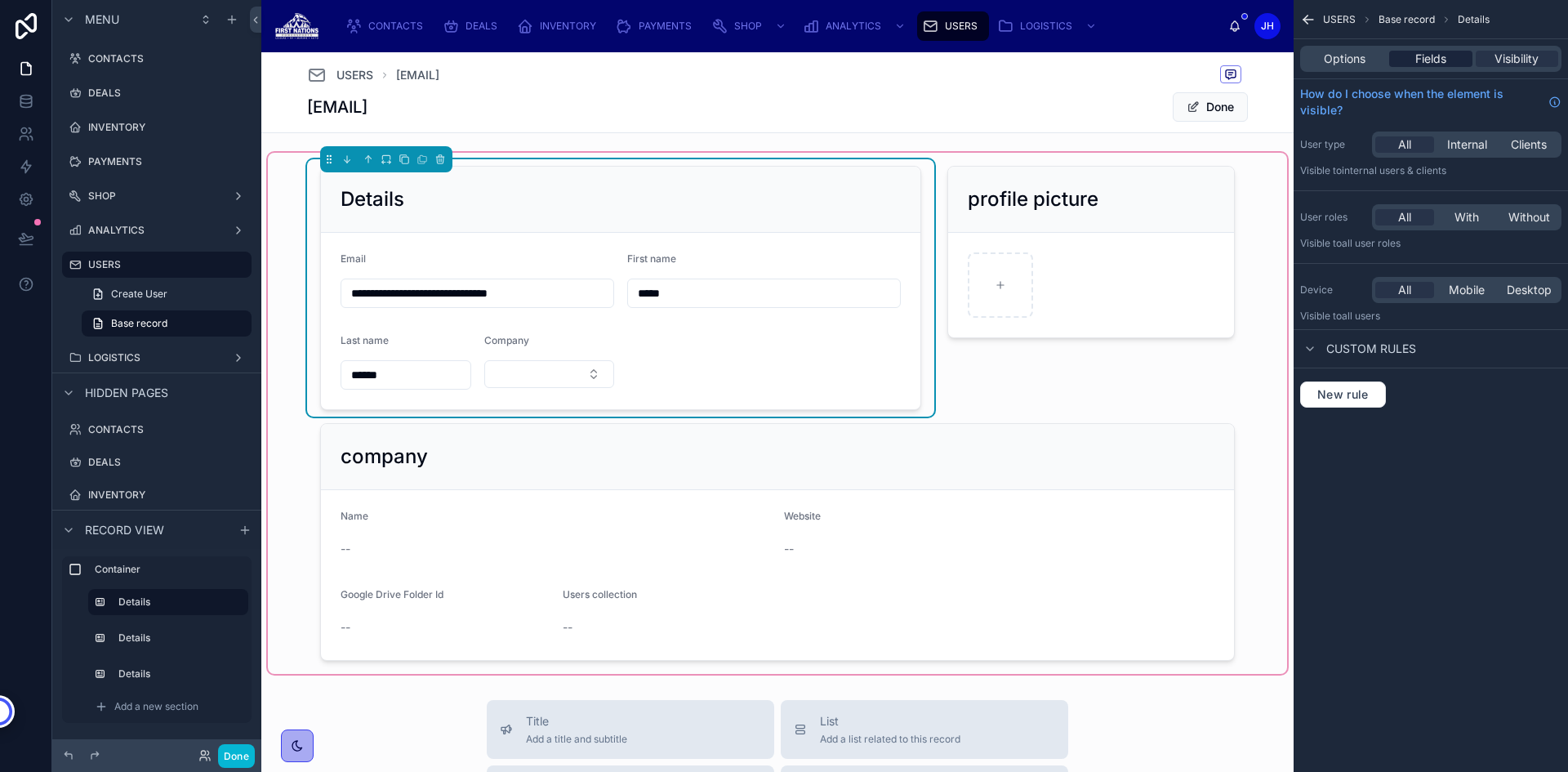 click on "Fields" at bounding box center (1431, 59) 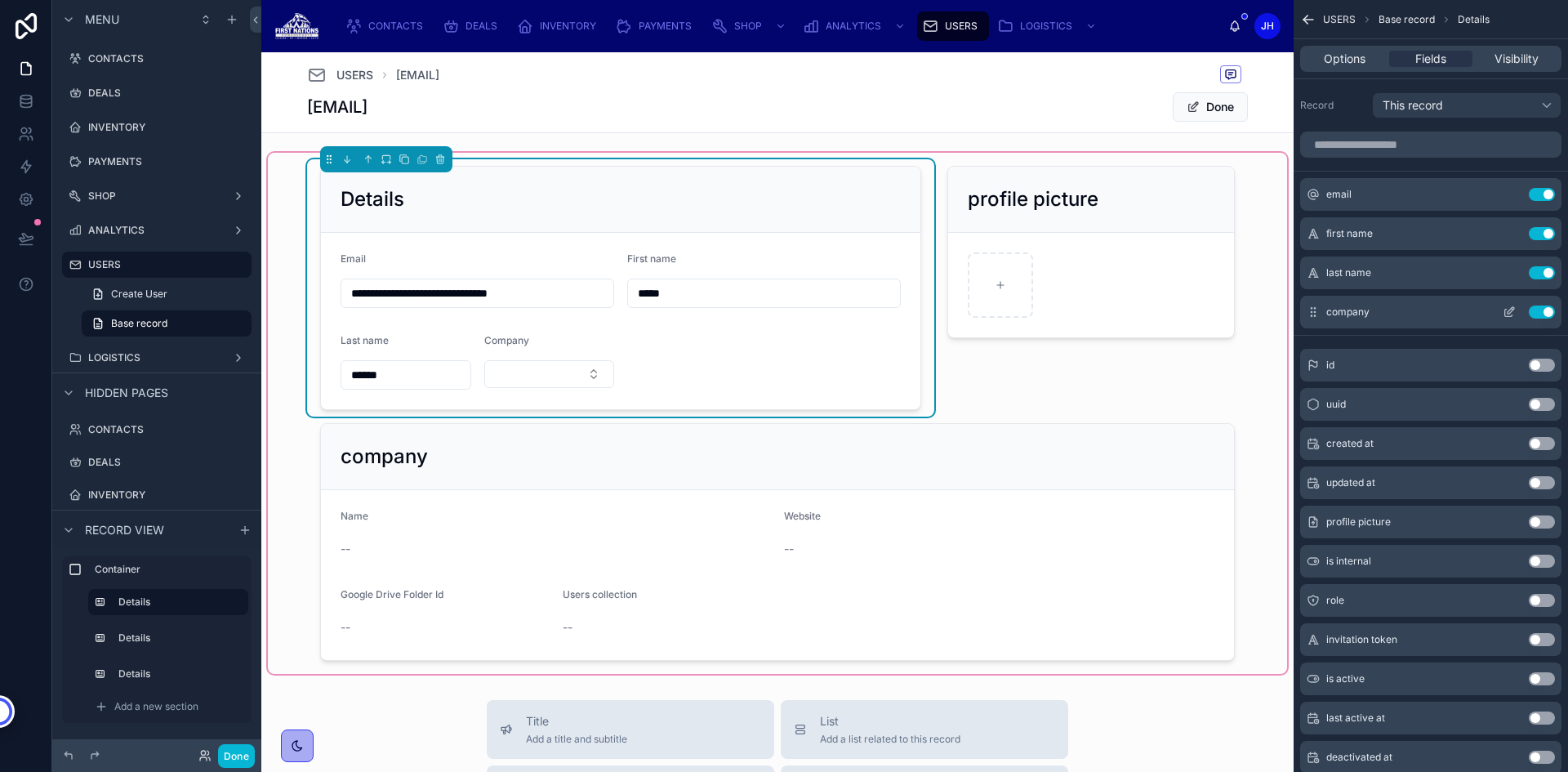 click on "Use setting" at bounding box center [1542, 312] 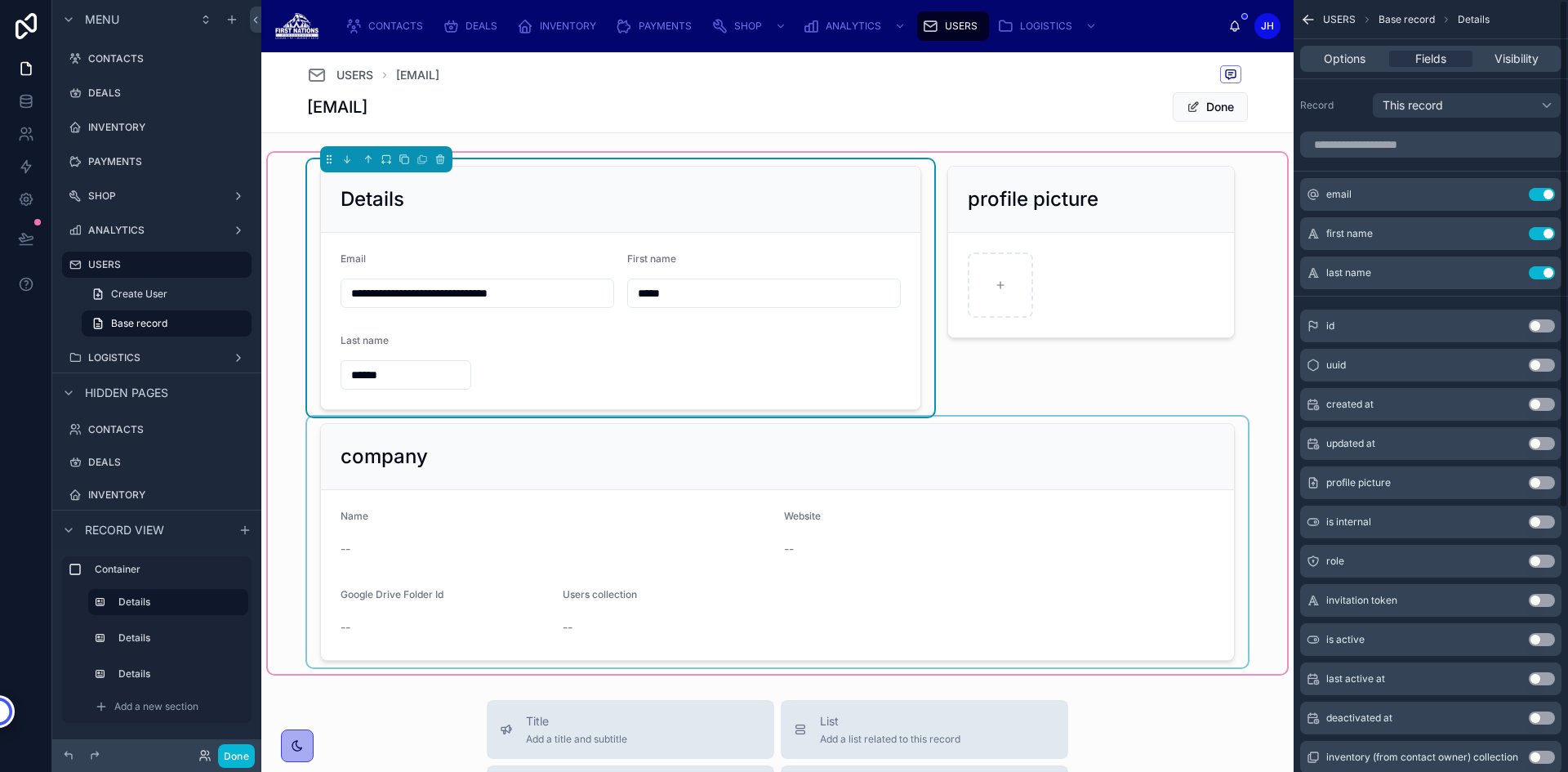 click at bounding box center (777, 542) 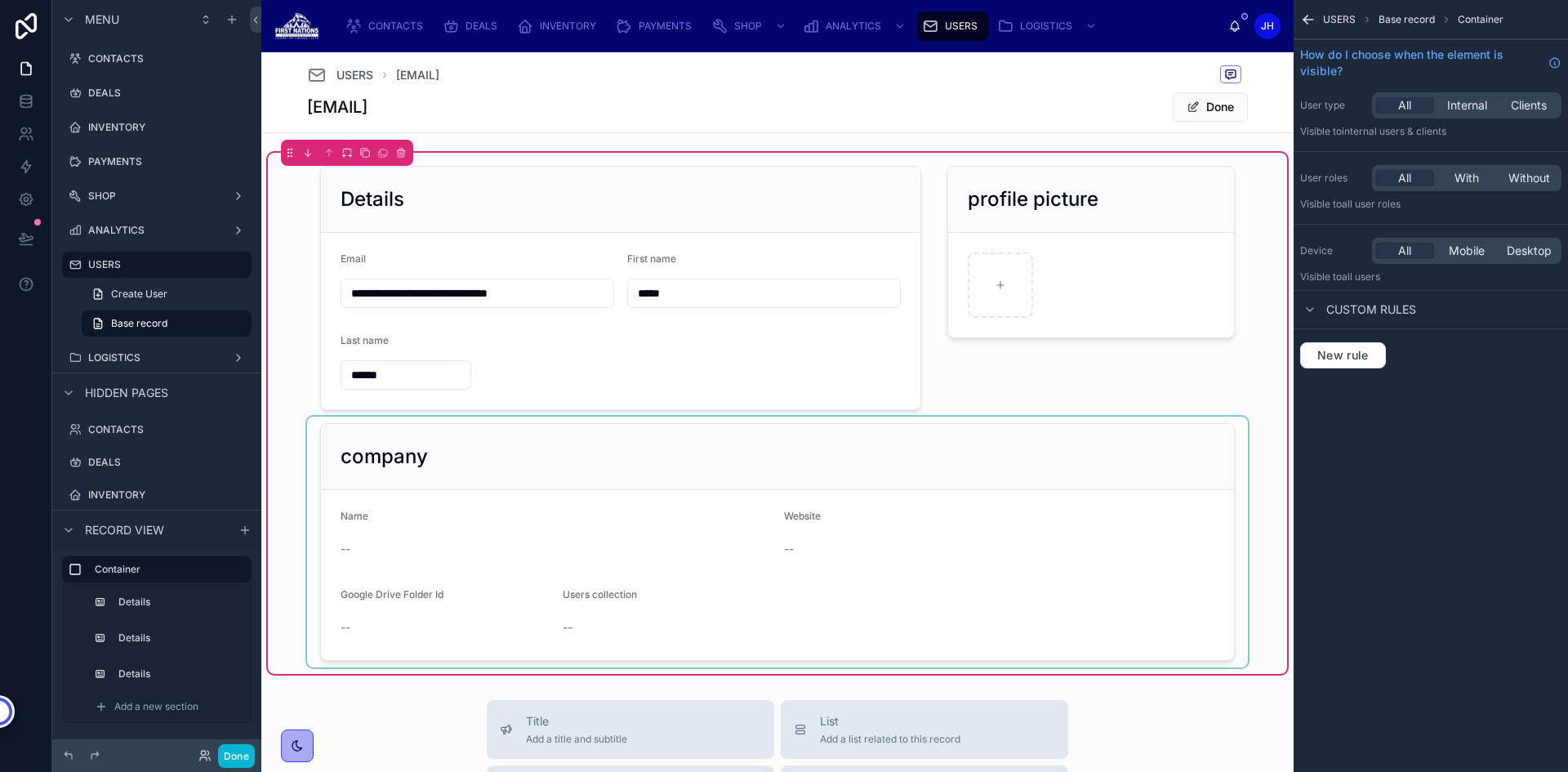 click at bounding box center [777, 542] 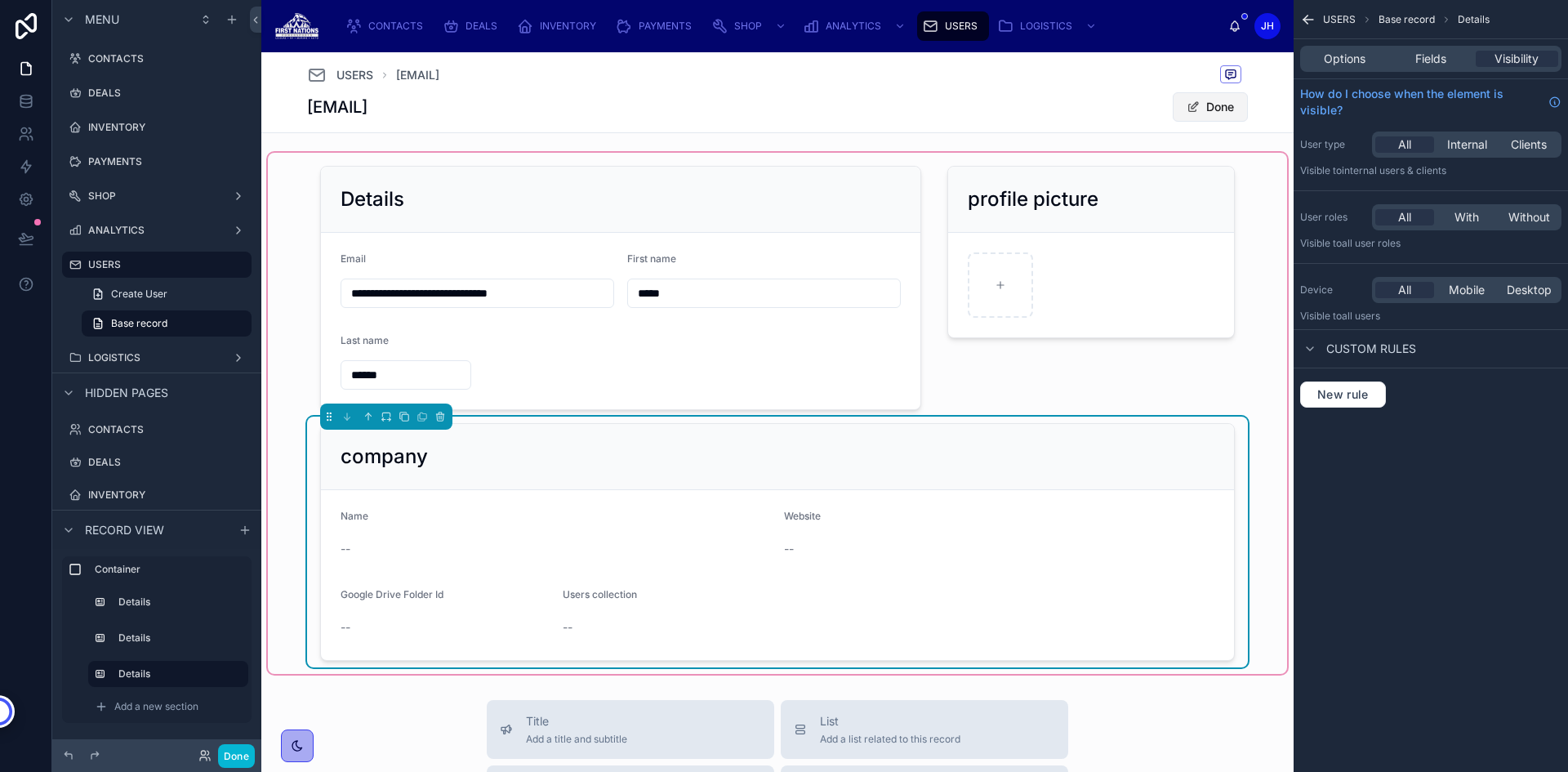 click on "Done" at bounding box center [1210, 107] 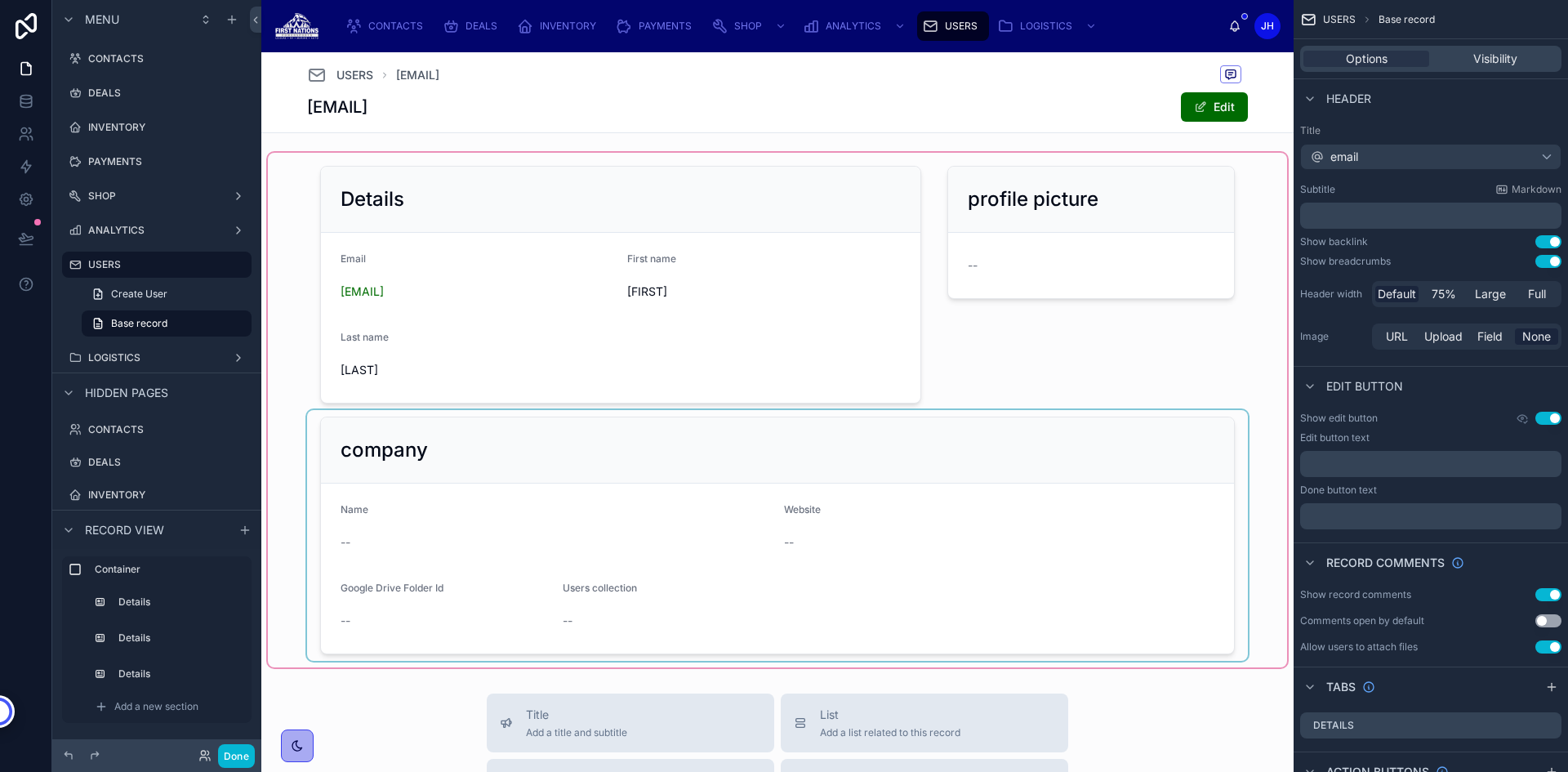 click at bounding box center (777, 410) 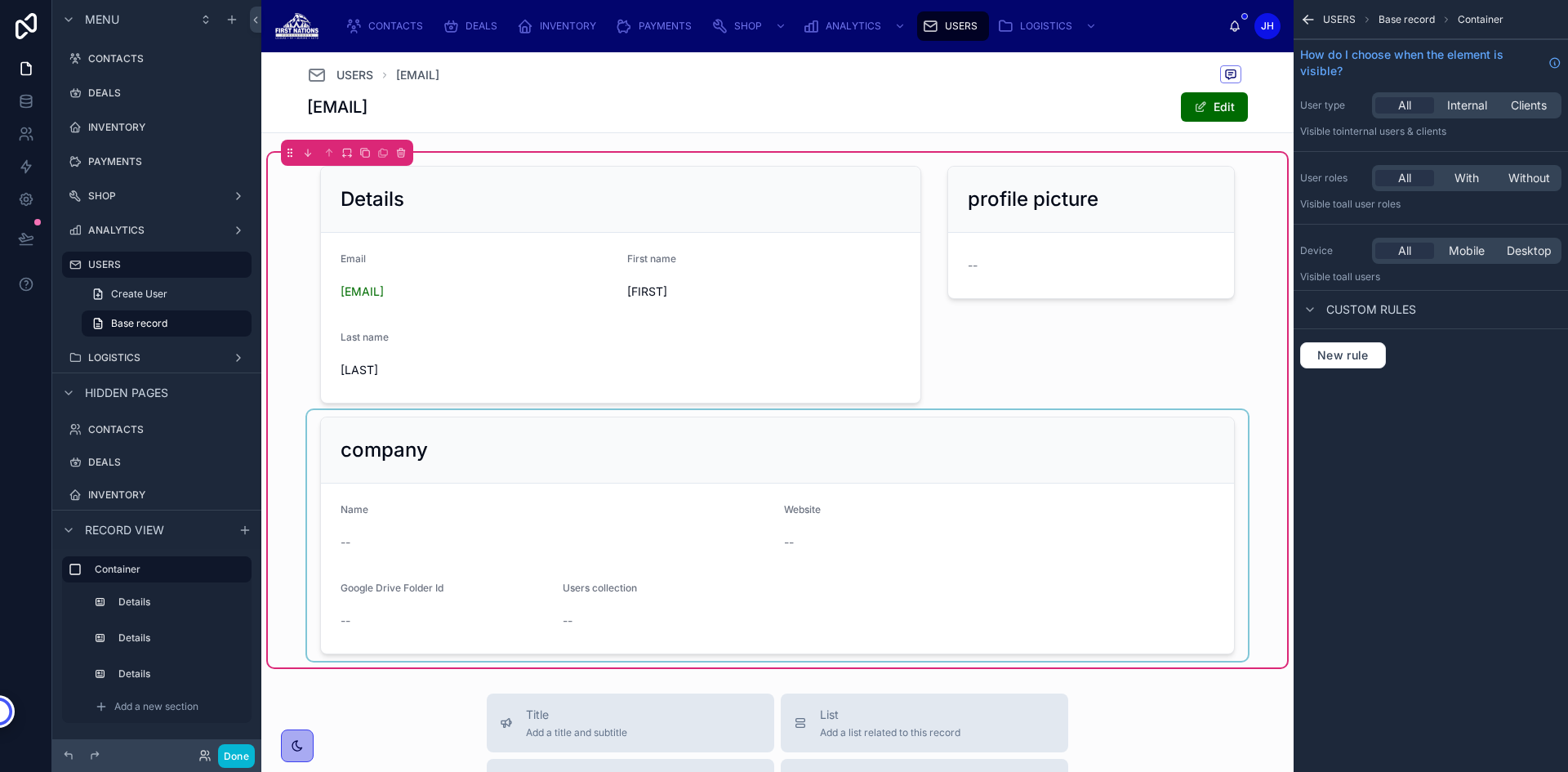 click at bounding box center (777, 535) 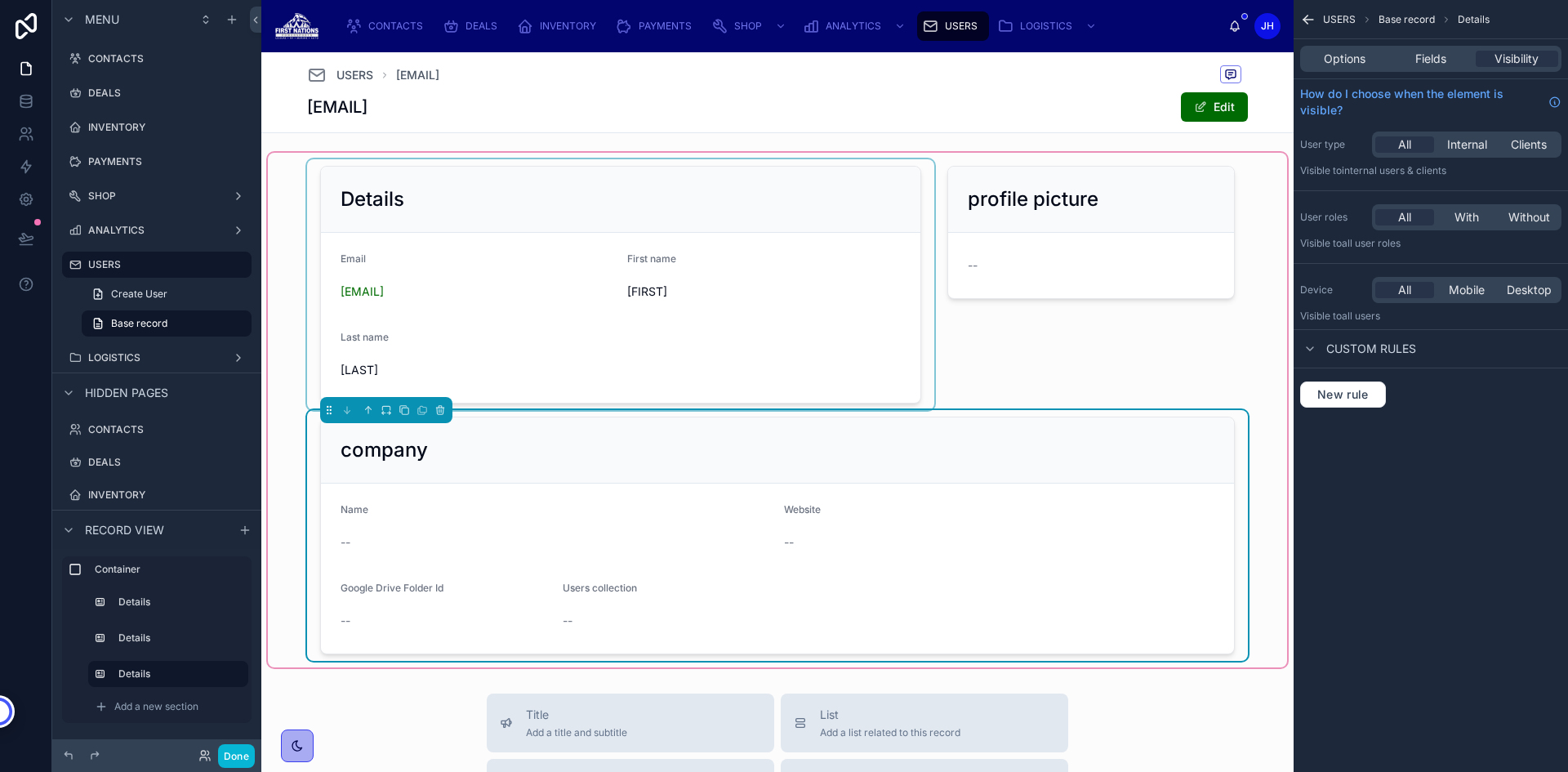 click at bounding box center (621, 284) 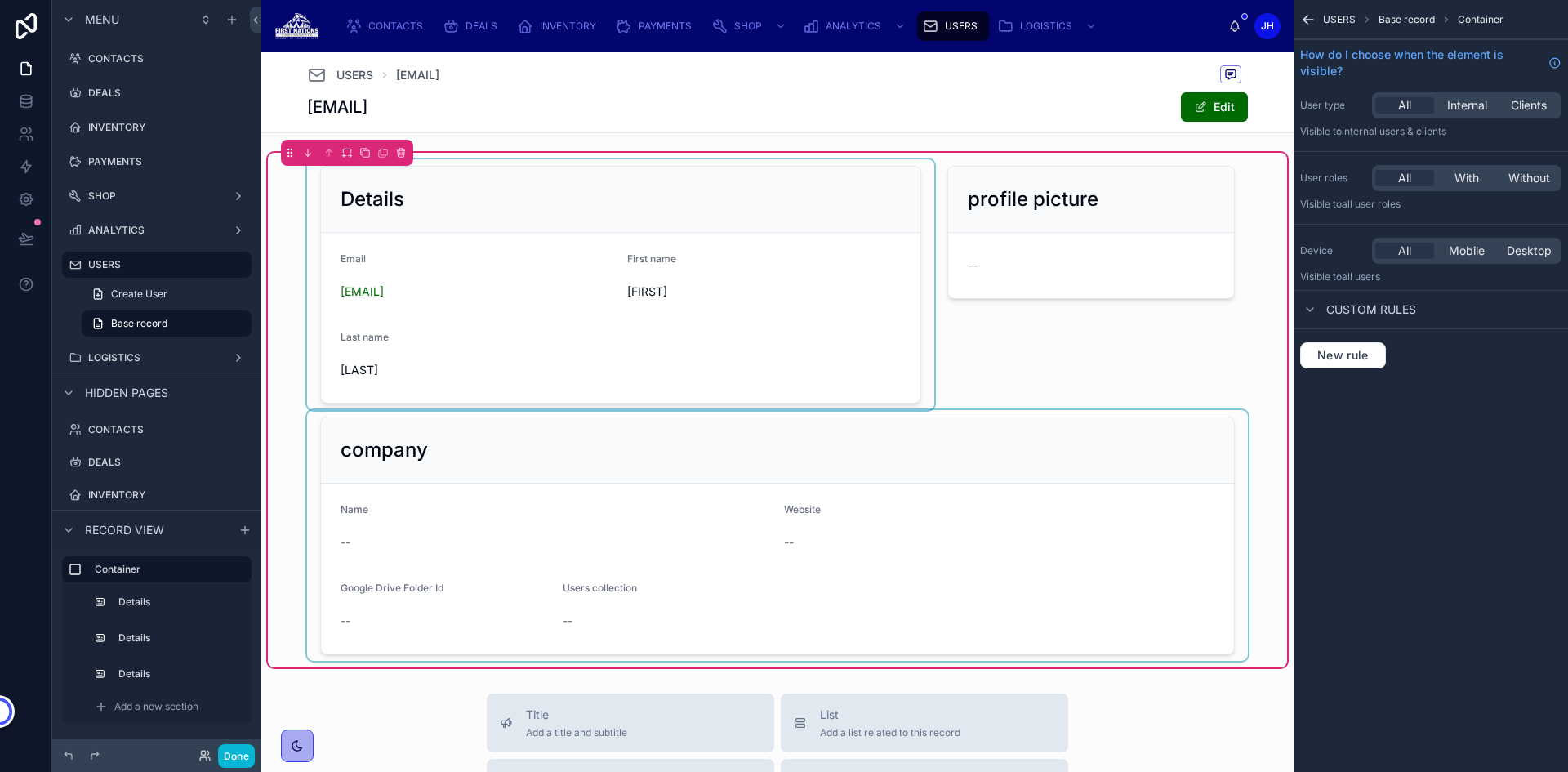 click at bounding box center [621, 284] 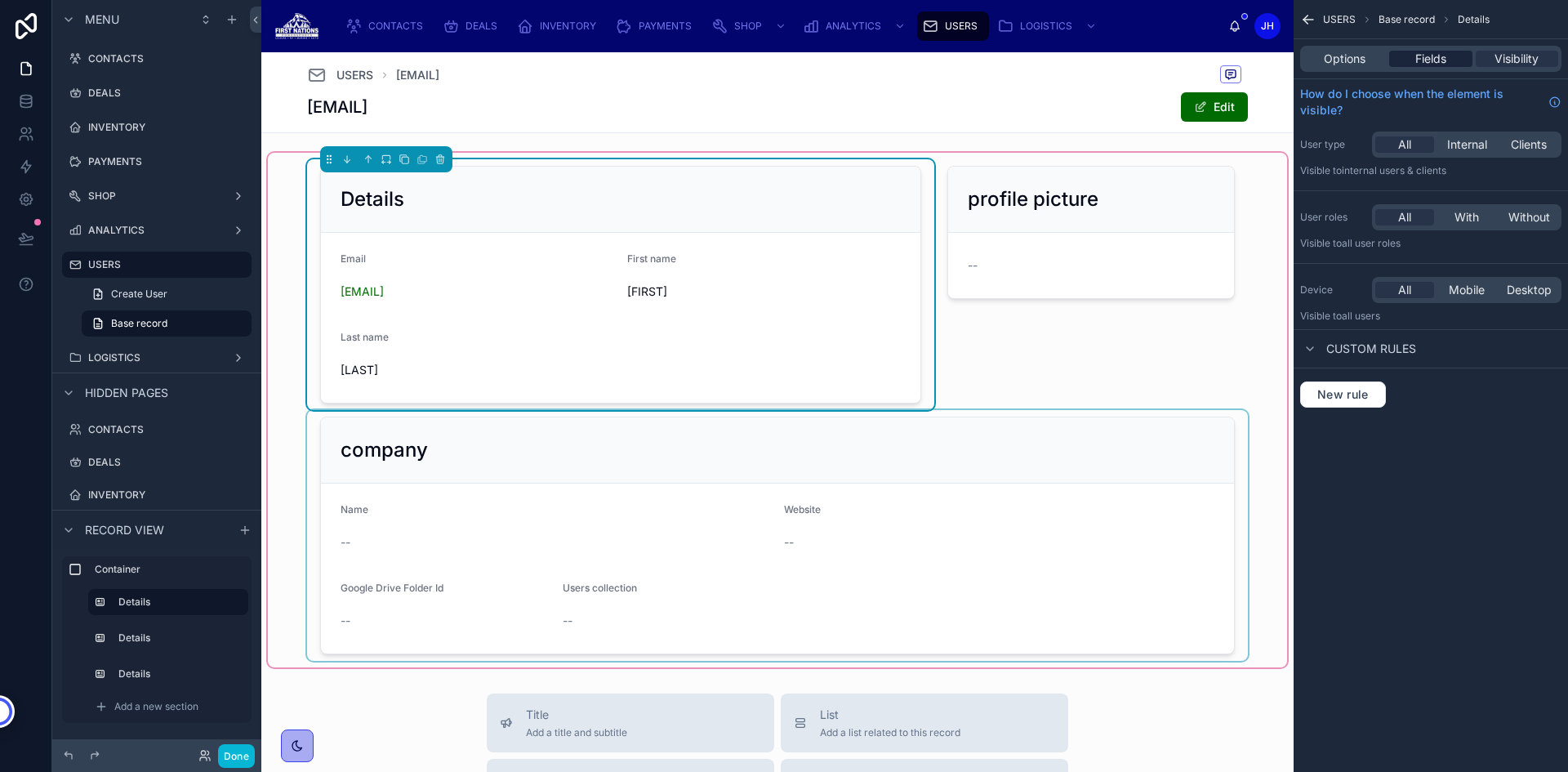 click on "Fields" at bounding box center (1431, 59) 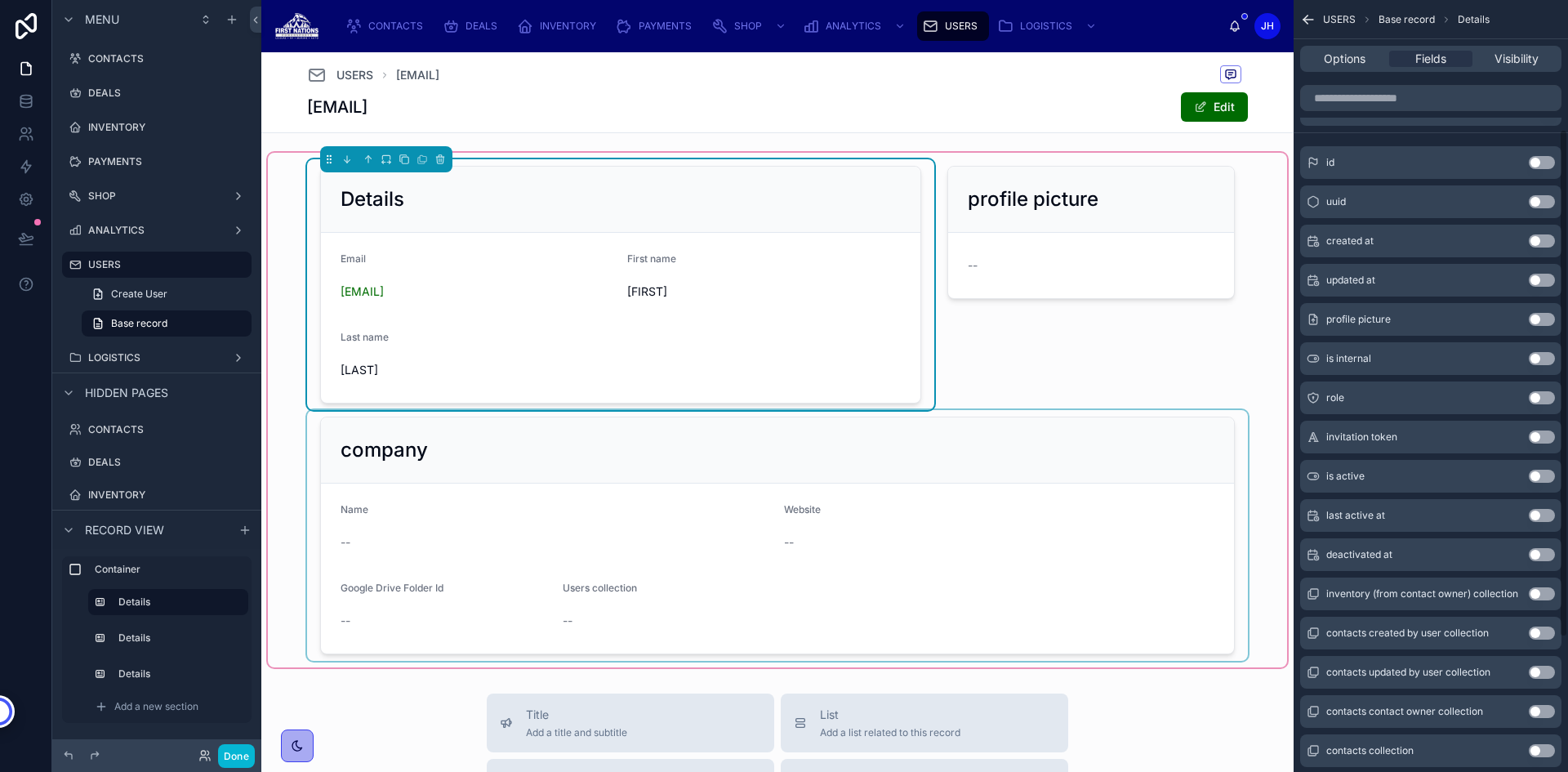 scroll, scrollTop: 400, scrollLeft: 0, axis: vertical 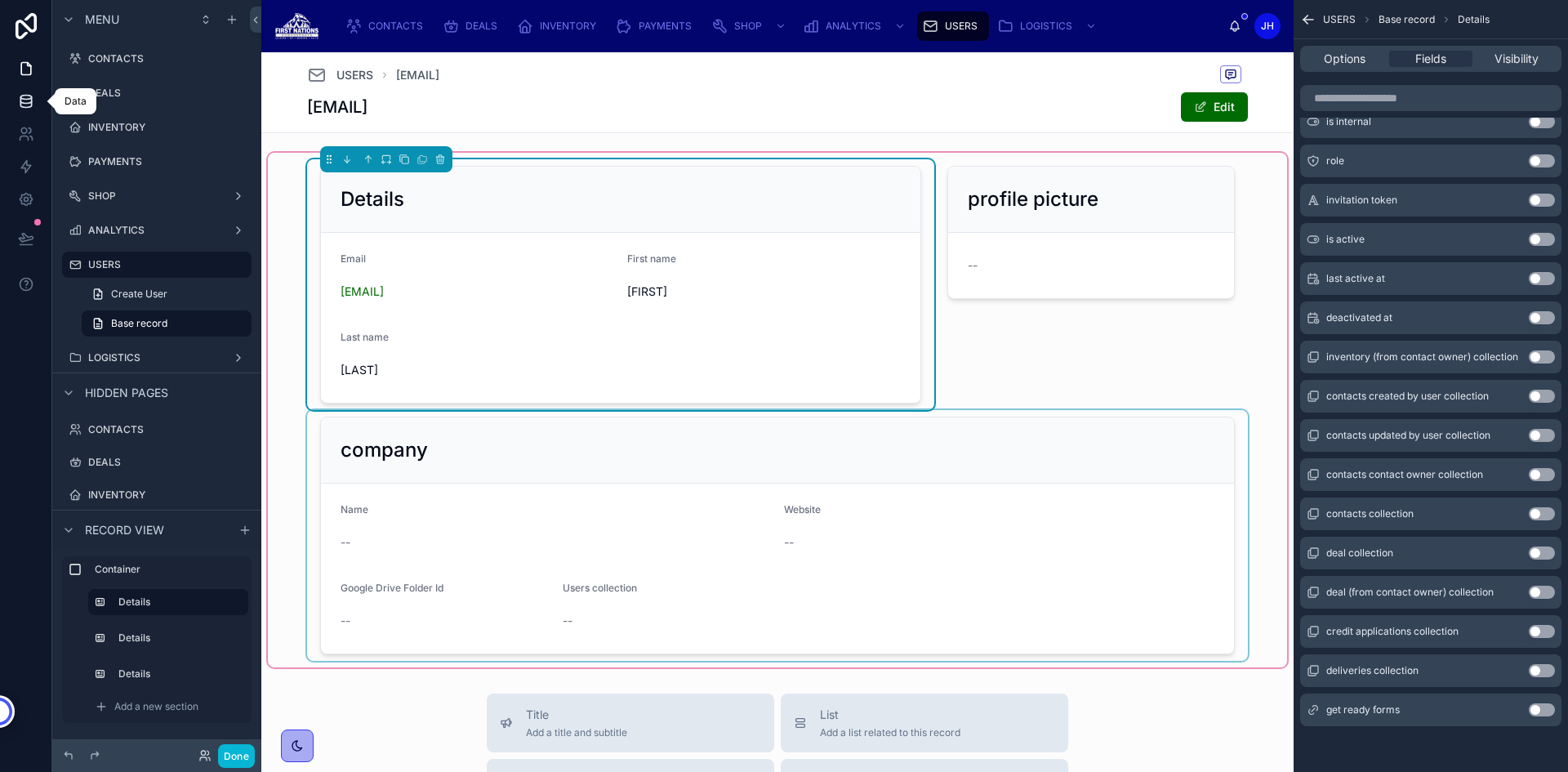 click 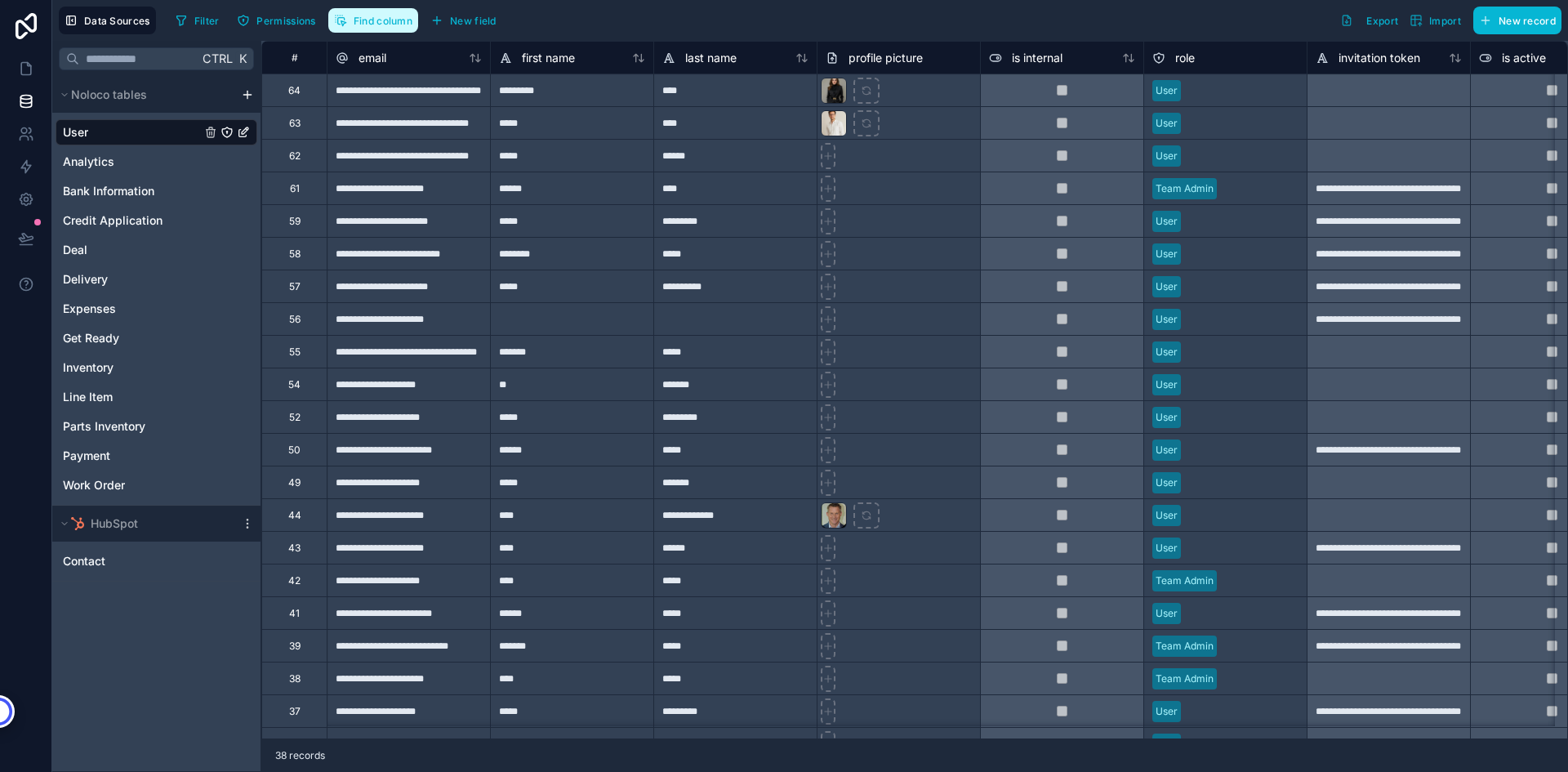 click on "Find column" at bounding box center [383, 20] 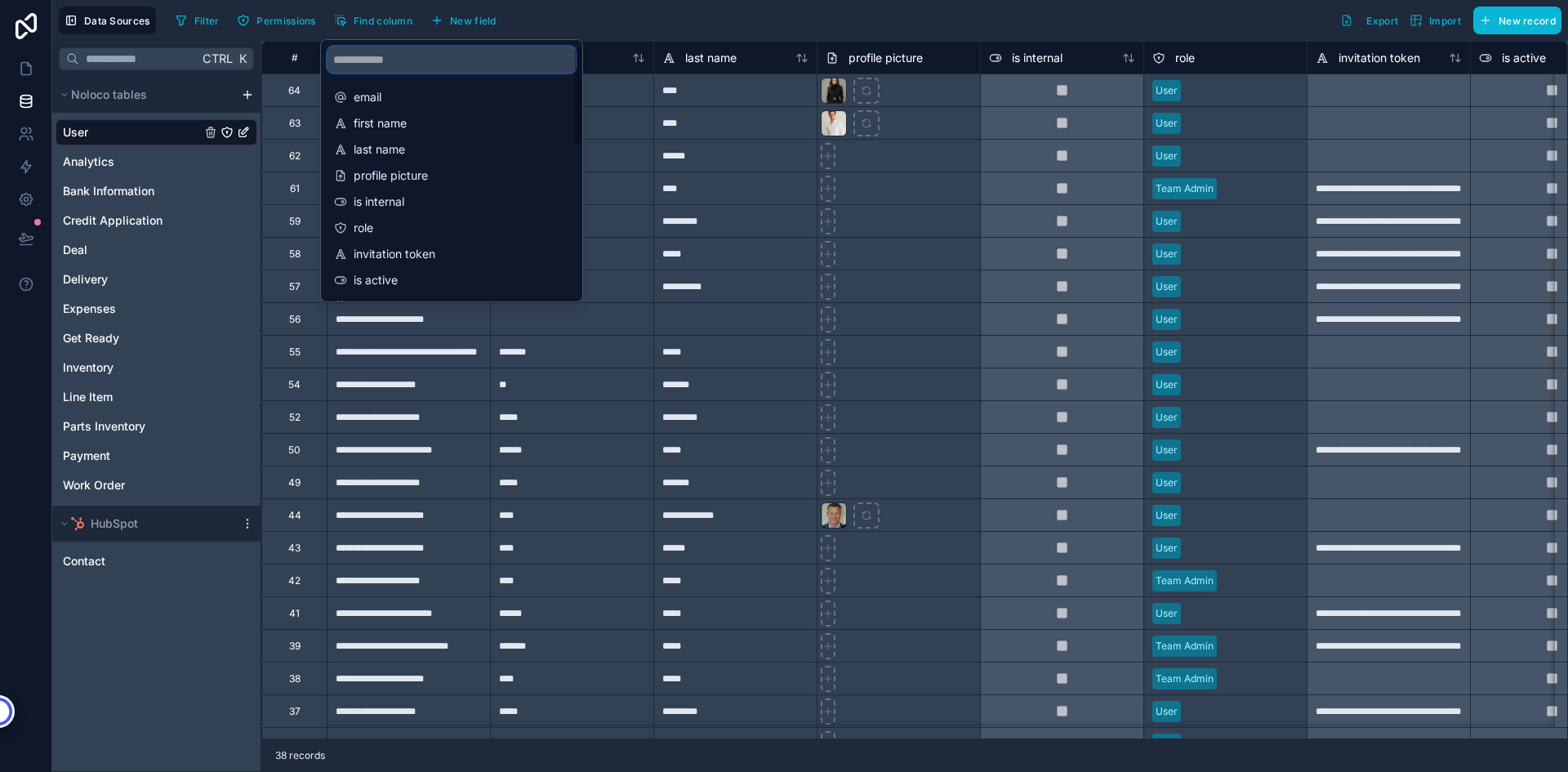click at bounding box center (452, 60) 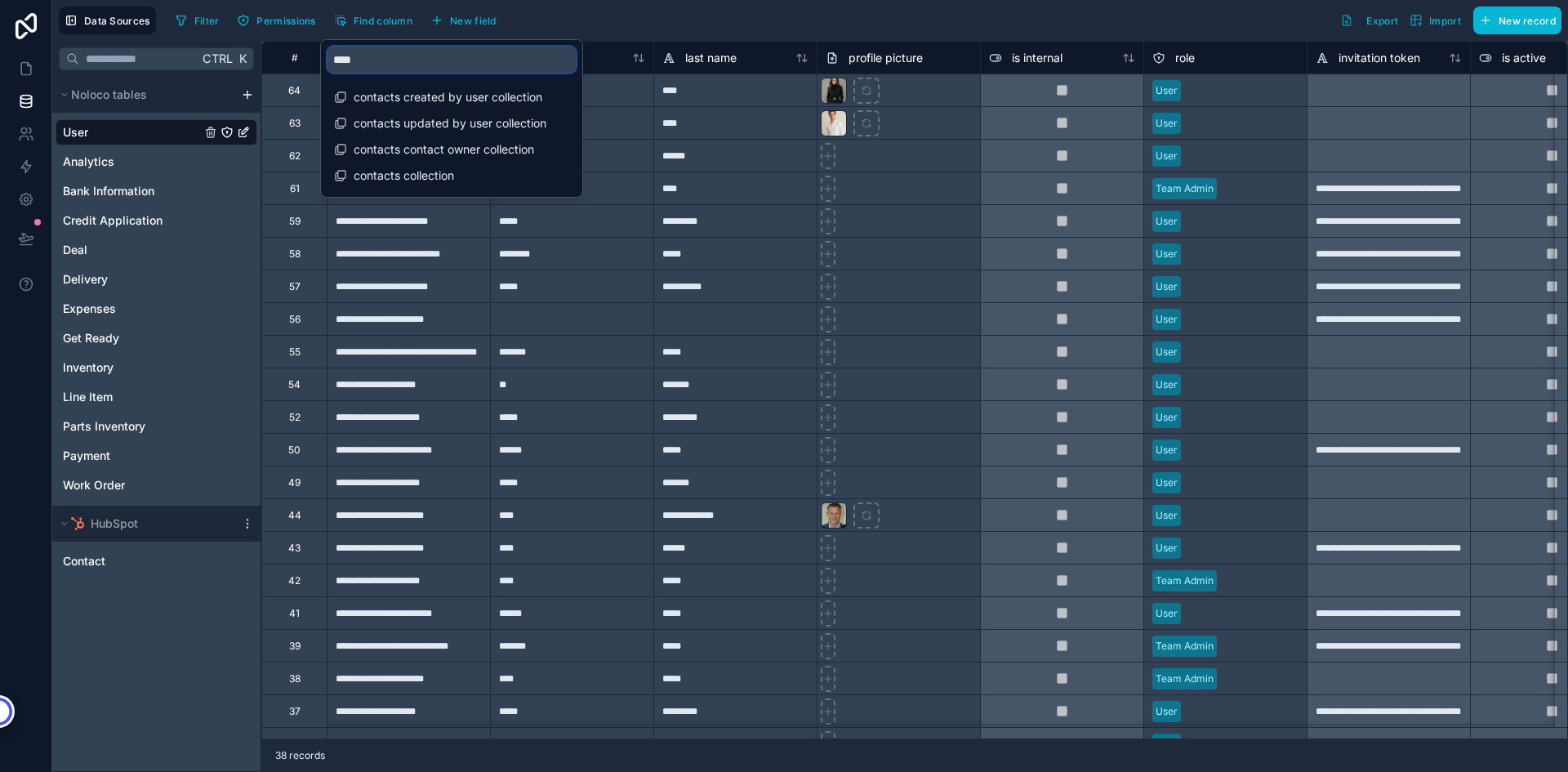 type on "*****" 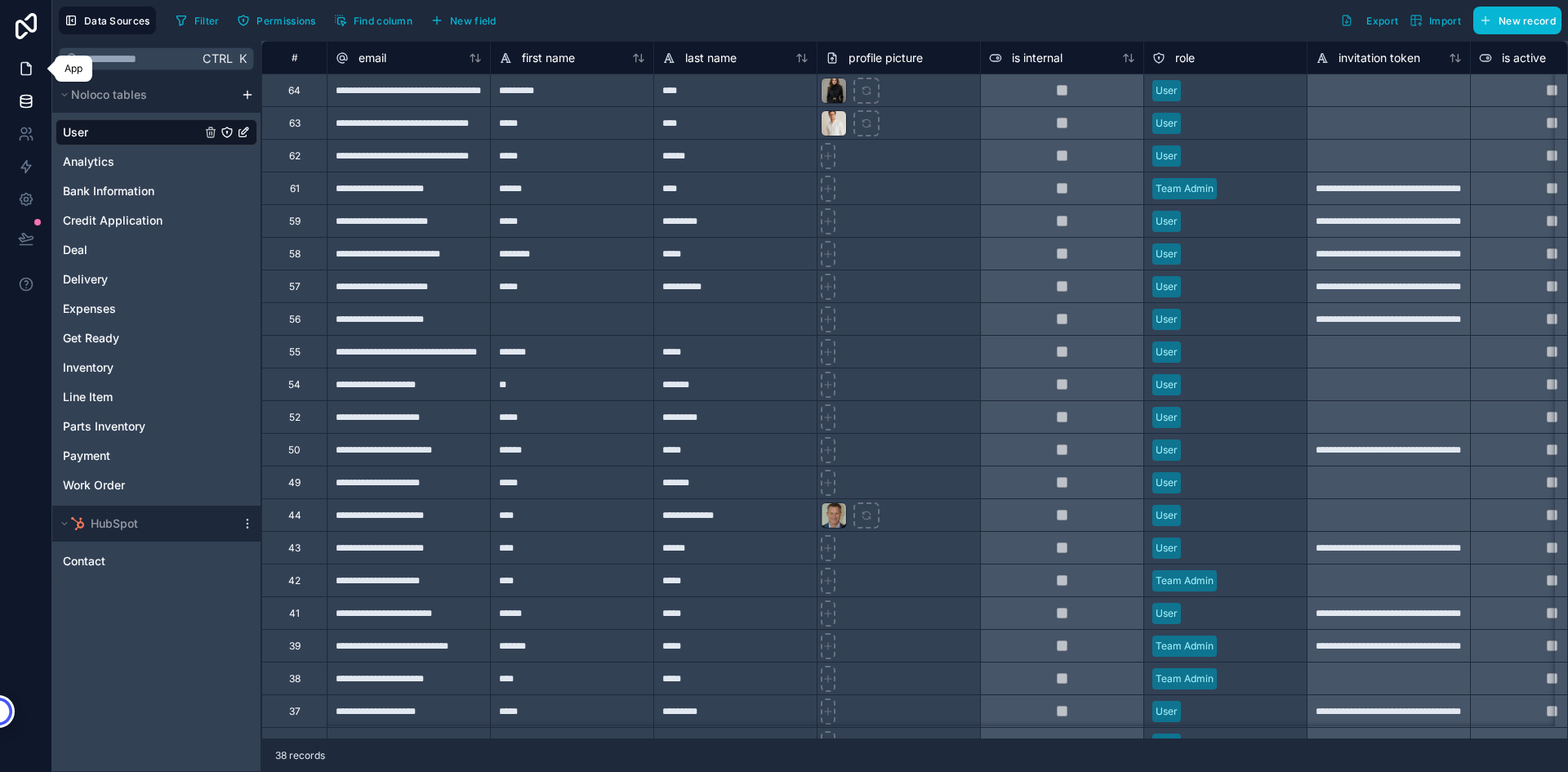 click 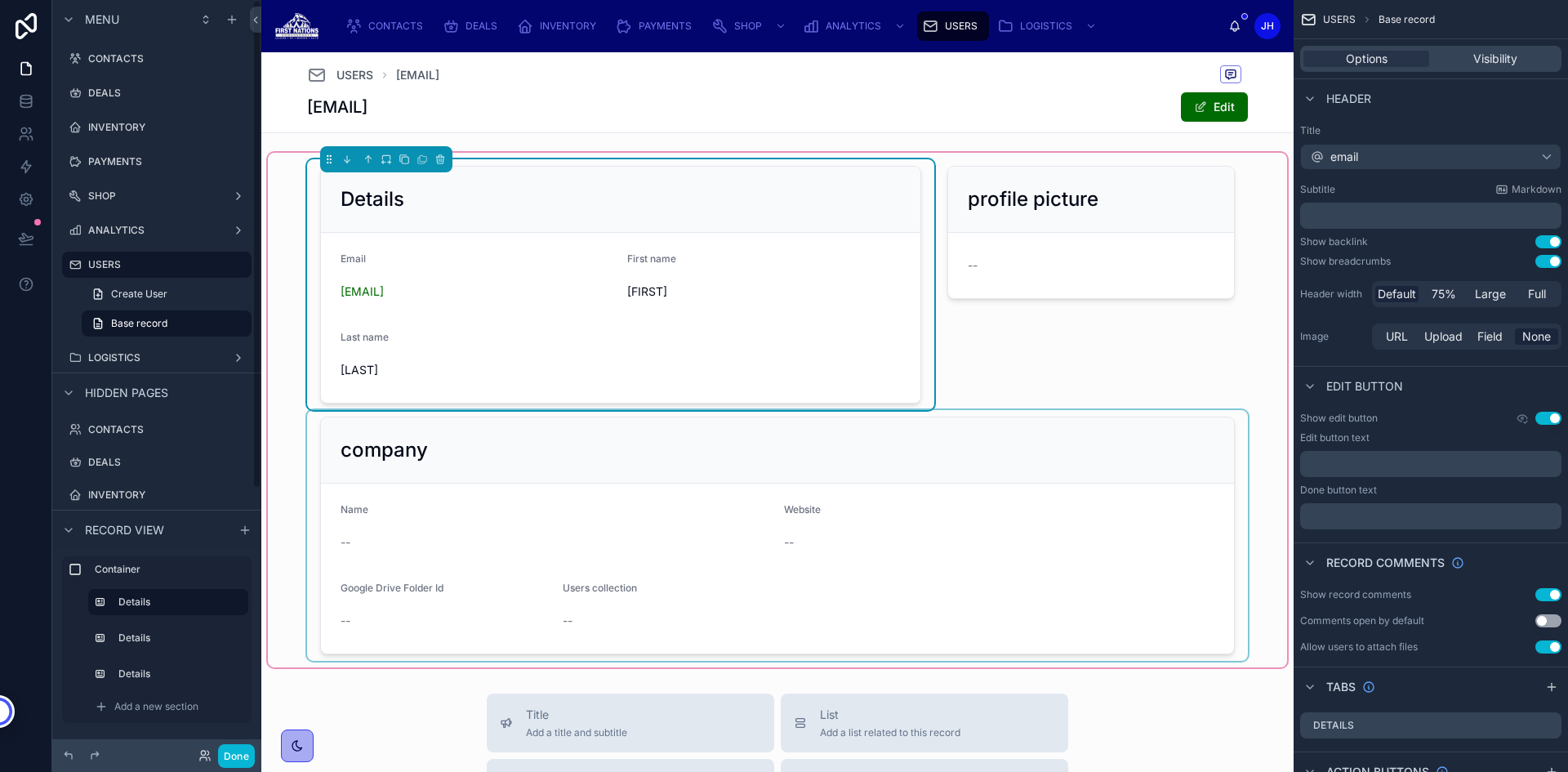 click at bounding box center (777, 535) 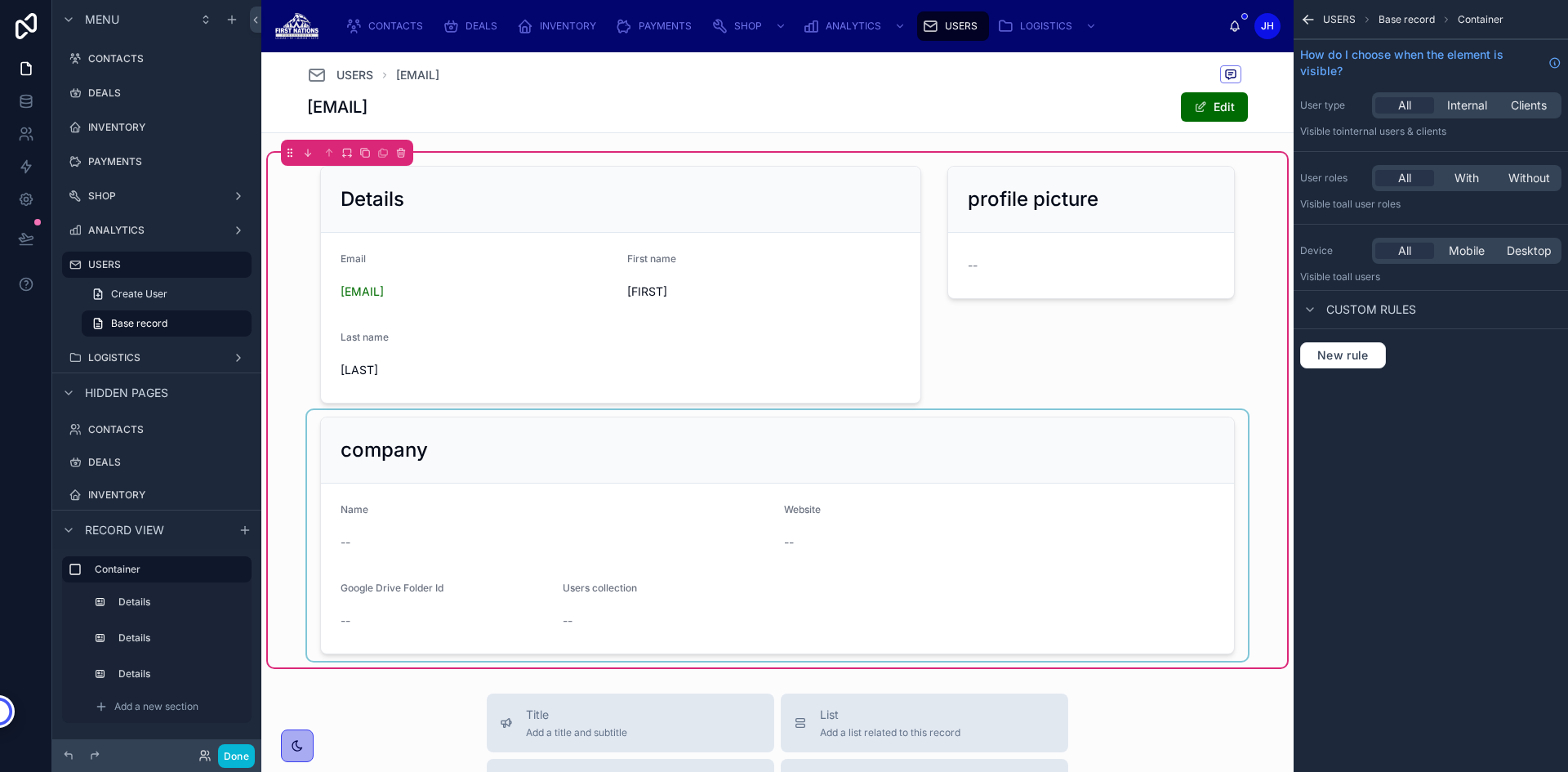 click at bounding box center [777, 535] 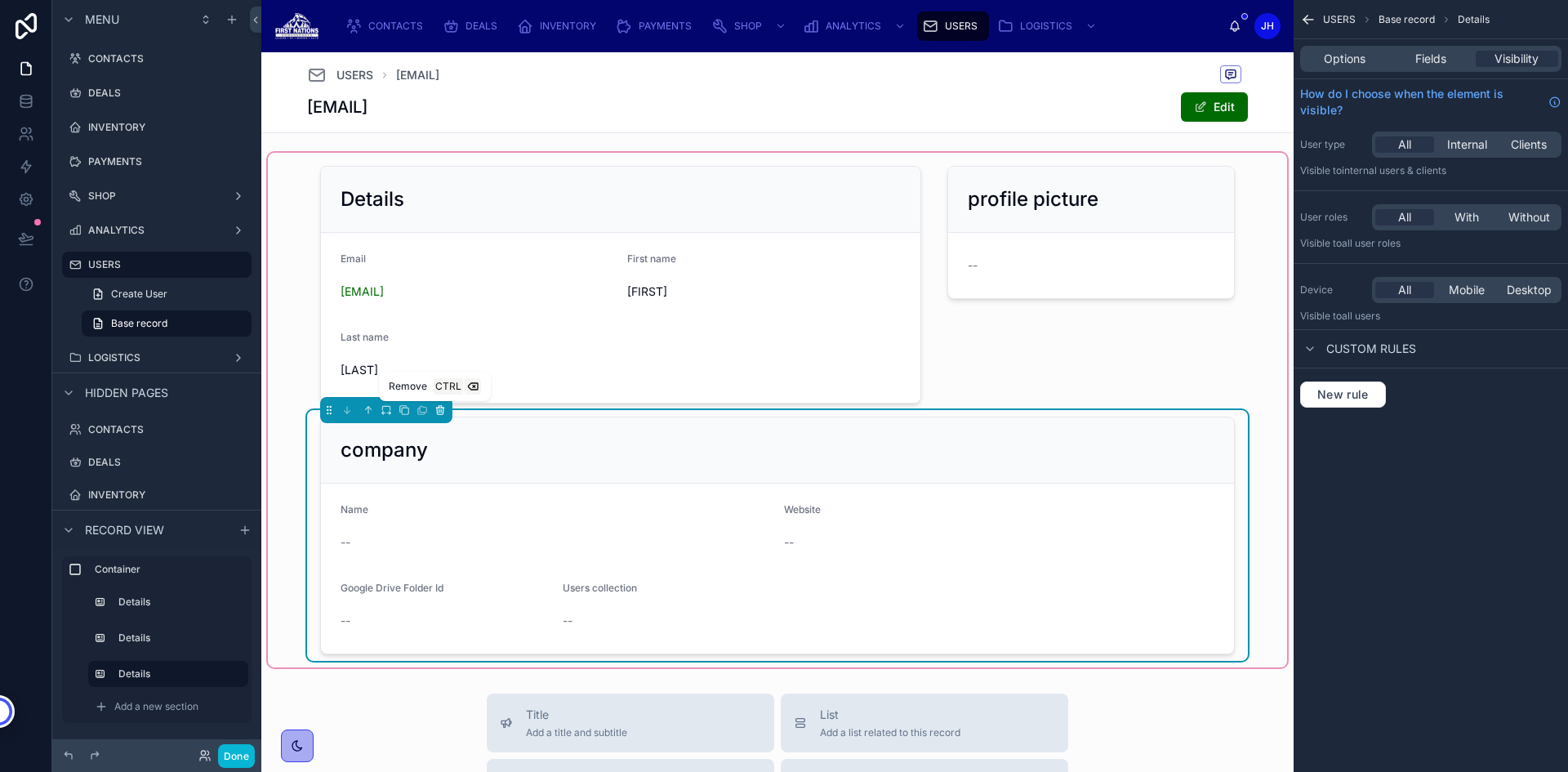 click at bounding box center [440, 410] 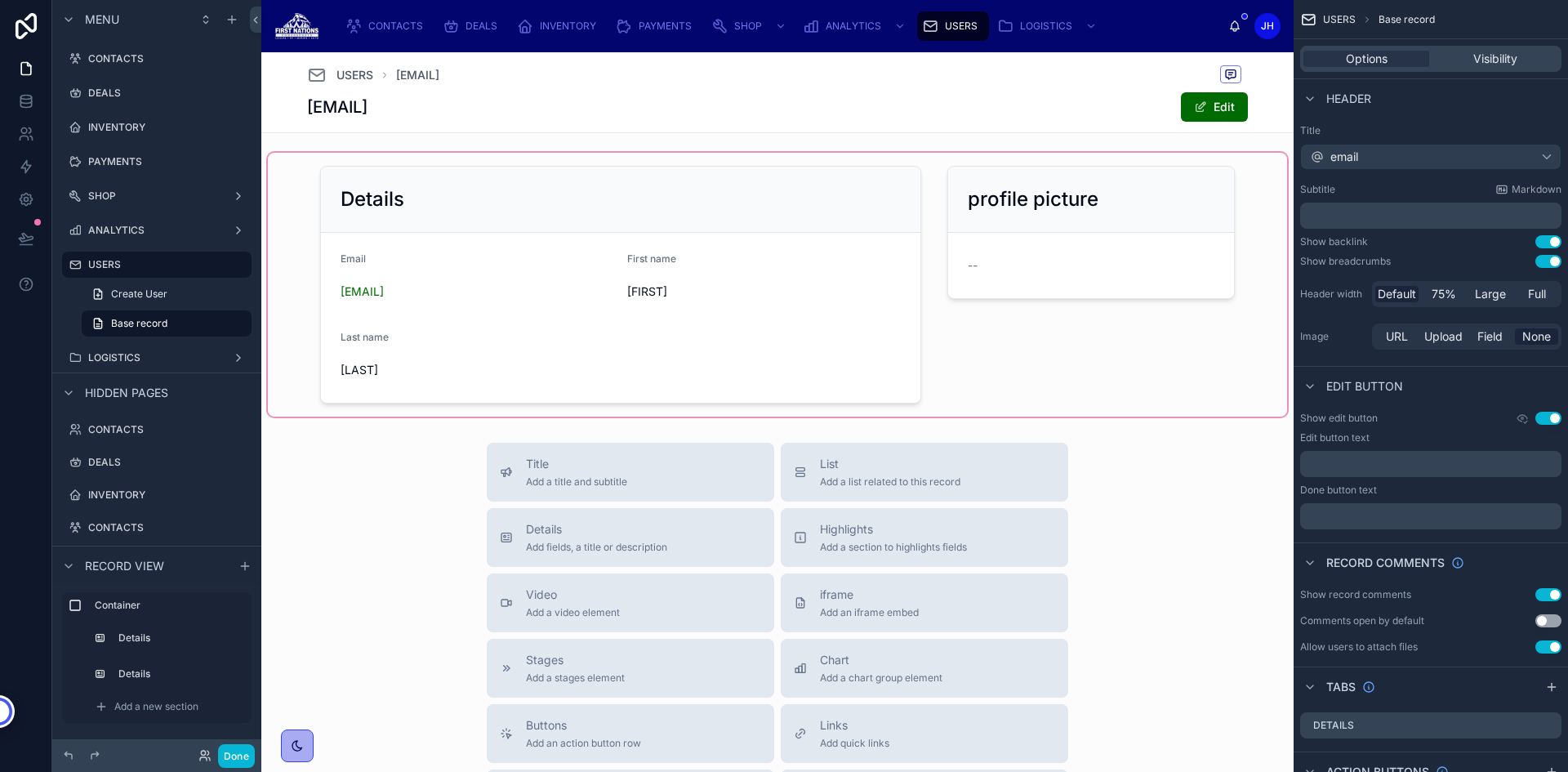 click at bounding box center [777, 284] 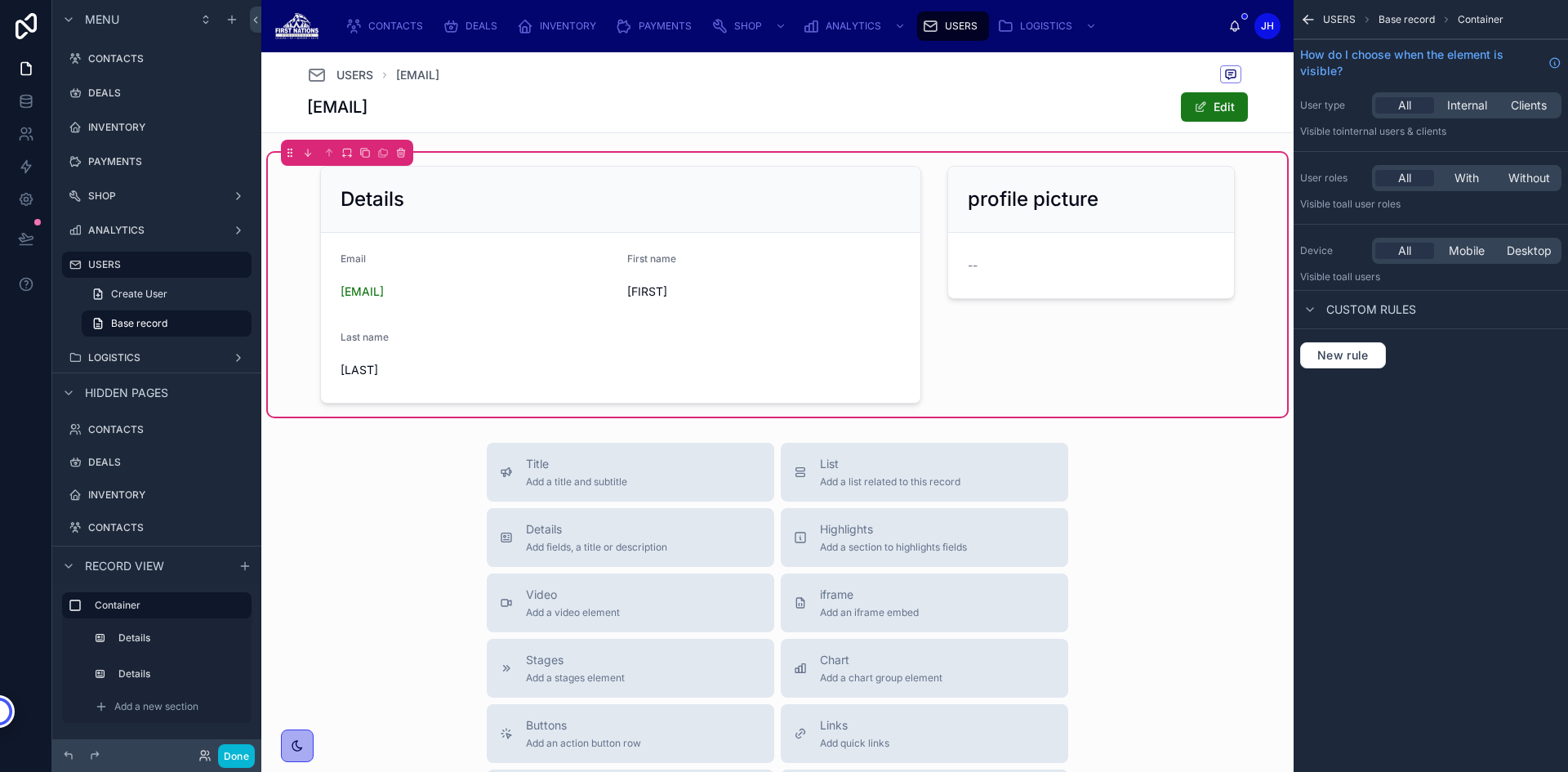 click at bounding box center [1200, 107] 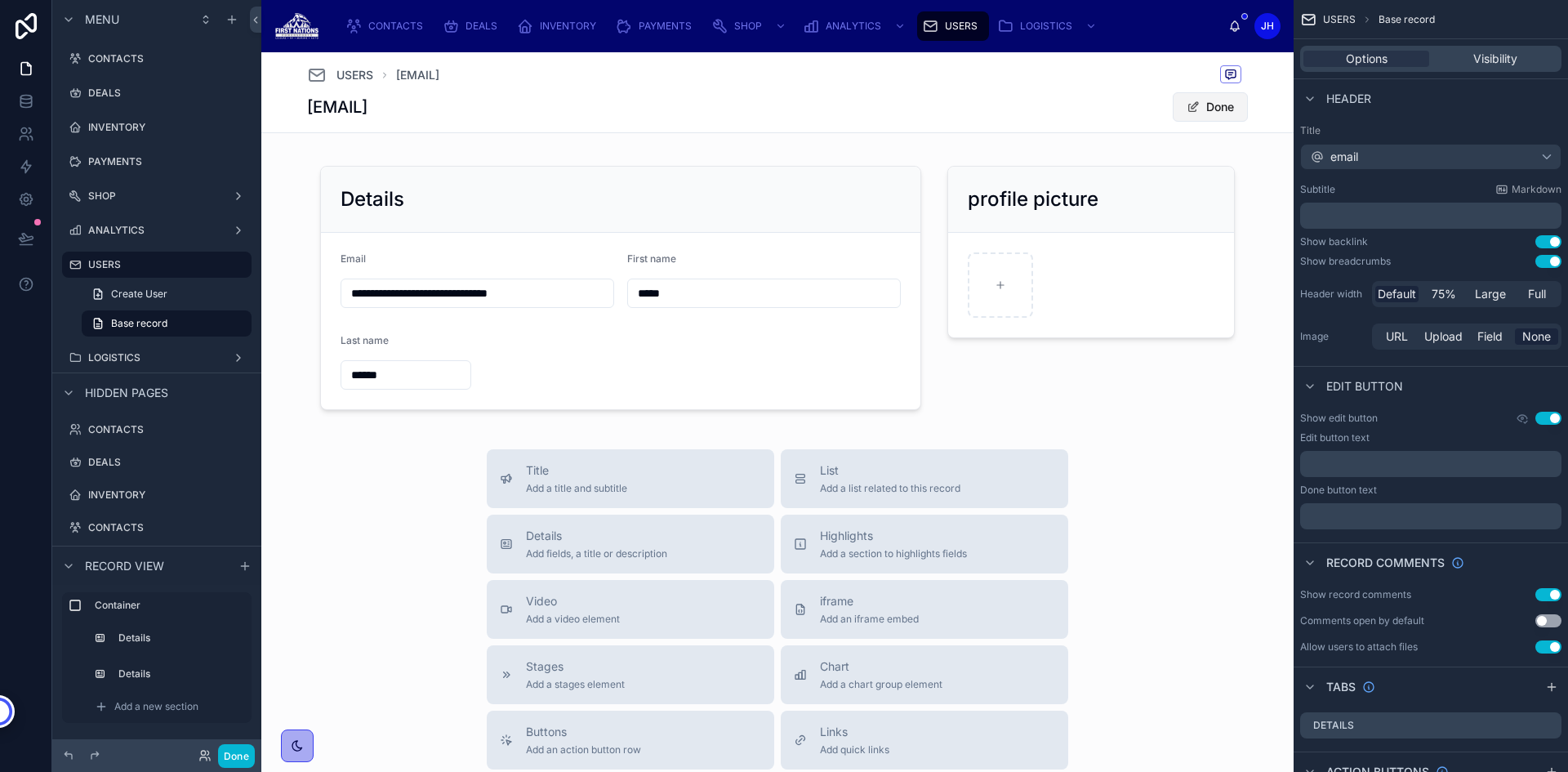 click on "Done" at bounding box center [1210, 107] 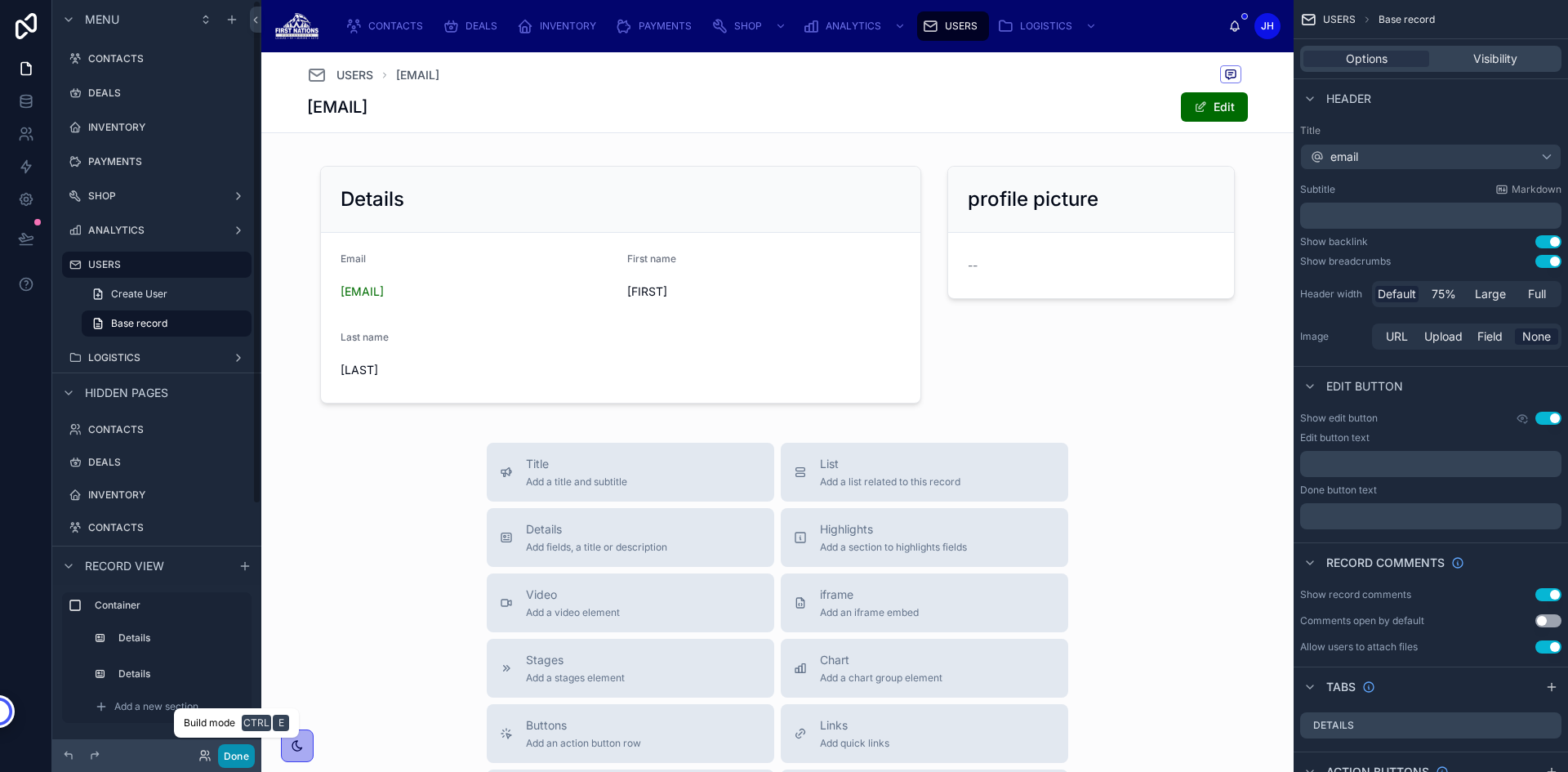 click on "Done" at bounding box center [236, 756] 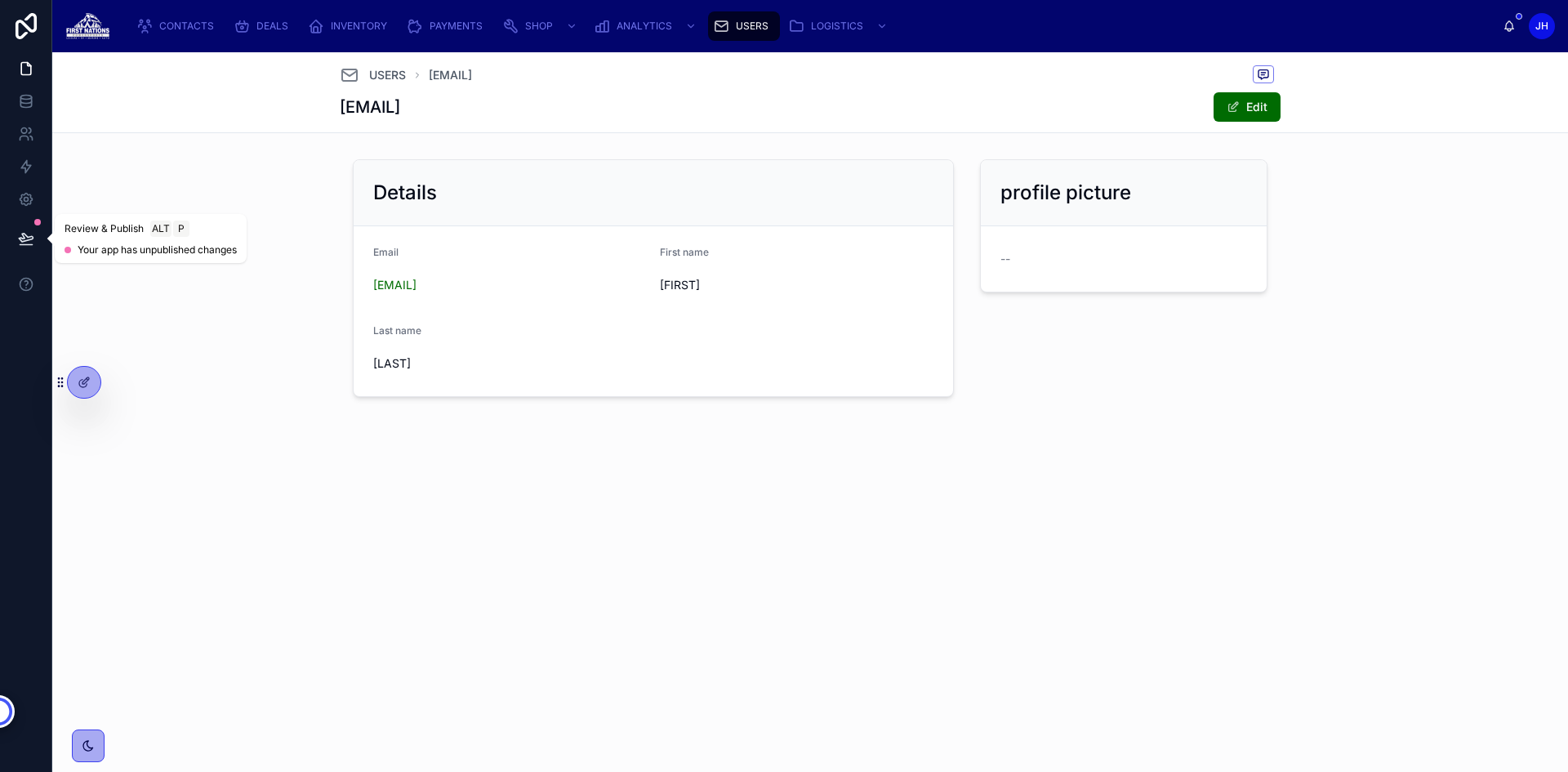 click at bounding box center [26, 239] 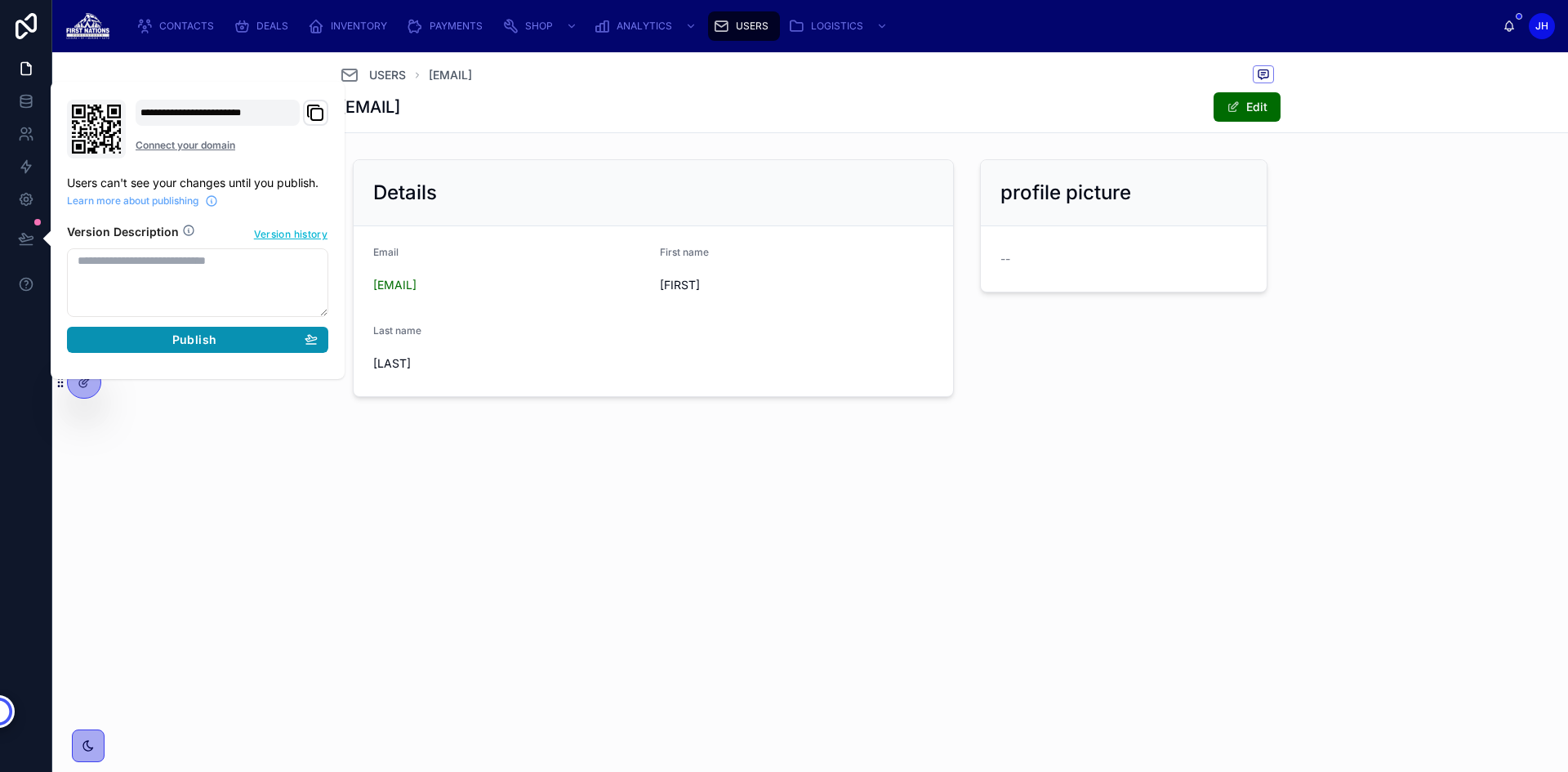click on "Publish" at bounding box center [198, 340] 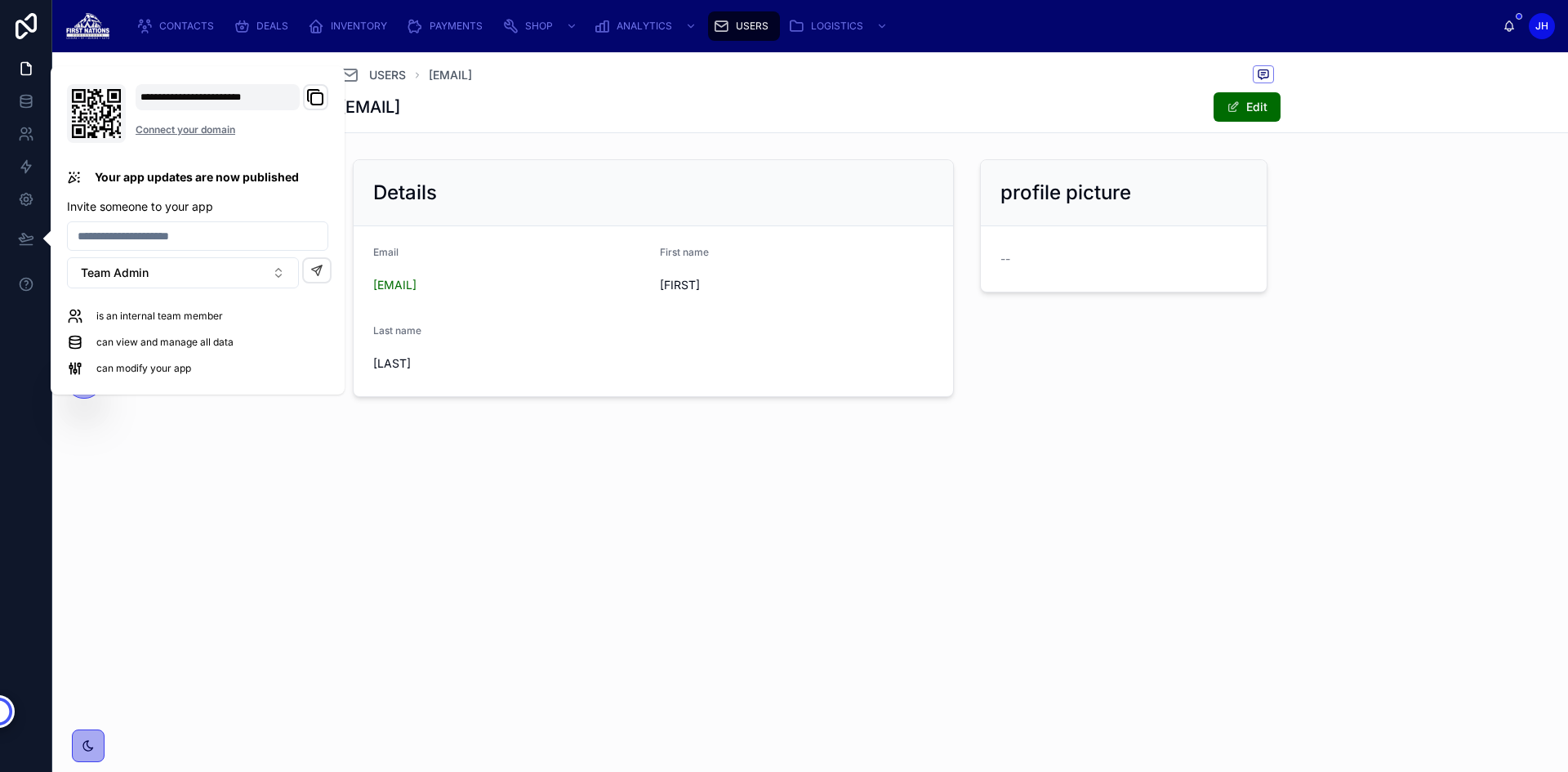 click on "USERS [EMAIL] [EMAIL] Edit Details Email [EMAIL] First name [FIRST] Last name [LAST] profile picture --" at bounding box center [810, 280] 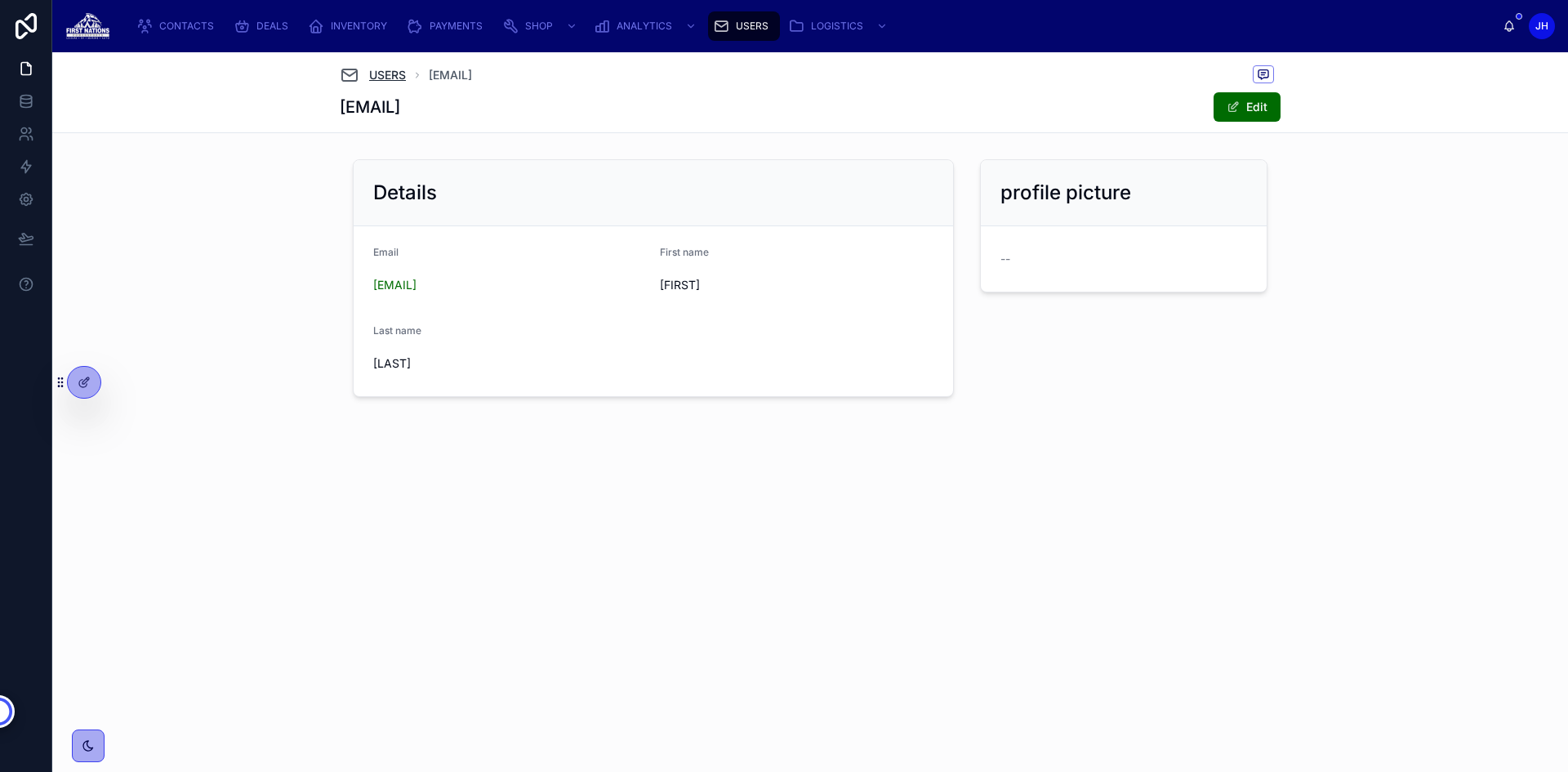 click on "USERS" at bounding box center (387, 75) 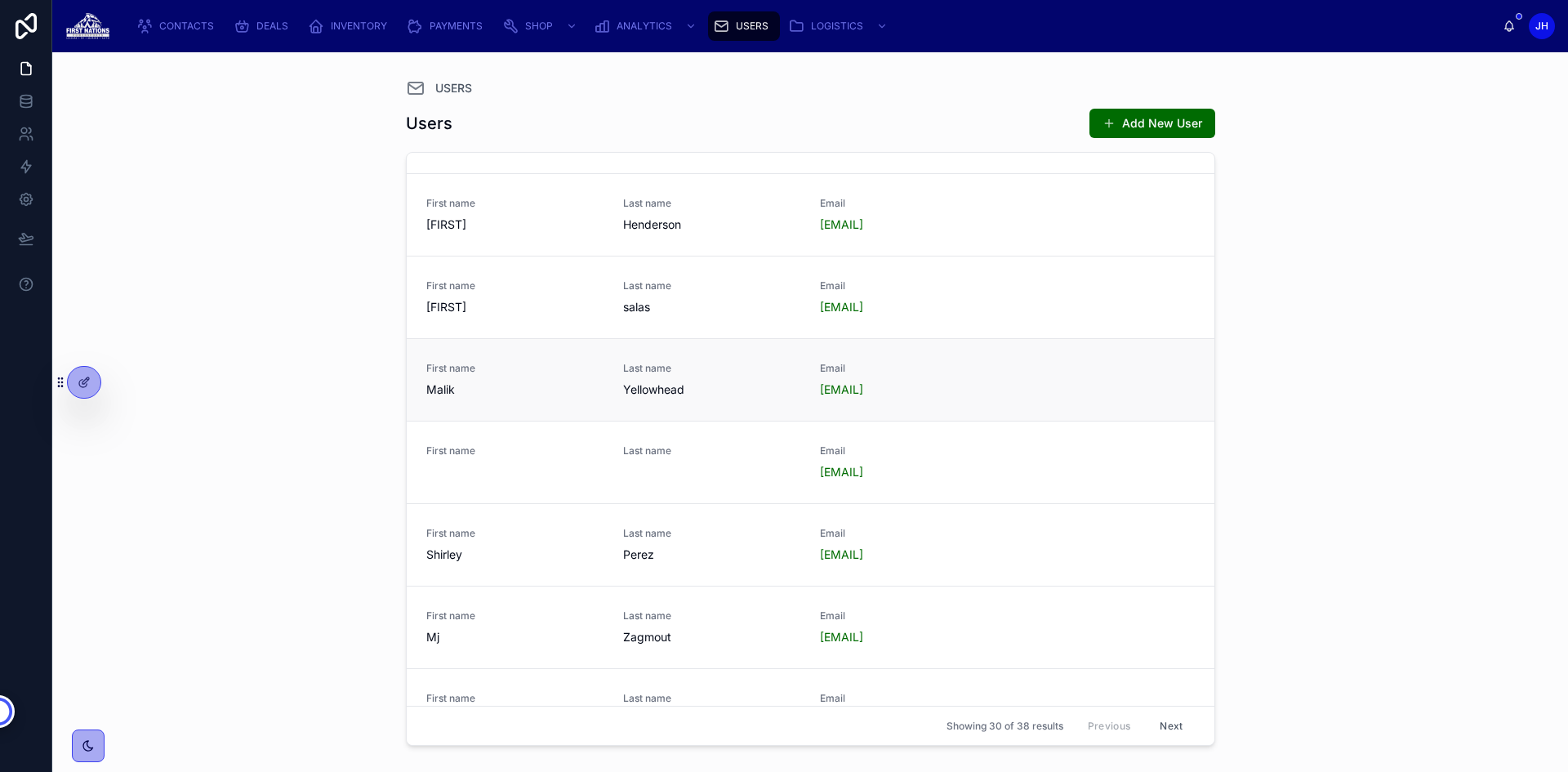 scroll, scrollTop: 490, scrollLeft: 0, axis: vertical 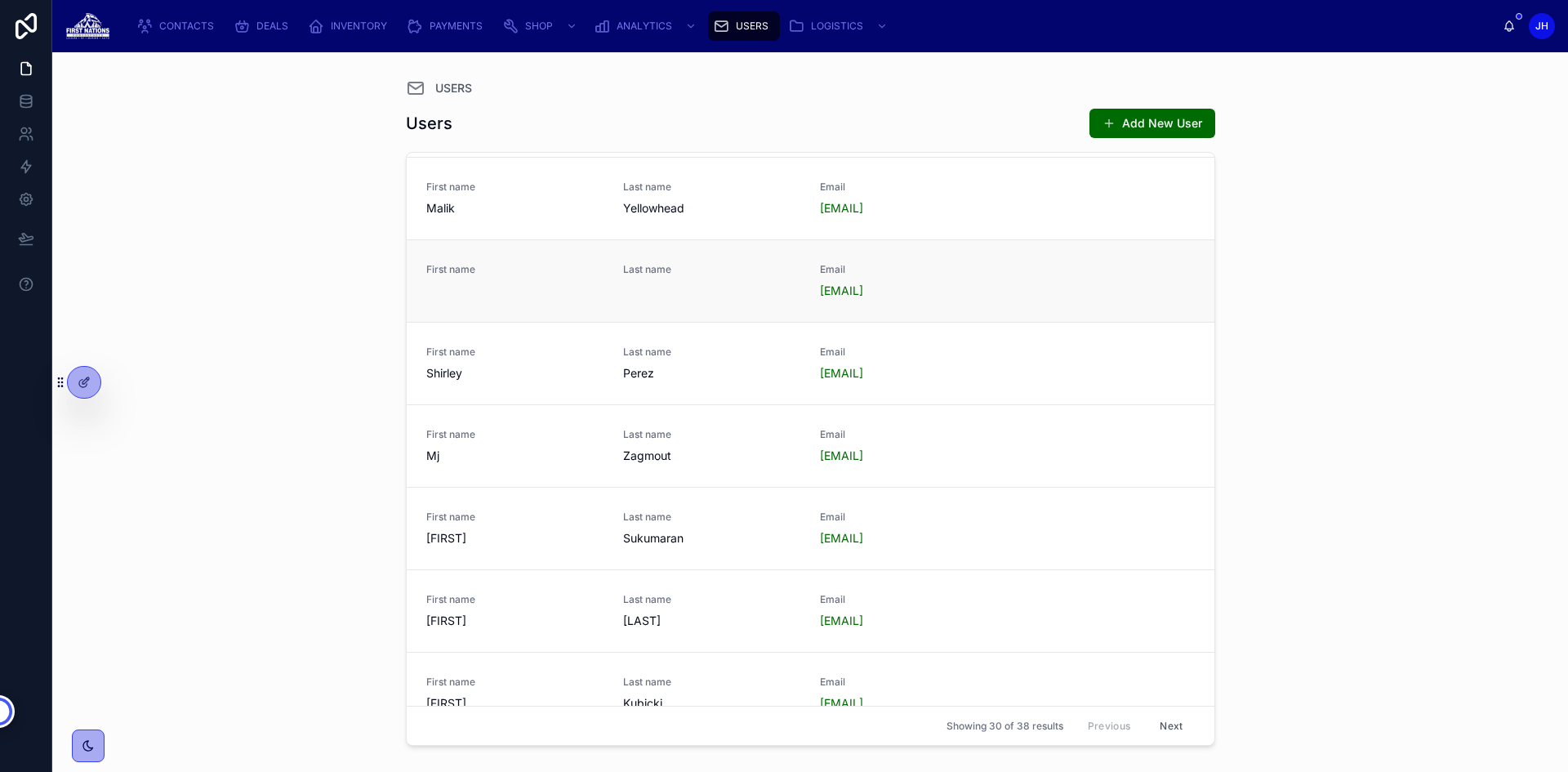 click on "First name" at bounding box center (514, 273) 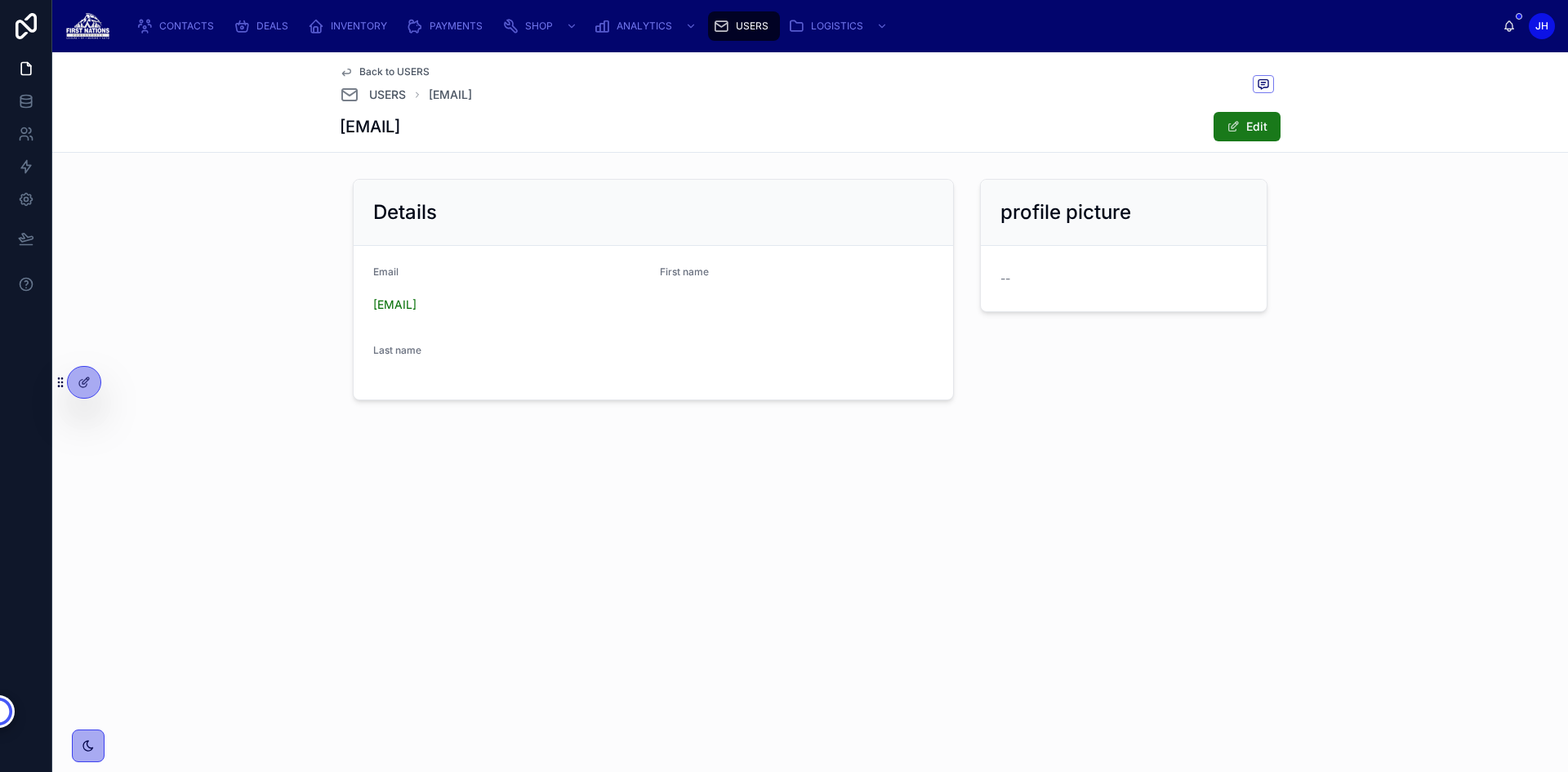click on "Edit" at bounding box center (1247, 127) 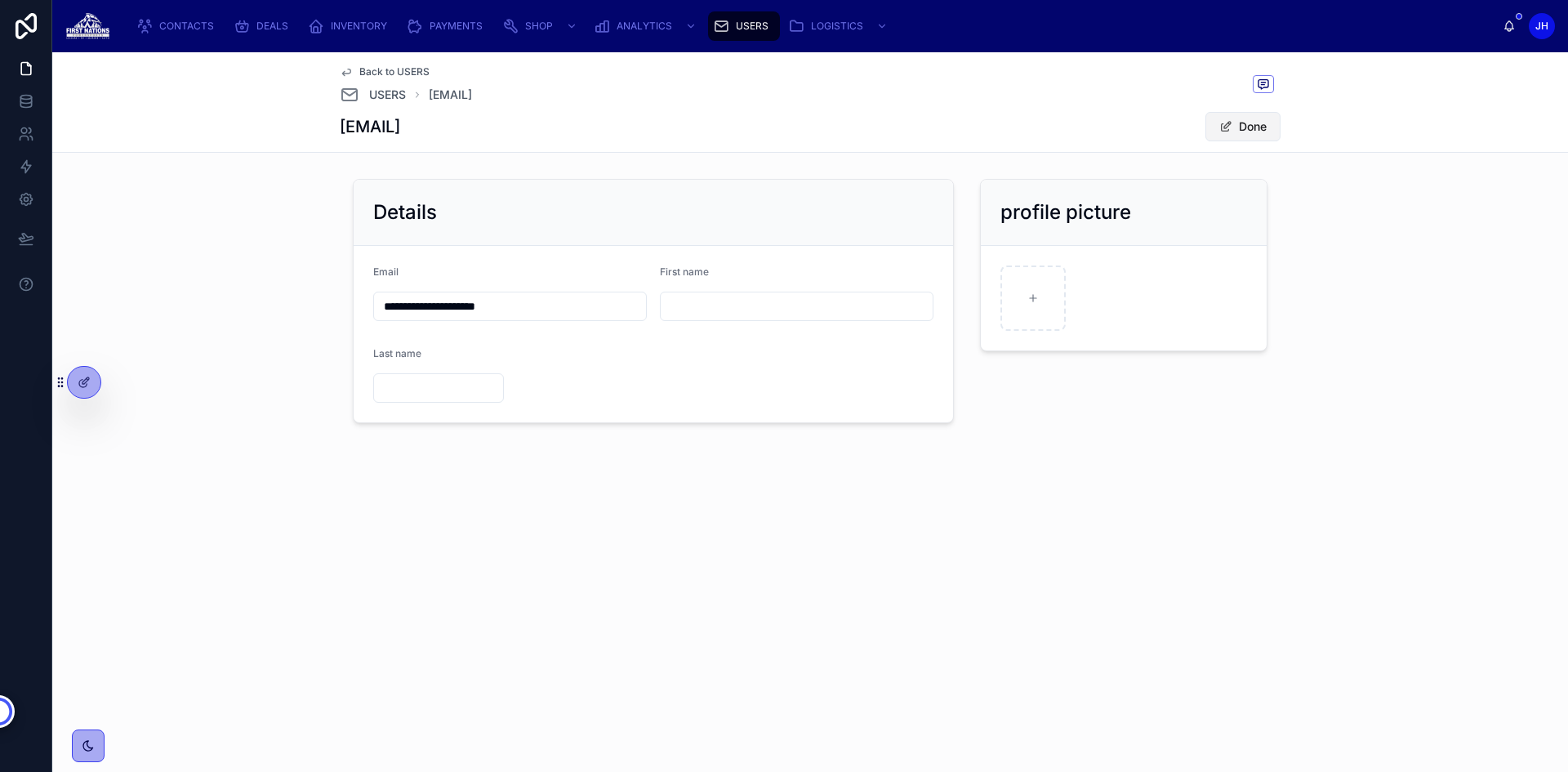click on "Done" at bounding box center (1243, 127) 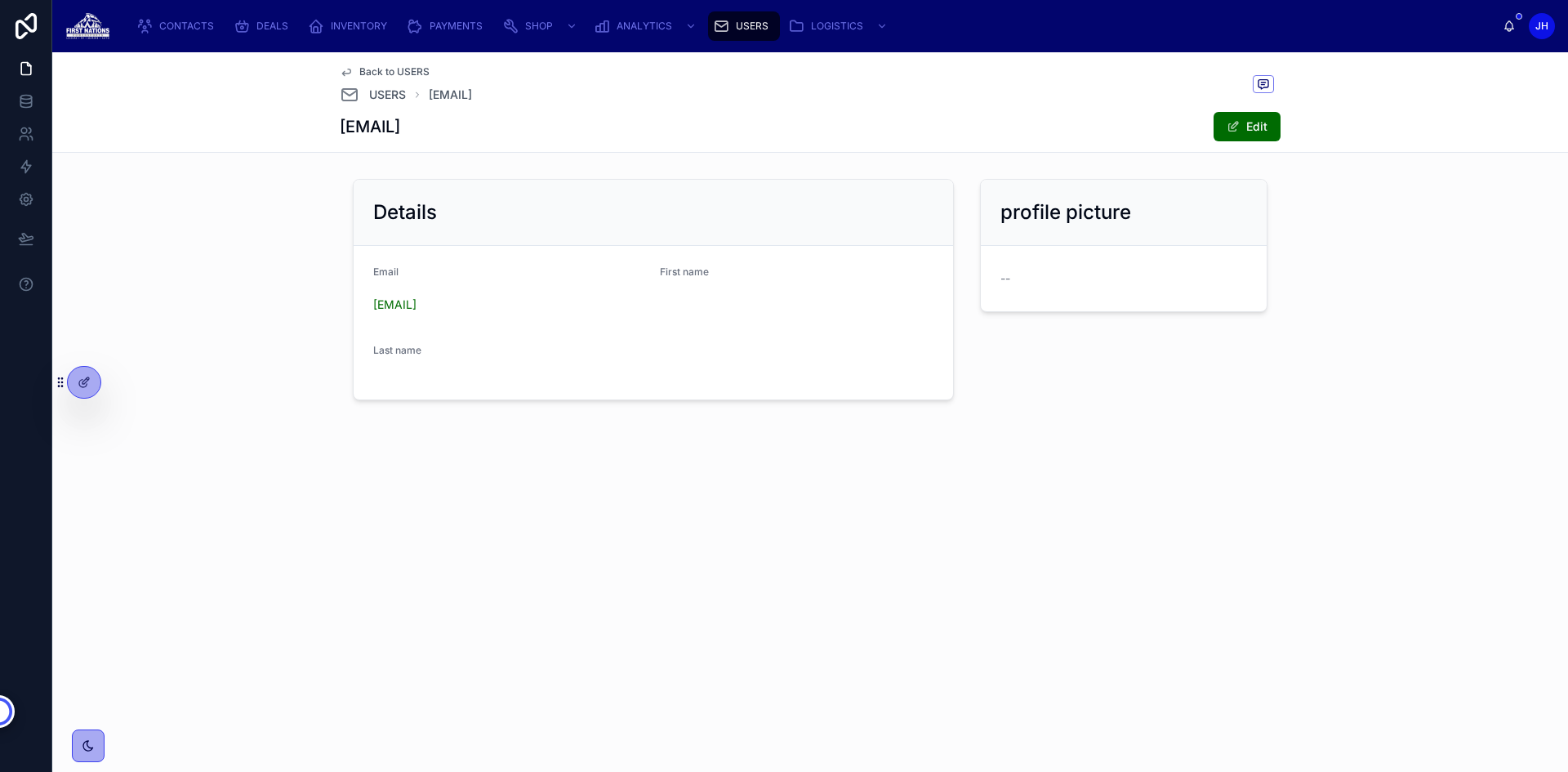 click on "JH" at bounding box center [1542, 26] 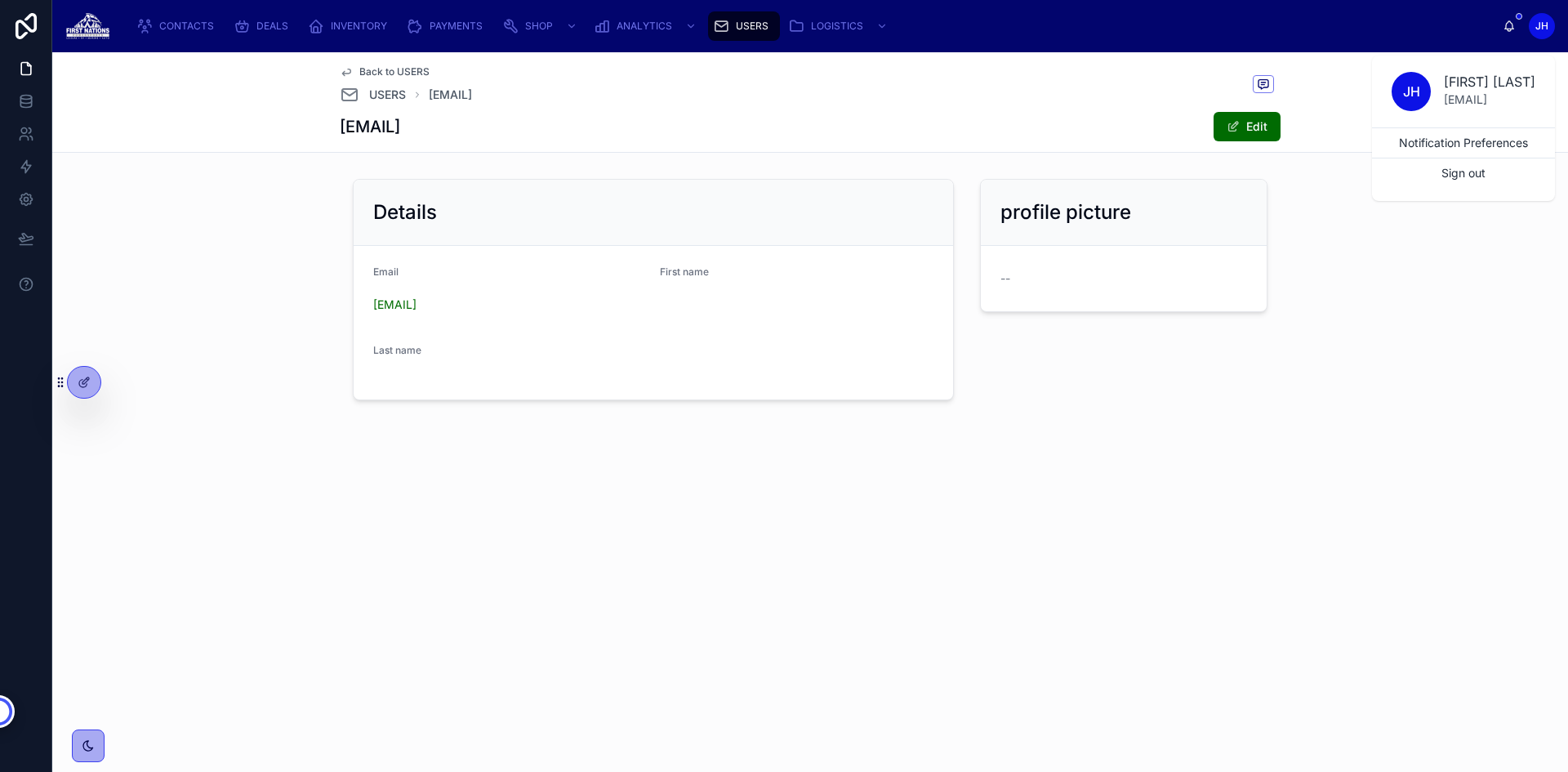 click on "CONTACTS DEALS INVENTORY PAYMENTS SHOP ANALYTICS USERS LOGISTICS" at bounding box center [813, 26] 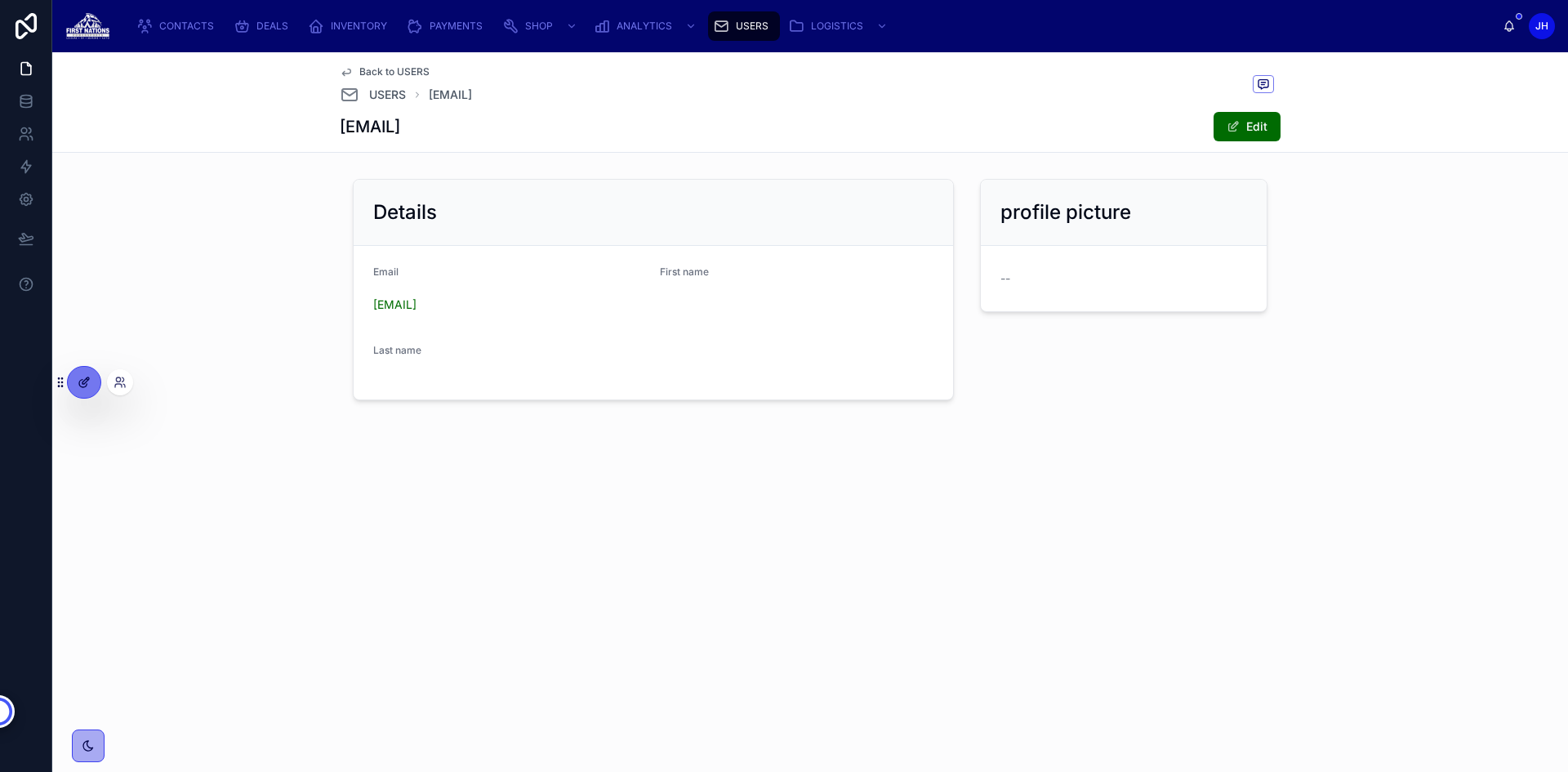 click 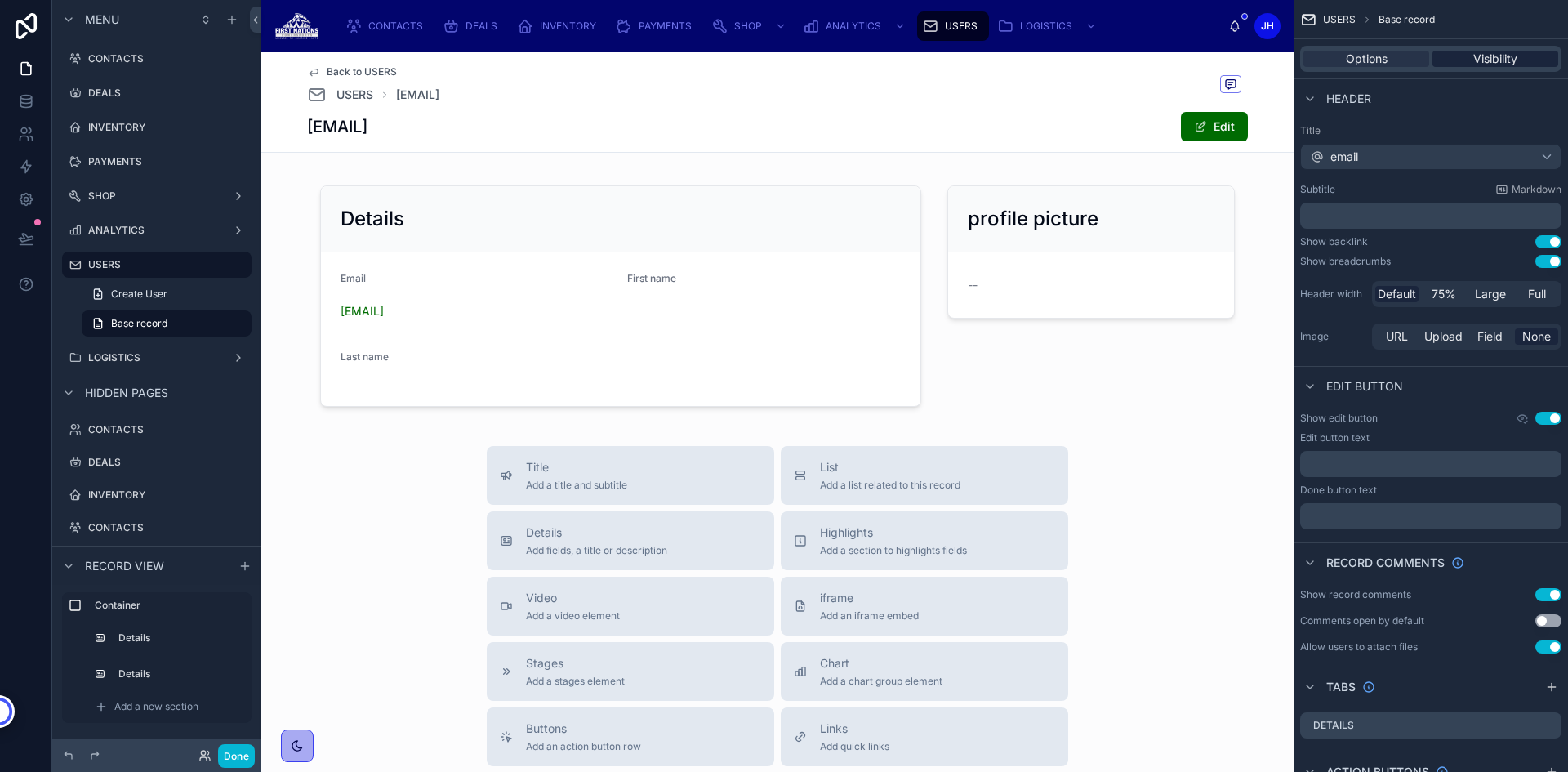 click on "Visibility" at bounding box center (1495, 59) 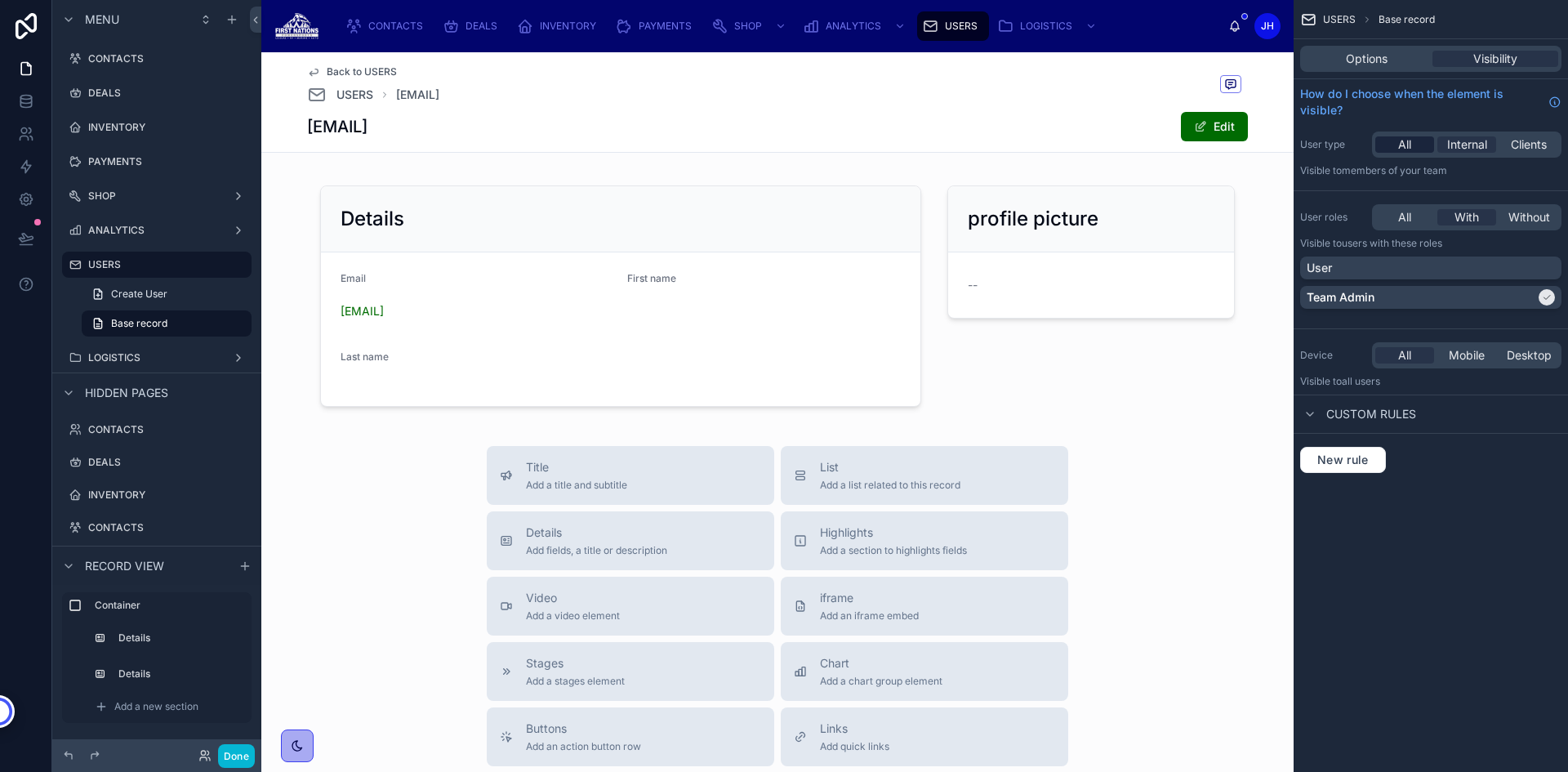 click on "All" at bounding box center (1405, 145) 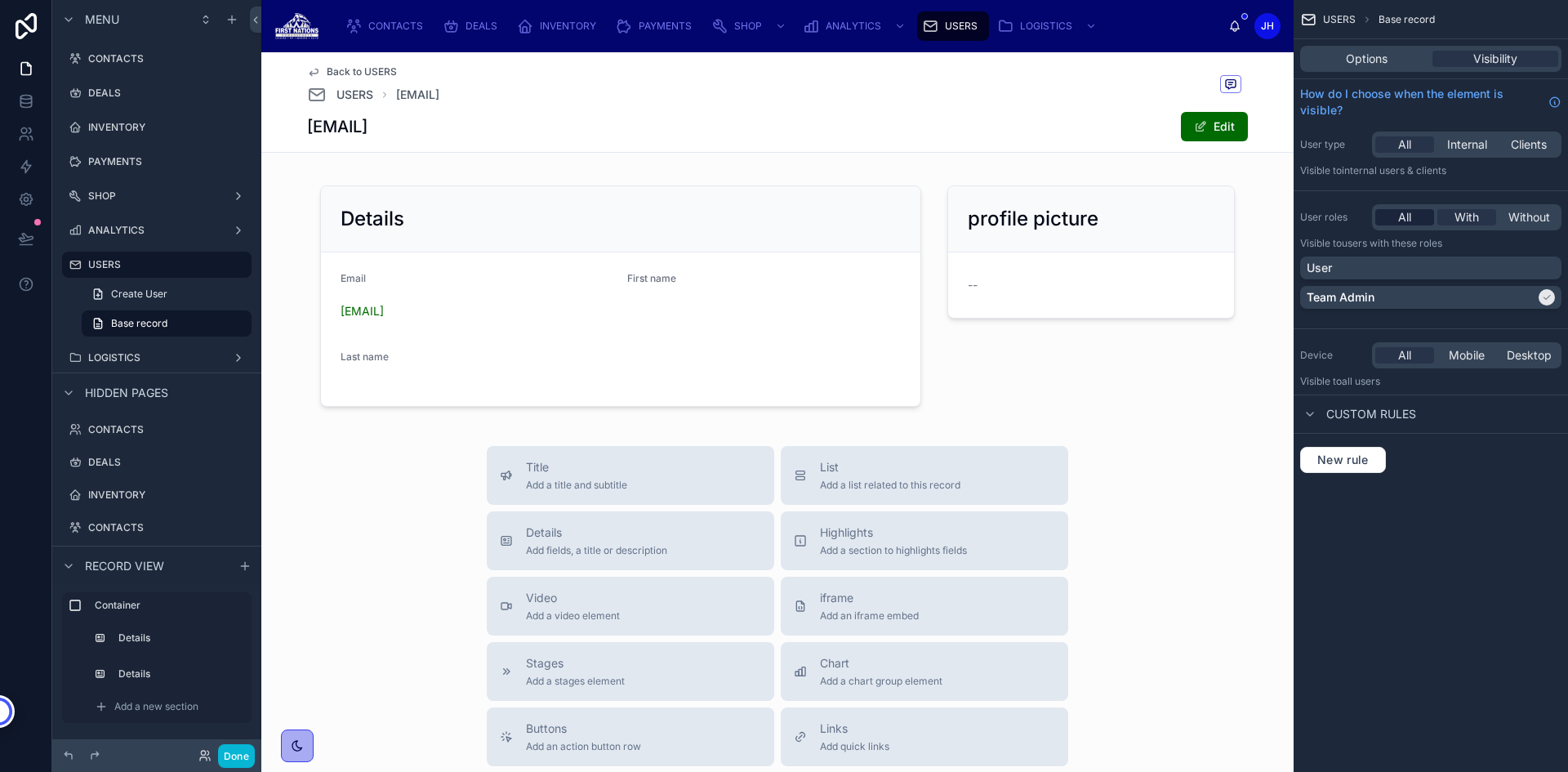 click on "All" at bounding box center (1405, 217) 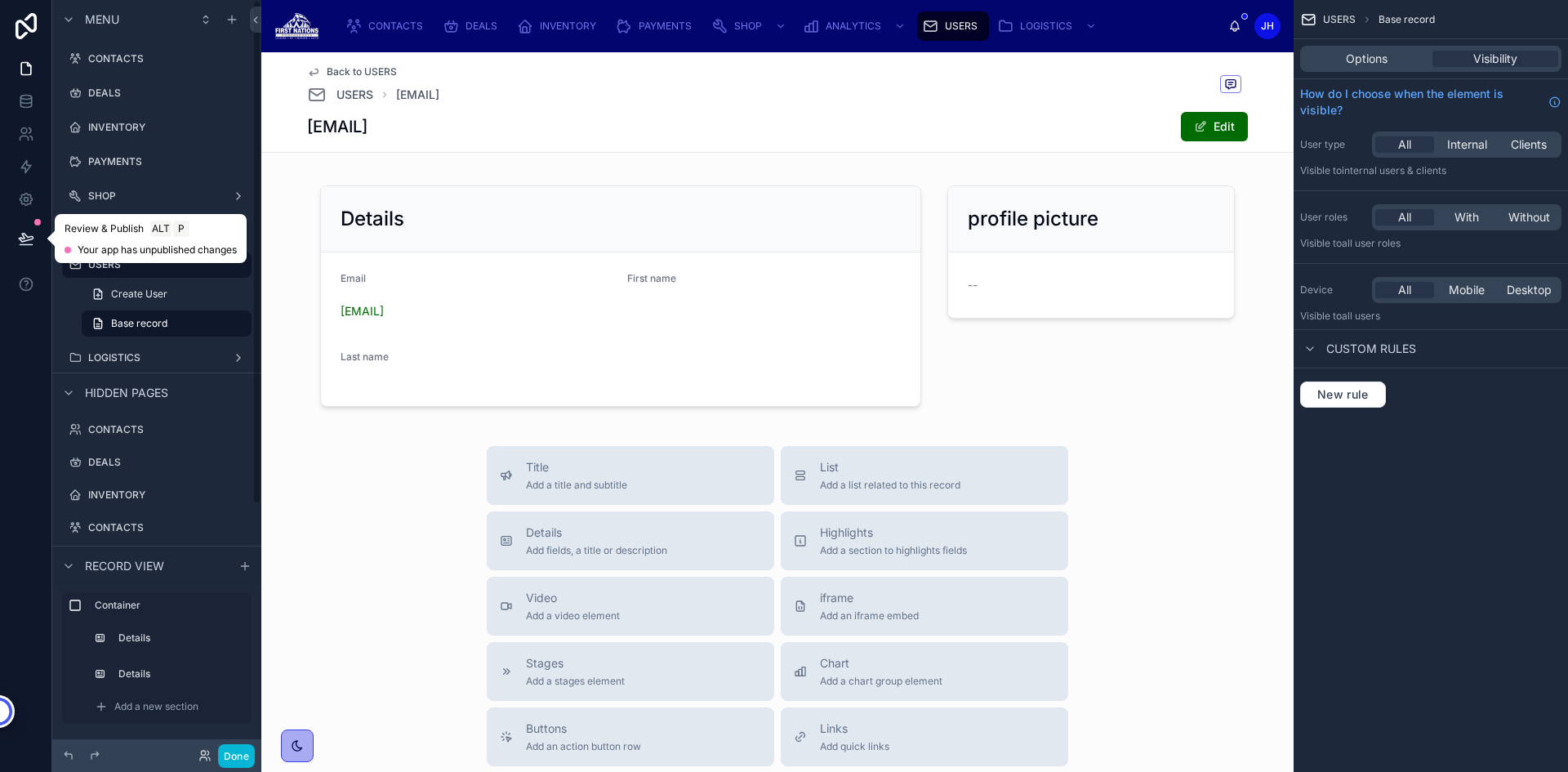 click 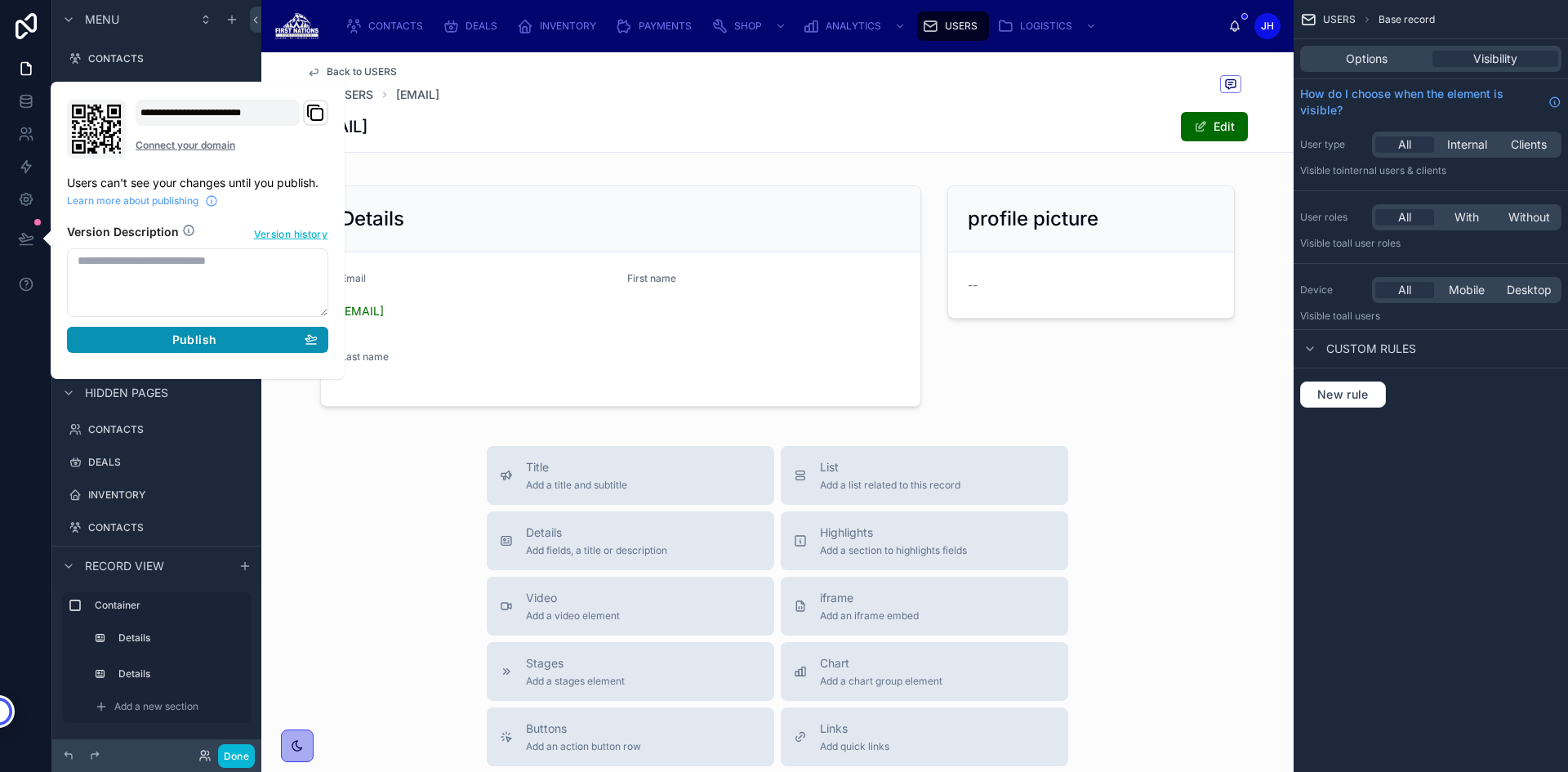 click on "Publish" at bounding box center [194, 340] 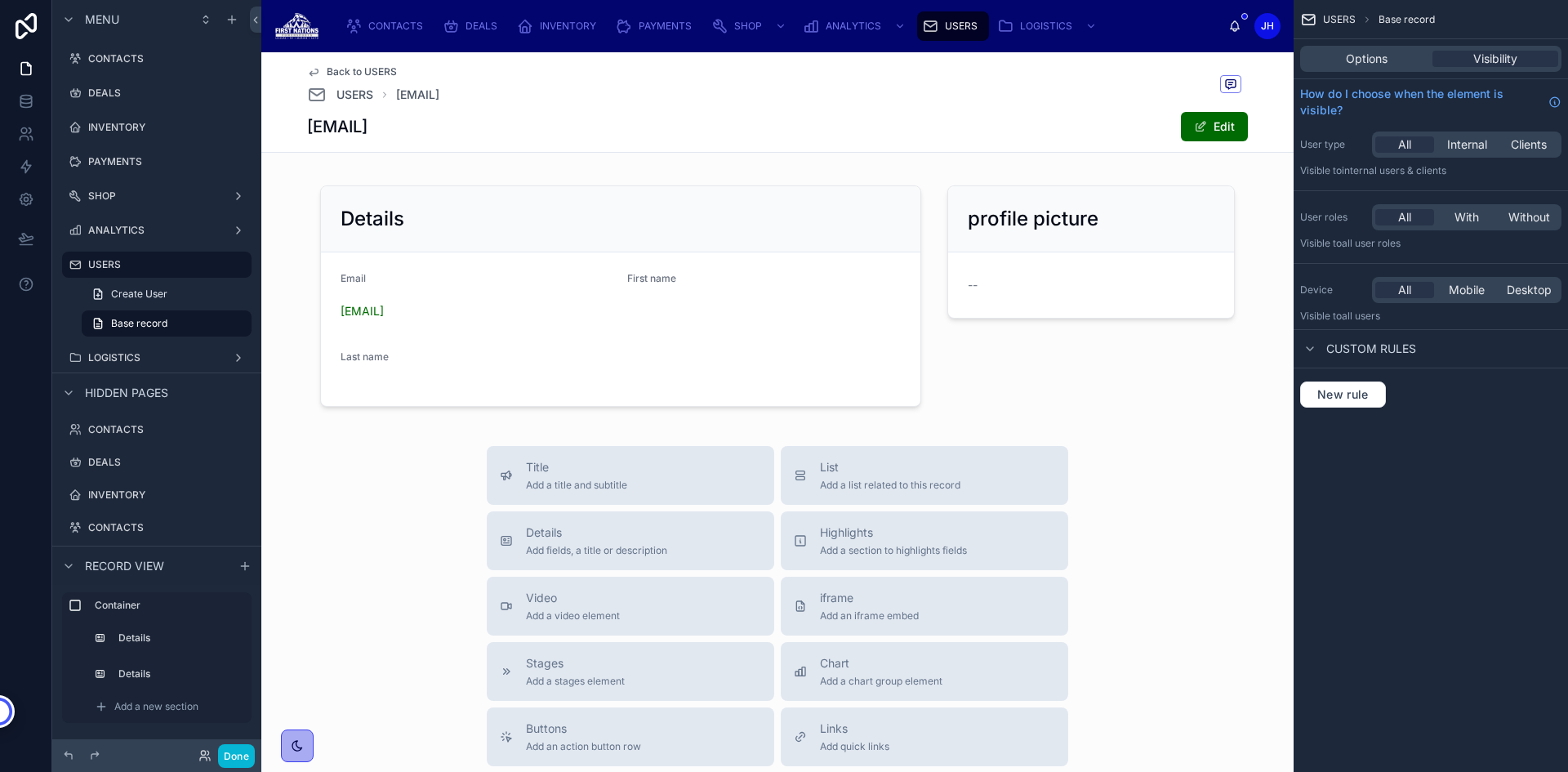 click on "Back to USERS USERS [EMAIL] [EMAIL] Edit" at bounding box center [777, 102] 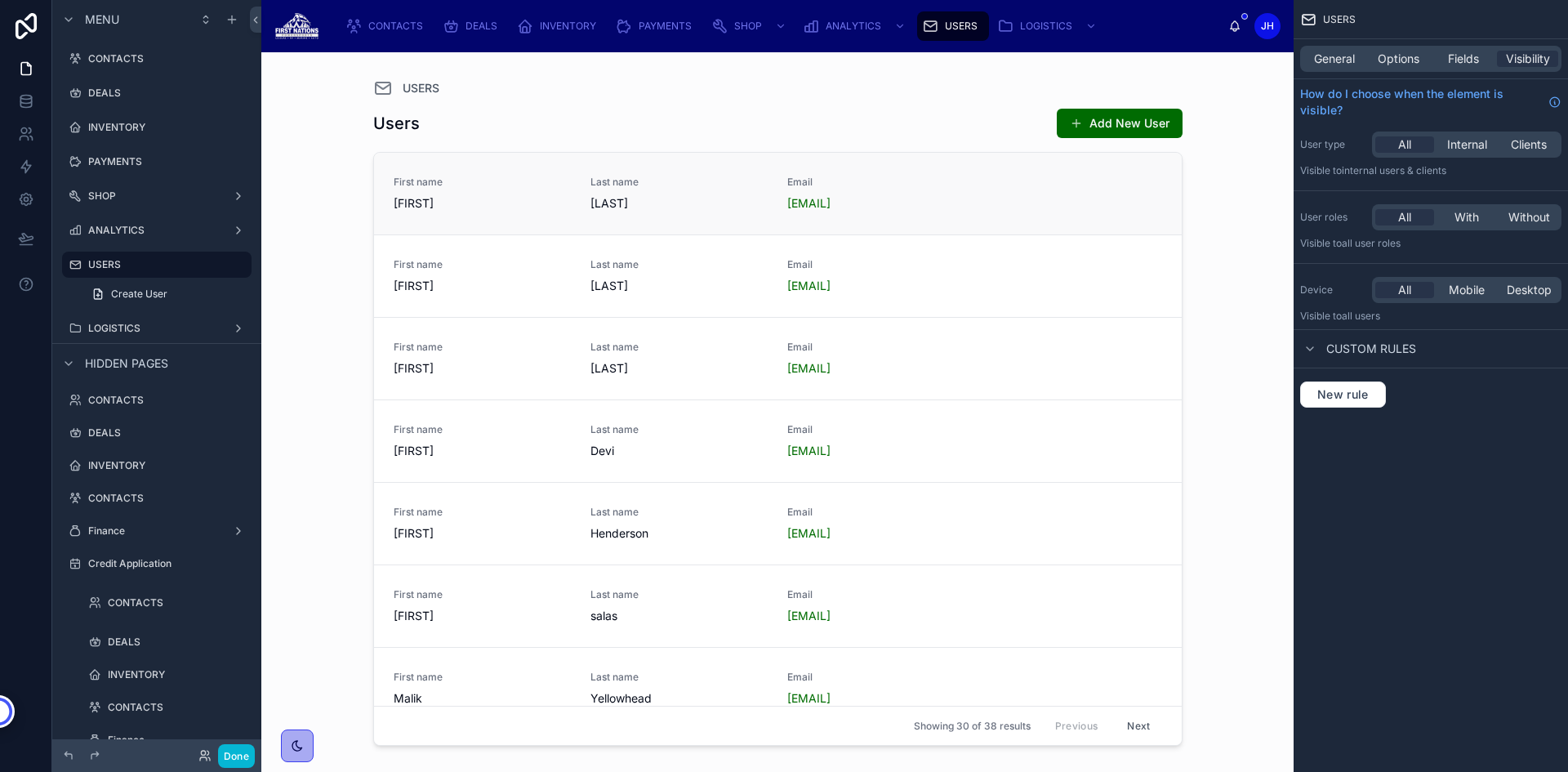 click on "Last name [LAST]" at bounding box center [679, 194] 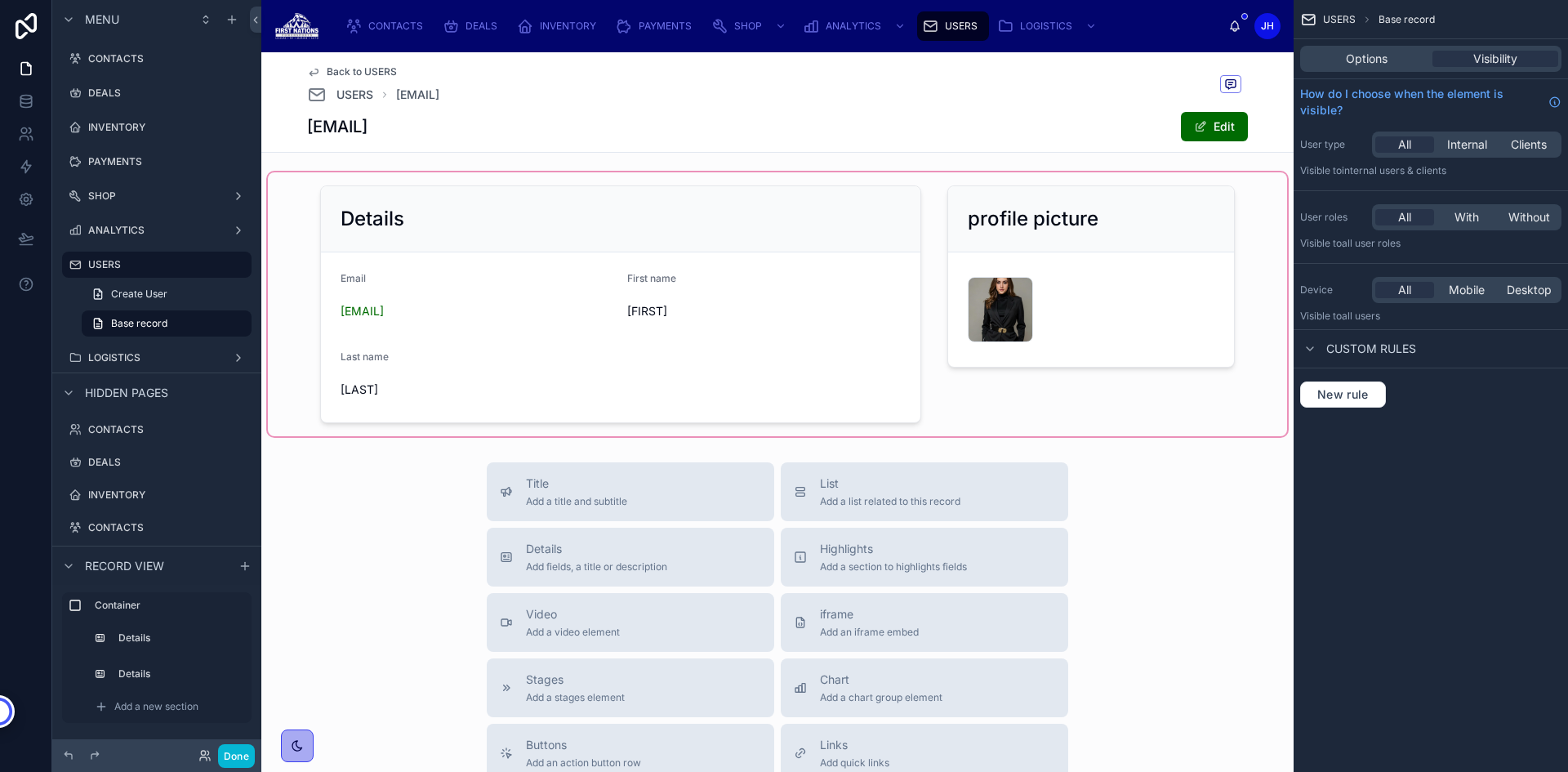 click at bounding box center (777, 304) 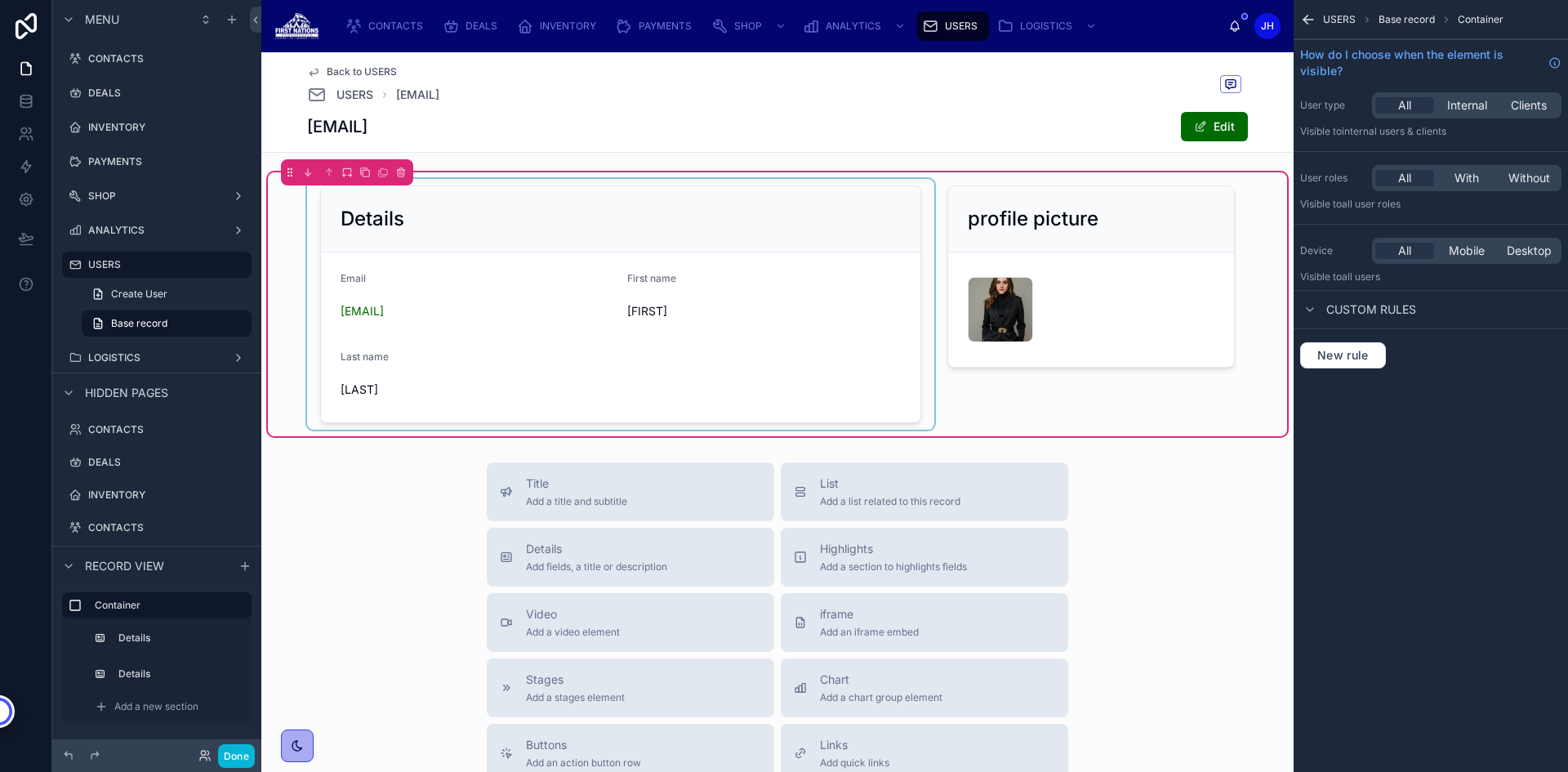 click at bounding box center [621, 304] 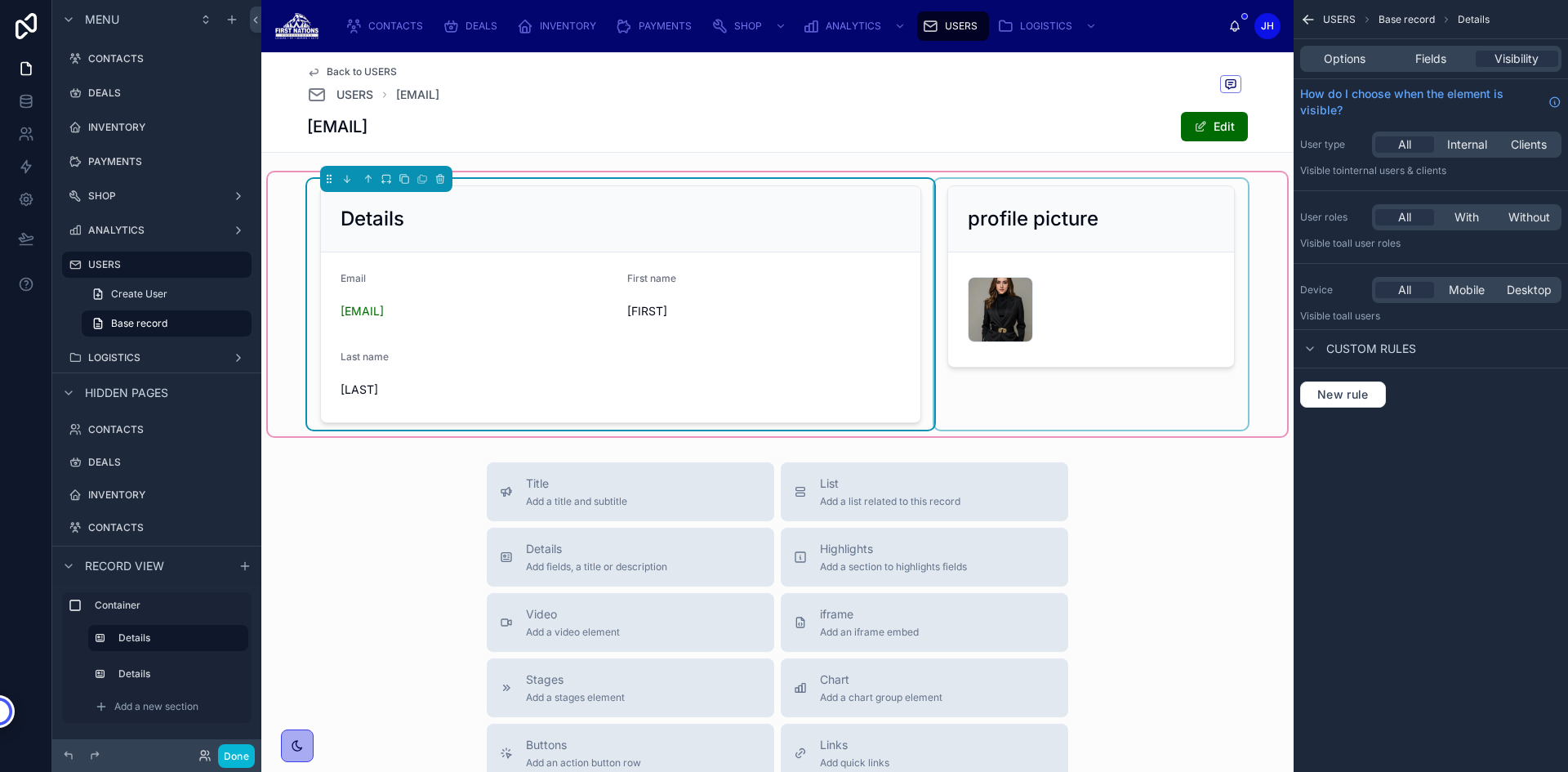 click at bounding box center (1091, 304) 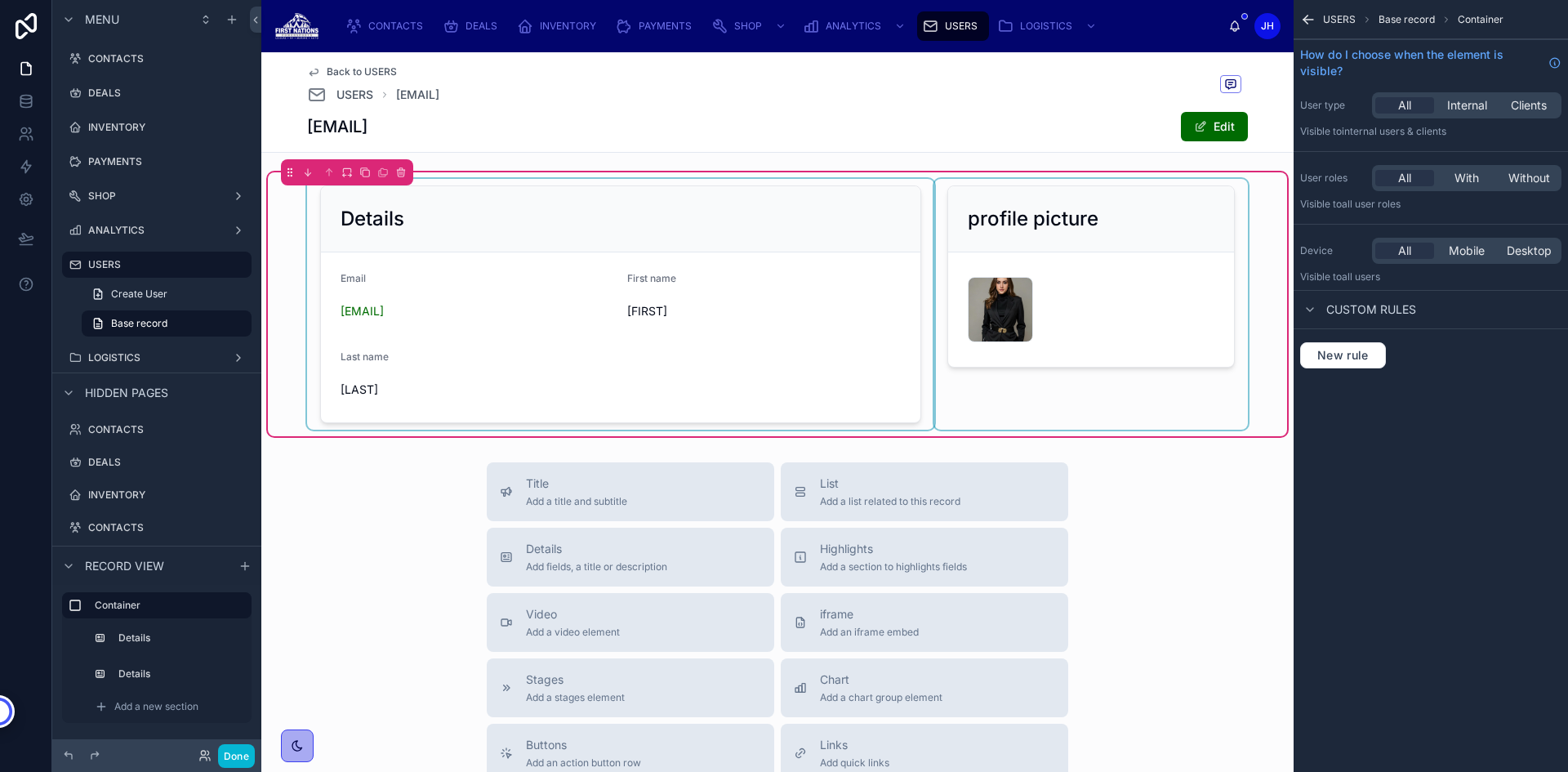 click at bounding box center (1091, 304) 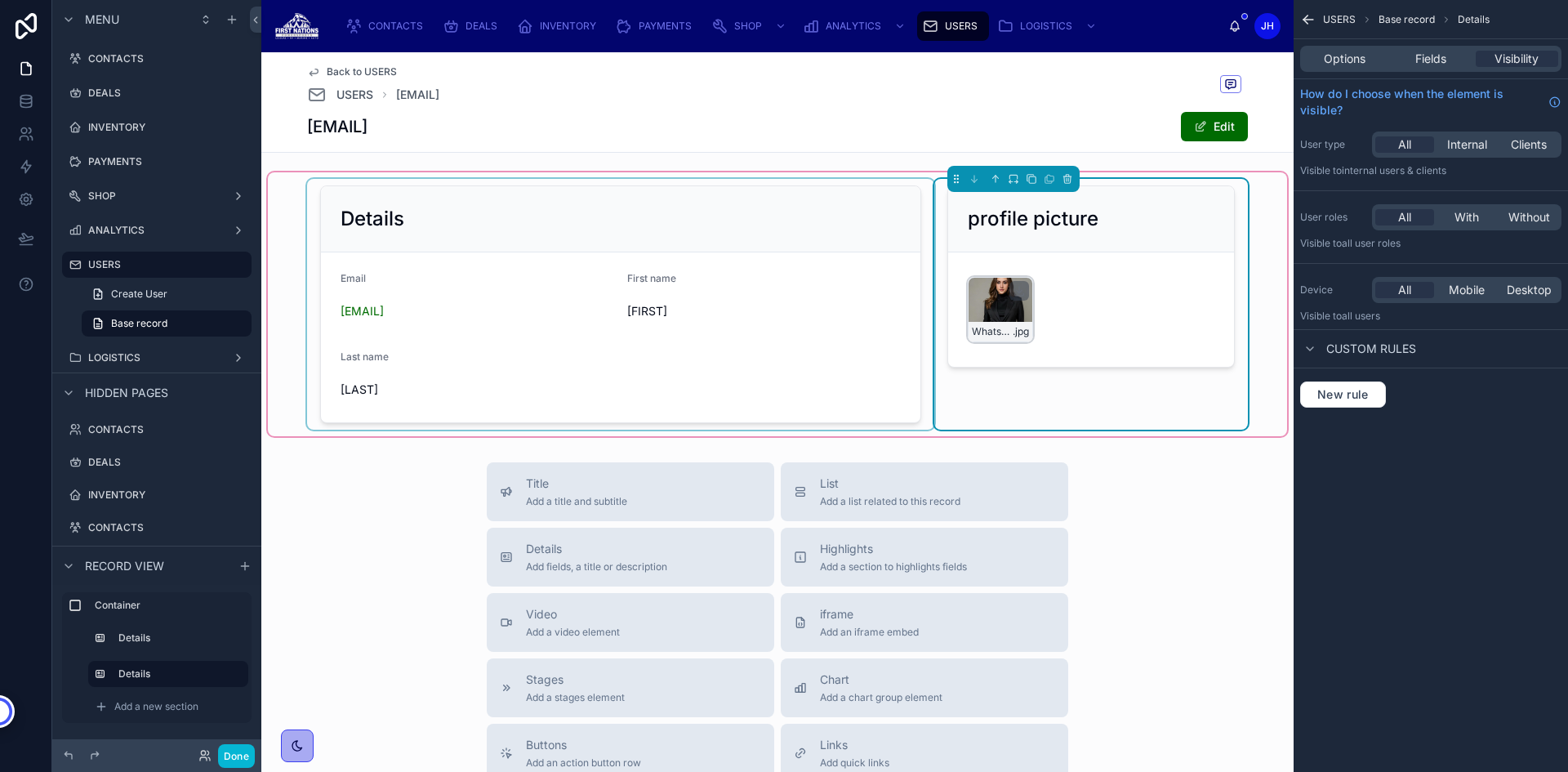 click on "WhatsApp-Image-2025-07-29-at-16.16.18_04f681d8 .jpg" at bounding box center (1000, 310) 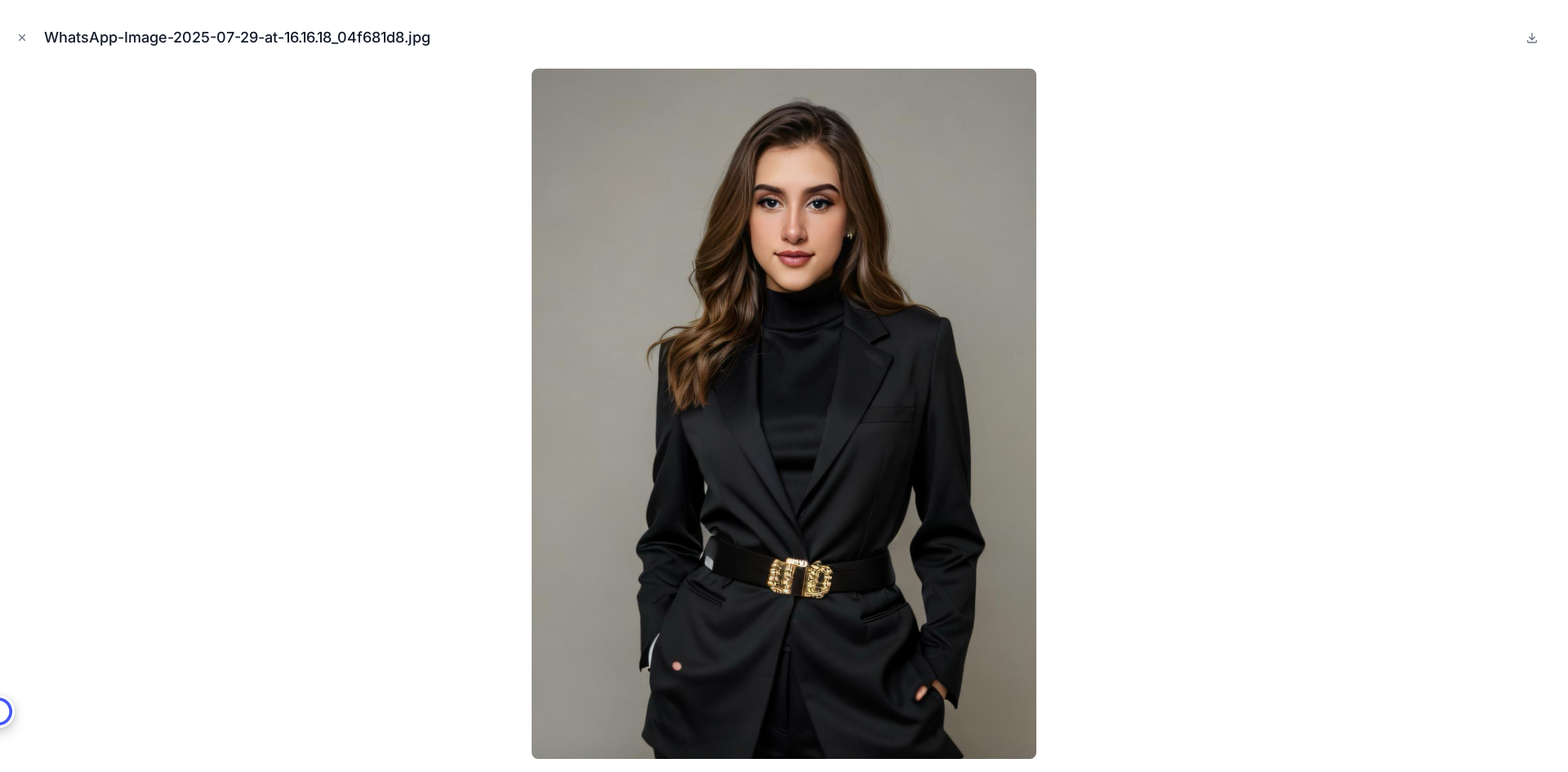 click at bounding box center [784, 413] 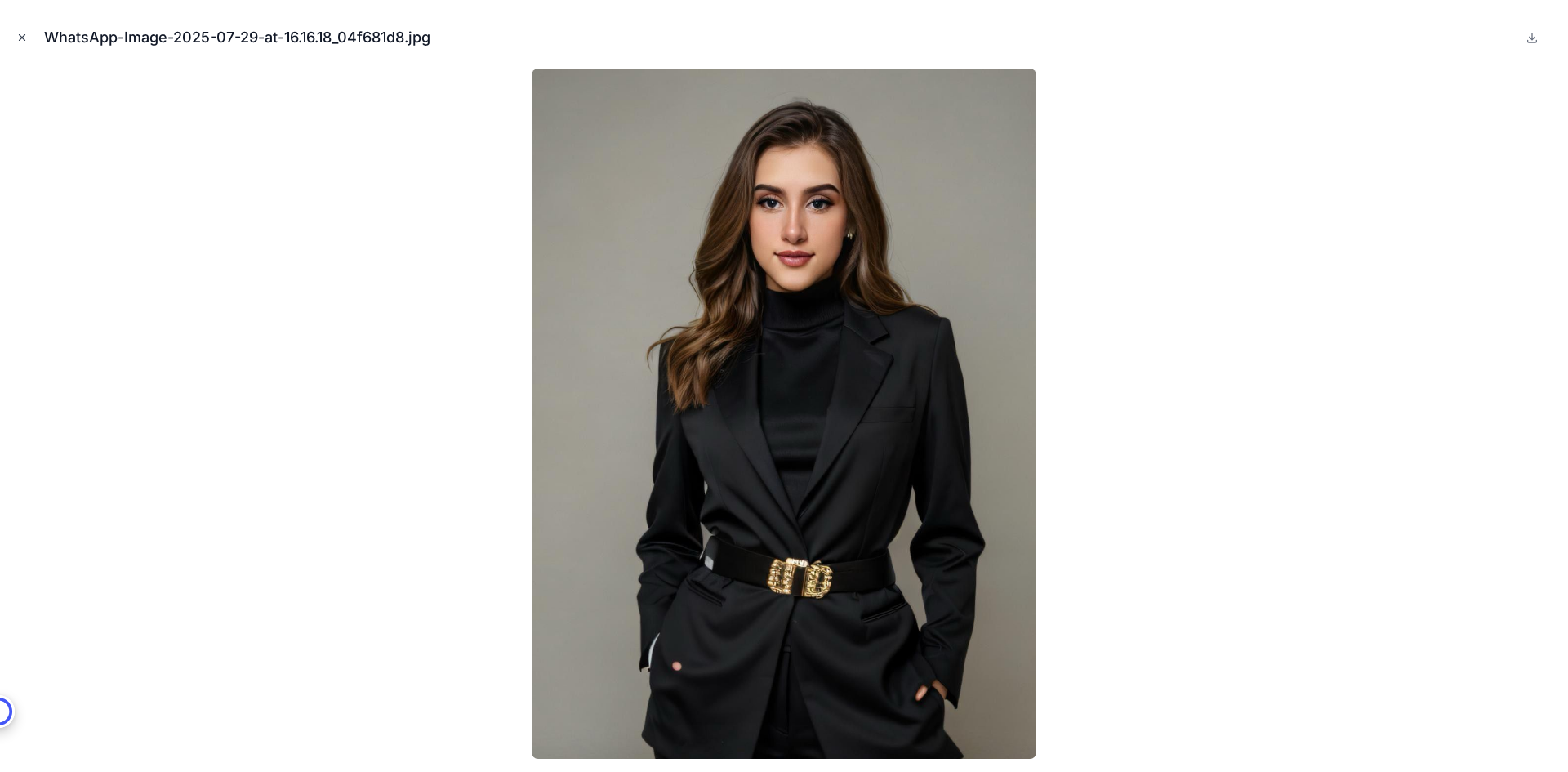 click 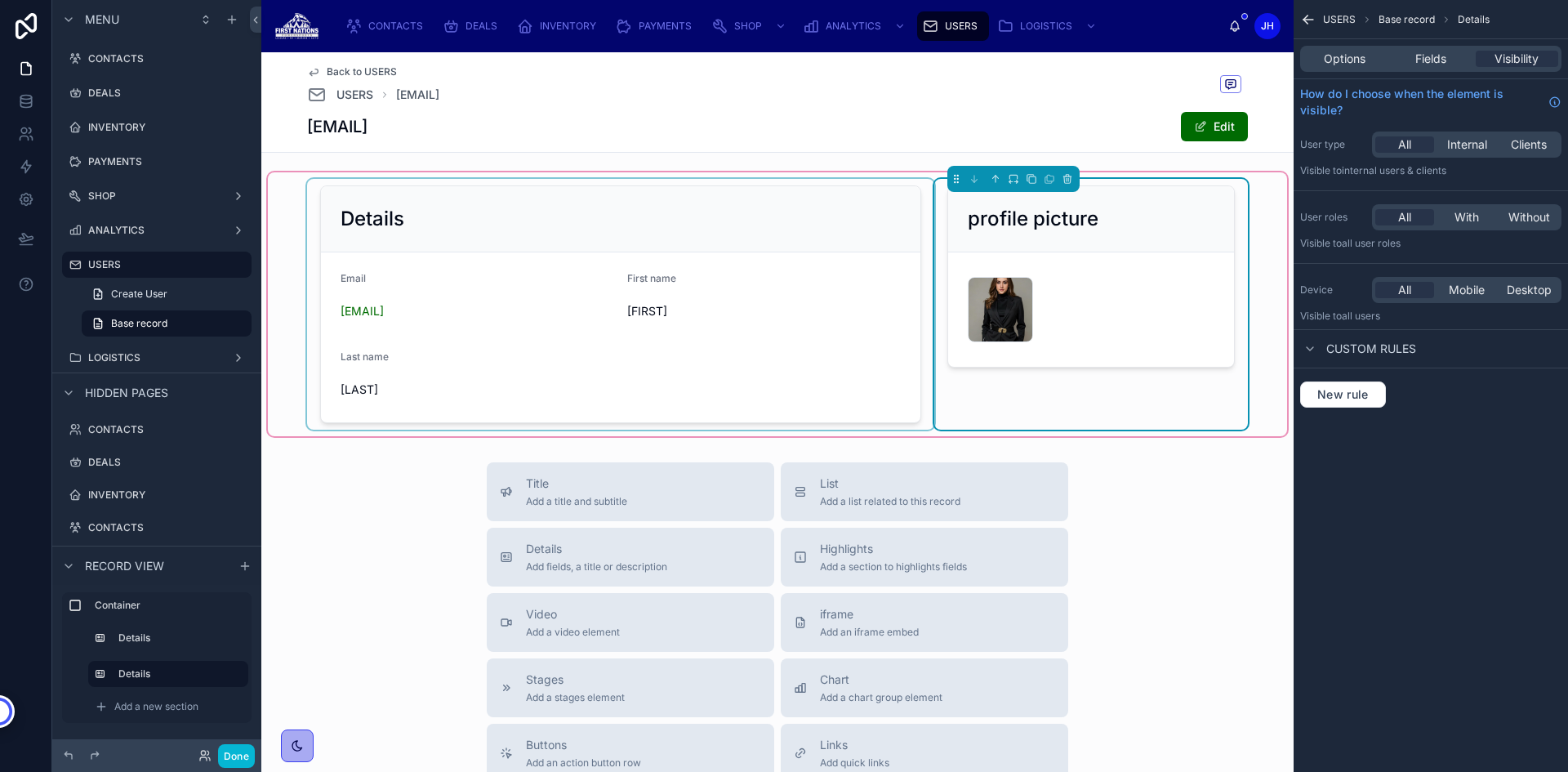 click on "Title Add a title and subtitle List Add a list related to this record Details Add fields, a title or description Highlights Add a section to highlights fields Video Add a video element iframe Add an iframe embed Stages Add a stages element Chart Add a chart group element Buttons Add an action button row Links Add quick links Text Add a text block that supports markdown Gallery Add a preview for files Notice Add a notice element Divider Add a divider Comments Record comments section Image Add an image element Container Add a container to group multiple sections together" at bounding box center (777, 753) 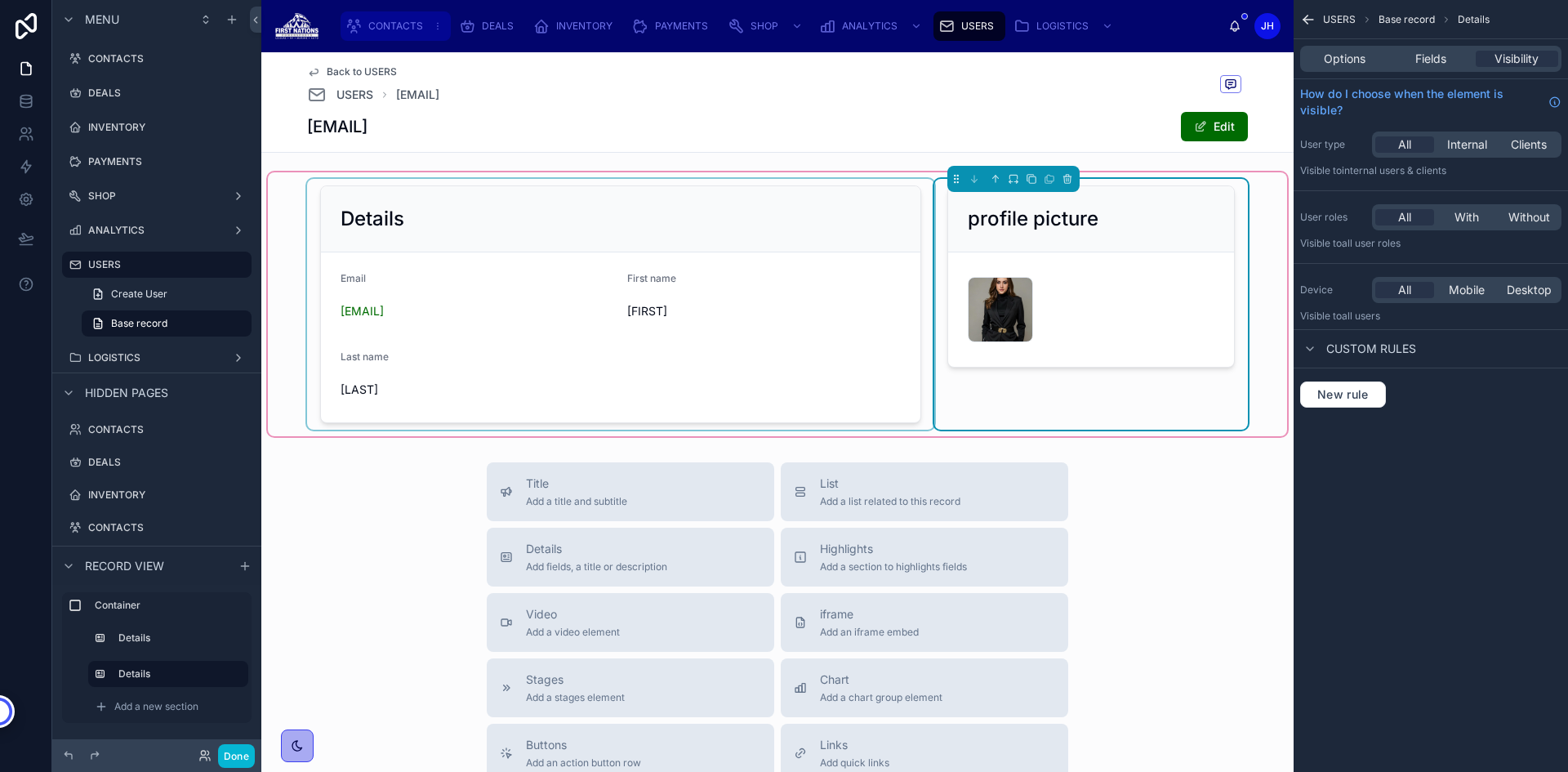 click on "CONTACTS" at bounding box center (395, 26) 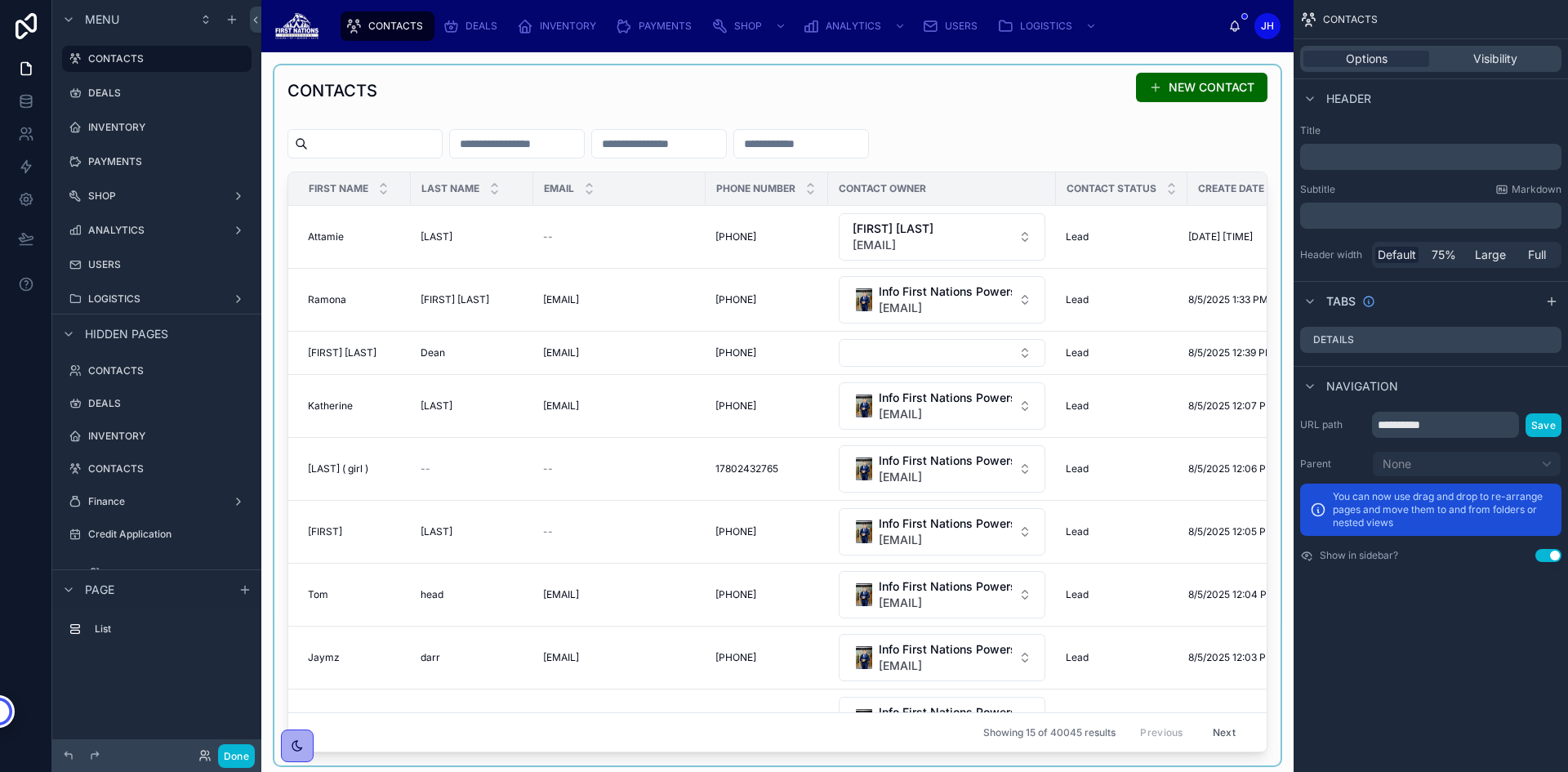 click at bounding box center [777, 415] 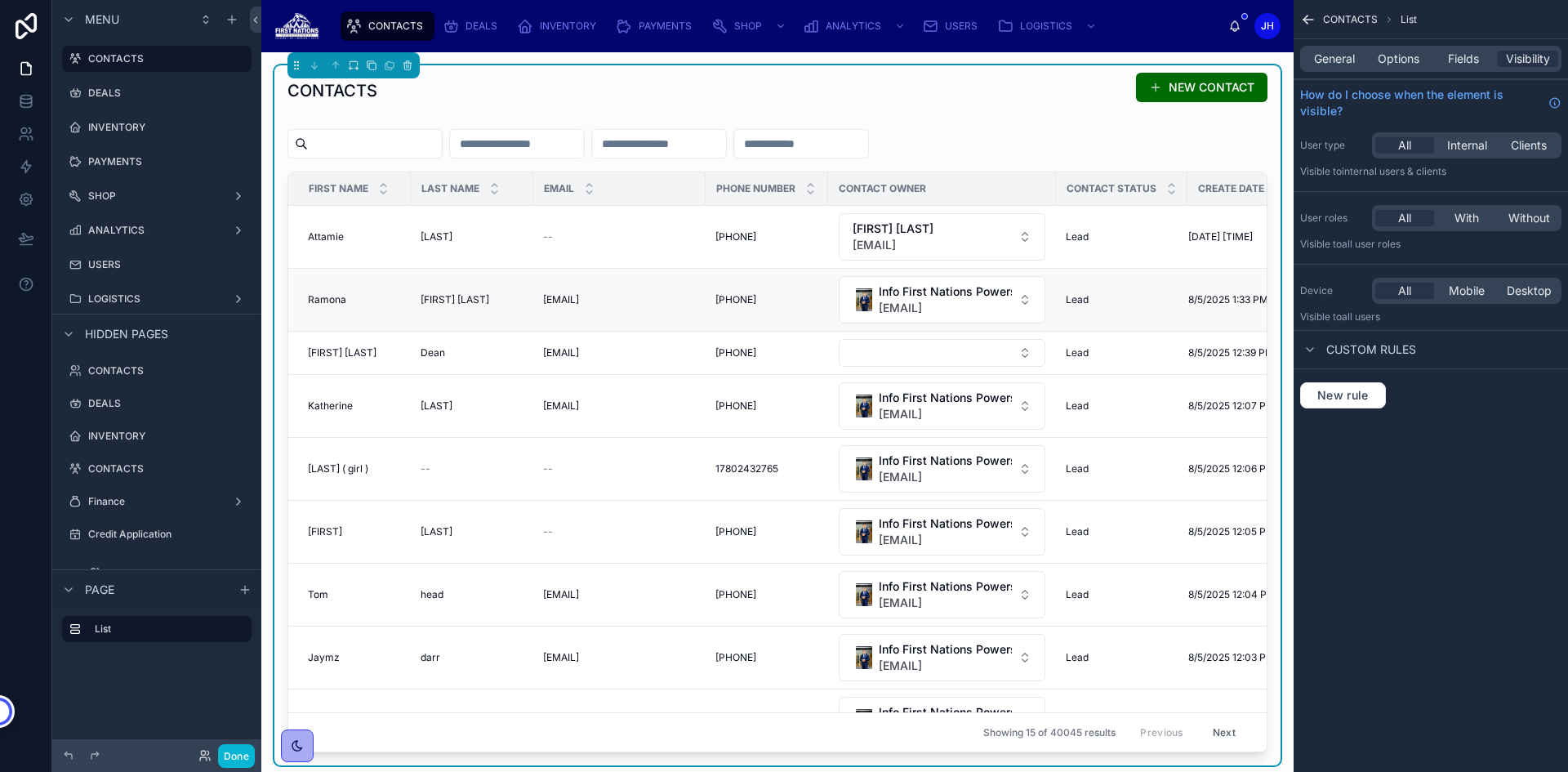 click on "[FIRST] [LAST] [FIRST] [LAST]" at bounding box center (472, 300) 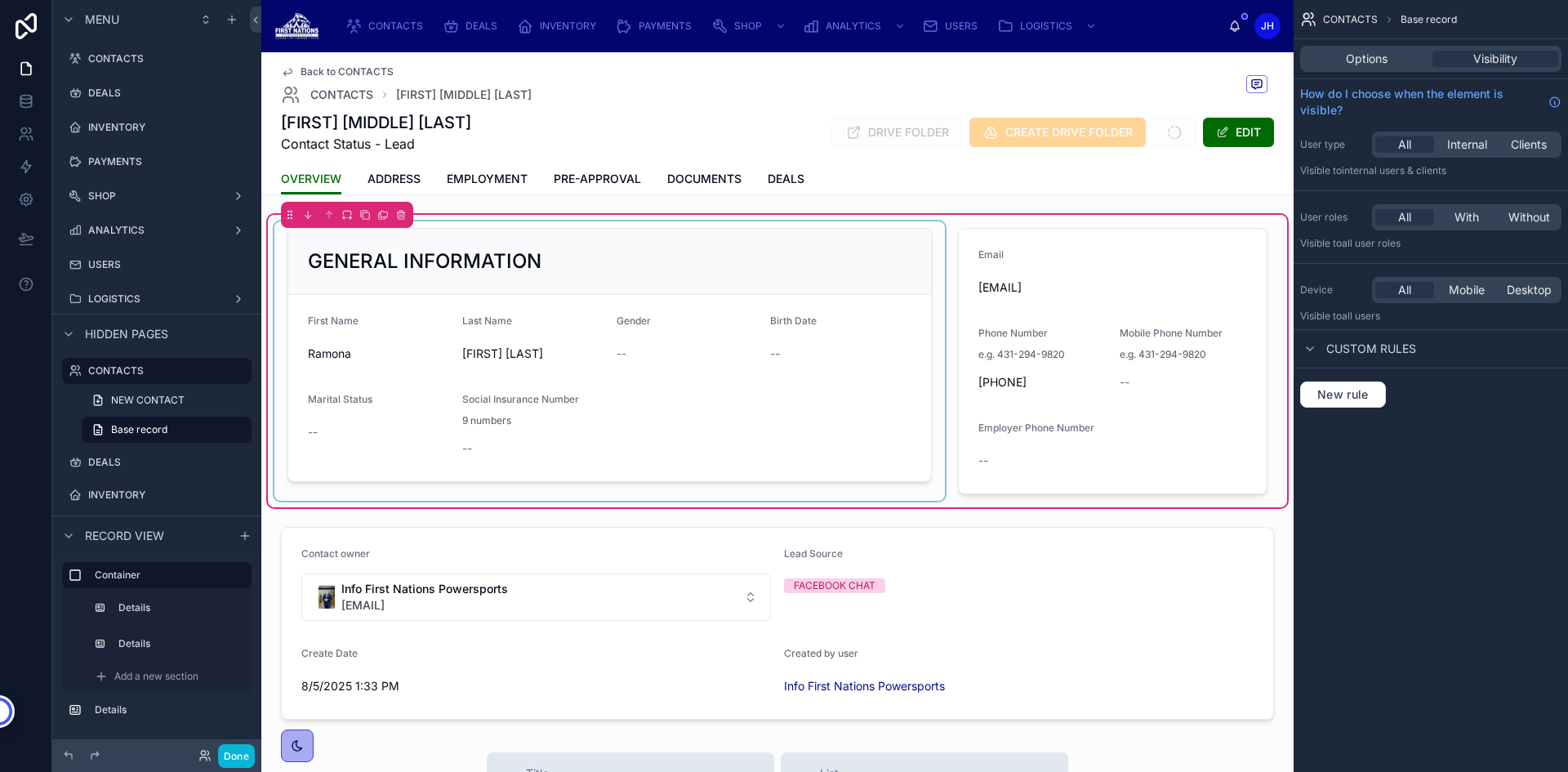 click at bounding box center [609, 361] 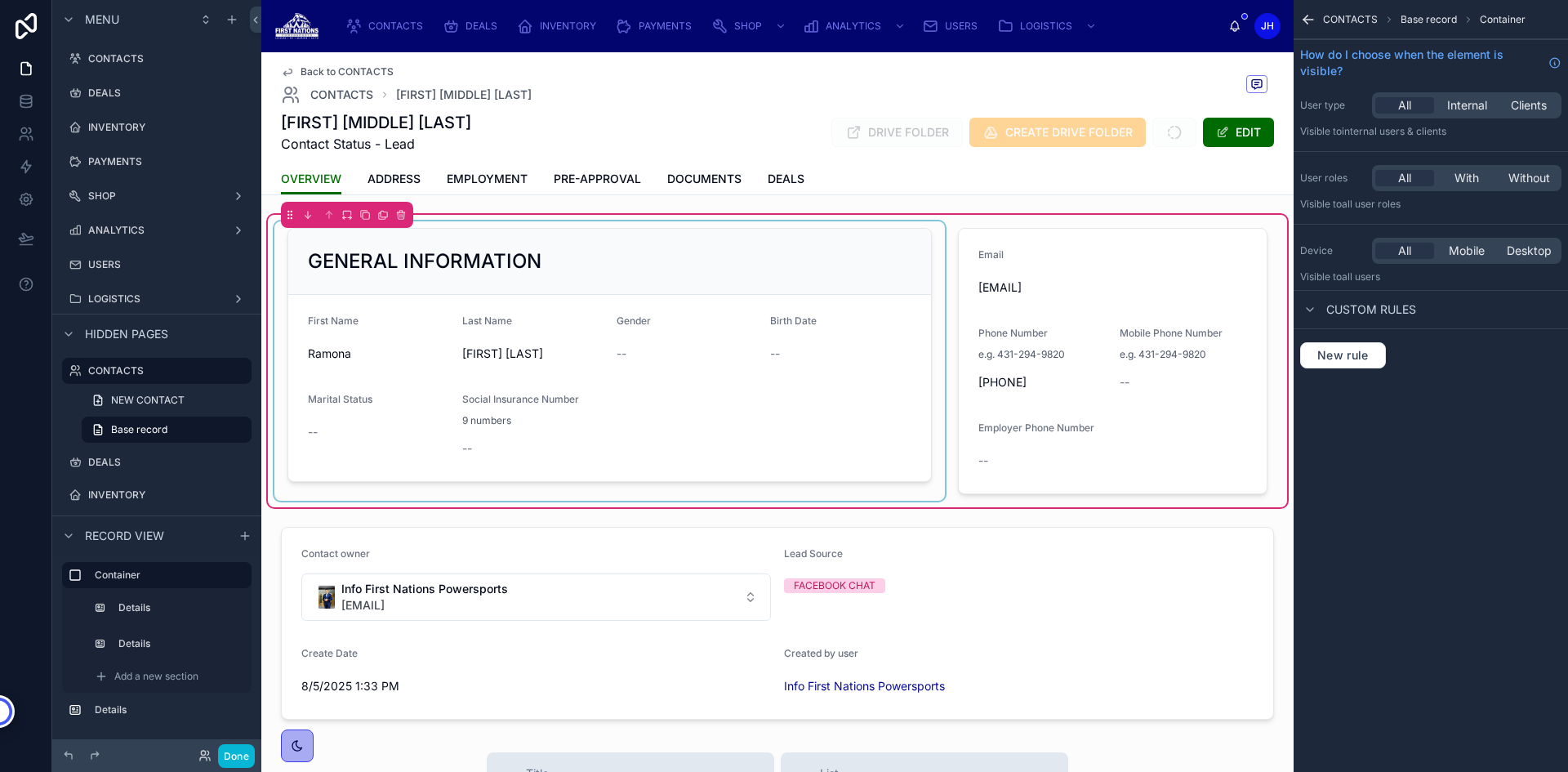 click at bounding box center (609, 361) 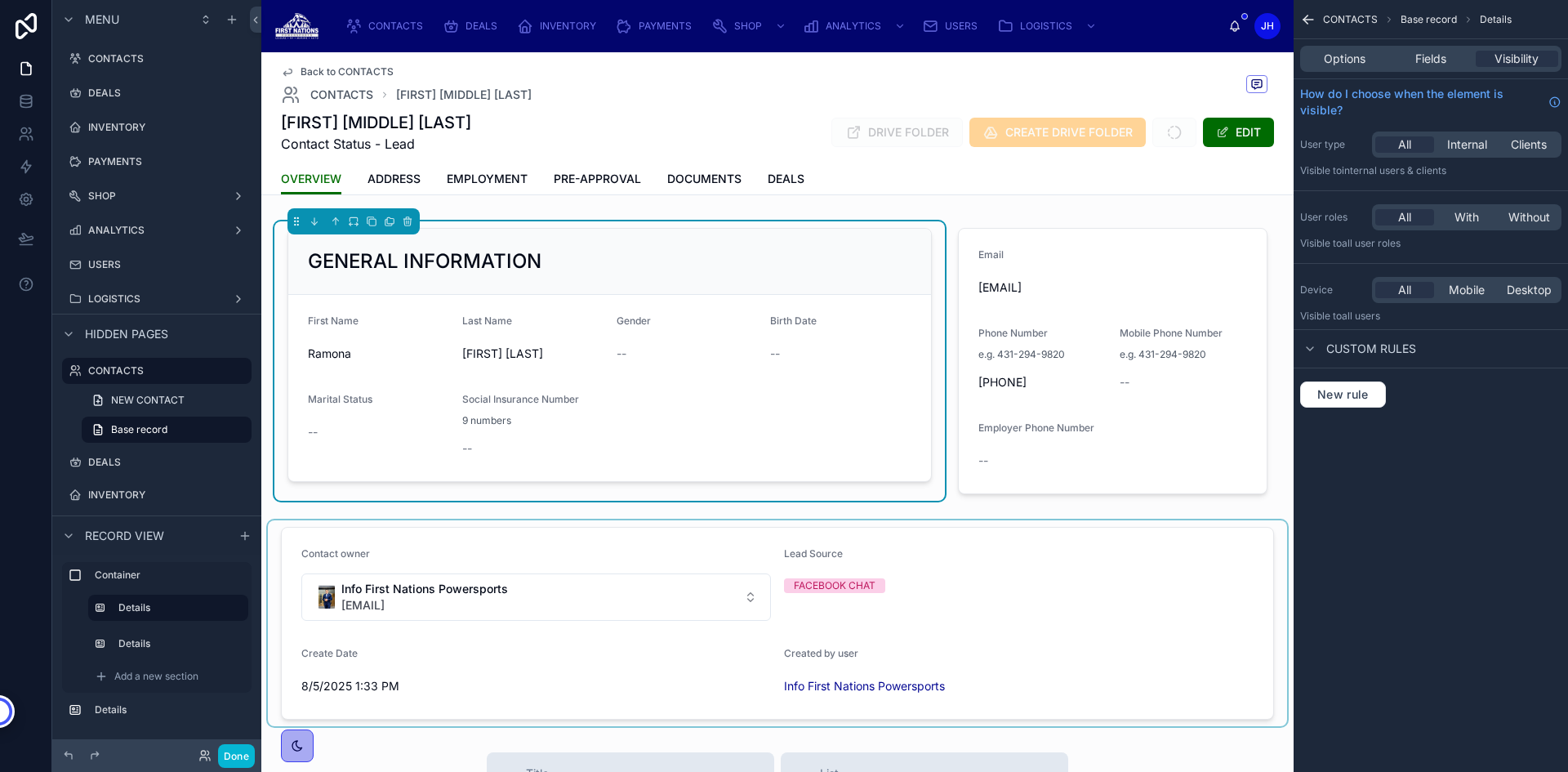 click at bounding box center [777, 623] 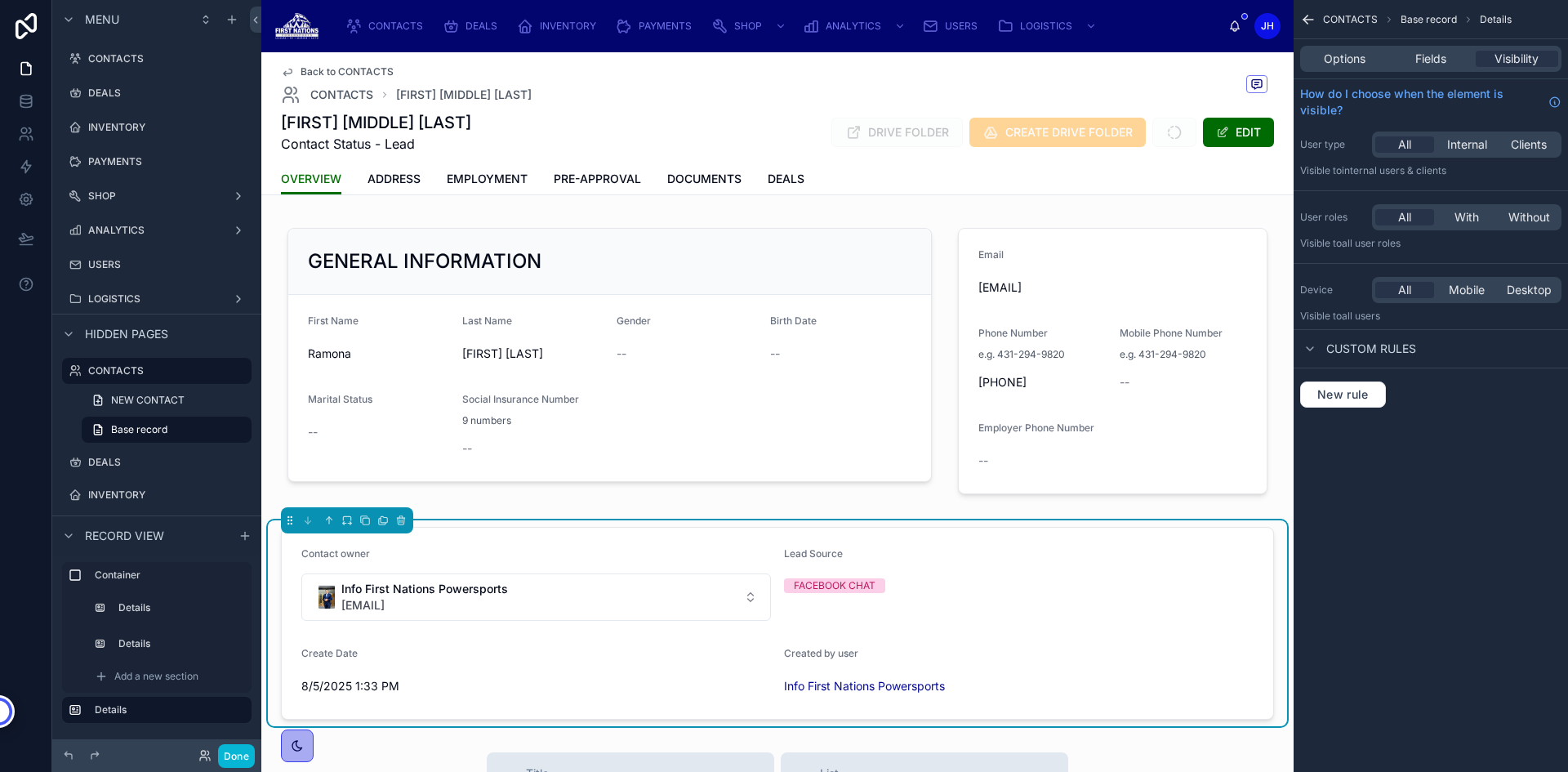 click on "Lead Source" at bounding box center (1018, 557) 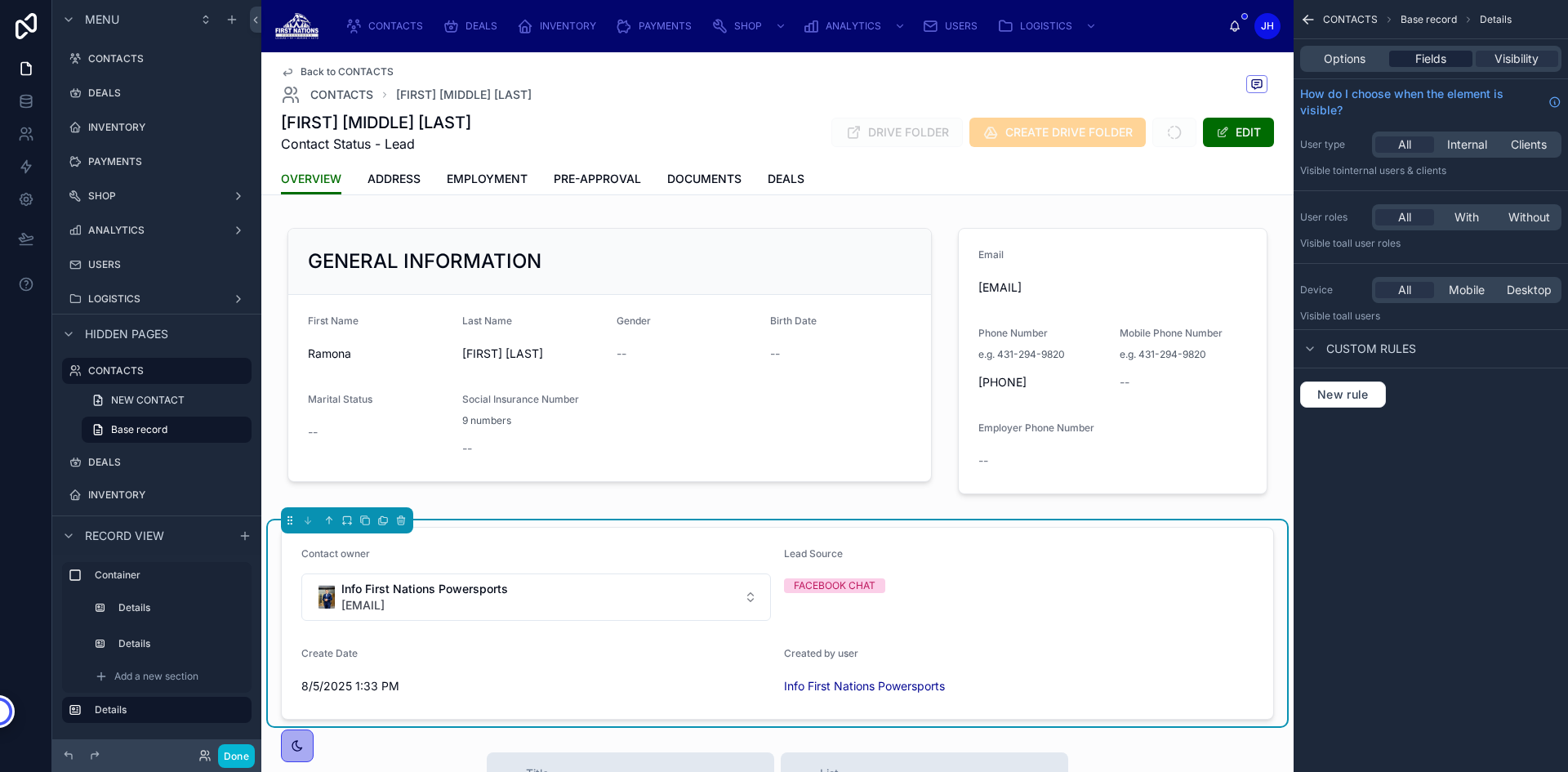 click on "Fields" at bounding box center (1431, 59) 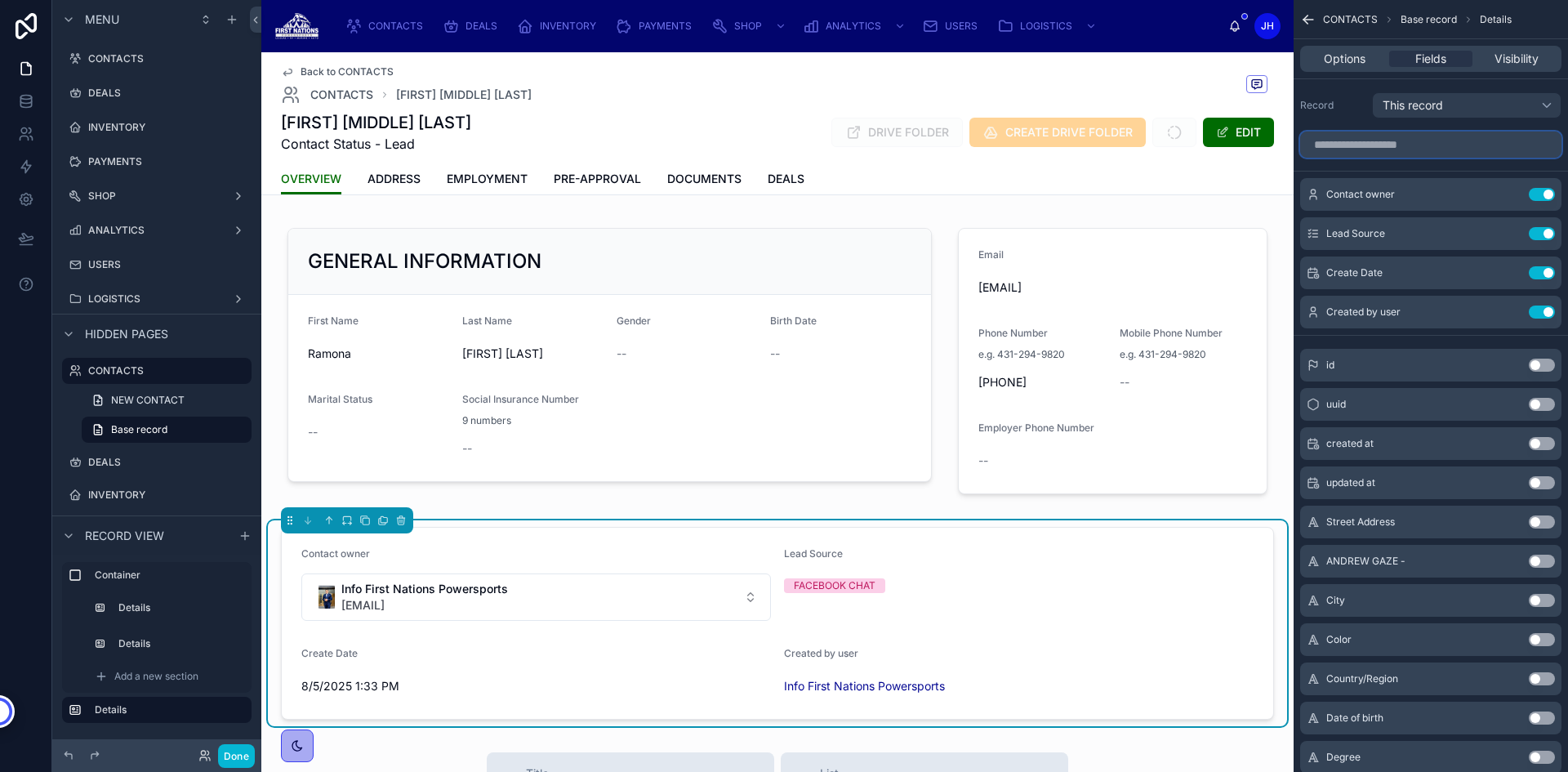 click at bounding box center [1431, 145] 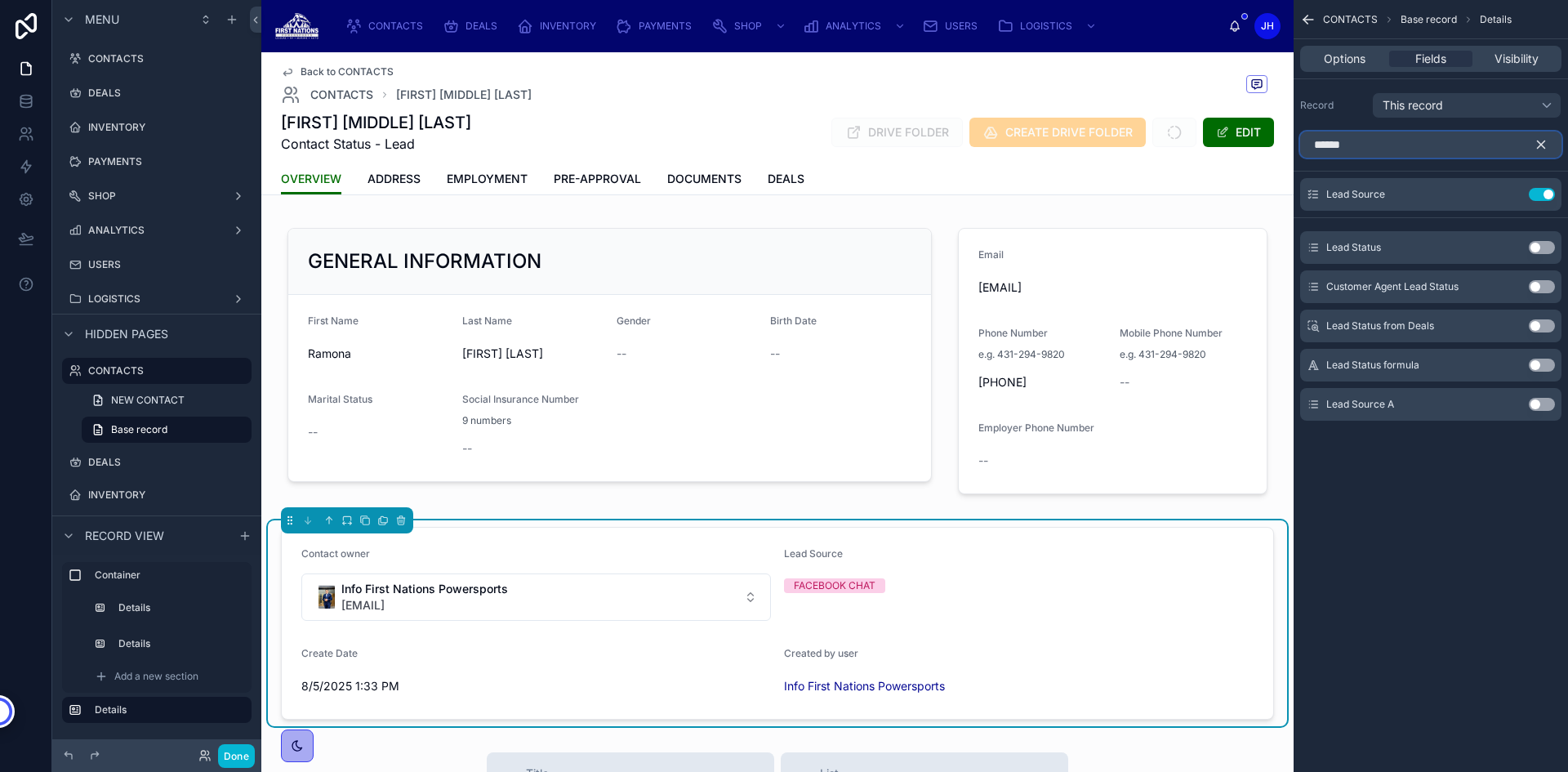 type on "******" 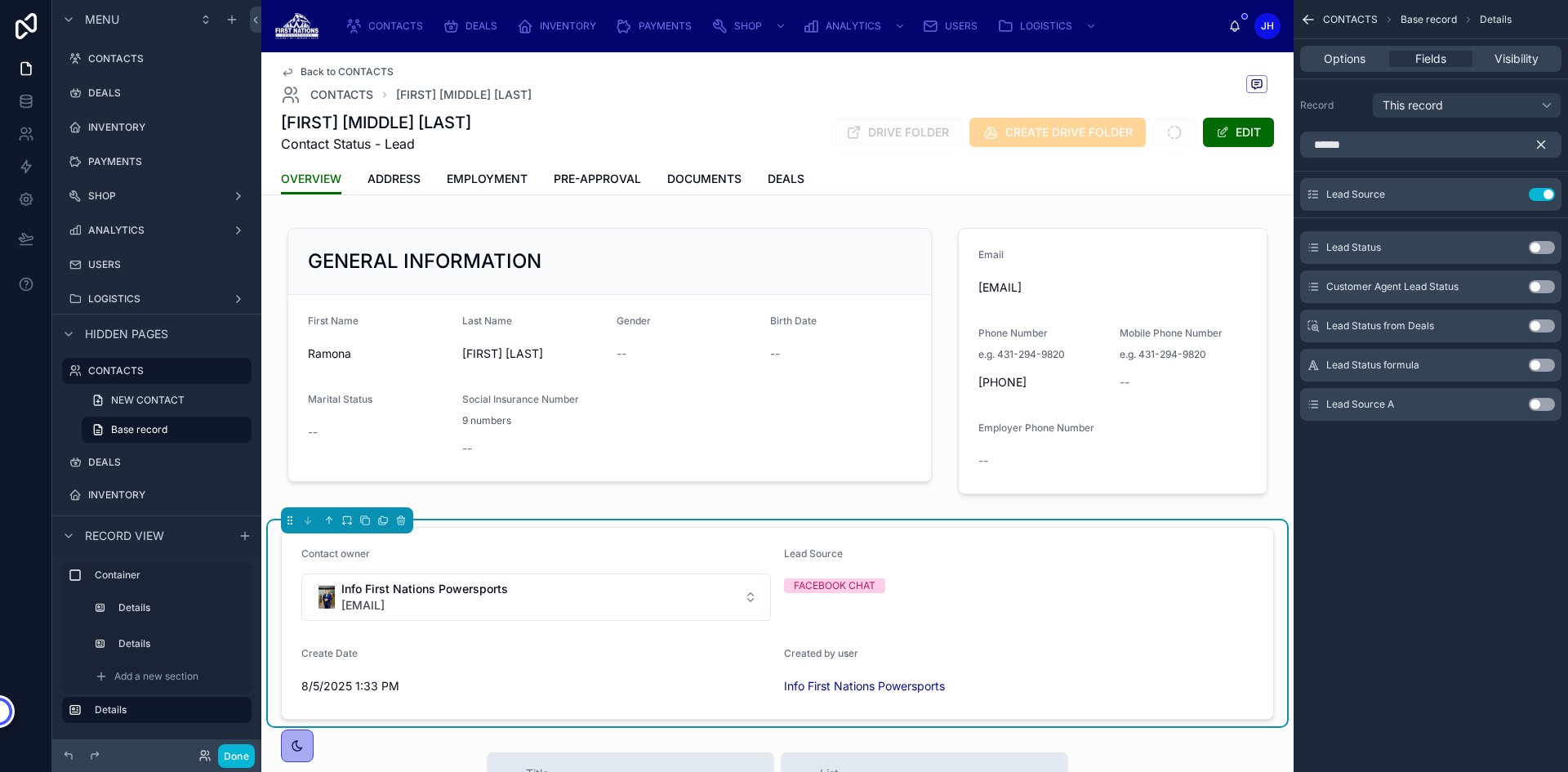 click on "Use setting" at bounding box center [1542, 248] 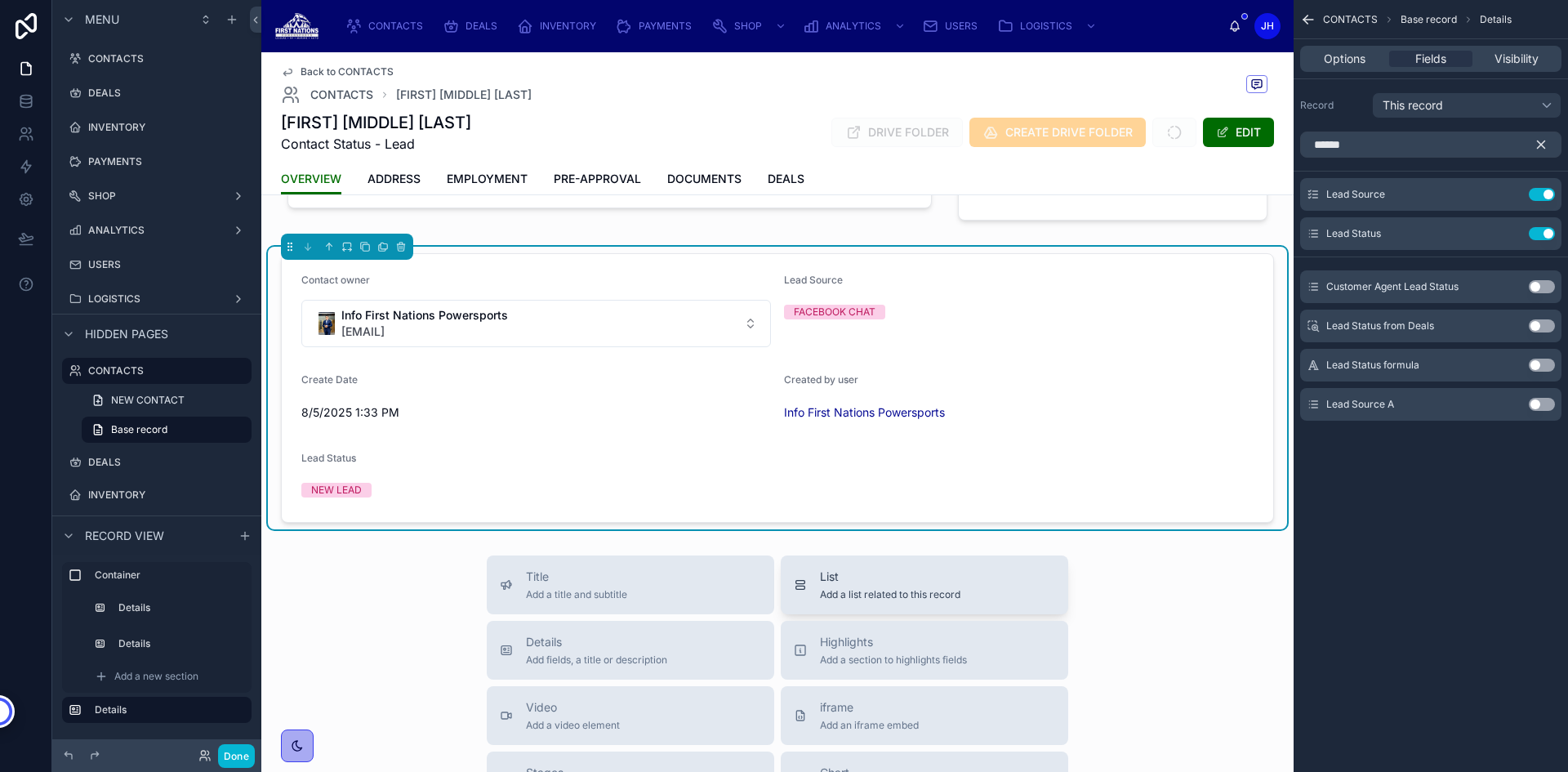 scroll, scrollTop: 245, scrollLeft: 0, axis: vertical 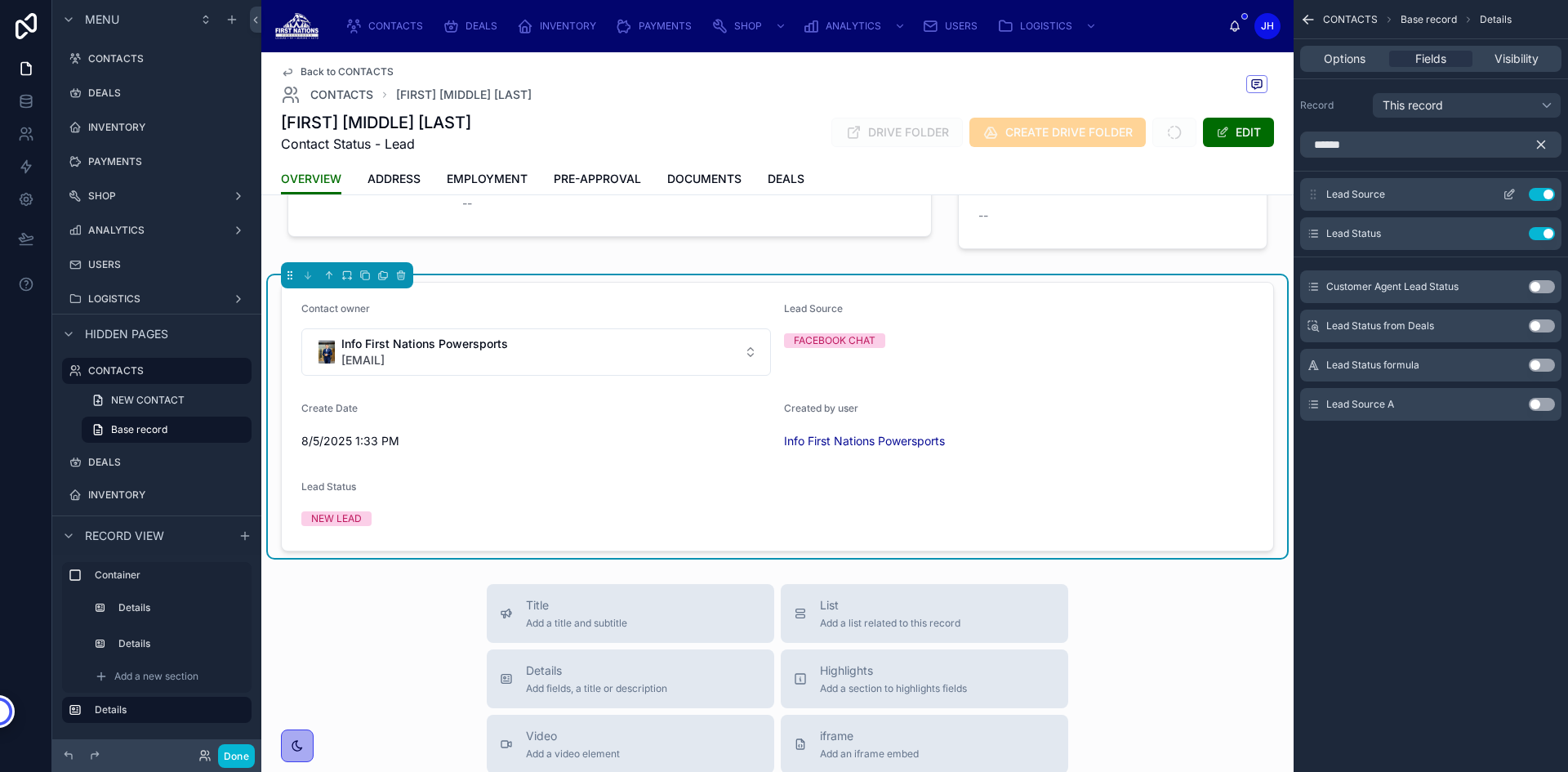 drag, startPoint x: 1316, startPoint y: 238, endPoint x: 1315, endPoint y: 199, distance: 39.012818 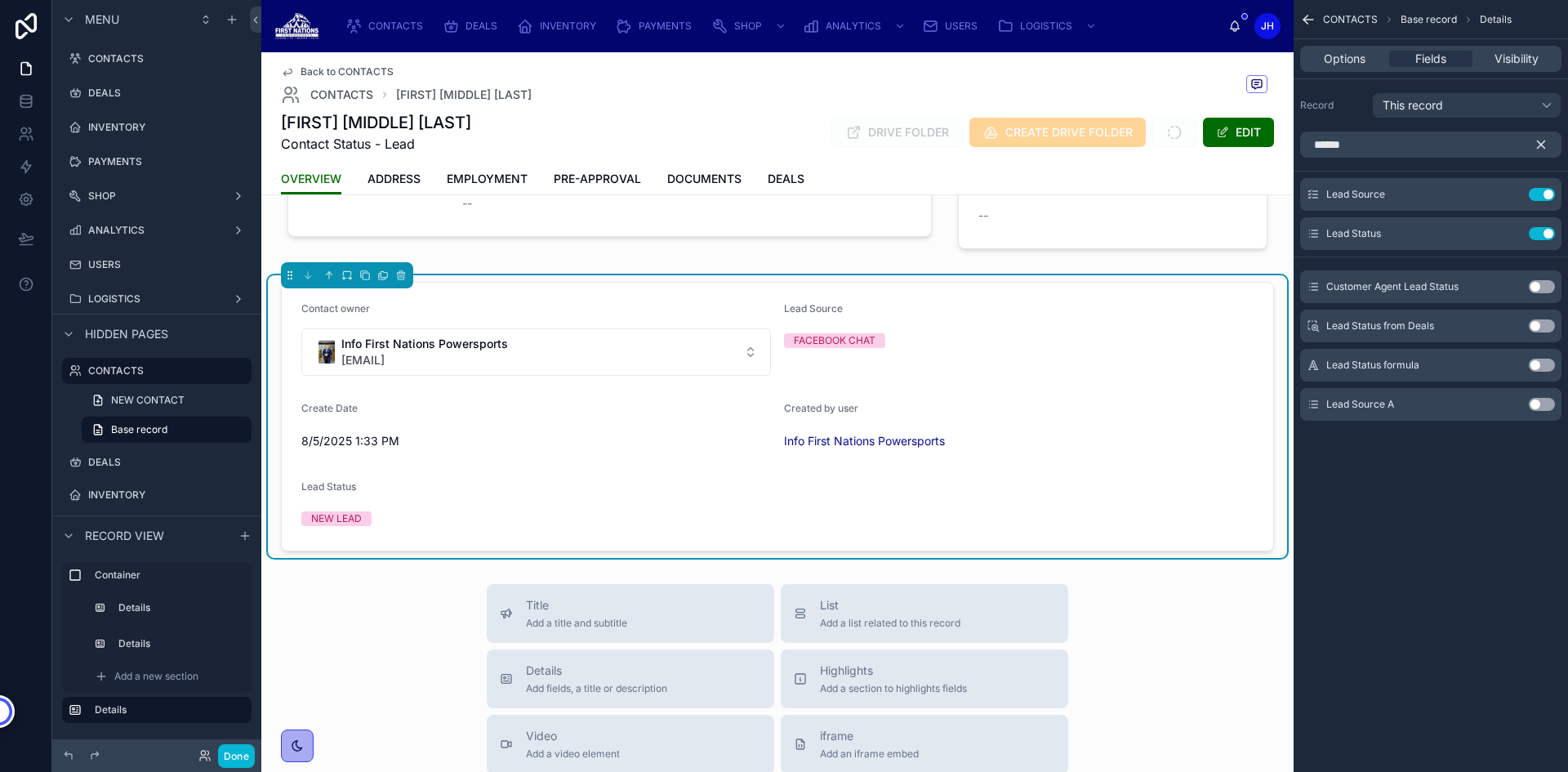 click 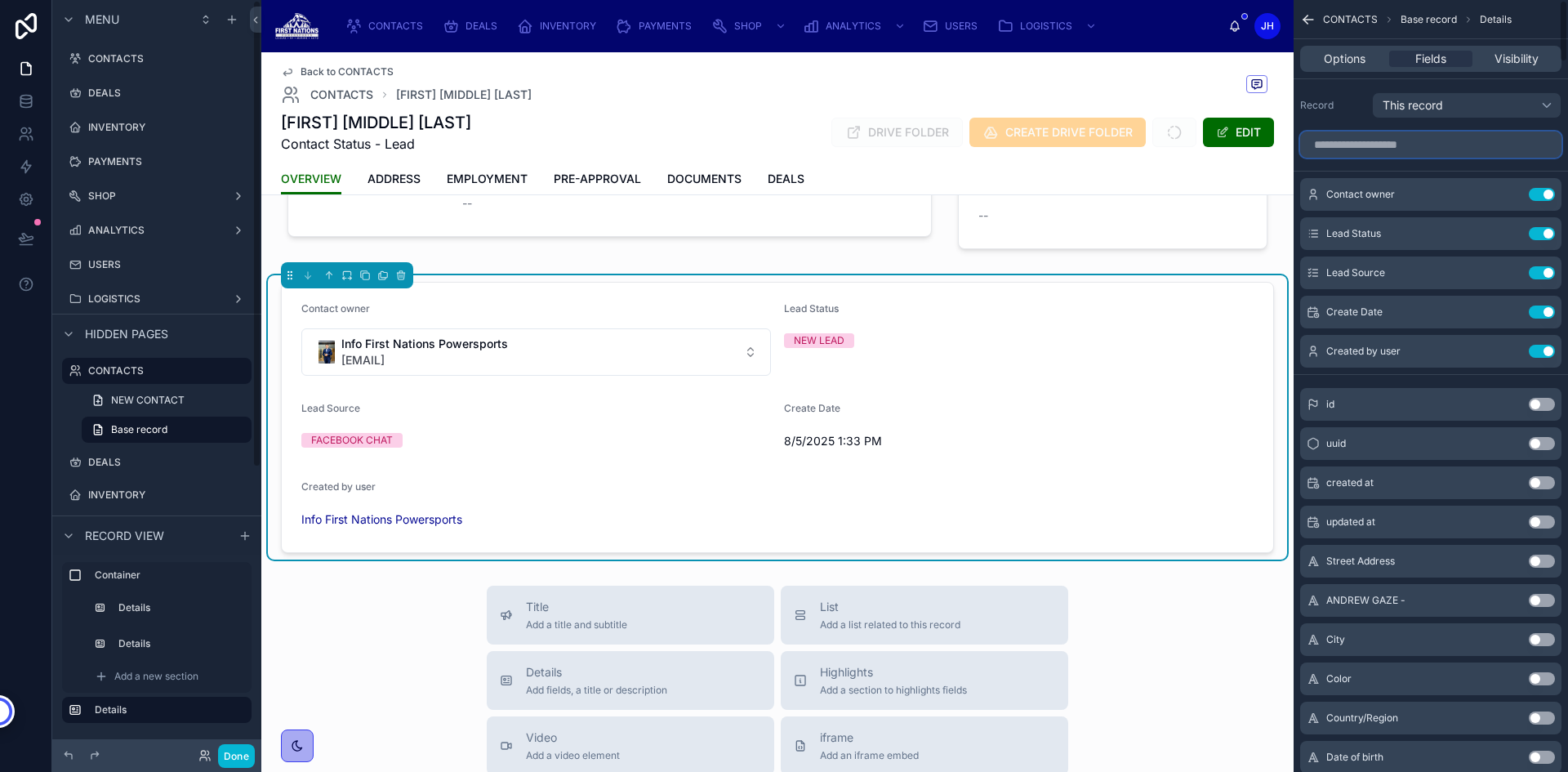 click at bounding box center (1431, 145) 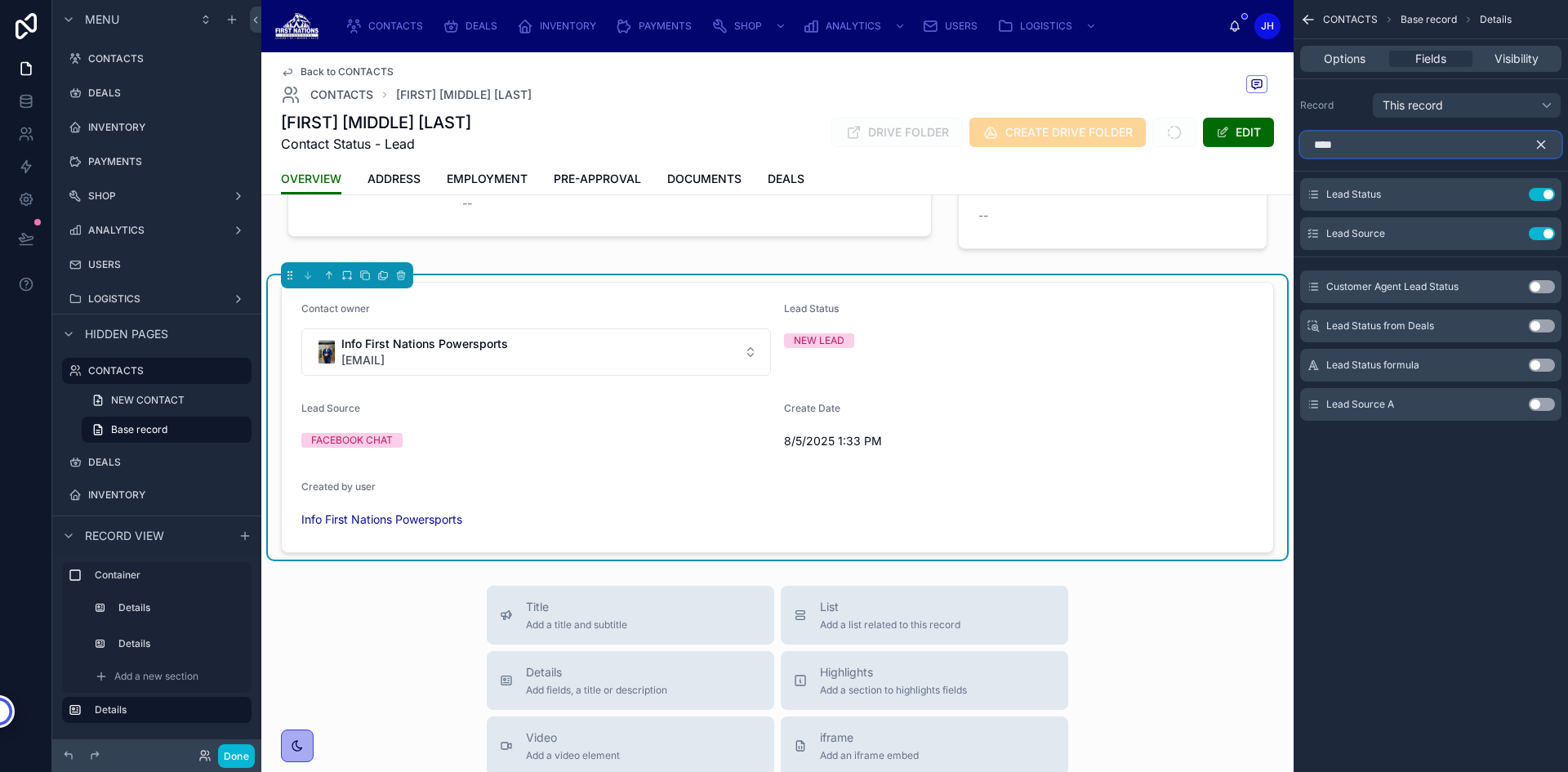 type on "****" 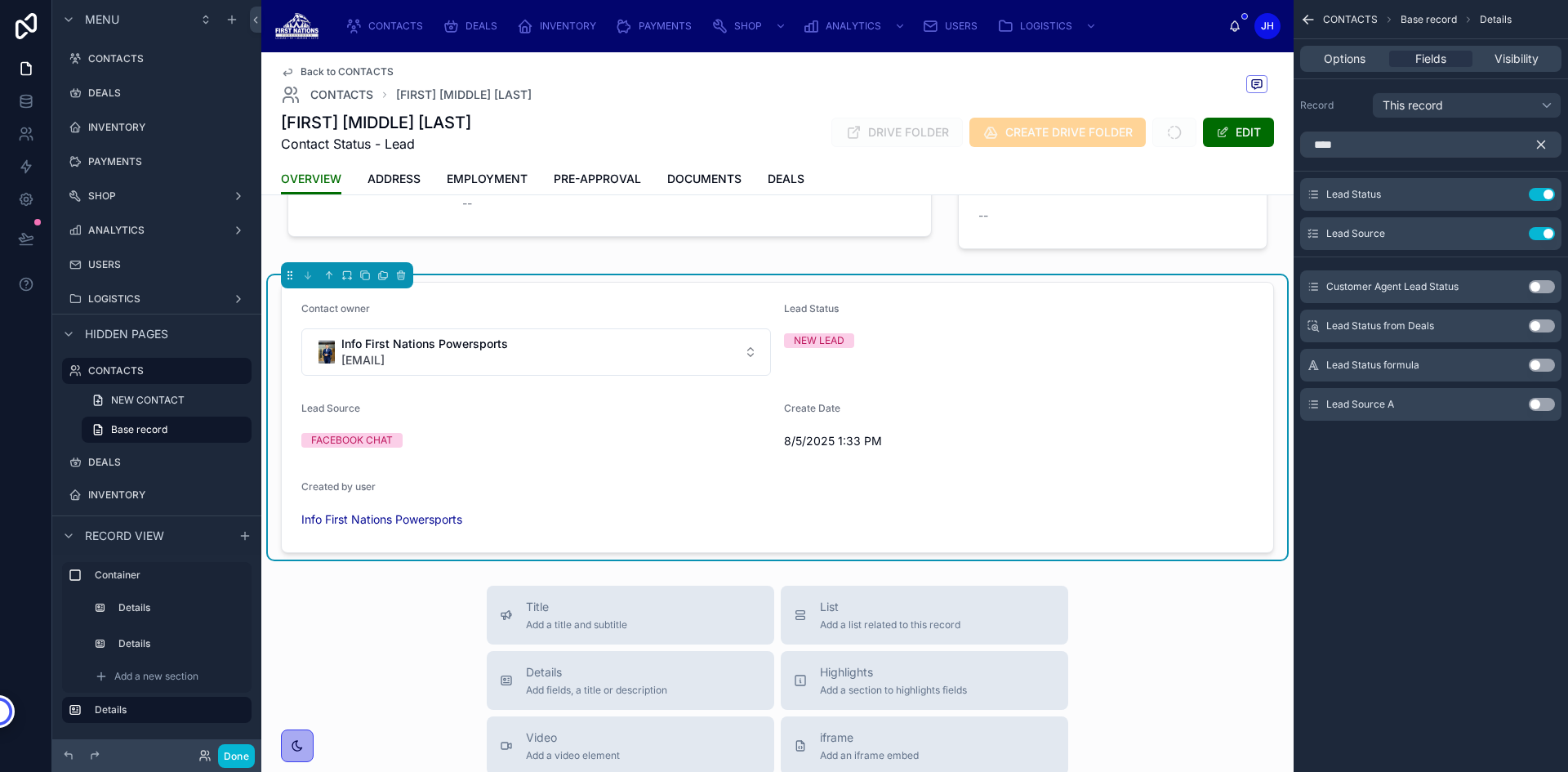click on "Use setting" at bounding box center (1542, 404) 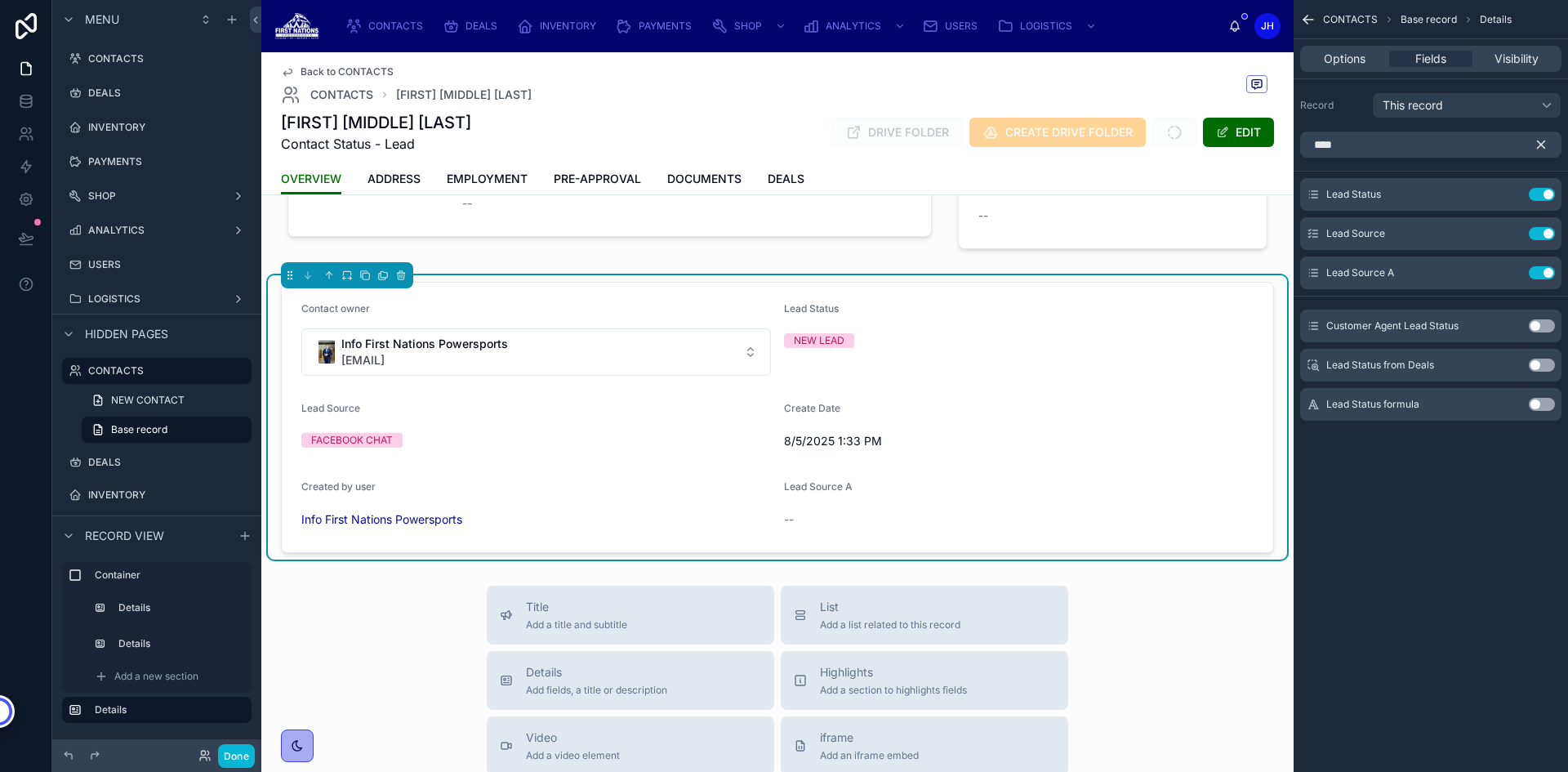 scroll, scrollTop: 248, scrollLeft: 0, axis: vertical 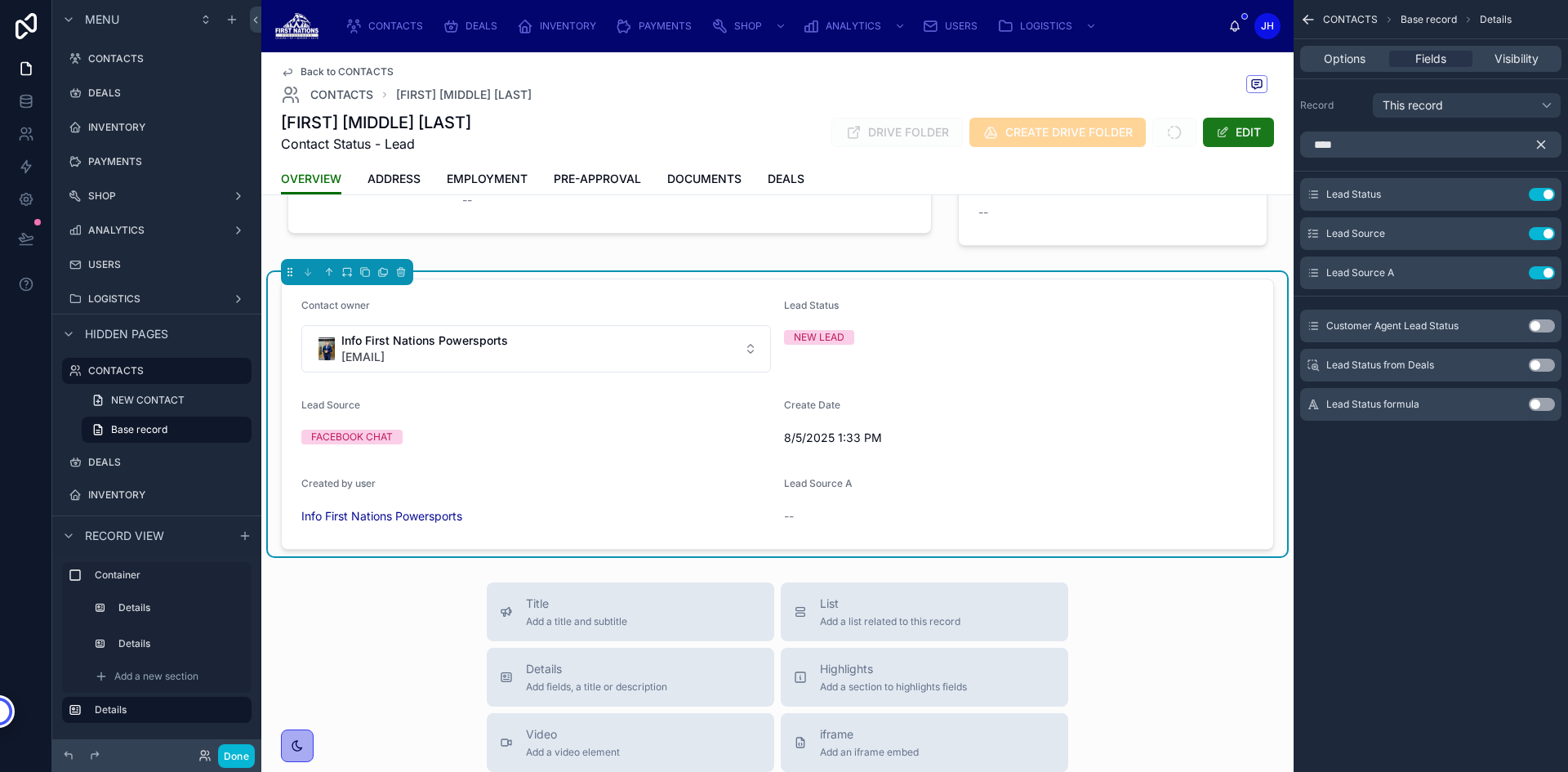 click on "EDIT" at bounding box center [1238, 132] 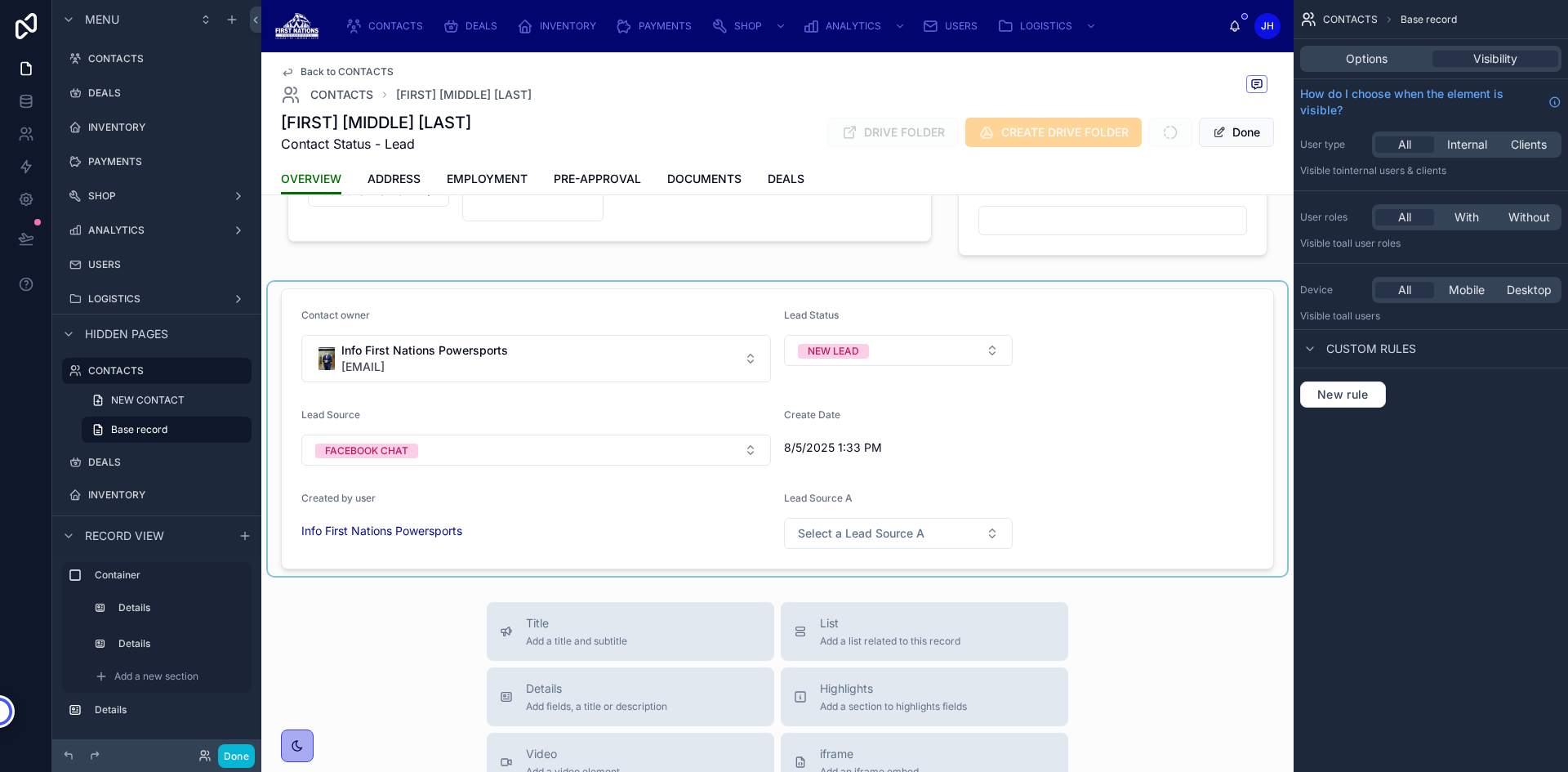 click at bounding box center (777, 429) 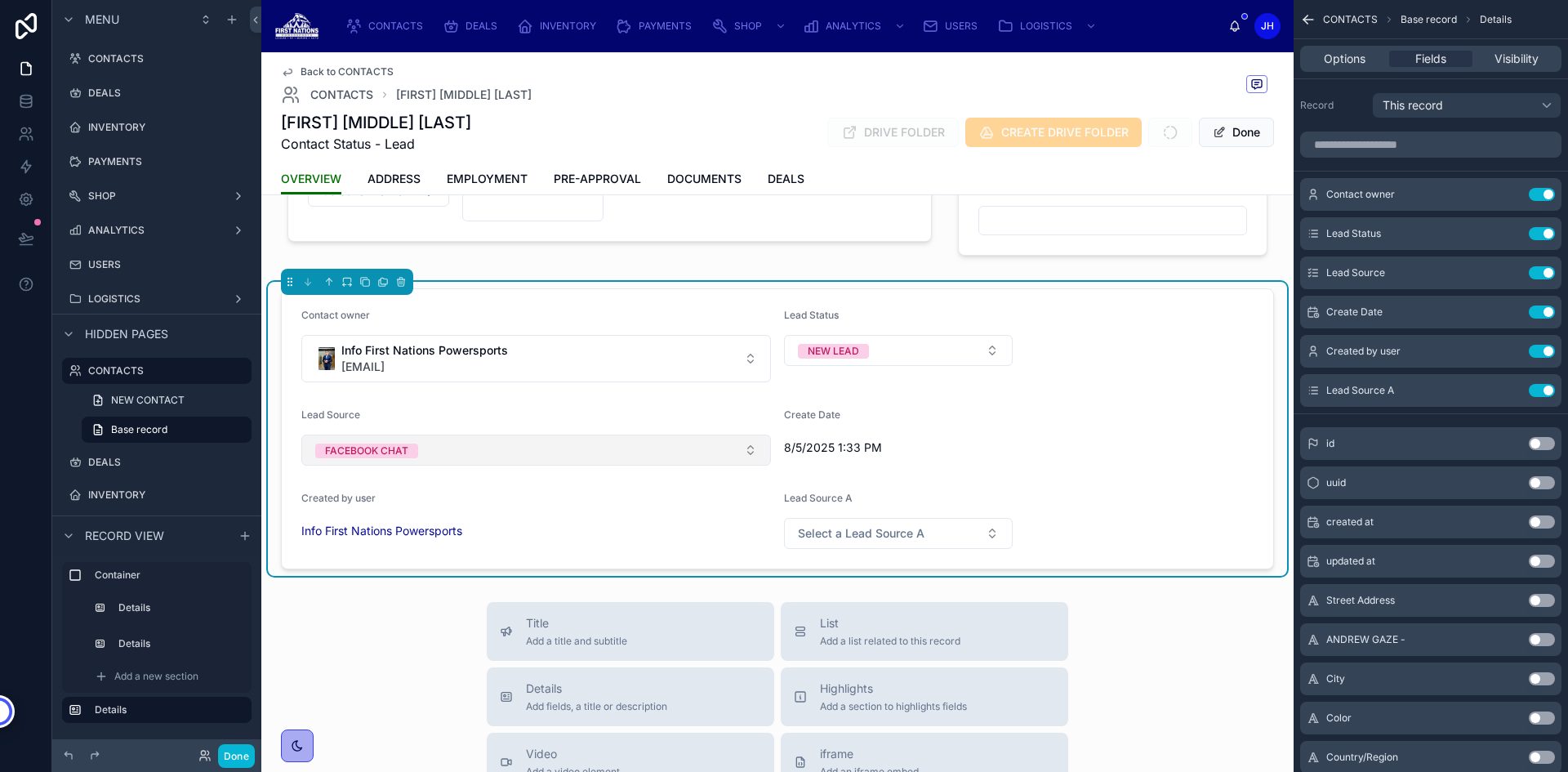 click on "FACEBOOK CHAT" at bounding box center (536, 450) 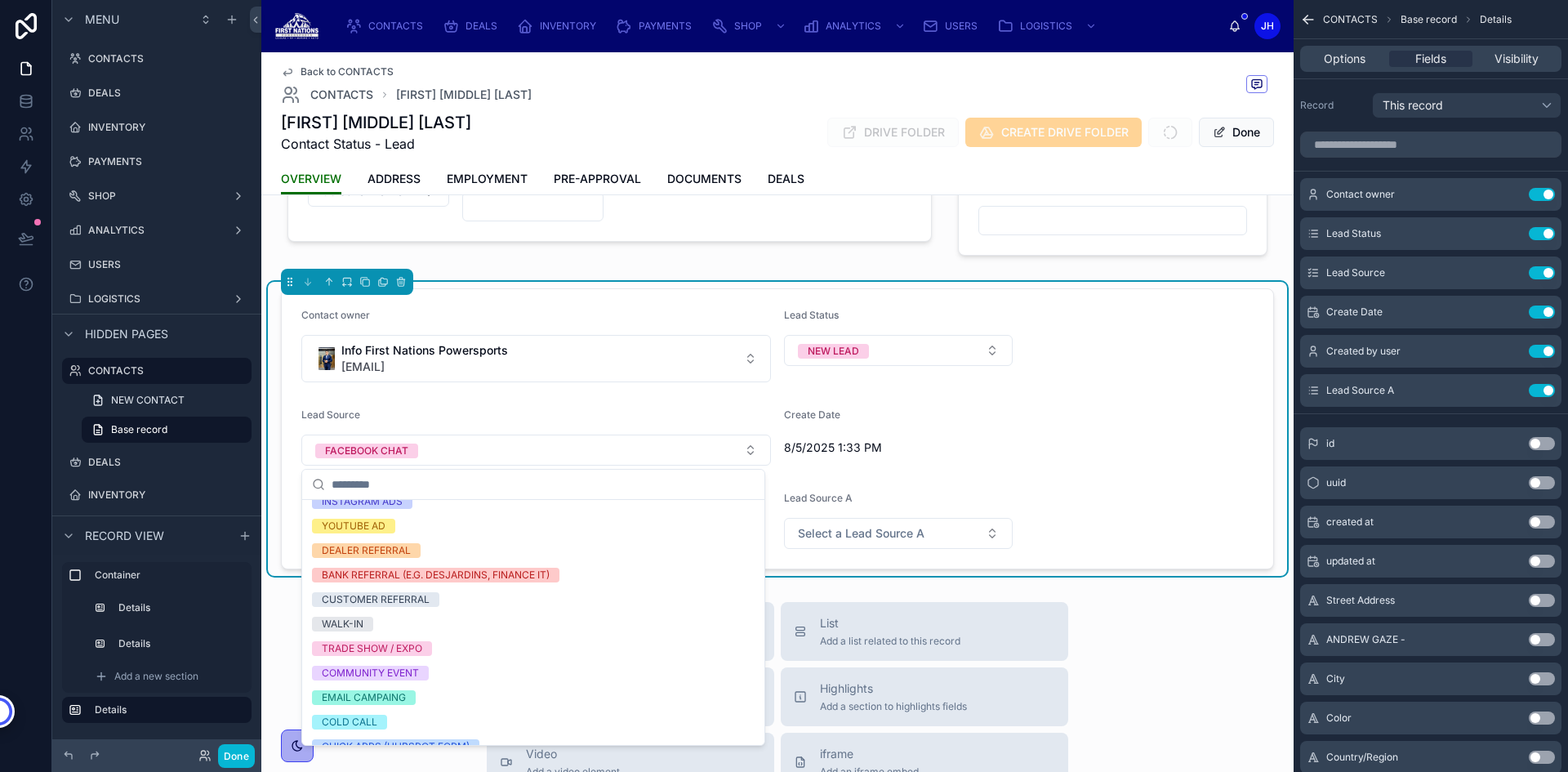 scroll, scrollTop: 350, scrollLeft: 0, axis: vertical 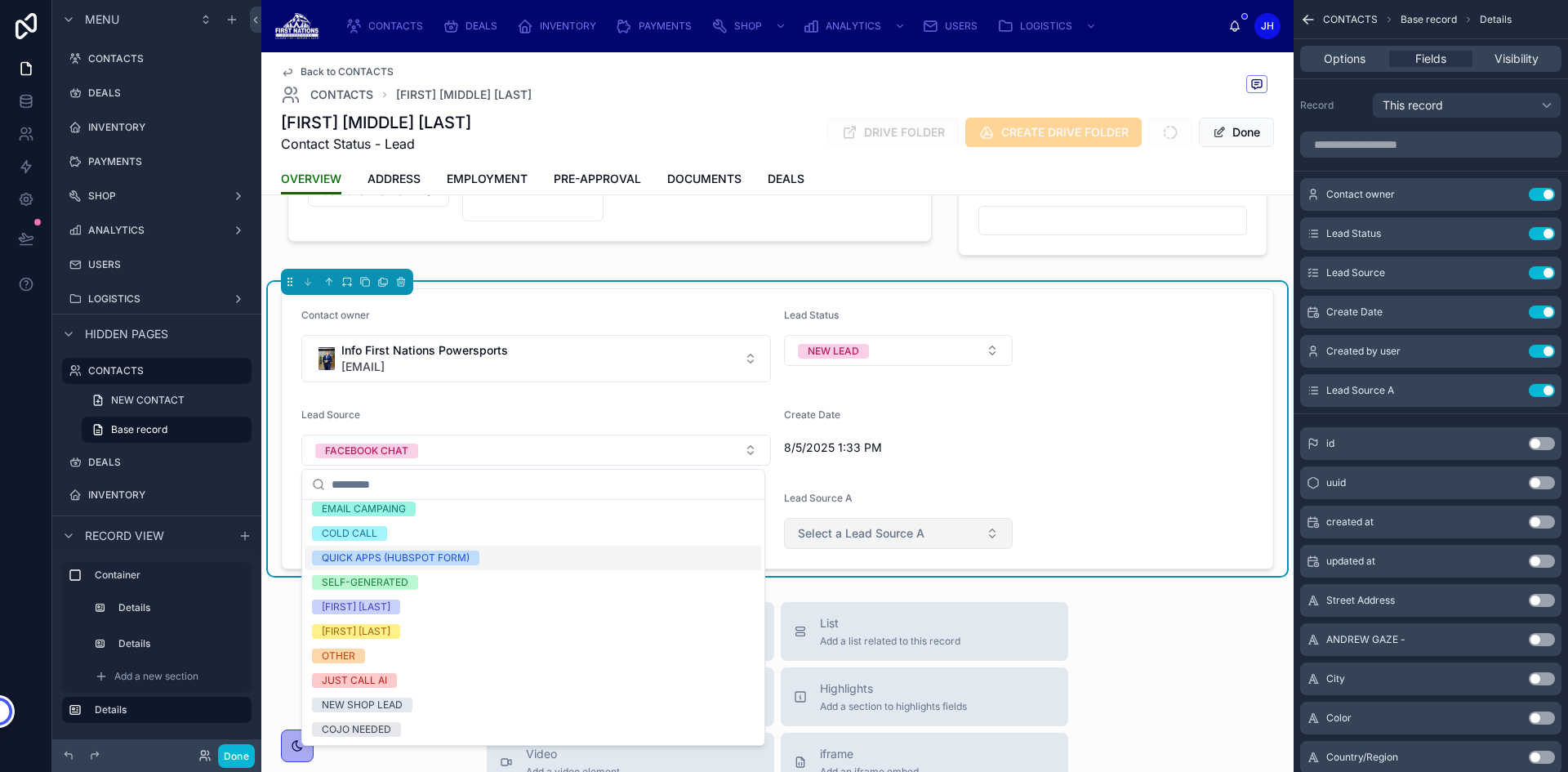 click on "Select a Lead Source A" at bounding box center (861, 533) 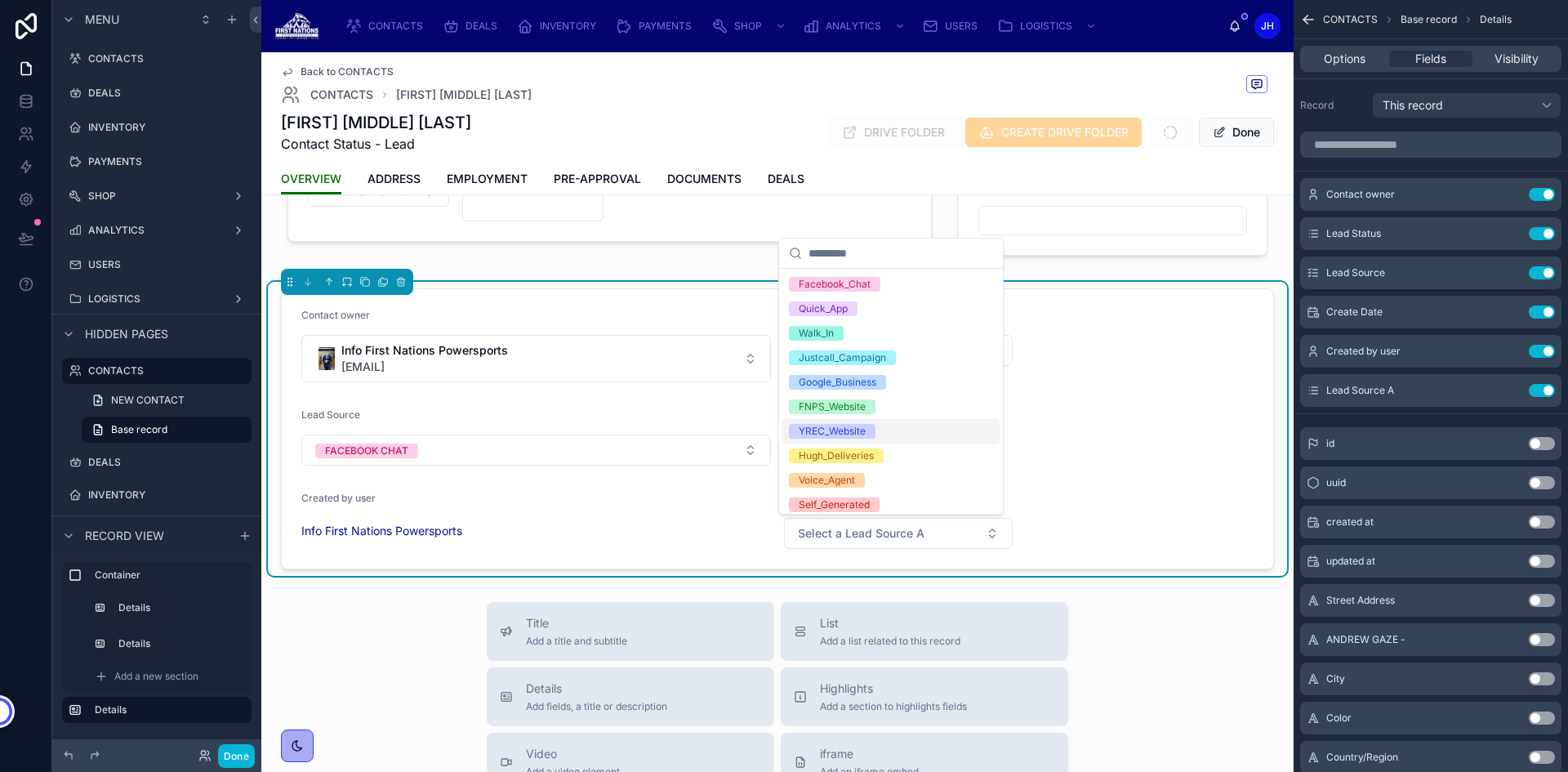 scroll, scrollTop: 31, scrollLeft: 0, axis: vertical 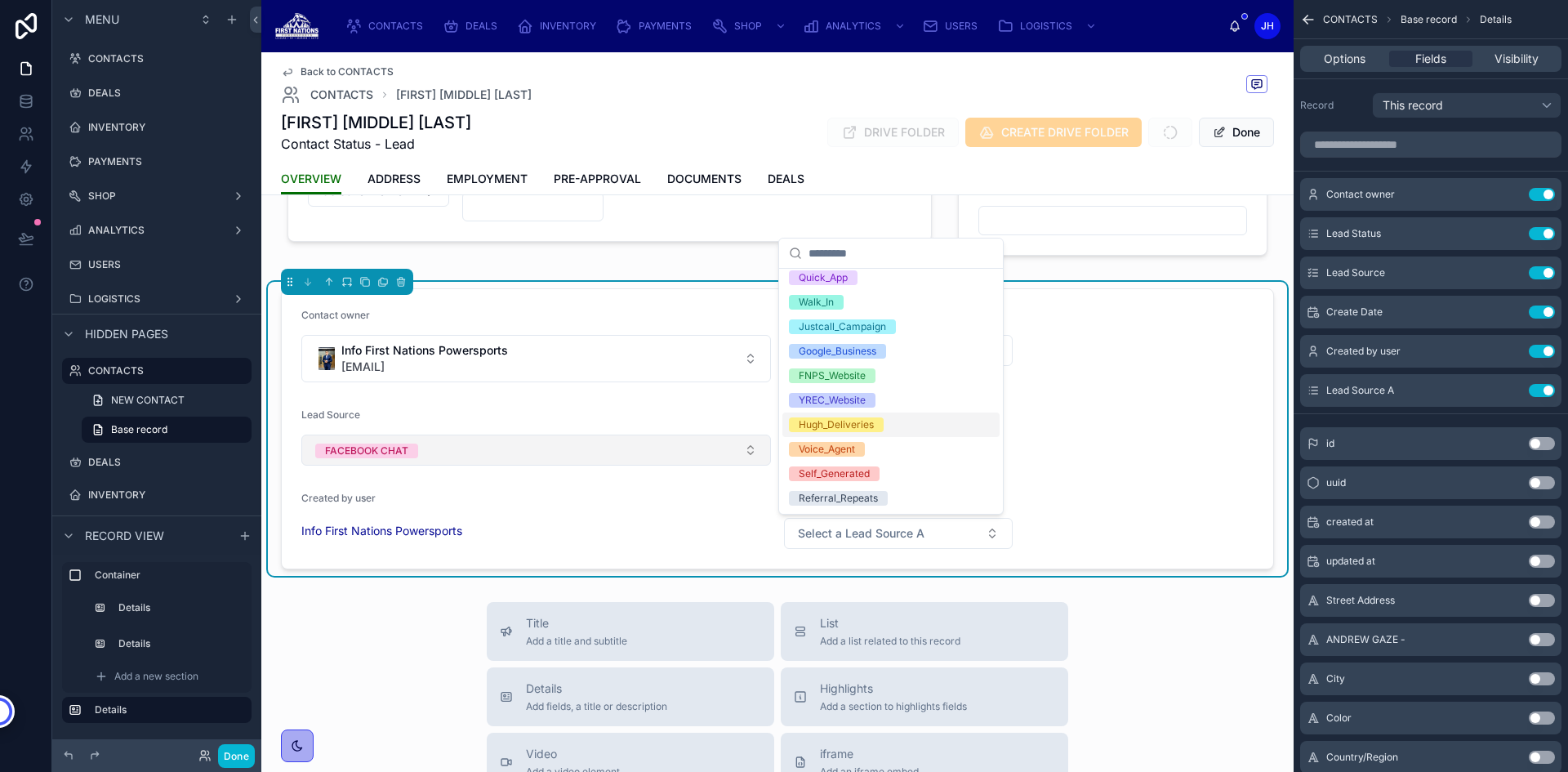 click on "FACEBOOK CHAT" at bounding box center (536, 450) 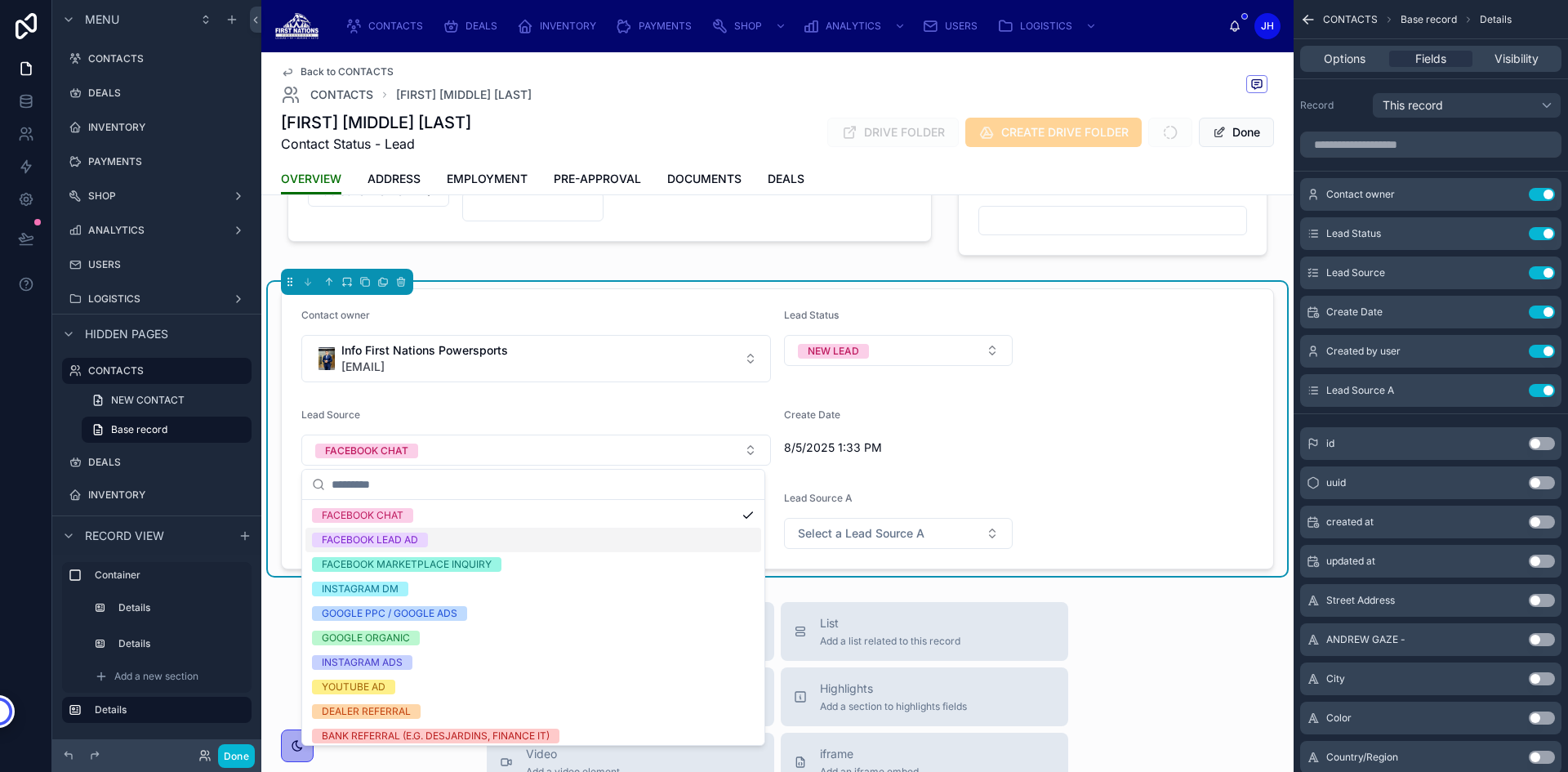 scroll, scrollTop: 350, scrollLeft: 0, axis: vertical 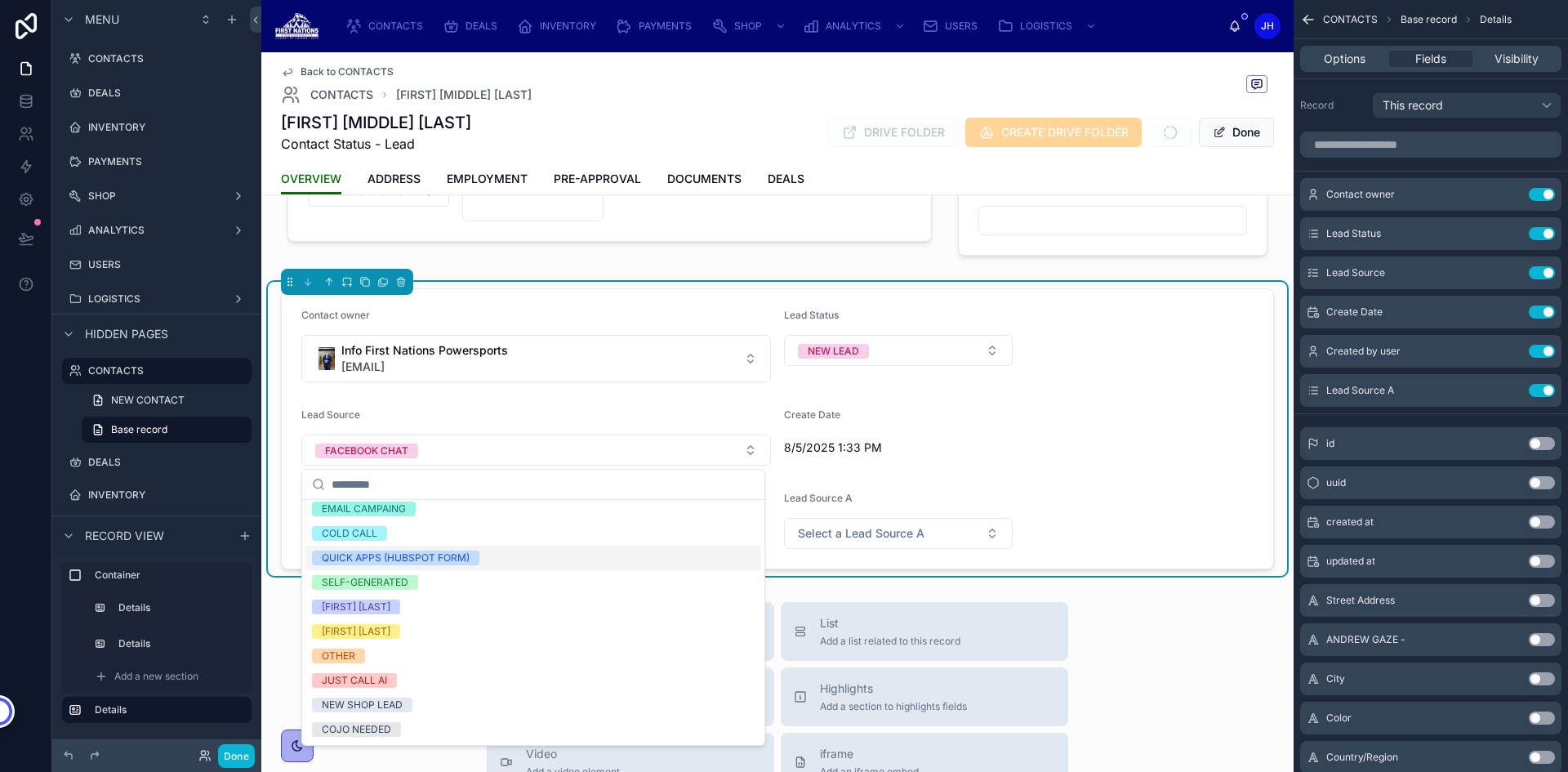 click on "Contact owner Info First Nations Powersports [EMAIL] Lead Status NEW LEAD Lead Source FACEBOOK CHAT Create Date 8/5/2025 1:33 PM Created by user Info First Nations Powersports Lead Source A Select a Lead Source A" at bounding box center (777, 429) 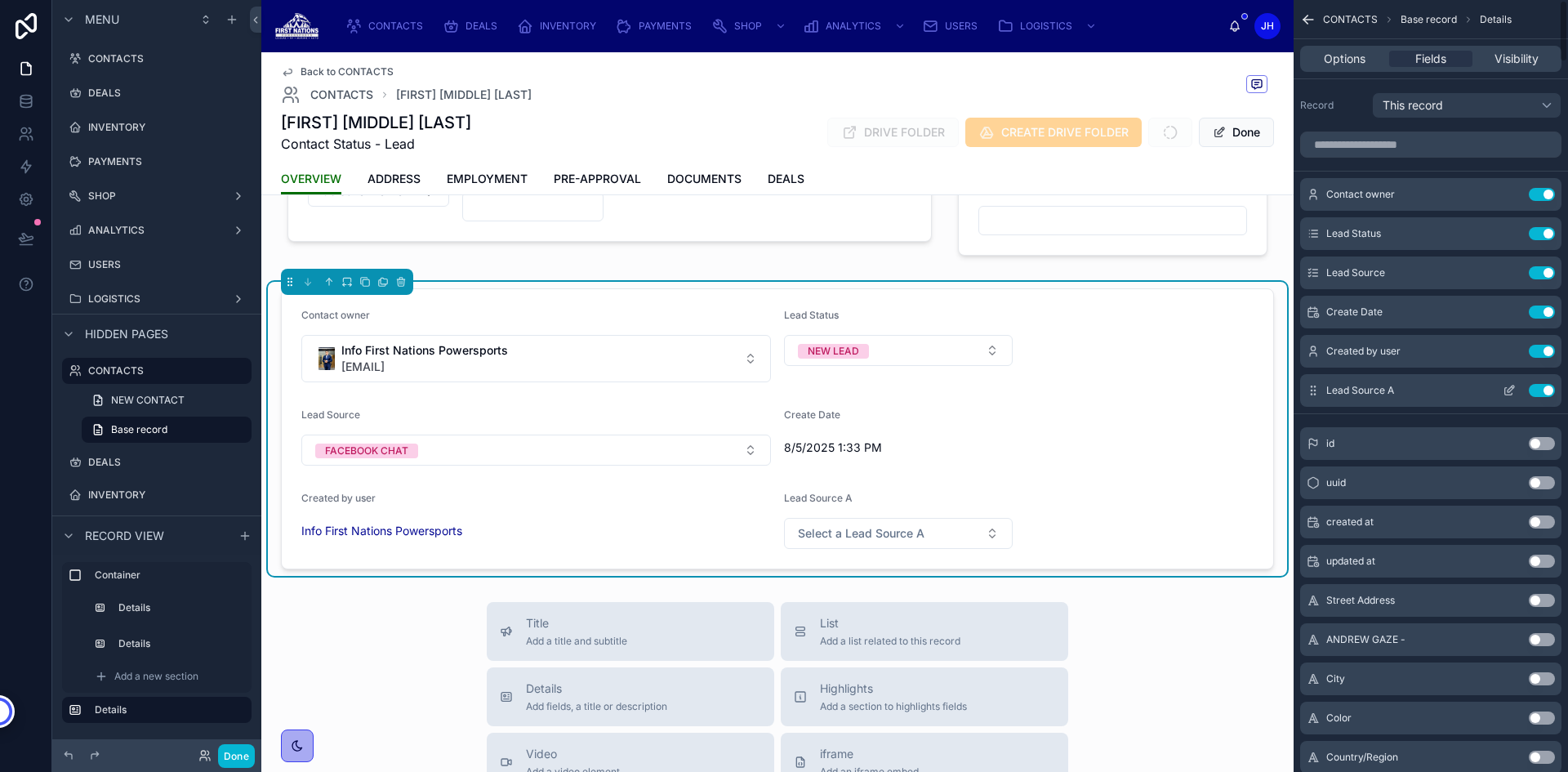 click on "Use setting" at bounding box center (1542, 390) 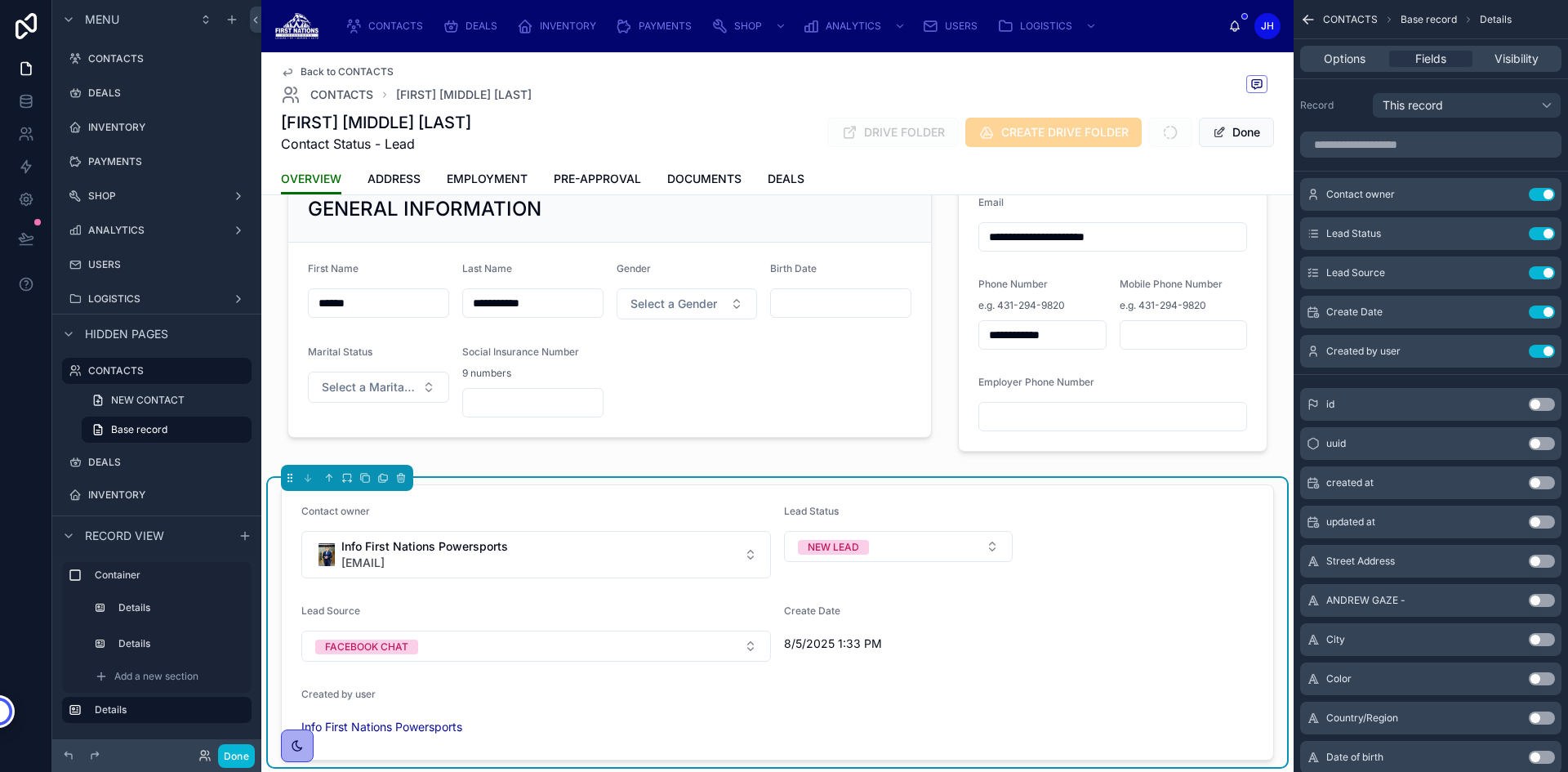 scroll, scrollTop: 82, scrollLeft: 0, axis: vertical 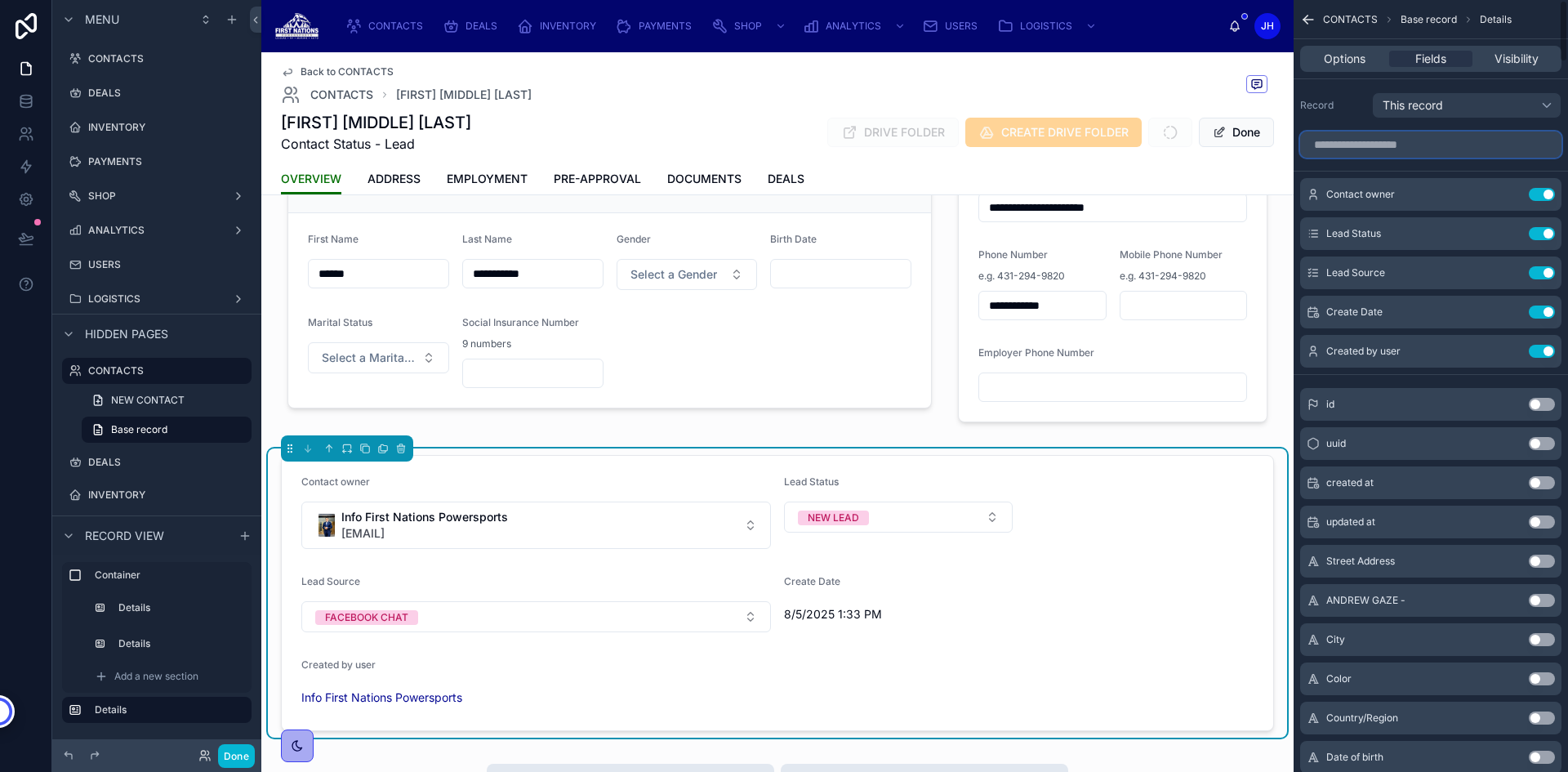 click at bounding box center (1431, 145) 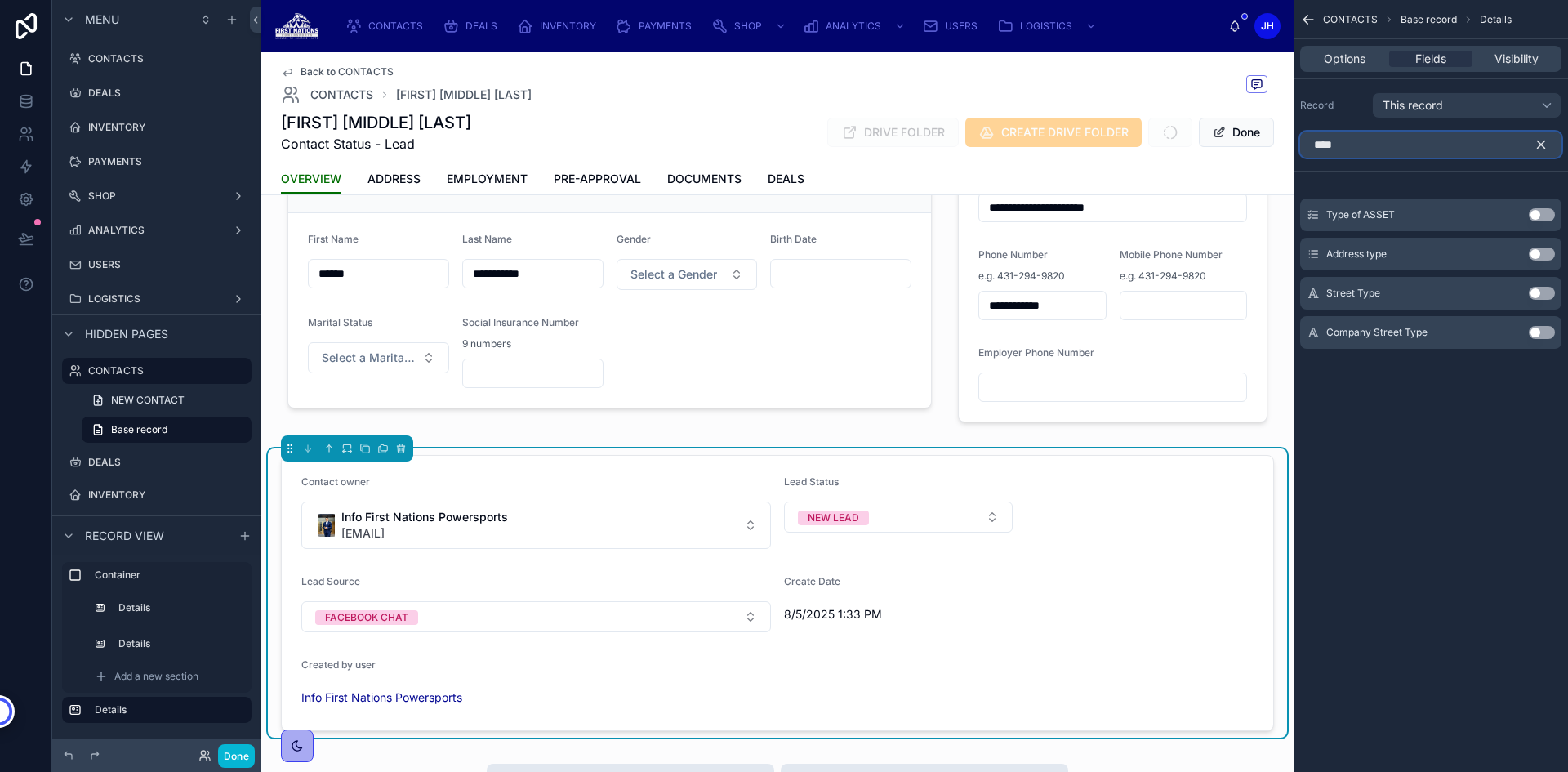 type on "****" 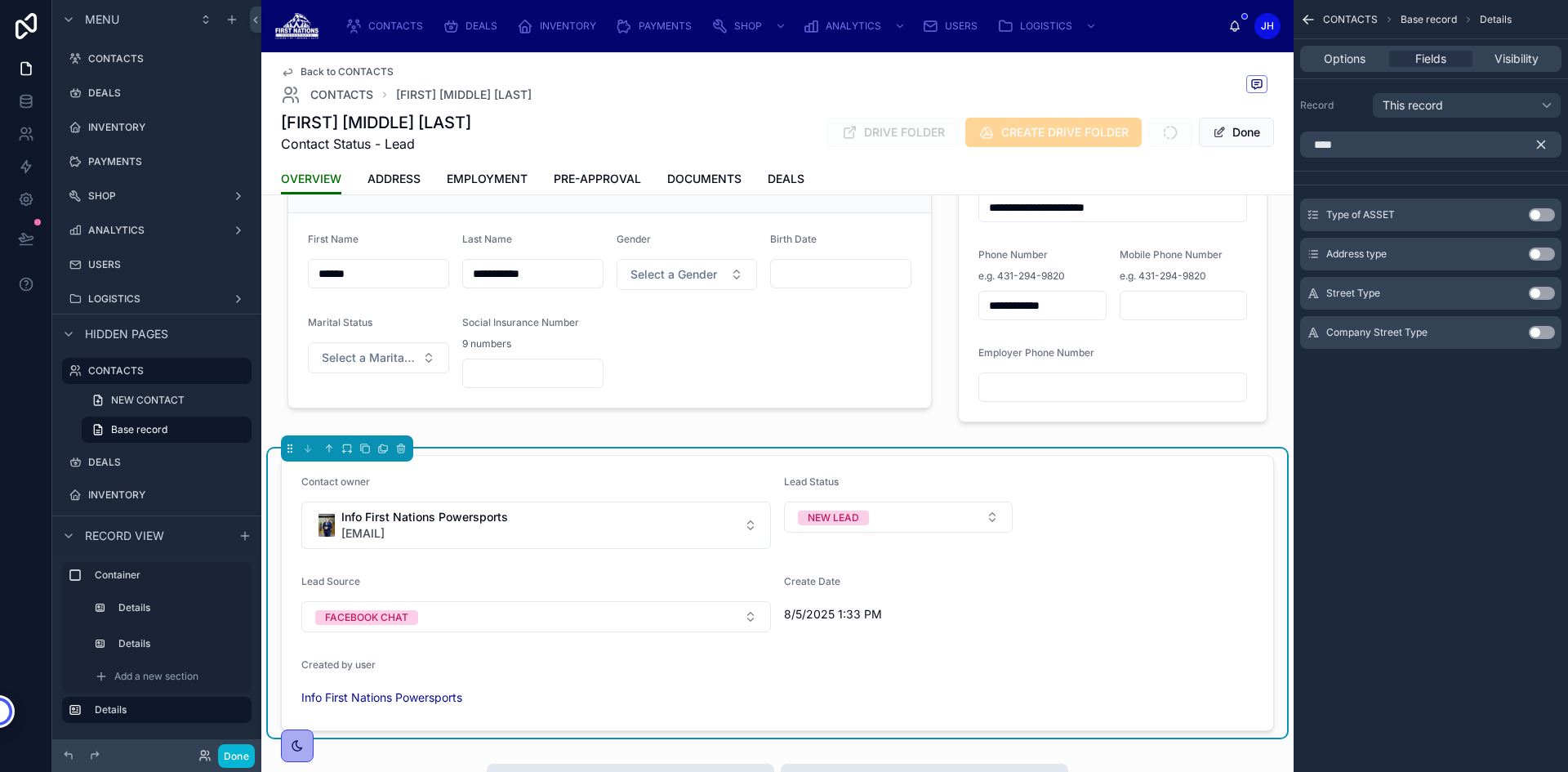 click on "Use setting" at bounding box center (1542, 215) 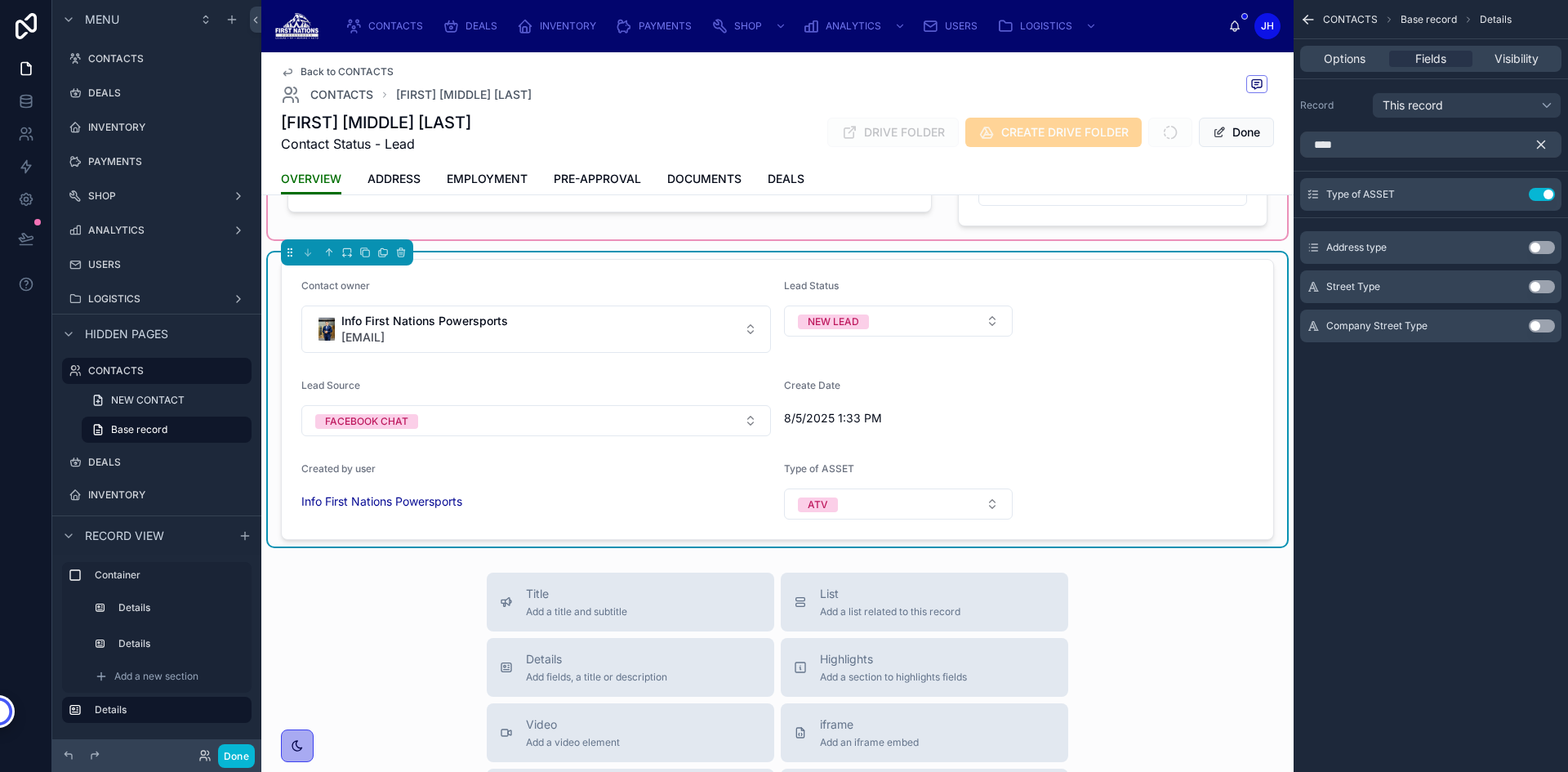 scroll, scrollTop: 248, scrollLeft: 0, axis: vertical 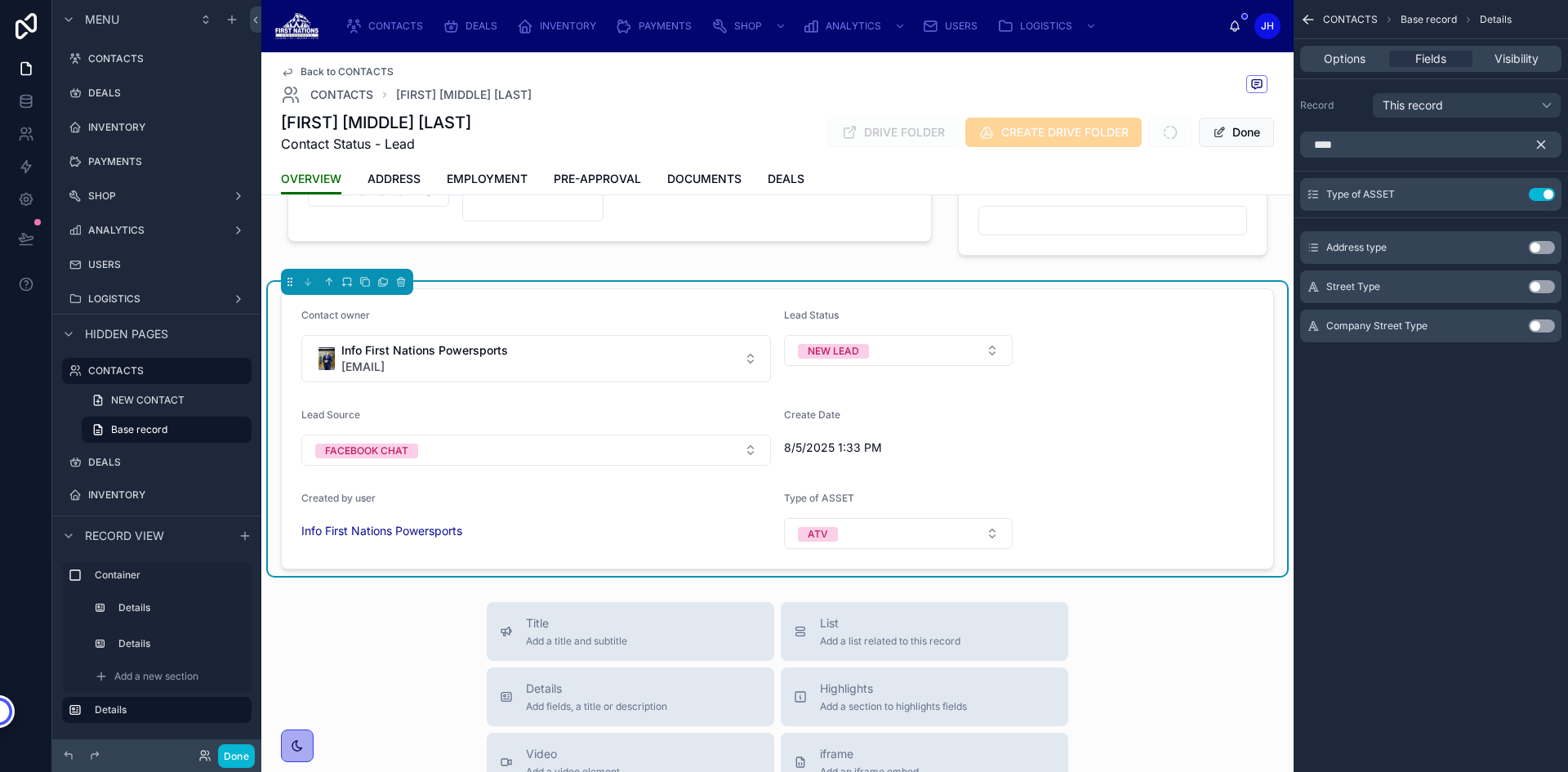 click 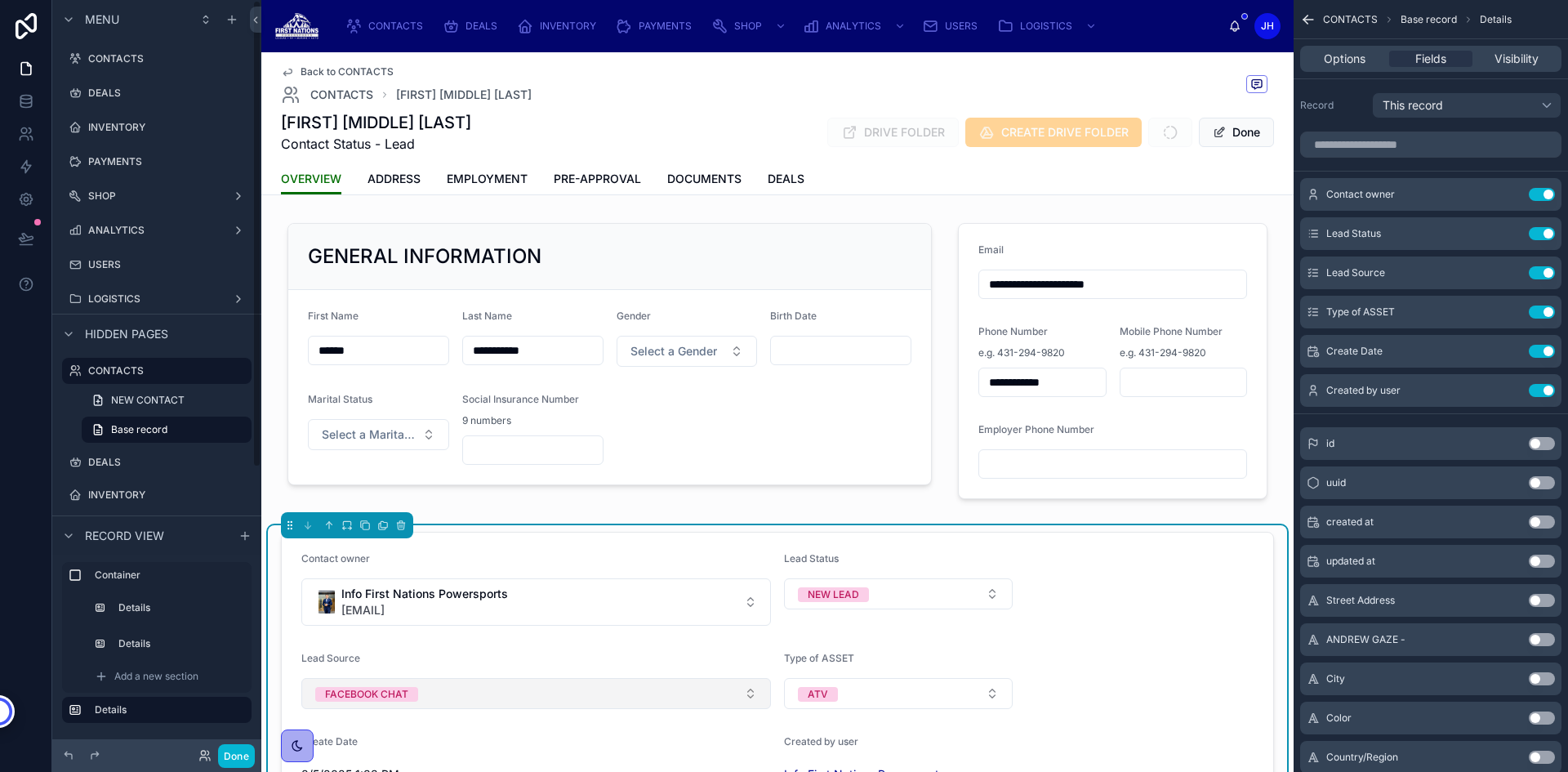 scroll, scrollTop: 0, scrollLeft: 0, axis: both 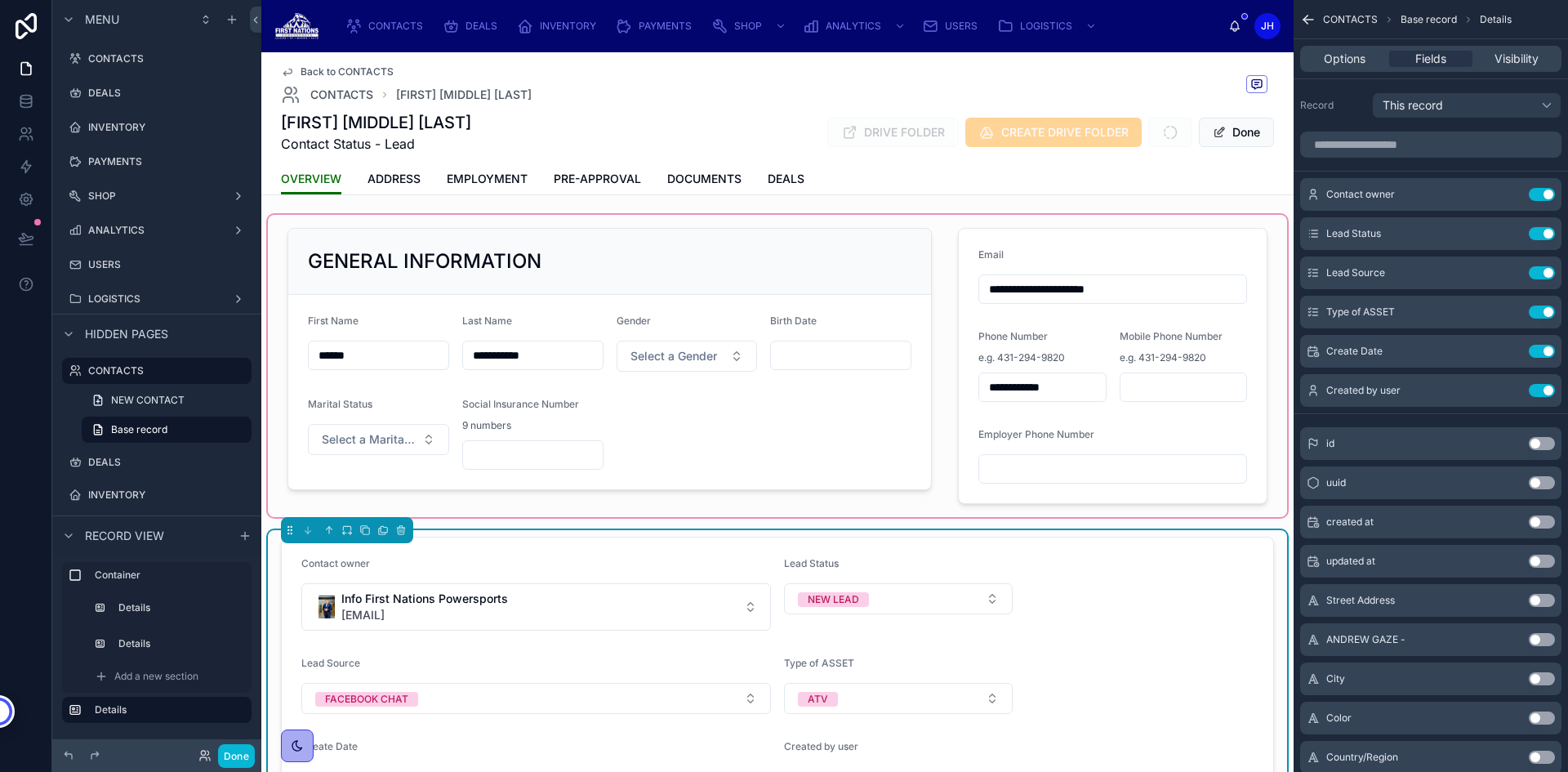 click at bounding box center [777, 366] 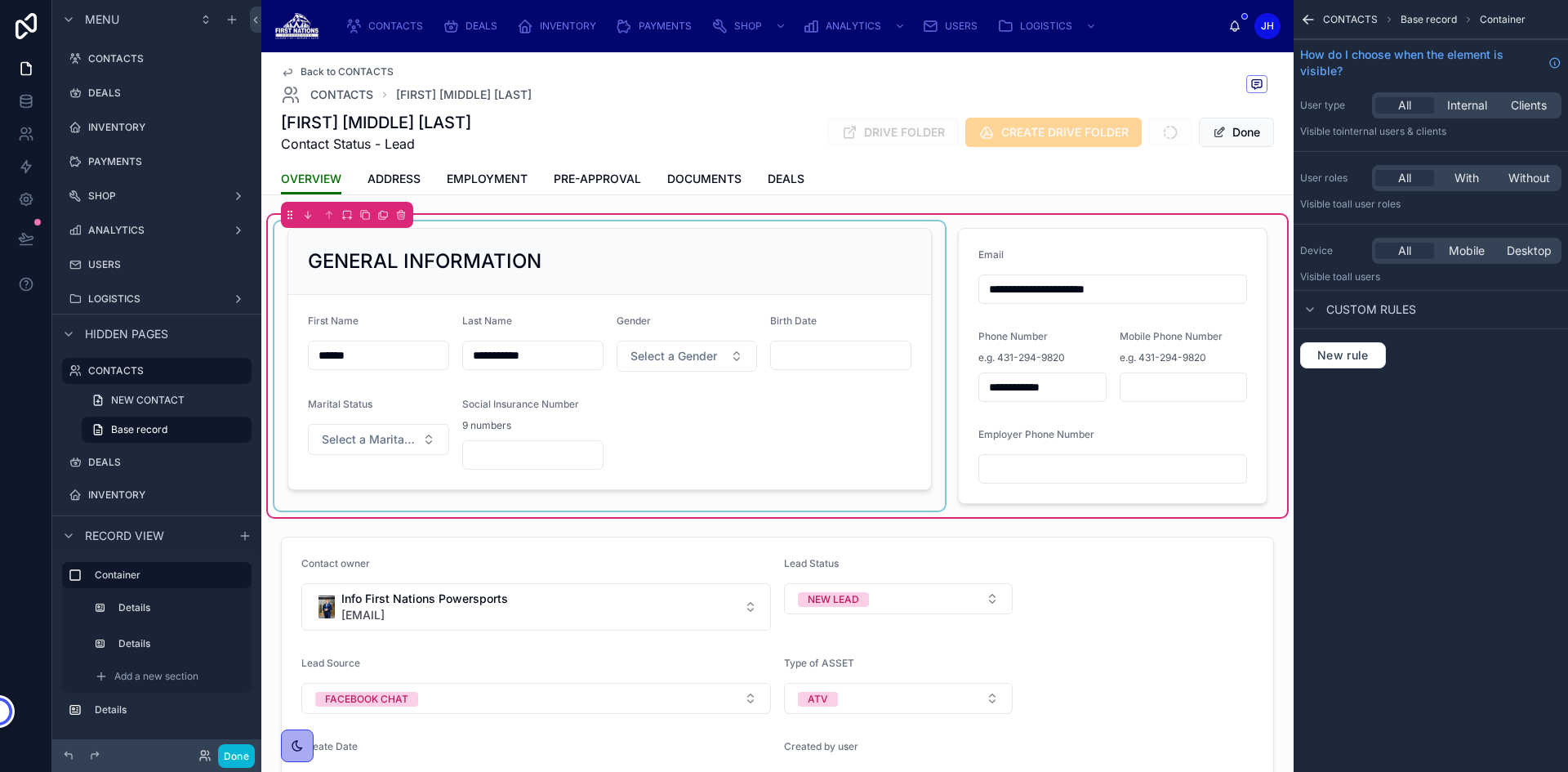 click at bounding box center (609, 366) 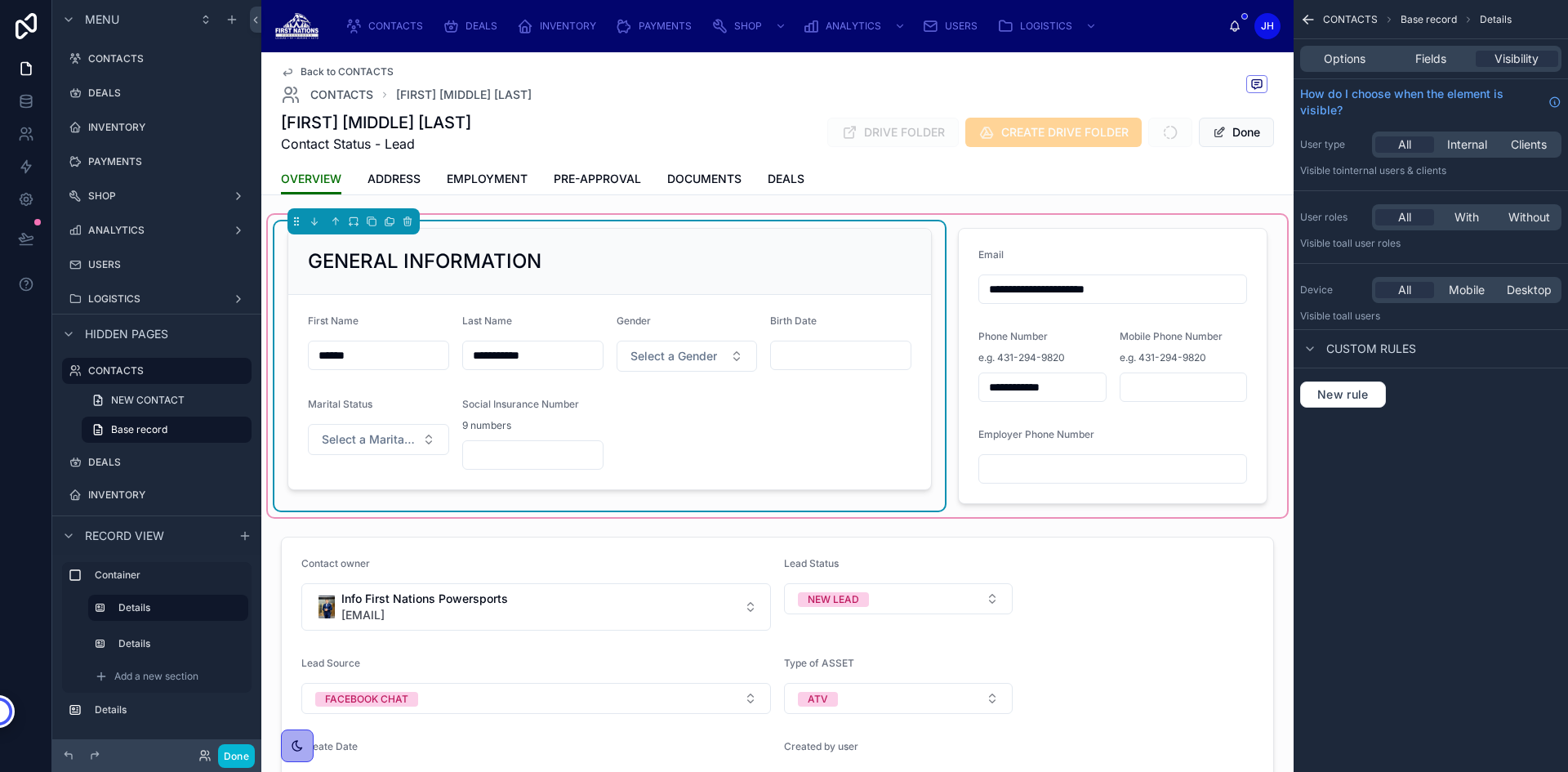 click at bounding box center [840, 355] 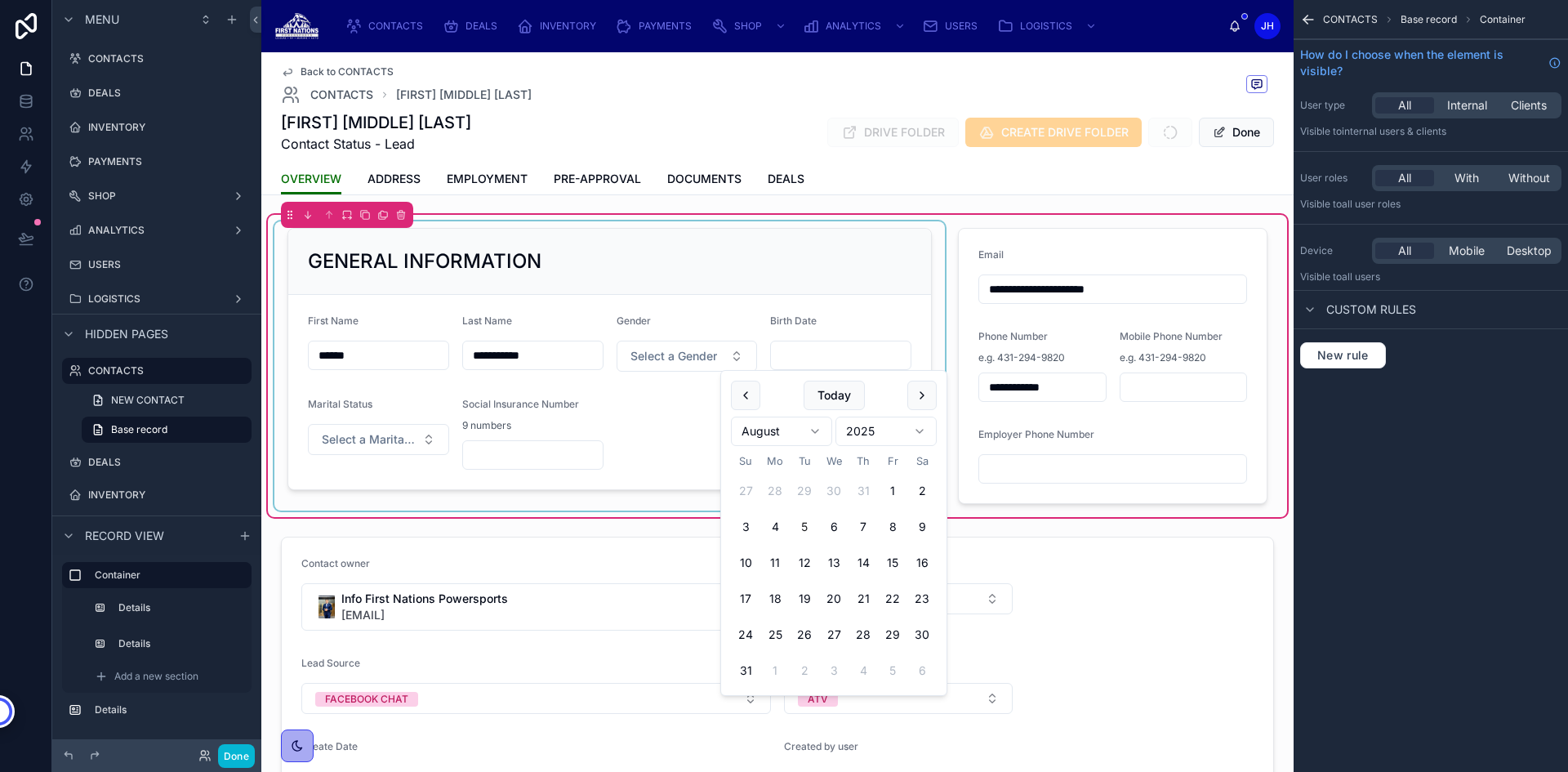 click at bounding box center [609, 366] 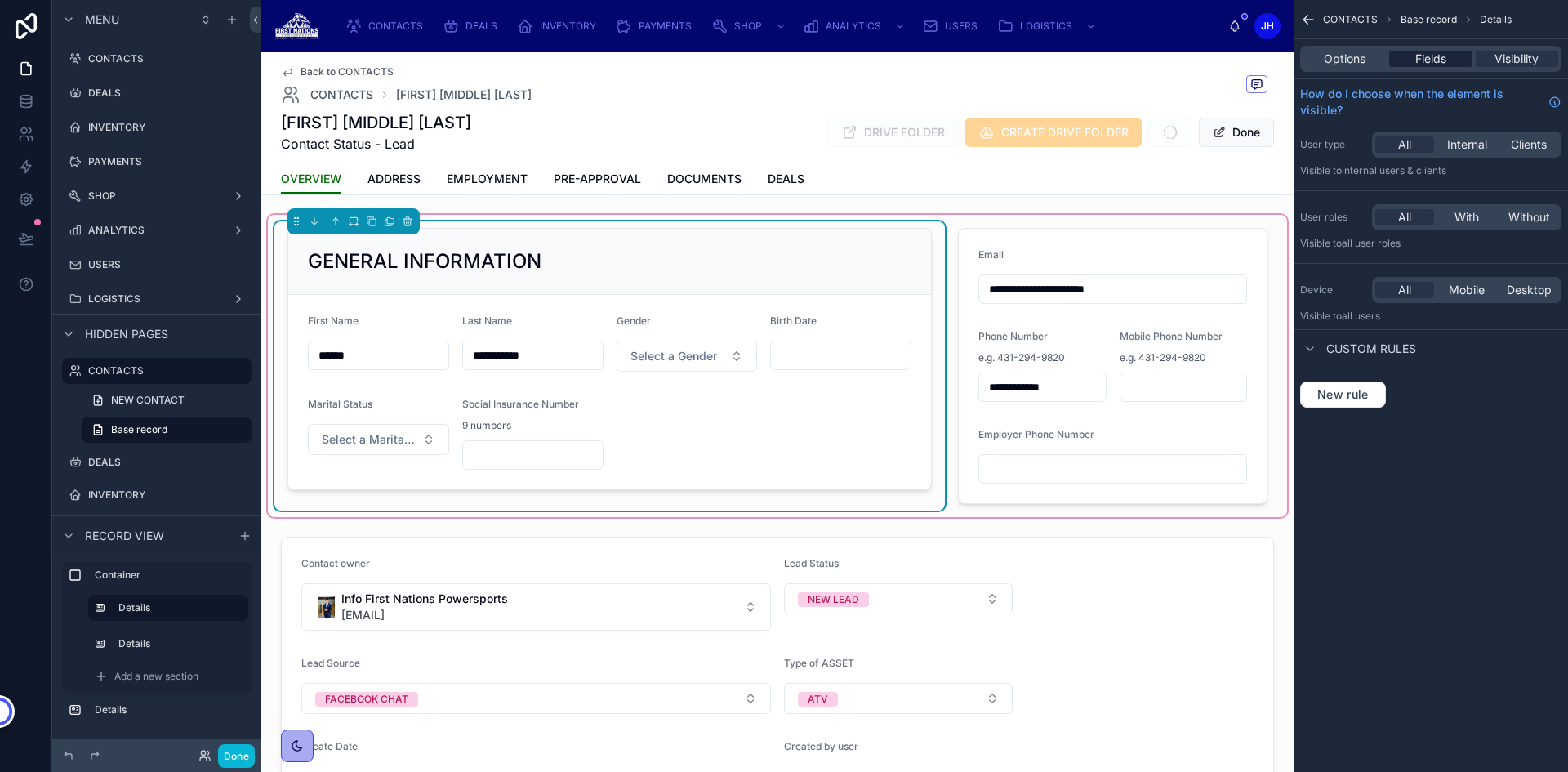click on "Fields" at bounding box center (1431, 59) 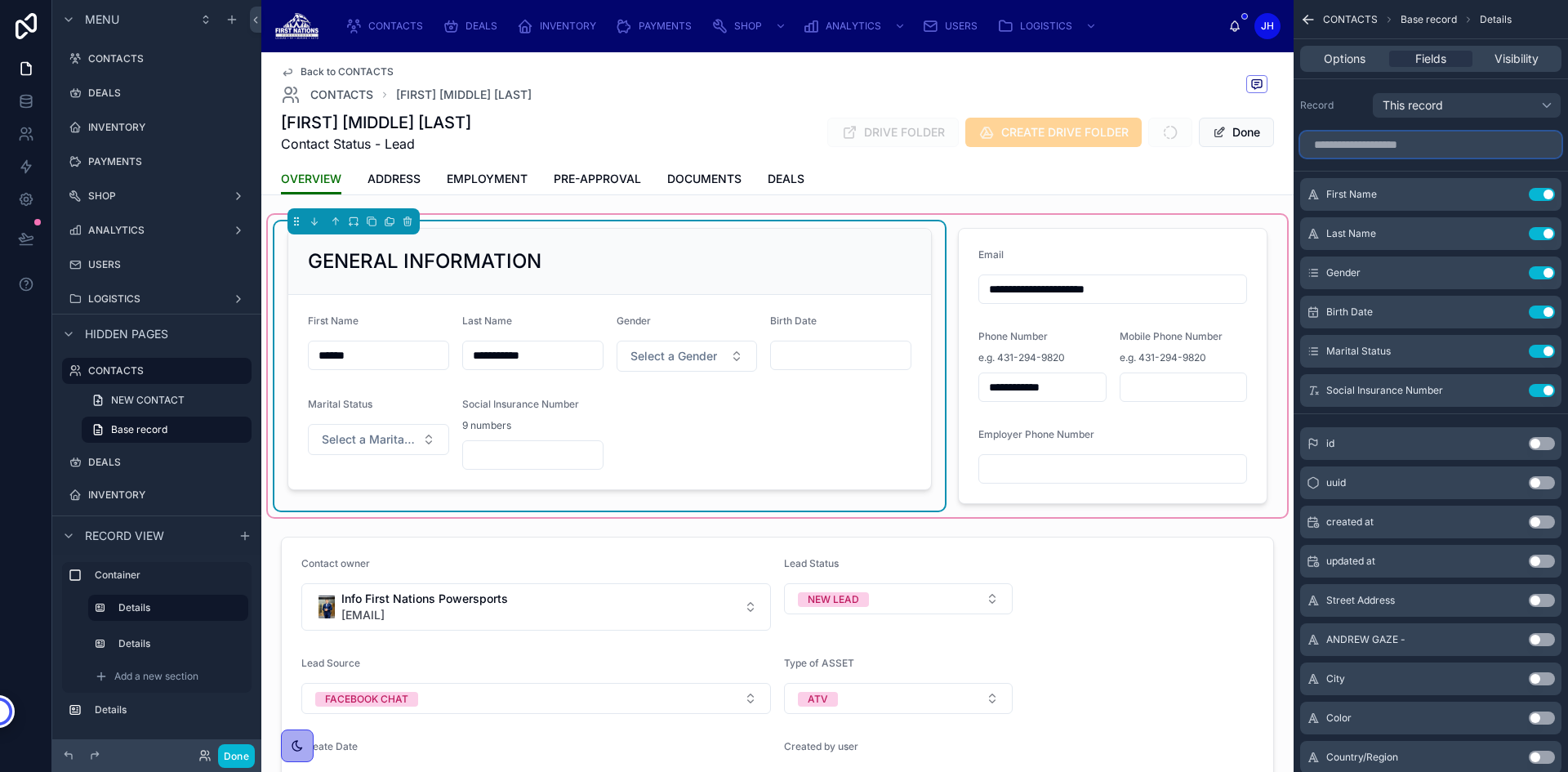 click at bounding box center [1431, 145] 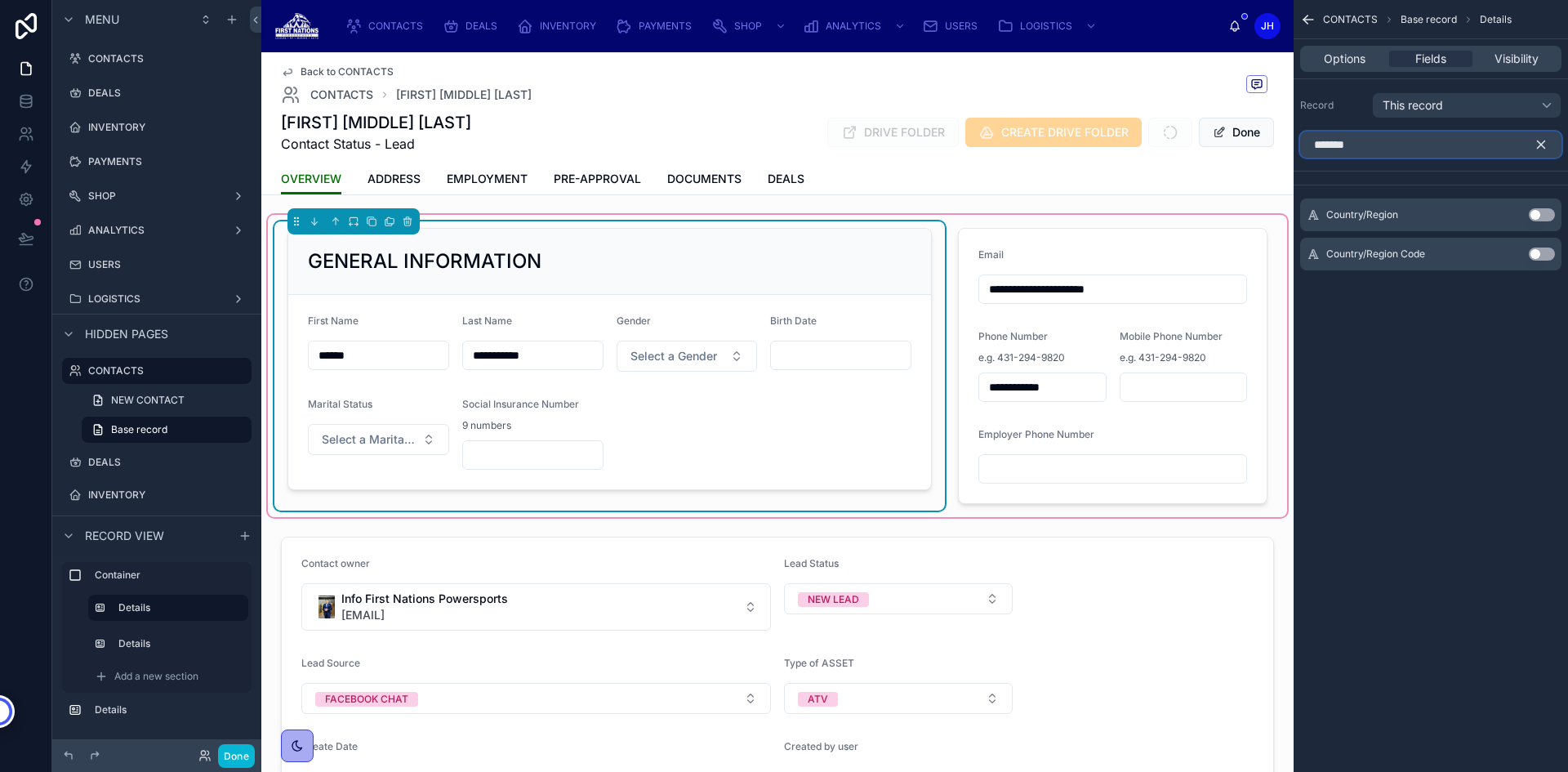 type on "*******" 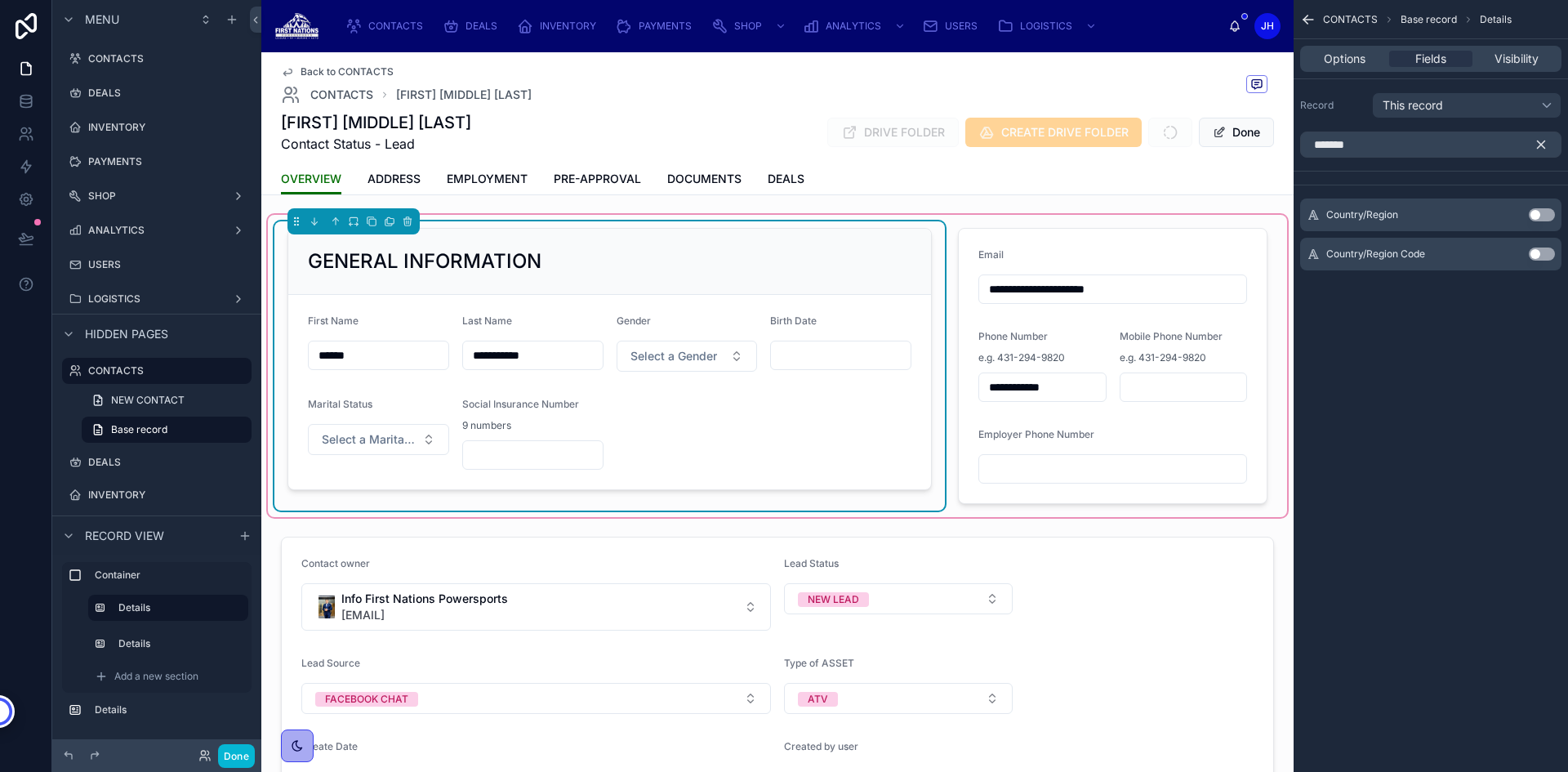 click on "Use setting" at bounding box center [1542, 215] 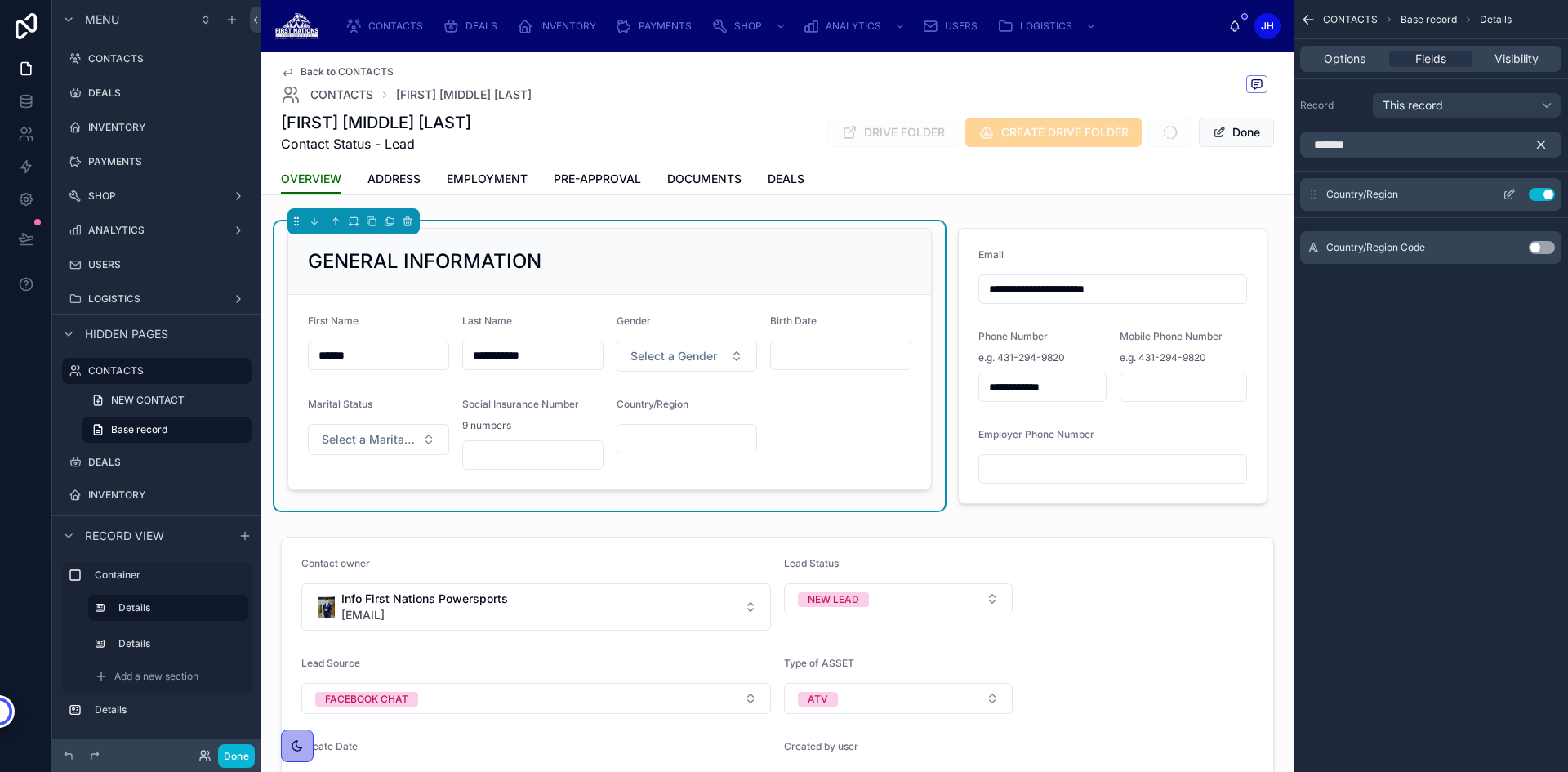 click on "Country/Region Use setting" at bounding box center [1431, 194] 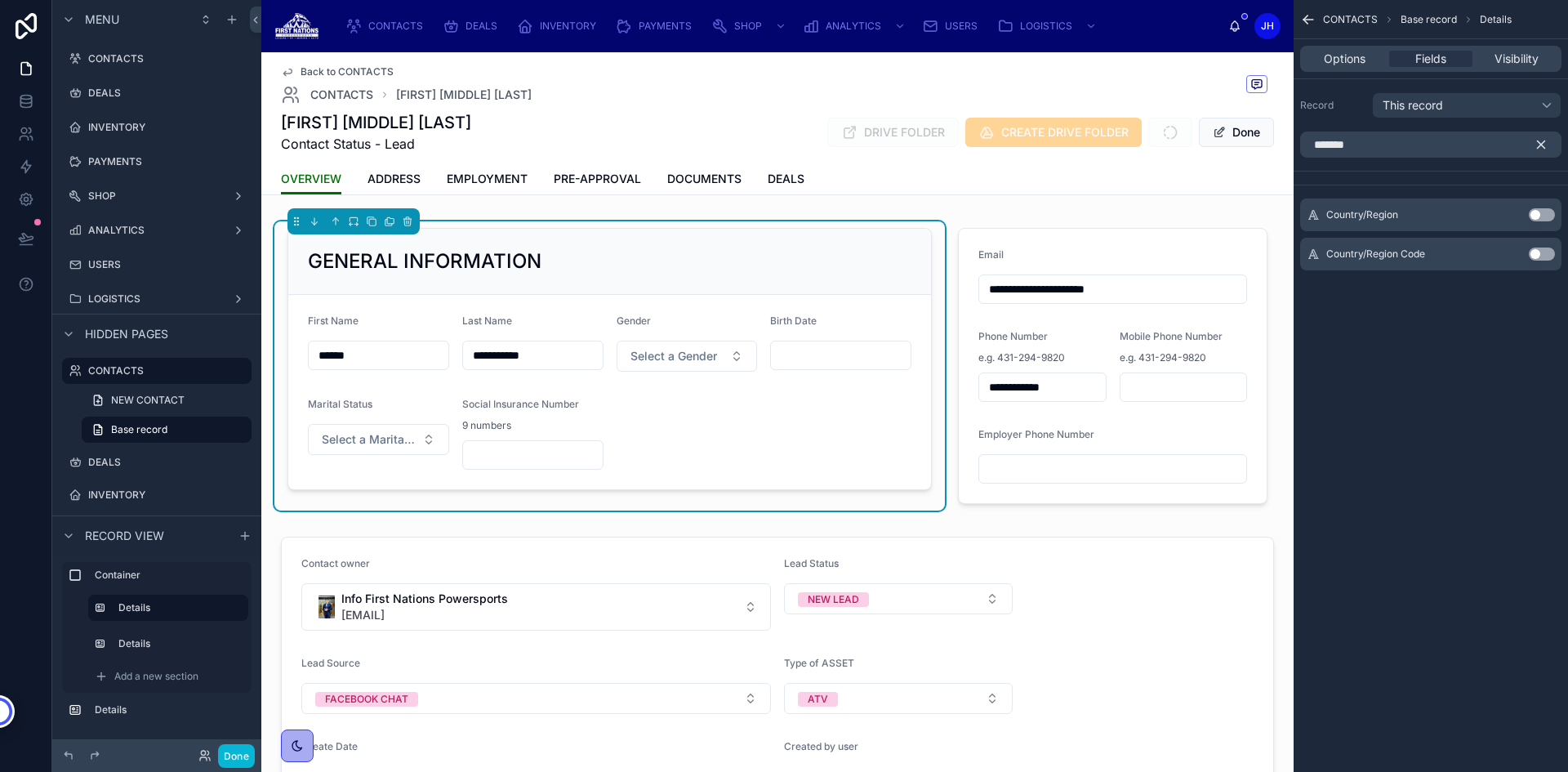 click on "Country/Region Use setting Country/Region Code Use setting" at bounding box center [1431, 231] 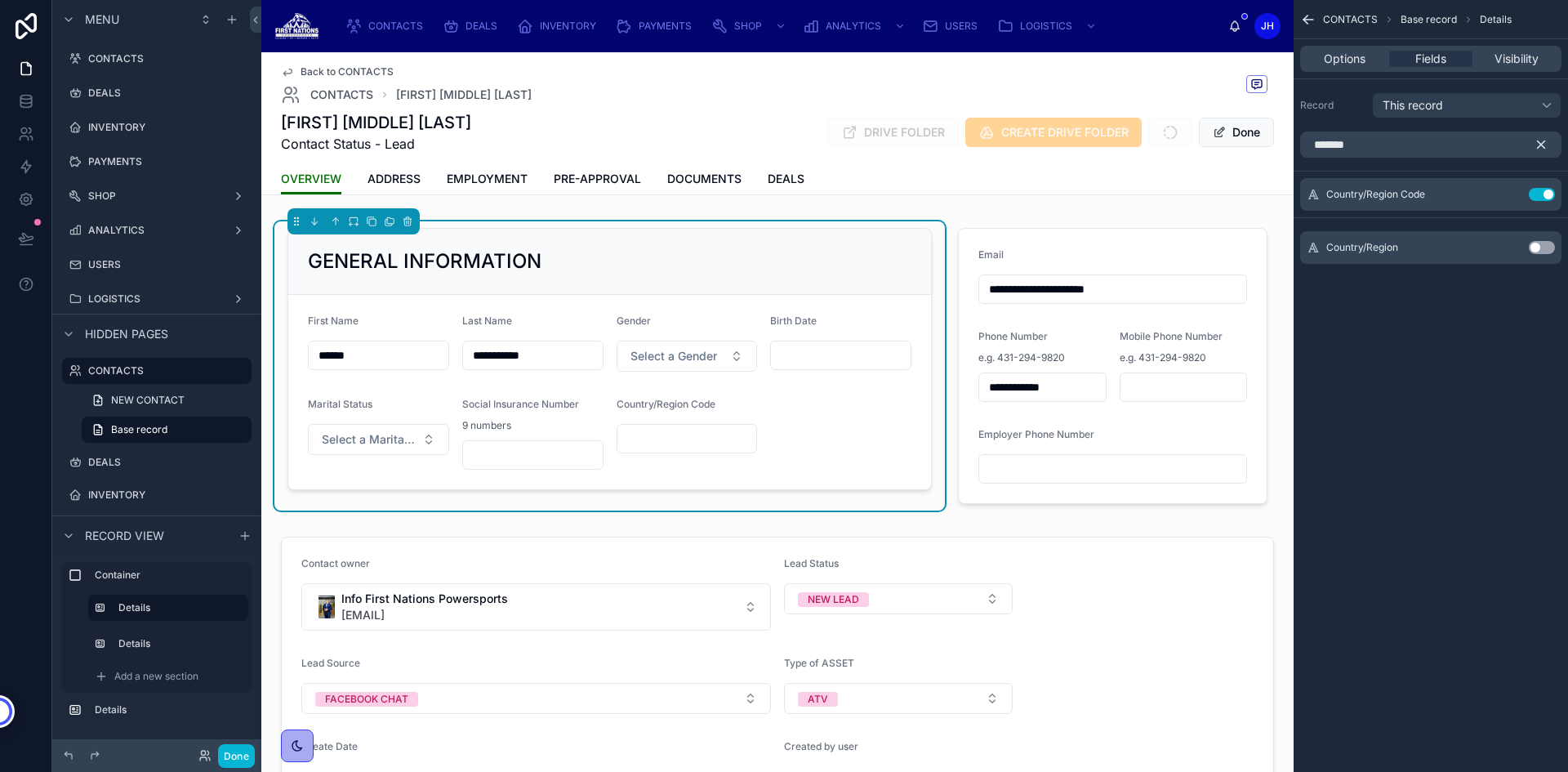 click 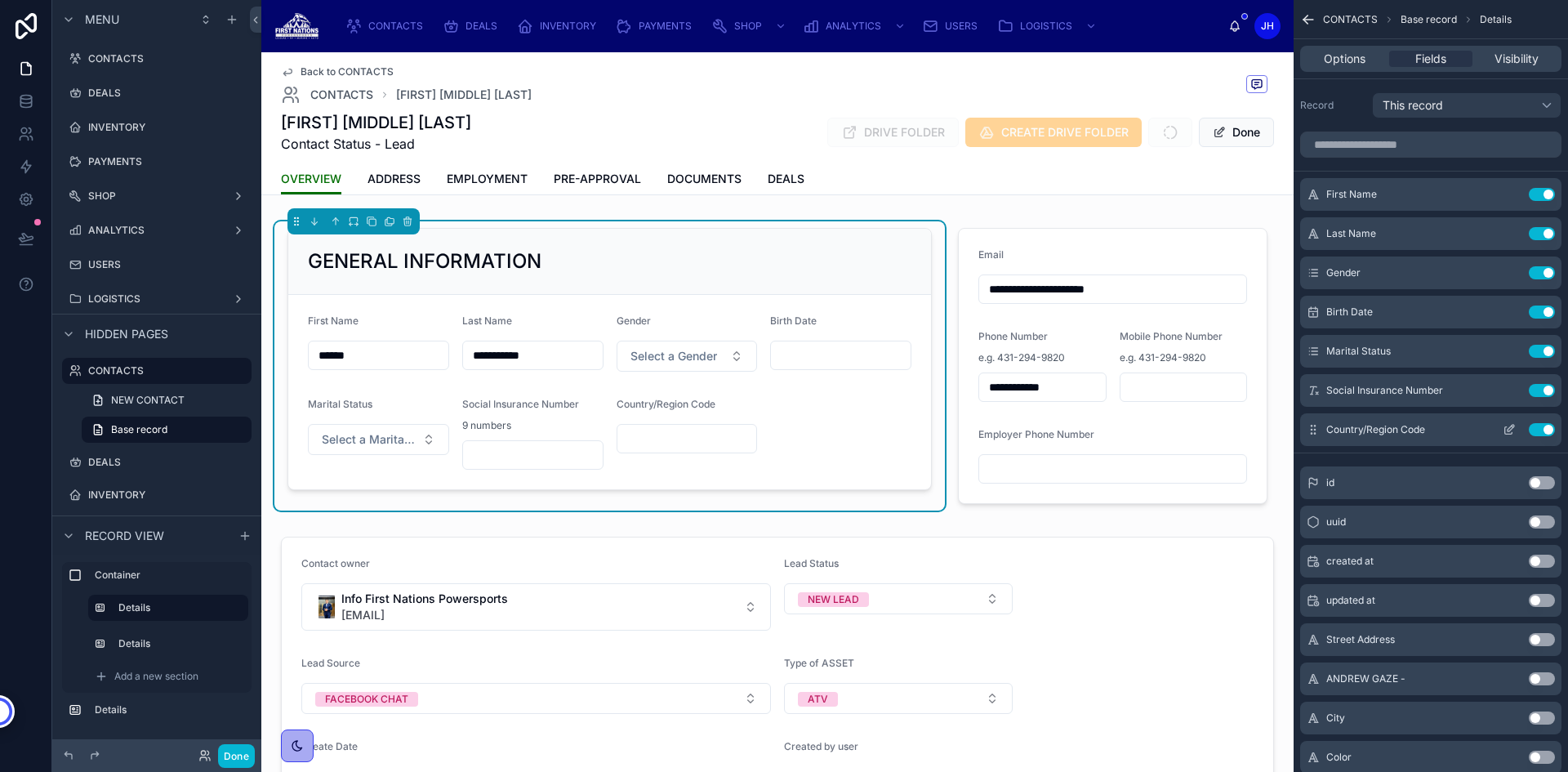 click on "Use setting" at bounding box center [1542, 430] 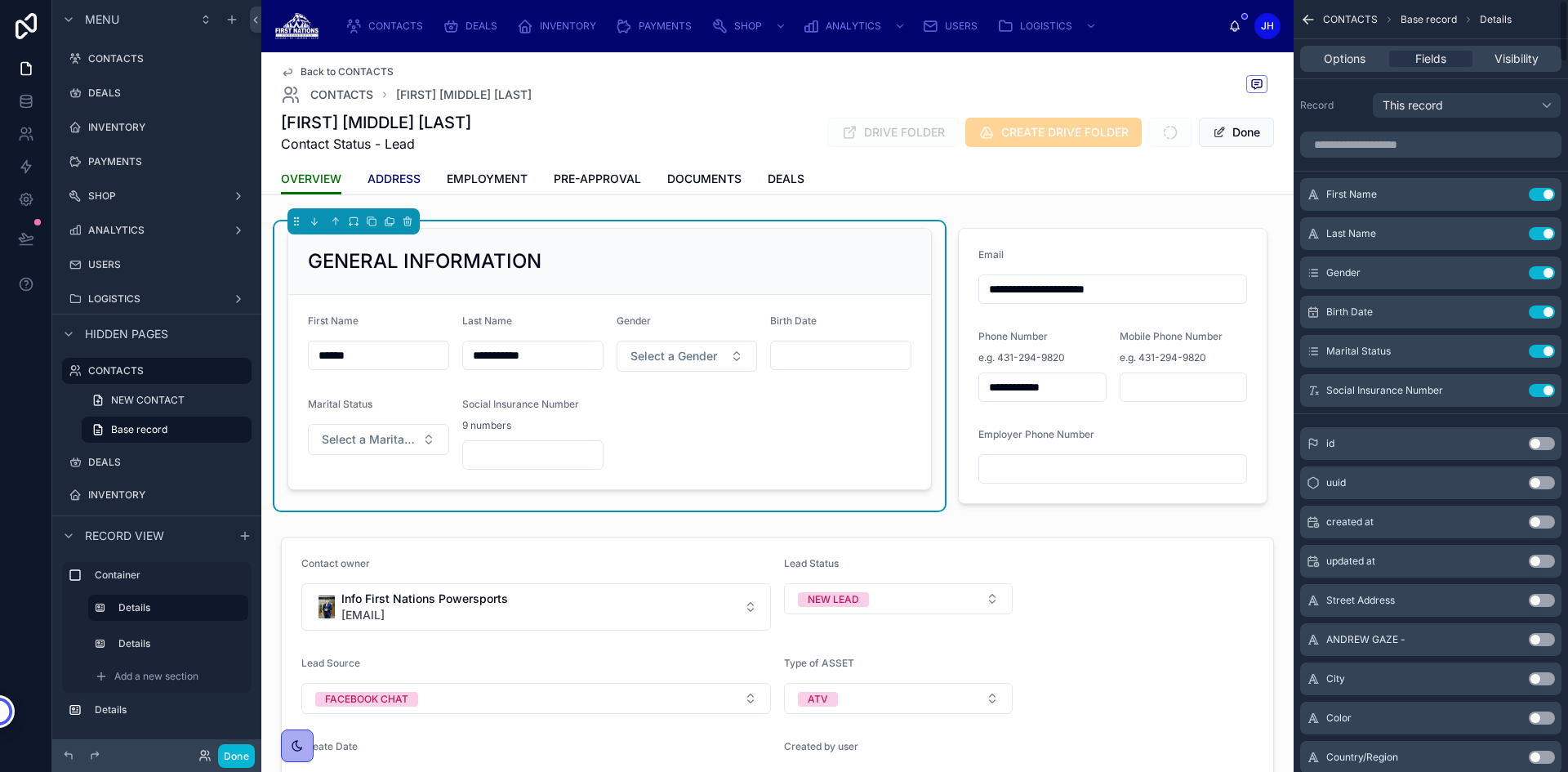 click on "ADDRESS" at bounding box center [394, 179] 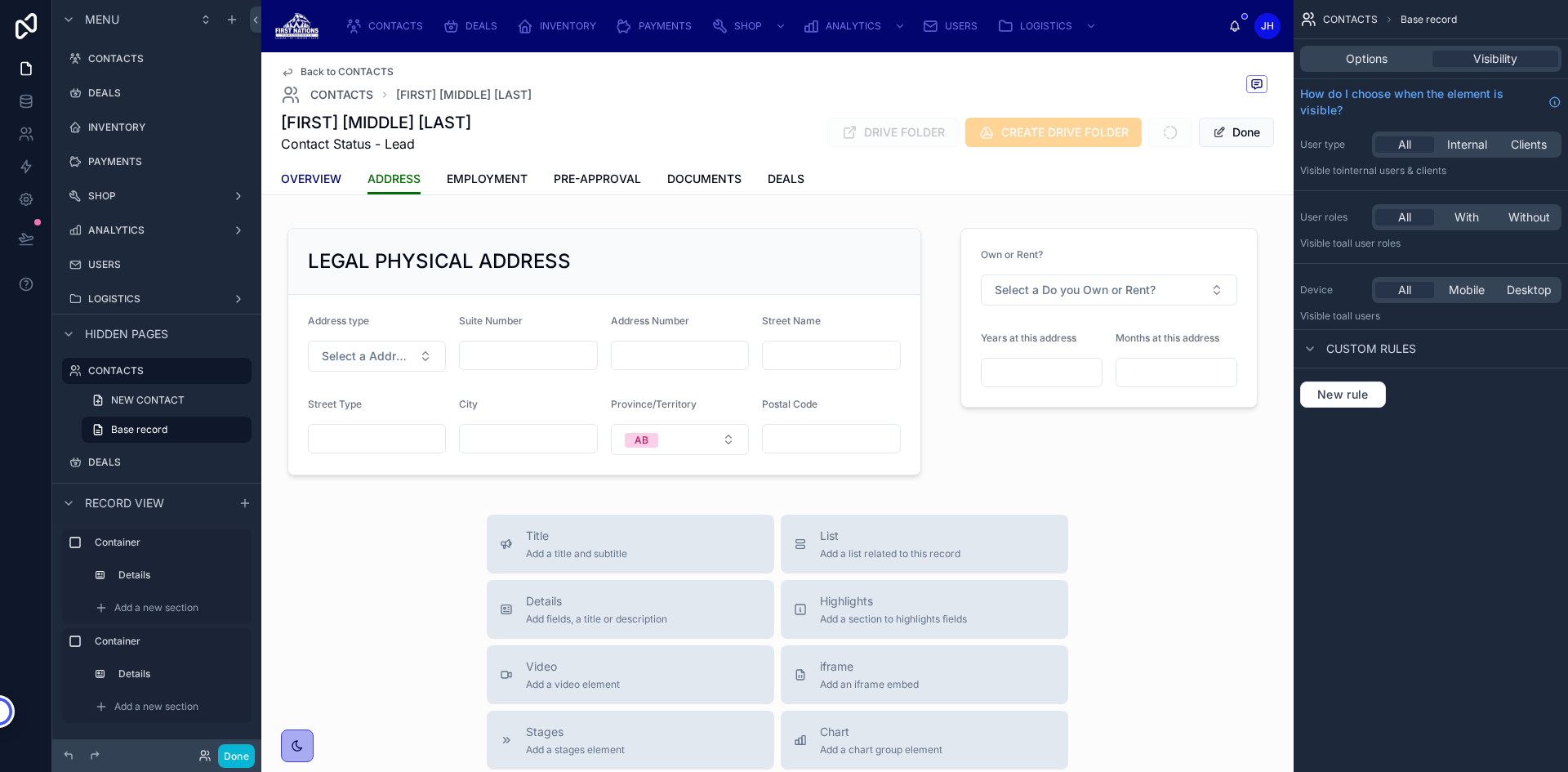click on "OVERVIEW" at bounding box center [311, 179] 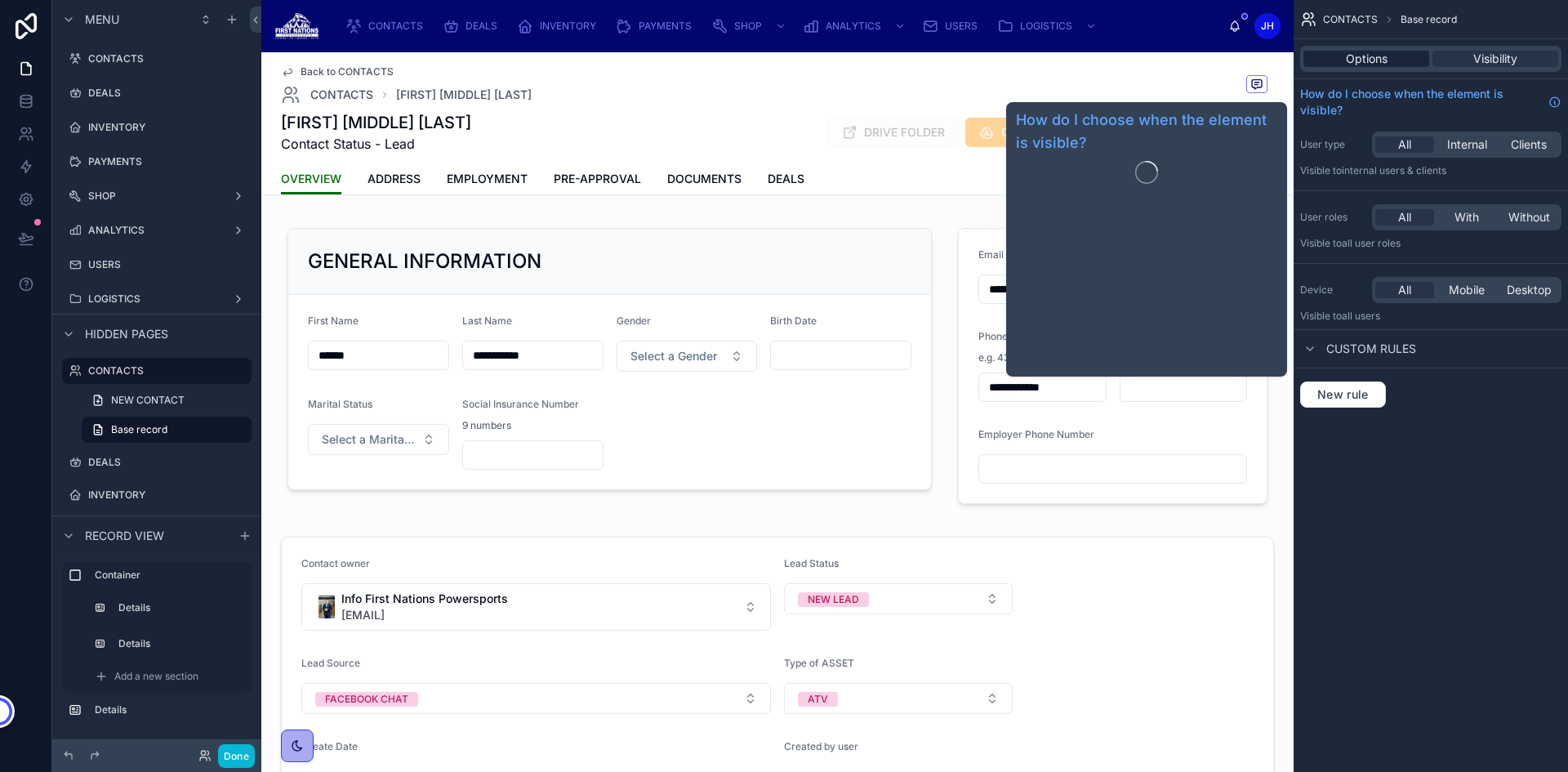 click on "Options" at bounding box center [1366, 59] 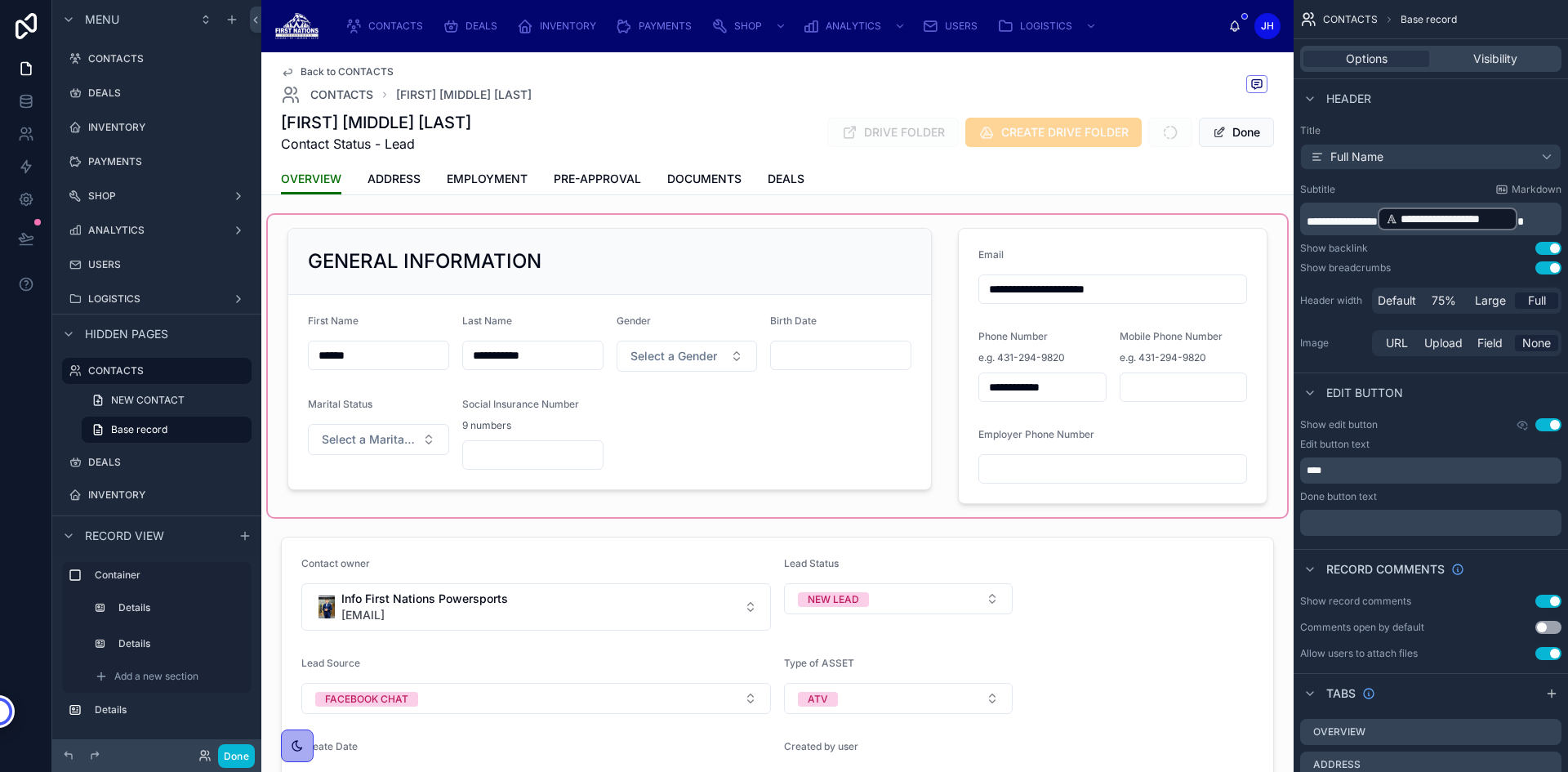 click at bounding box center [777, 366] 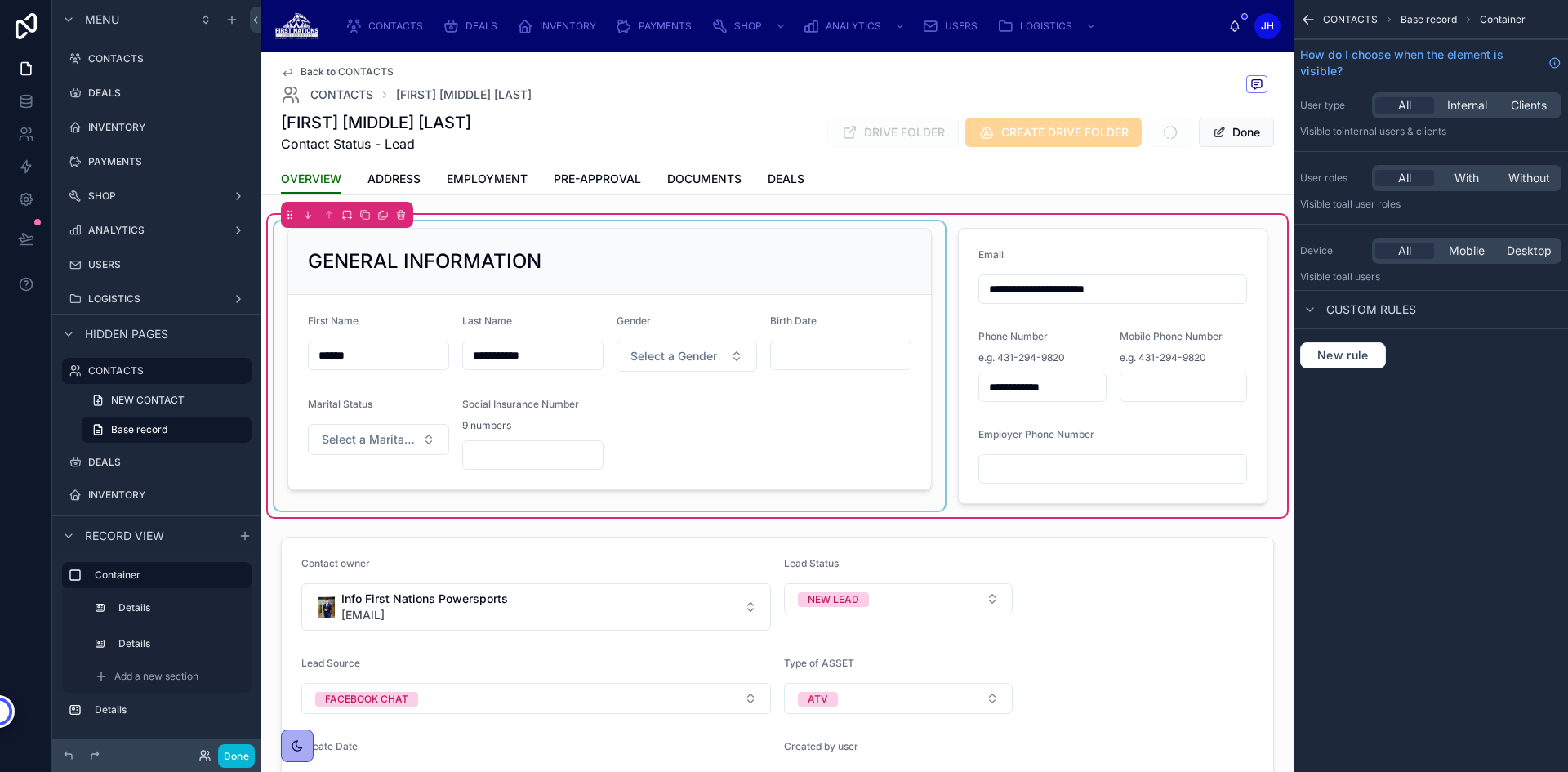 click at bounding box center (609, 366) 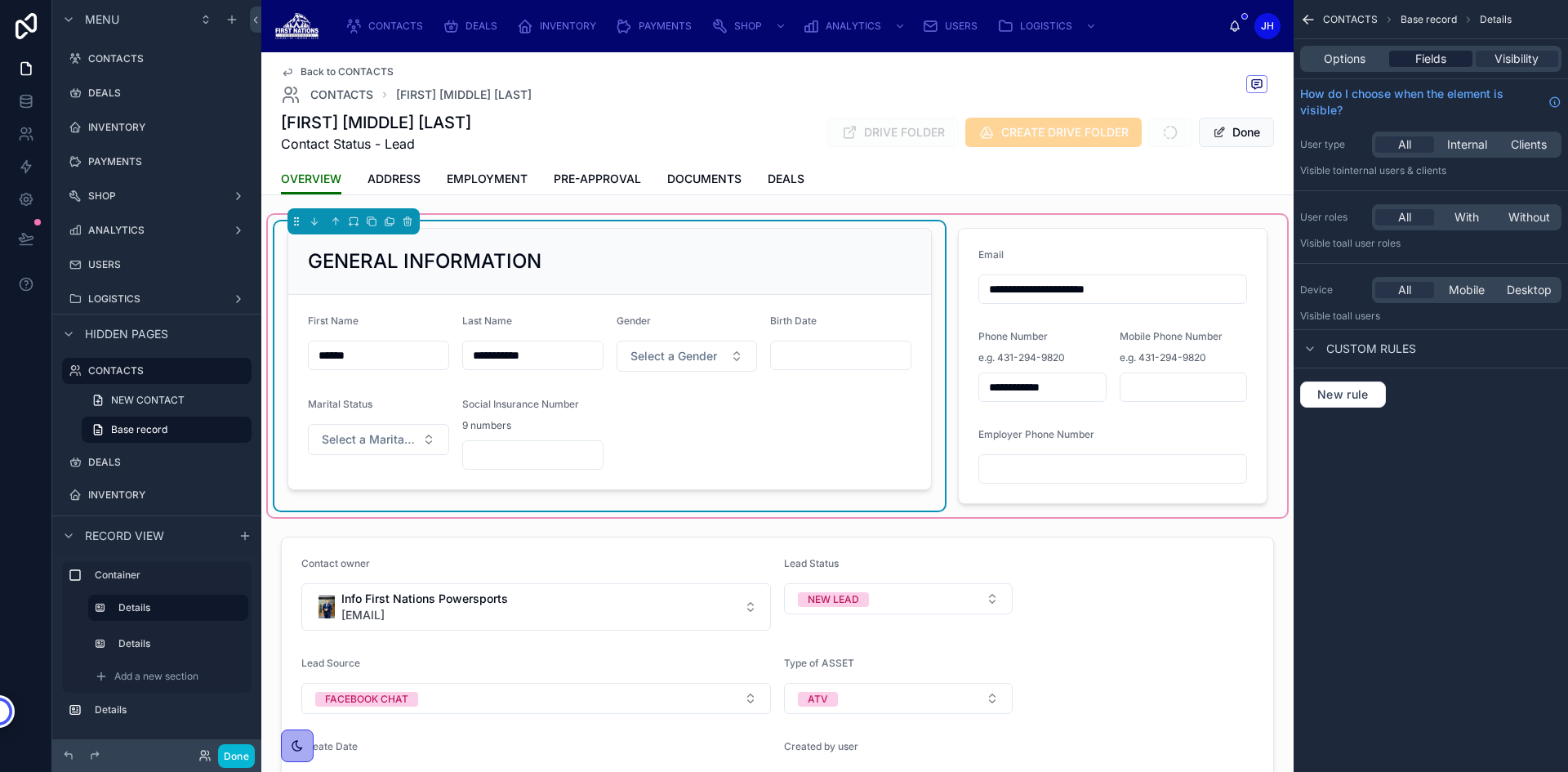 click on "Fields" at bounding box center [1431, 59] 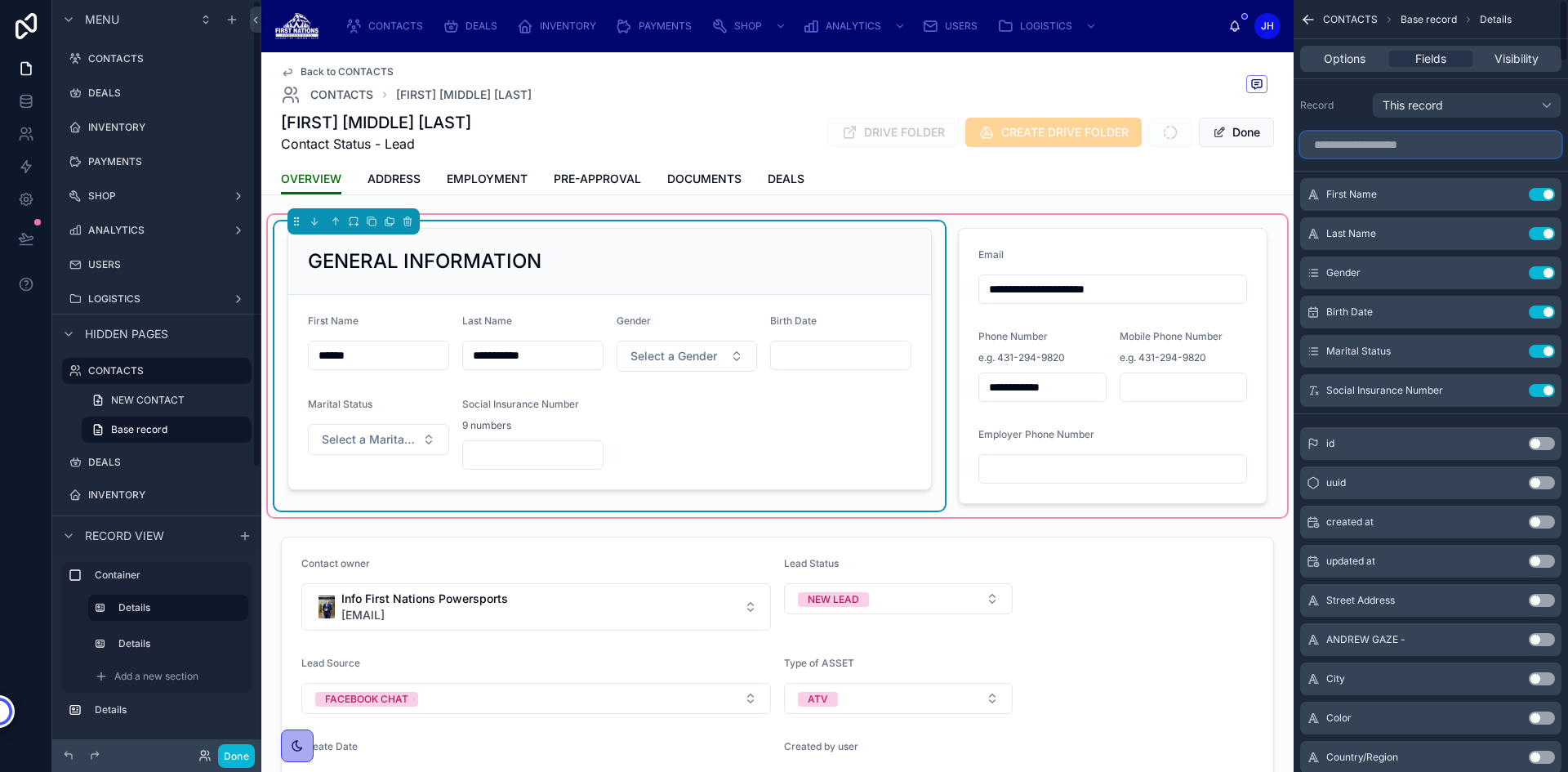 click at bounding box center [1431, 145] 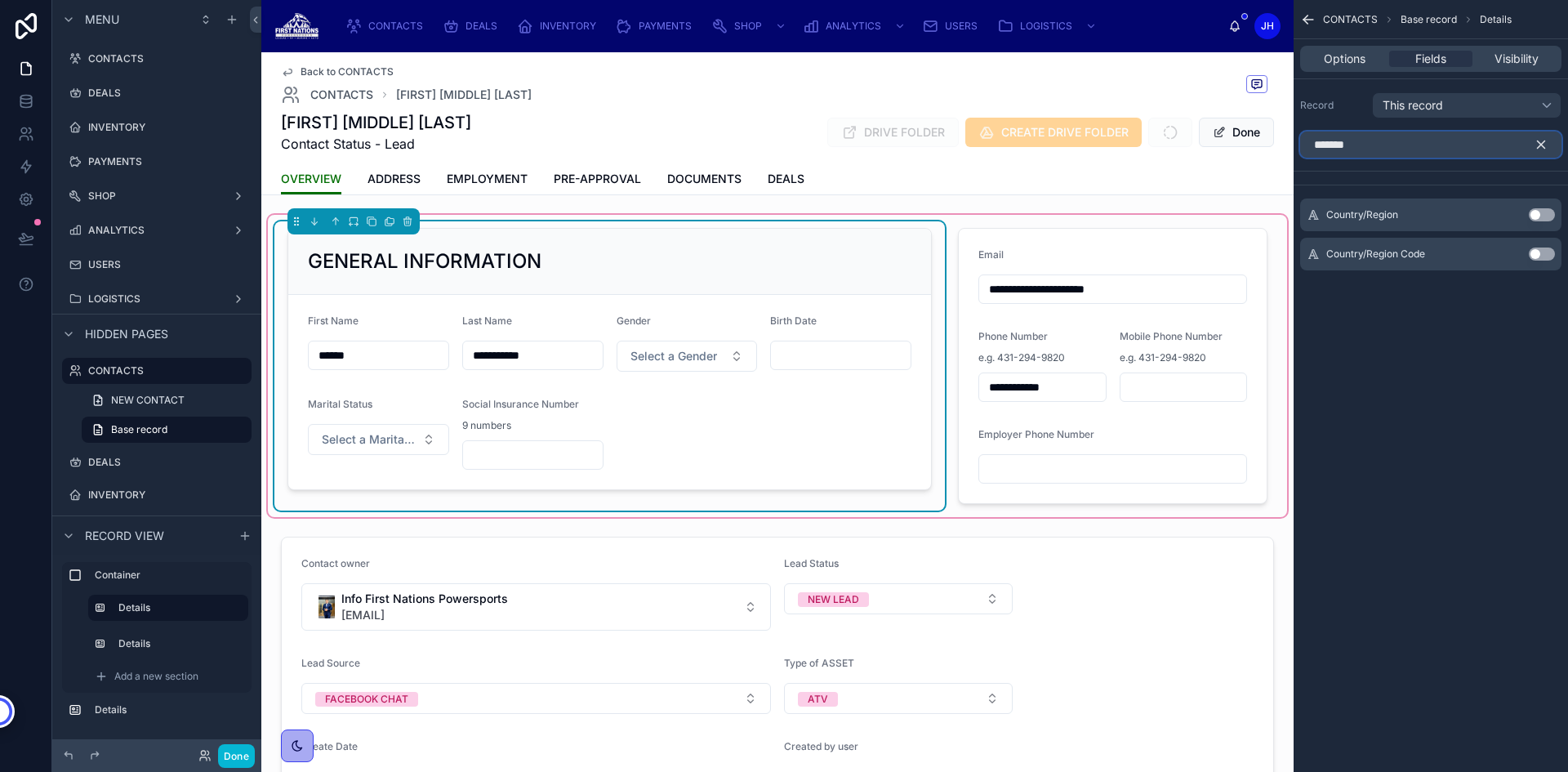 type on "*******" 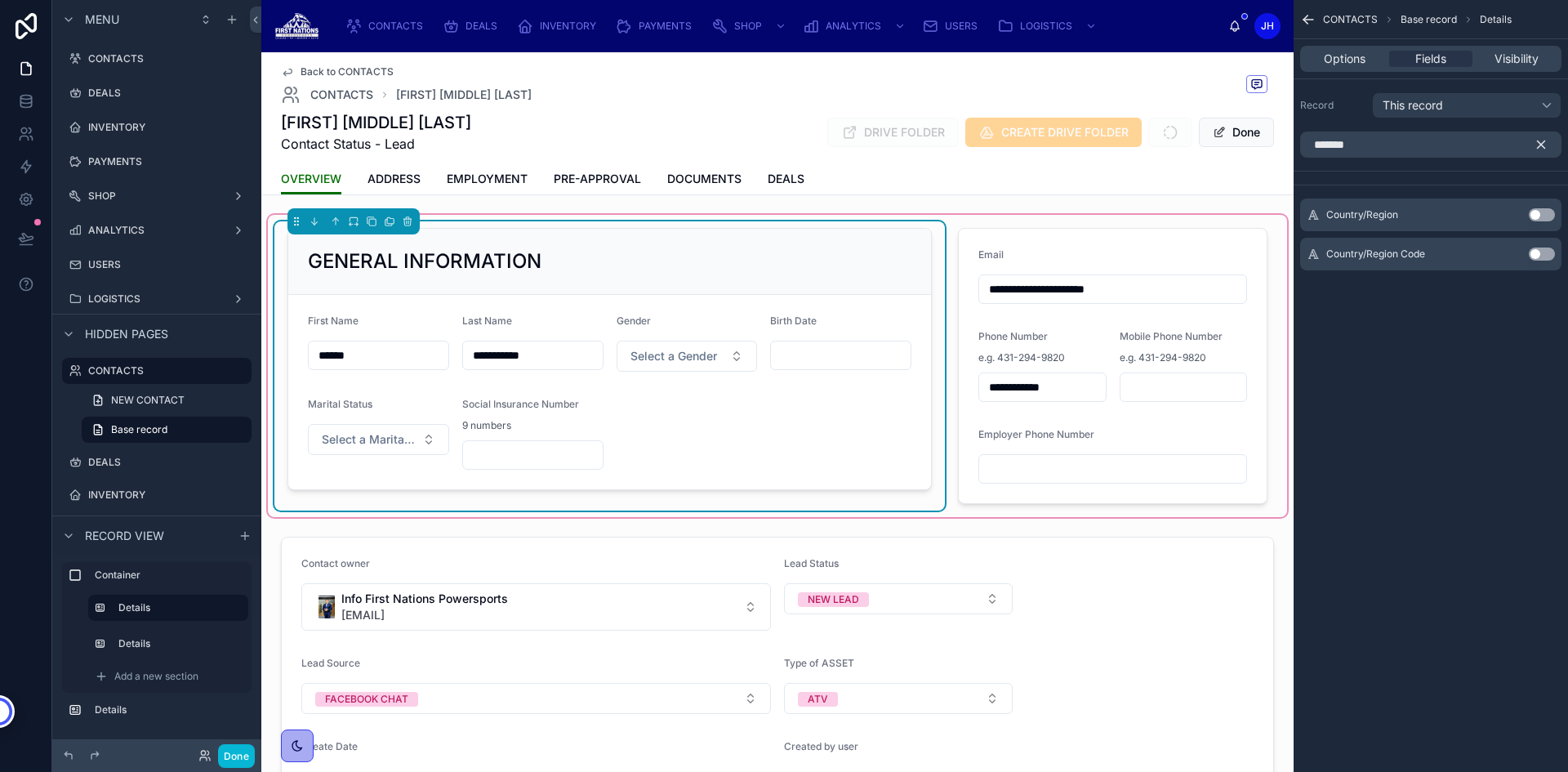 click on "Use setting" at bounding box center (1542, 254) 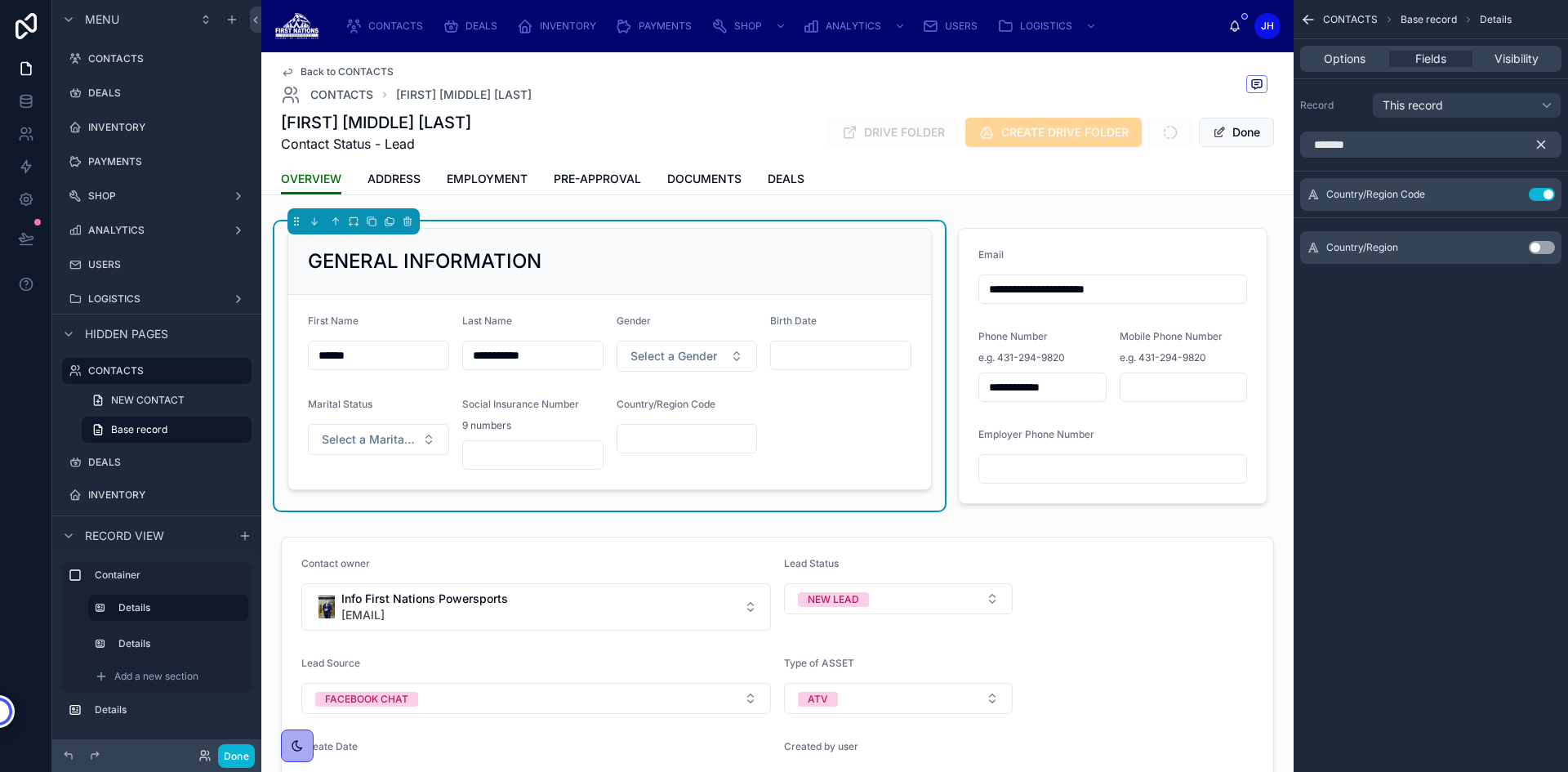 click on "******* Country/Region Code Use setting Country/Region Use setting" at bounding box center (1431, 386) 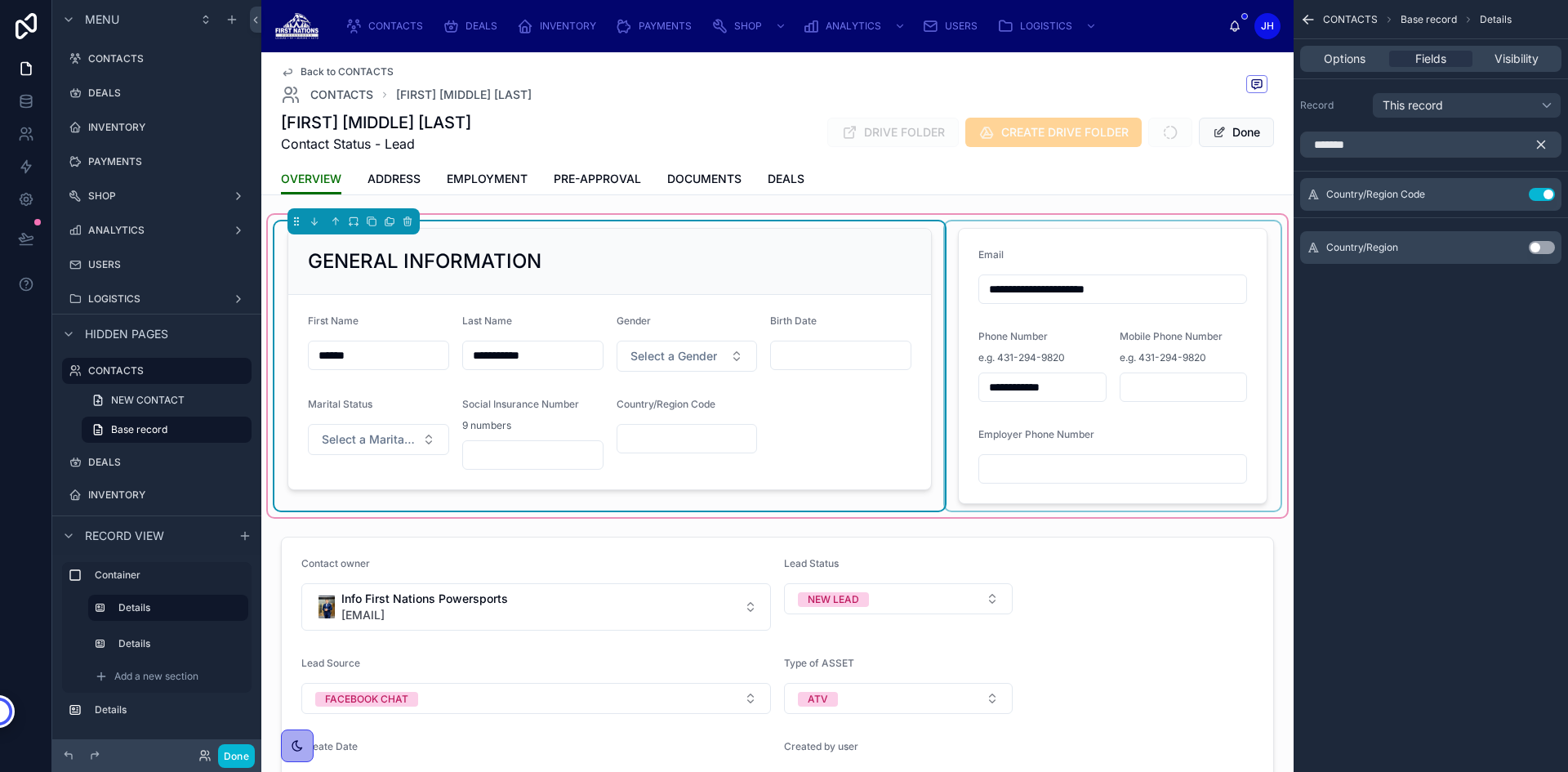 click at bounding box center [1112, 366] 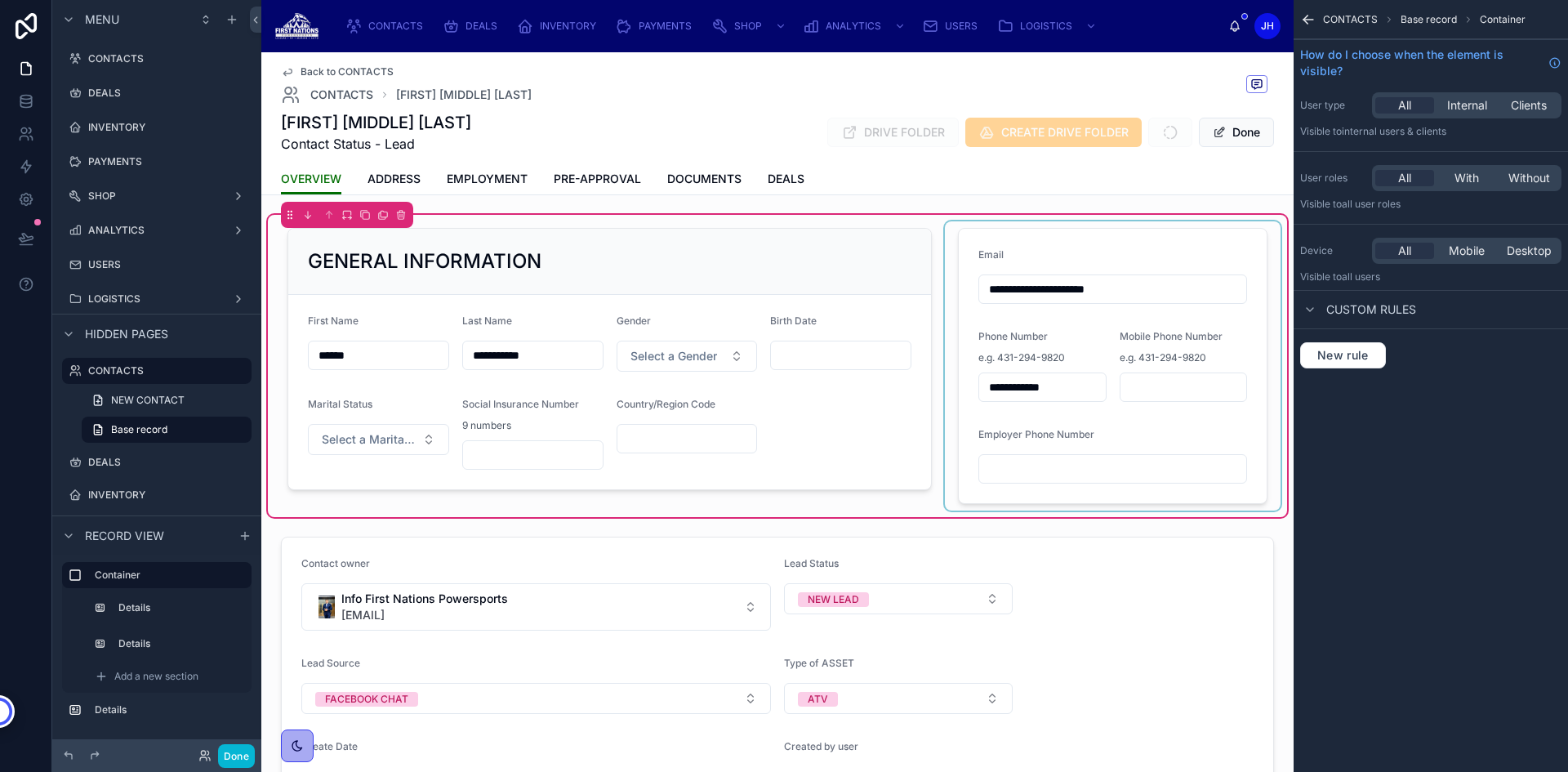 click at bounding box center (1112, 366) 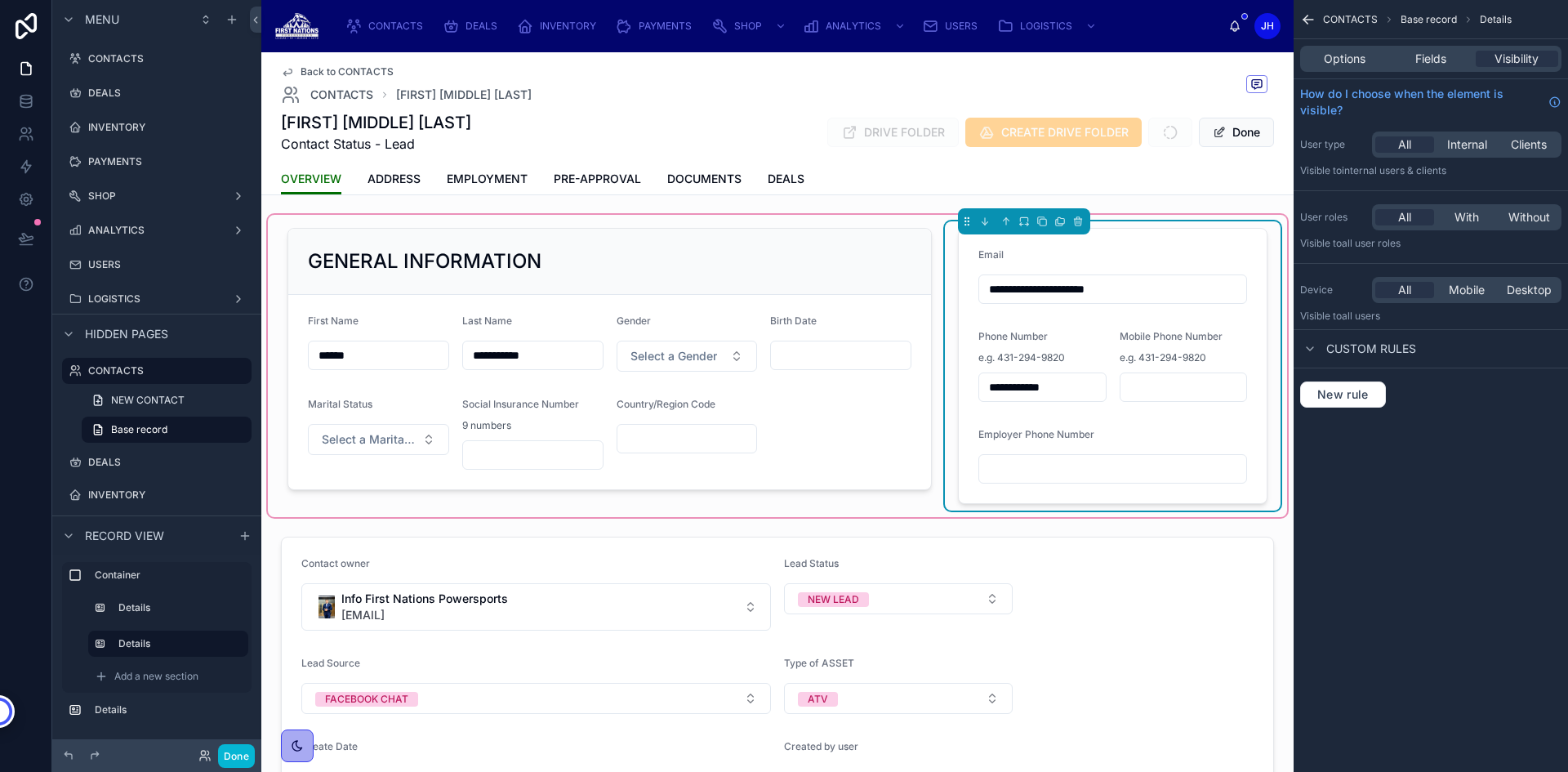 click on "Options Fields Visibility" at bounding box center [1431, 59] 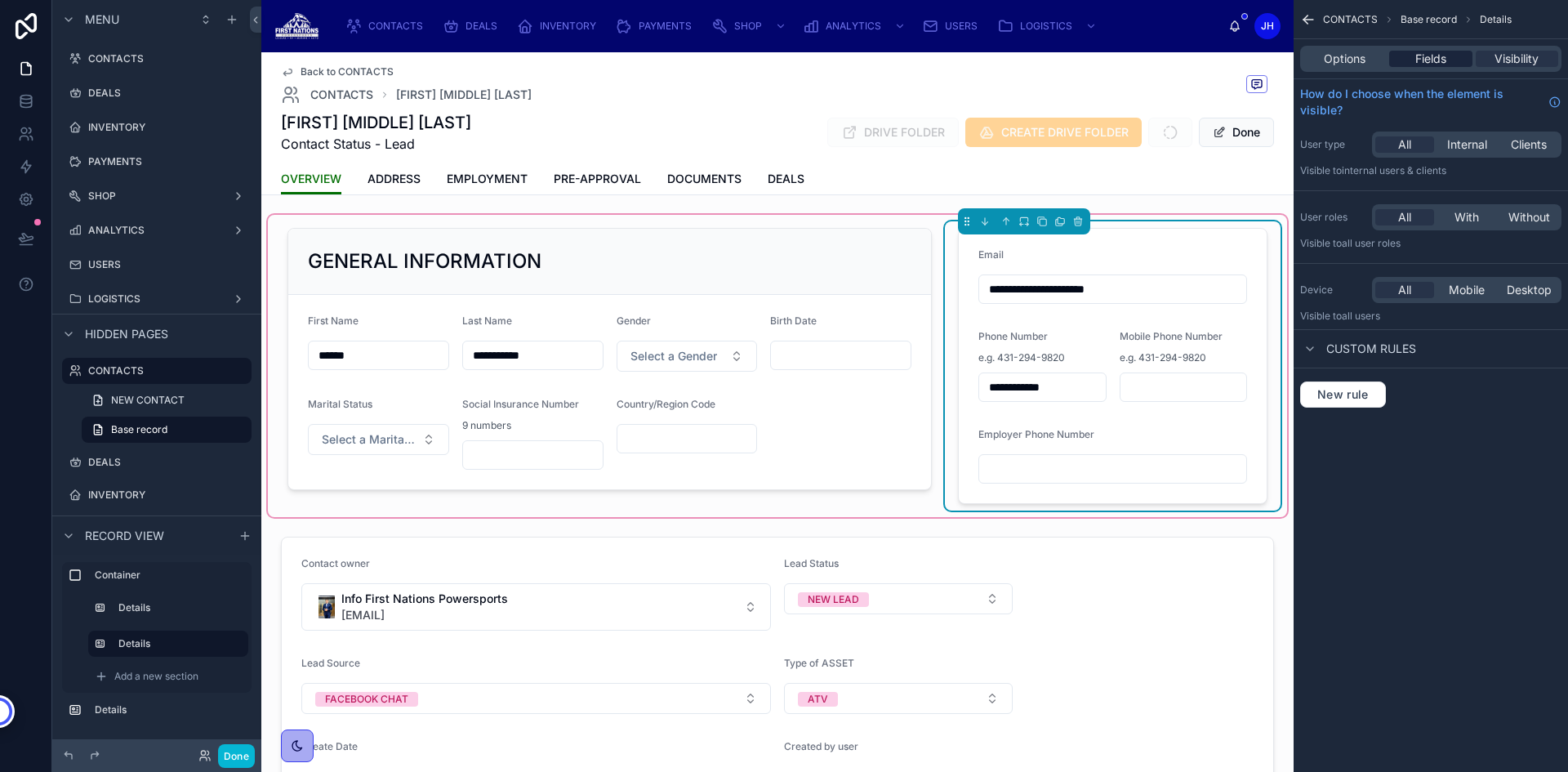 click on "Fields" at bounding box center (1431, 59) 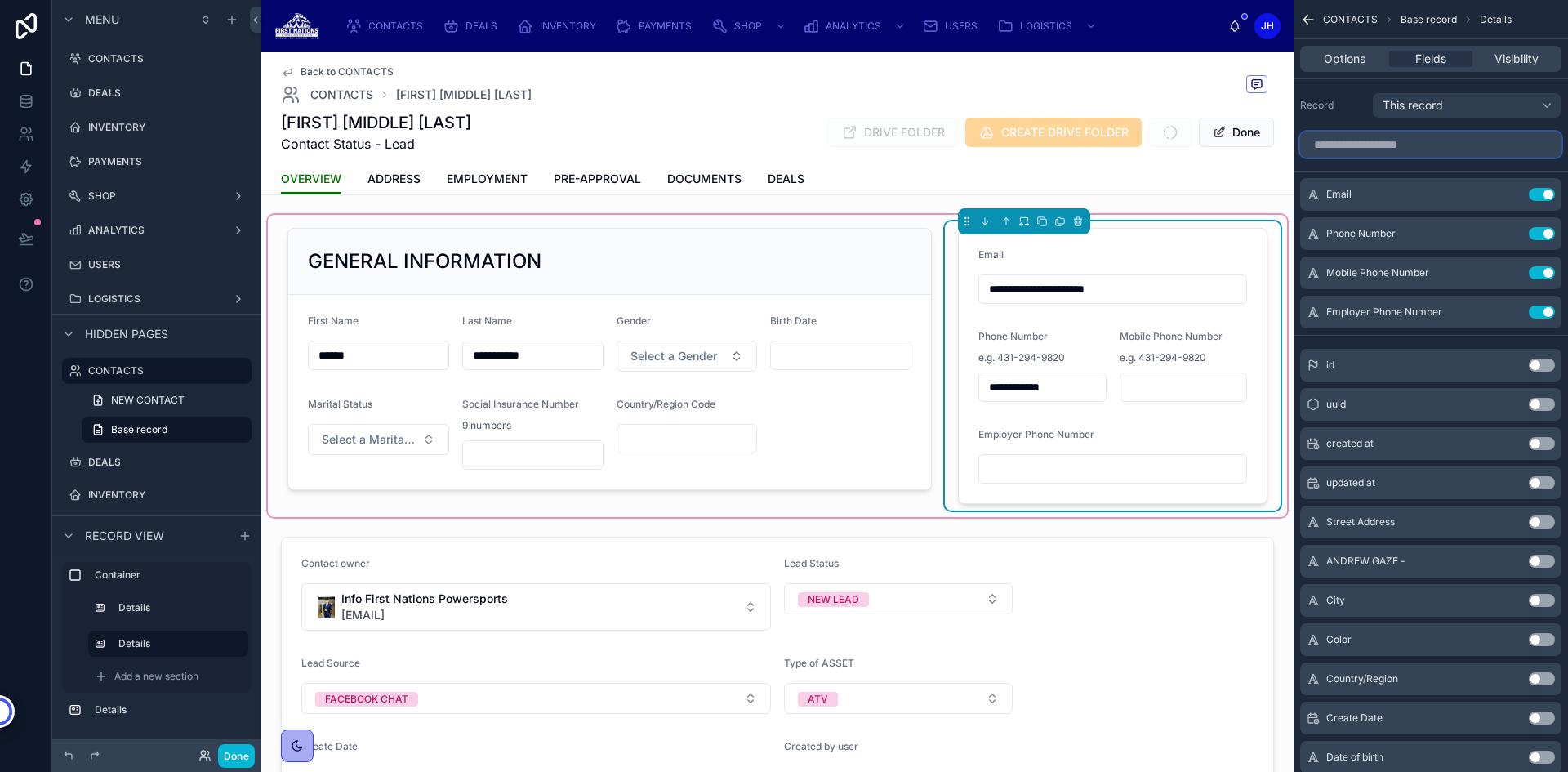 click at bounding box center [1431, 145] 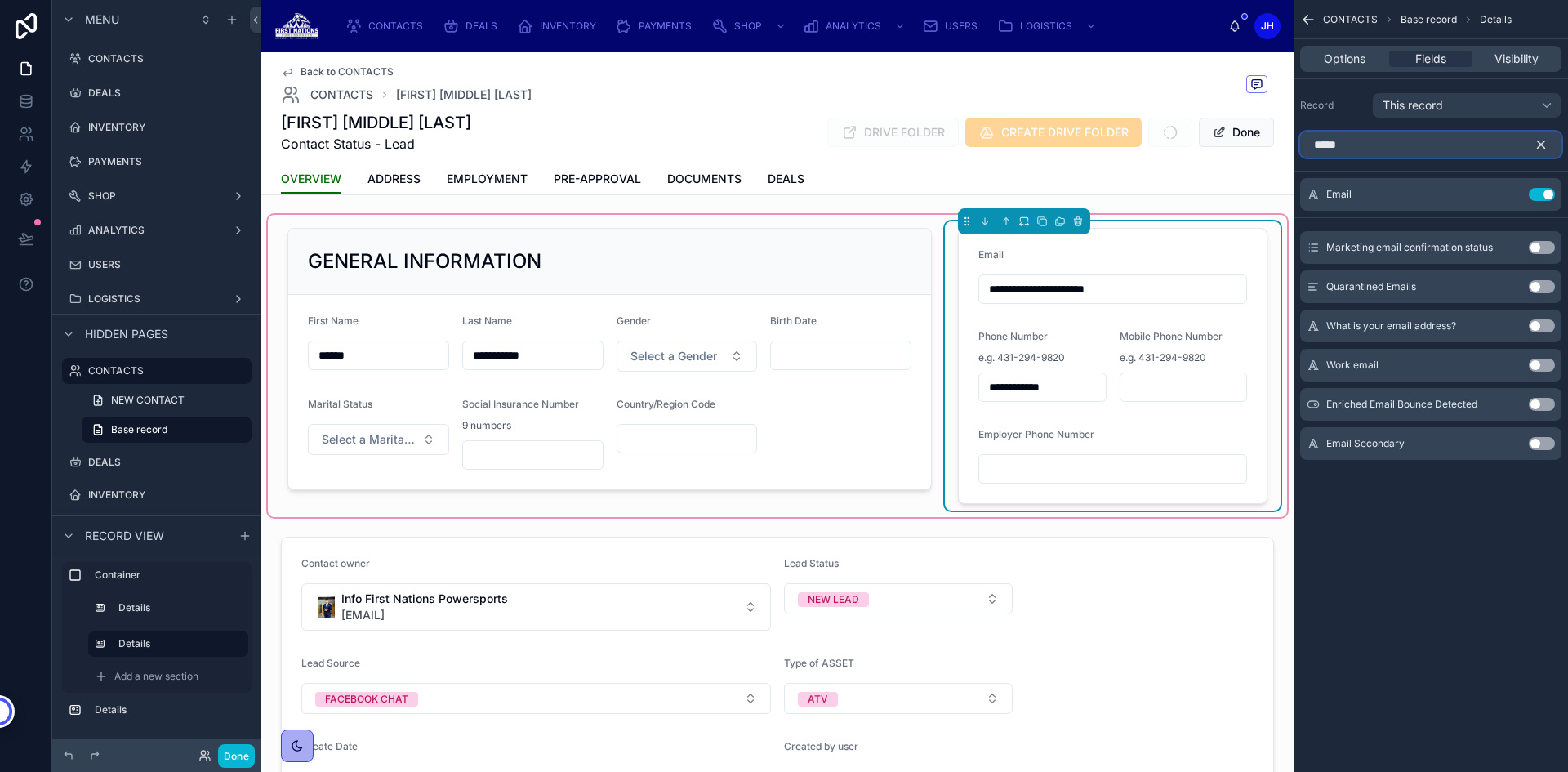 type on "*****" 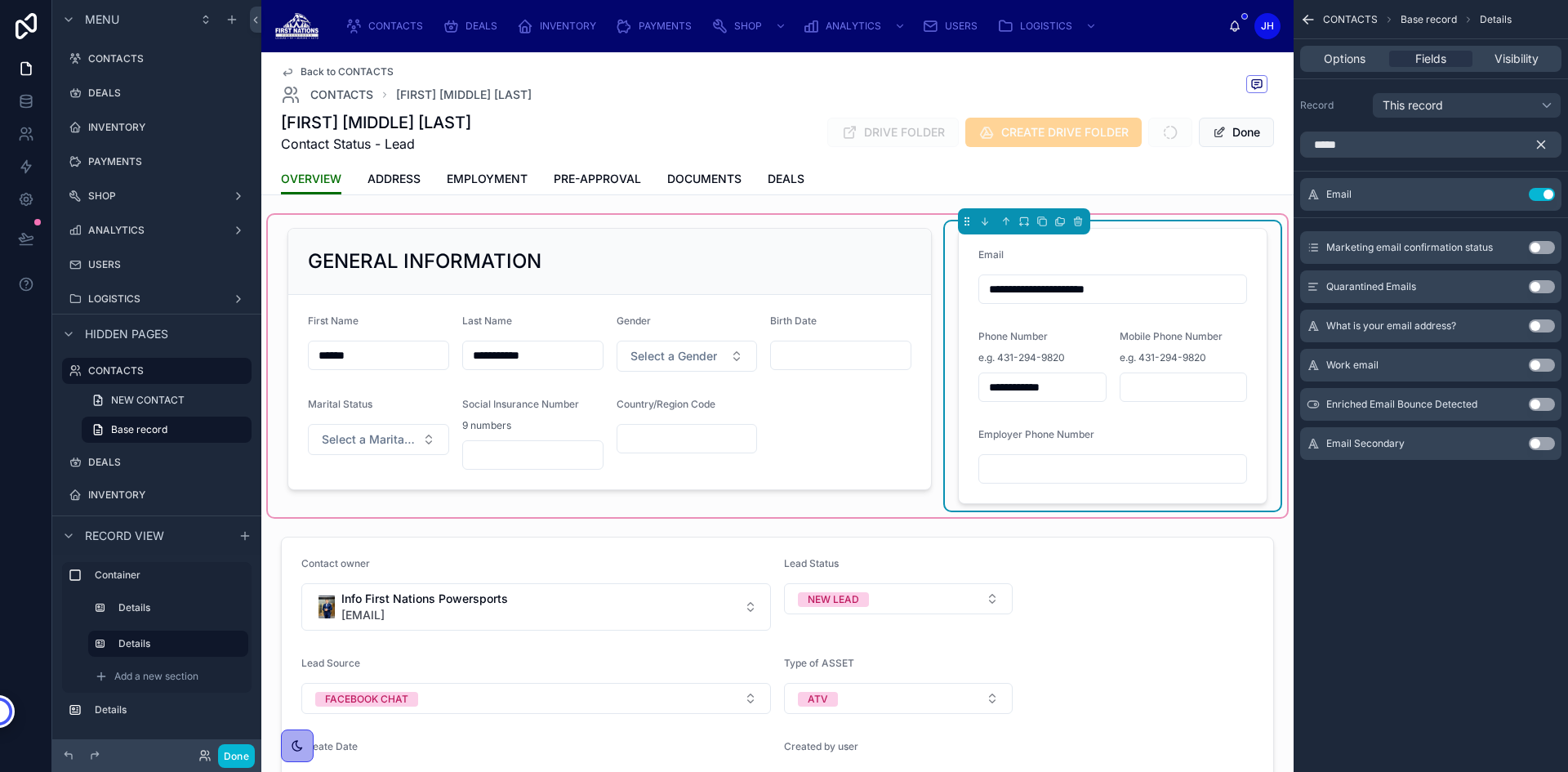 click on "Use setting" at bounding box center (1542, 444) 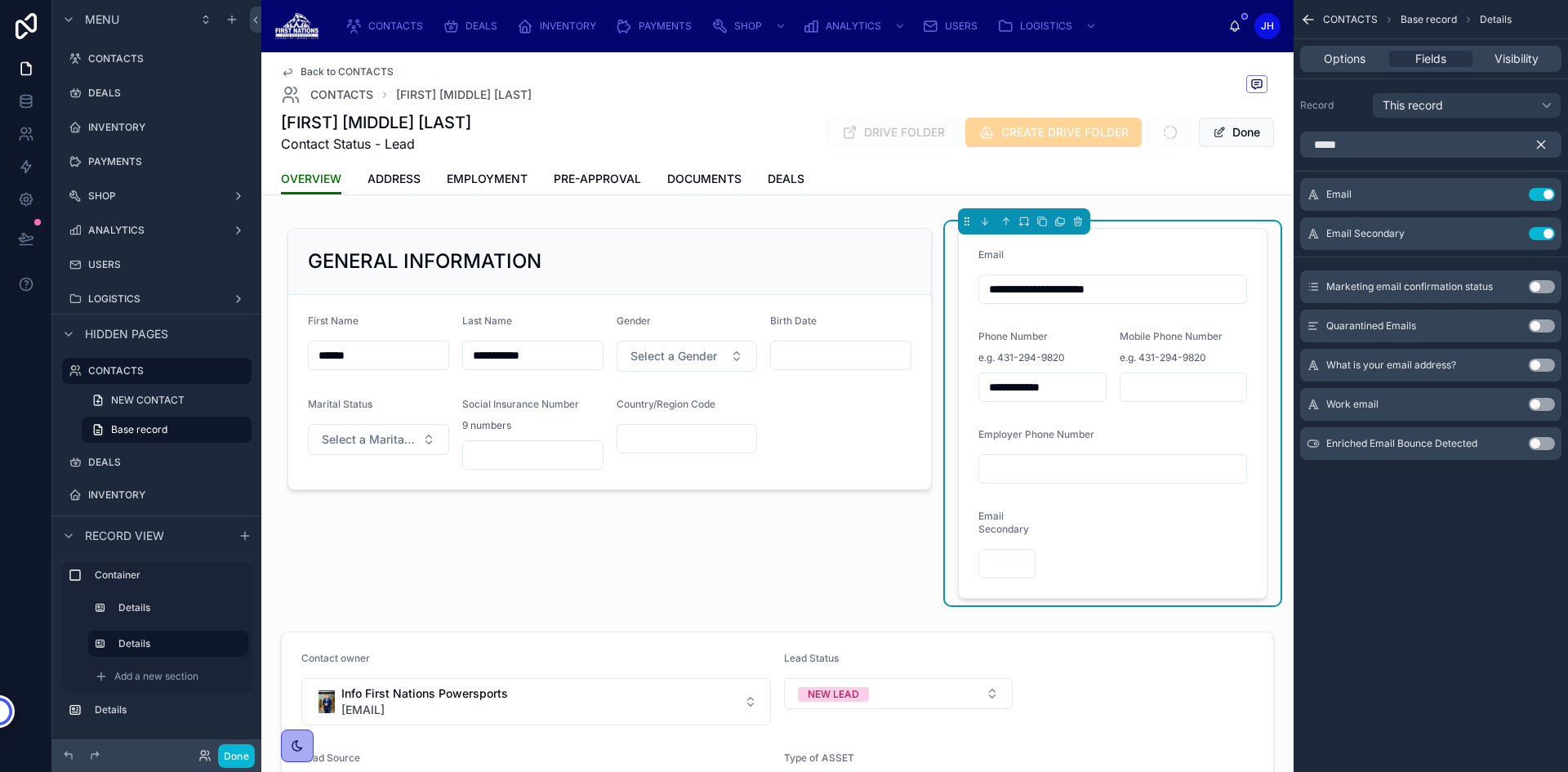 click at bounding box center [1548, 145] 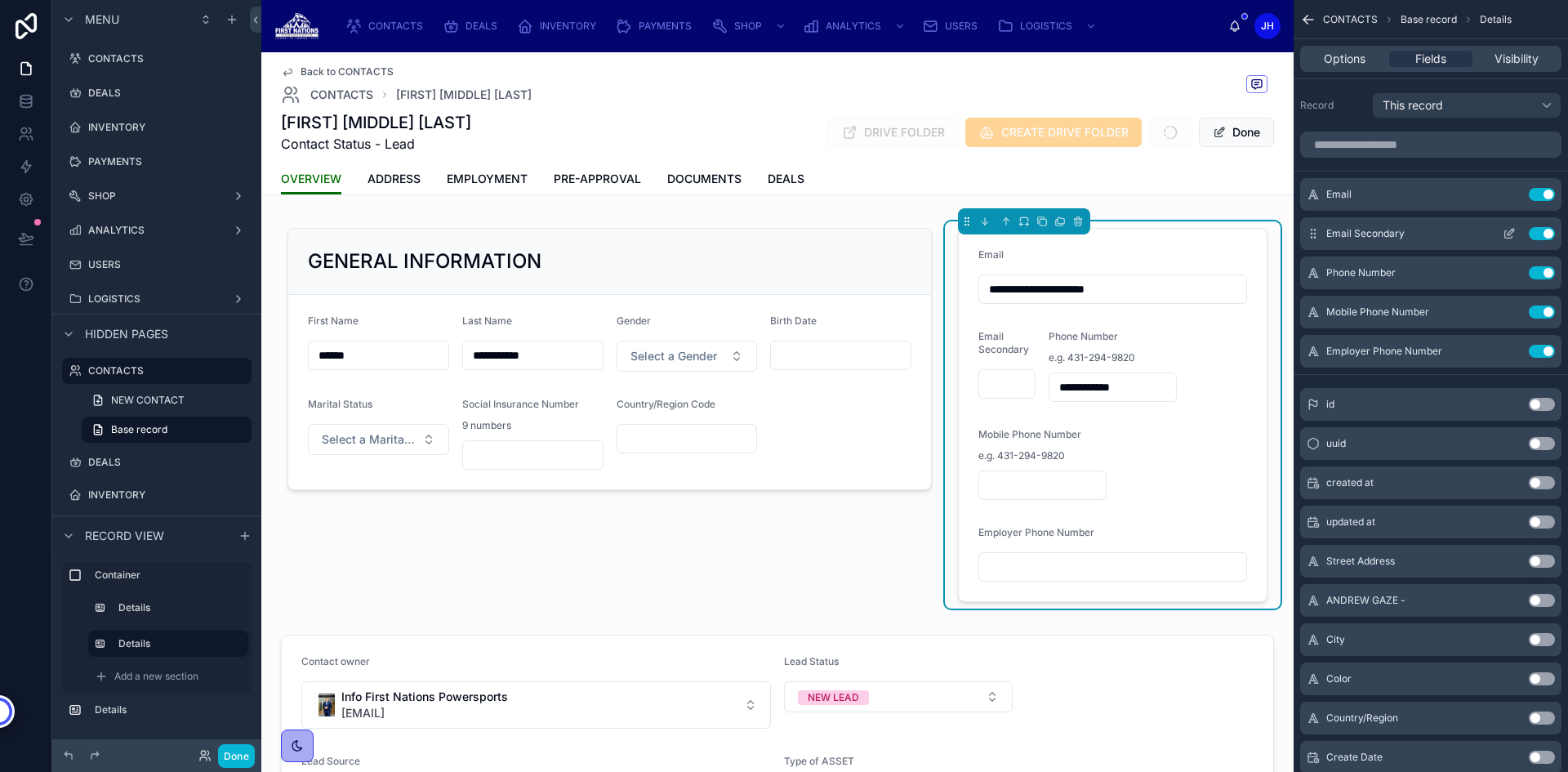 click 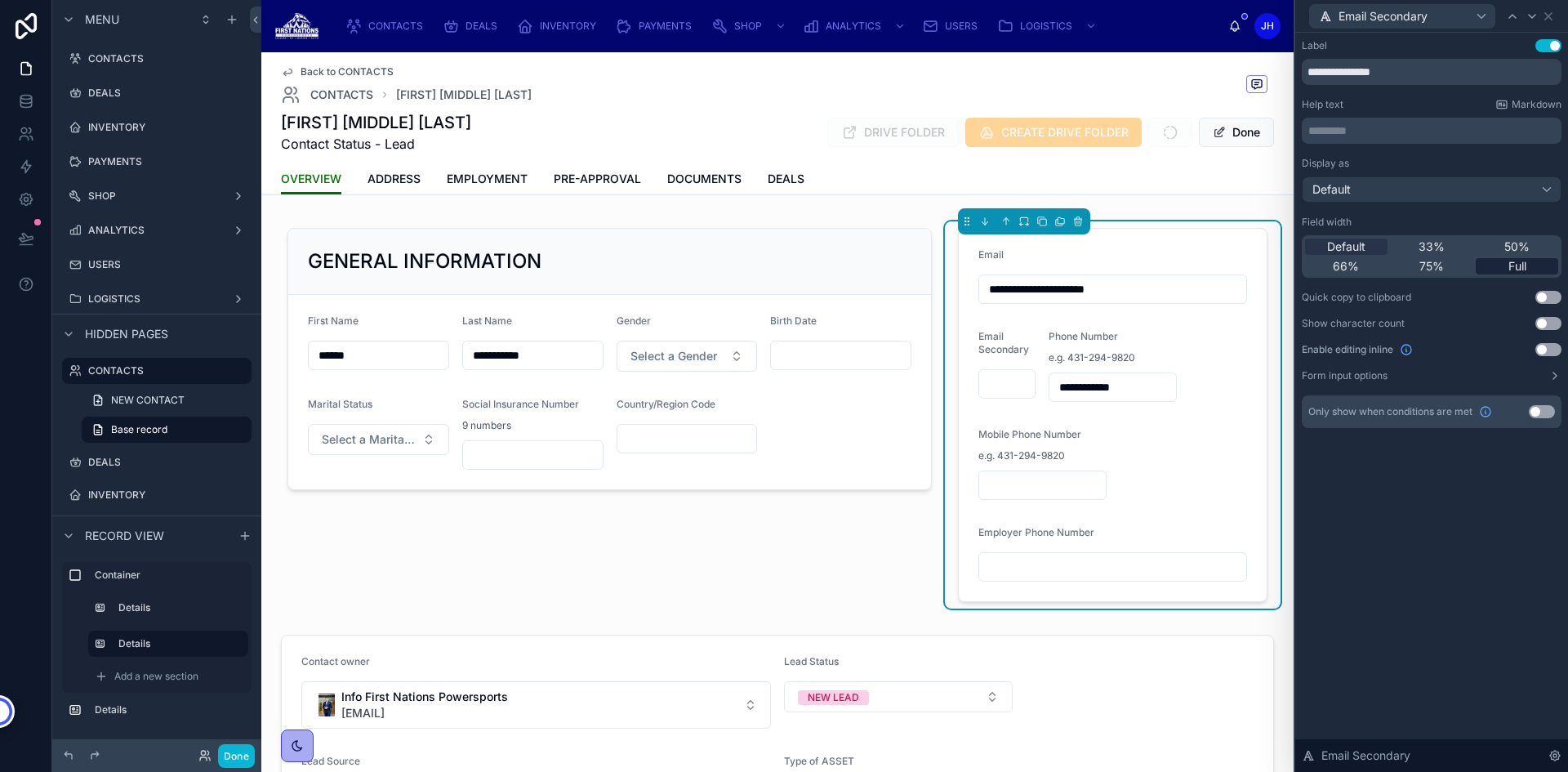 click on "Full" at bounding box center [1517, 266] 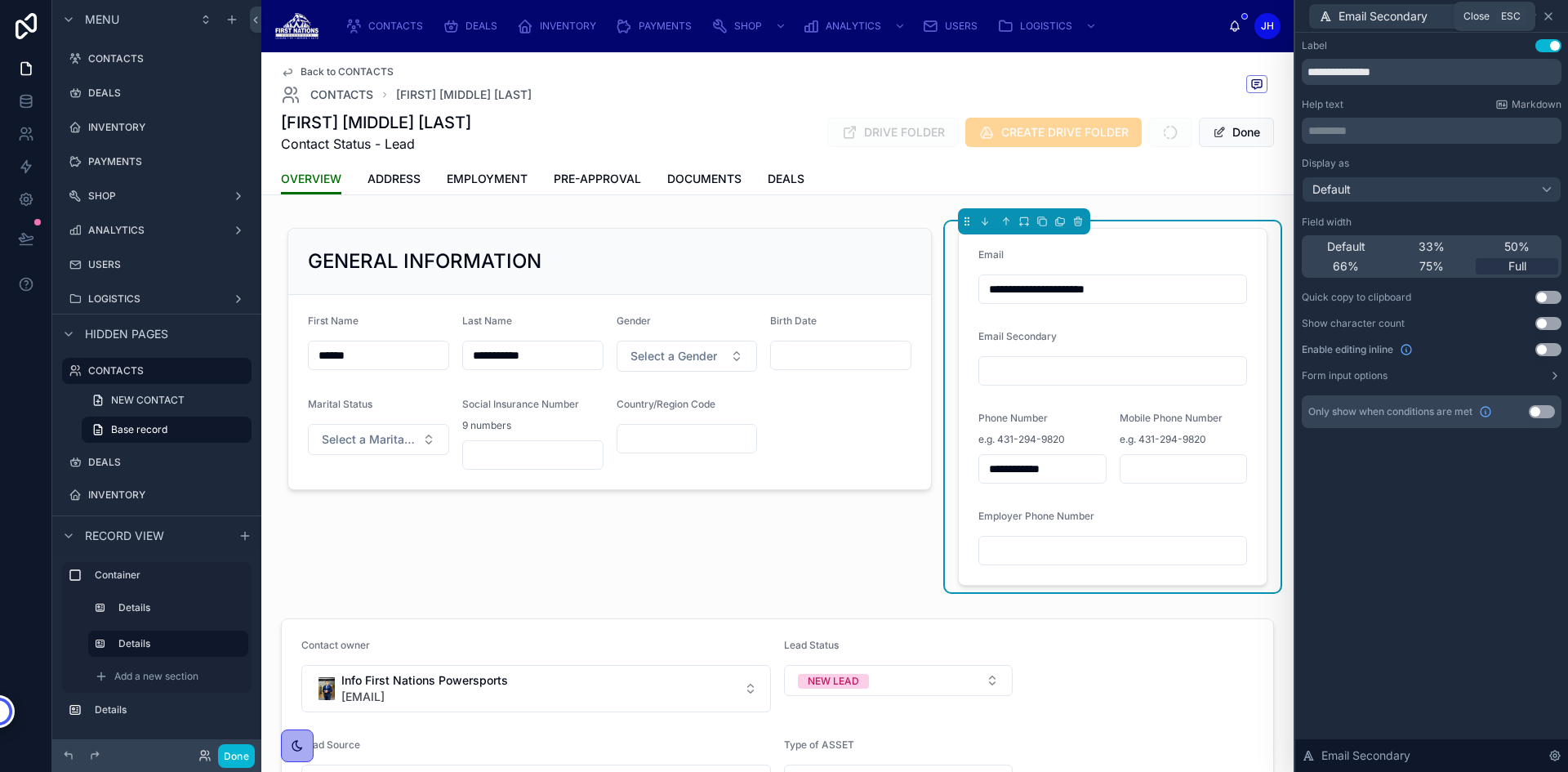 click 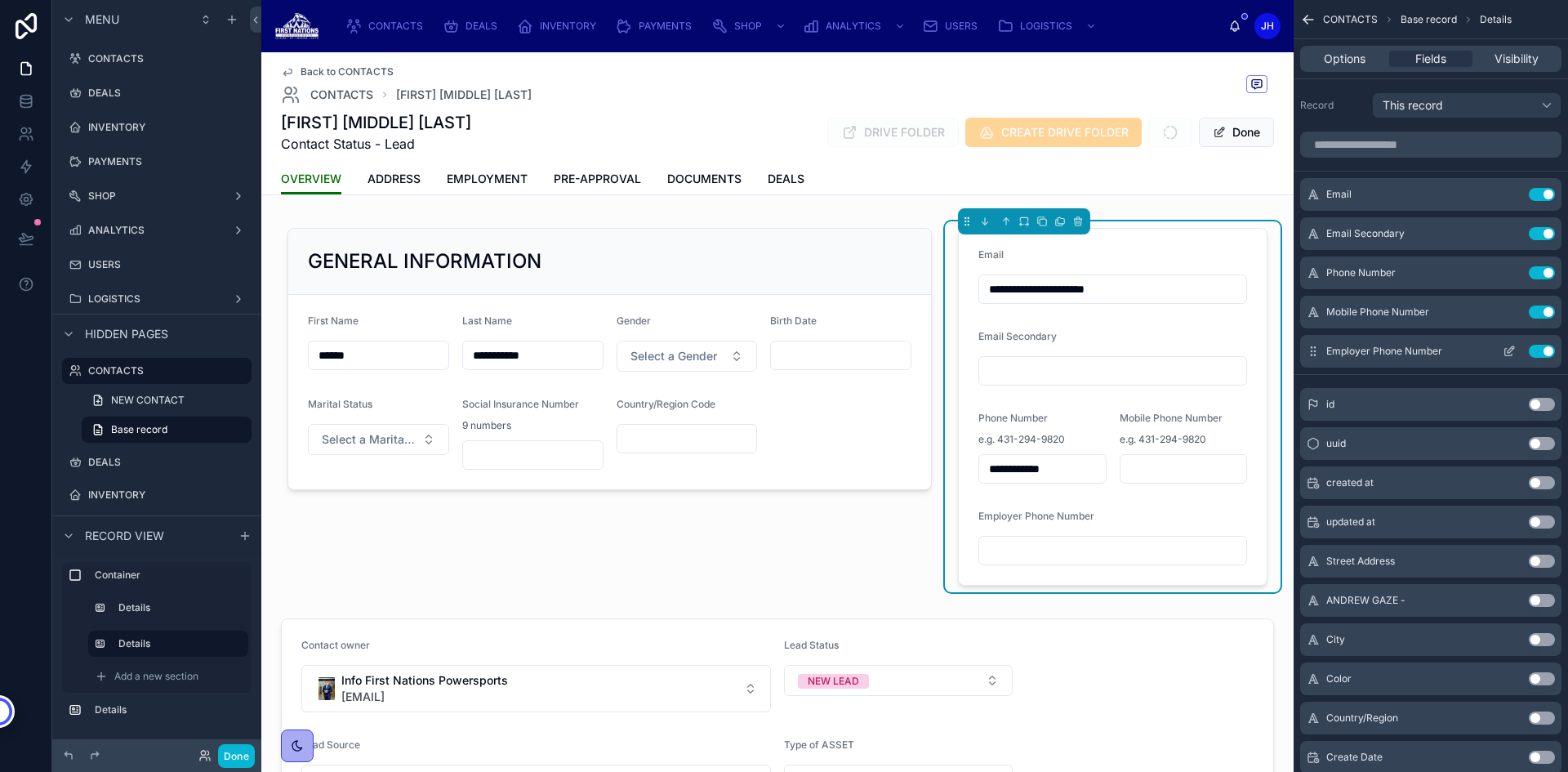 click on "Use setting" at bounding box center [1542, 351] 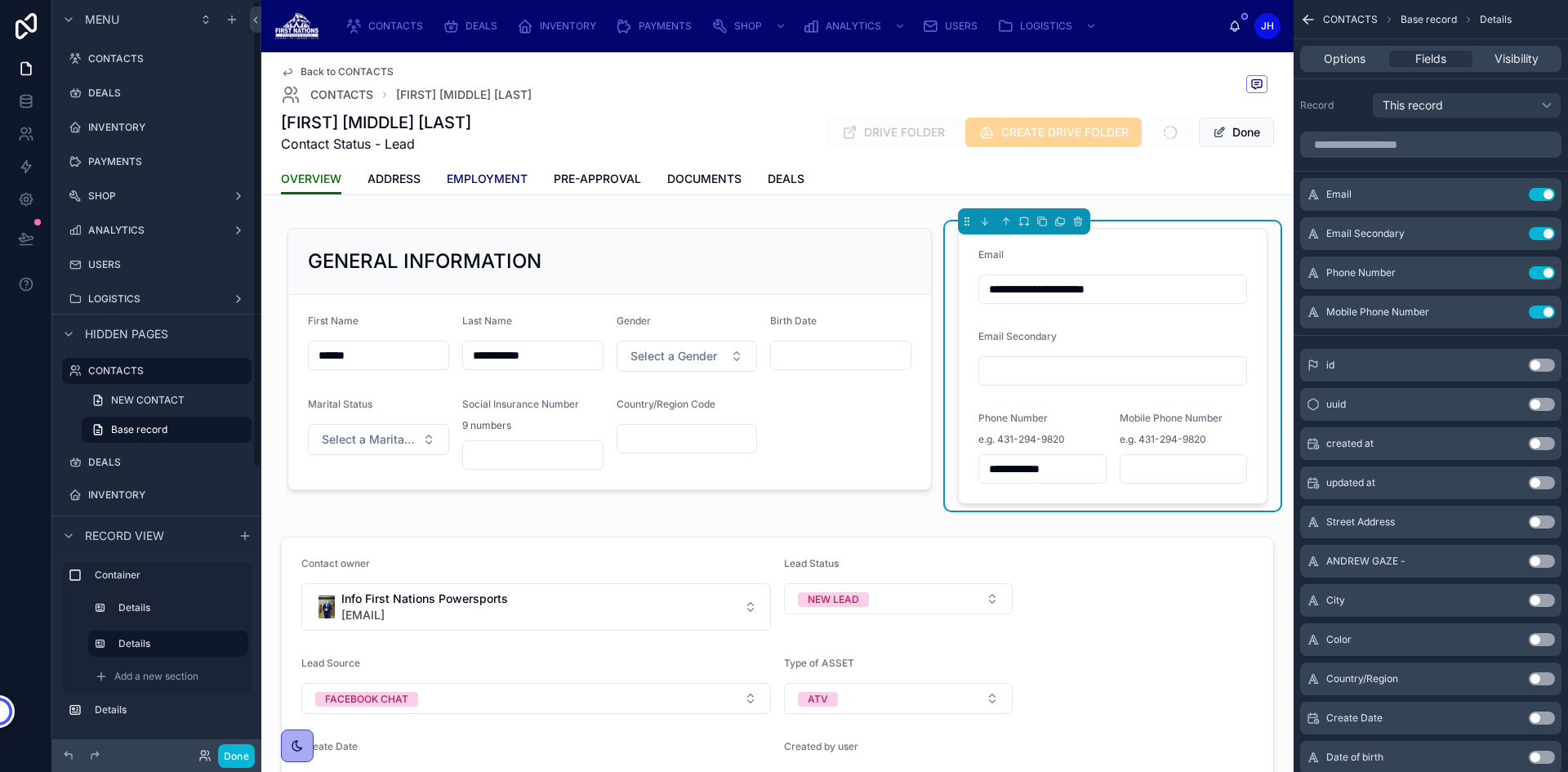 click on "EMPLOYMENT" at bounding box center (487, 179) 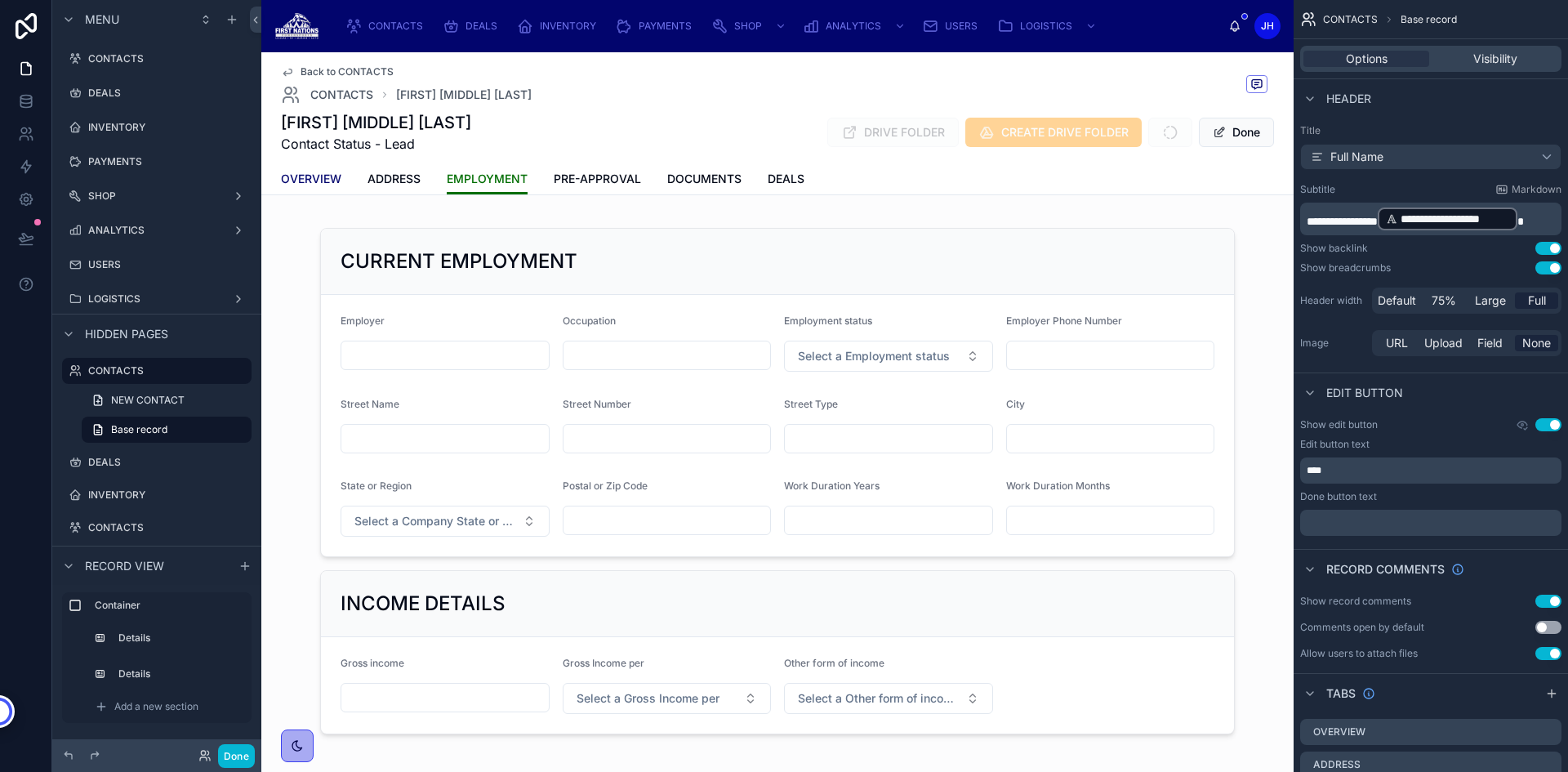 click on "OVERVIEW" at bounding box center (311, 181) 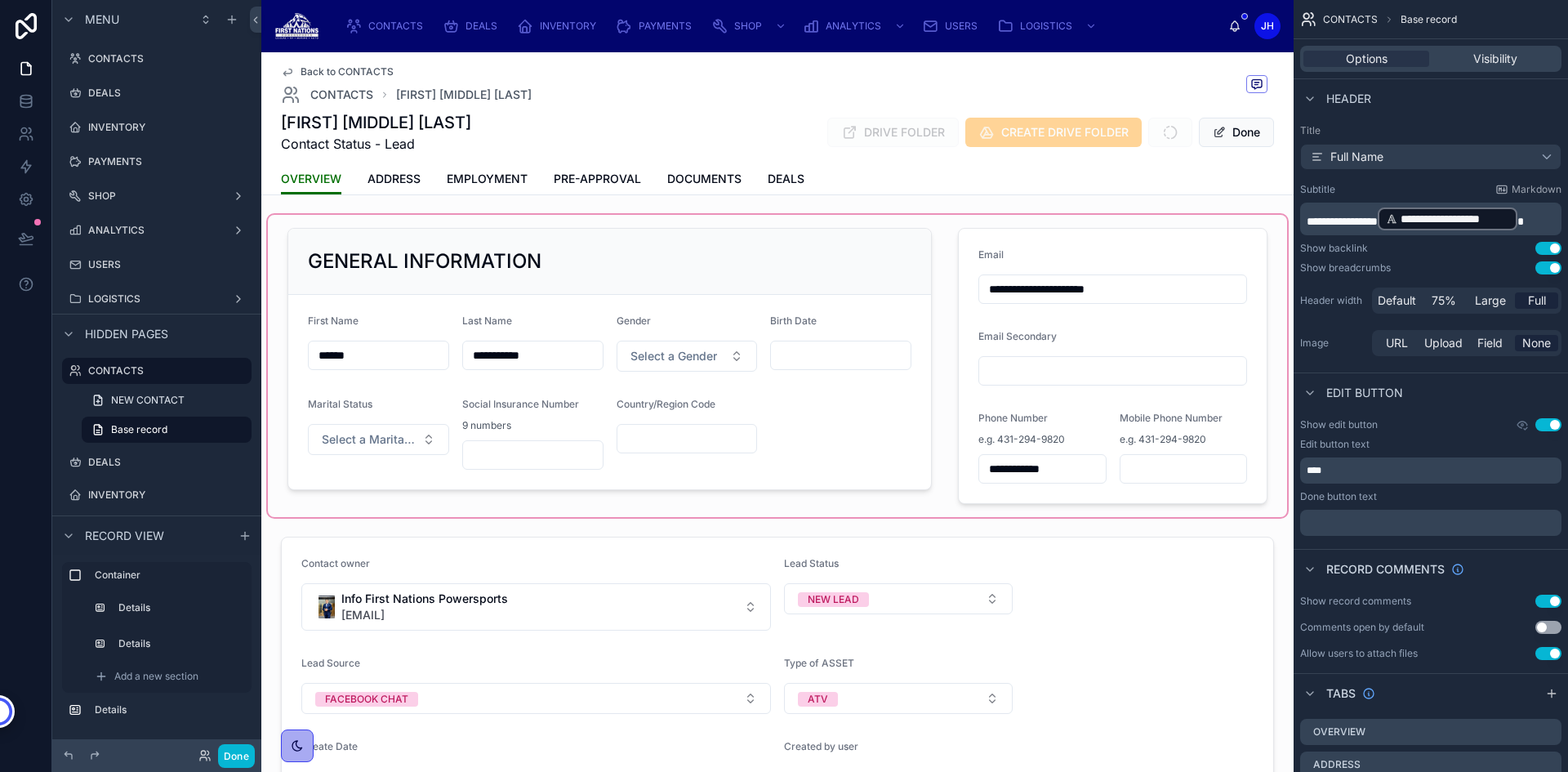 click at bounding box center [777, 366] 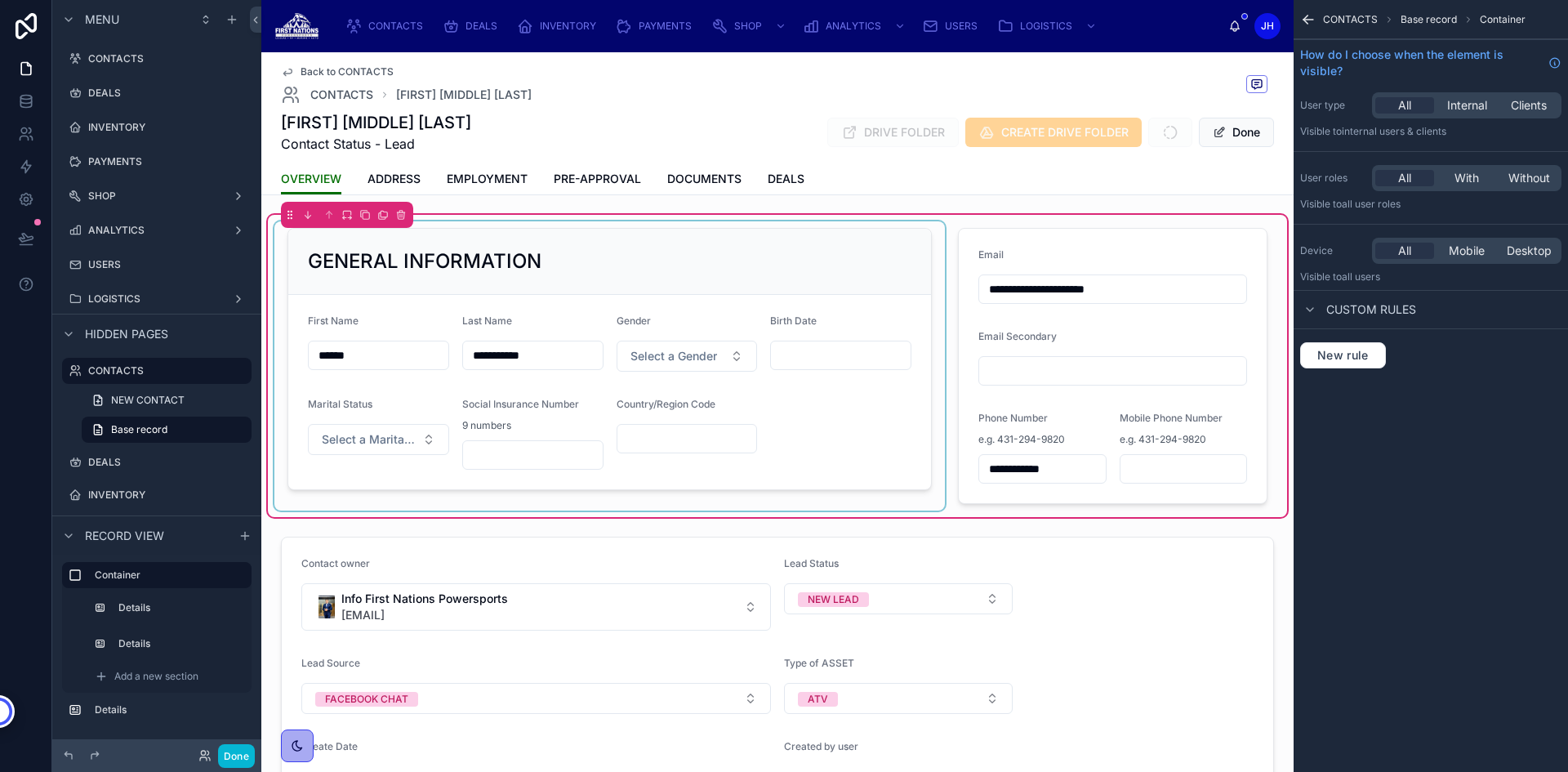 click at bounding box center [609, 366] 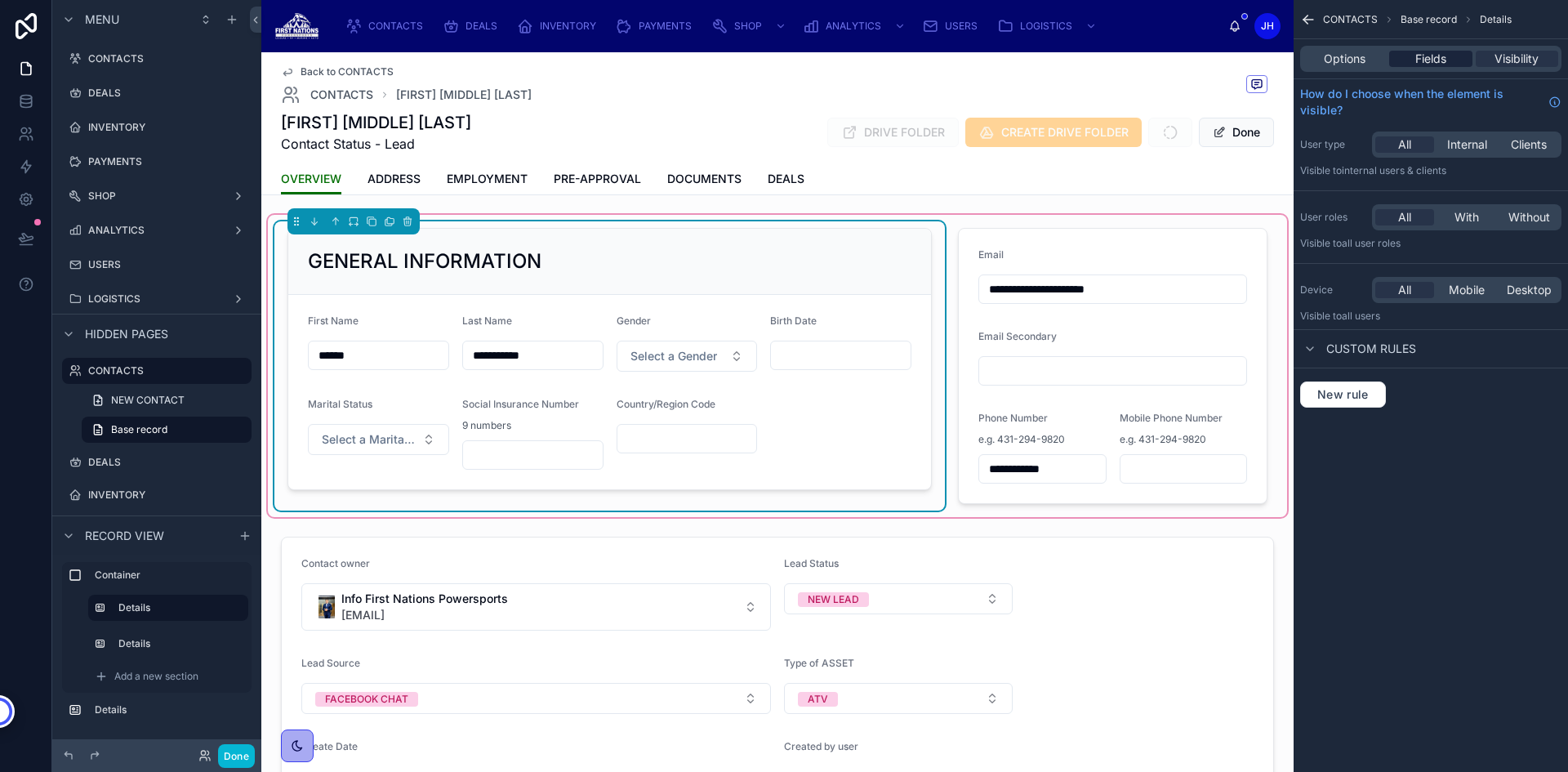 click on "Fields" at bounding box center (1431, 59) 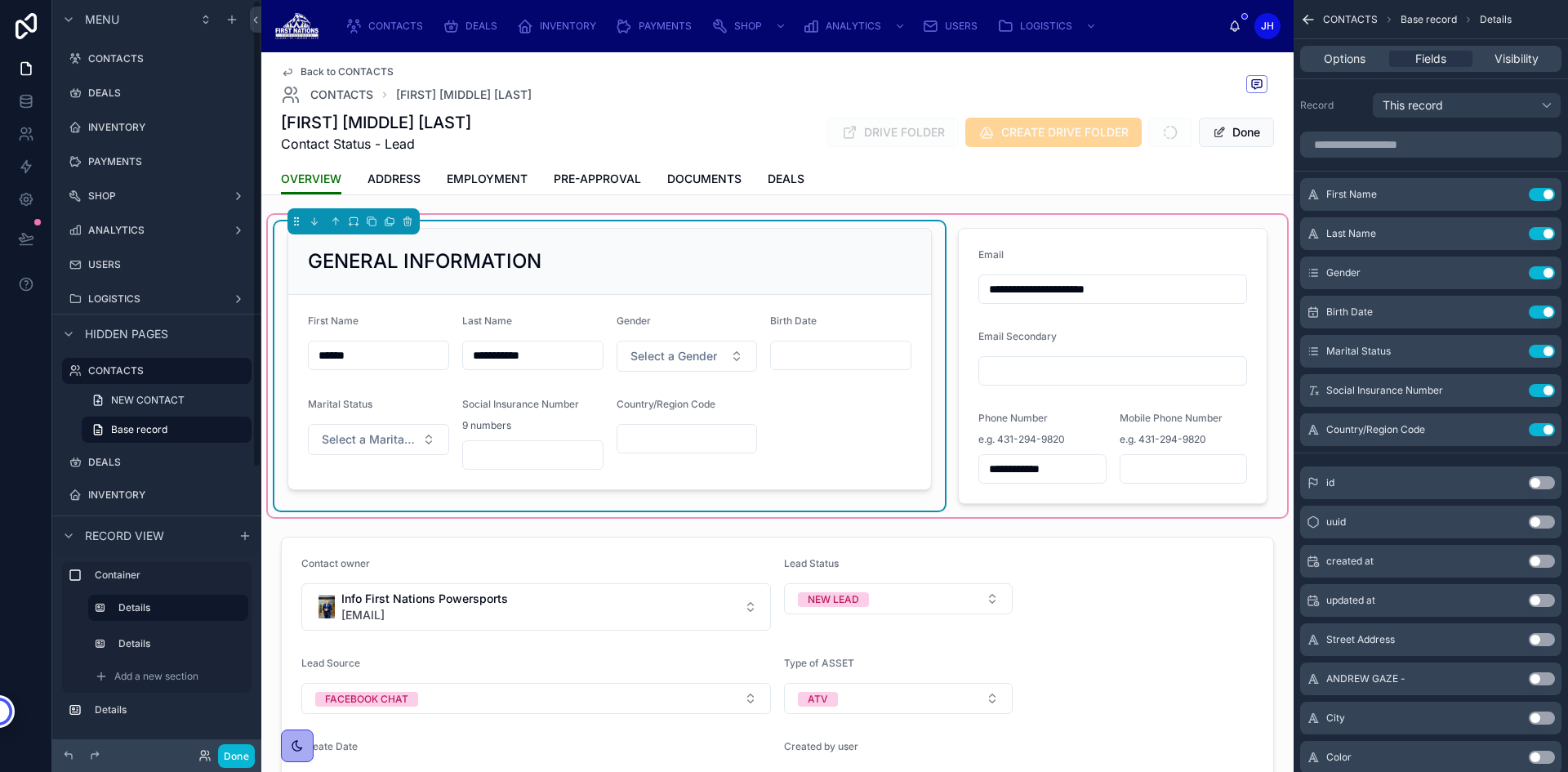 click at bounding box center [532, 455] 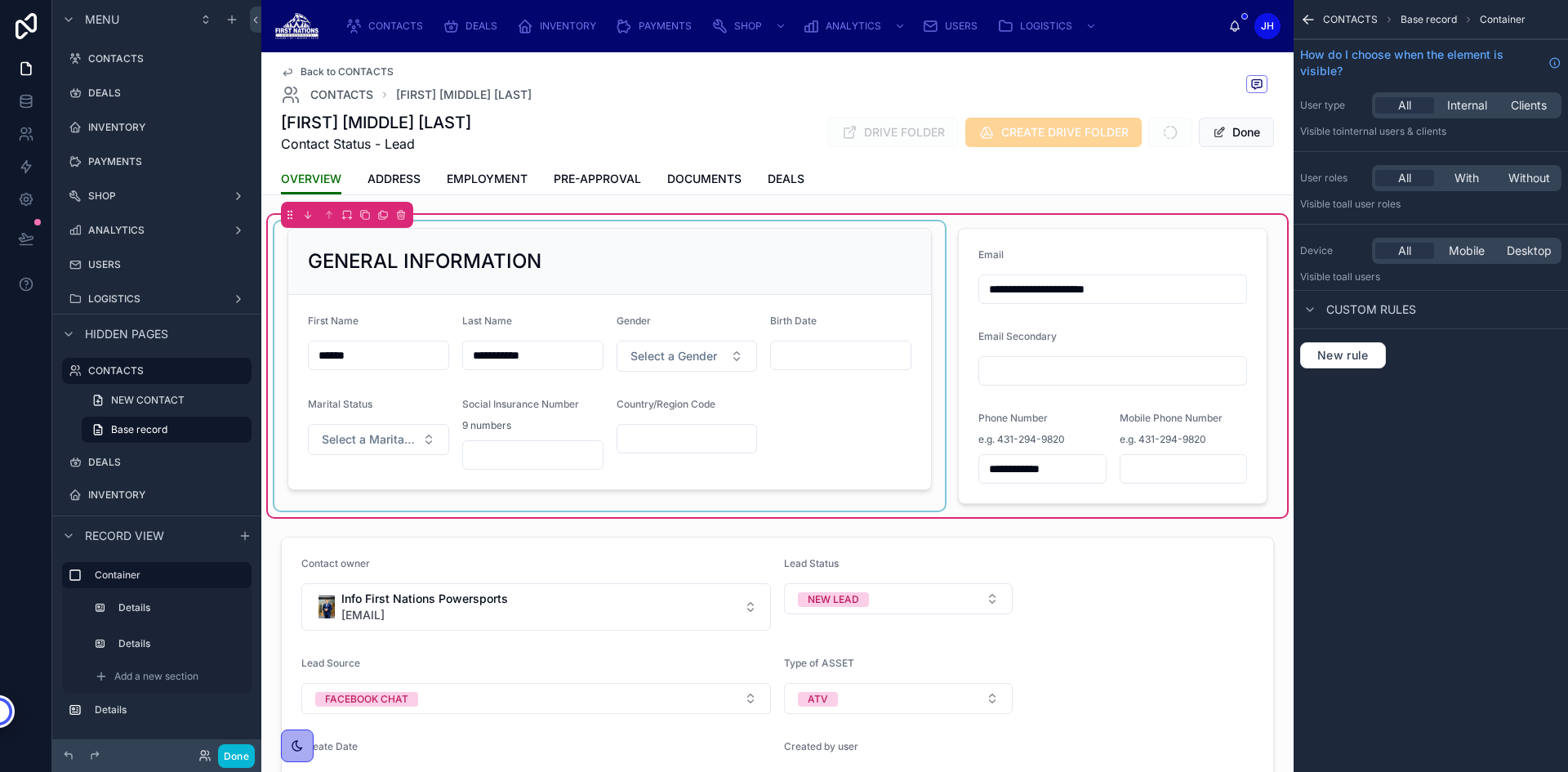 click at bounding box center [609, 366] 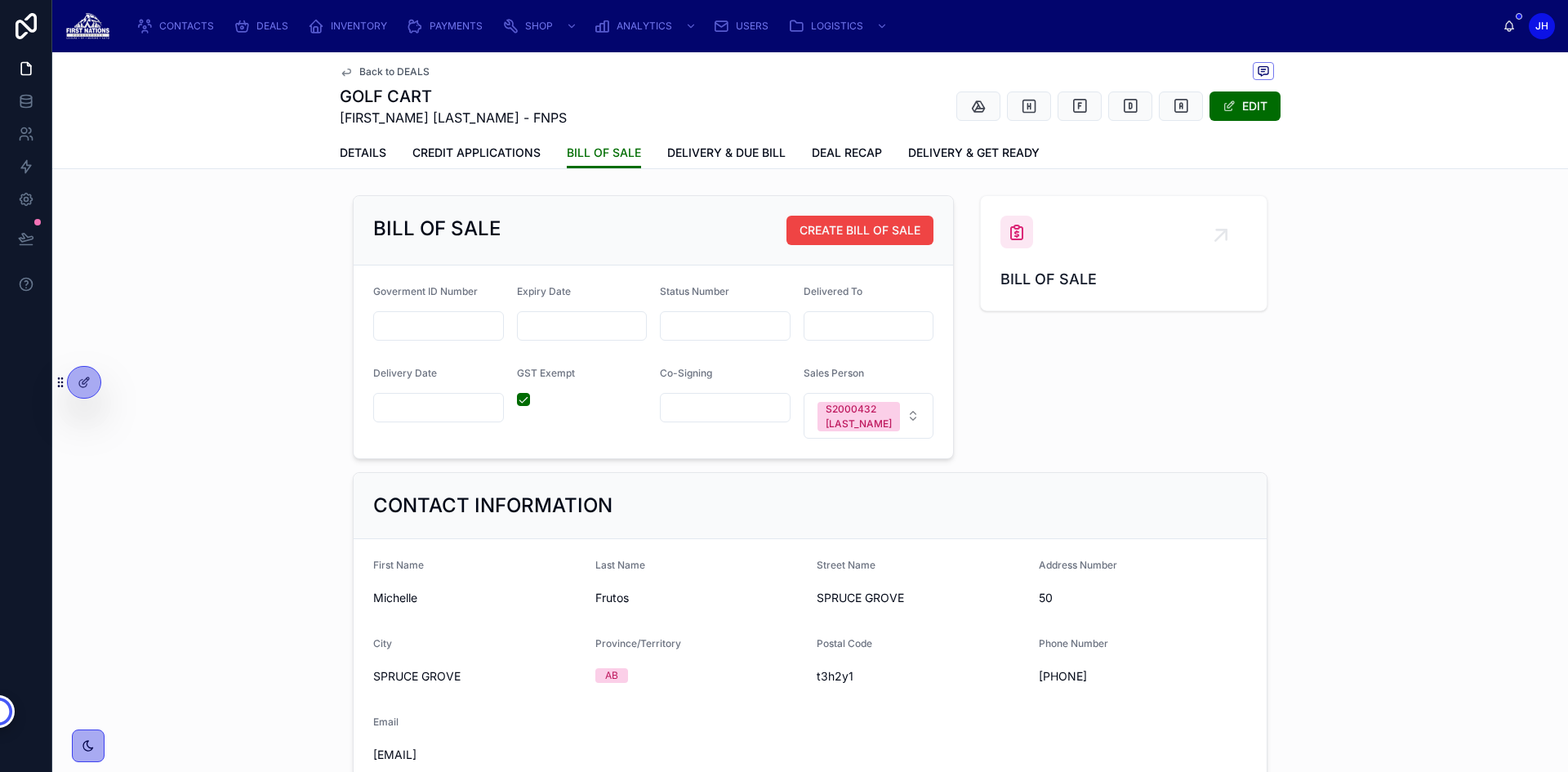 scroll, scrollTop: 0, scrollLeft: 0, axis: both 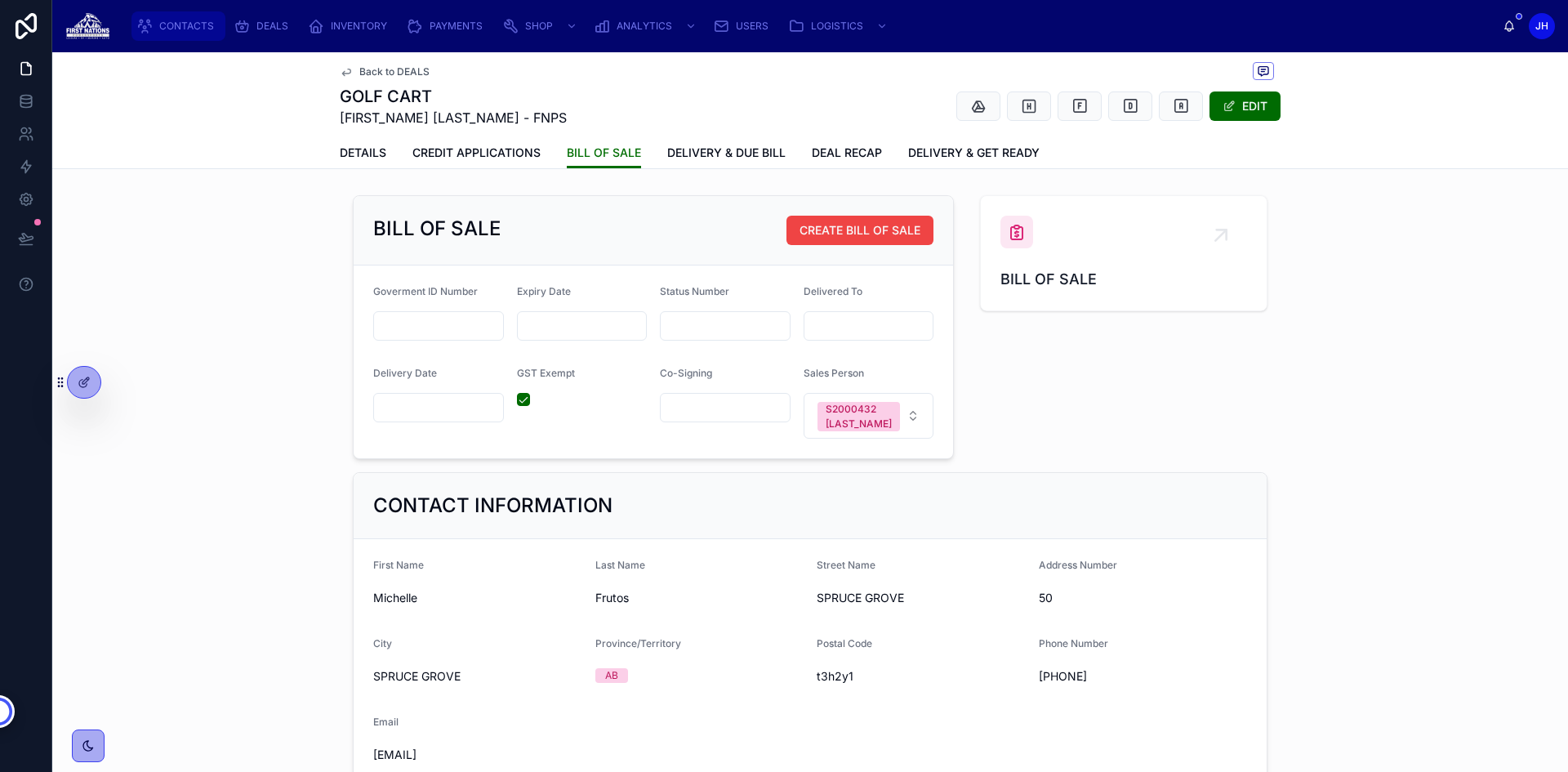 click on "CONTACTS" at bounding box center [178, 26] 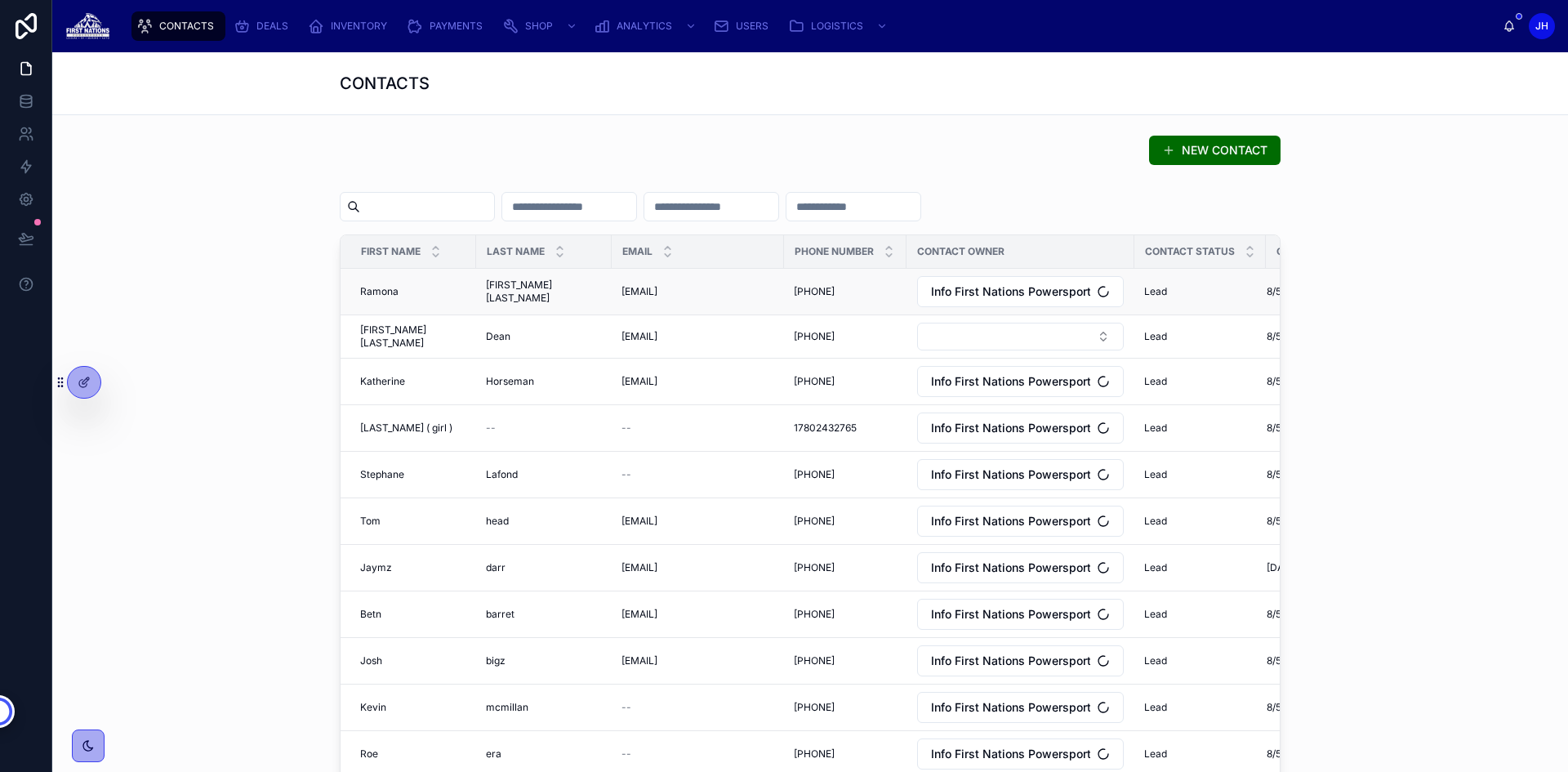 click on "[FIRST] [LAST]" at bounding box center (544, 292) 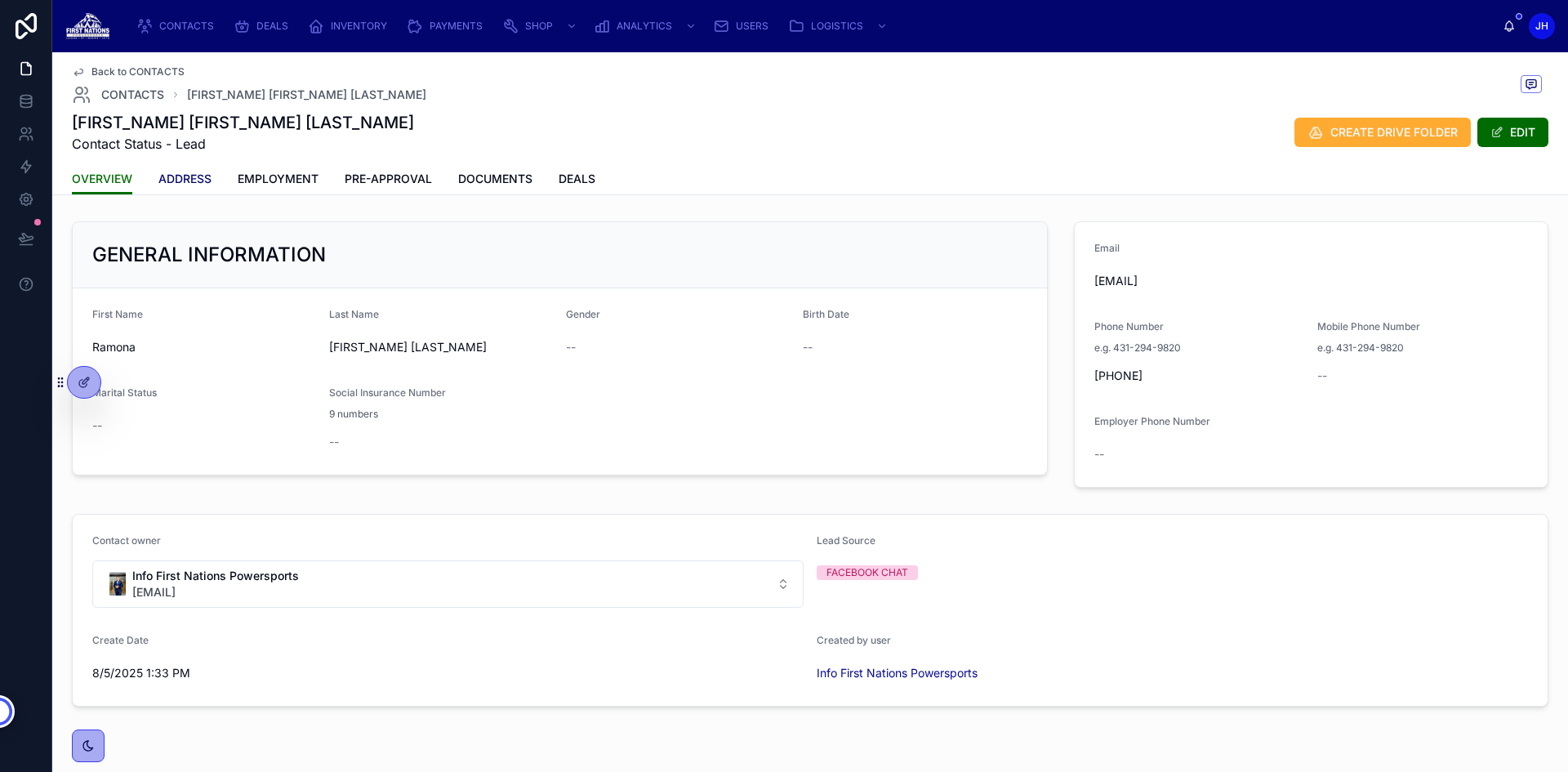 click on "ADDRESS" at bounding box center [185, 179] 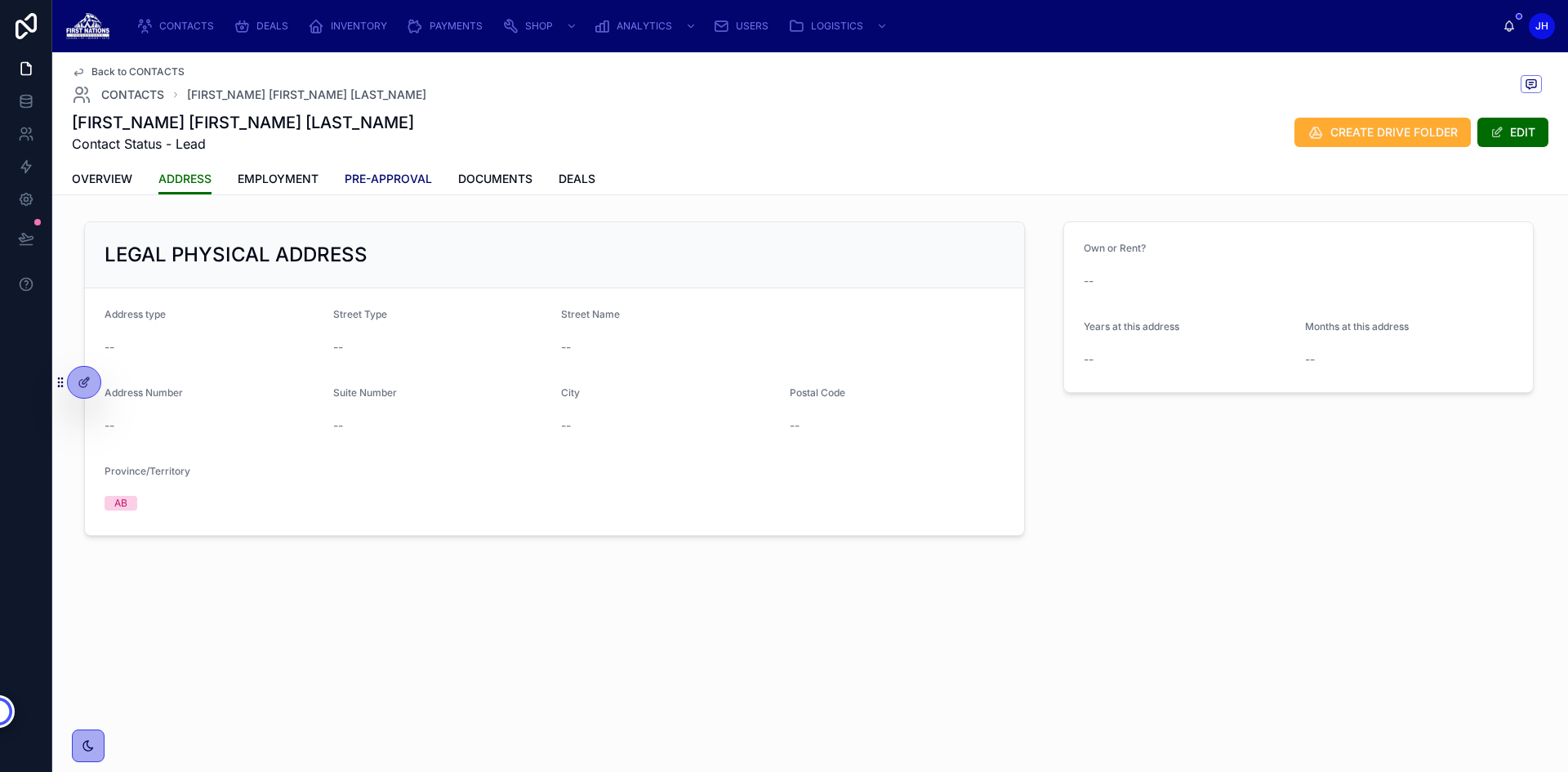 click on "PRE-APPROVAL" at bounding box center [388, 179] 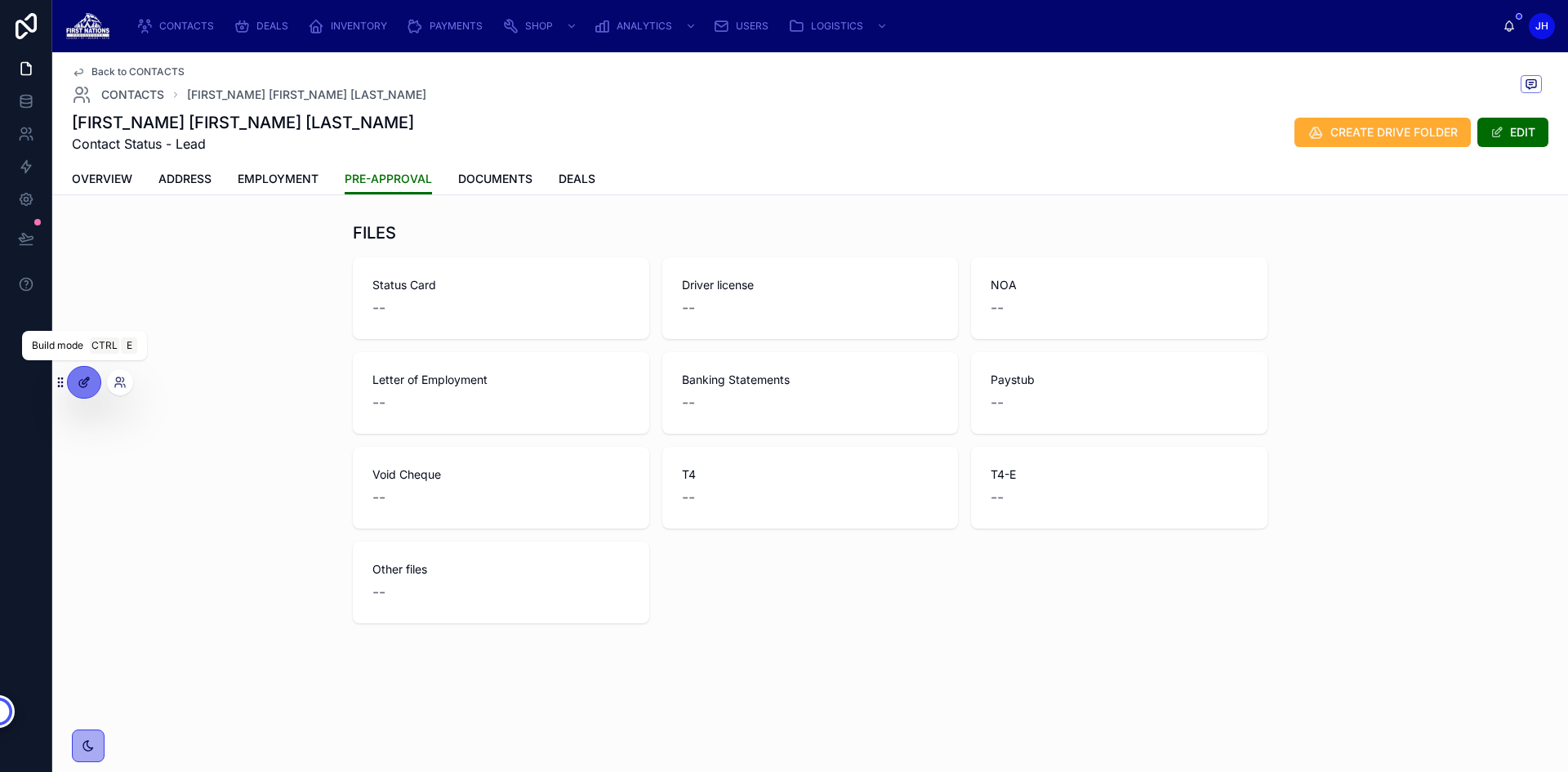 click 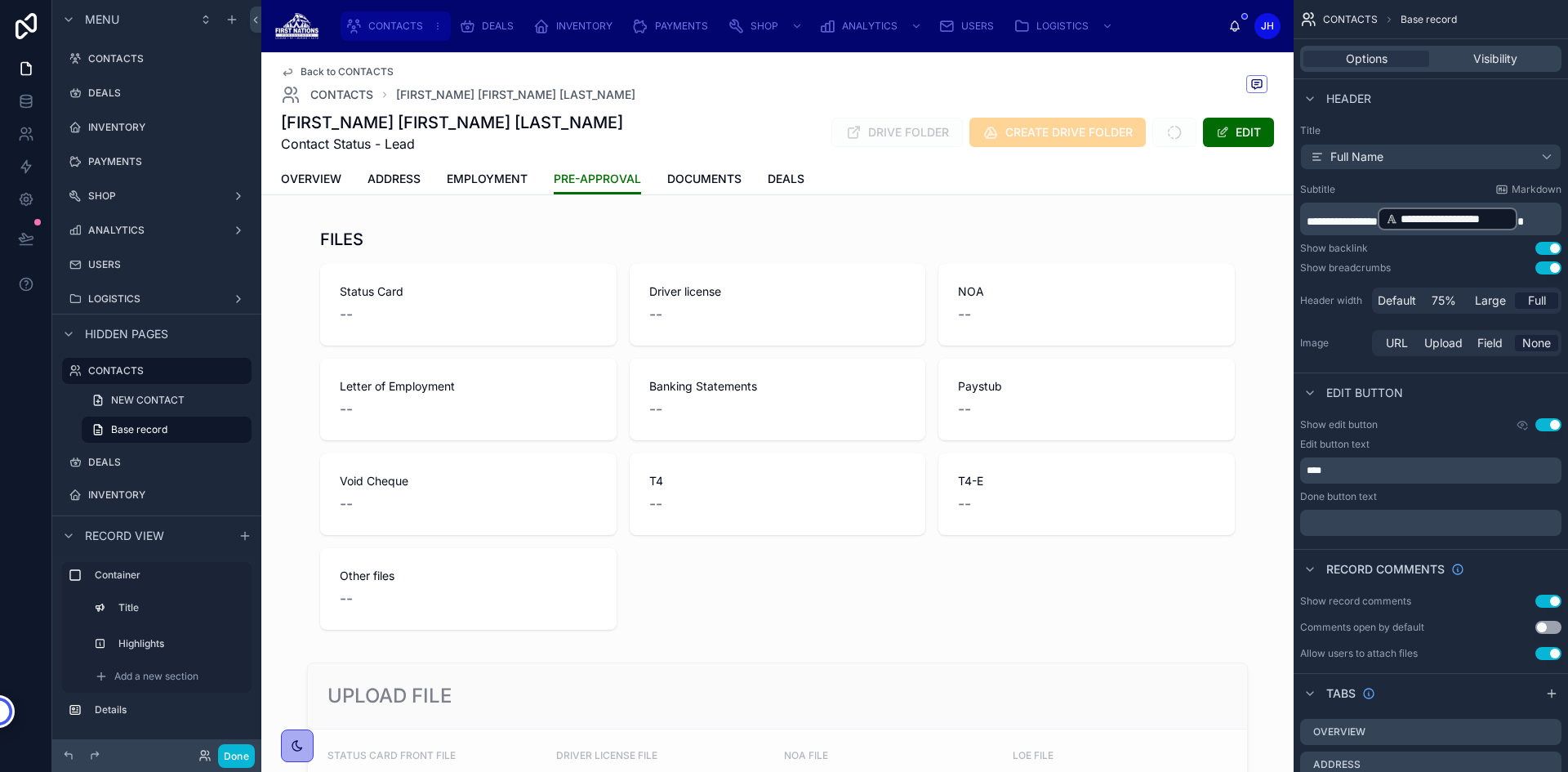 click on "CONTACTS" at bounding box center (395, 26) 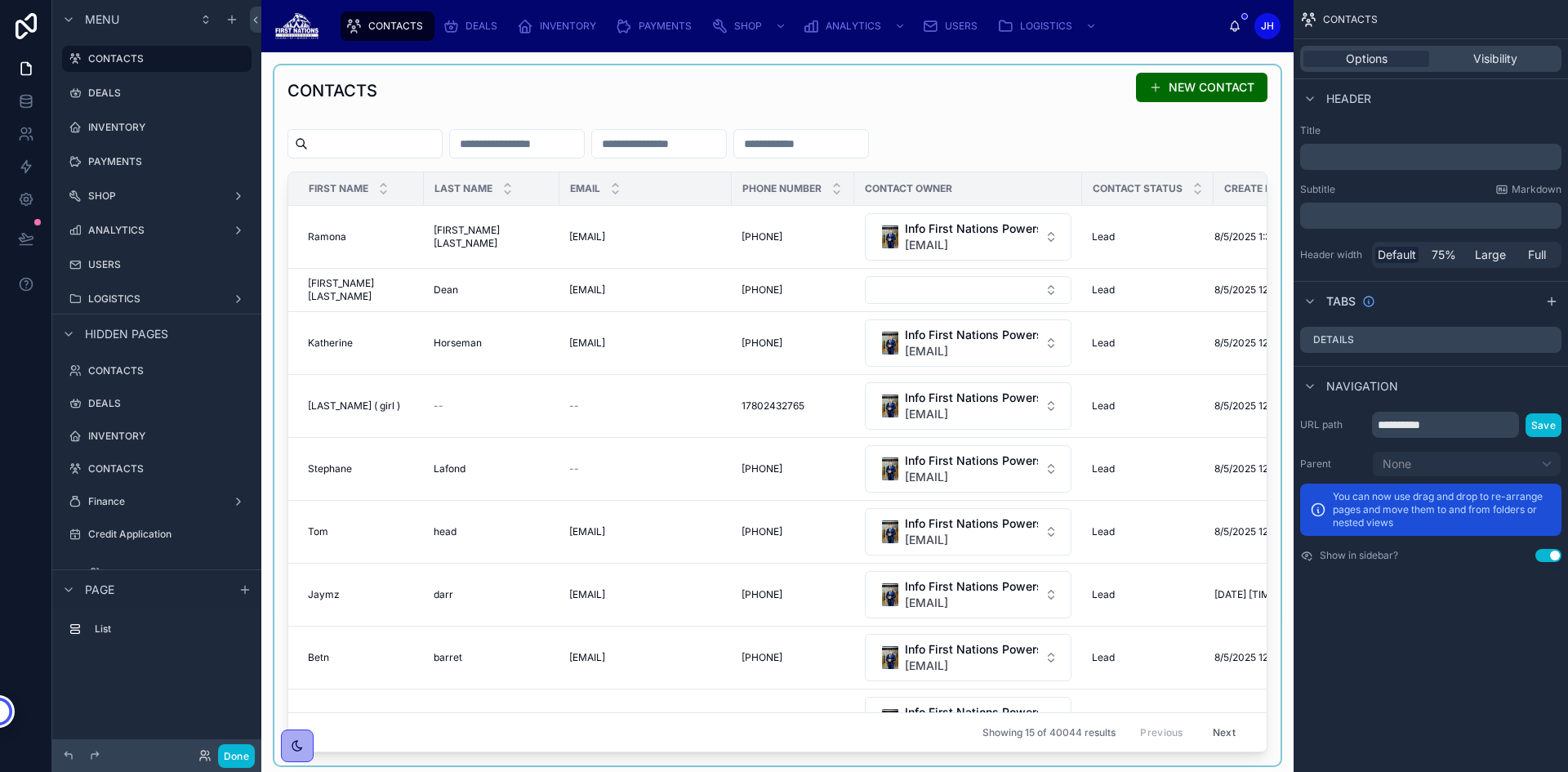 click at bounding box center (777, 415) 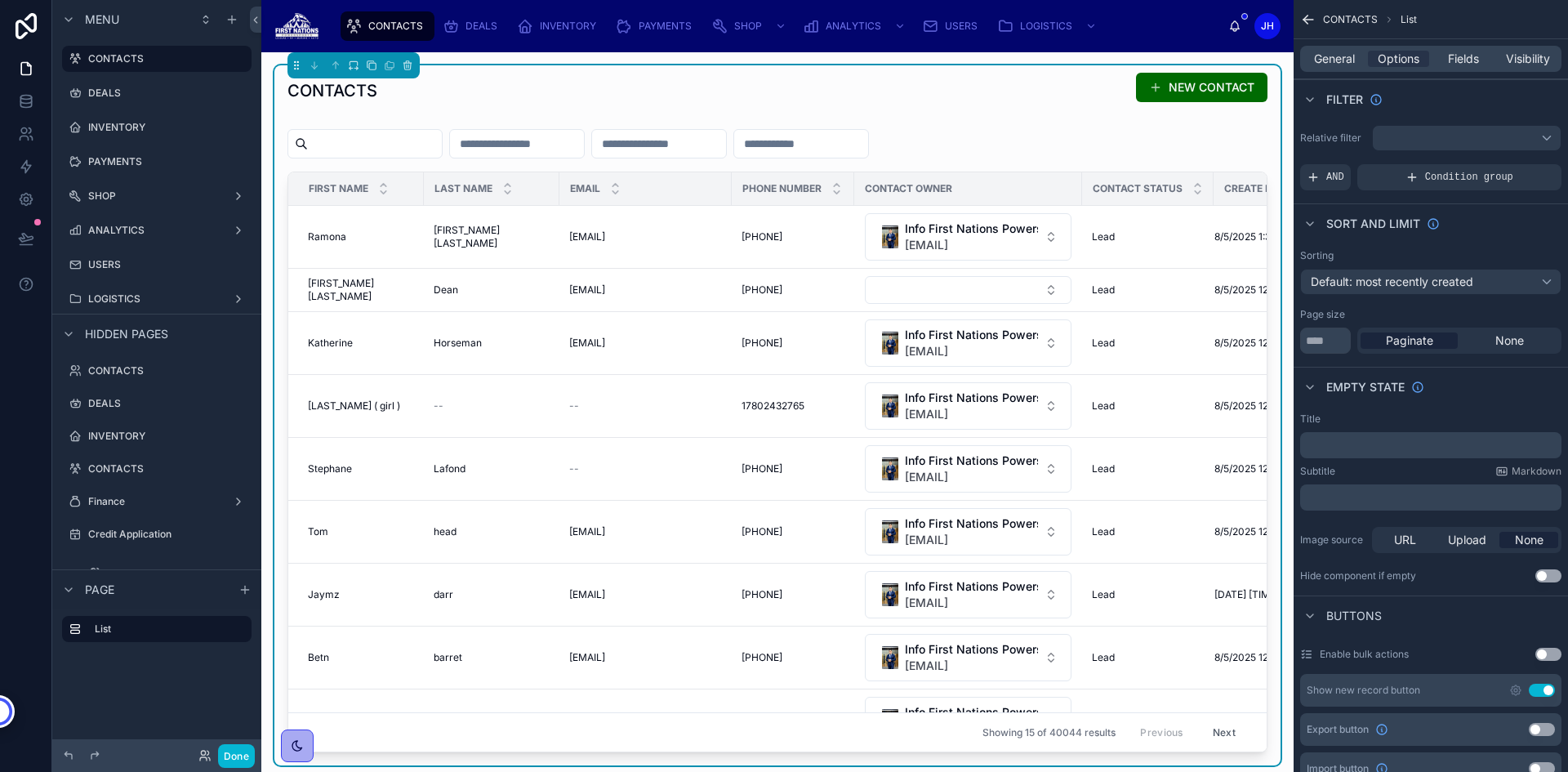 click at bounding box center [375, 144] 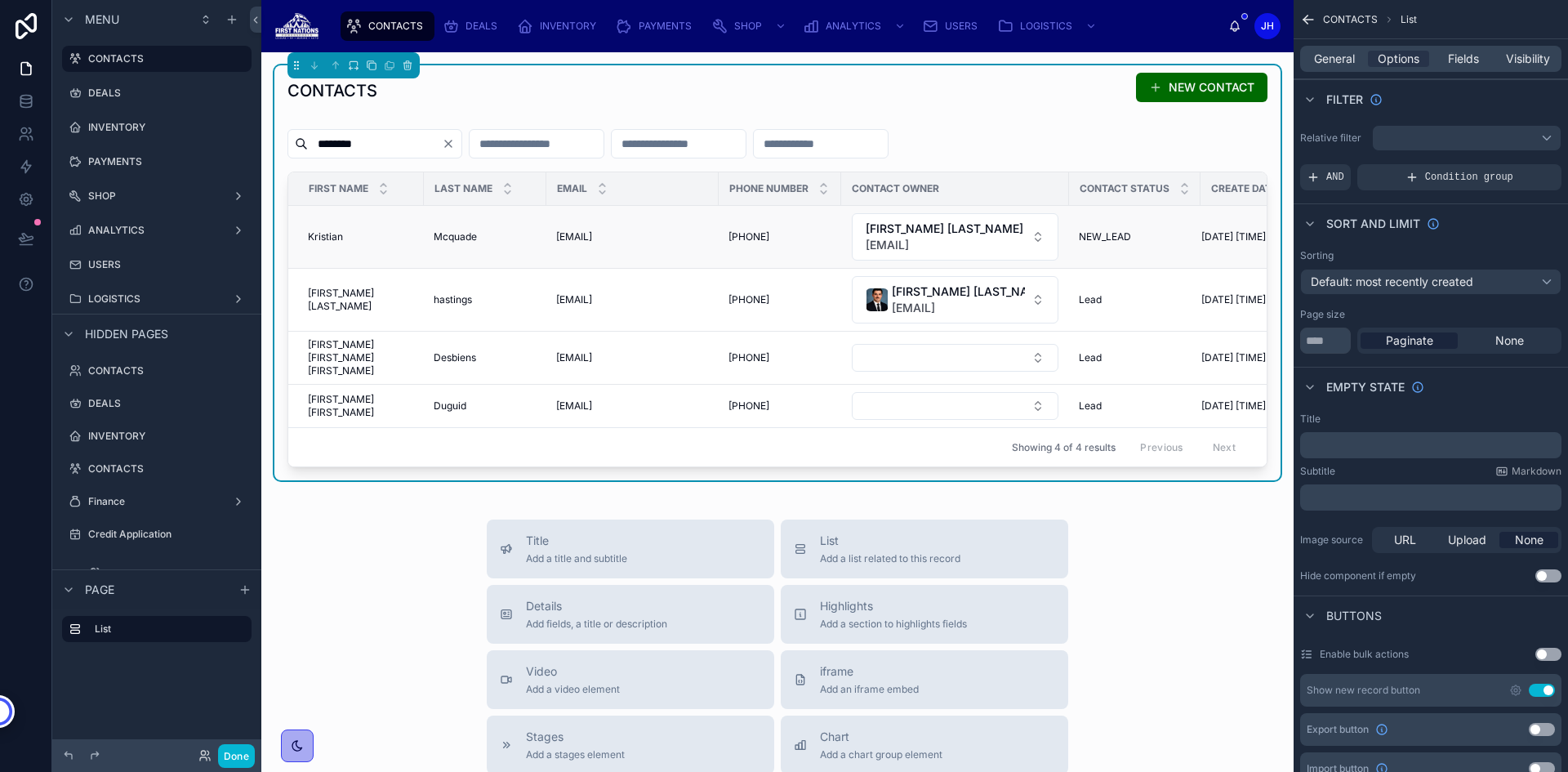 type on "********" 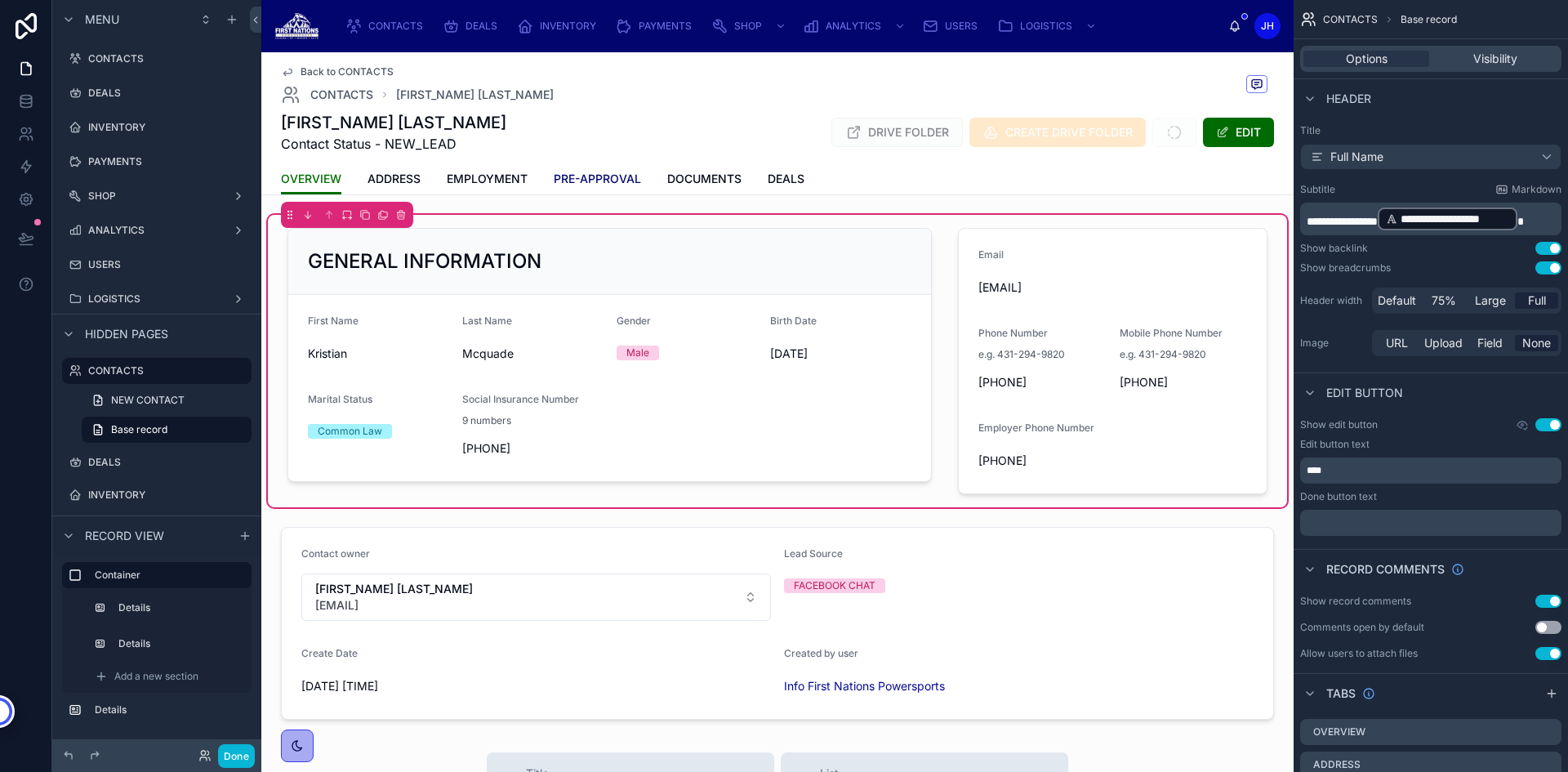 click on "PRE-APPROVAL" at bounding box center (597, 179) 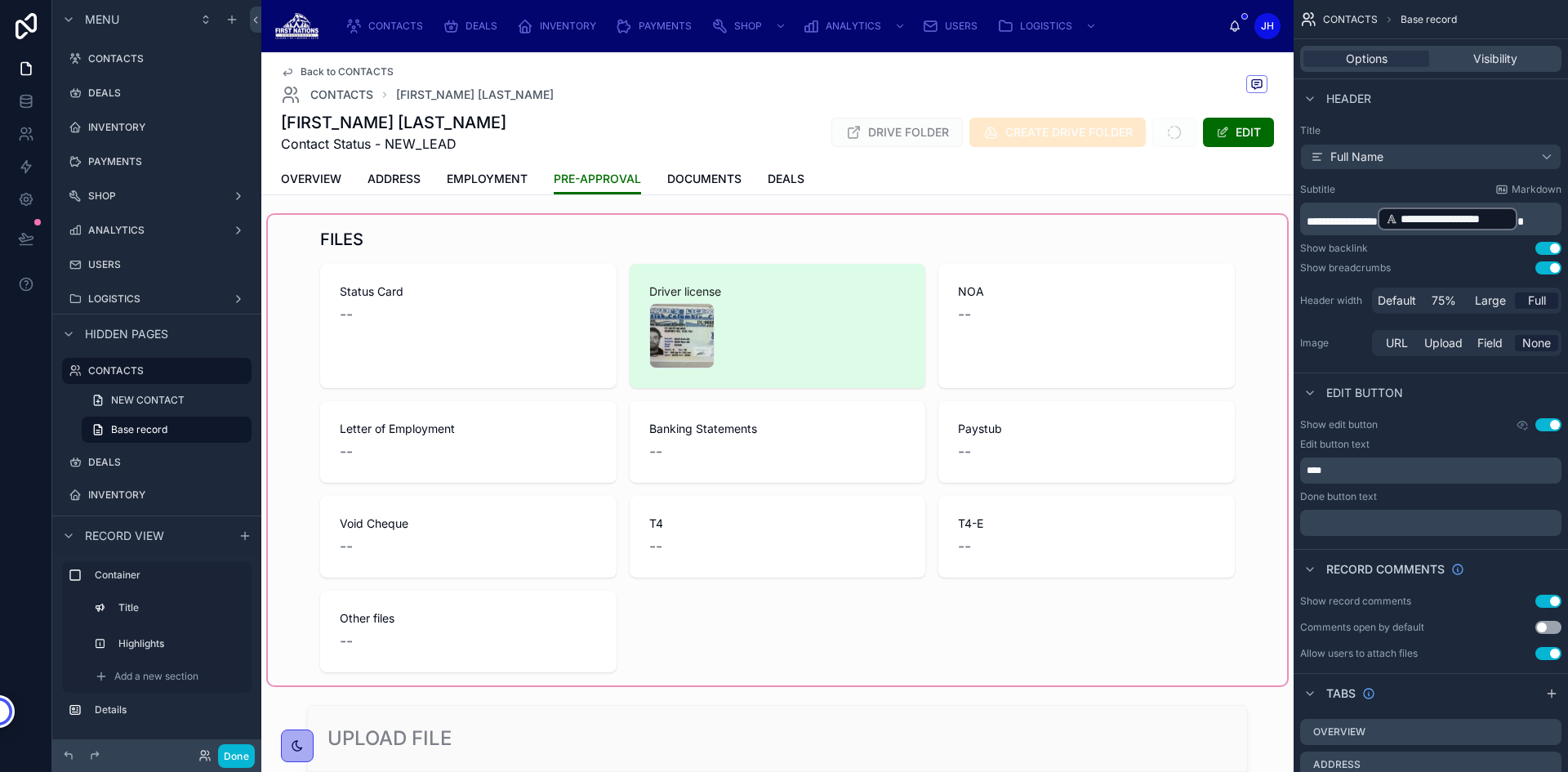 click at bounding box center [777, 450] 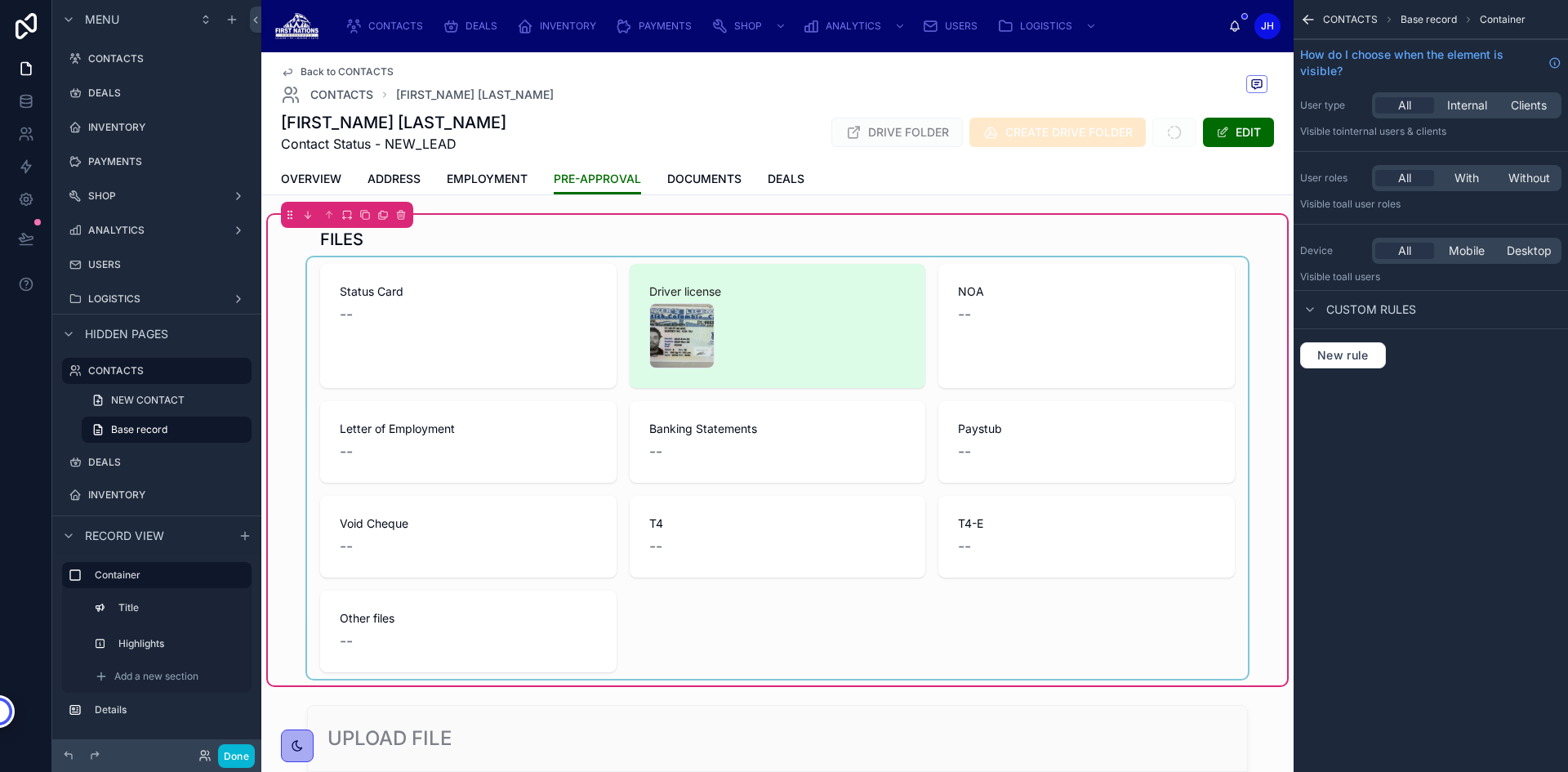 click at bounding box center (777, 468) 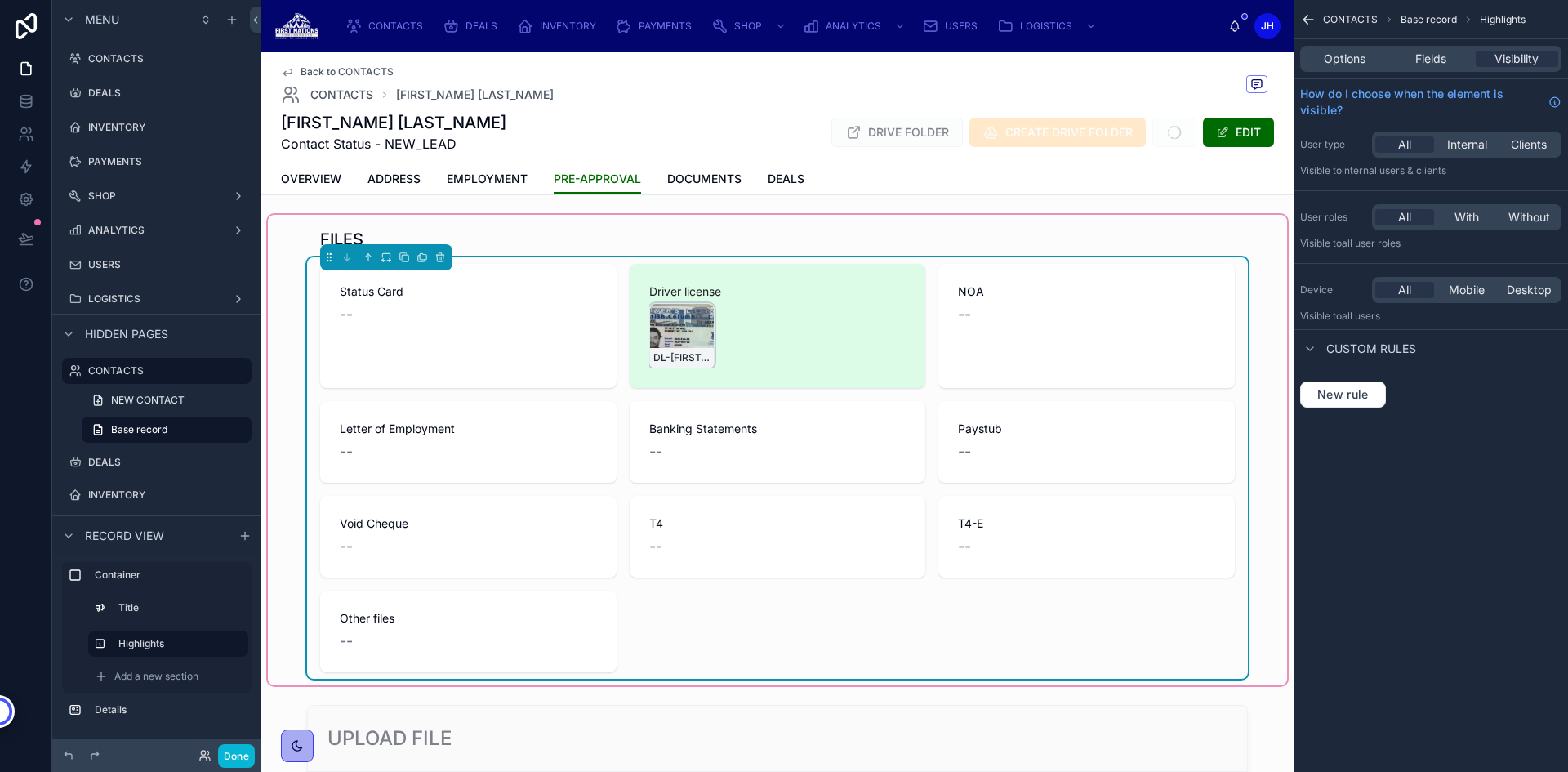 click on "DL-KRISTIAN-MCQUADE" at bounding box center [682, 336] 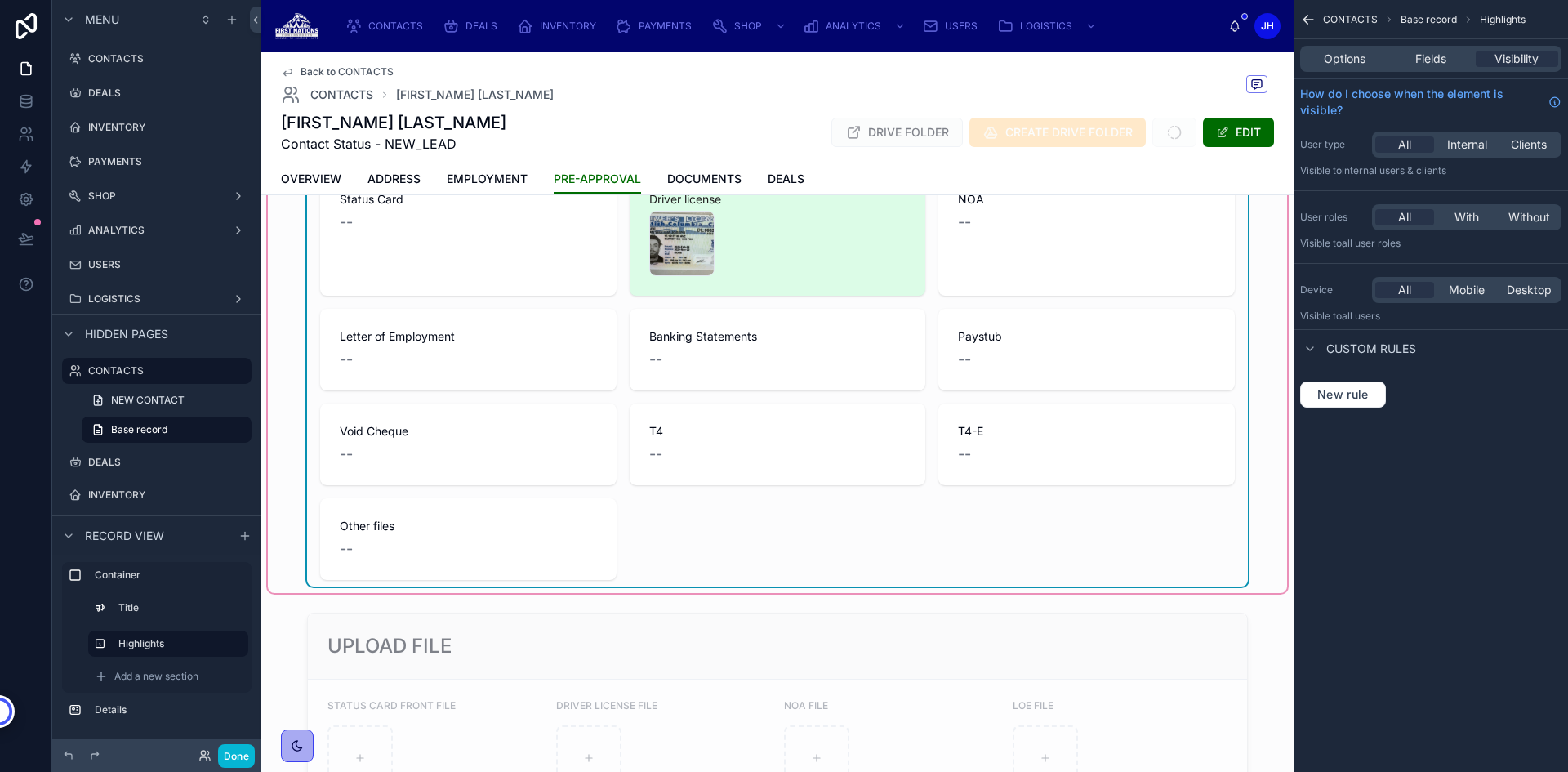 scroll, scrollTop: 327, scrollLeft: 0, axis: vertical 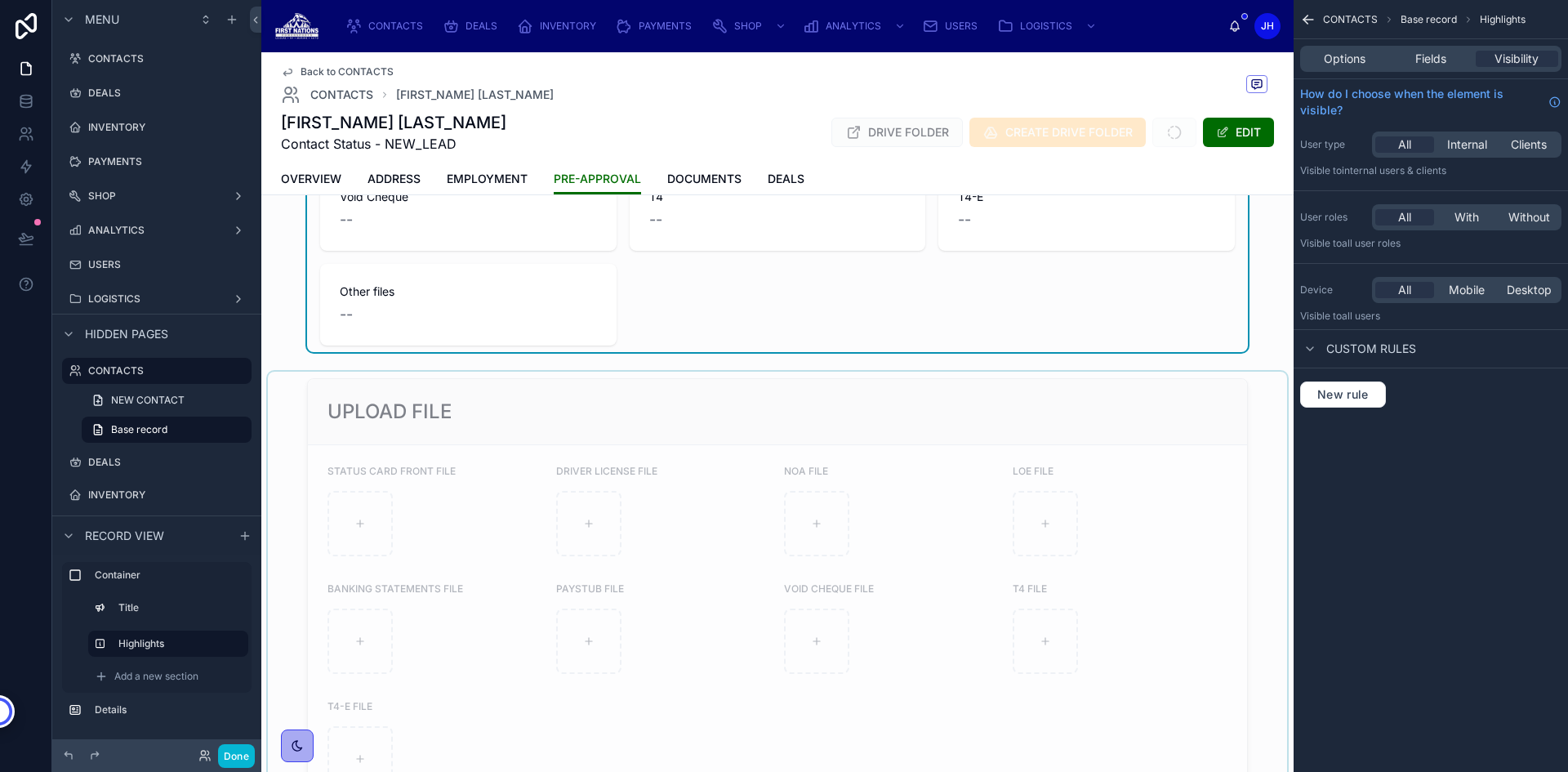 click at bounding box center [777, 595] 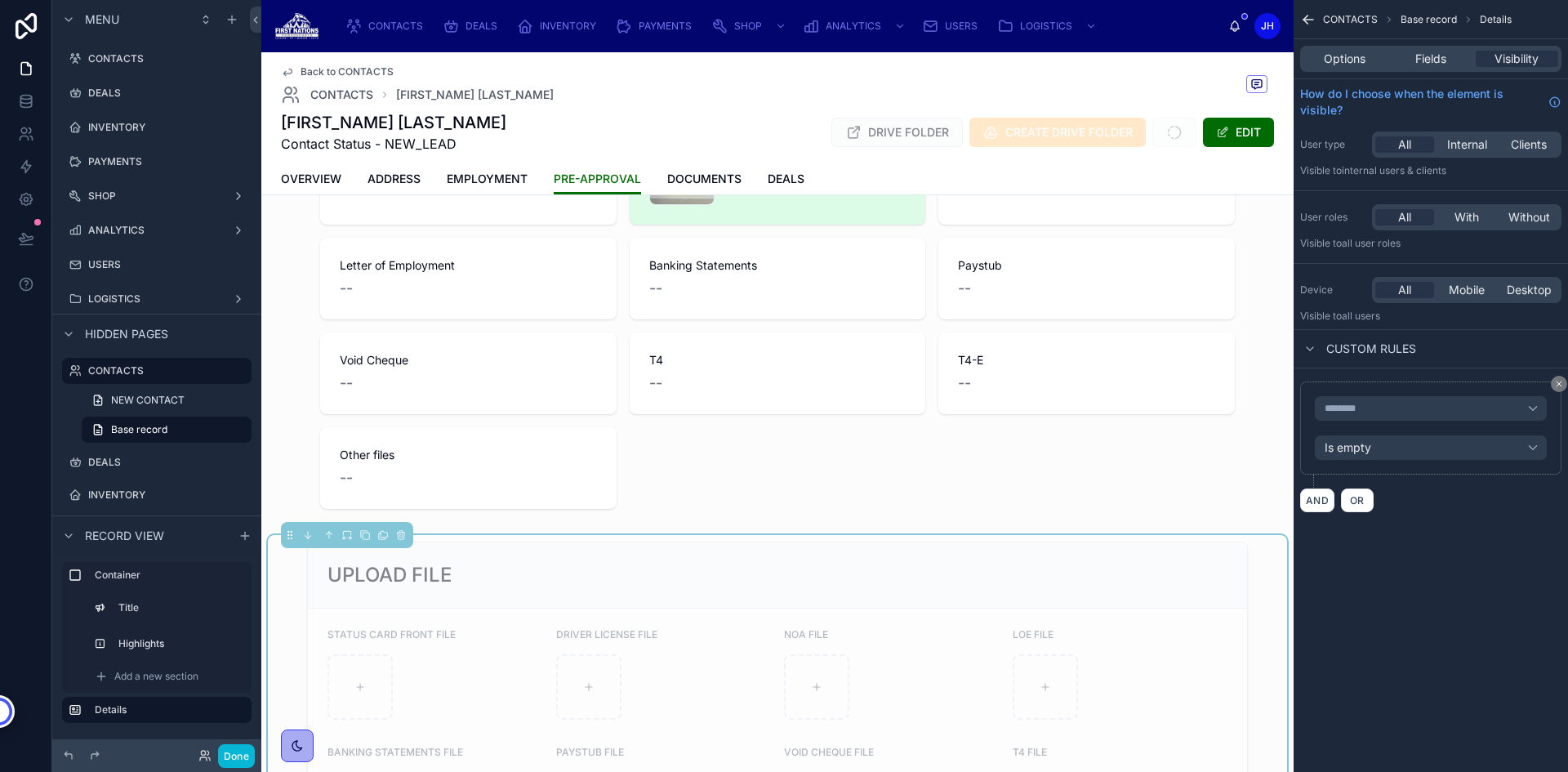 scroll, scrollTop: 0, scrollLeft: 0, axis: both 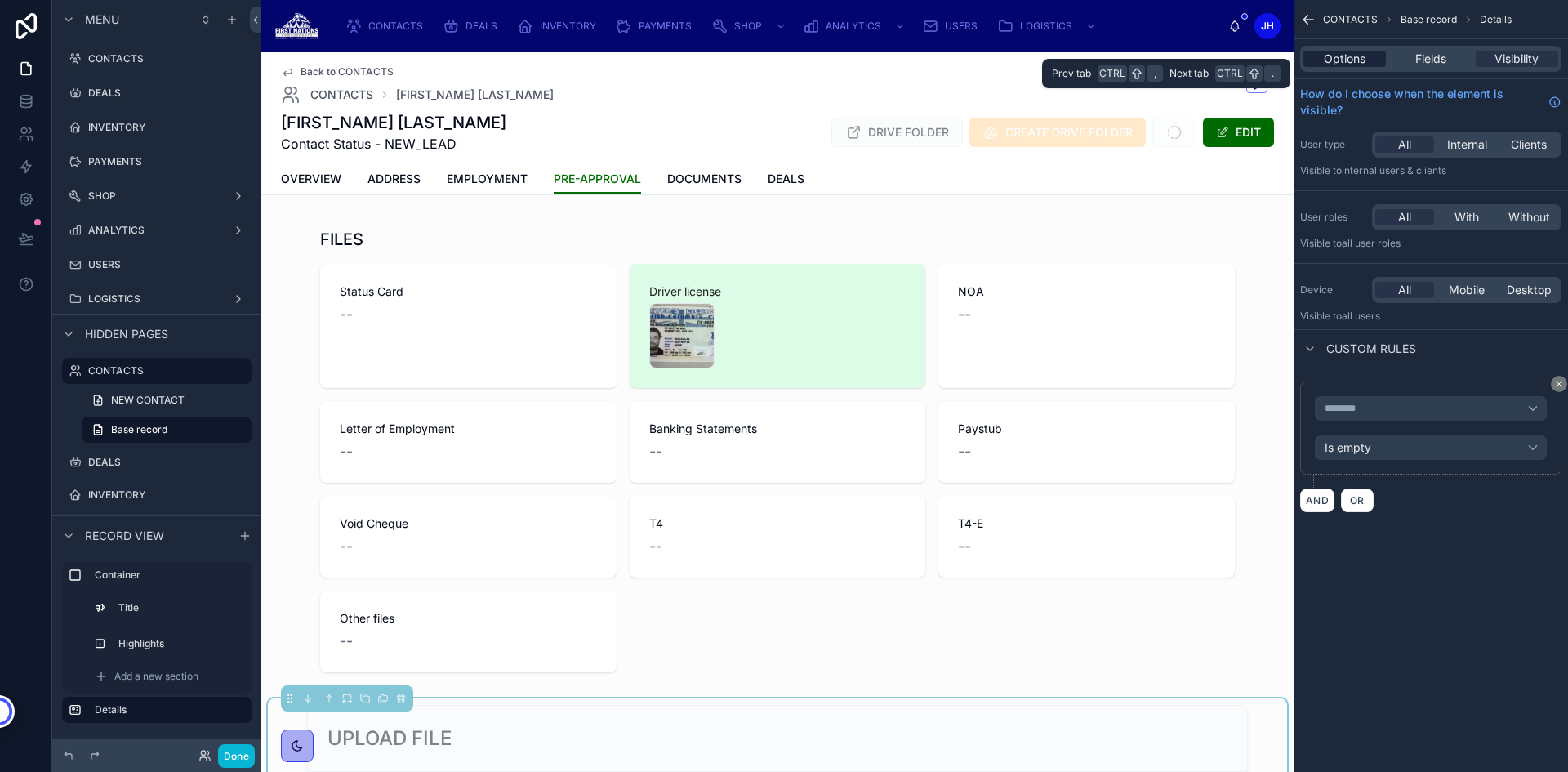 click on "Options" at bounding box center [1344, 59] 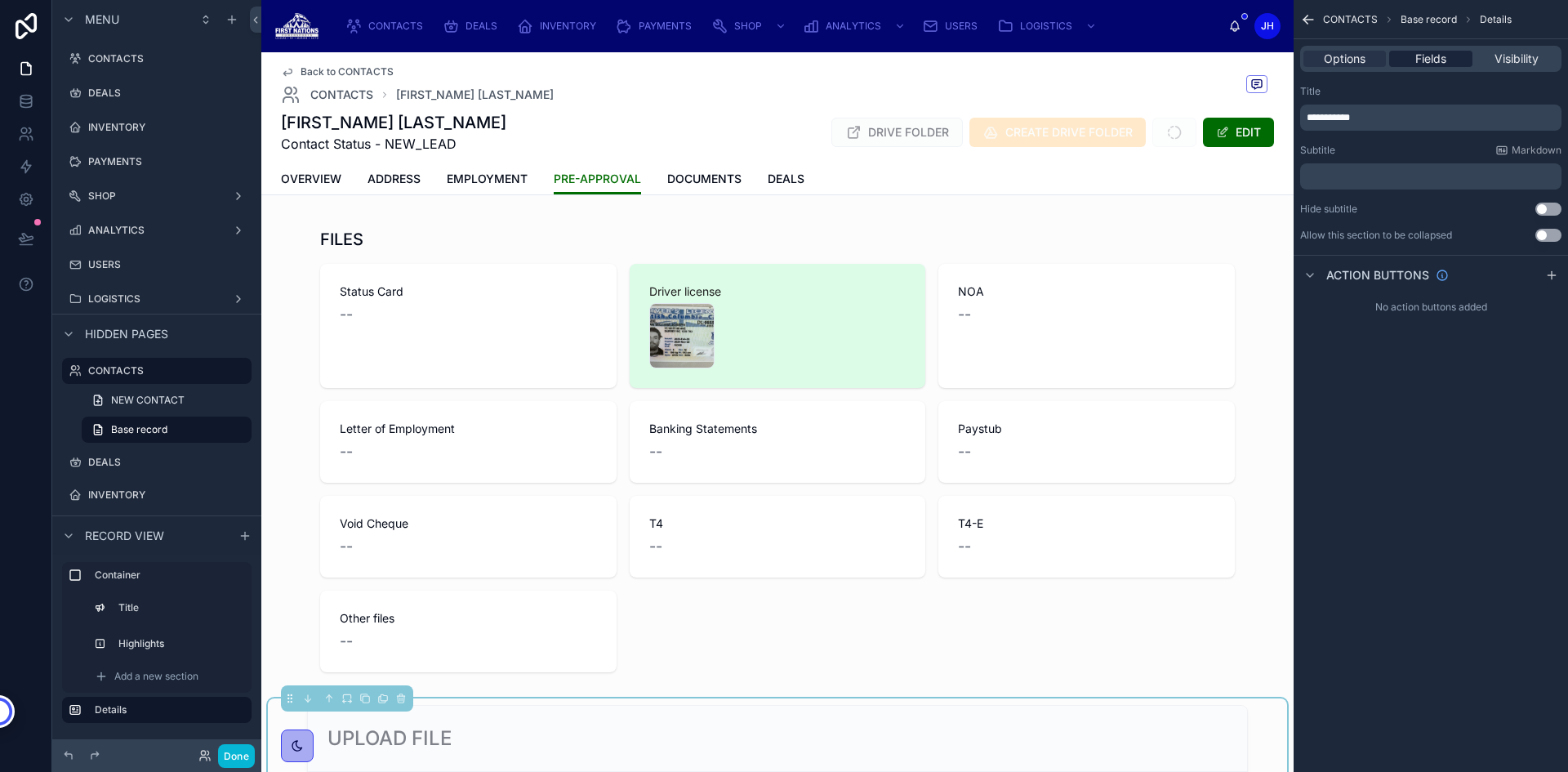 click on "Fields" at bounding box center [1430, 59] 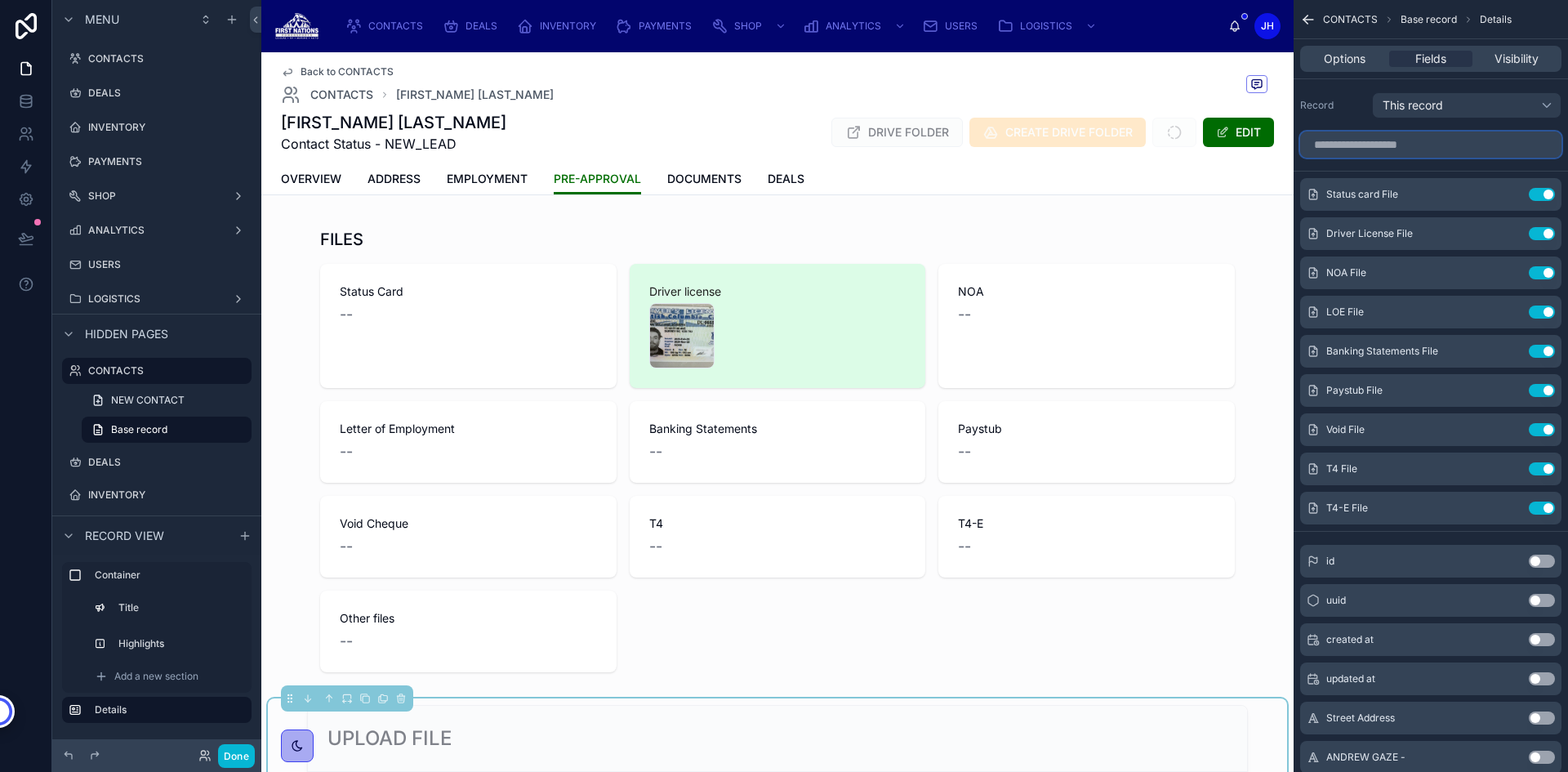 click at bounding box center [1431, 145] 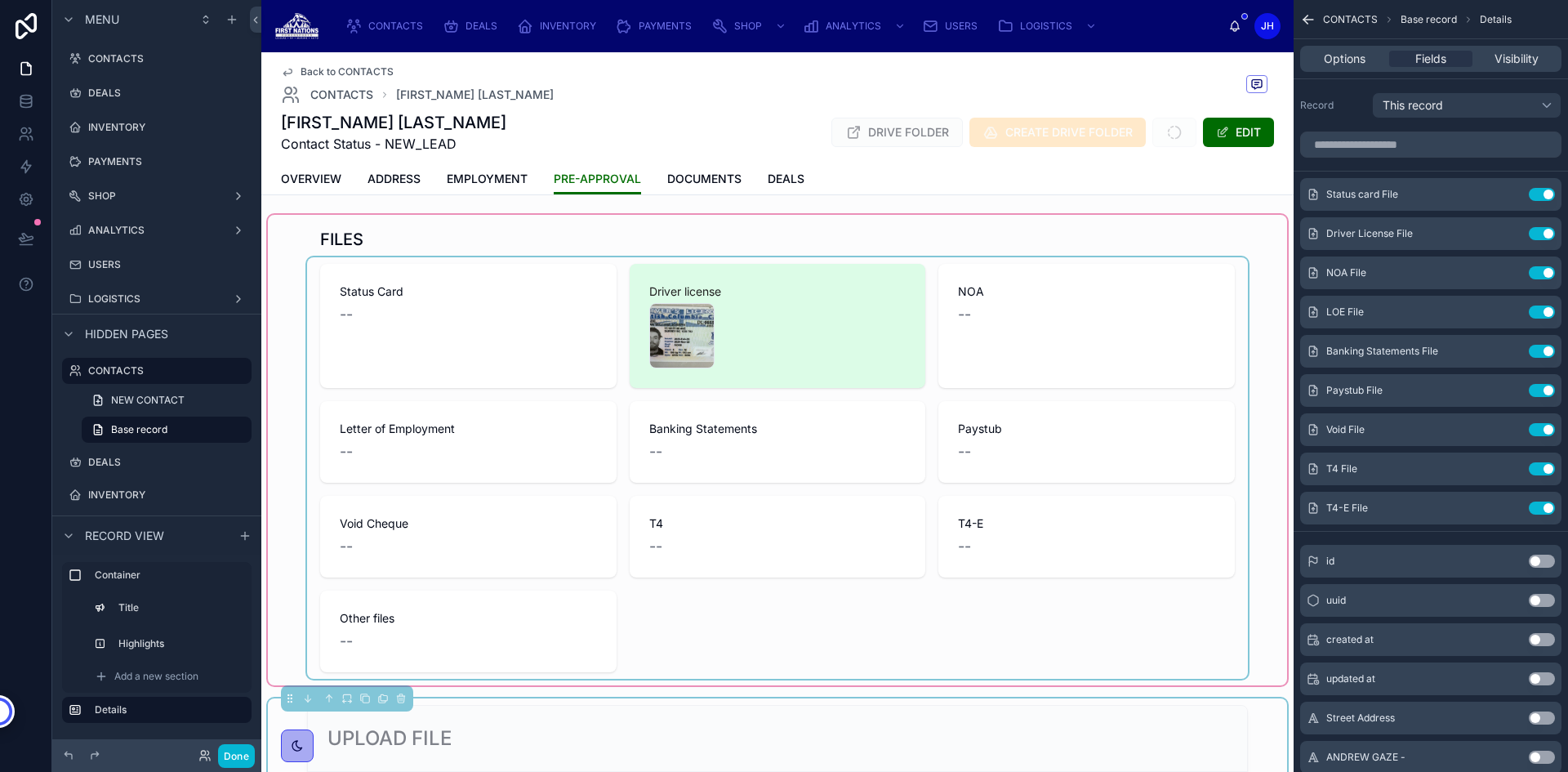 click at bounding box center (777, 450) 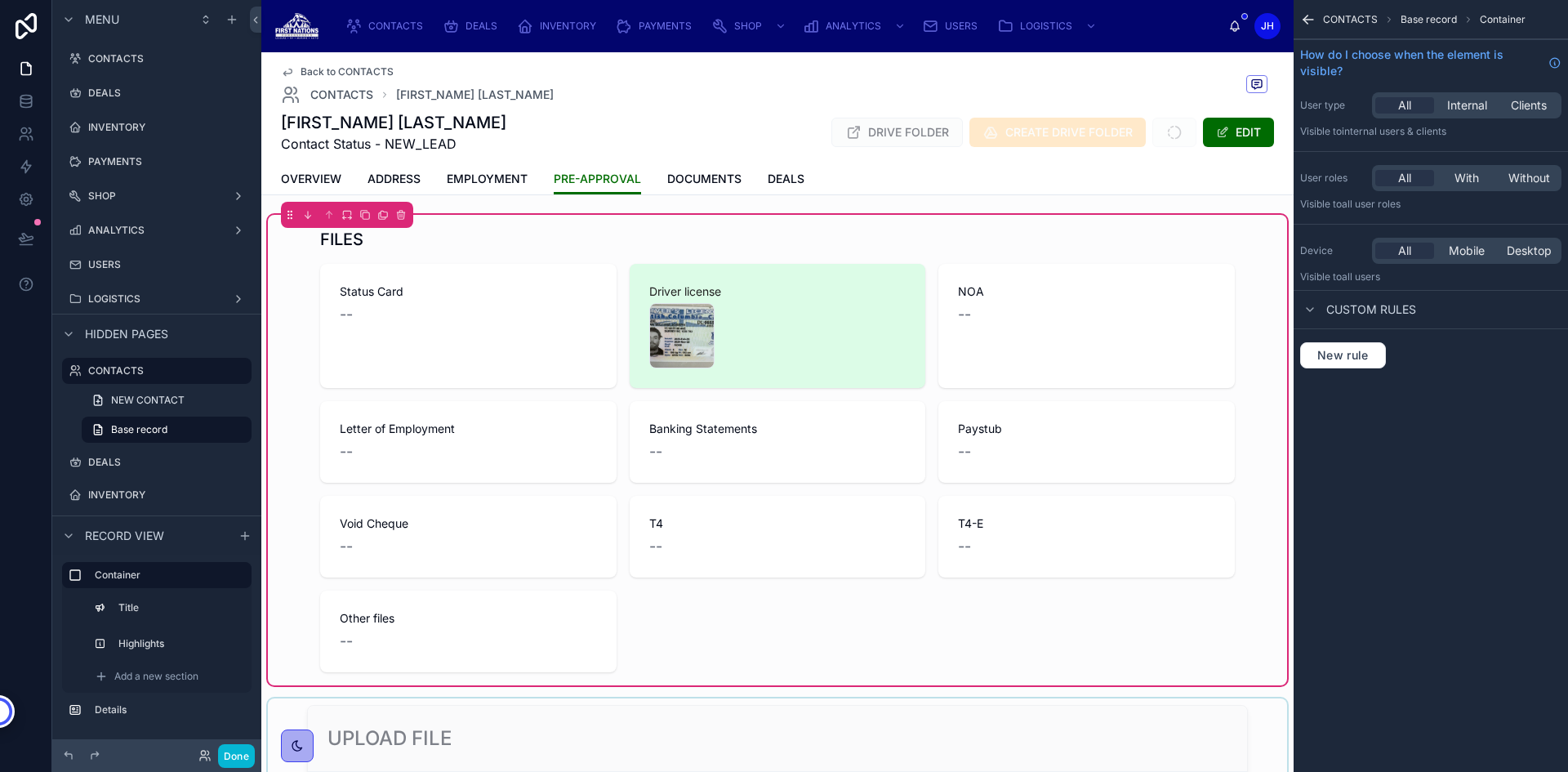 click on "FILES Status Card -- Driver license DL-KRISTIAN-MCQUADE NOA -- Letter of Employment -- Banking Statements -- Paystub -- Void Cheque -- T4 -- T4-E -- Other files --" at bounding box center (777, 450) 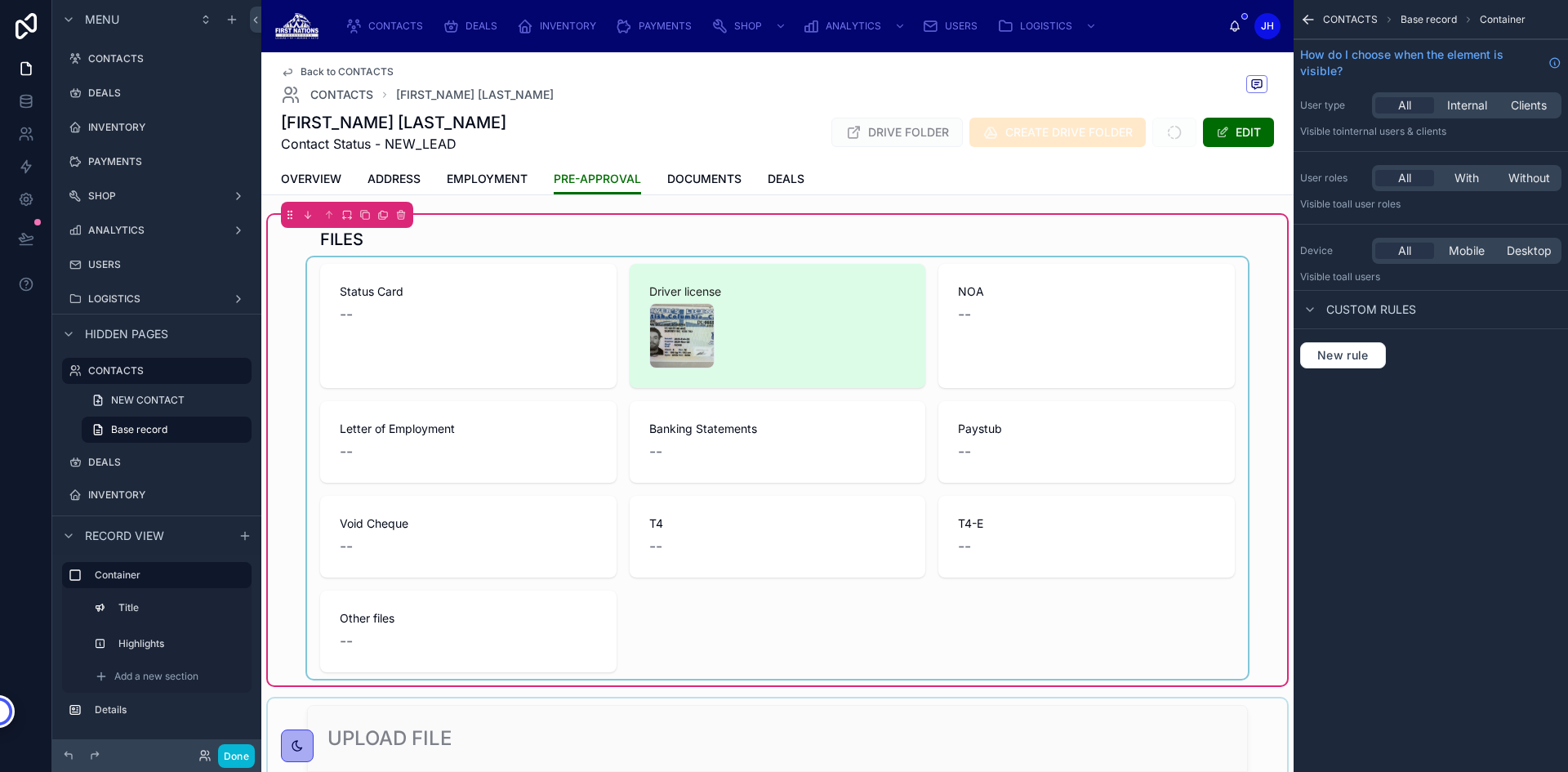 click at bounding box center (777, 468) 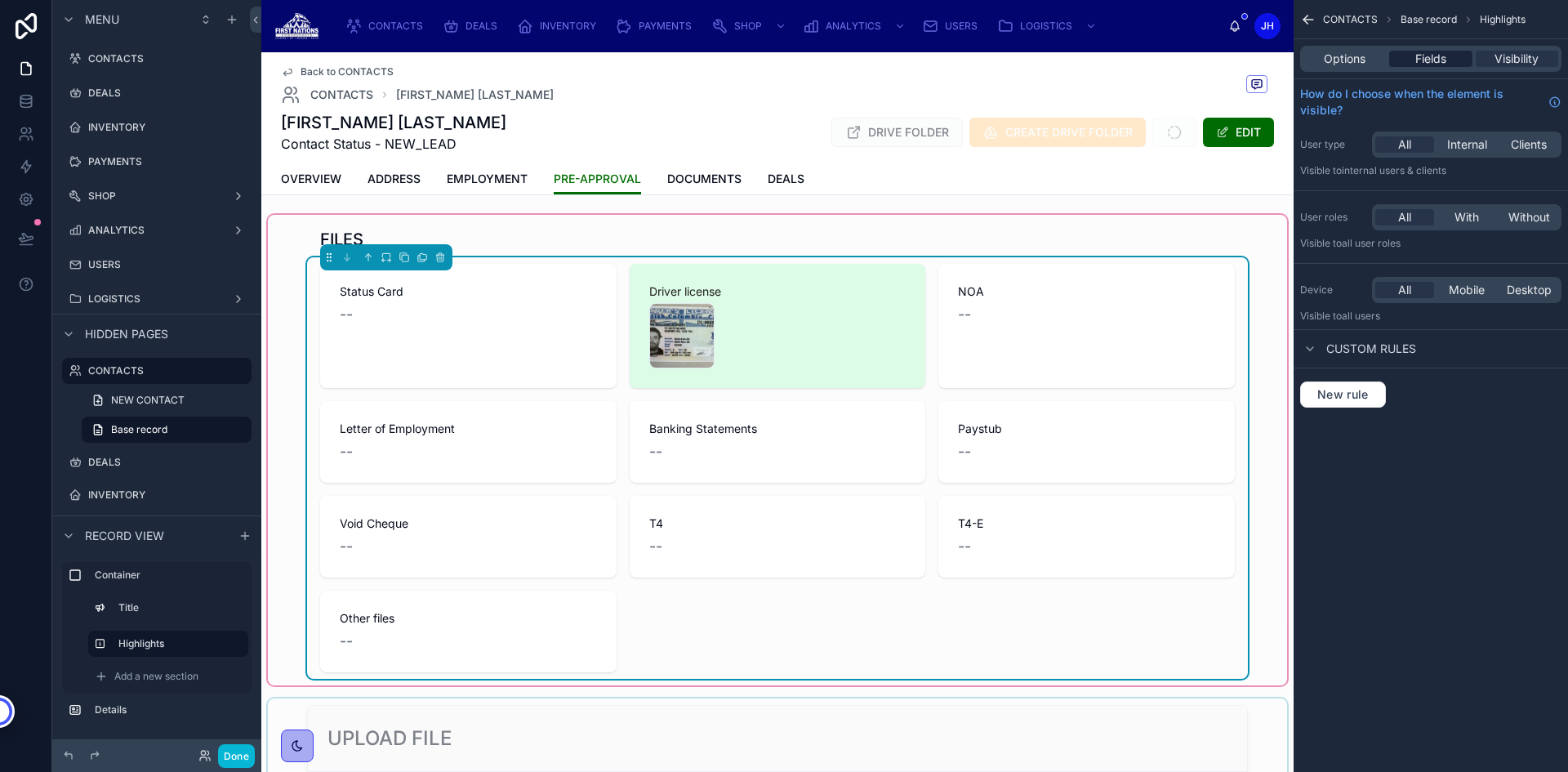 click on "Fields" at bounding box center [1431, 59] 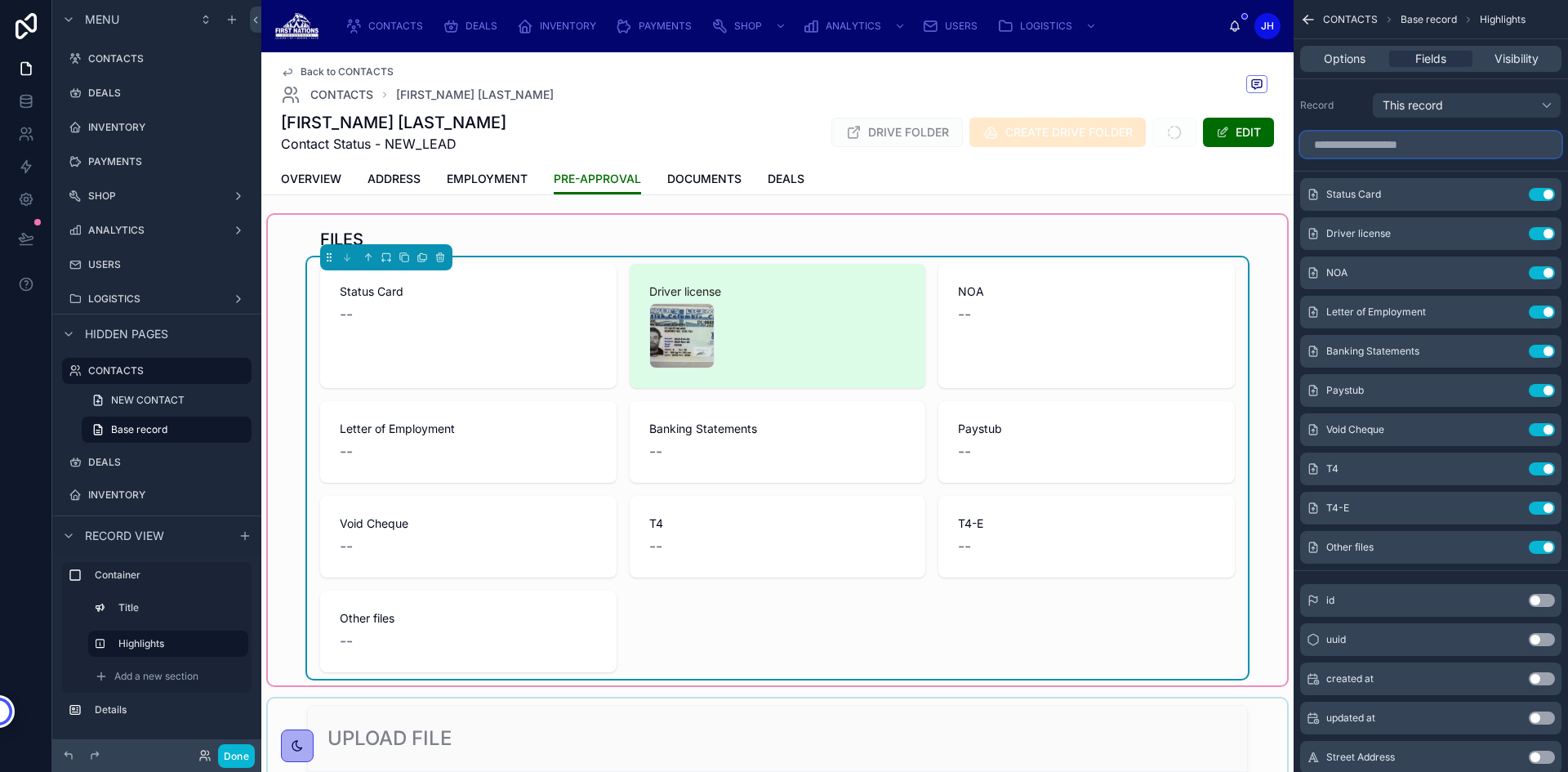click at bounding box center (1431, 145) 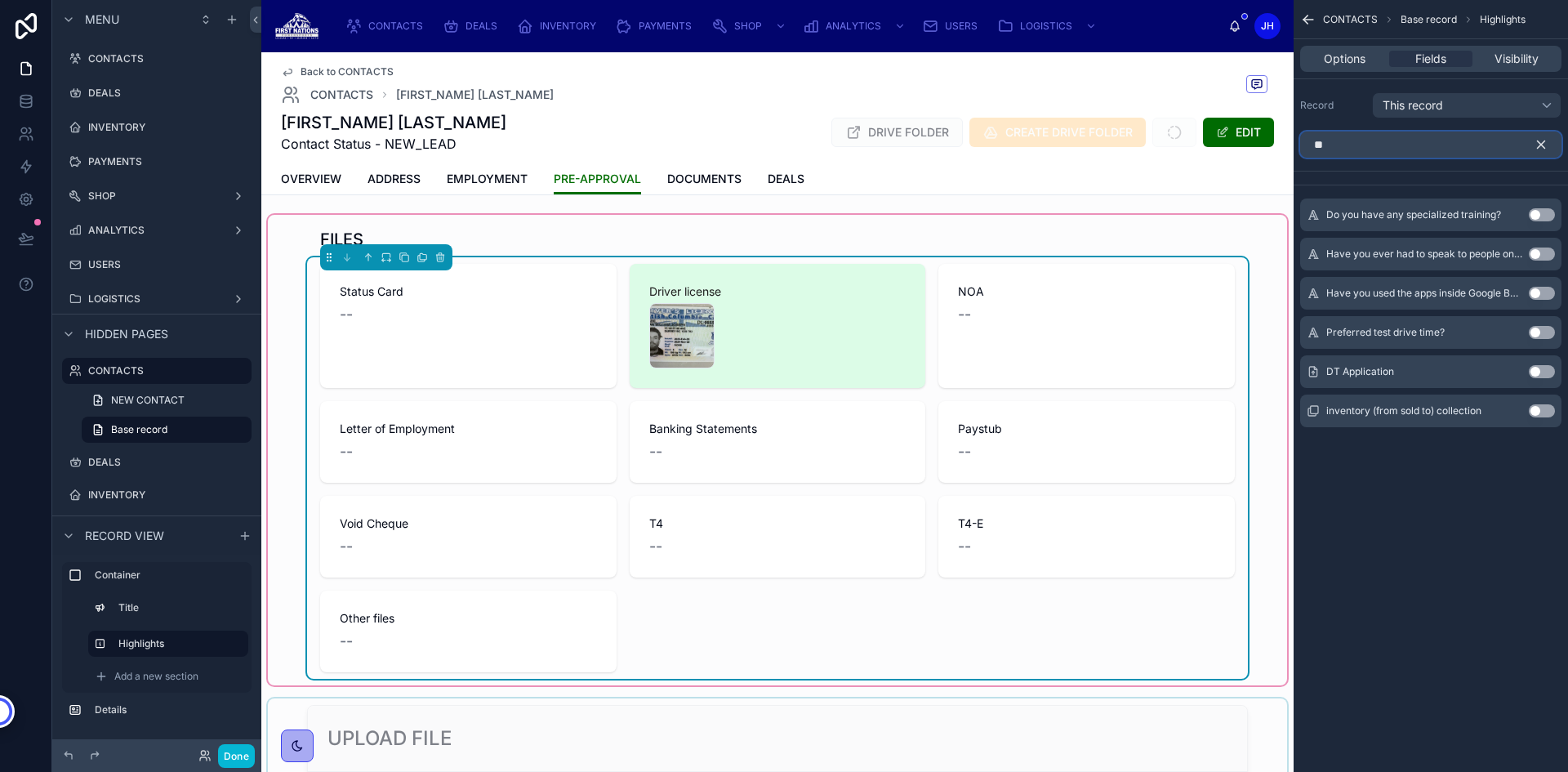 type on "**" 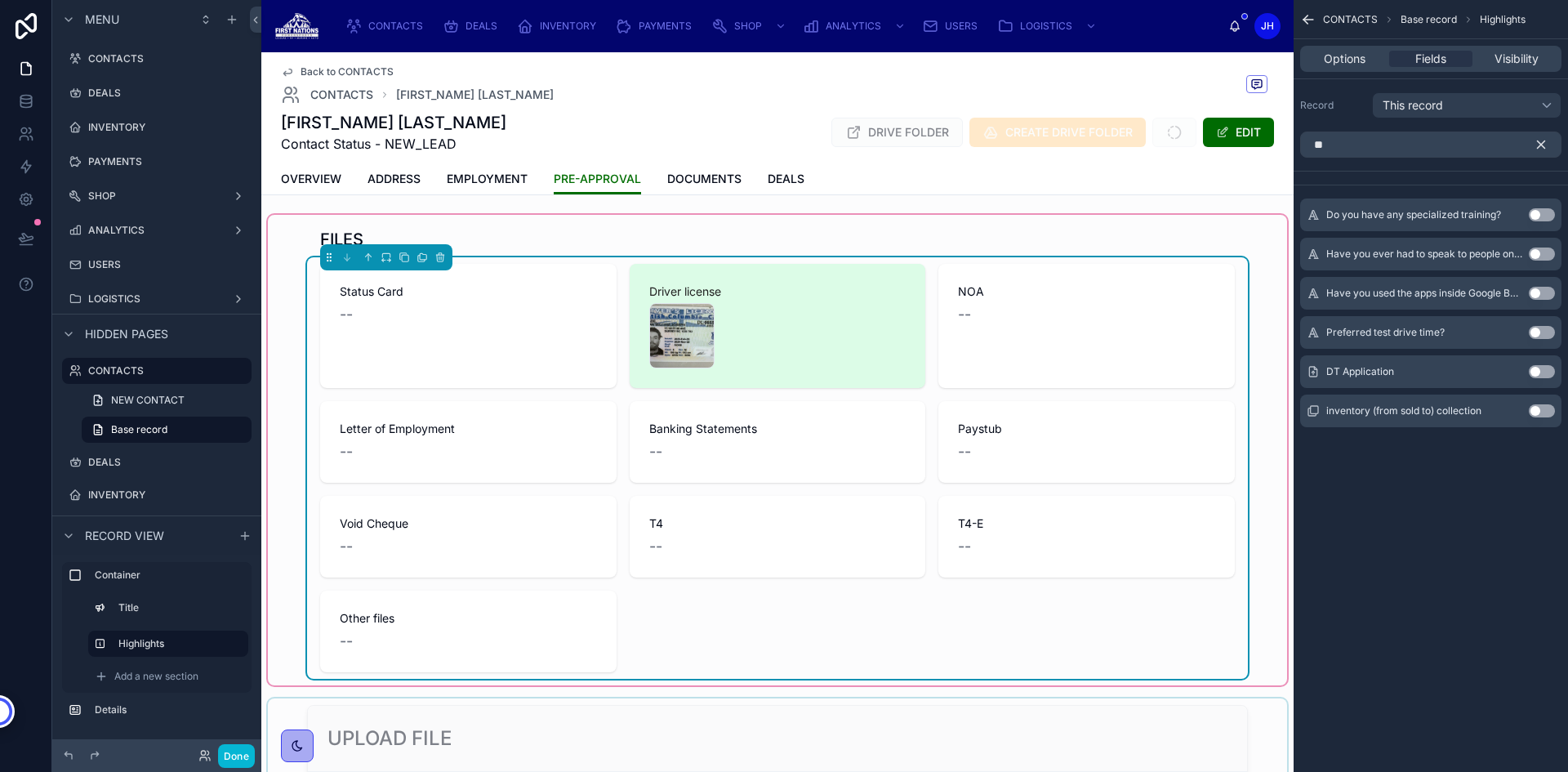 click on "Use setting" at bounding box center [1542, 372] 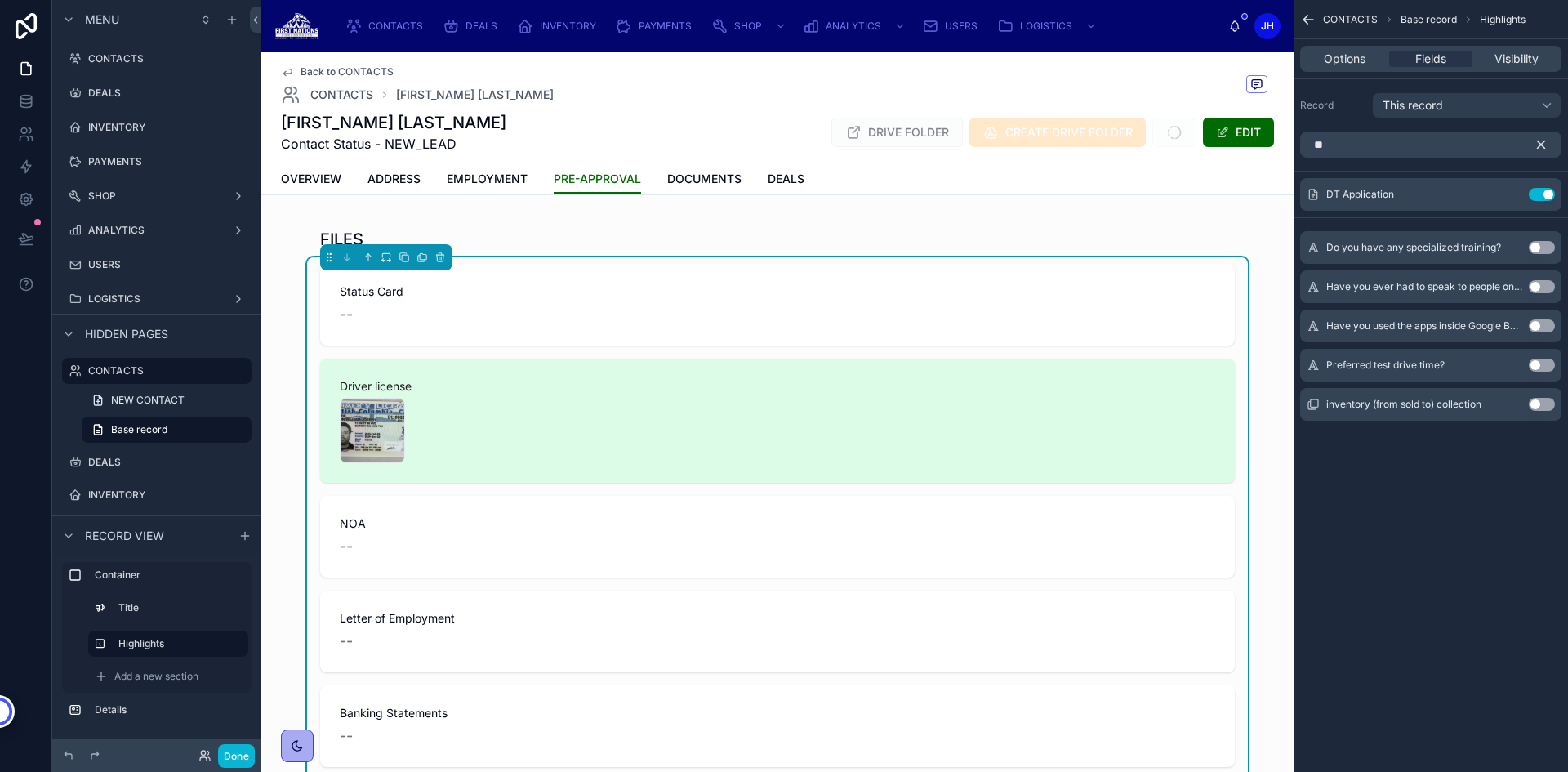 click 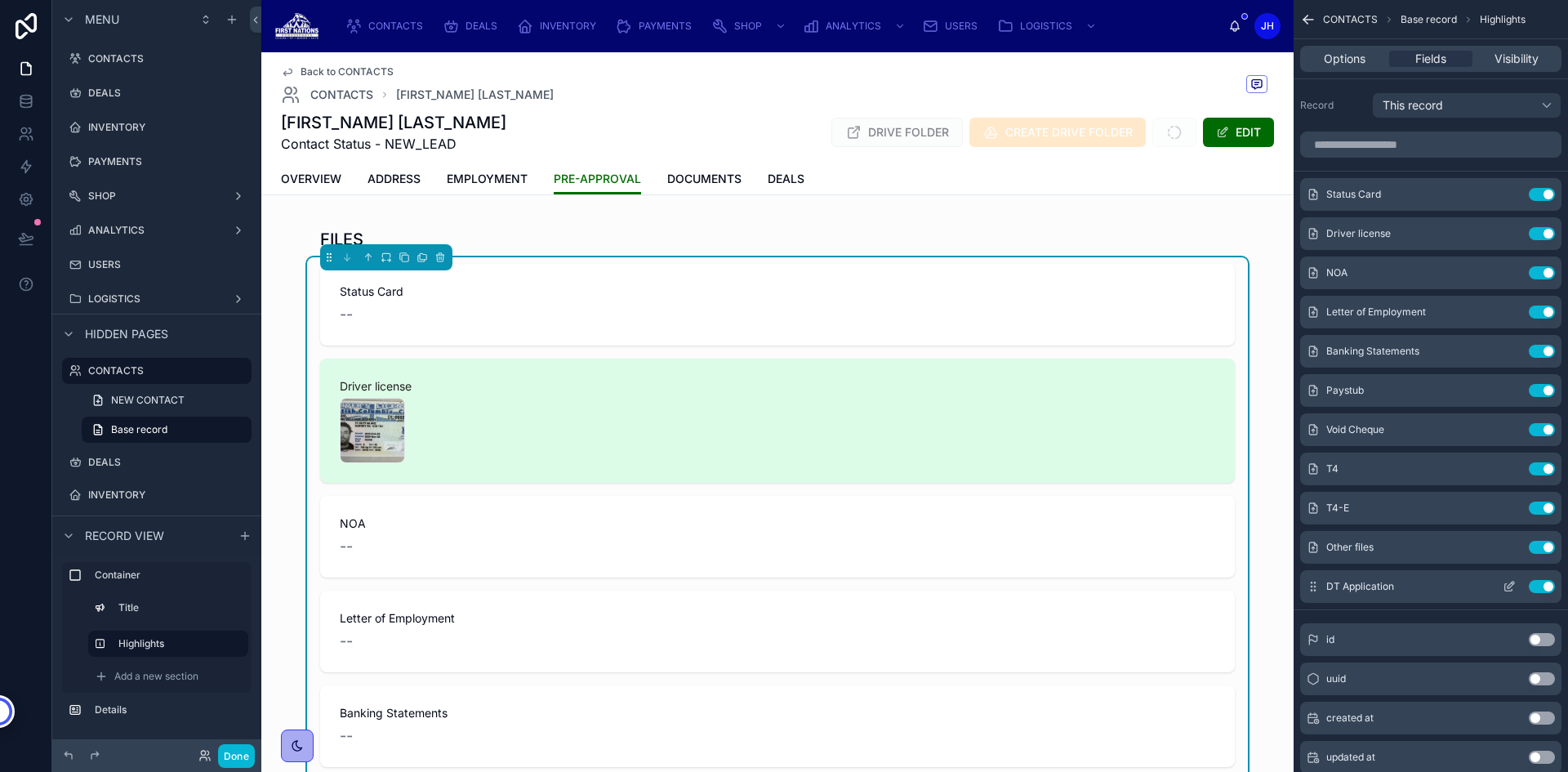 click 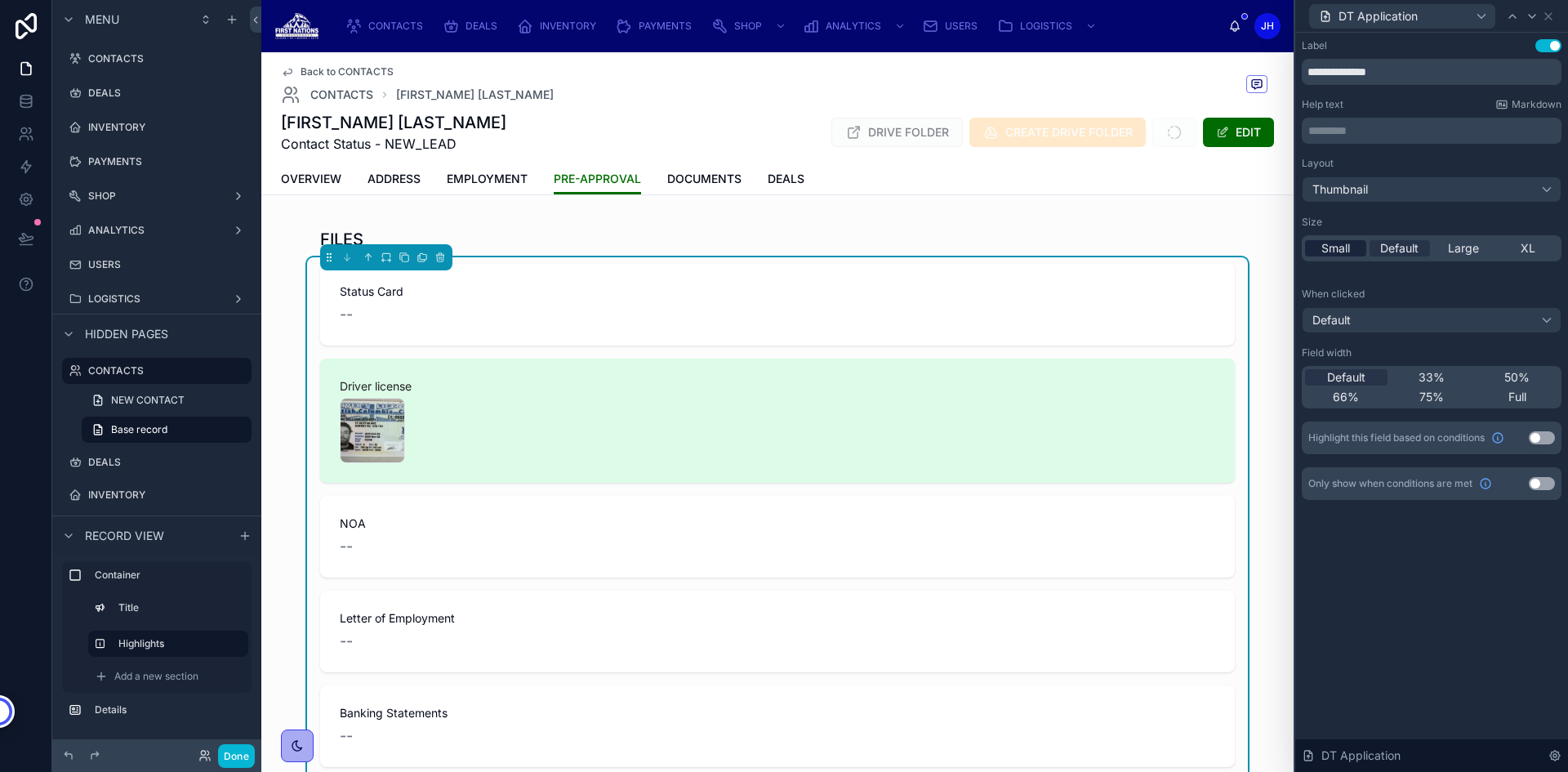 click on "Small" at bounding box center (1335, 248) 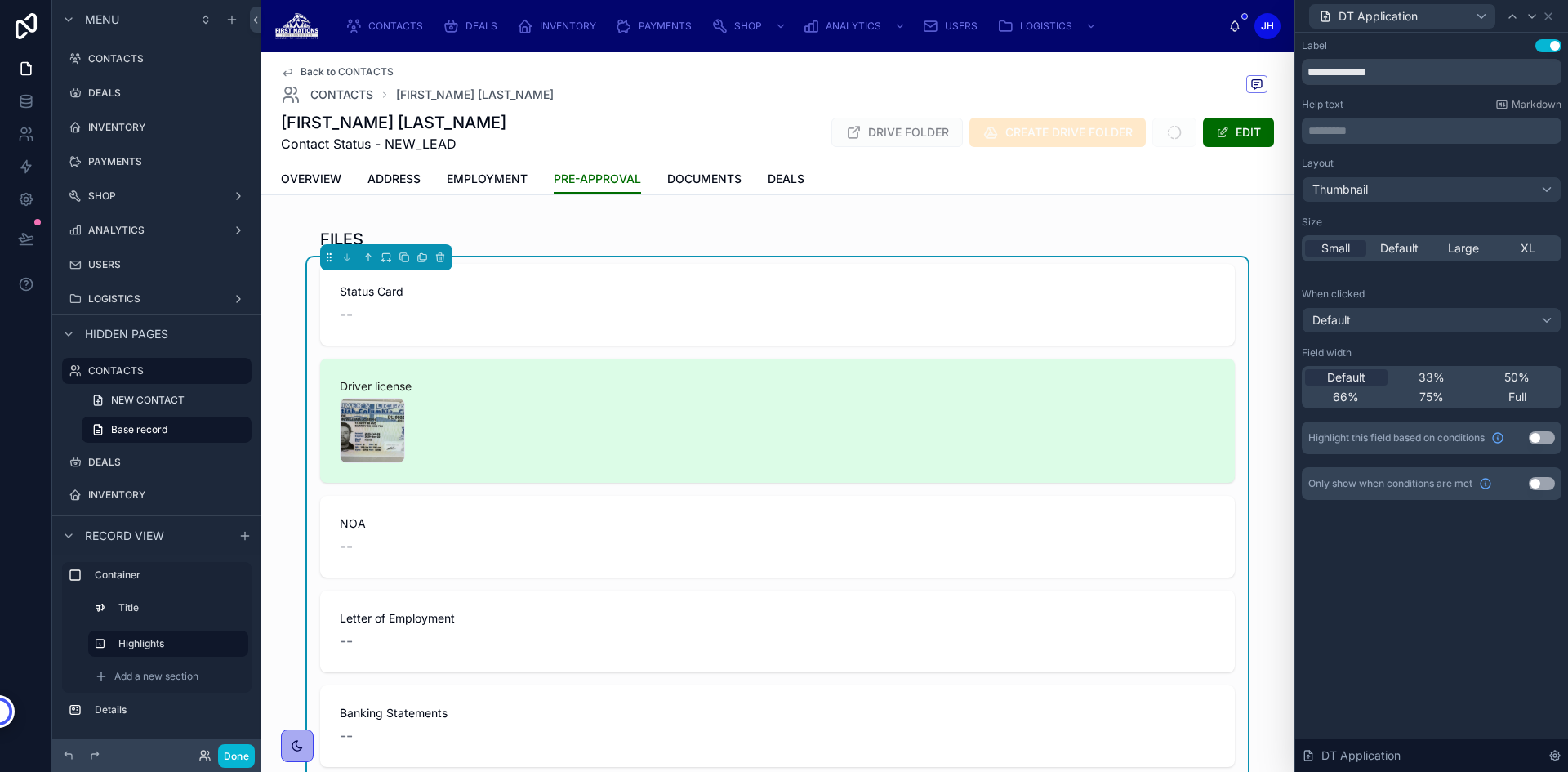 drag, startPoint x: 1375, startPoint y: 245, endPoint x: 1366, endPoint y: 248, distance: 9.486833 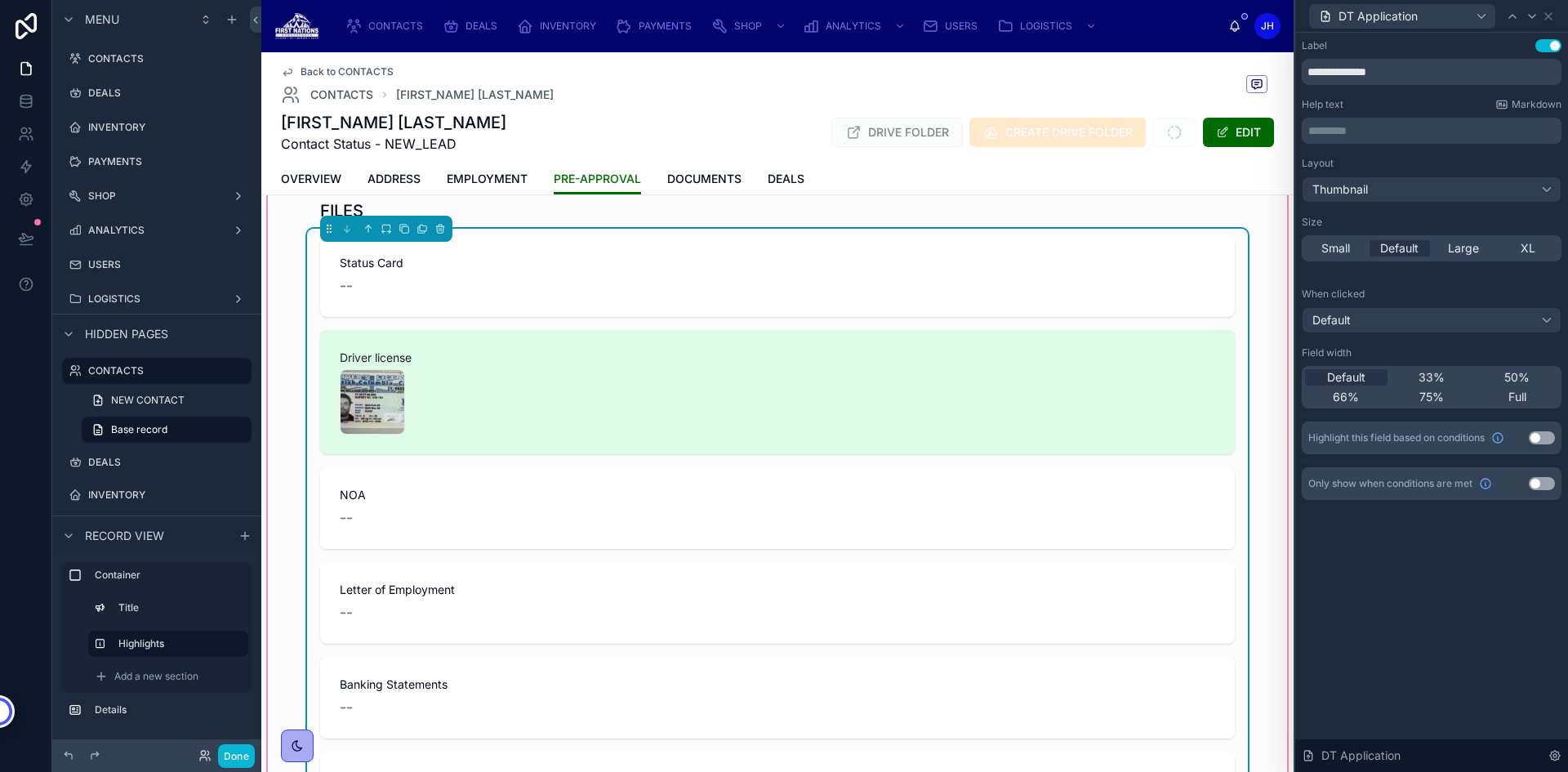 scroll, scrollTop: 0, scrollLeft: 0, axis: both 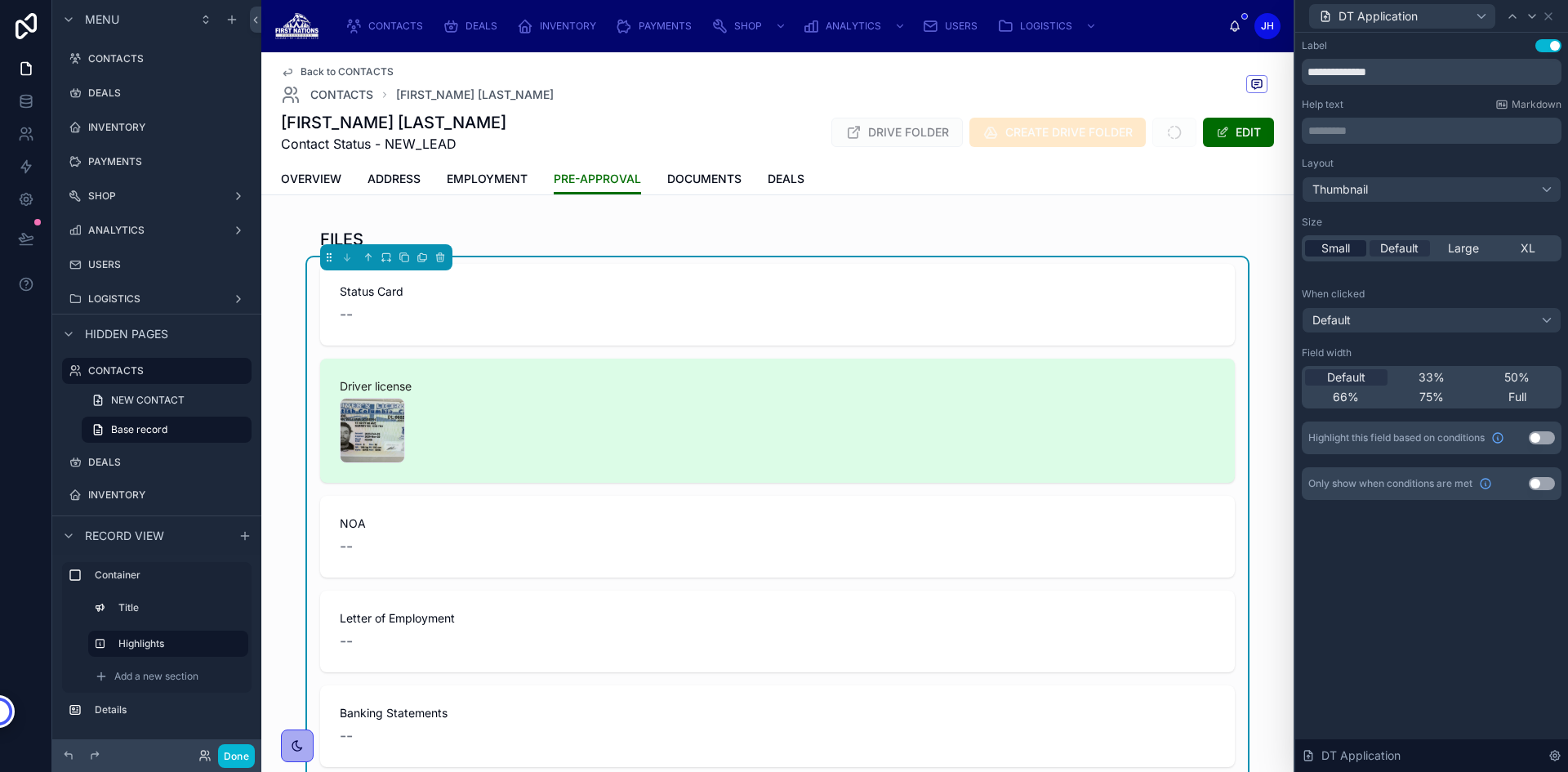 click on "Small" at bounding box center [1335, 248] 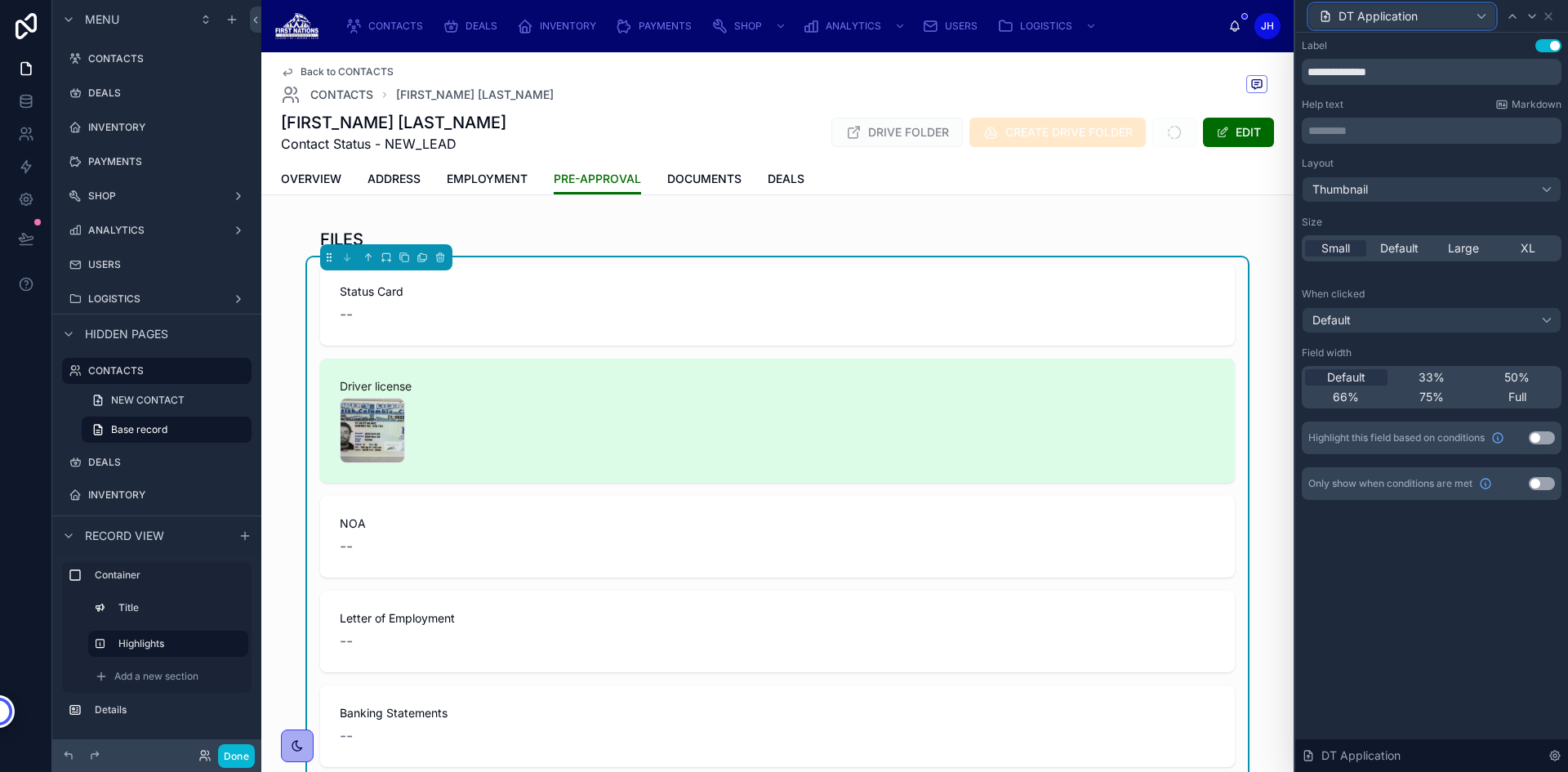 click on "DT Application" at bounding box center (1378, 16) 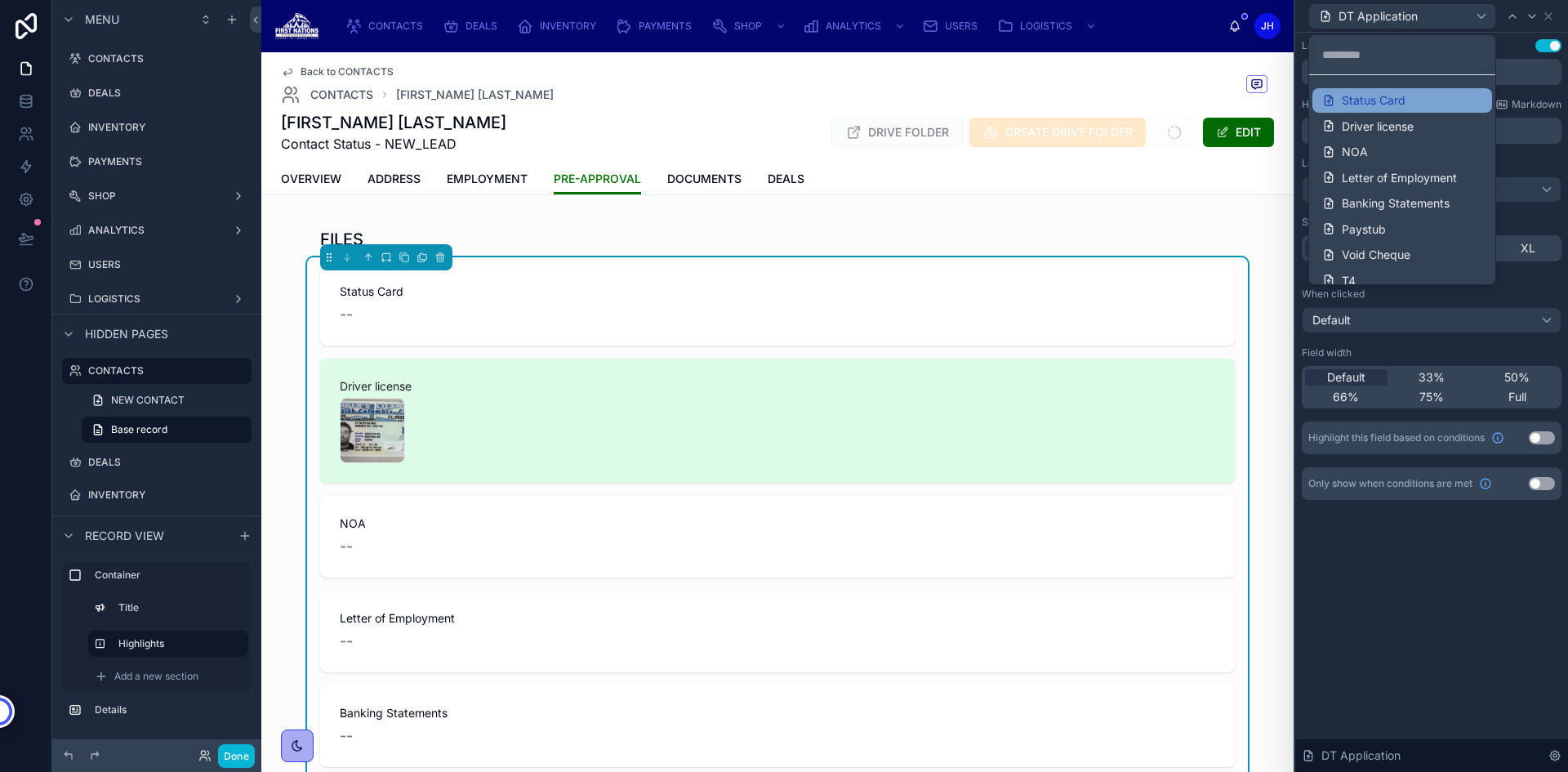 click on "Status Card" at bounding box center [1402, 100] 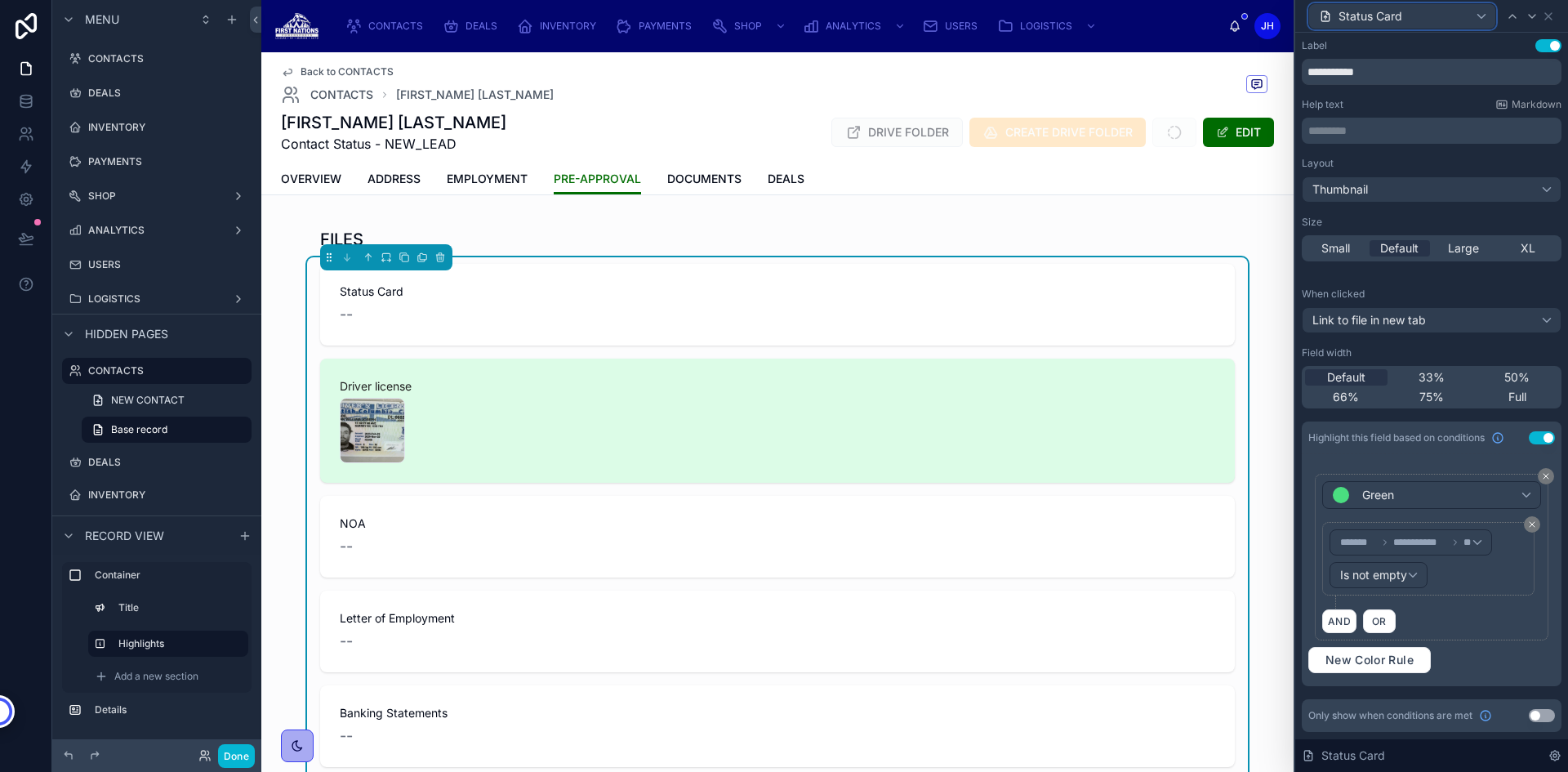 click on "Status Card" at bounding box center [1370, 16] 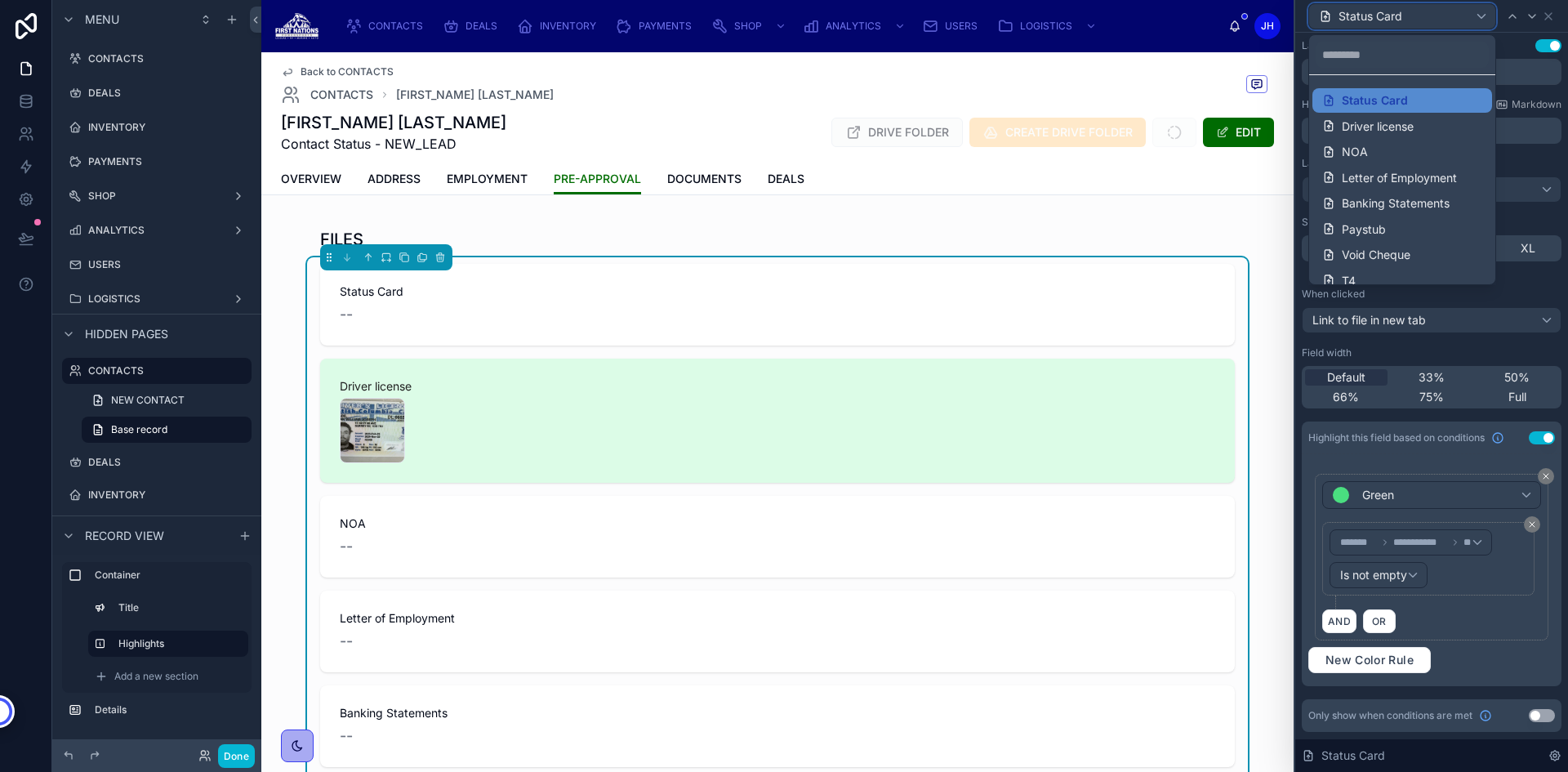 scroll, scrollTop: 89, scrollLeft: 0, axis: vertical 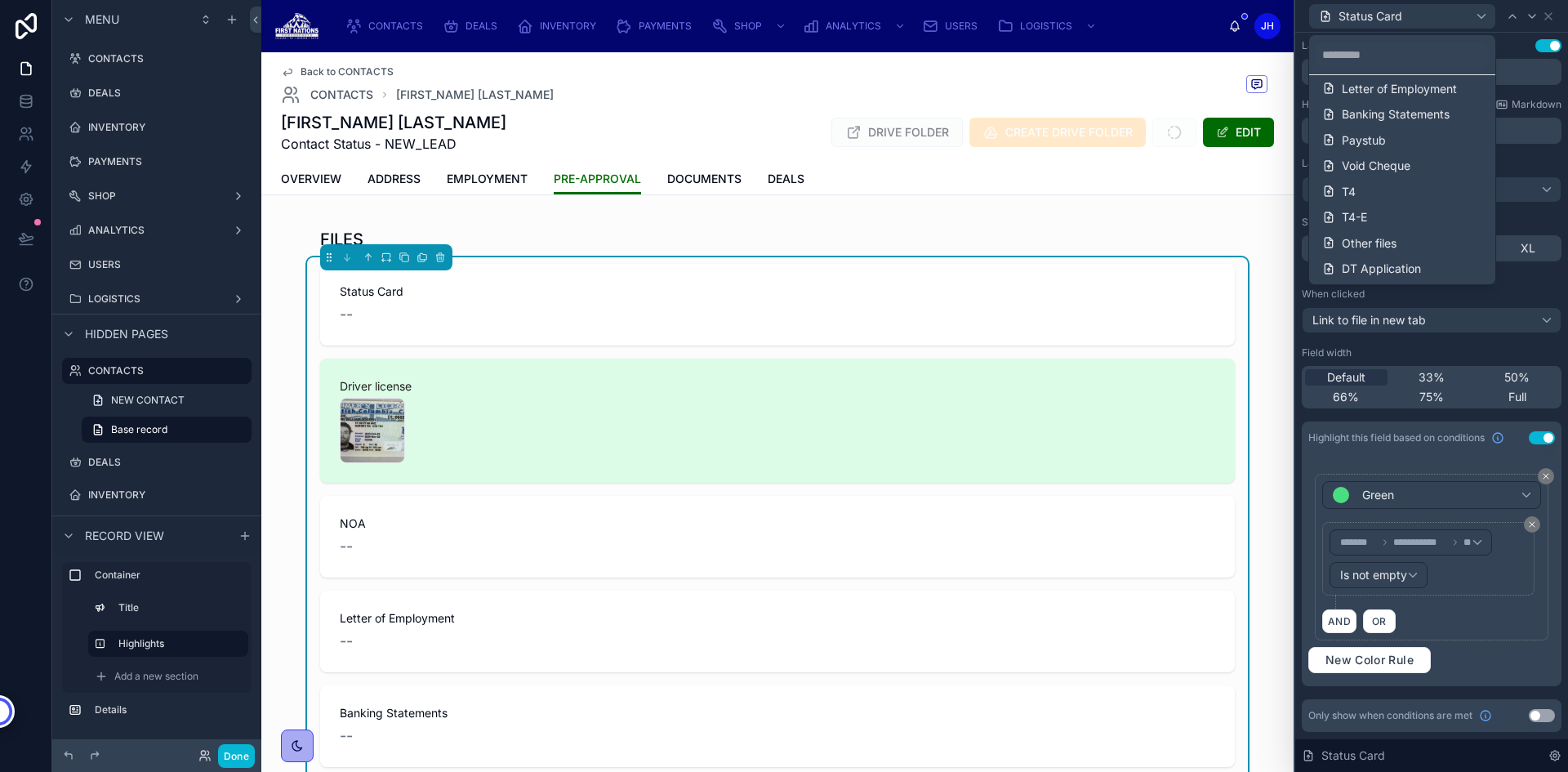 click on "DT Application" at bounding box center [1381, 269] 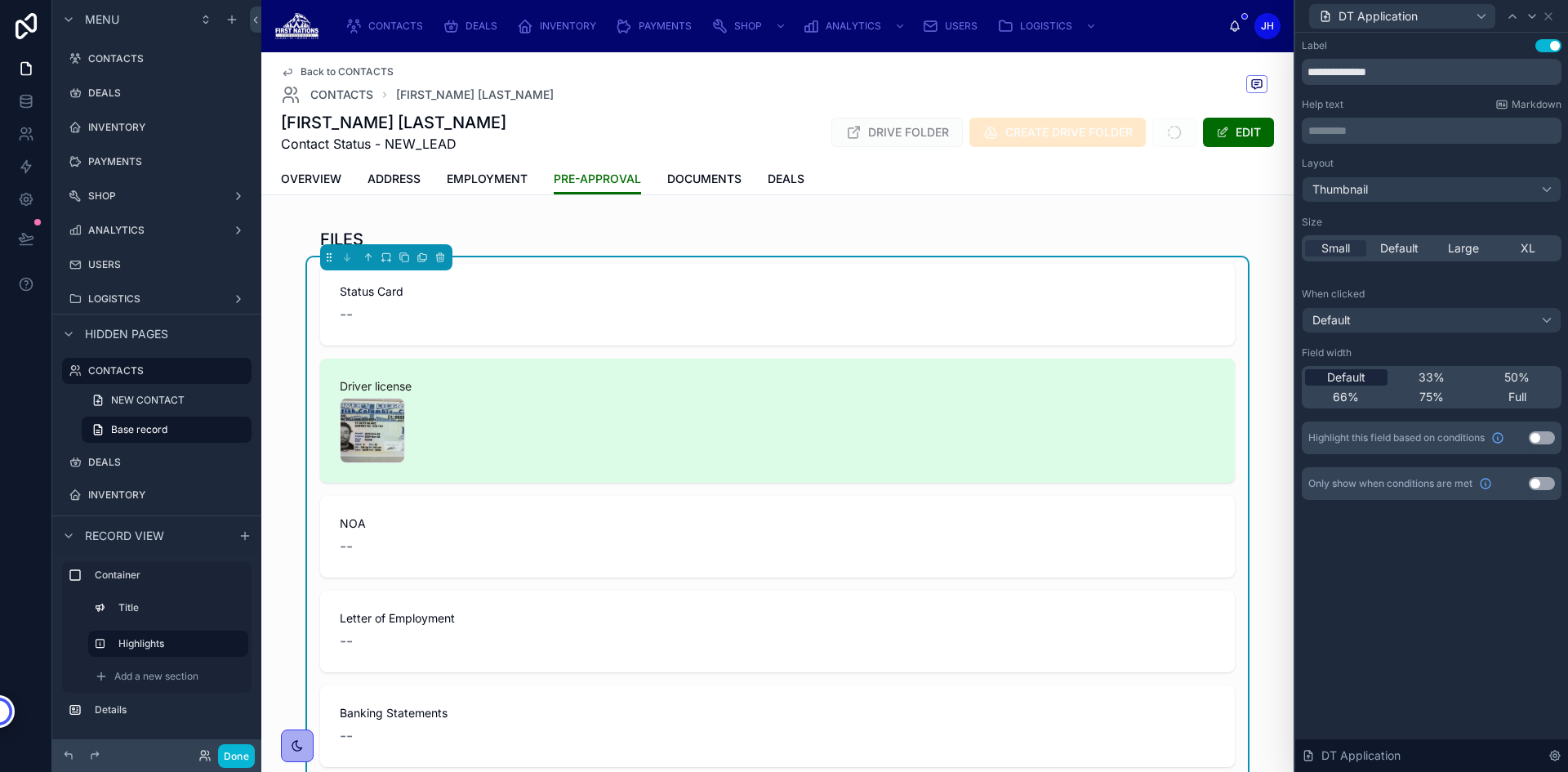 click on "Default" at bounding box center [1346, 377] 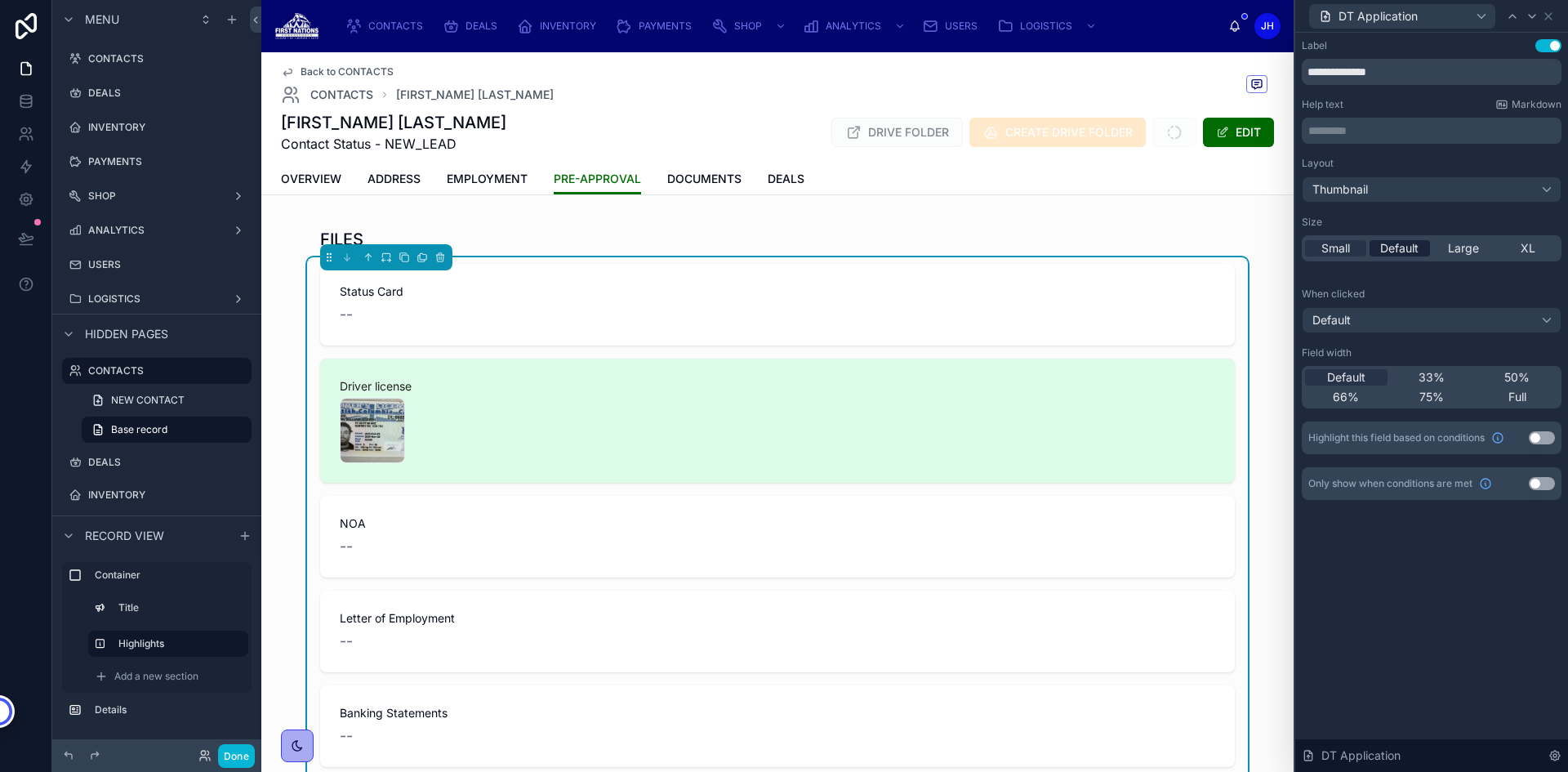 click on "Default" at bounding box center (1399, 248) 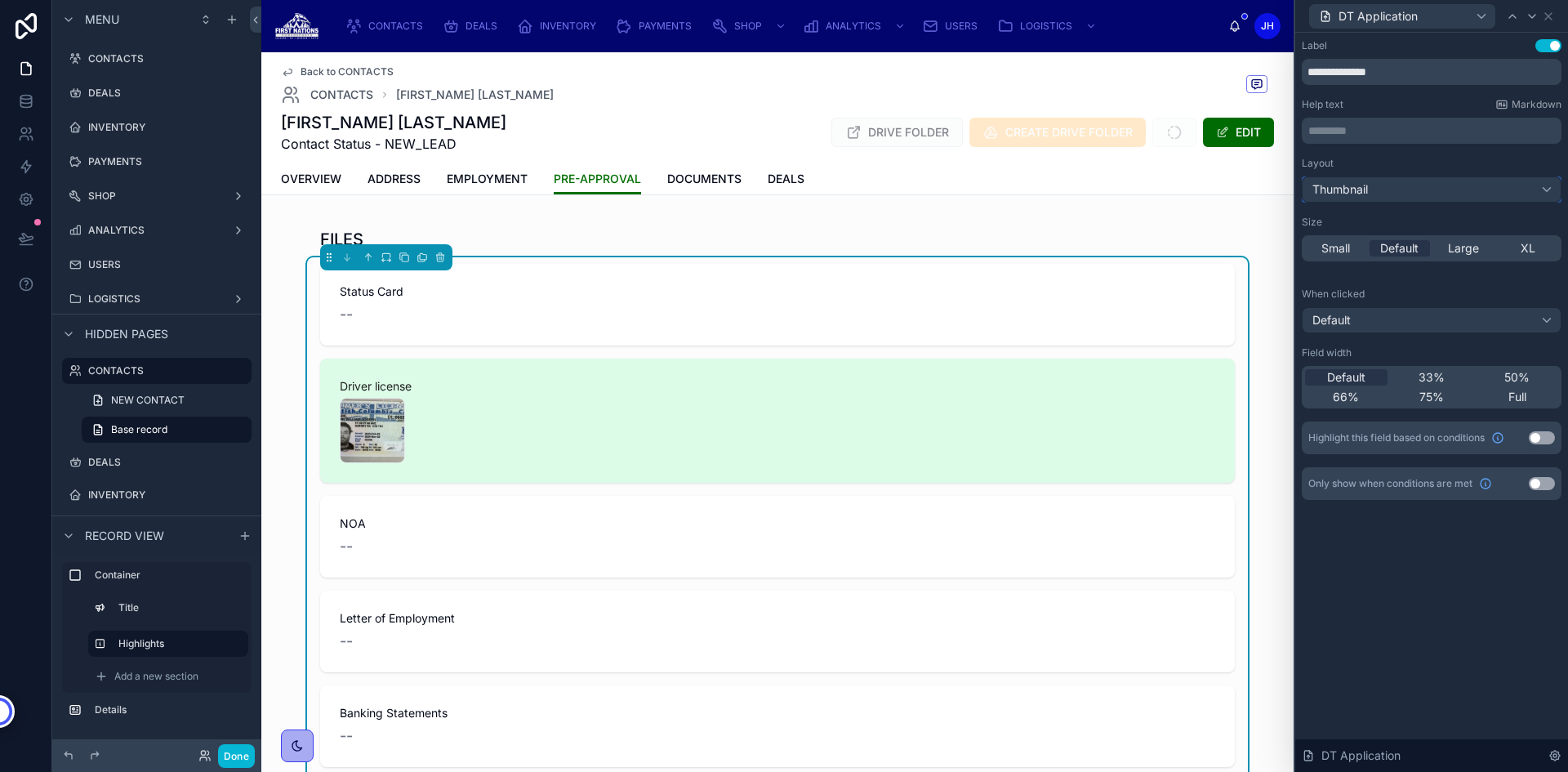 click on "Thumbnail" at bounding box center (1432, 190) 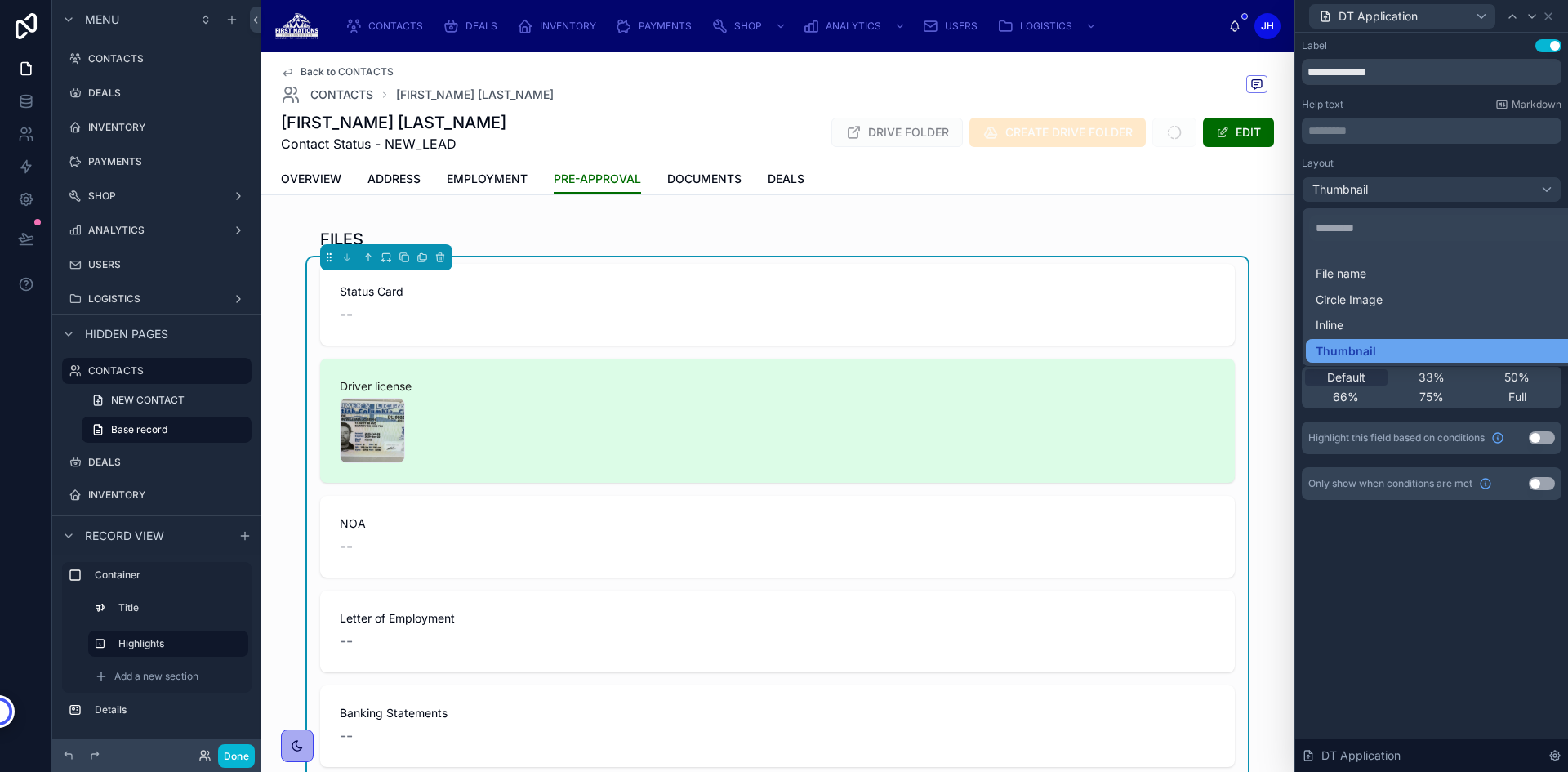 click on "Thumbnail" at bounding box center (1346, 351) 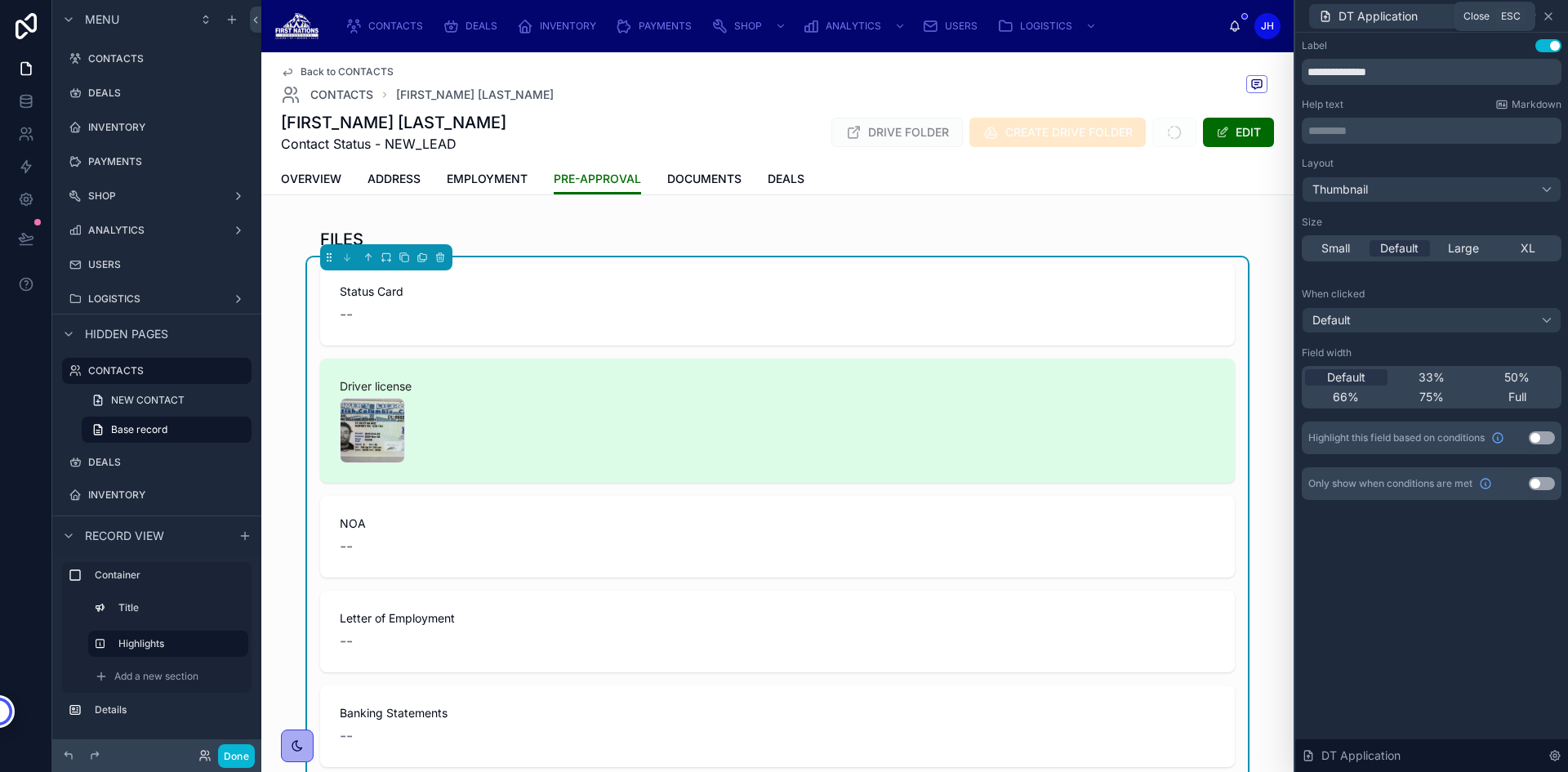 click 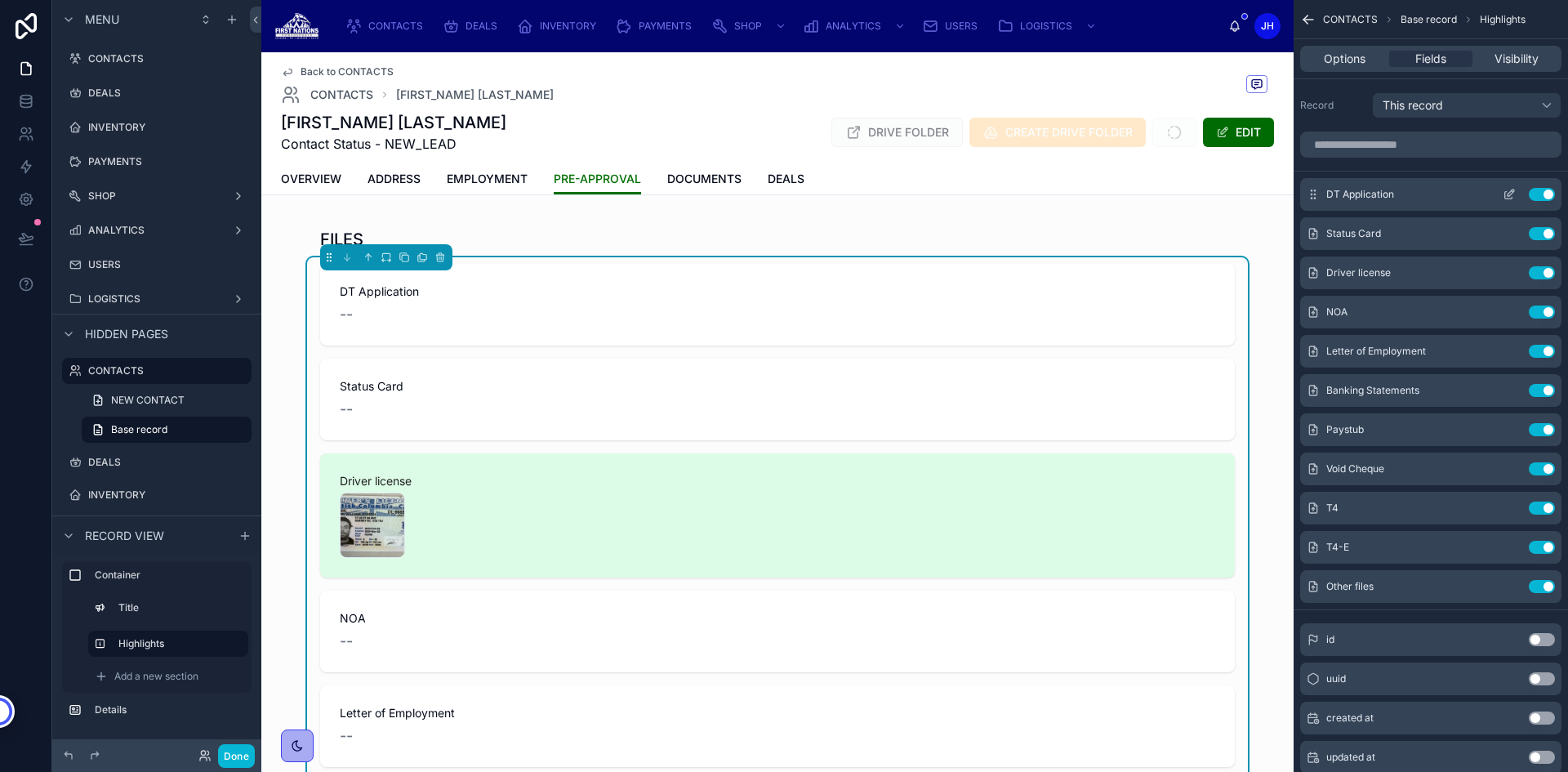 click 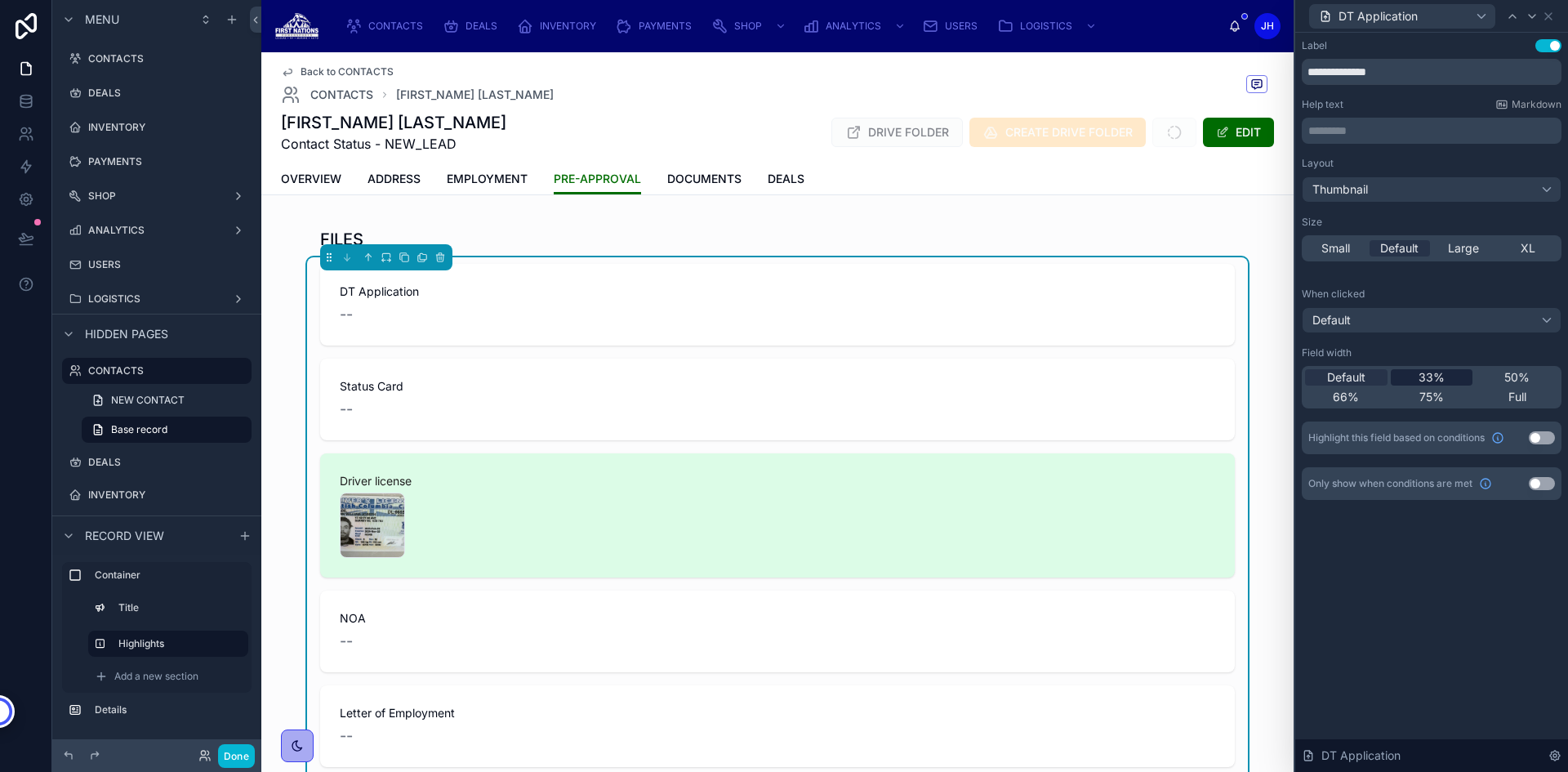click on "33%" at bounding box center [1432, 377] 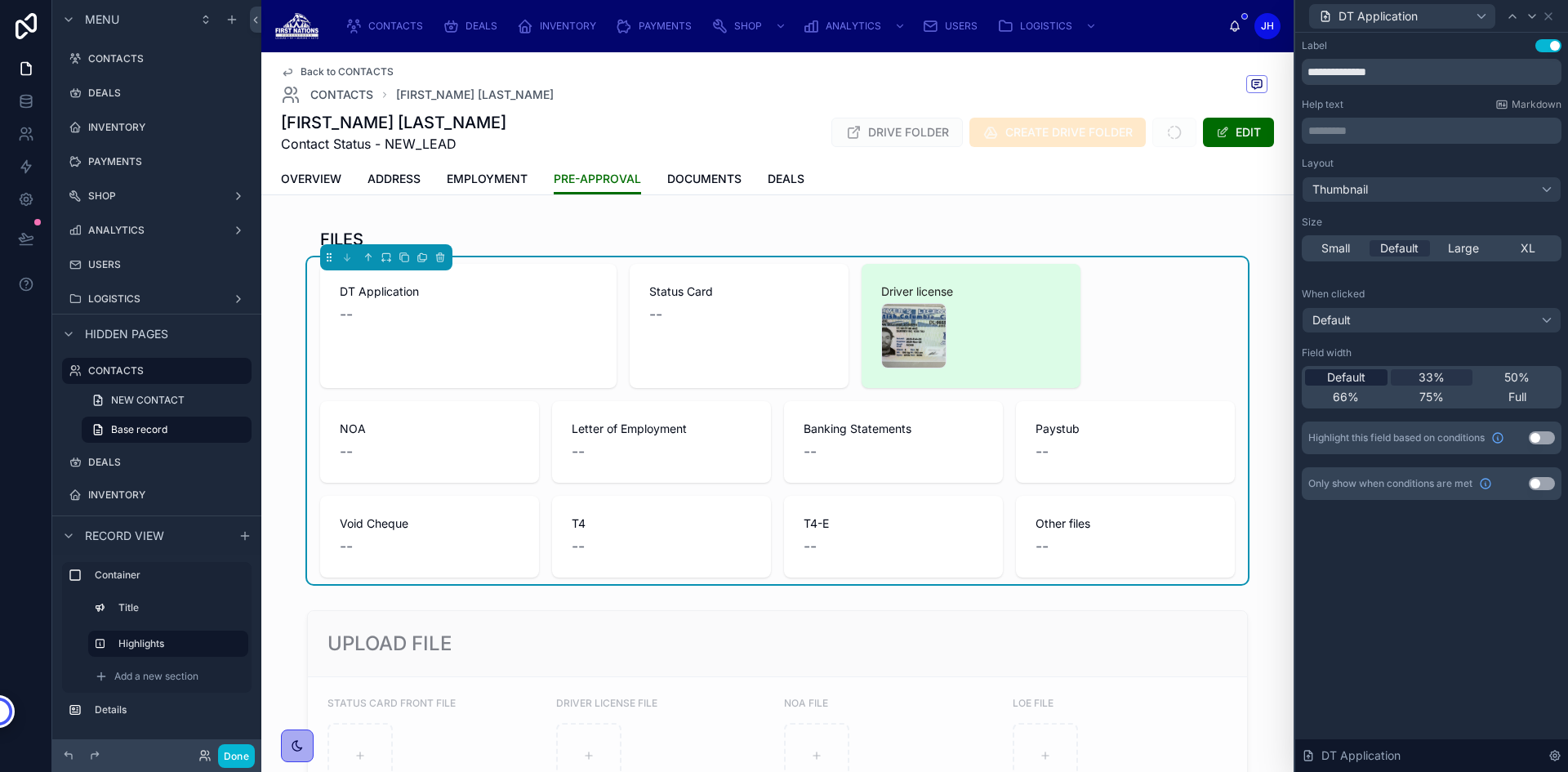 click on "Default" at bounding box center [1346, 377] 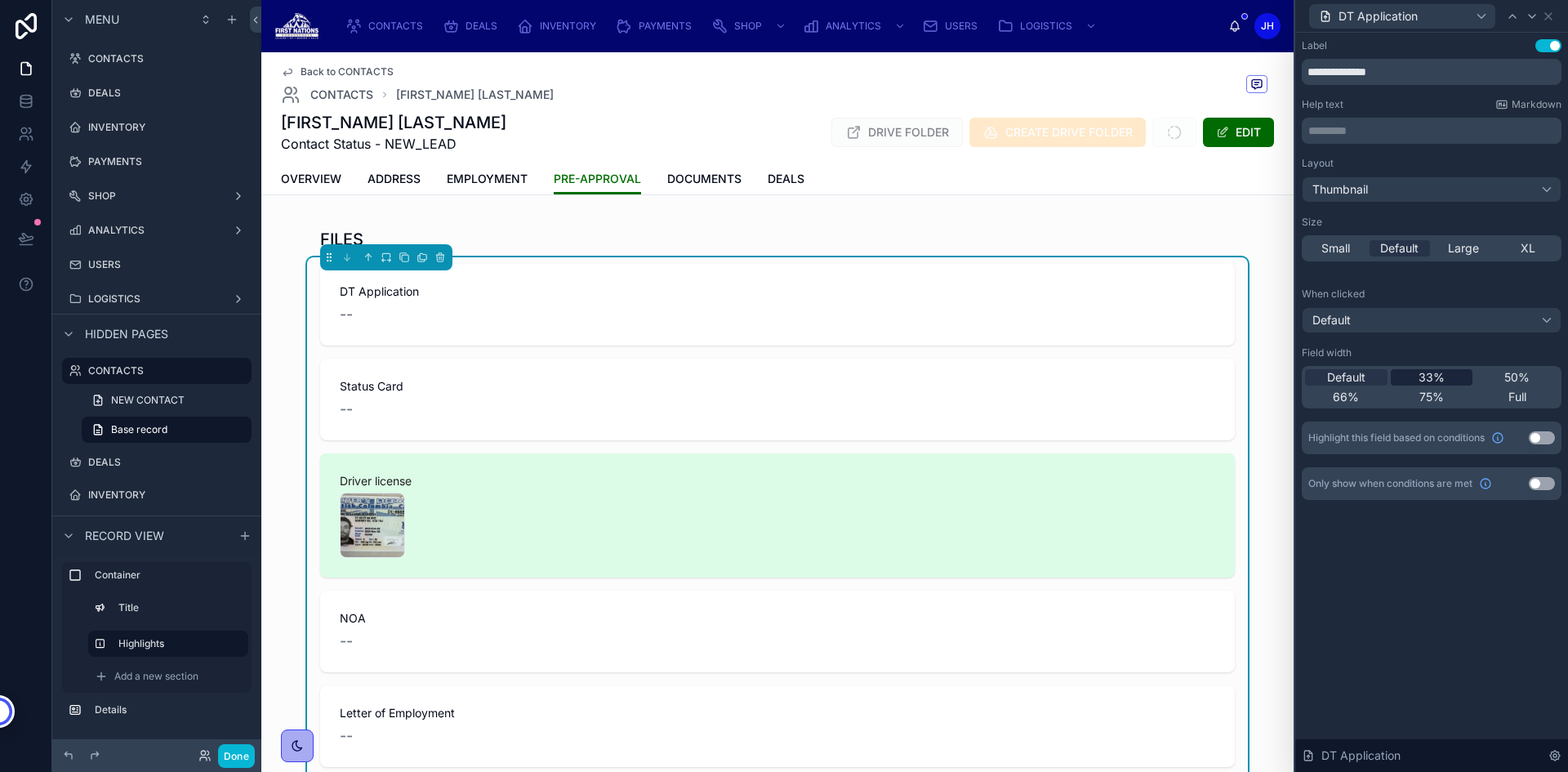 click on "33%" at bounding box center [1432, 377] 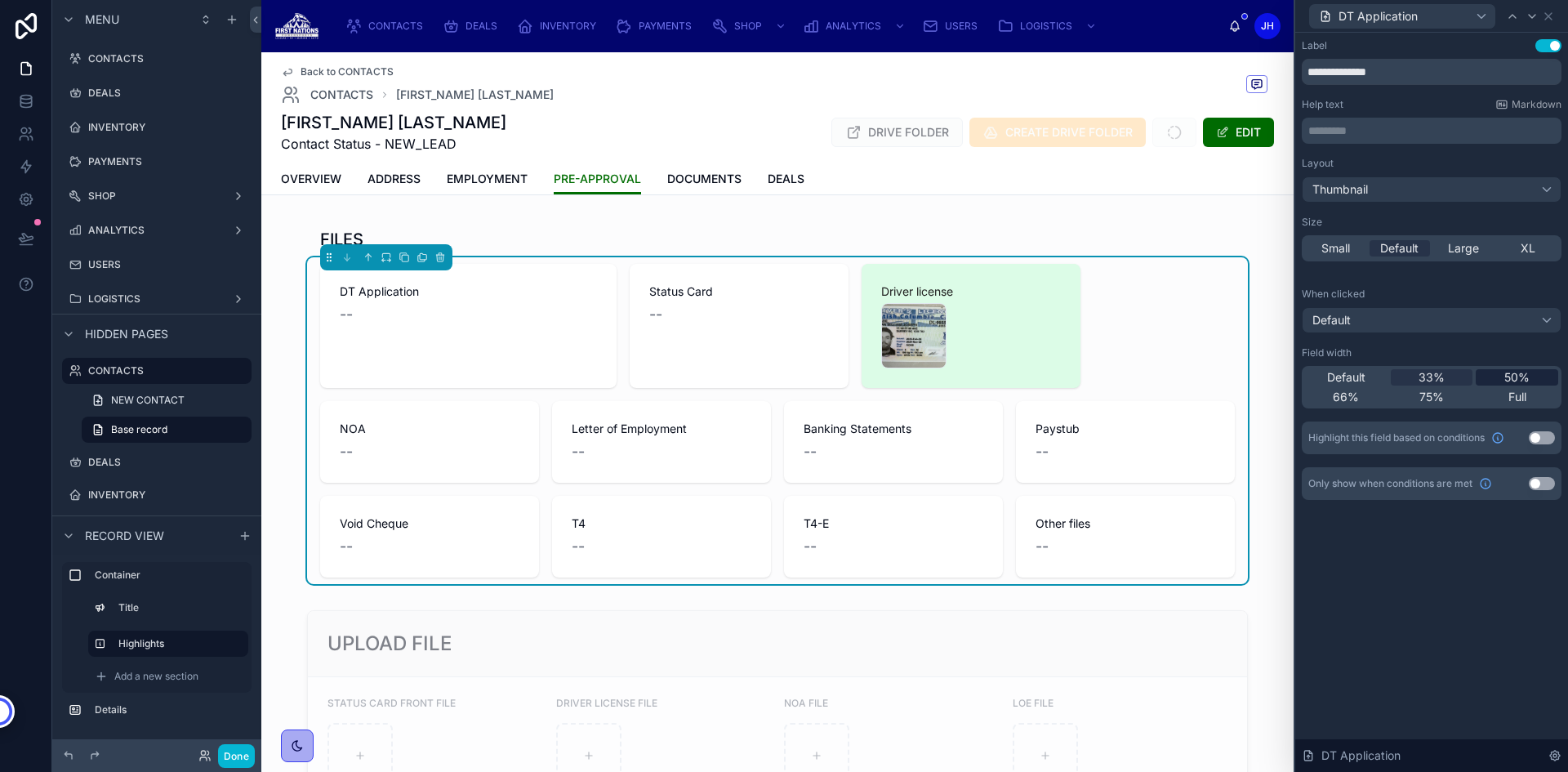 click on "50%" at bounding box center [1517, 377] 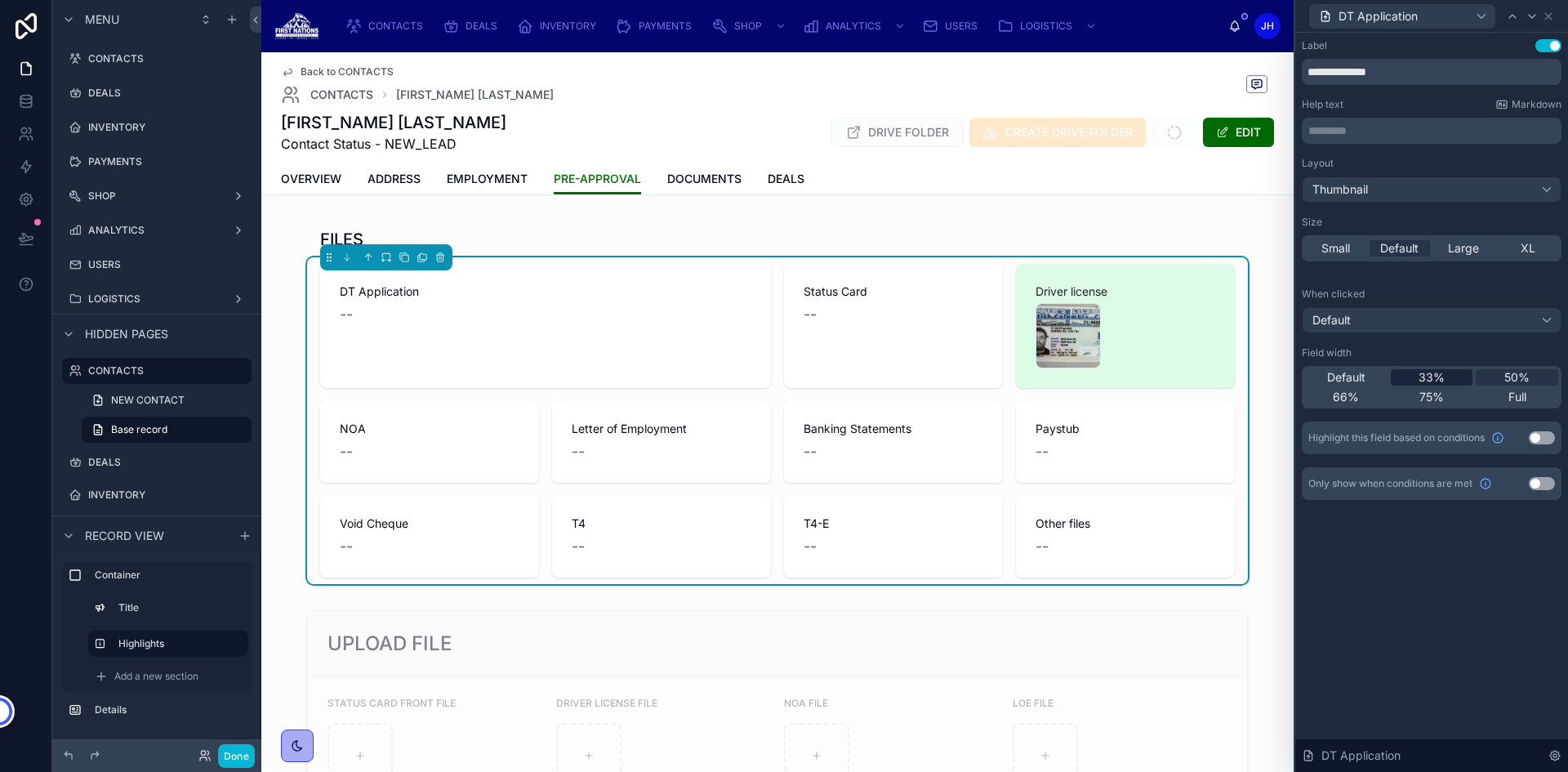 click on "33%" at bounding box center [1432, 377] 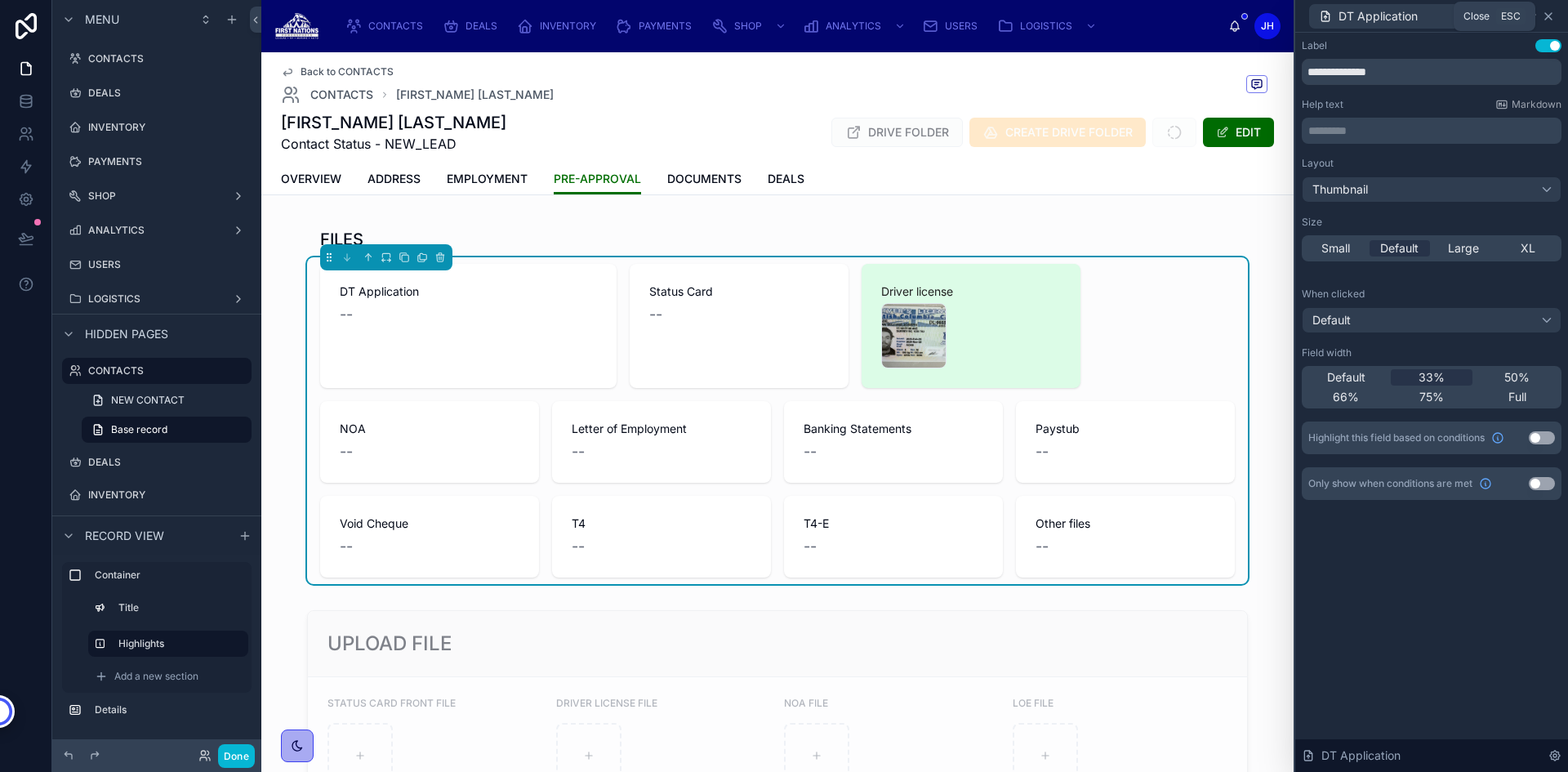 click 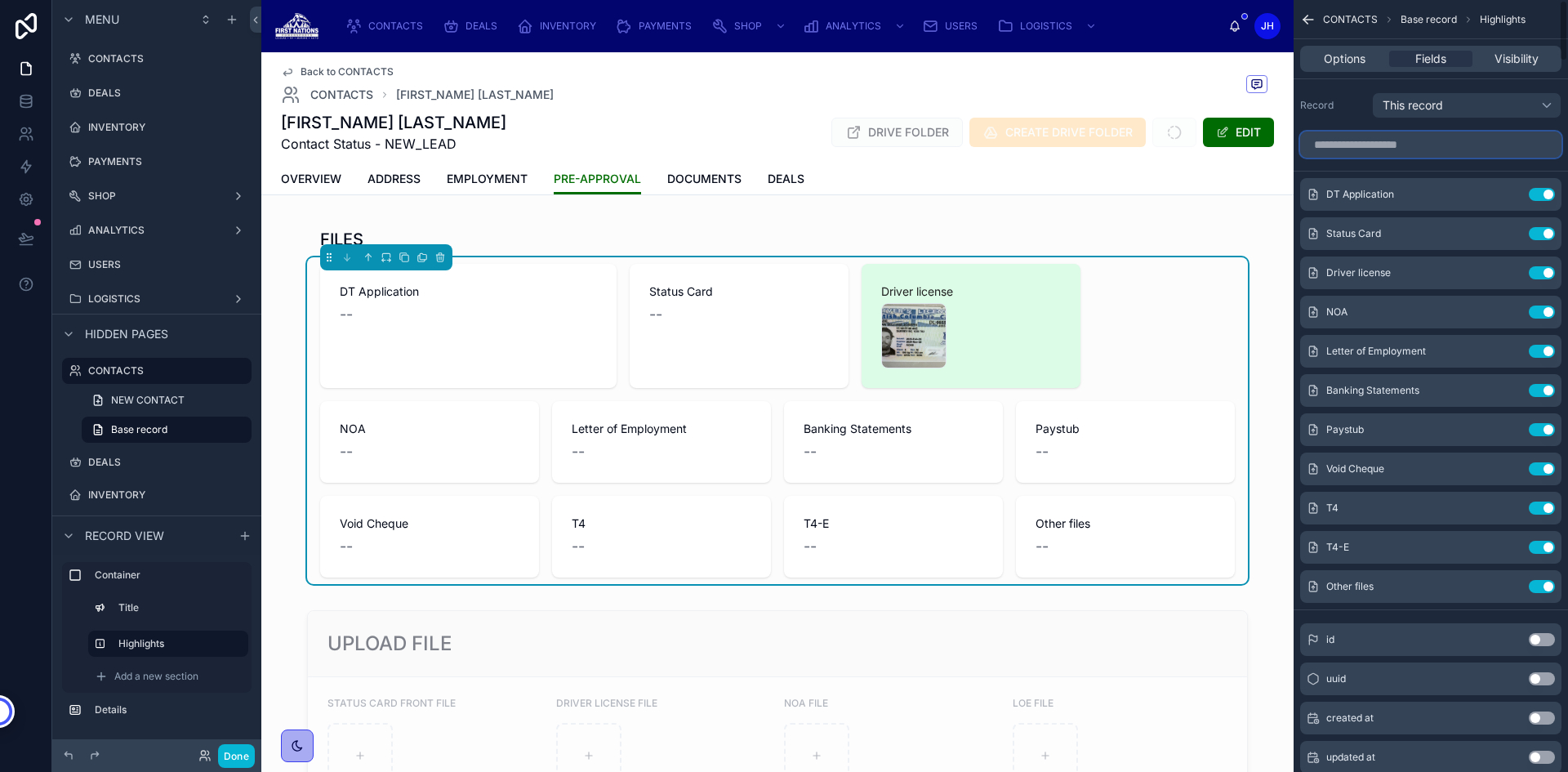click at bounding box center [1431, 145] 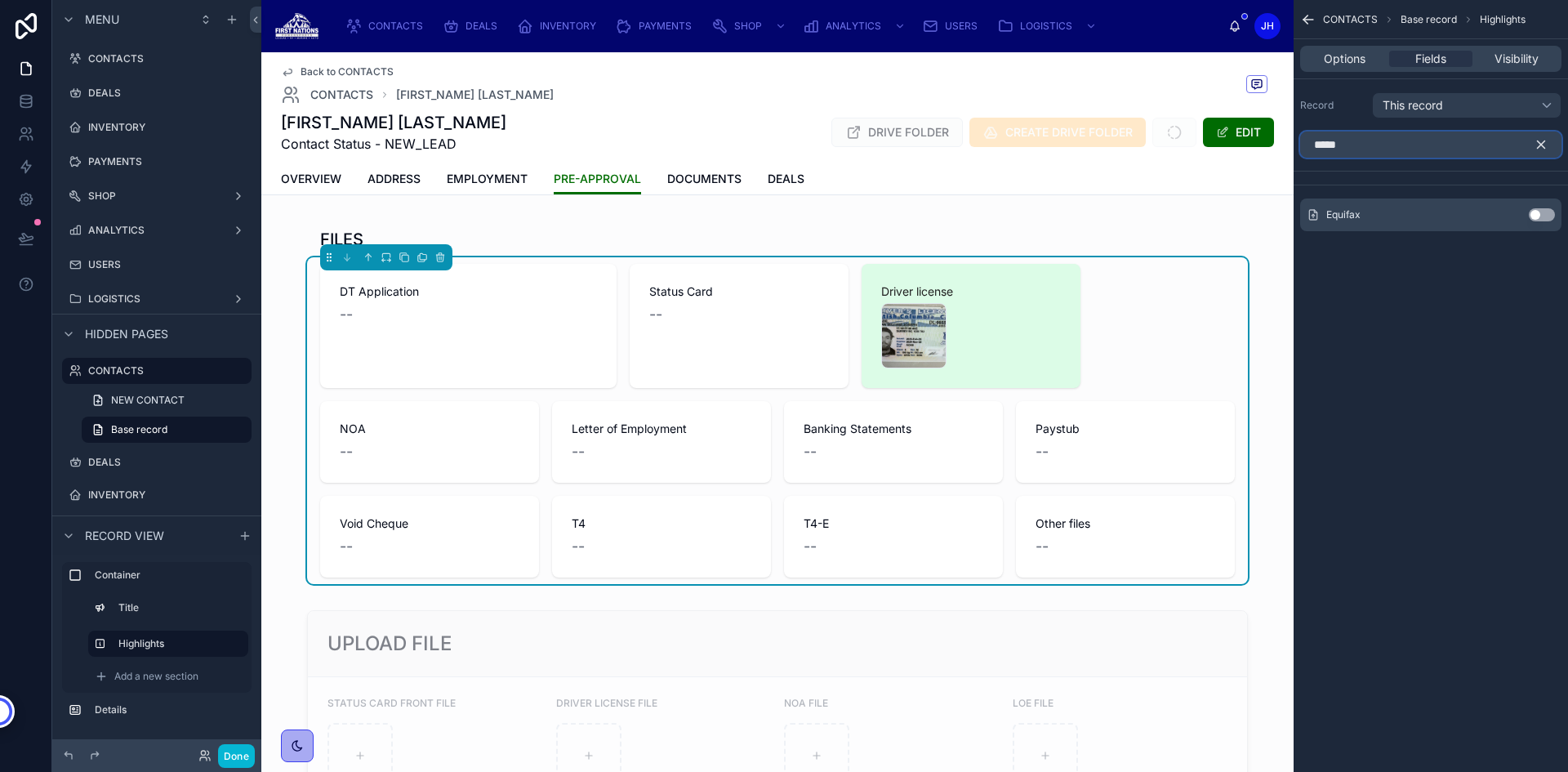type on "*****" 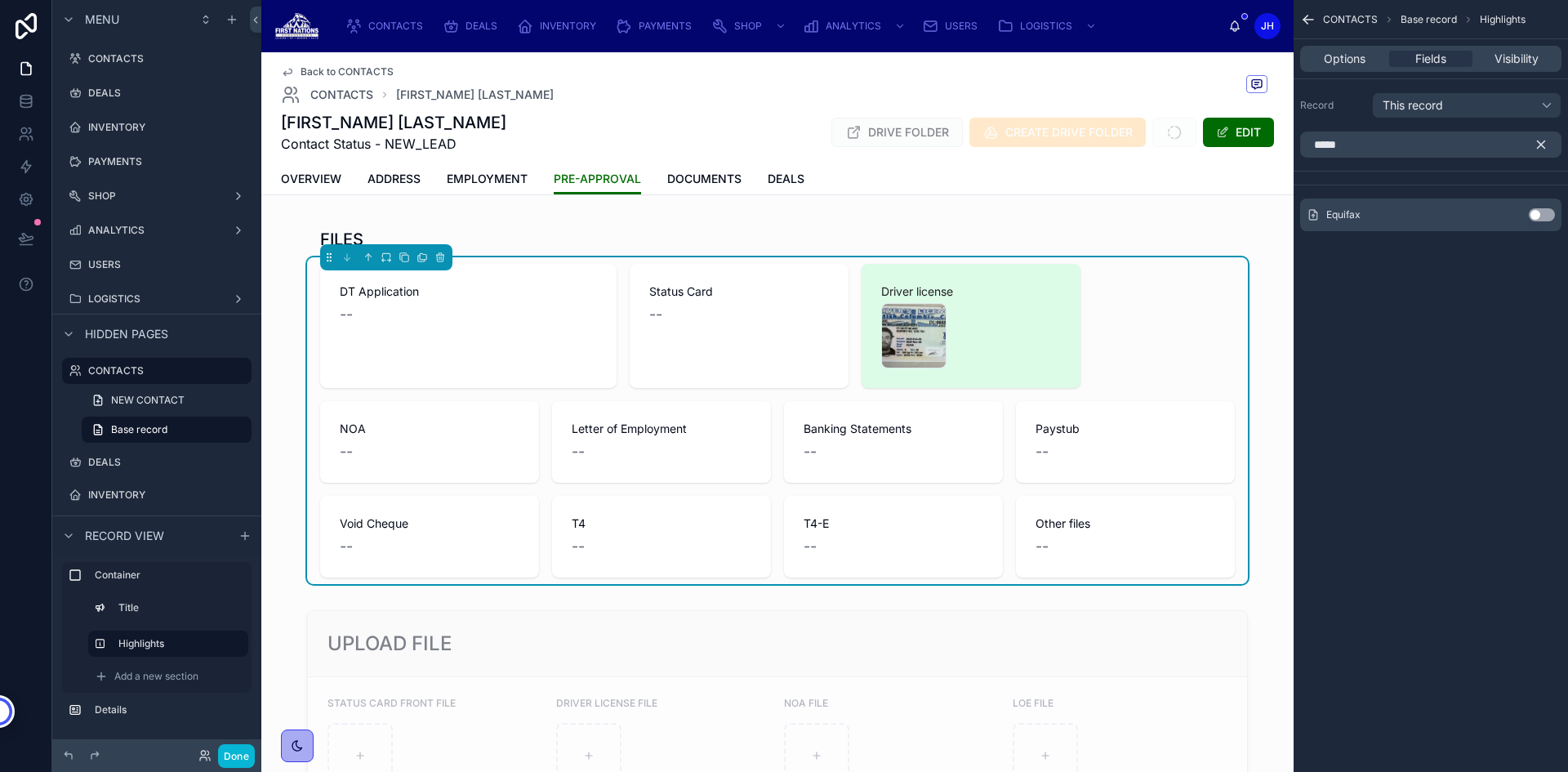 click on "Use setting" at bounding box center (1542, 215) 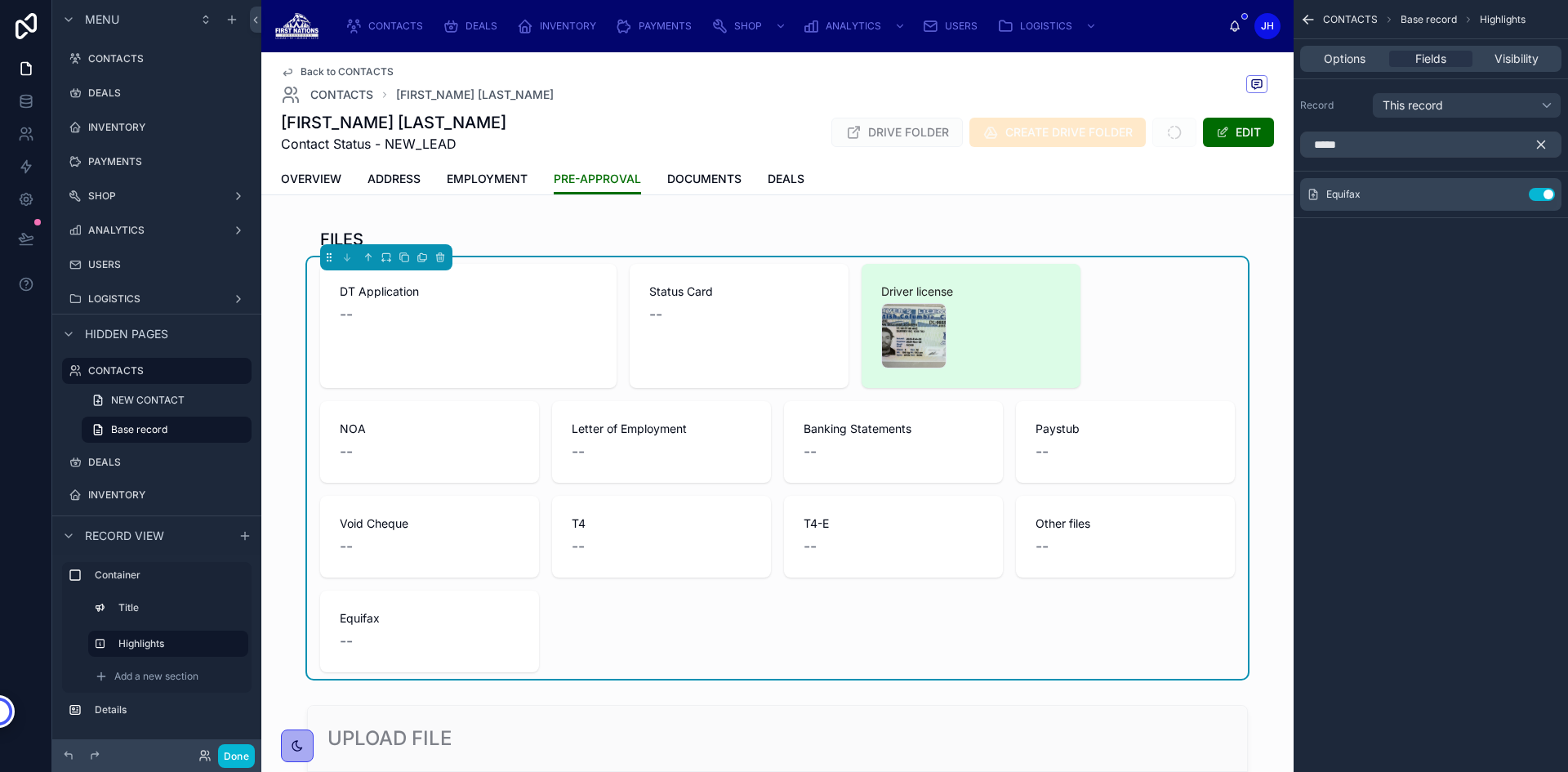 click 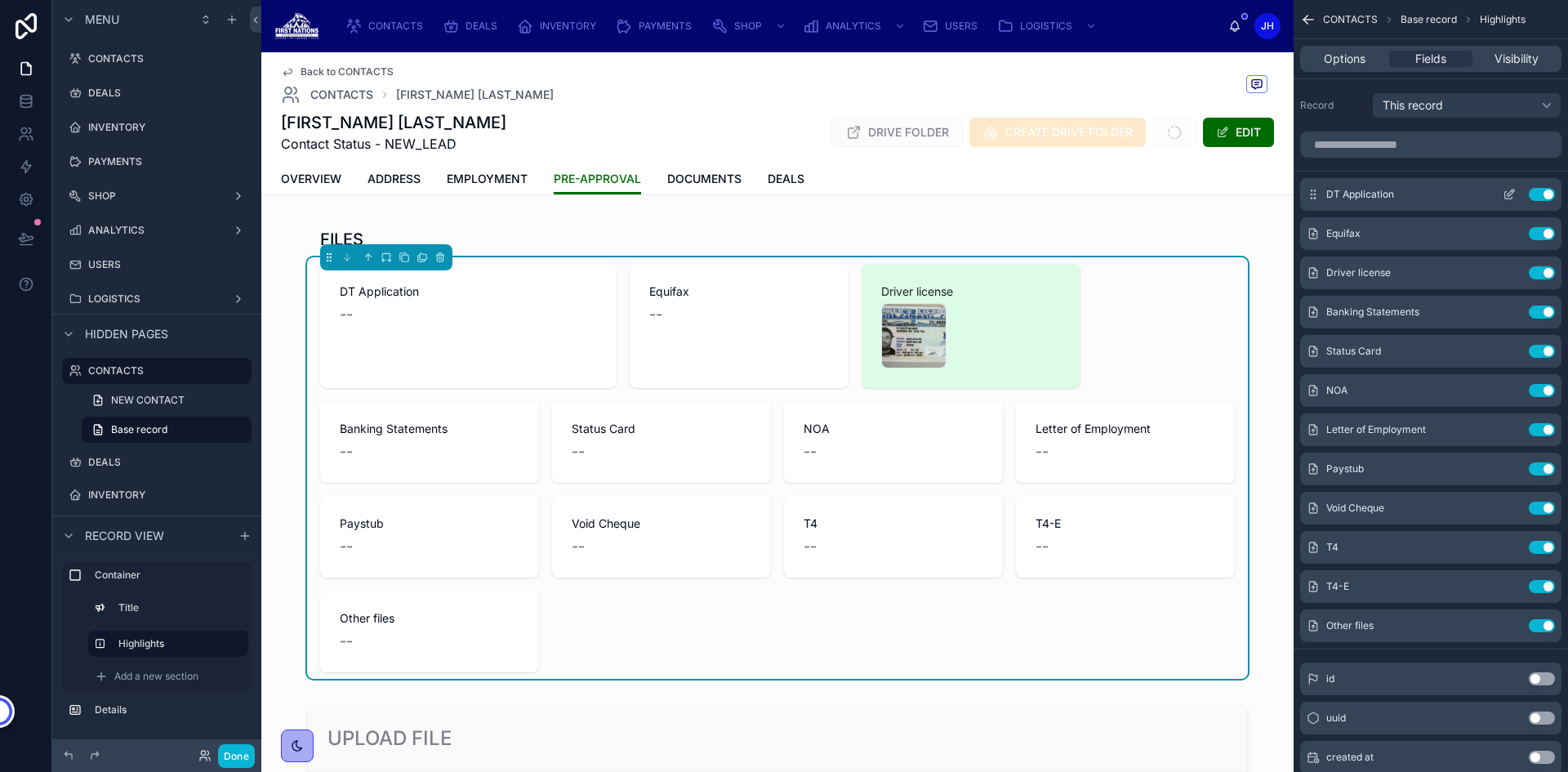 click 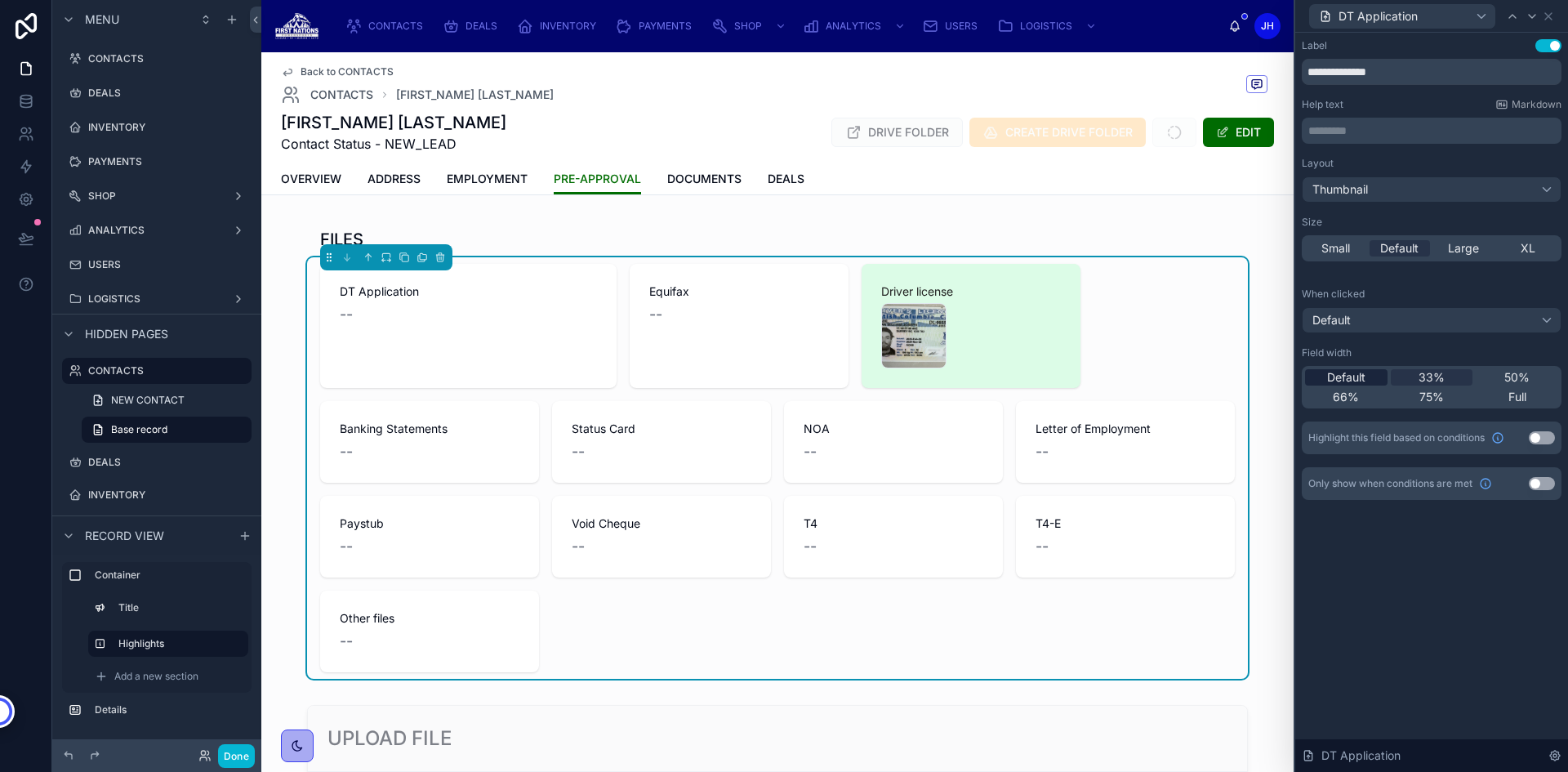 click on "Default" at bounding box center (1346, 377) 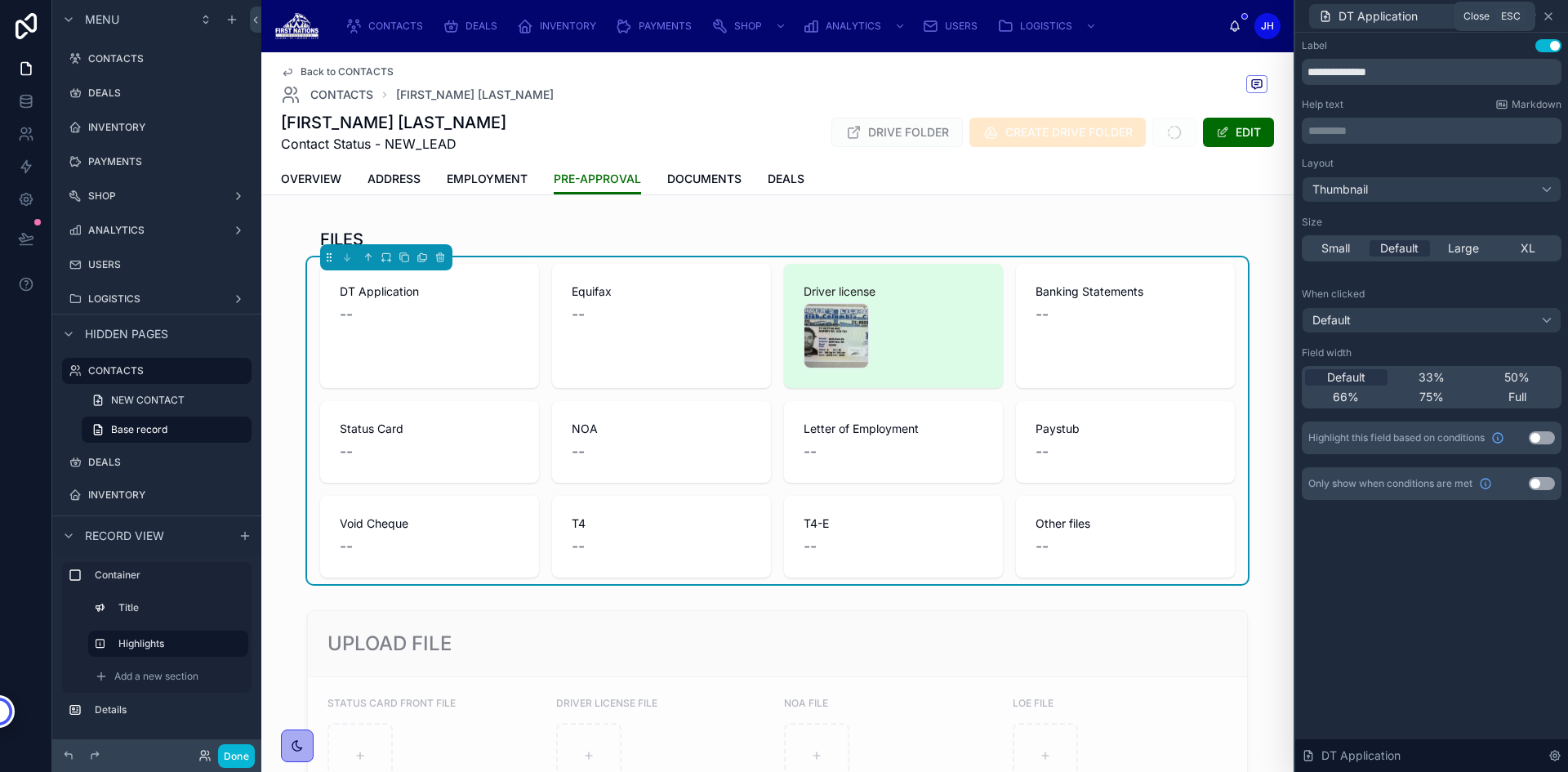 click 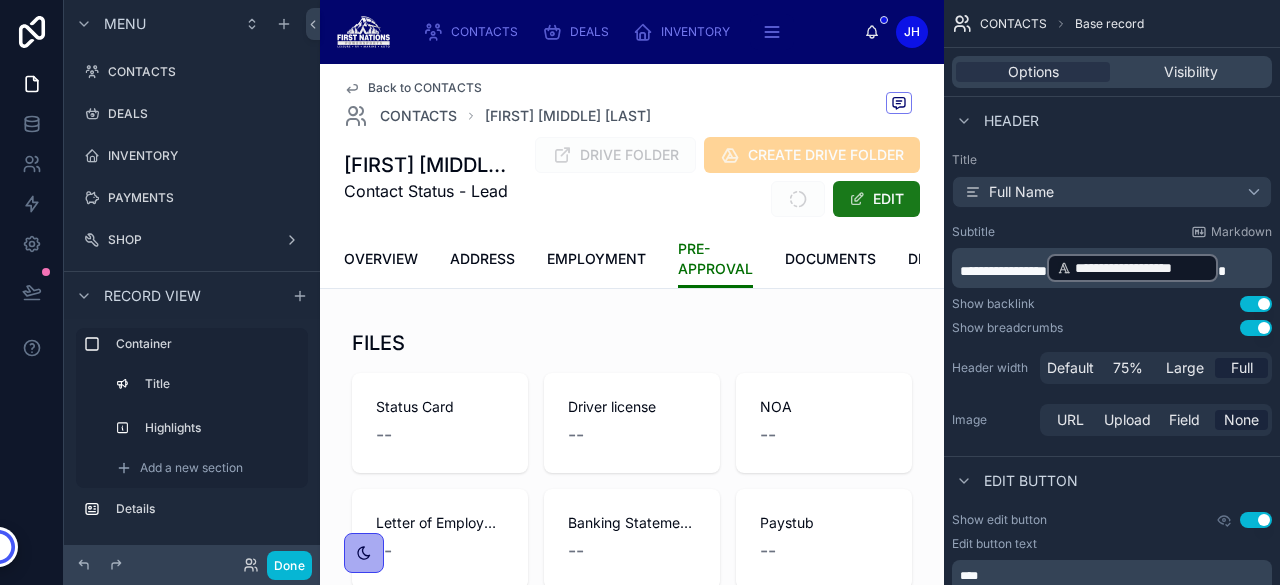 scroll, scrollTop: 0, scrollLeft: 0, axis: both 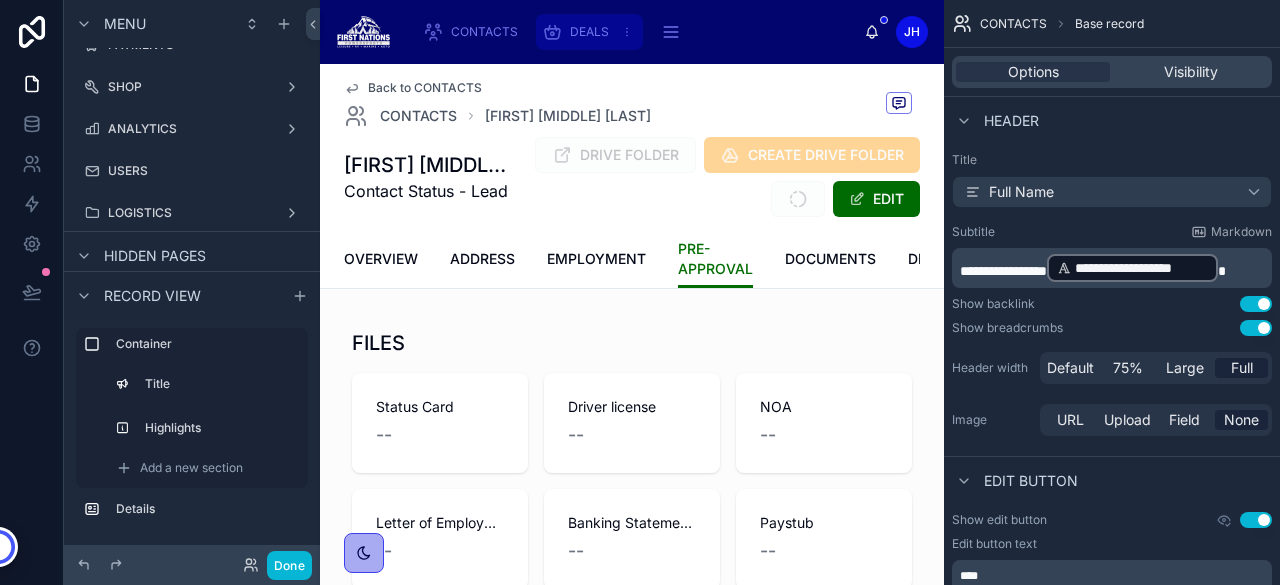 click on "DEALS" at bounding box center [589, 32] 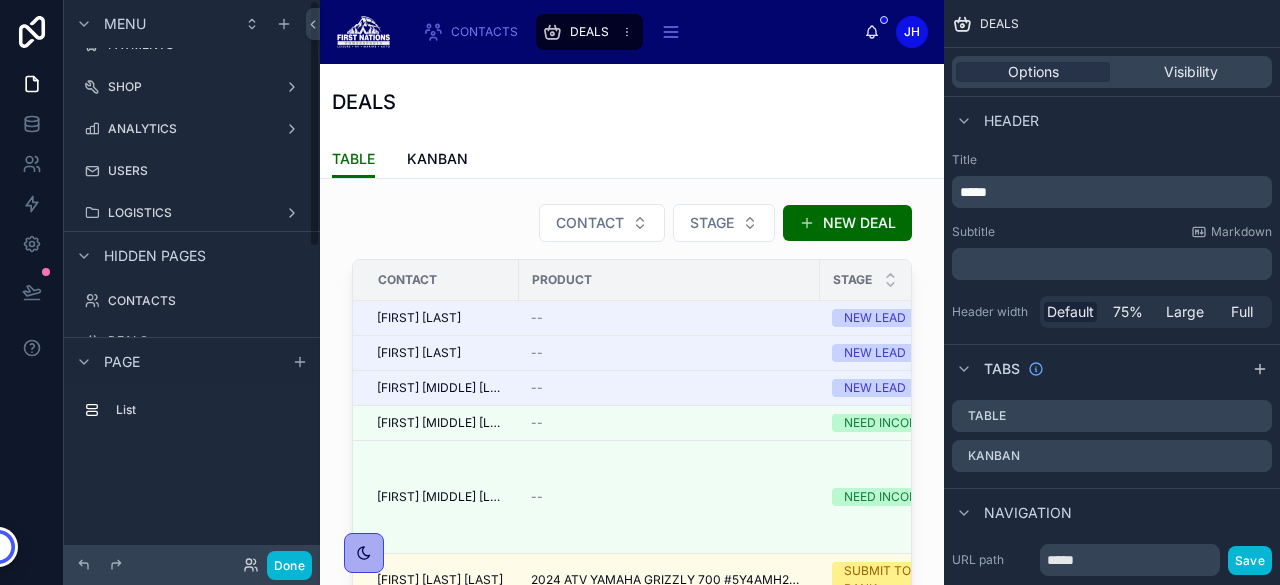 scroll, scrollTop: 0, scrollLeft: 0, axis: both 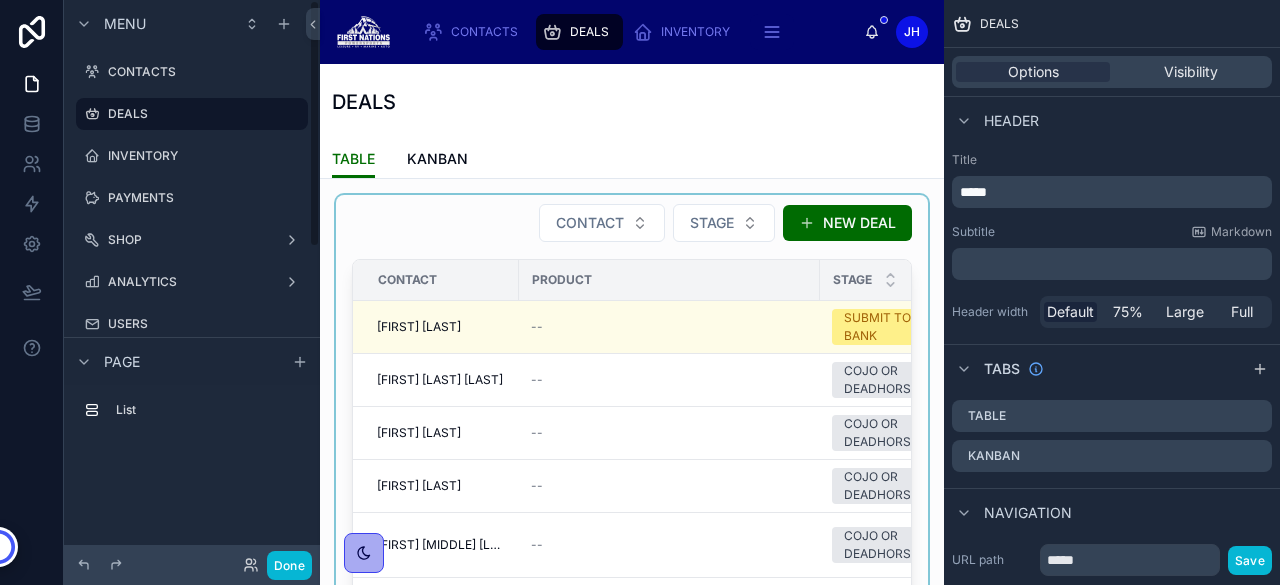click at bounding box center (632, 455) 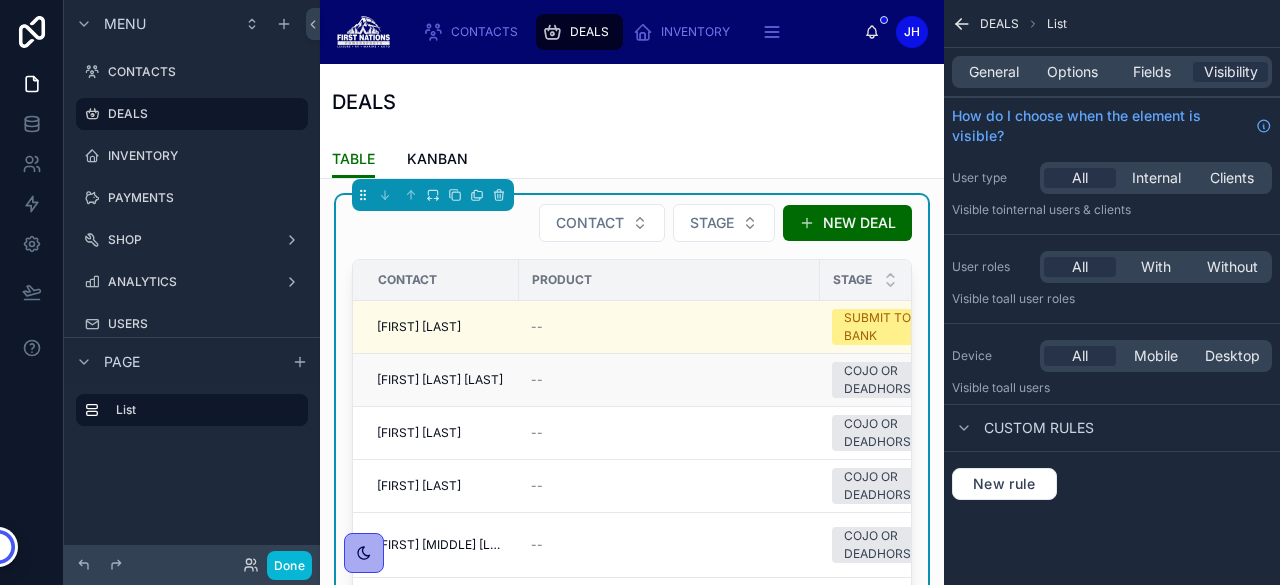 click on "[FIRST] [MIDDLE] [LAST]" at bounding box center (440, 380) 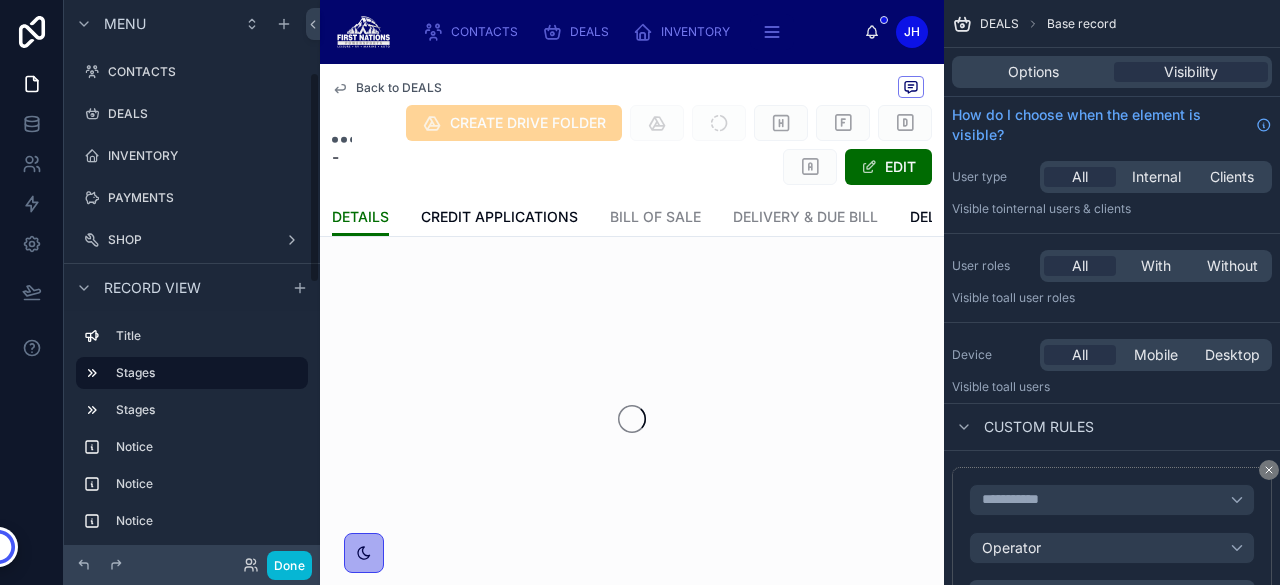 scroll, scrollTop: 193, scrollLeft: 0, axis: vertical 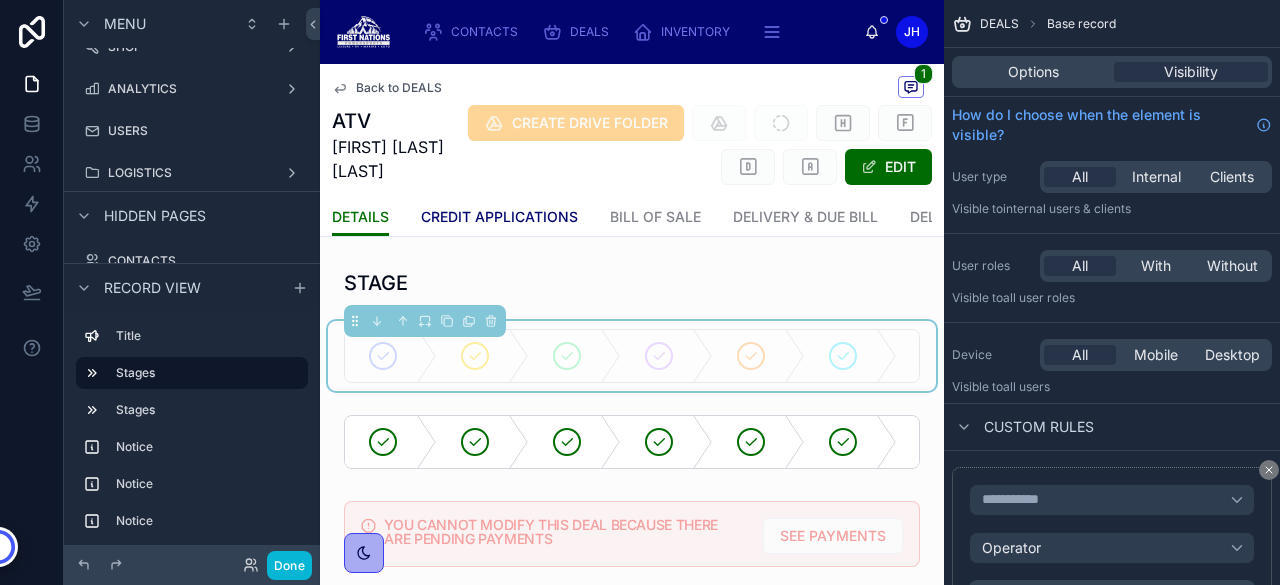 click on "CREDIT APPLICATIONS" at bounding box center (499, 217) 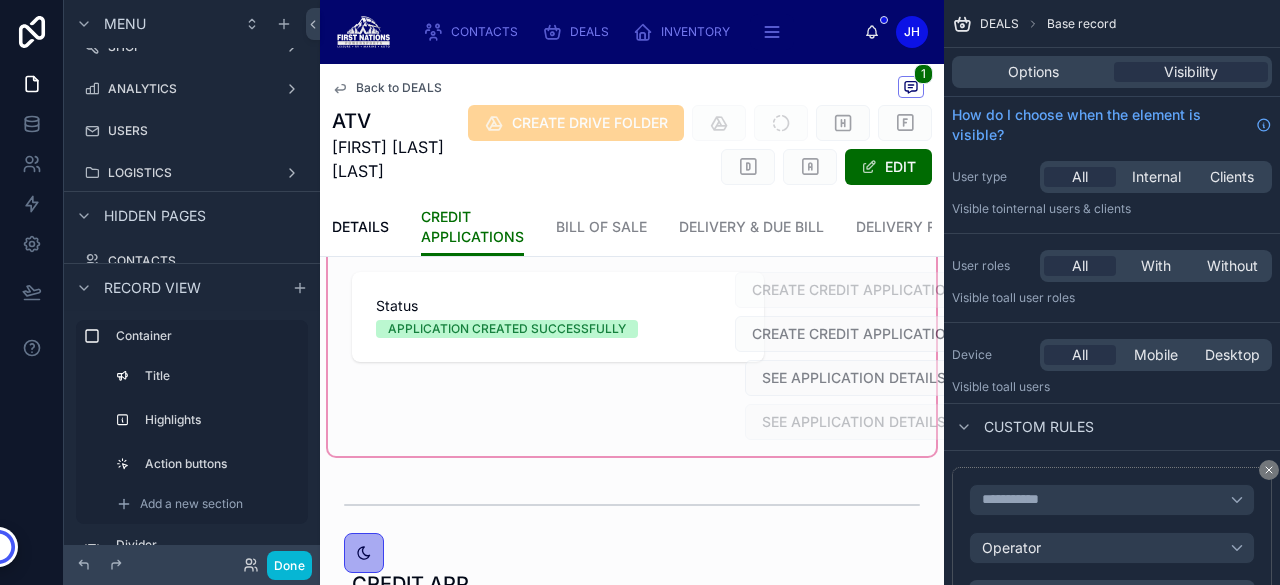 scroll, scrollTop: 100, scrollLeft: 0, axis: vertical 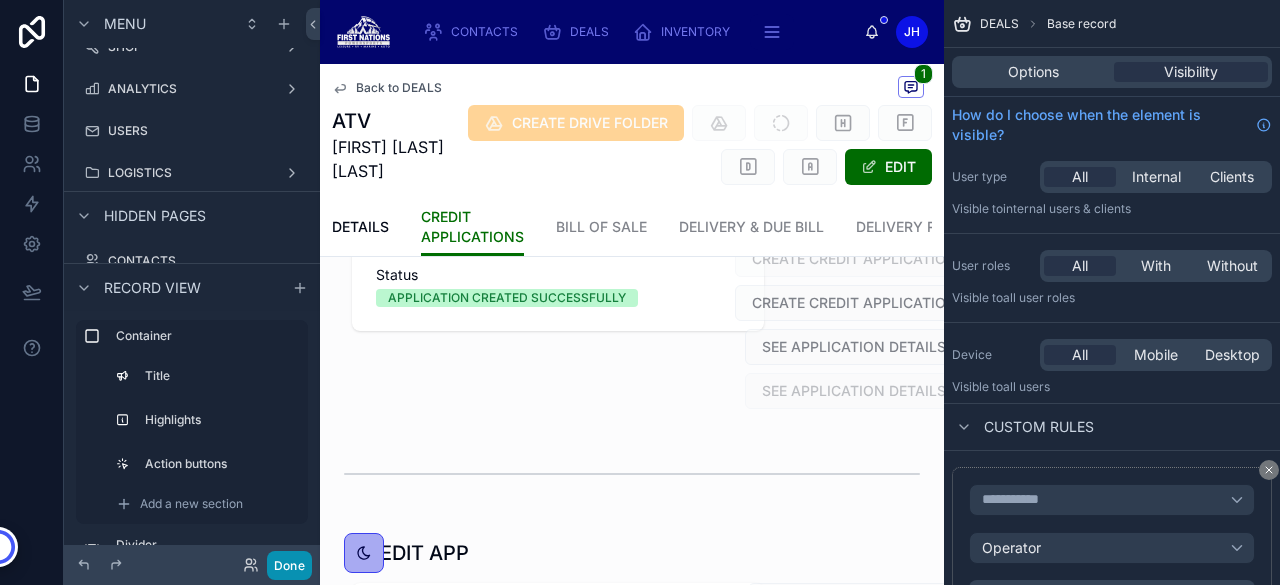 click on "Done" at bounding box center (289, 565) 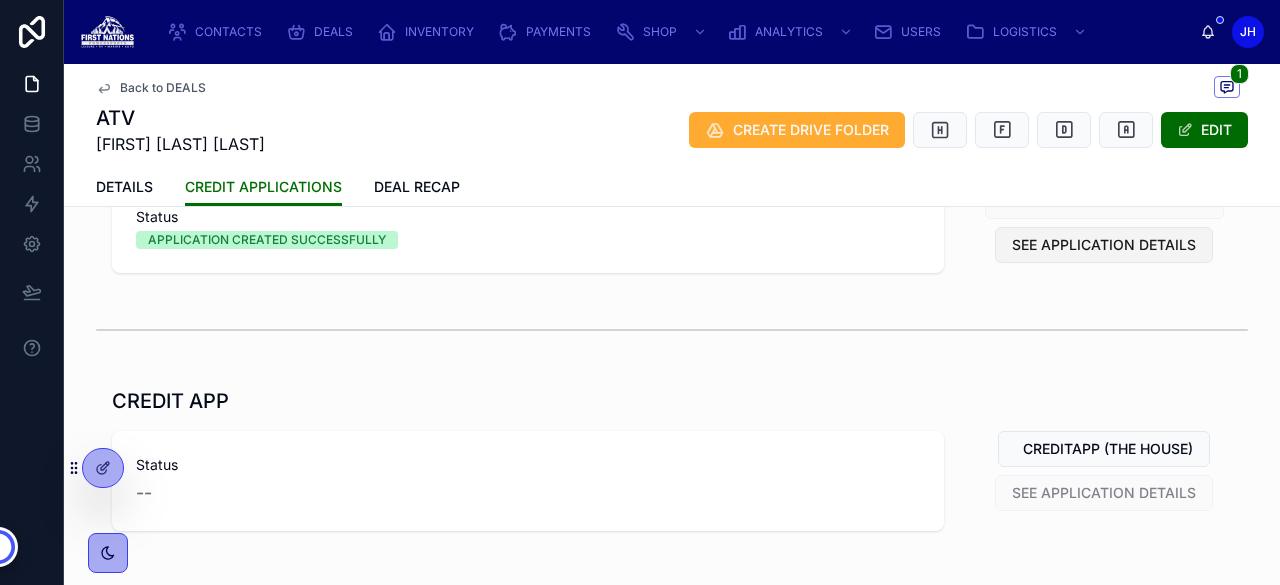 click on "SEE APPLICATION DETAILS" at bounding box center [1104, 245] 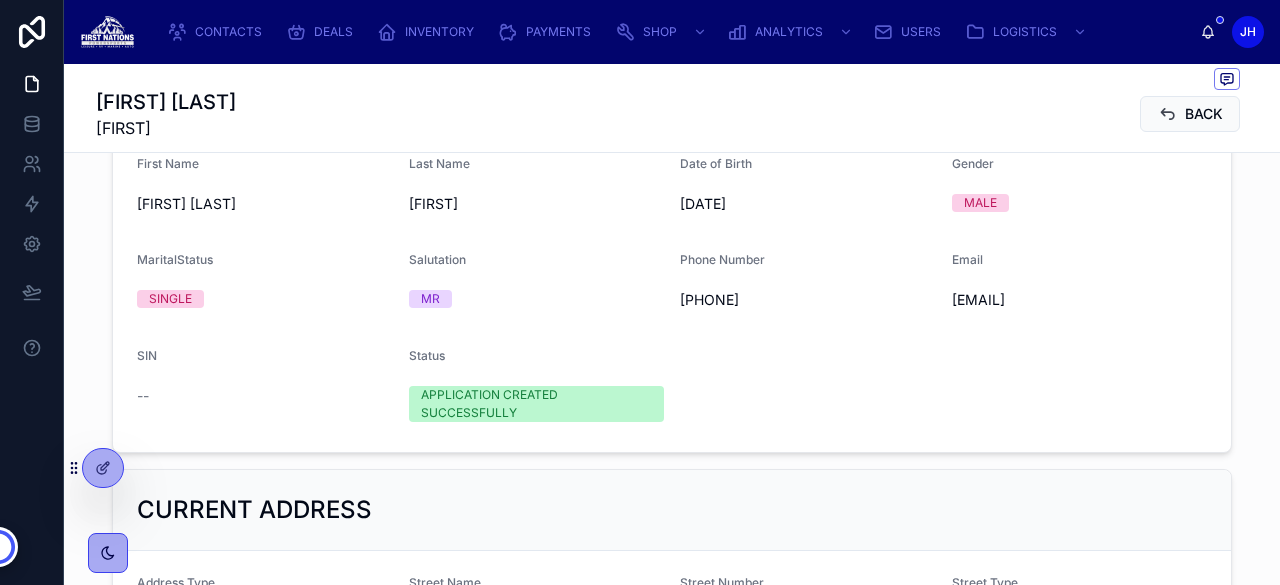 scroll, scrollTop: 435, scrollLeft: 0, axis: vertical 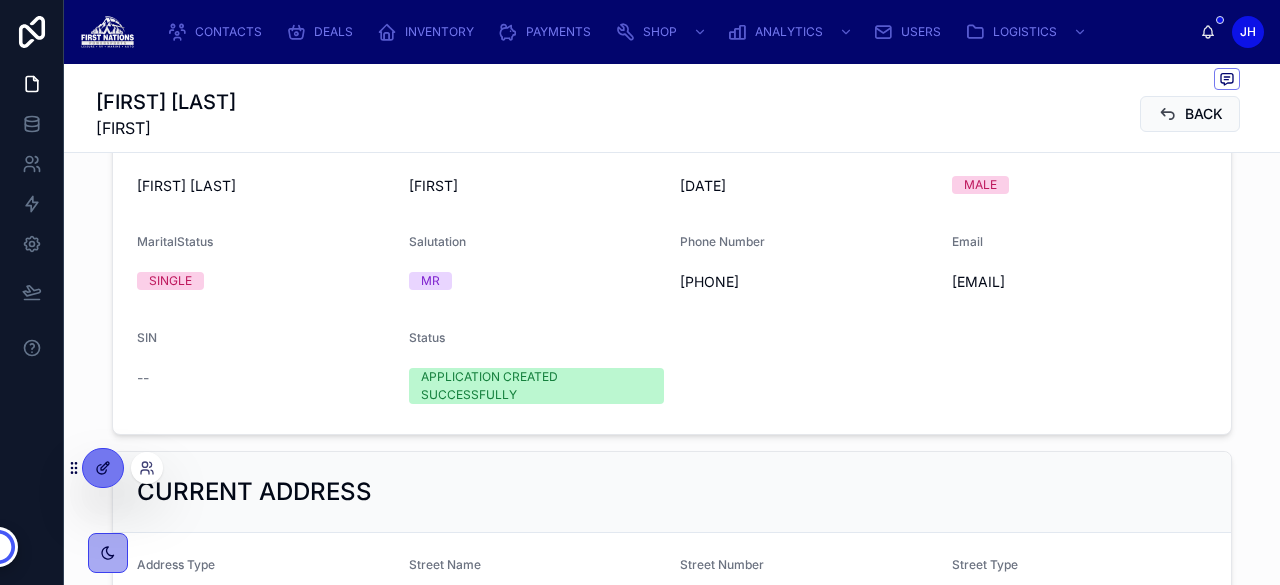 click at bounding box center [103, 468] 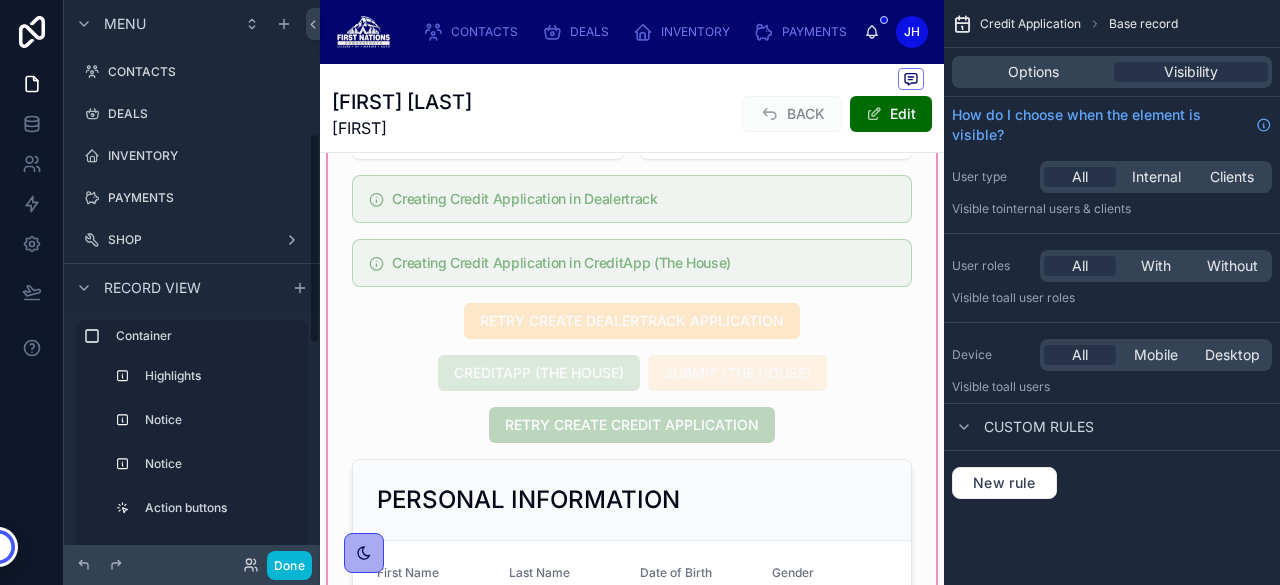 scroll, scrollTop: 353, scrollLeft: 0, axis: vertical 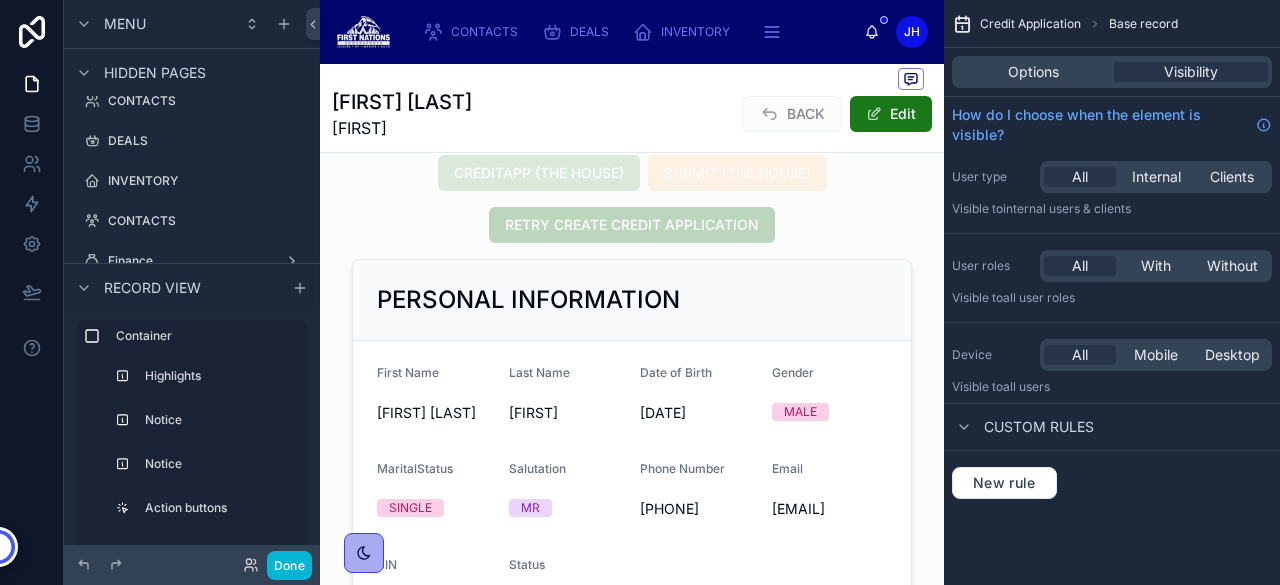 click on "Edit" at bounding box center (891, 114) 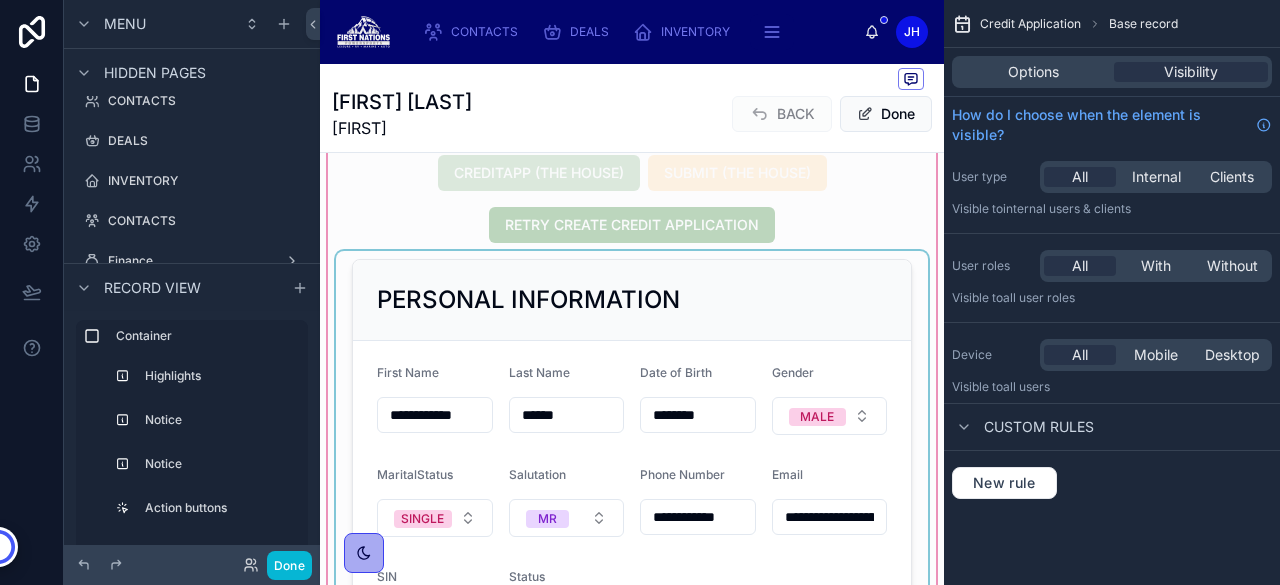 click at bounding box center [632, 999] 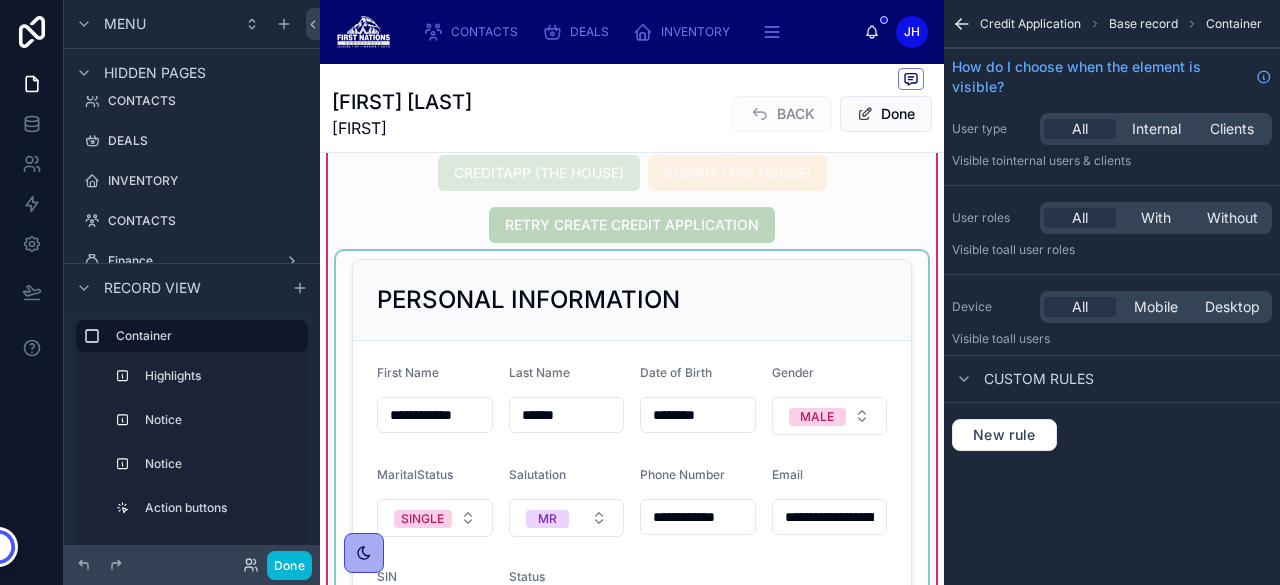 click at bounding box center (632, 479) 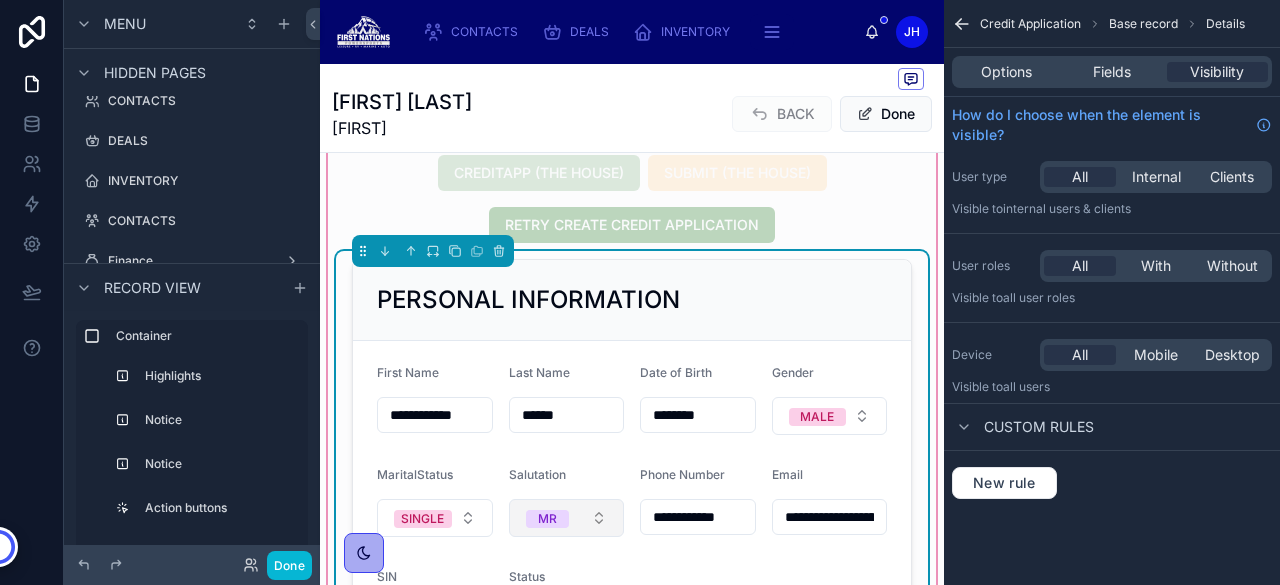 click on "MR" at bounding box center (547, 519) 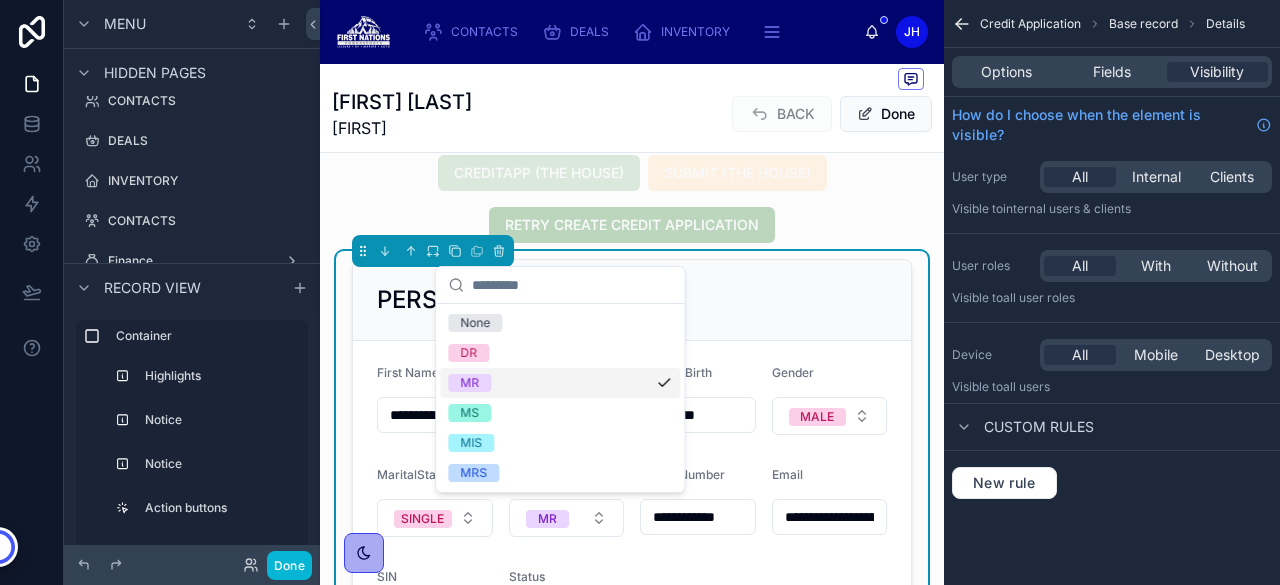 click on "New rule" at bounding box center (1112, 483) 